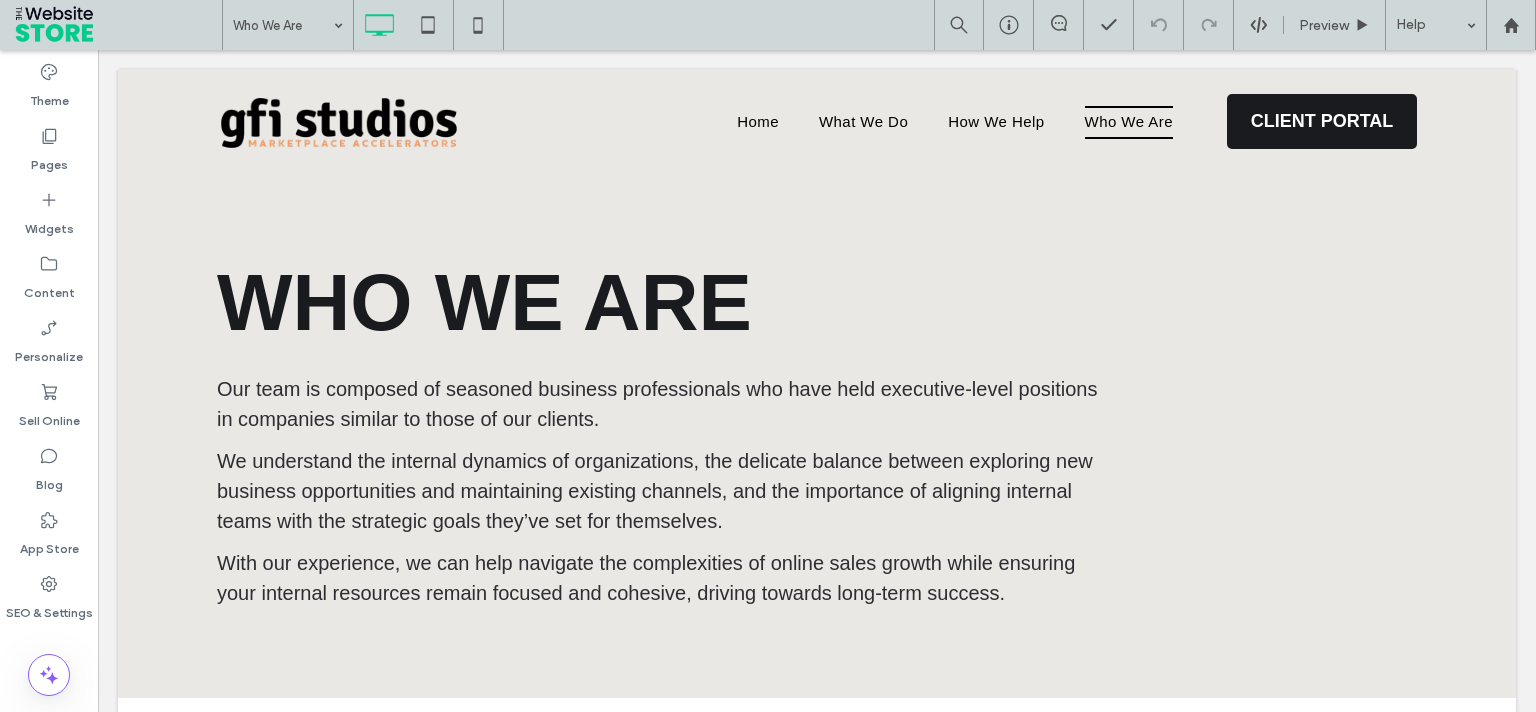 scroll, scrollTop: 0, scrollLeft: 0, axis: both 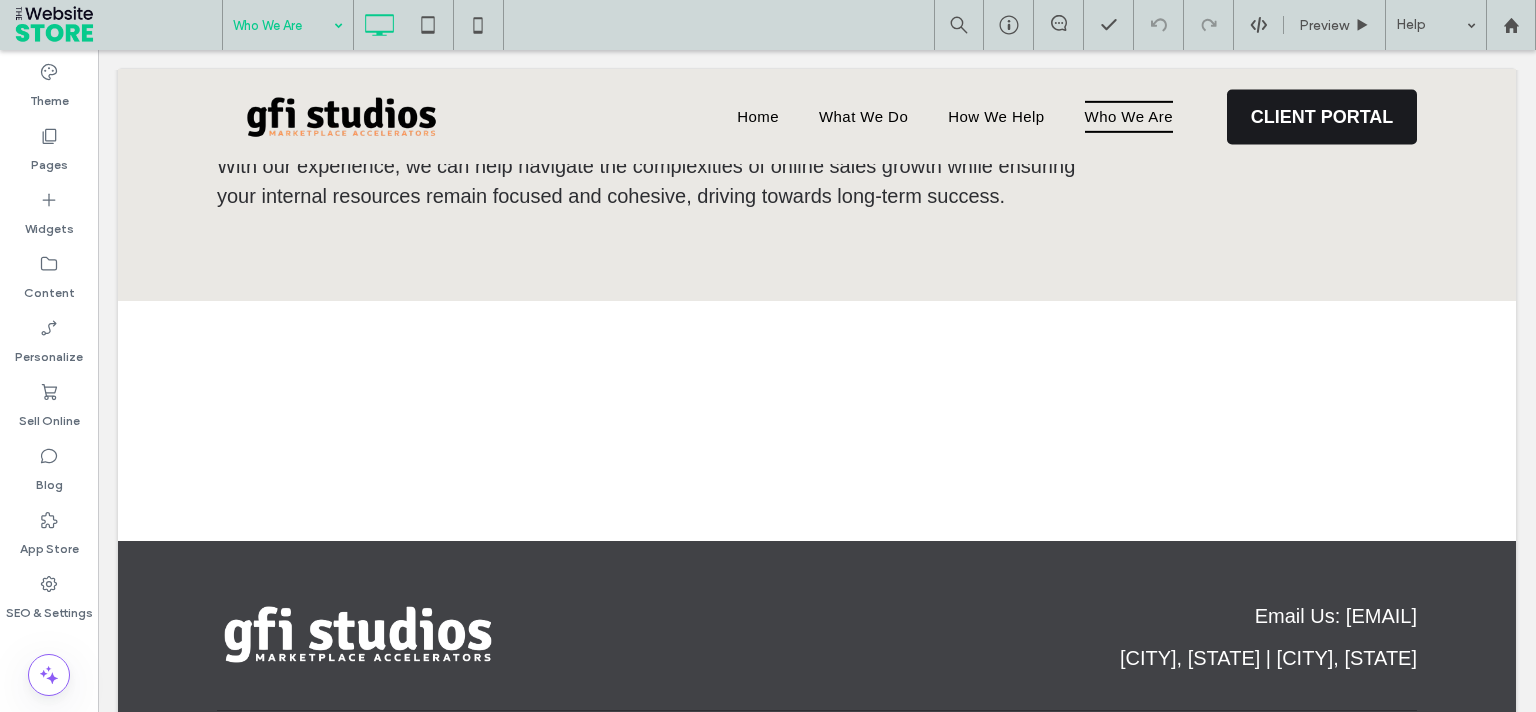 click at bounding box center [283, 25] 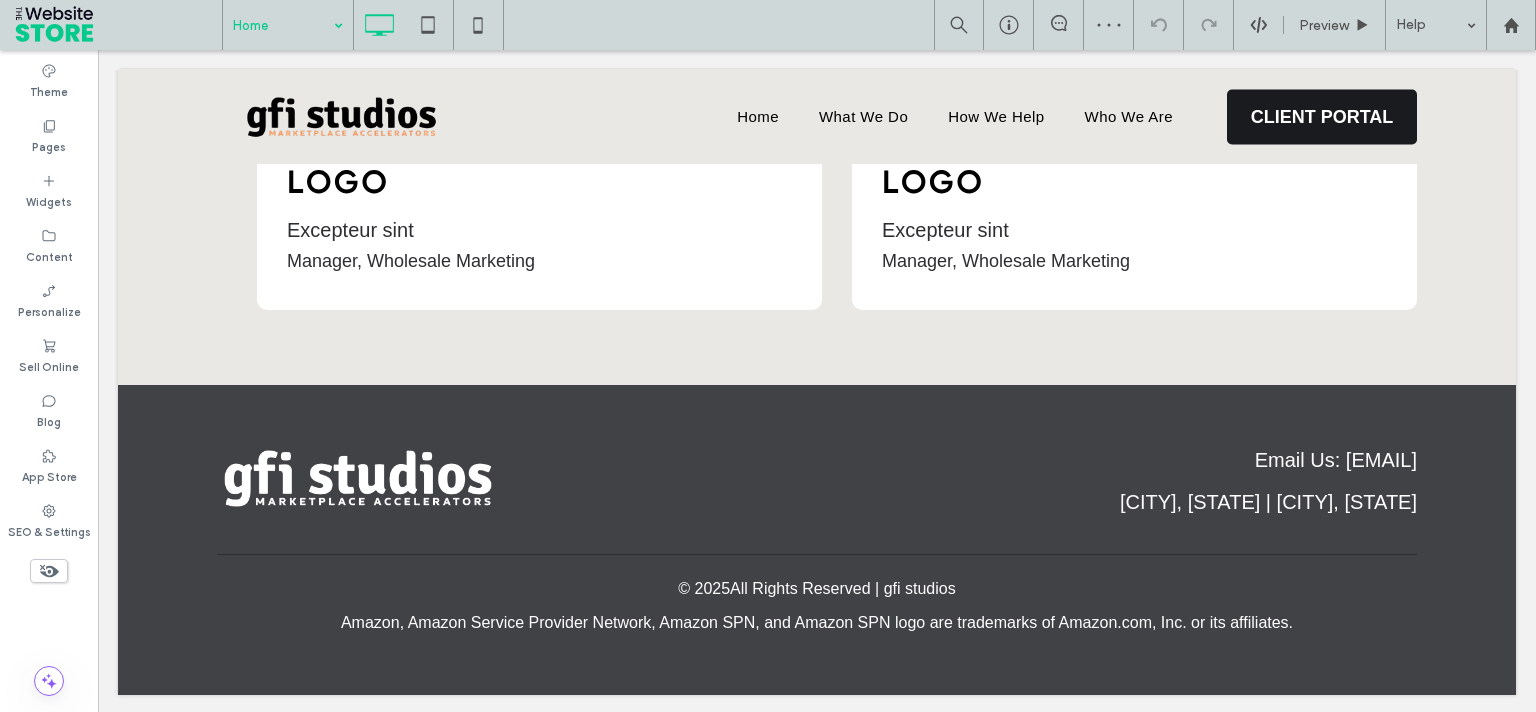 scroll, scrollTop: 3796, scrollLeft: 0, axis: vertical 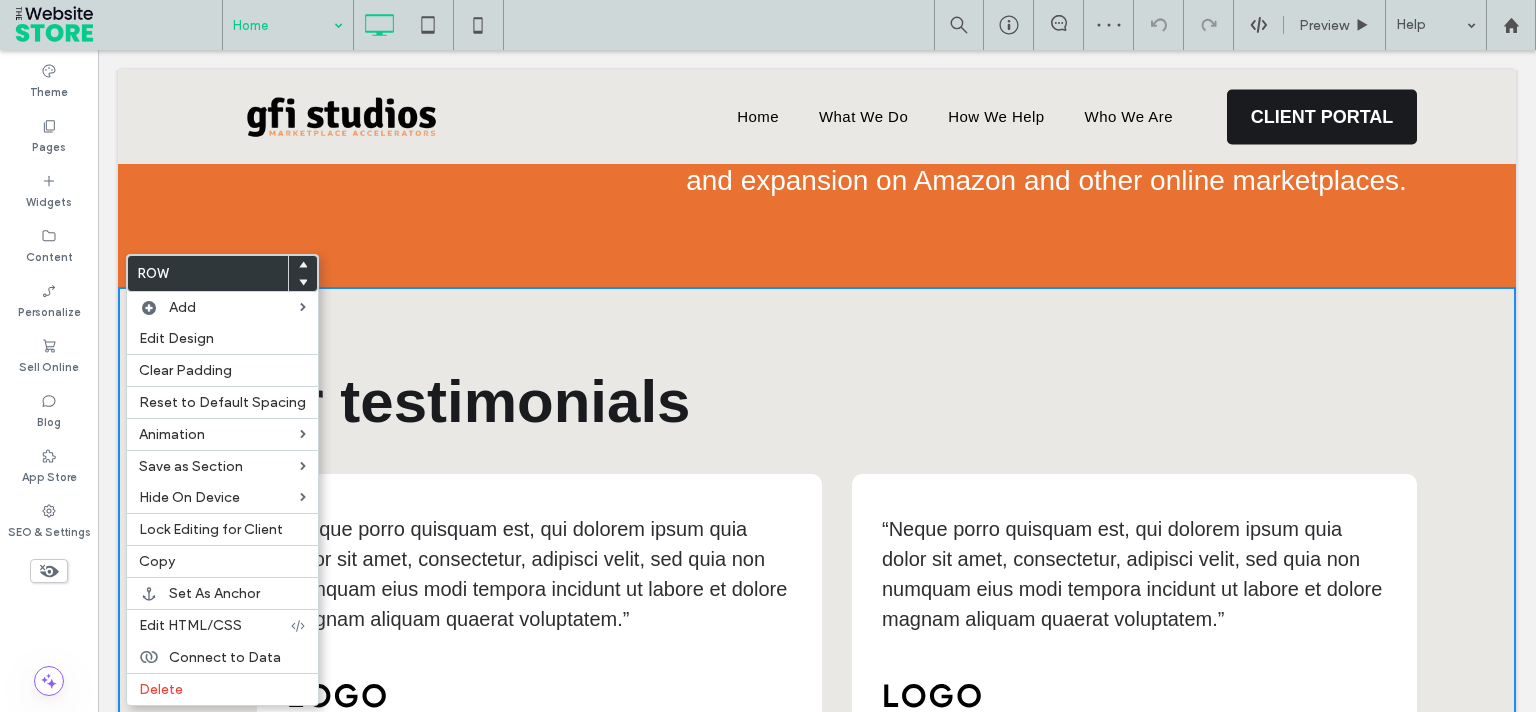 click on "Our testimonials
“Neque porro quisquam est, qui dolorem ipsum quia dolor sit amet, consectetur, adipisci velit, sed quia non numquam eius modi tempora incidunt ut labore et dolore magnam aliquam quaerat voluptatem.”
Excepteur sint
Manager, Wholesale Marketing
Click To Paste
“Neque porro quisquam est, qui dolorem ipsum quia dolor sit amet, consectetur, adipisci velit, sed quia non numquam eius modi tempora incidunt ut labore et dolore magnam aliquam quaerat voluptatem.”
Excepteur sint
Manager, Wholesale Marketing
Click To Paste
Click To Paste
Row + Add Section" at bounding box center [817, 593] 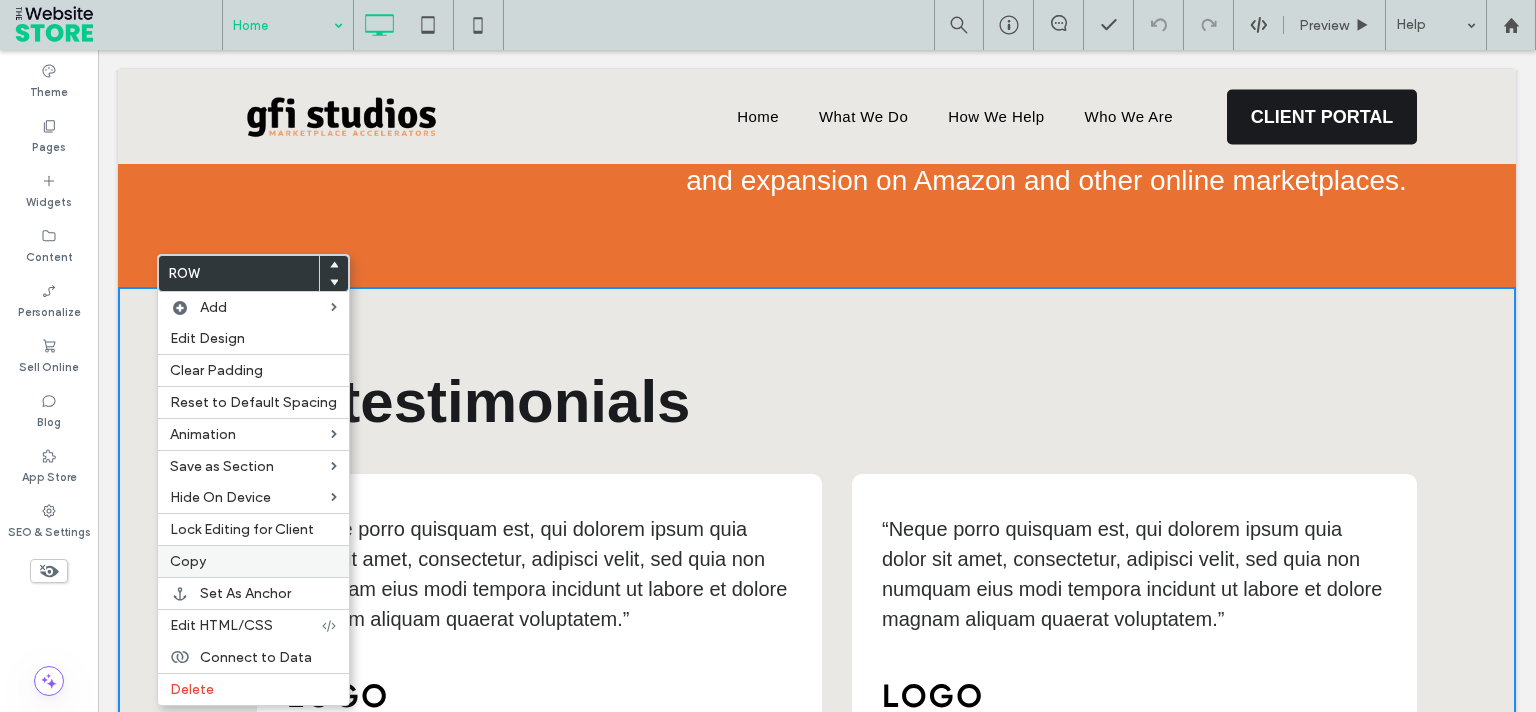 click on "Copy" at bounding box center (253, 561) 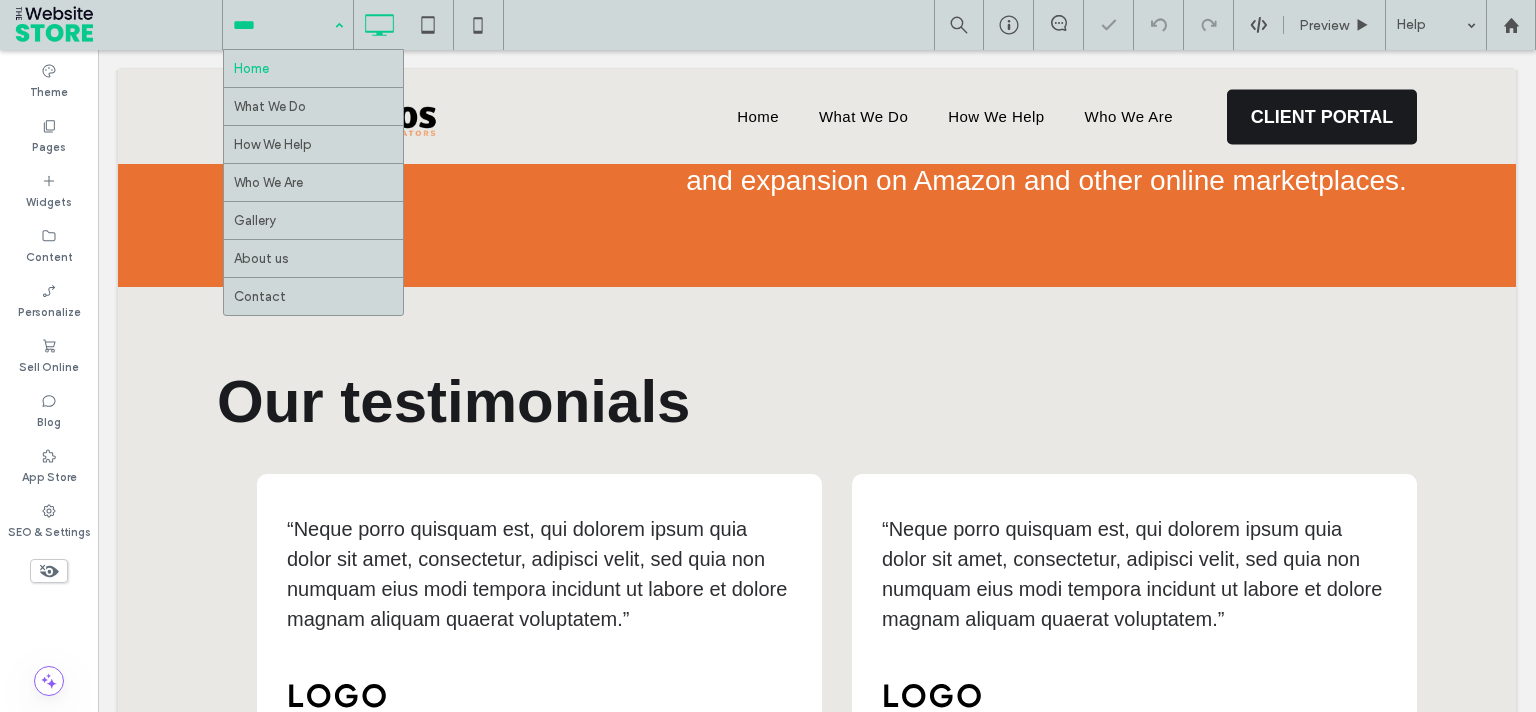 click at bounding box center [283, 25] 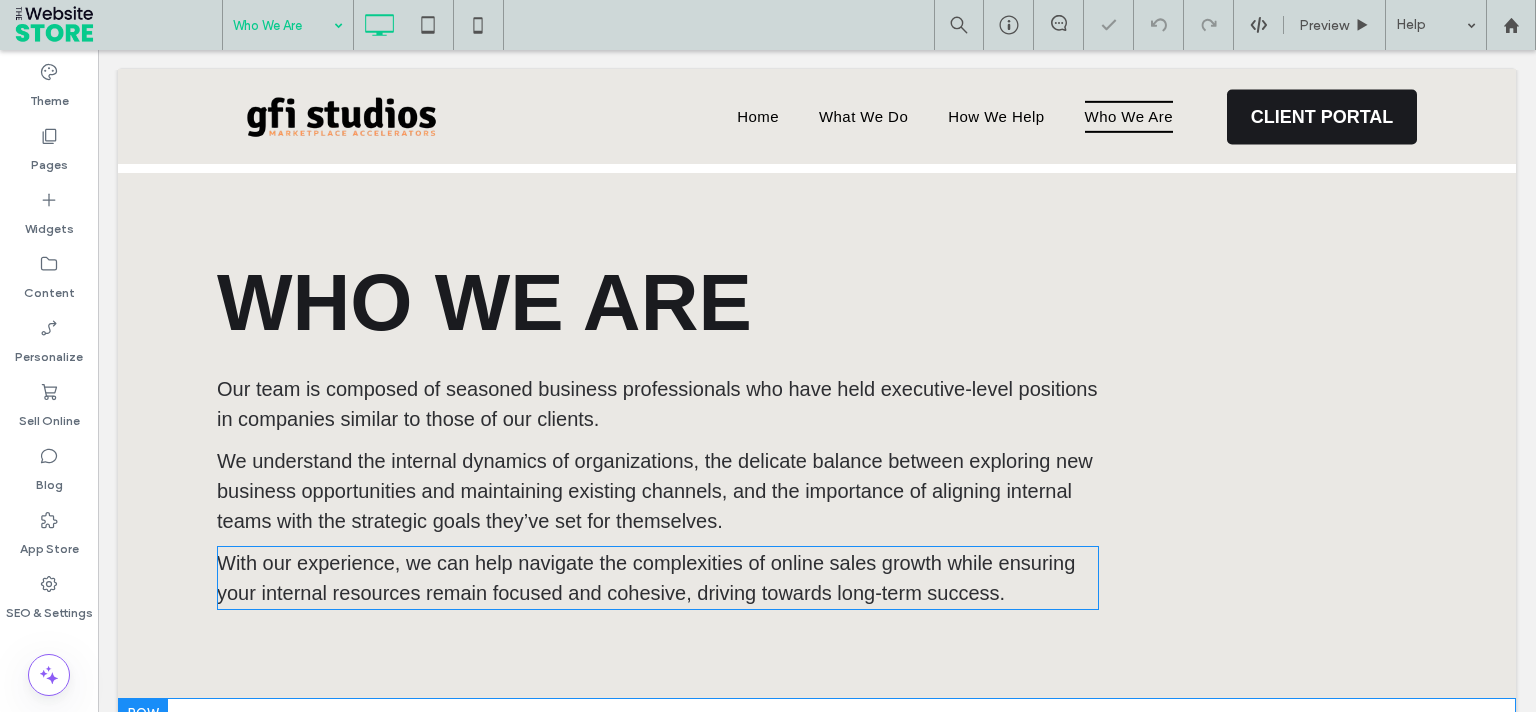 scroll, scrollTop: 504, scrollLeft: 0, axis: vertical 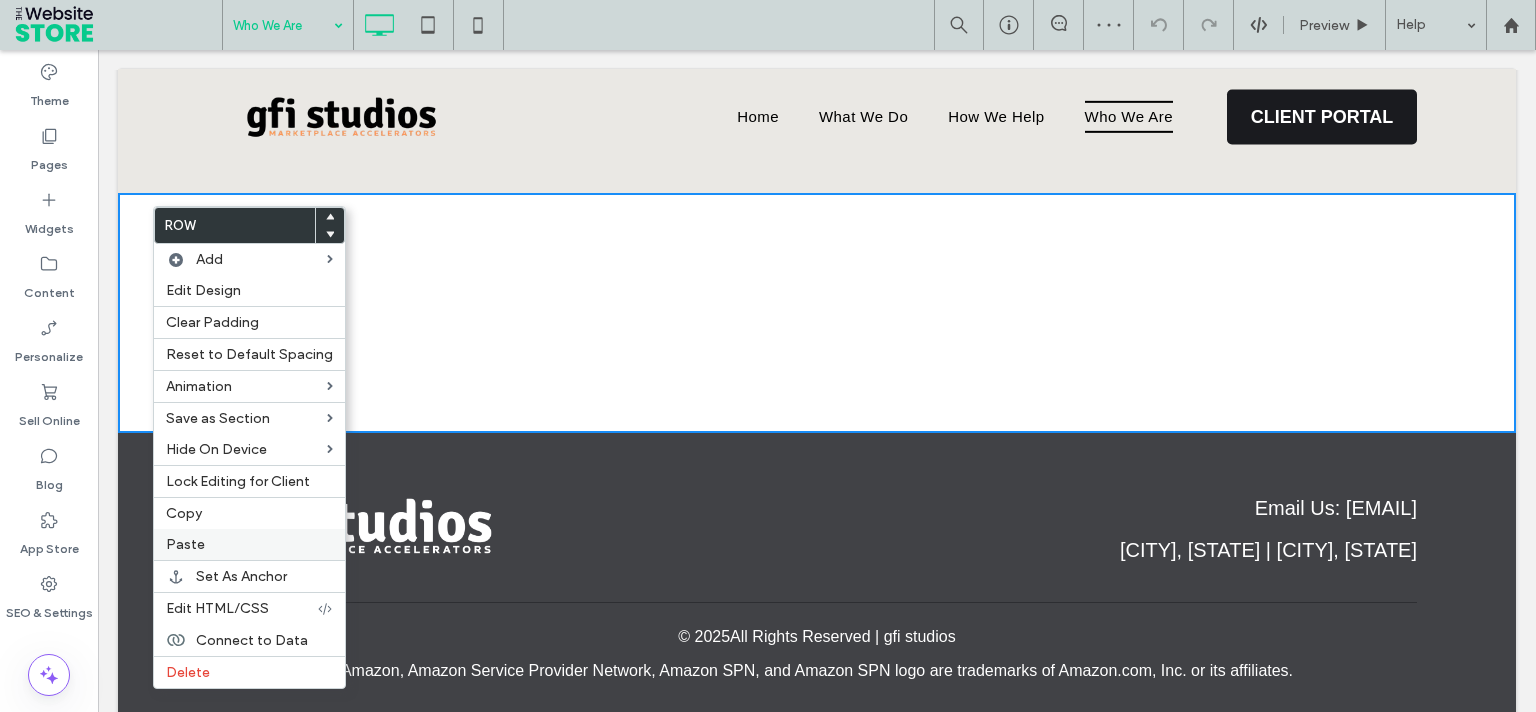 click on "Paste" at bounding box center (249, 544) 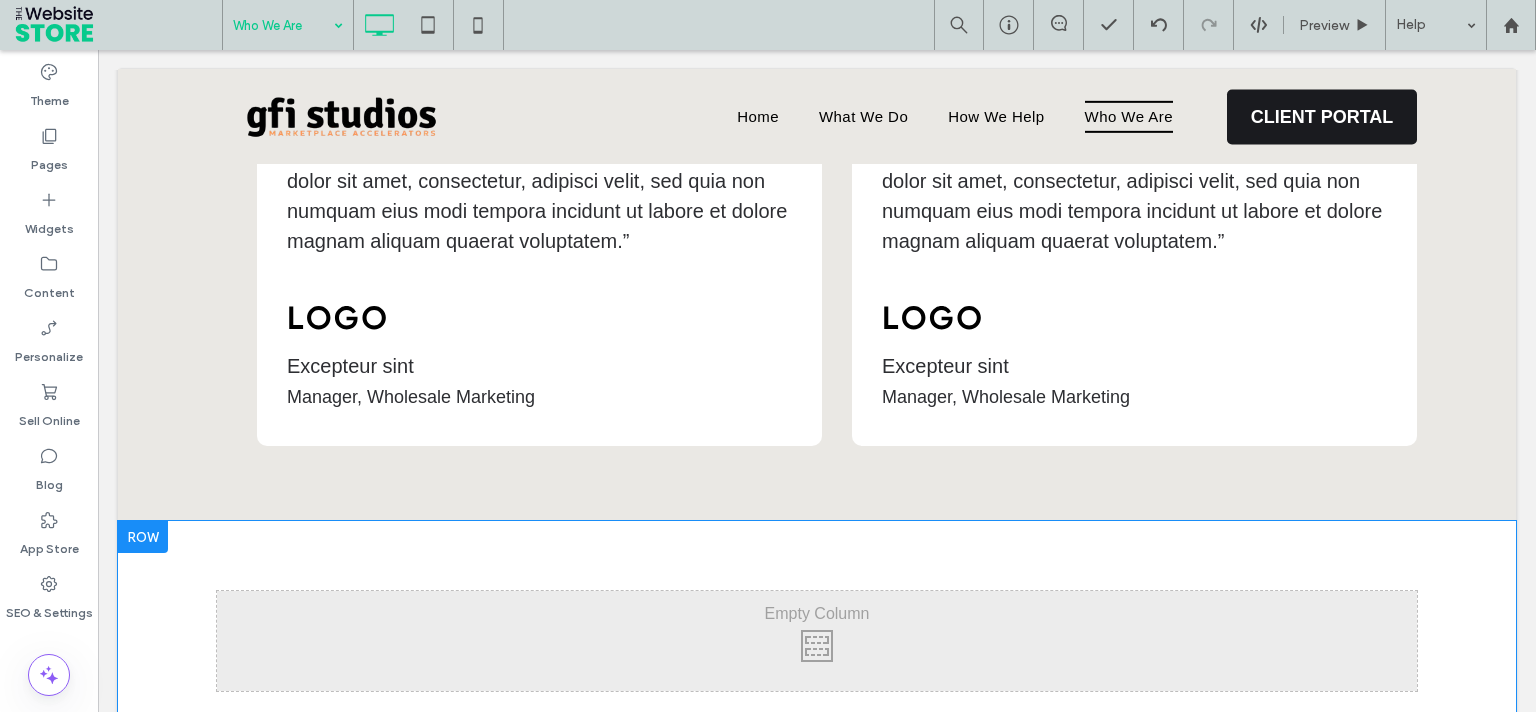 scroll, scrollTop: 1018, scrollLeft: 0, axis: vertical 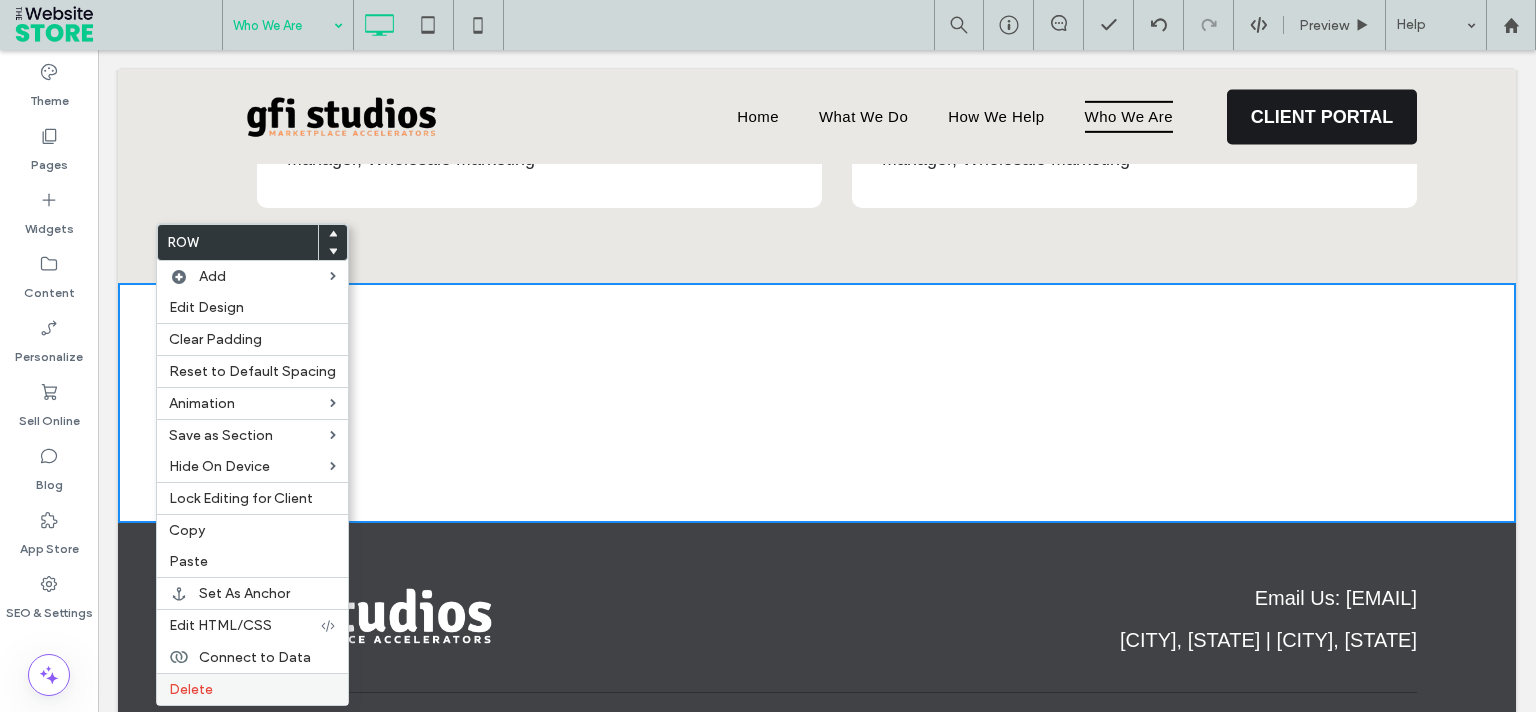 click on "Delete" at bounding box center [252, 689] 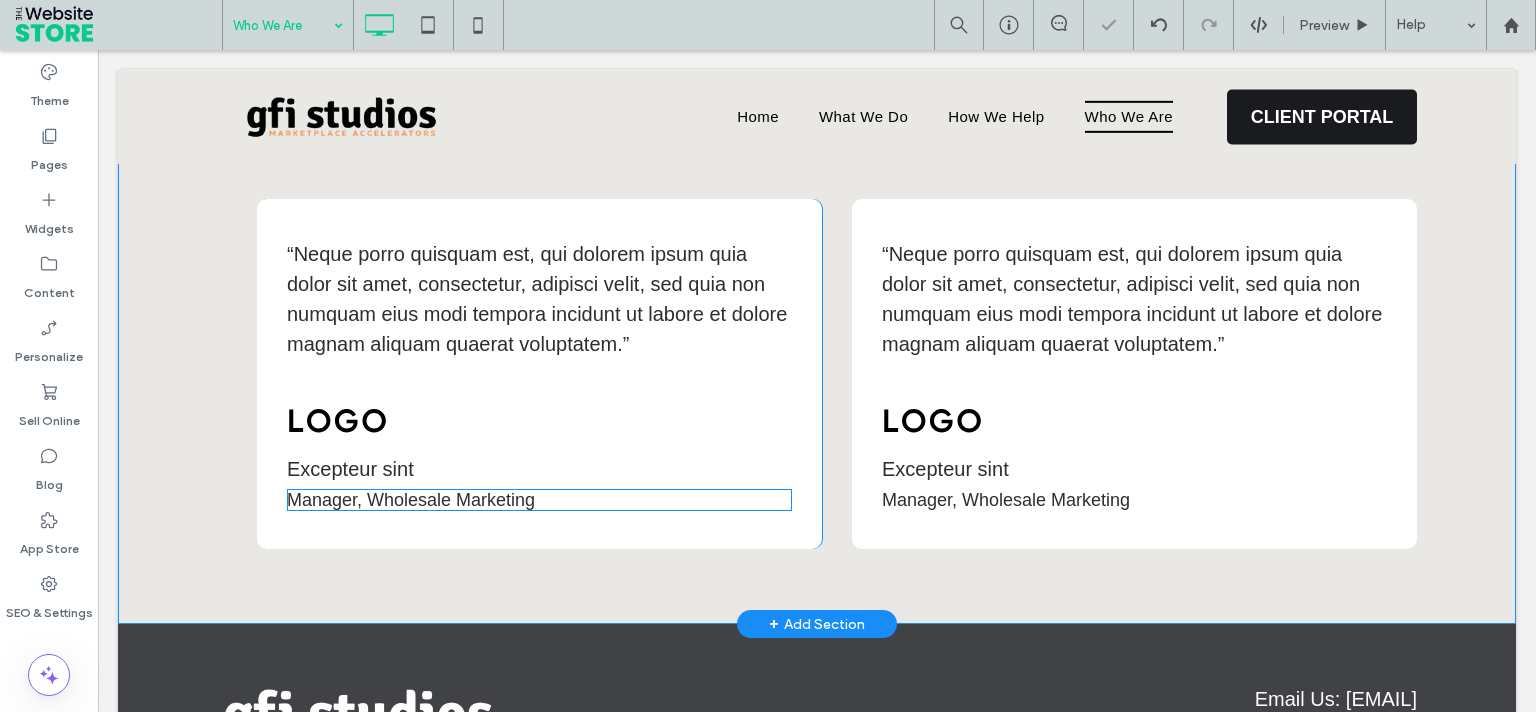 scroll, scrollTop: 404, scrollLeft: 0, axis: vertical 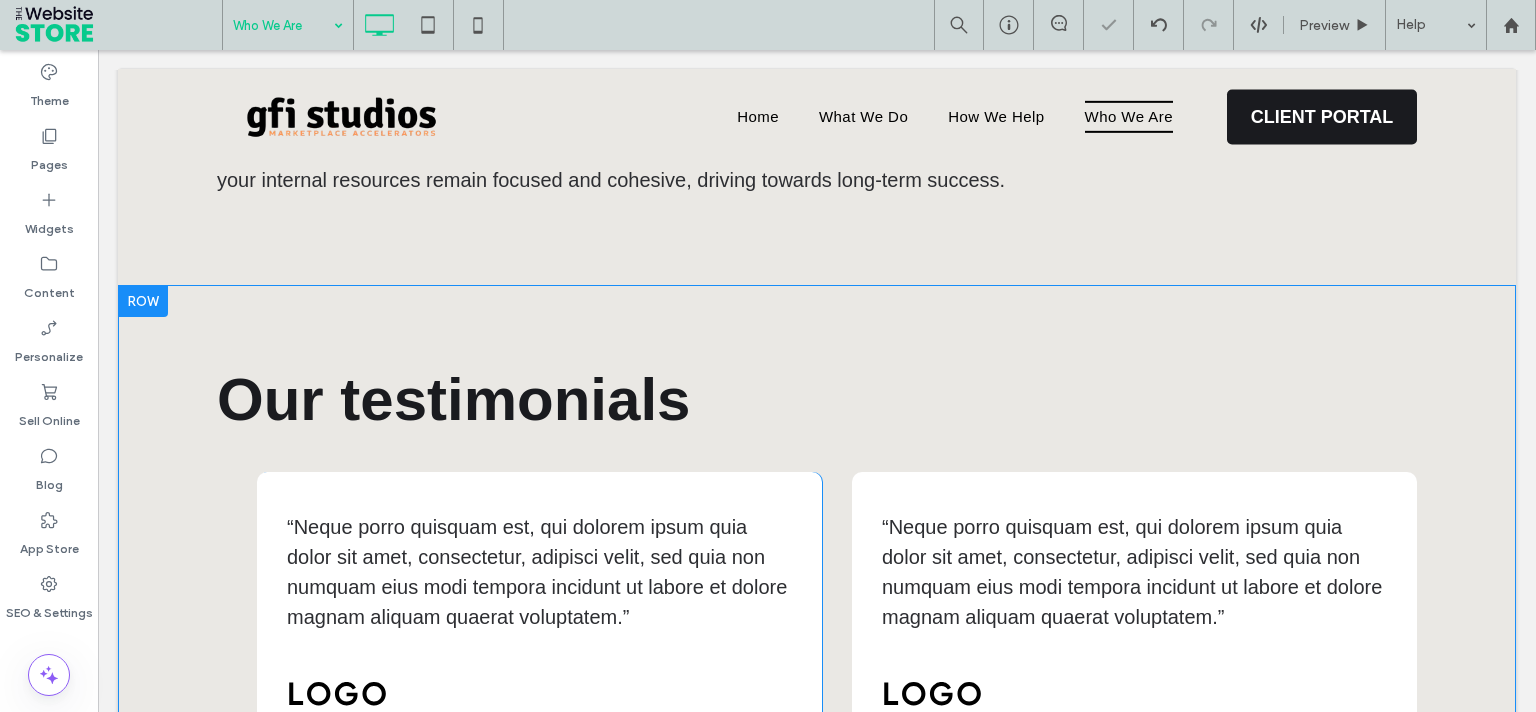 click at bounding box center [143, 301] 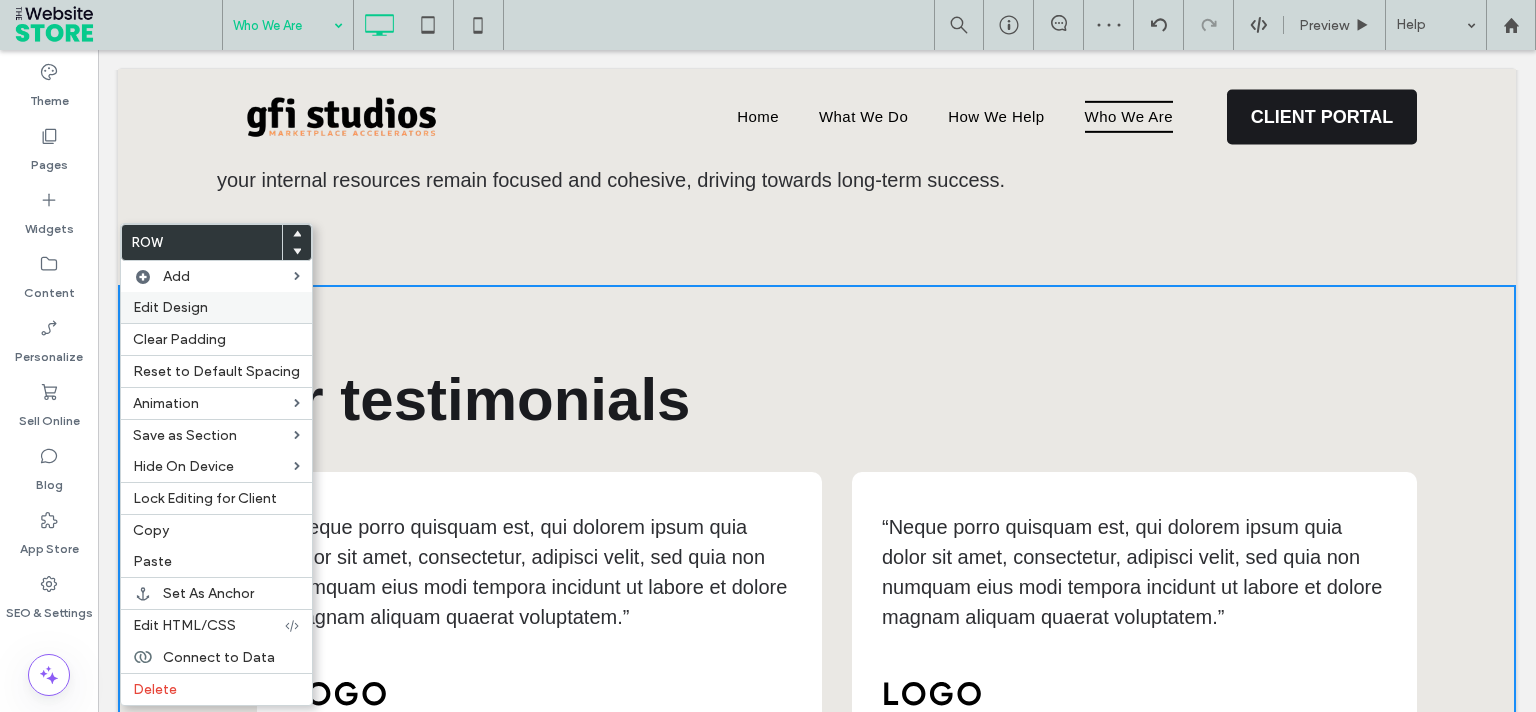 click on "Edit Design" at bounding box center [170, 307] 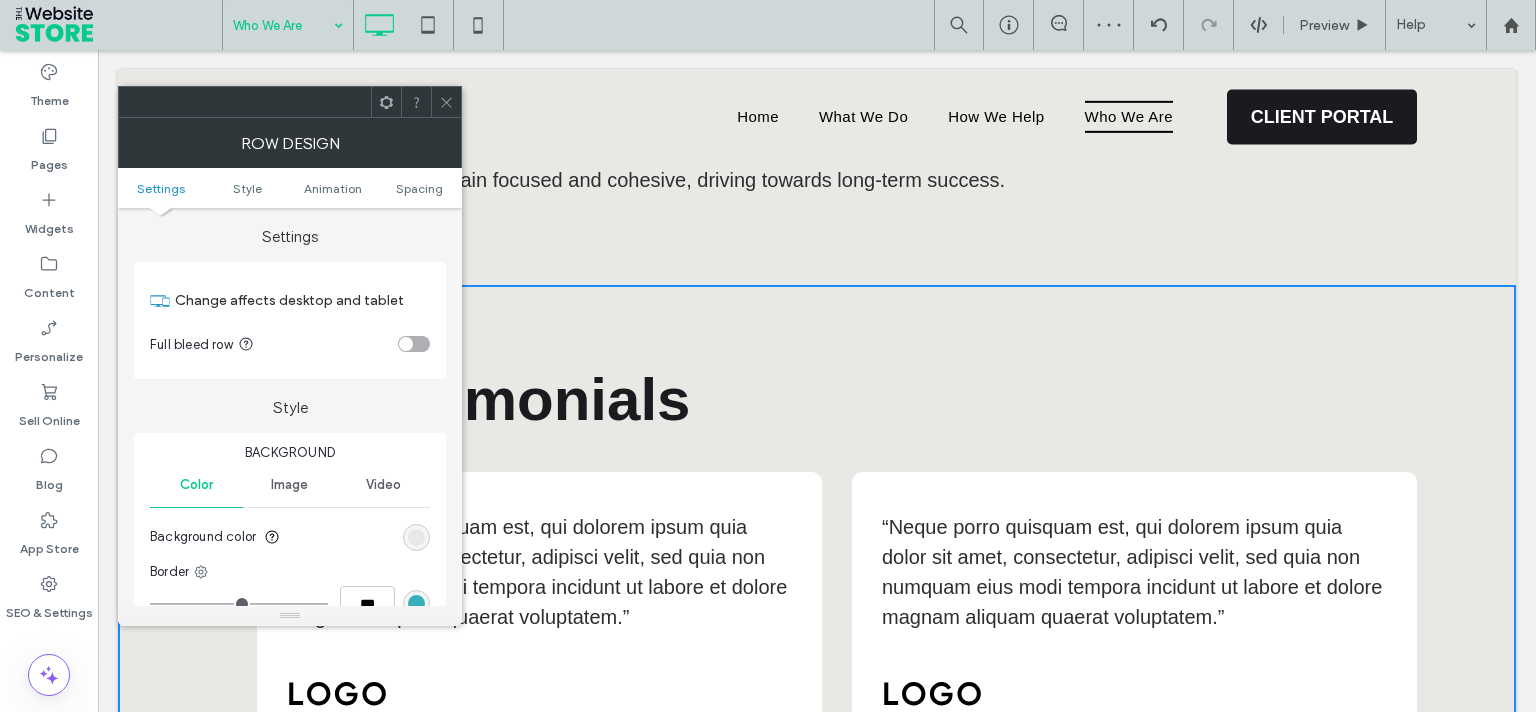 scroll, scrollTop: 306, scrollLeft: 0, axis: vertical 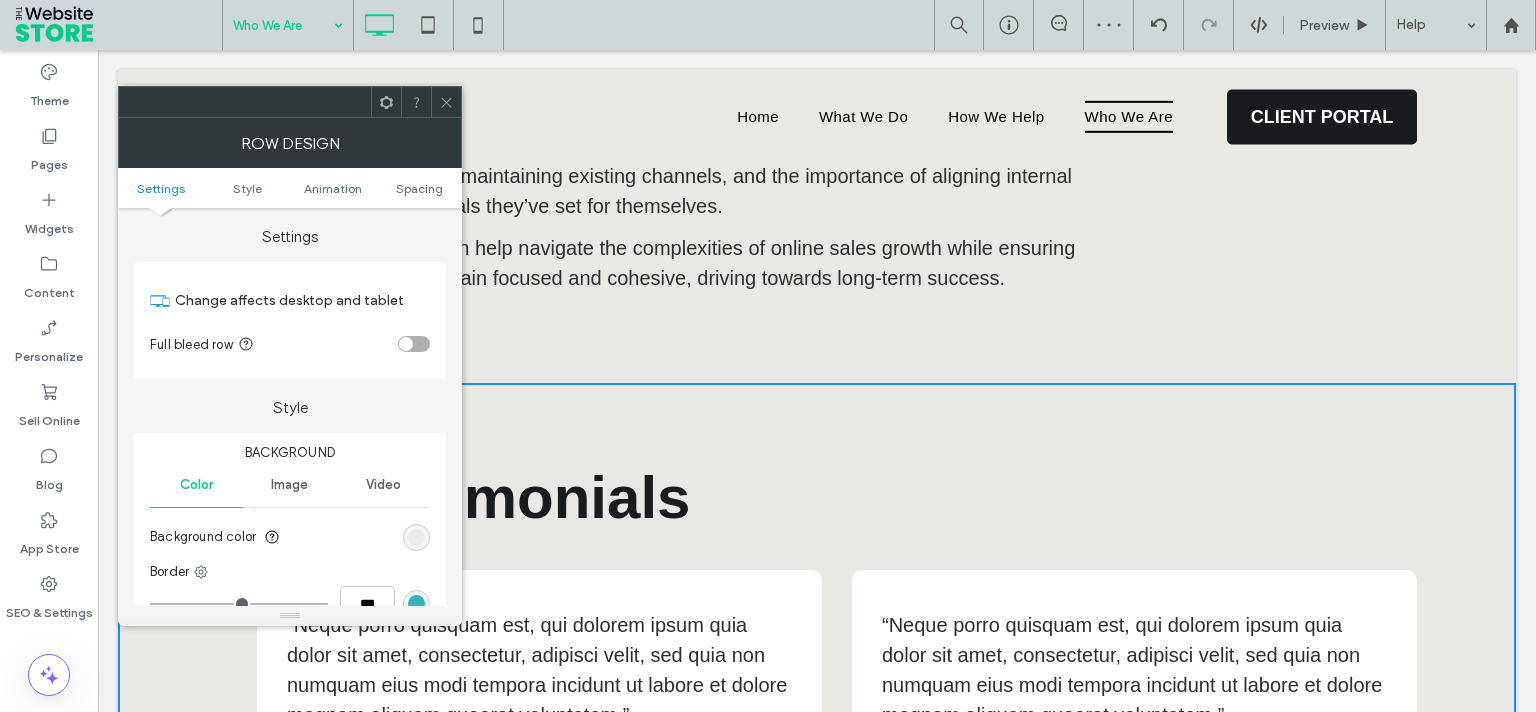 click at bounding box center (416, 537) 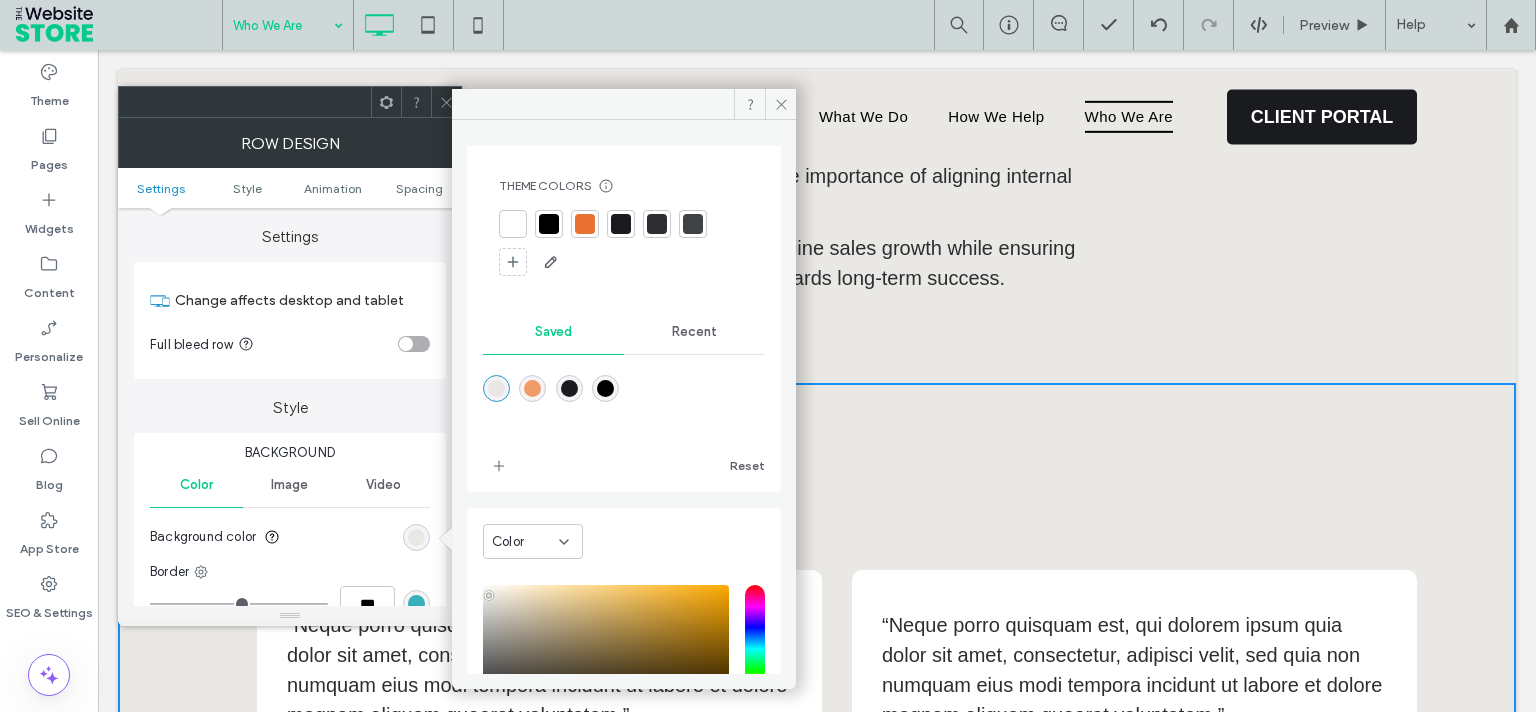 click at bounding box center [513, 224] 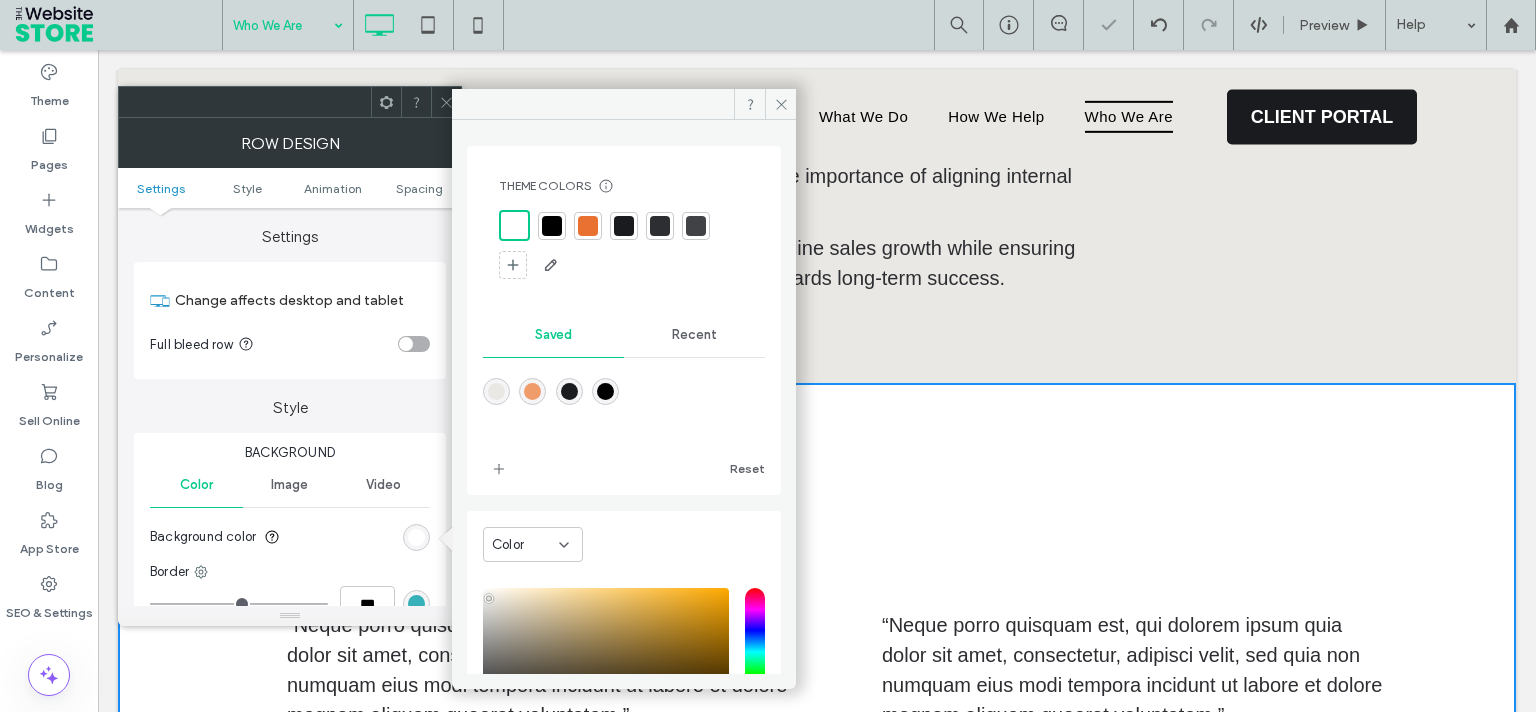 click at bounding box center [624, 104] 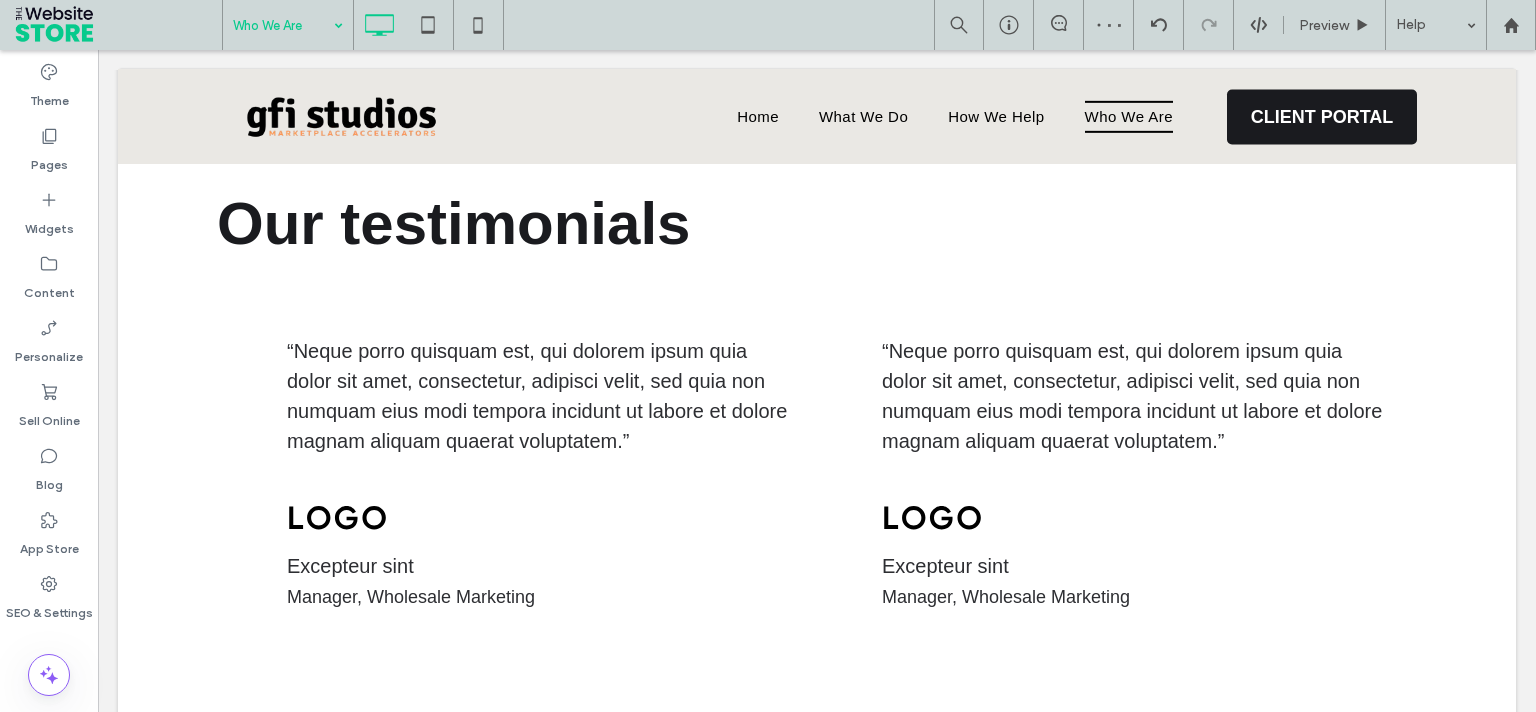 scroll, scrollTop: 546, scrollLeft: 0, axis: vertical 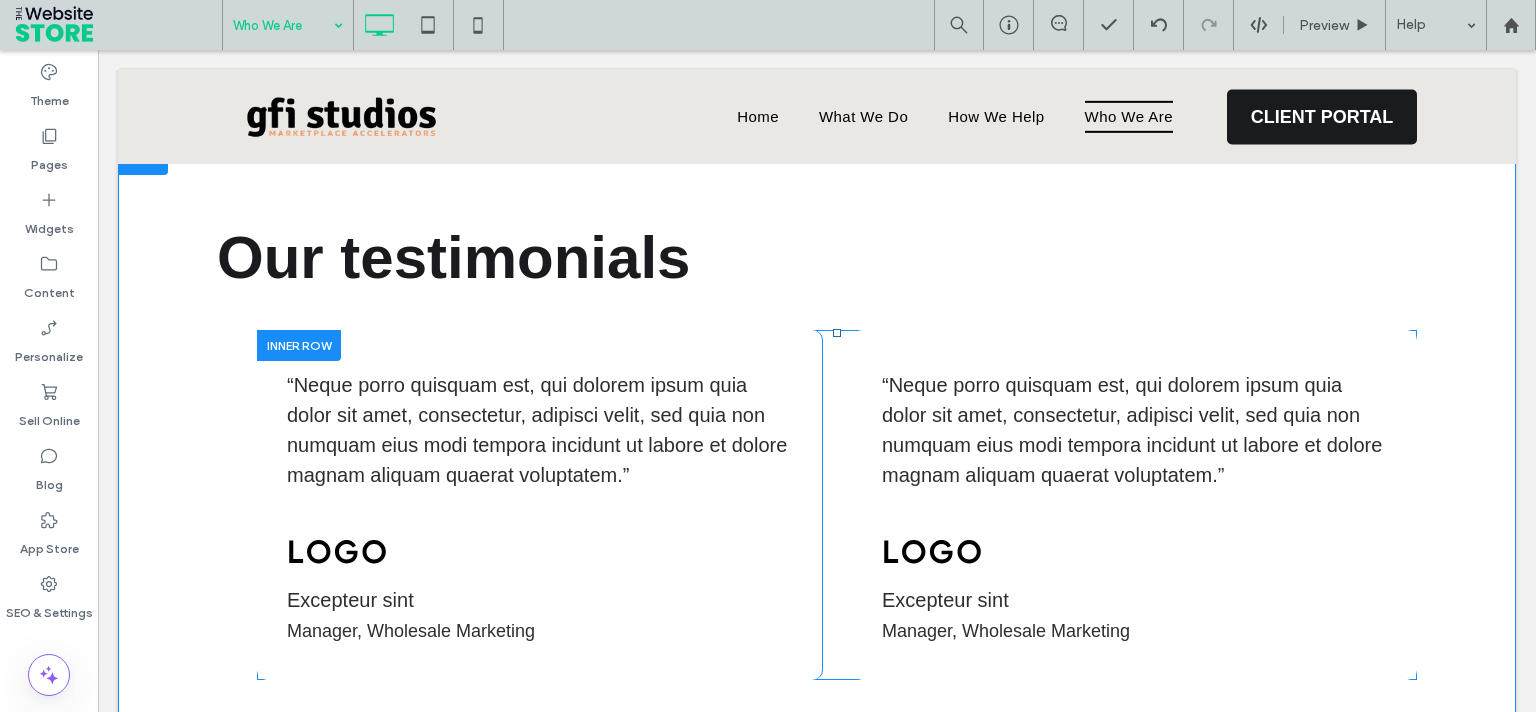 click on "“Neque porro quisquam est, qui dolorem ipsum quia dolor sit amet, consectetur, adipisci velit, sed quia non numquam eius modi tempora incidunt ut labore et dolore magnam aliquam quaerat voluptatem.”
Excepteur sint
Manager, Wholesale Marketing
Click To Paste     Click To Paste" at bounding box center (539, 505) 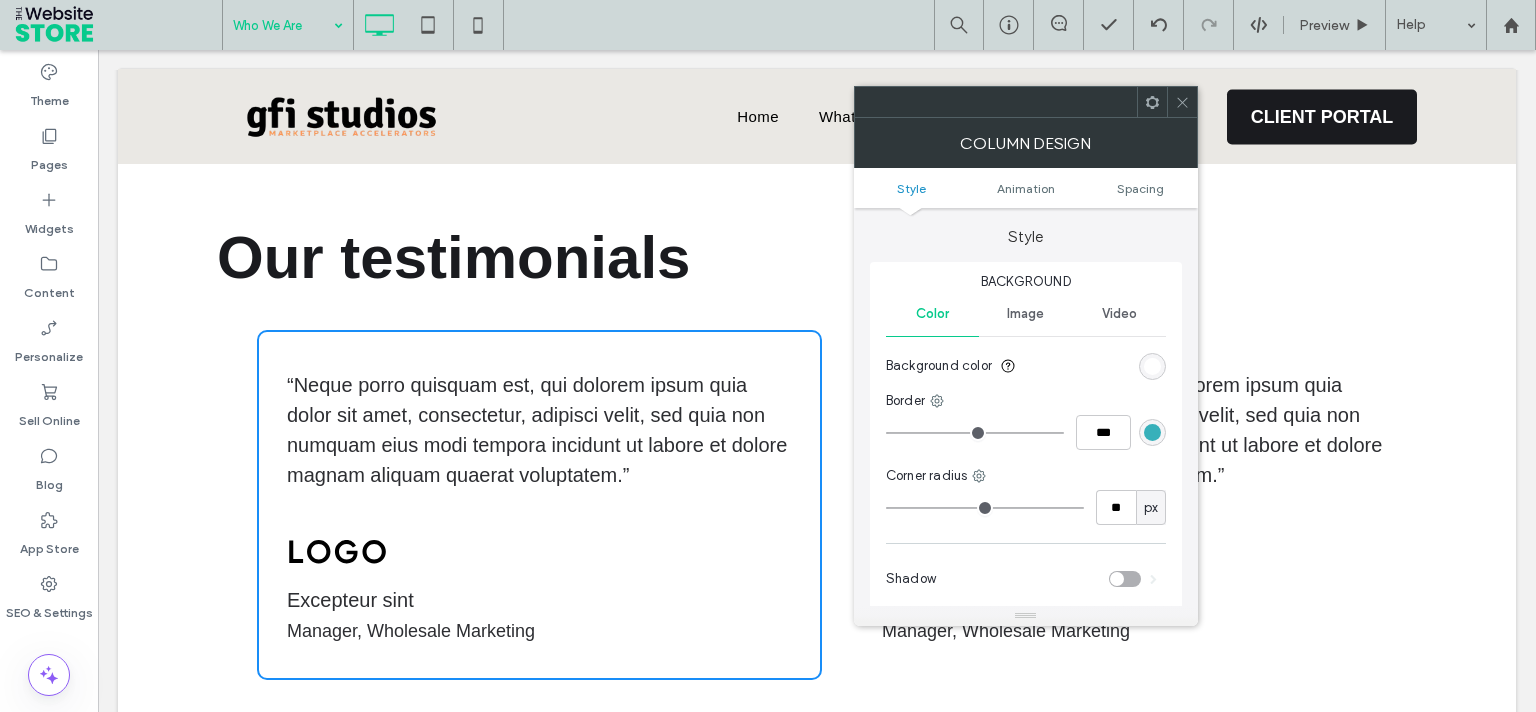 click at bounding box center [1125, 579] 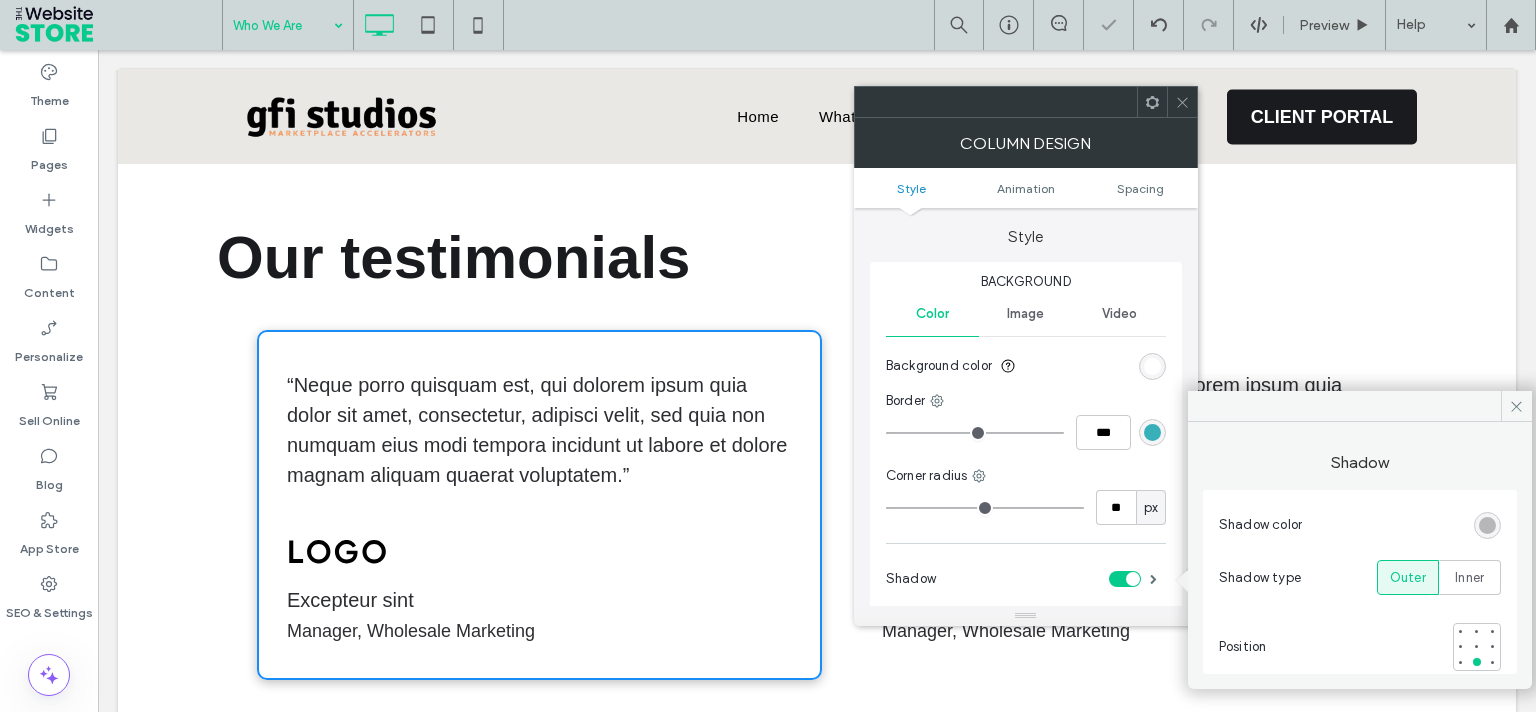 click 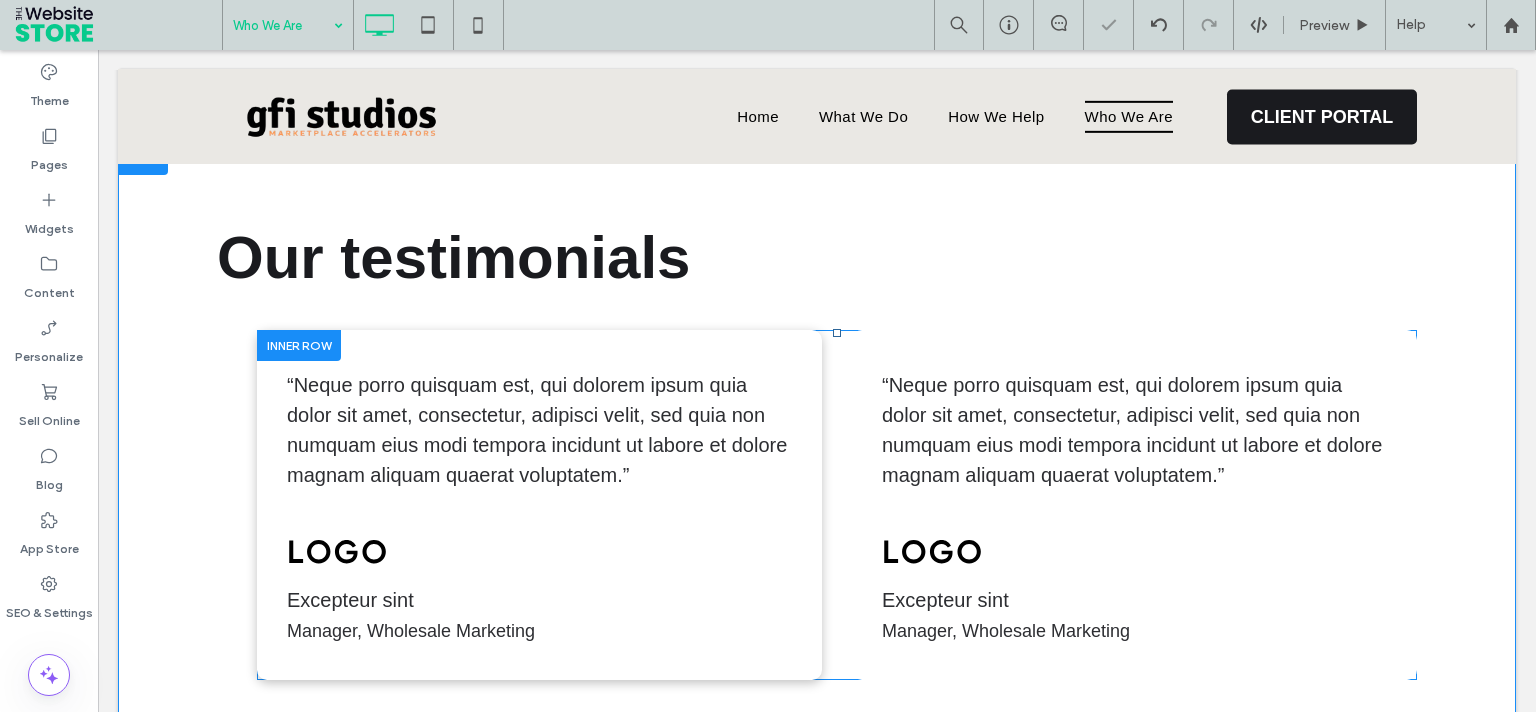 click on "“Neque porro quisquam est, qui dolorem ipsum quia dolor sit amet, consectetur, adipisci velit, sed quia non numquam eius modi tempora incidunt ut labore et dolore magnam aliquam quaerat voluptatem.”
Excepteur sint
Manager, Wholesale Marketing
Click To Paste     Click To Paste" at bounding box center (1134, 505) 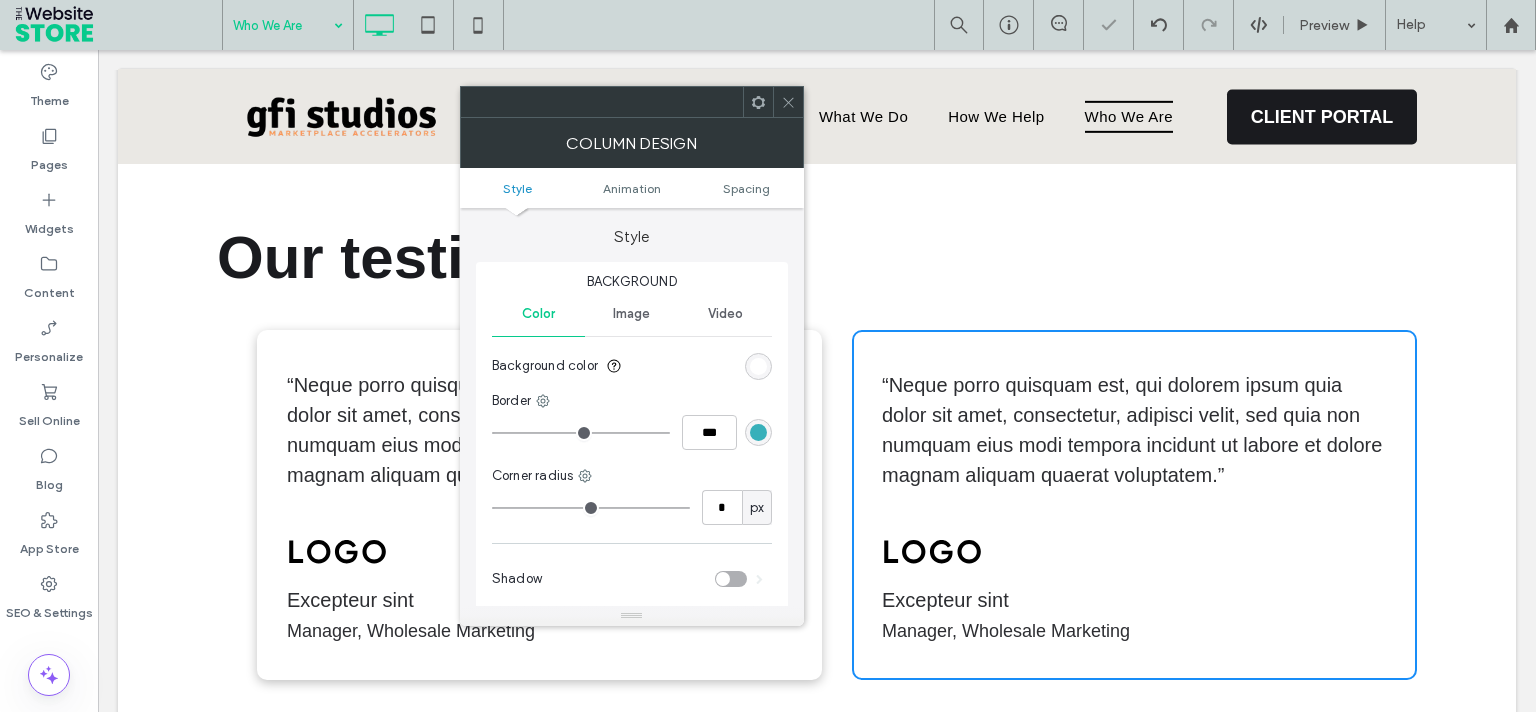 type on "**" 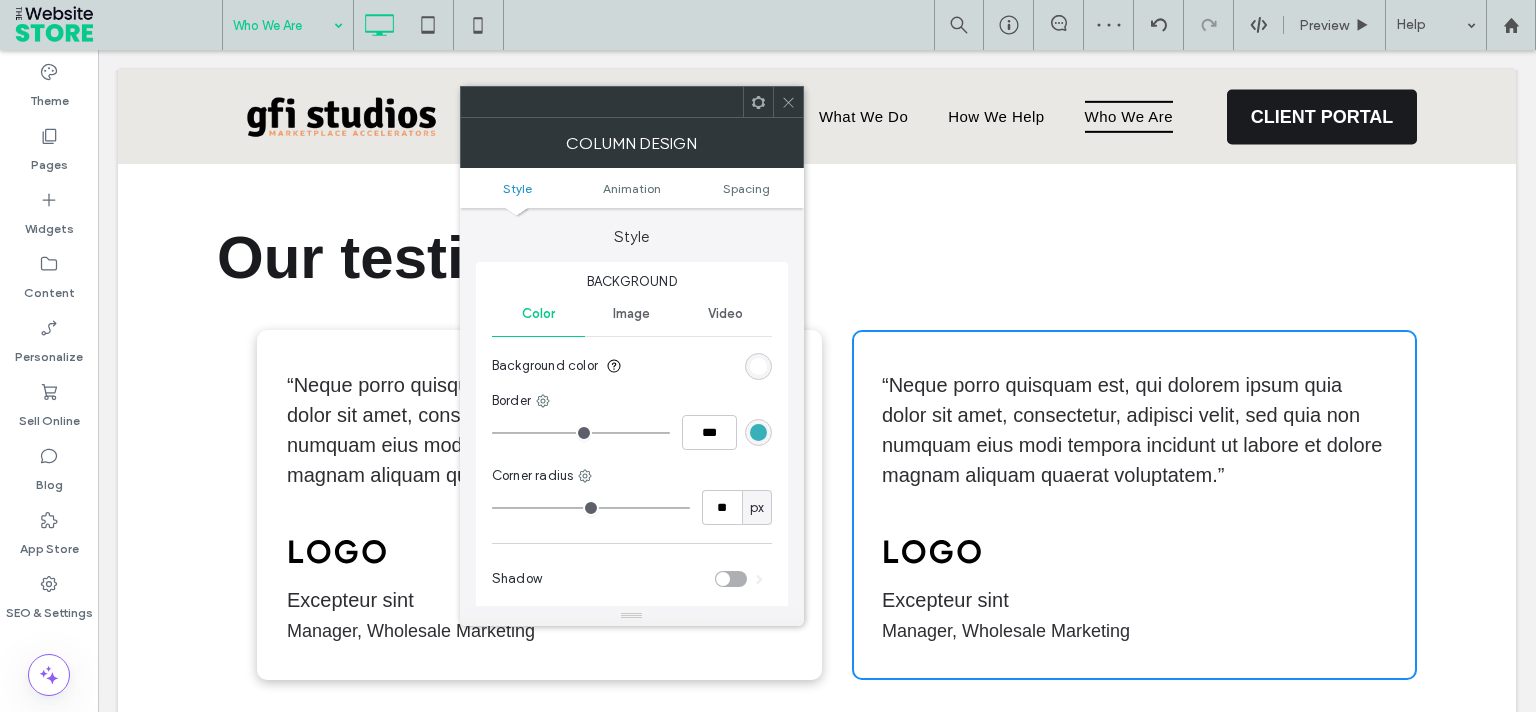 click at bounding box center [731, 579] 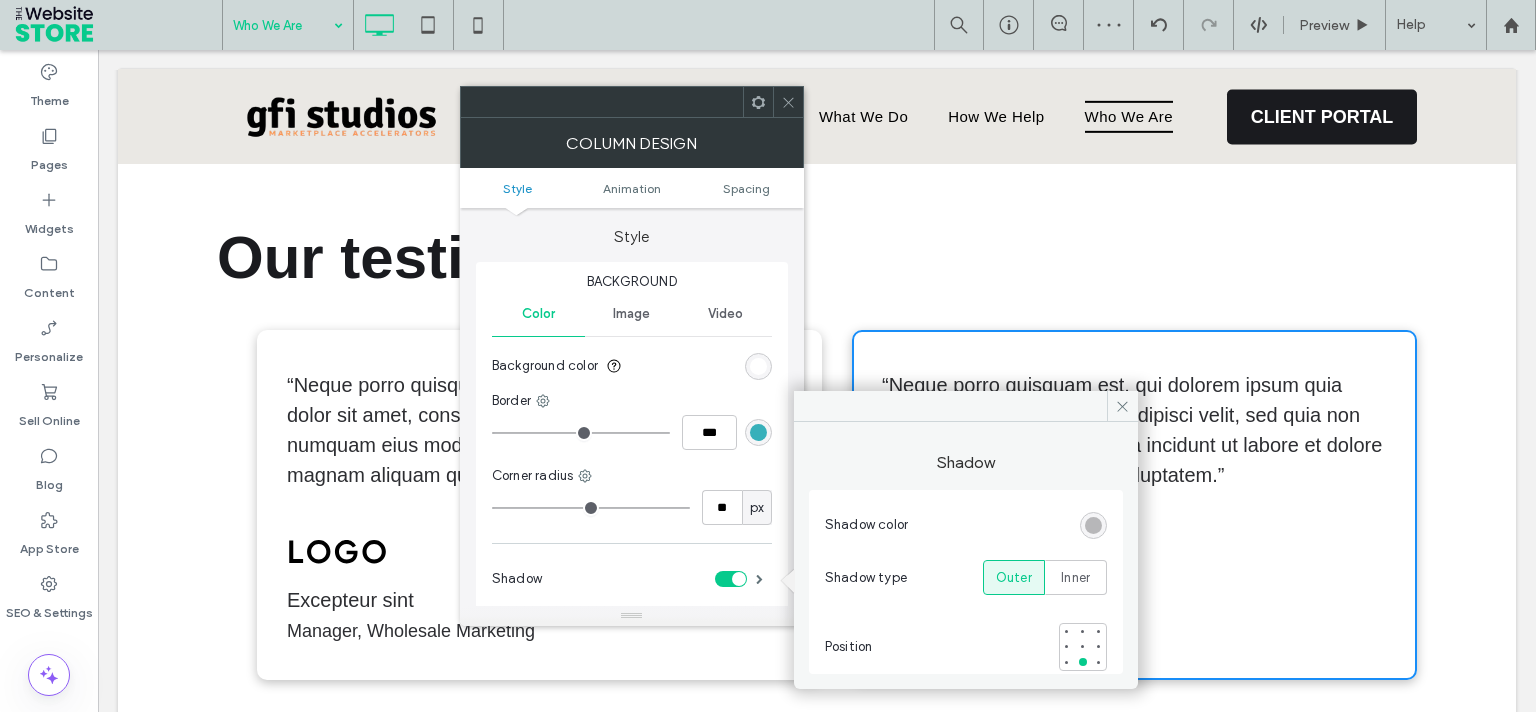 click at bounding box center (788, 102) 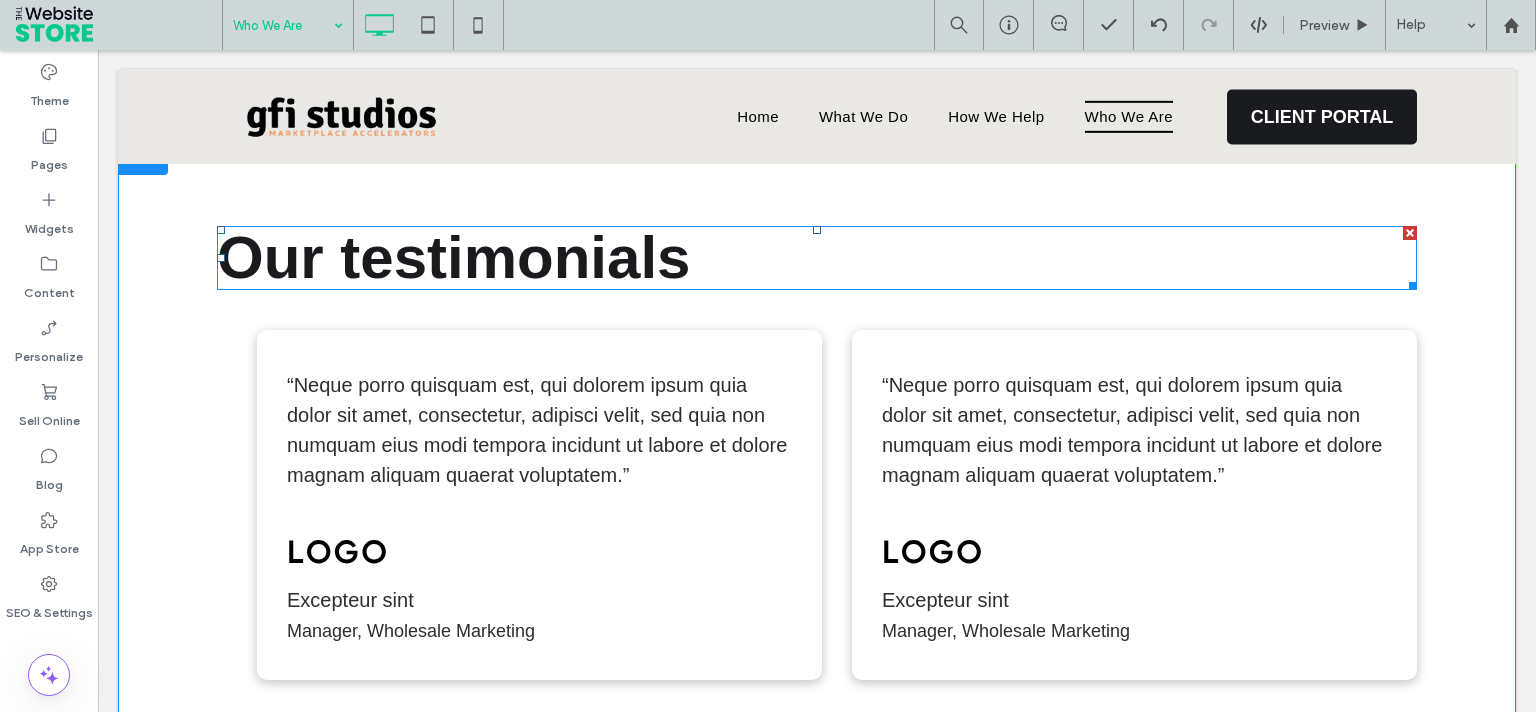 click at bounding box center [1410, 233] 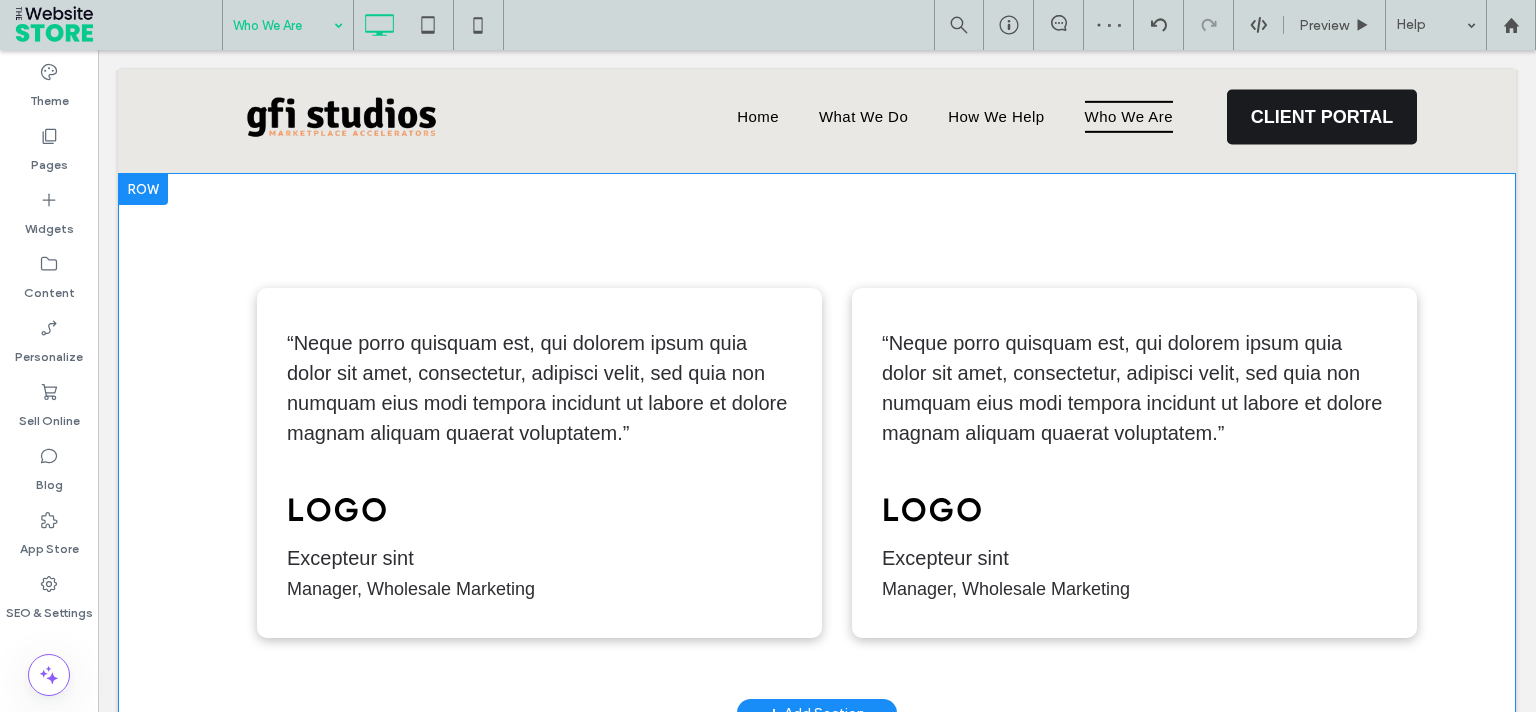 scroll, scrollTop: 476, scrollLeft: 0, axis: vertical 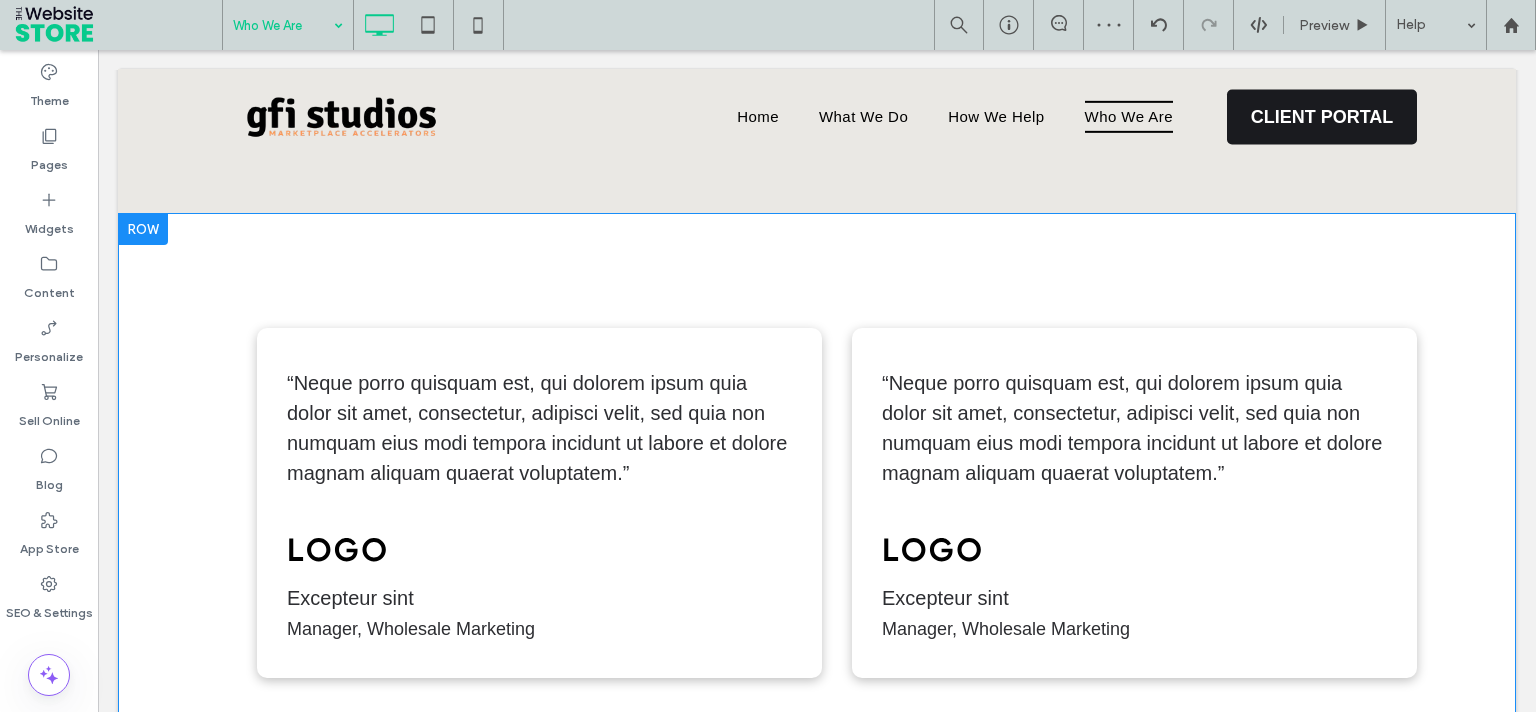 click on "“Neque porro quisquam est, qui dolorem ipsum quia dolor sit amet, consectetur, adipisci velit, sed quia non numquam eius modi tempora incidunt ut labore et dolore magnam aliquam quaerat voluptatem.”
Excepteur sint
Manager, Wholesale Marketing
Click To Paste     Click To Paste
“Neque porro quisquam est, qui dolorem ipsum quia dolor sit amet, consectetur, adipisci velit, sed quia non numquam eius modi tempora incidunt ut labore et dolore magnam aliquam quaerat voluptatem.”
Excepteur sint
Manager, Wholesale Marketing
Click To Paste     Click To Paste
Click To Paste     Click To Paste" at bounding box center (817, 483) 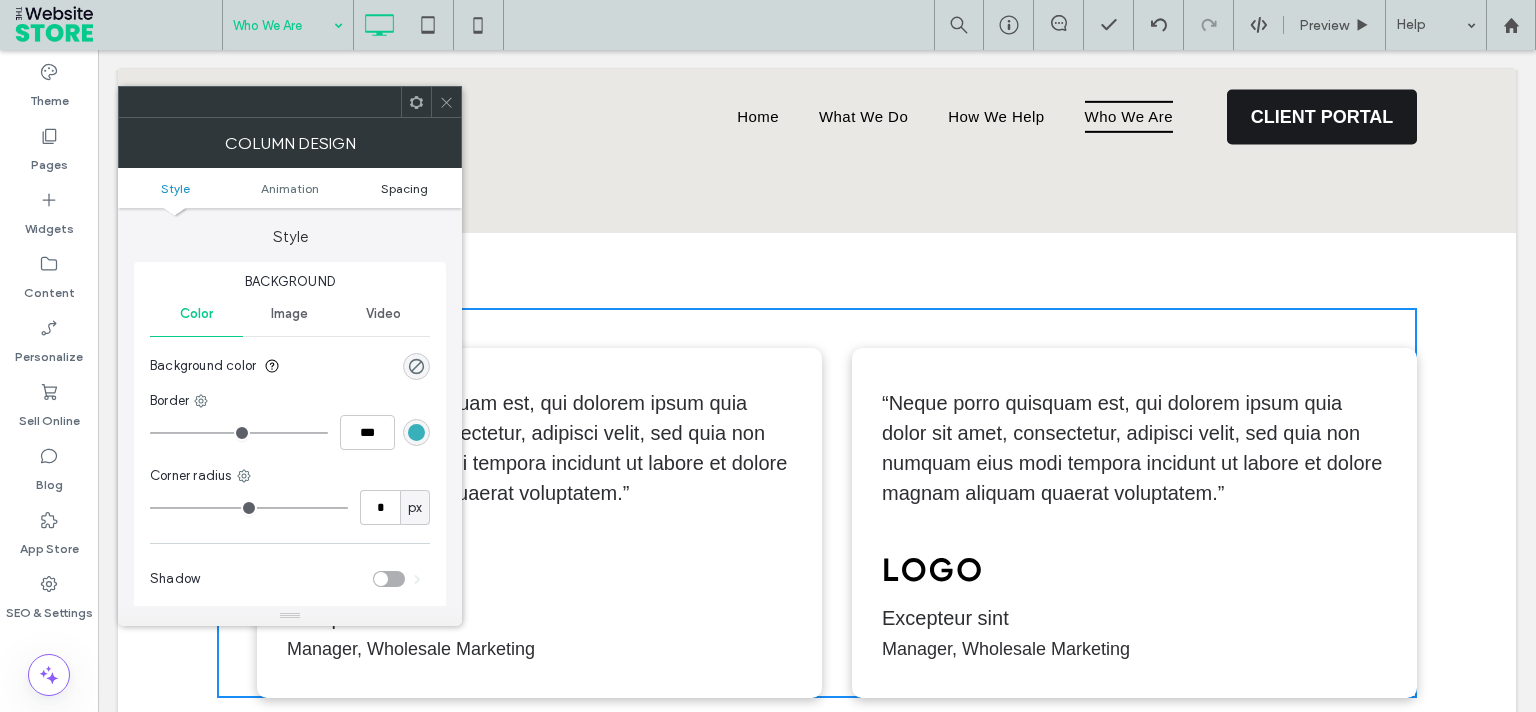 click on "Spacing" at bounding box center (404, 188) 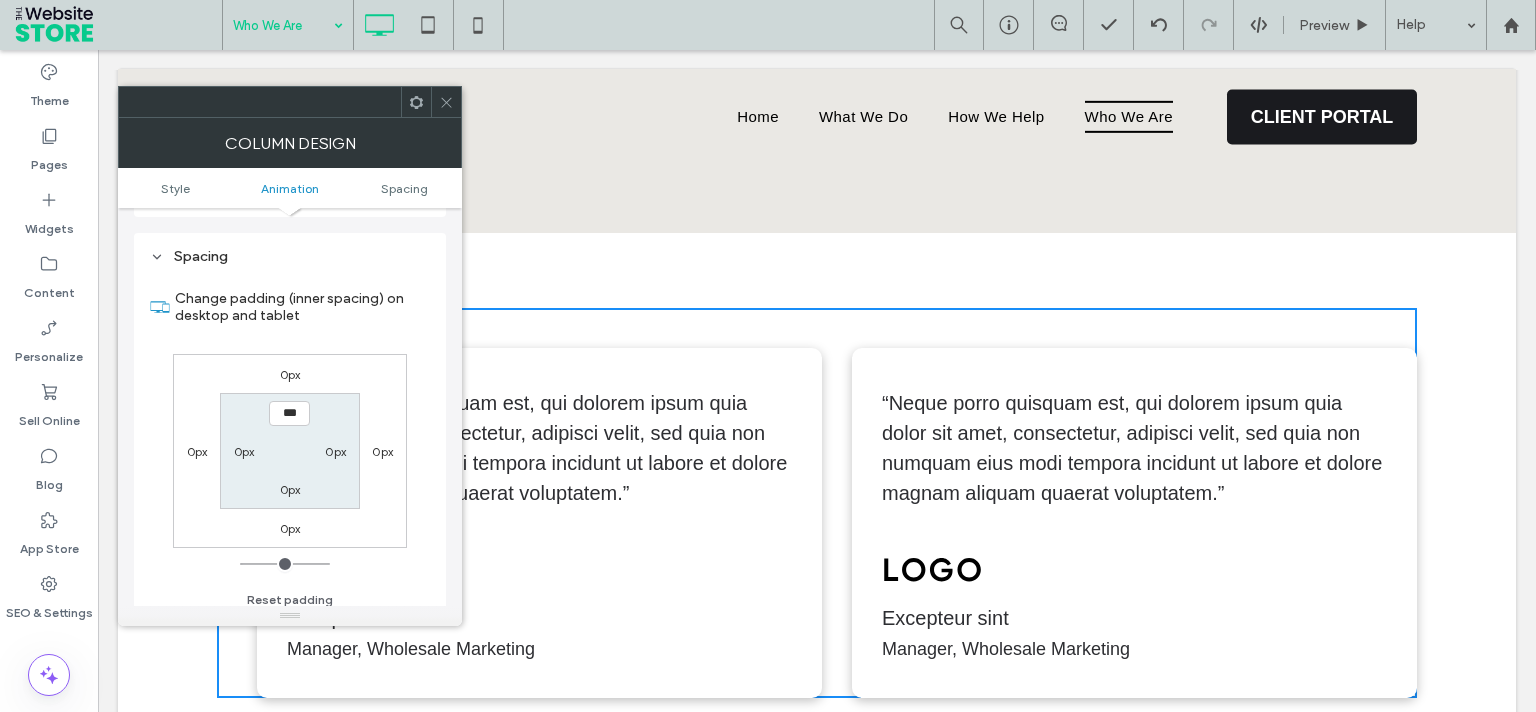 scroll, scrollTop: 469, scrollLeft: 0, axis: vertical 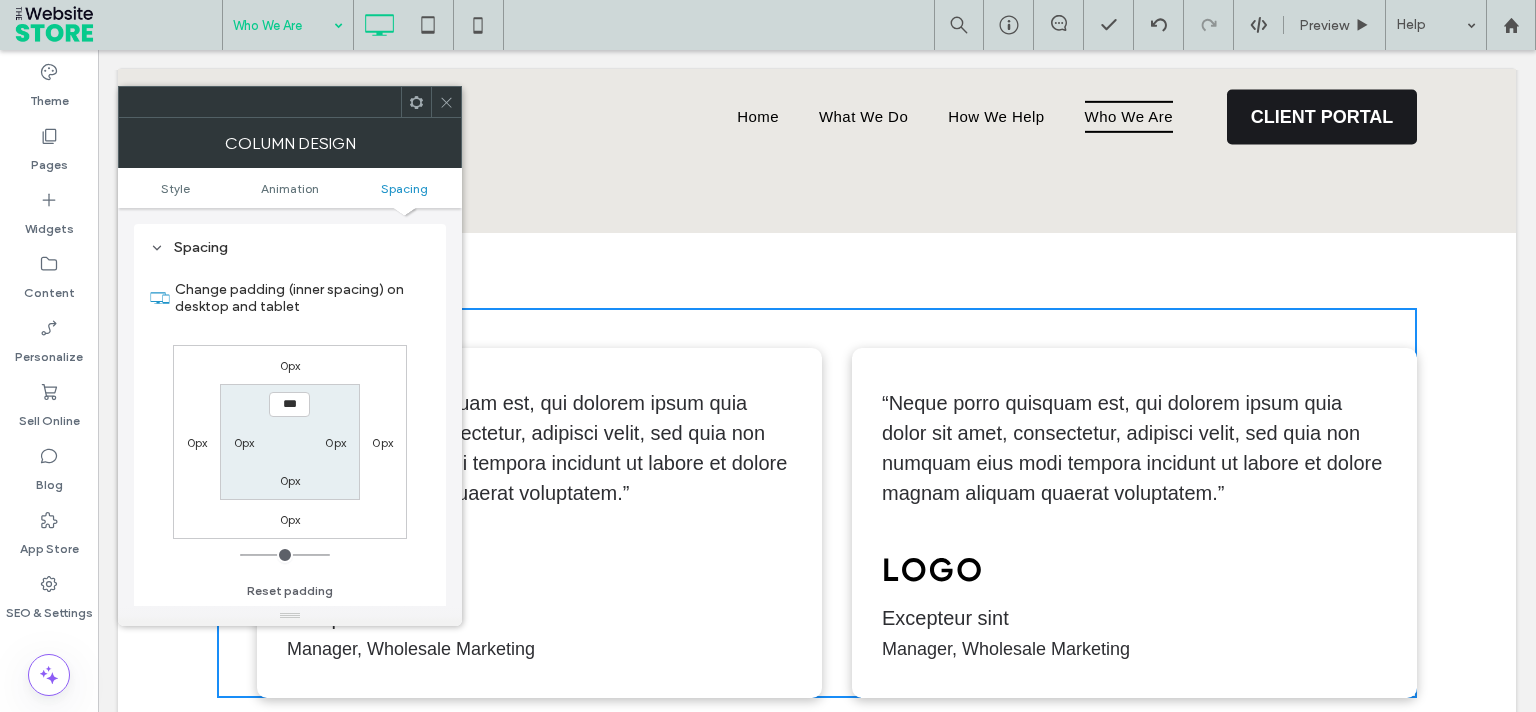 click at bounding box center [446, 102] 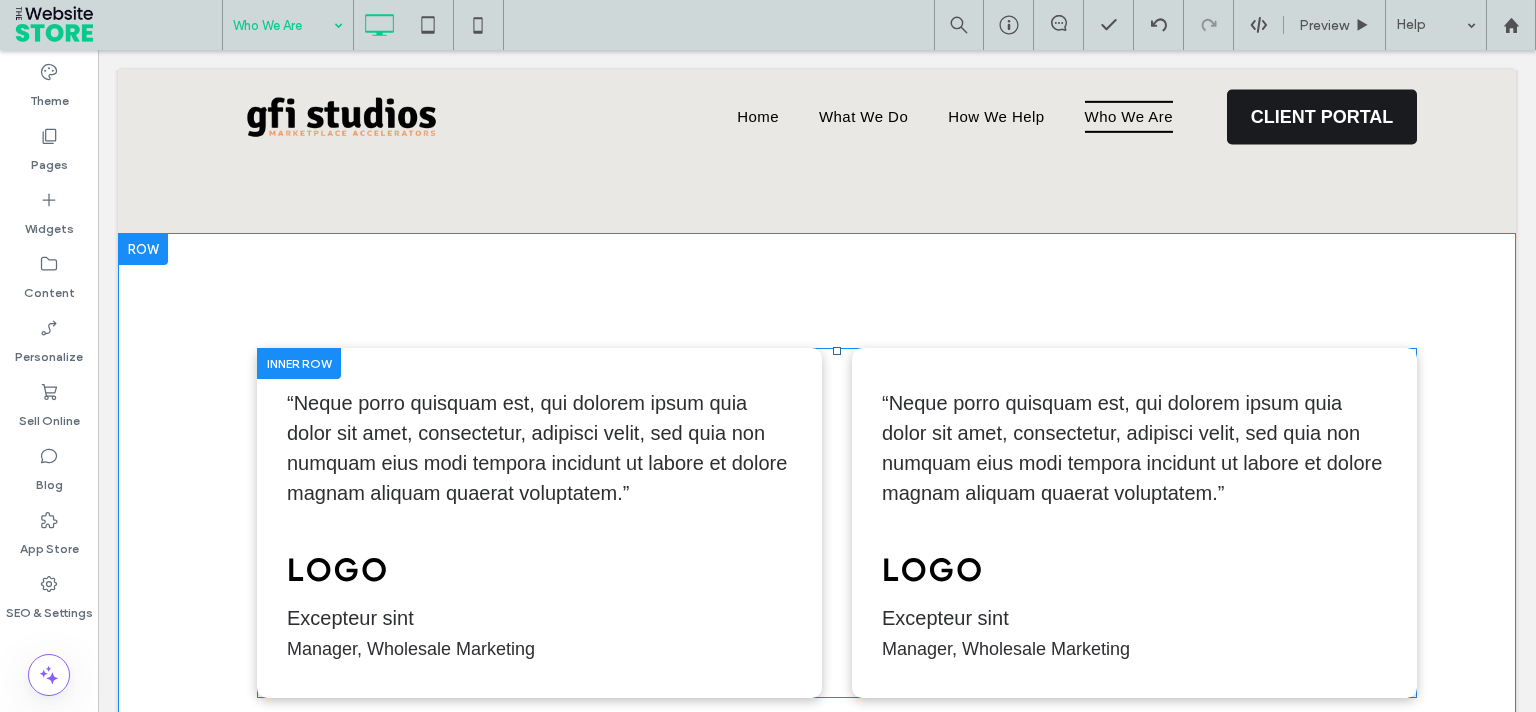 click on "“Neque porro quisquam est, qui dolorem ipsum quia dolor sit amet, consectetur, adipisci velit, sed quia non numquam eius modi tempora incidunt ut labore et dolore magnam aliquam quaerat voluptatem.”
Excepteur sint
Manager, Wholesale Marketing
Click To Paste     Click To Paste" at bounding box center (539, 523) 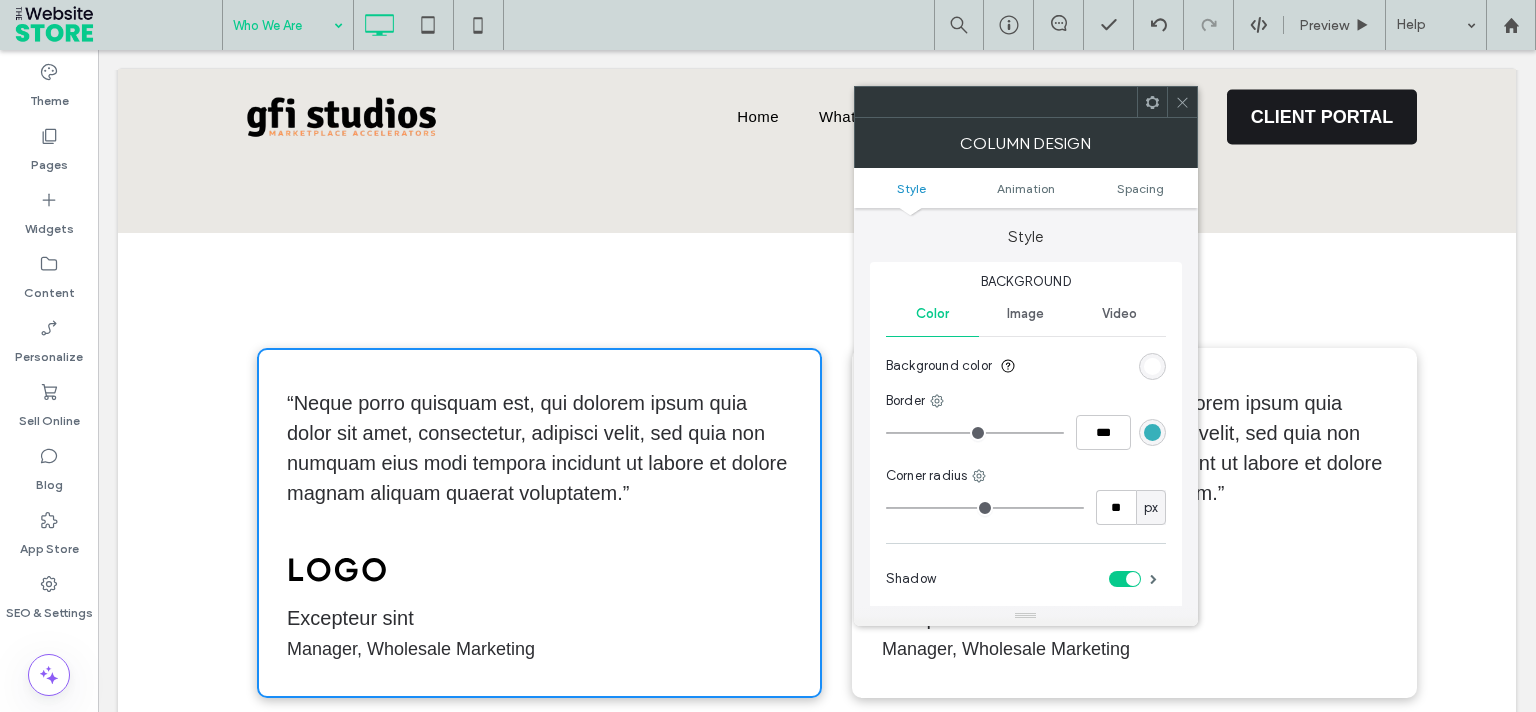 click 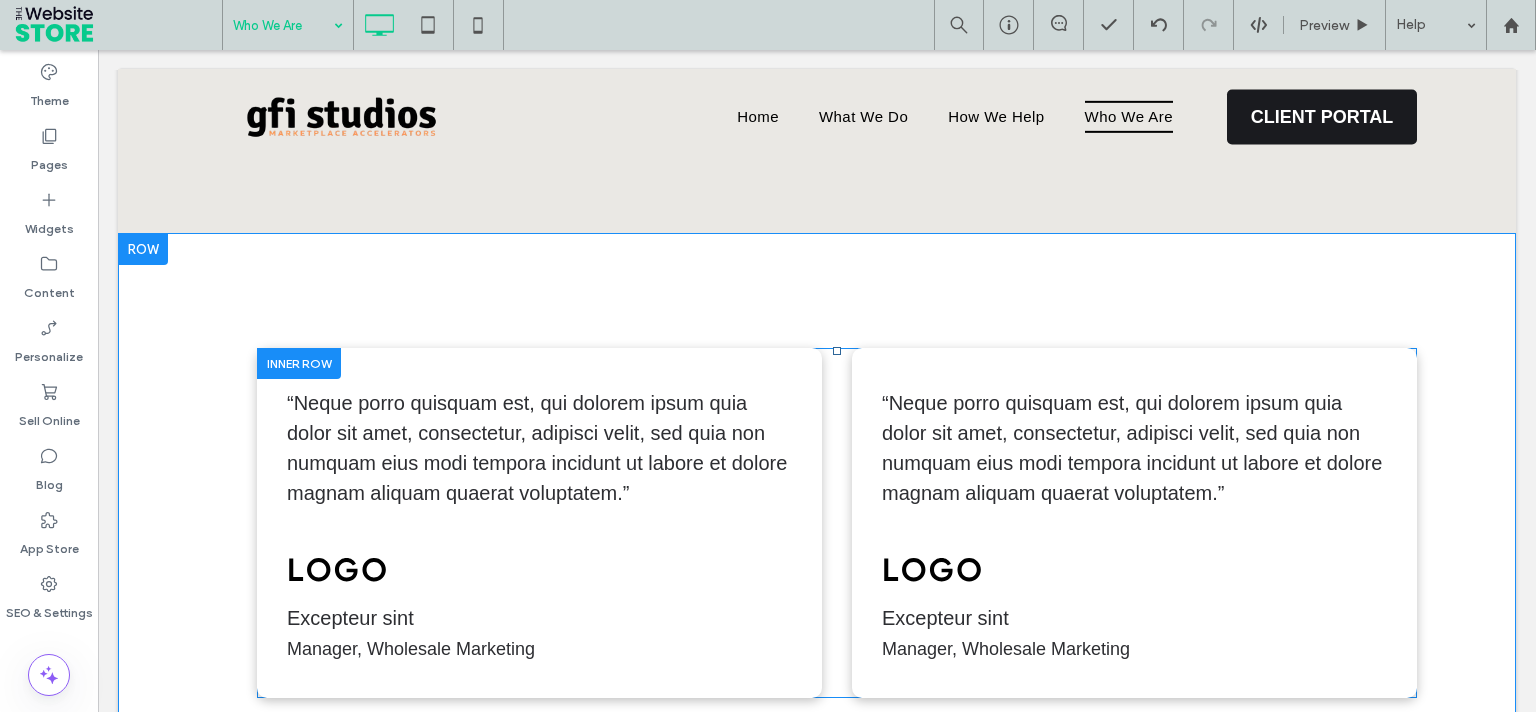 click at bounding box center (299, 363) 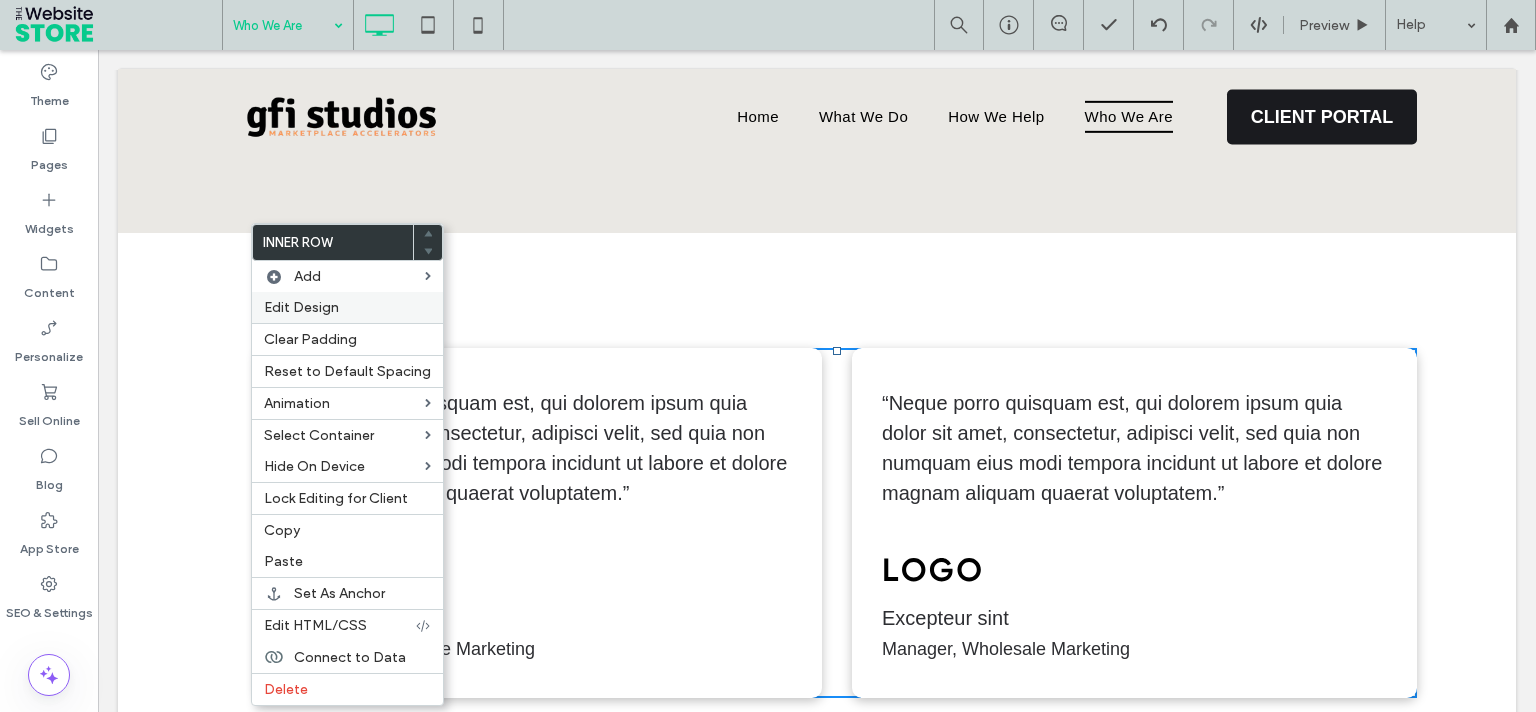 click on "Edit Design" at bounding box center (347, 307) 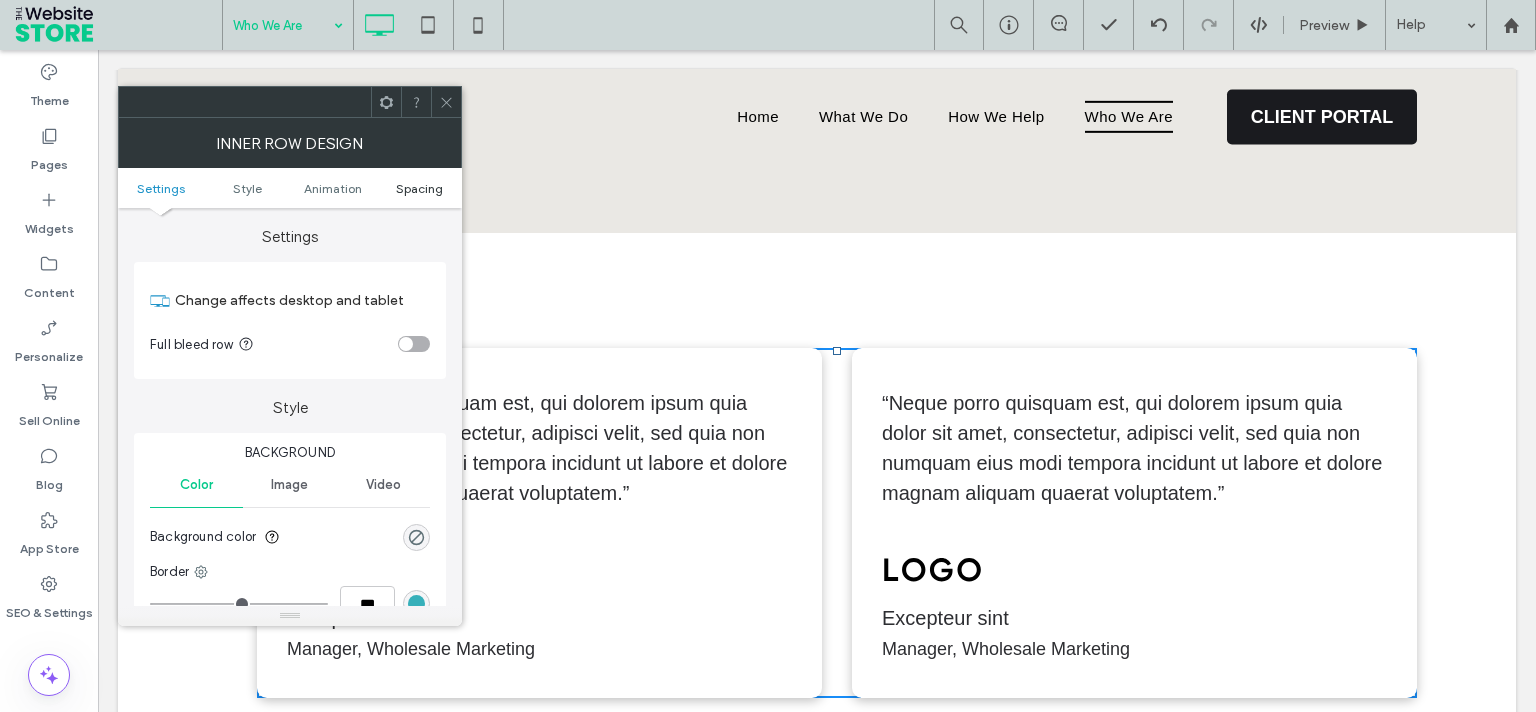 click on "Spacing" at bounding box center [419, 188] 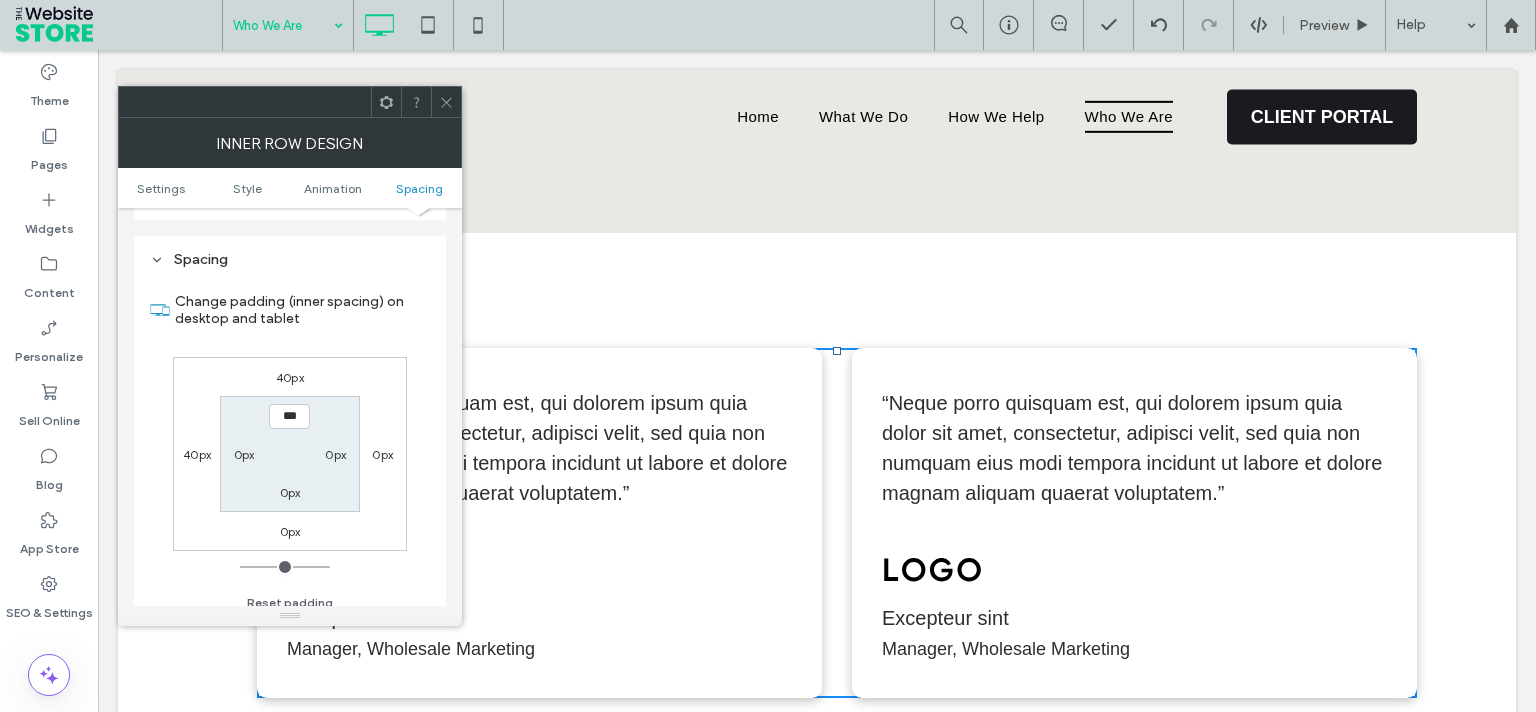 scroll, scrollTop: 640, scrollLeft: 0, axis: vertical 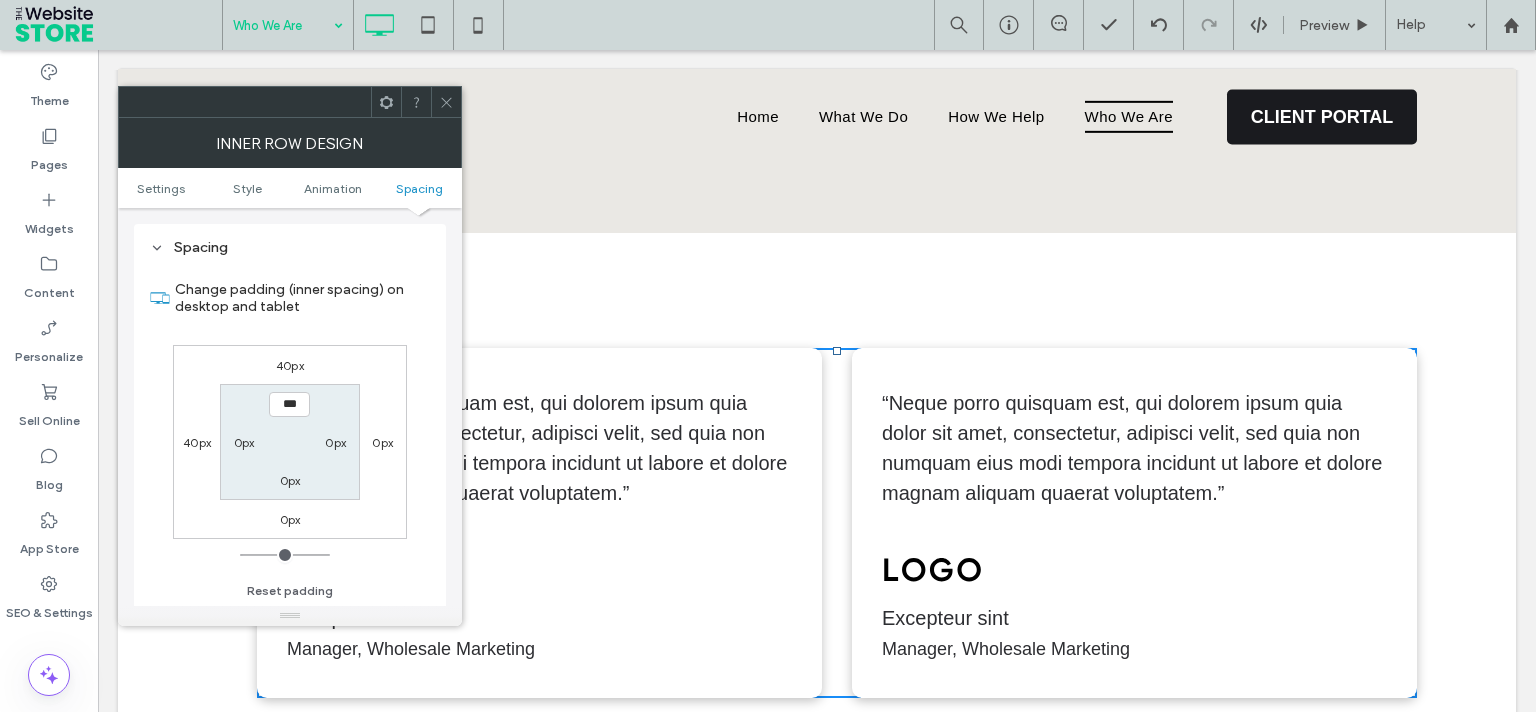 click on "40px" at bounding box center (290, 365) 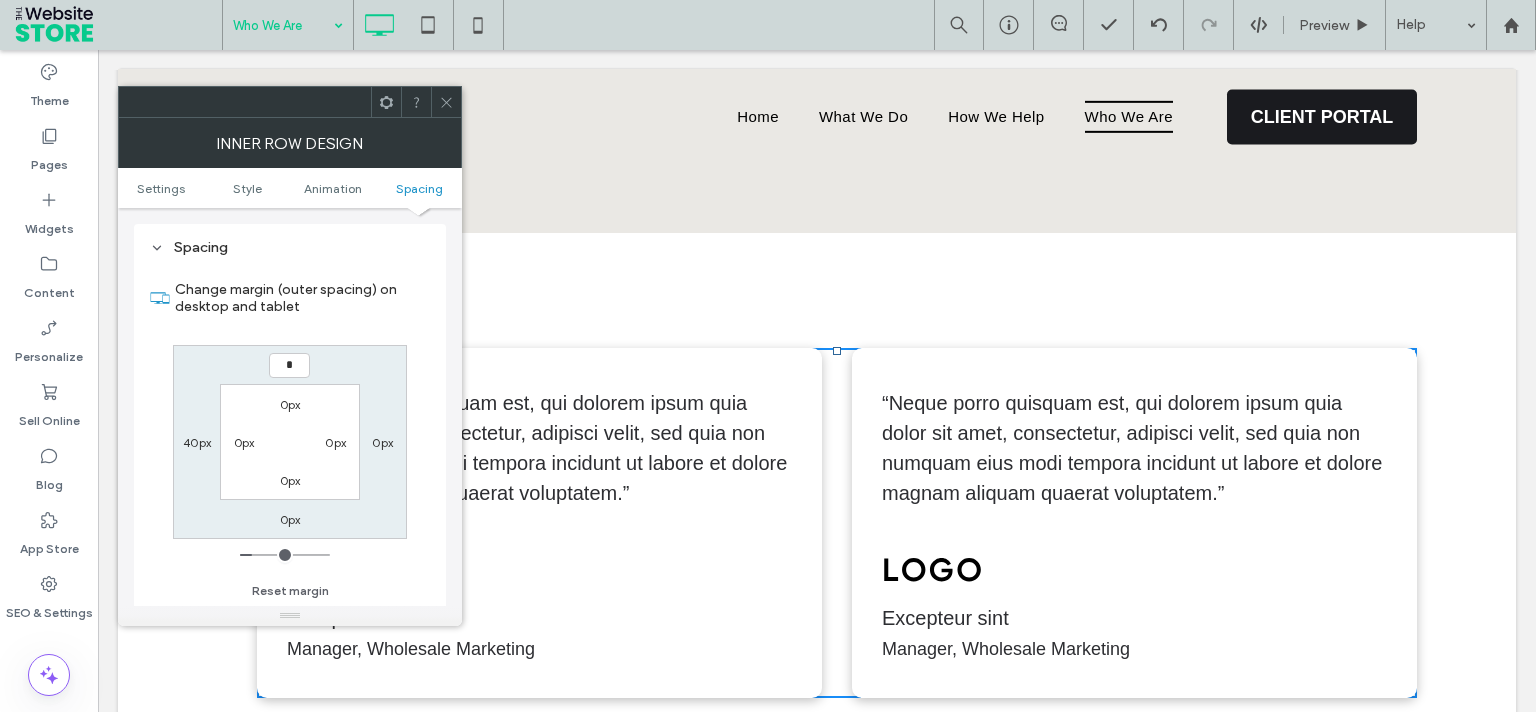 type on "*" 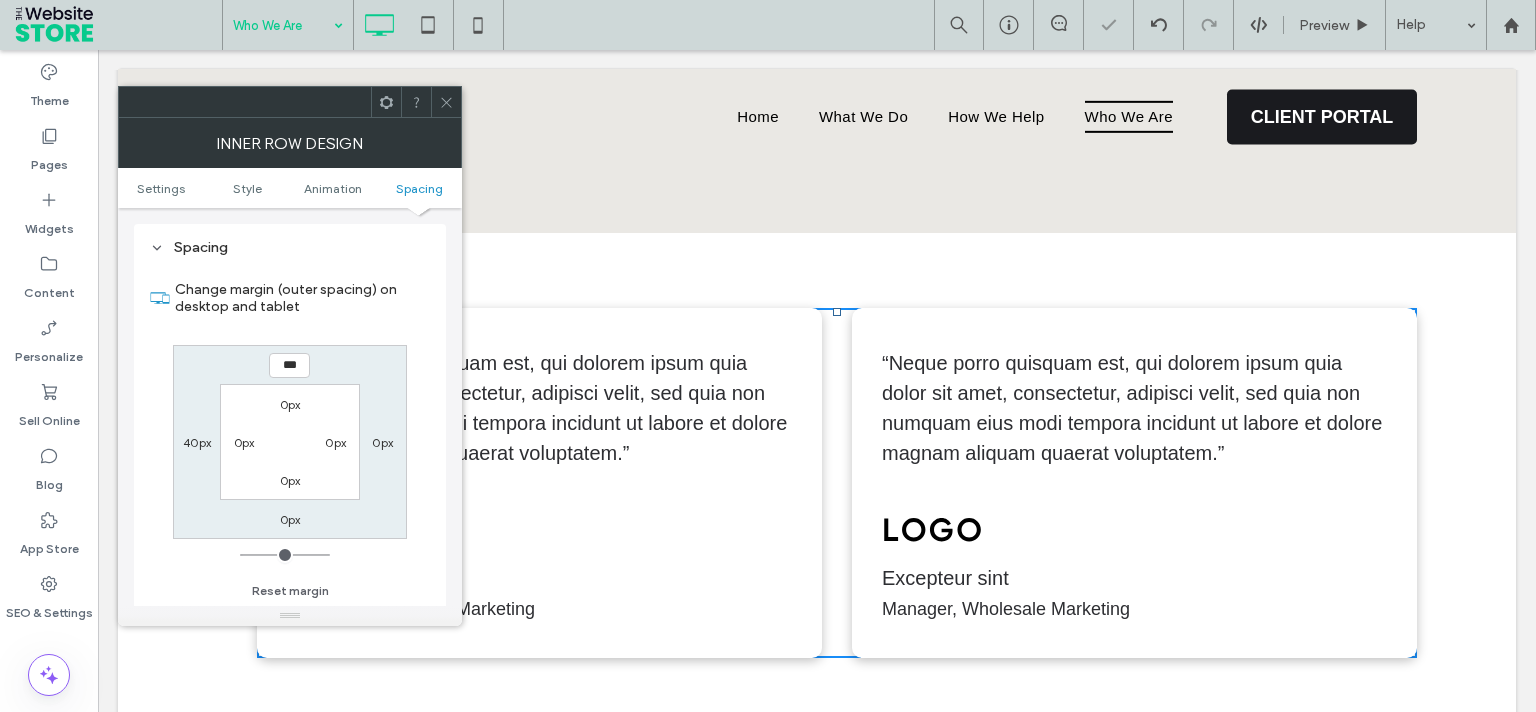 click 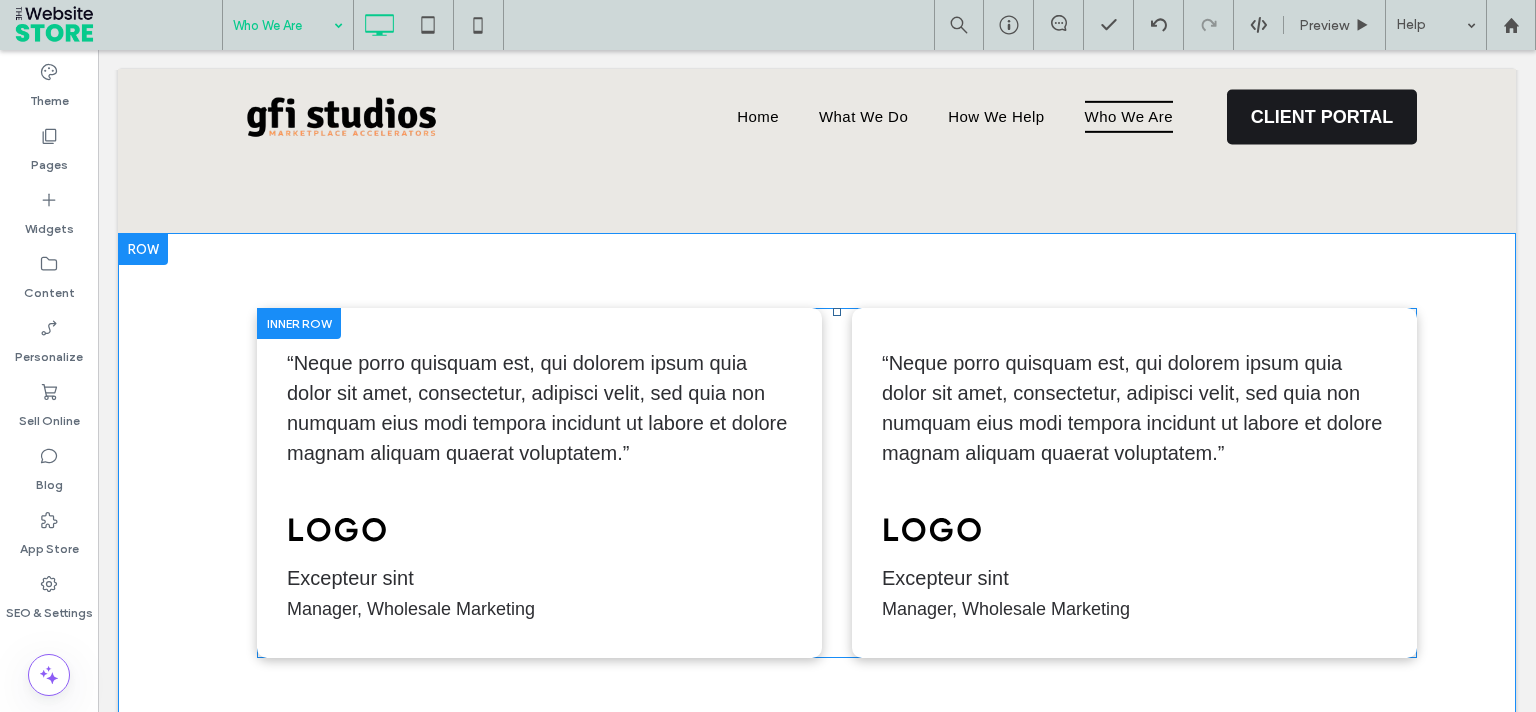 click on "“Neque porro quisquam est, qui dolorem ipsum quia dolor sit amet, consectetur, adipisci velit, sed quia non numquam eius modi tempora incidunt ut labore et dolore magnam aliquam quaerat voluptatem.”
Excepteur sint
Manager, Wholesale Marketing
Click To Paste     Click To Paste" at bounding box center (1134, 483) 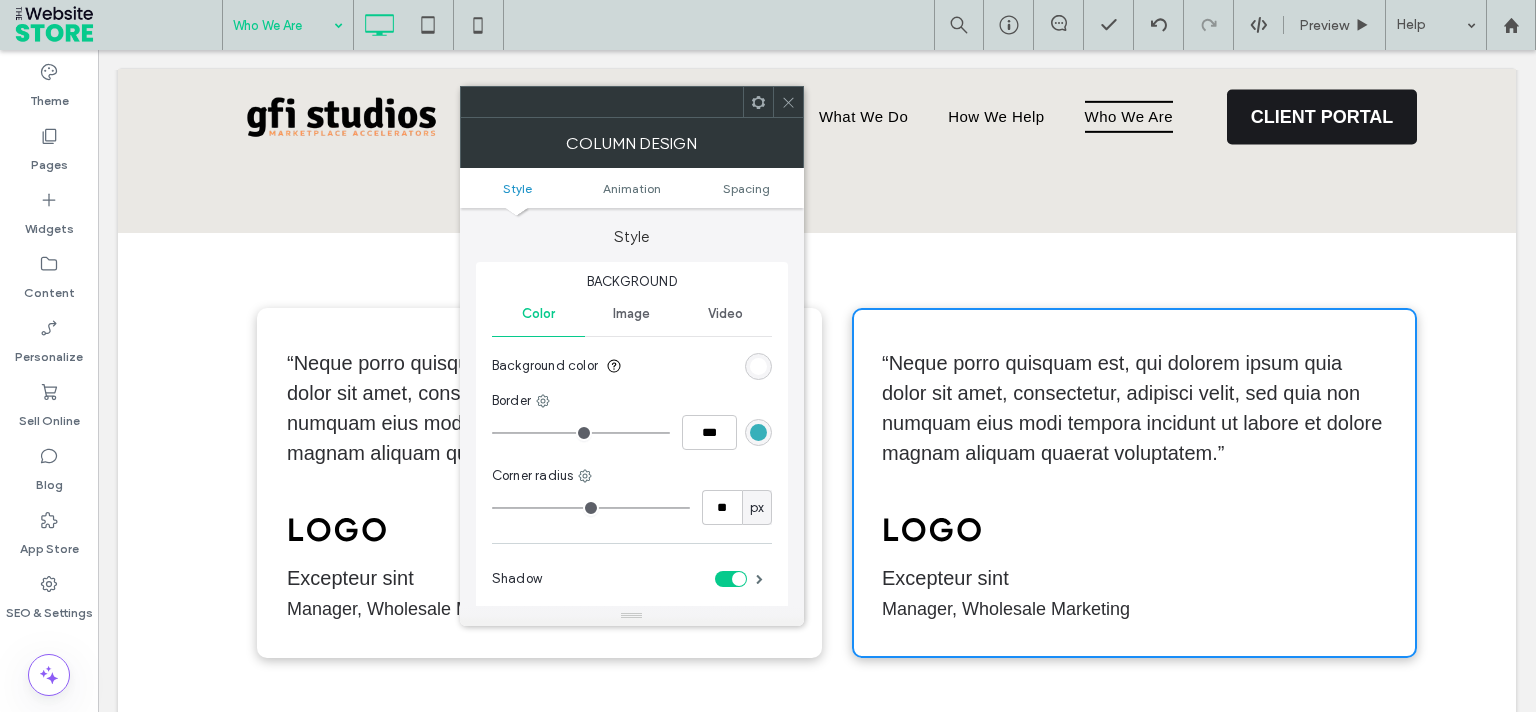 click at bounding box center (788, 102) 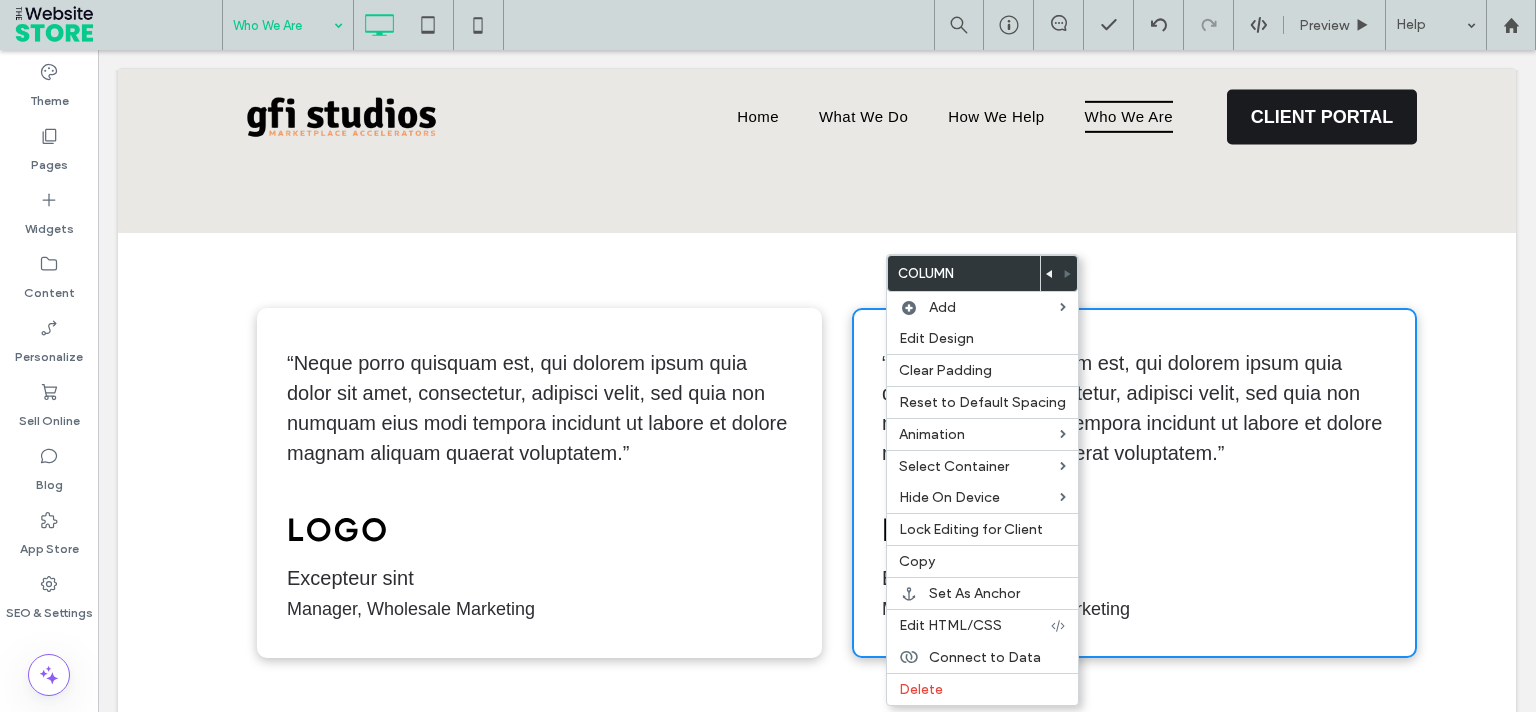click on "“Neque porro quisquam est, qui dolorem ipsum quia dolor sit amet, consectetur, adipisci velit, sed quia non numquam eius modi tempora incidunt ut labore et dolore magnam aliquam quaerat voluptatem.”
Excepteur sint
Manager, Wholesale Marketing
Click To Paste     Click To Paste" at bounding box center [539, 483] 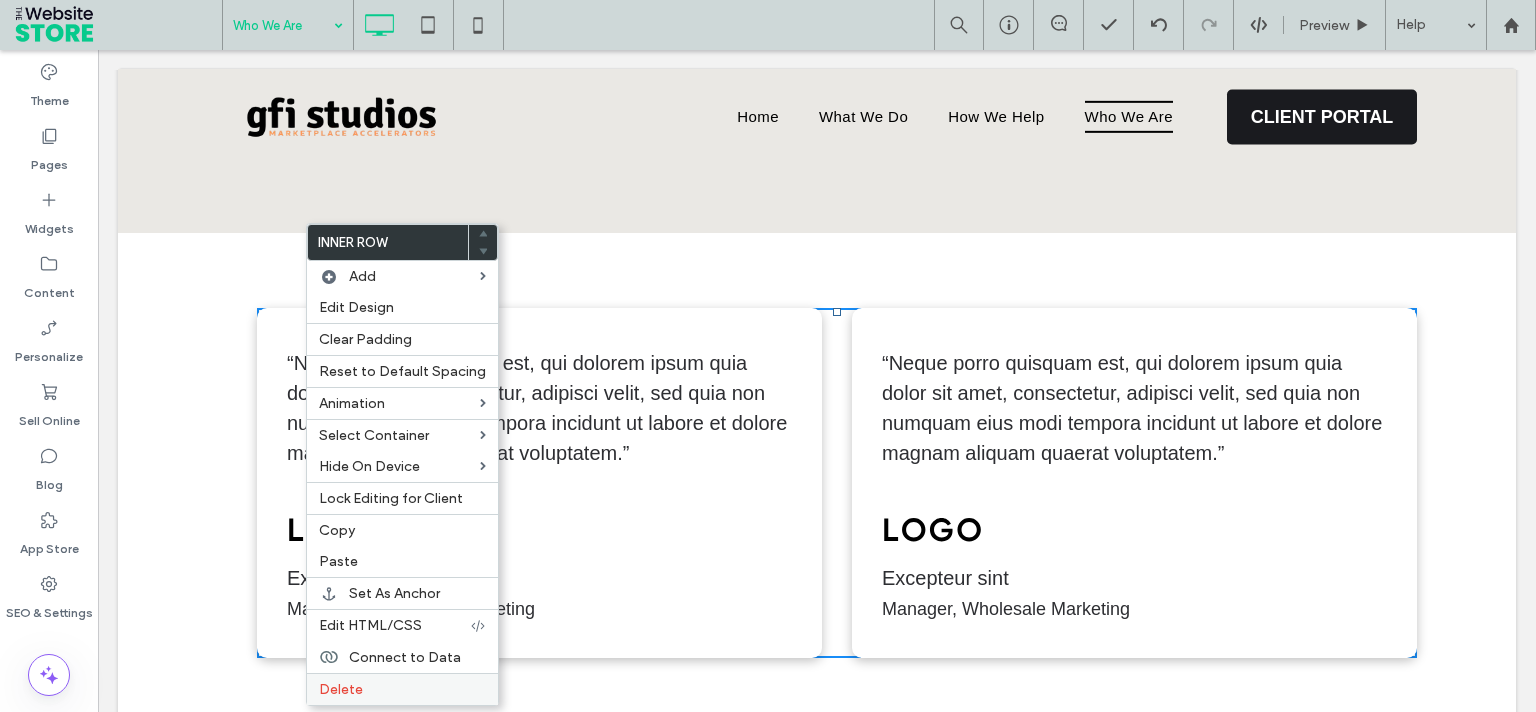 click on "Delete" at bounding box center [402, 689] 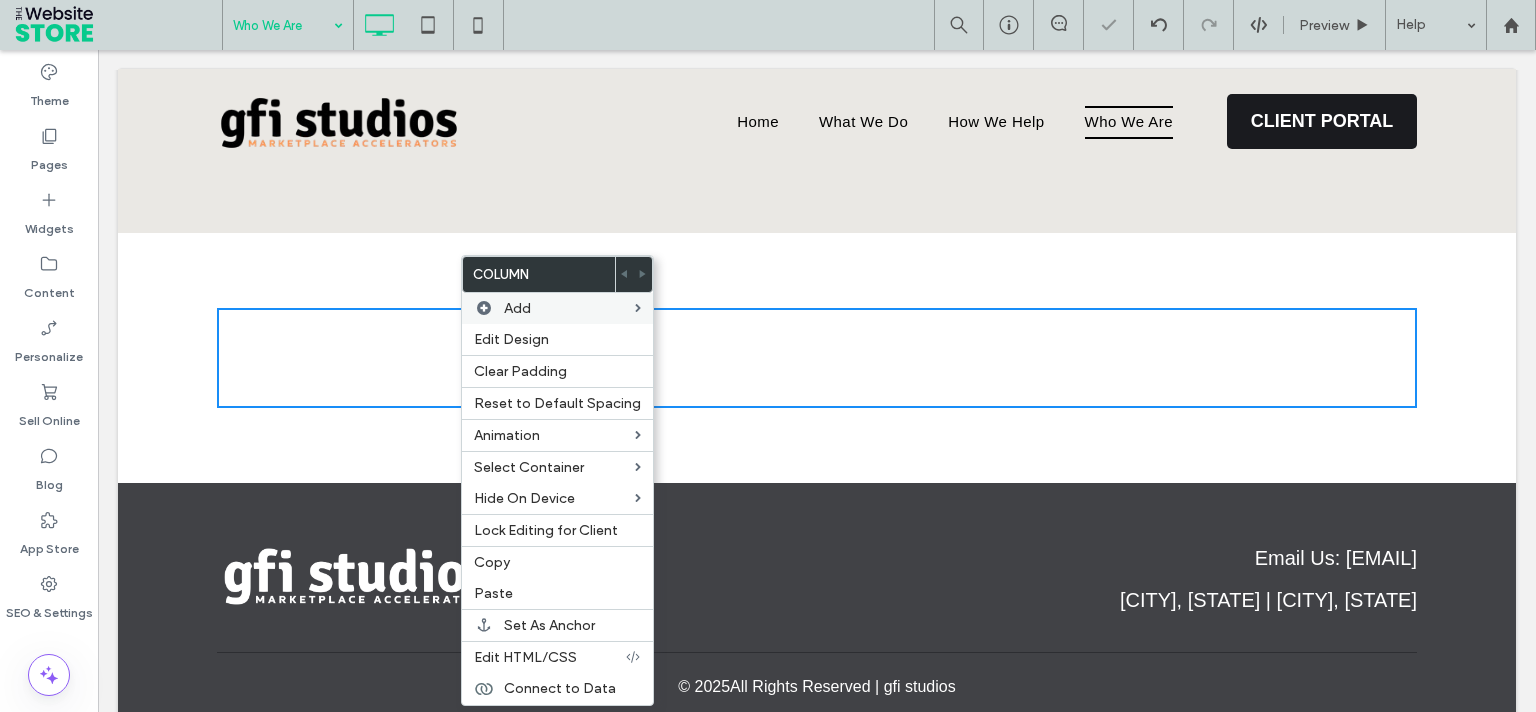 scroll, scrollTop: 464, scrollLeft: 0, axis: vertical 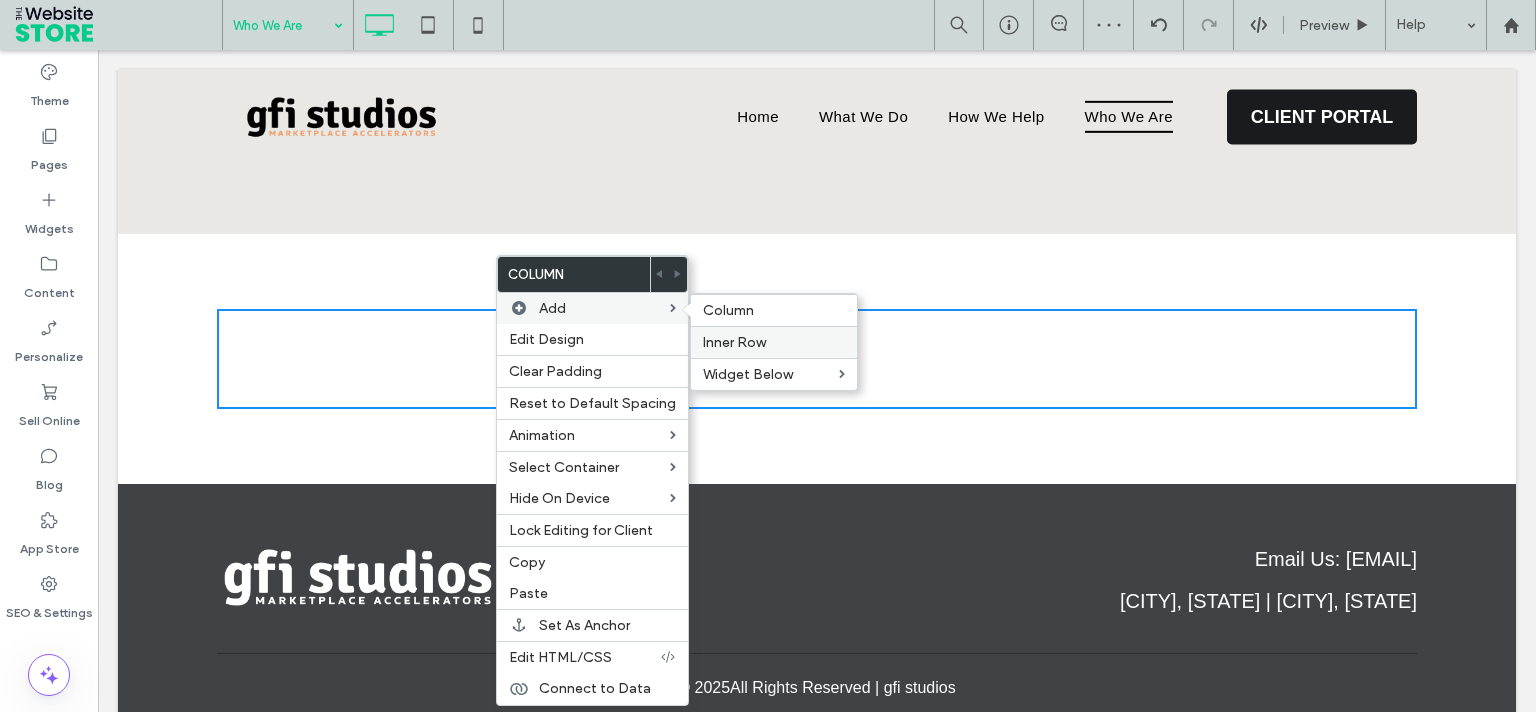 click on "Inner Row" at bounding box center (734, 342) 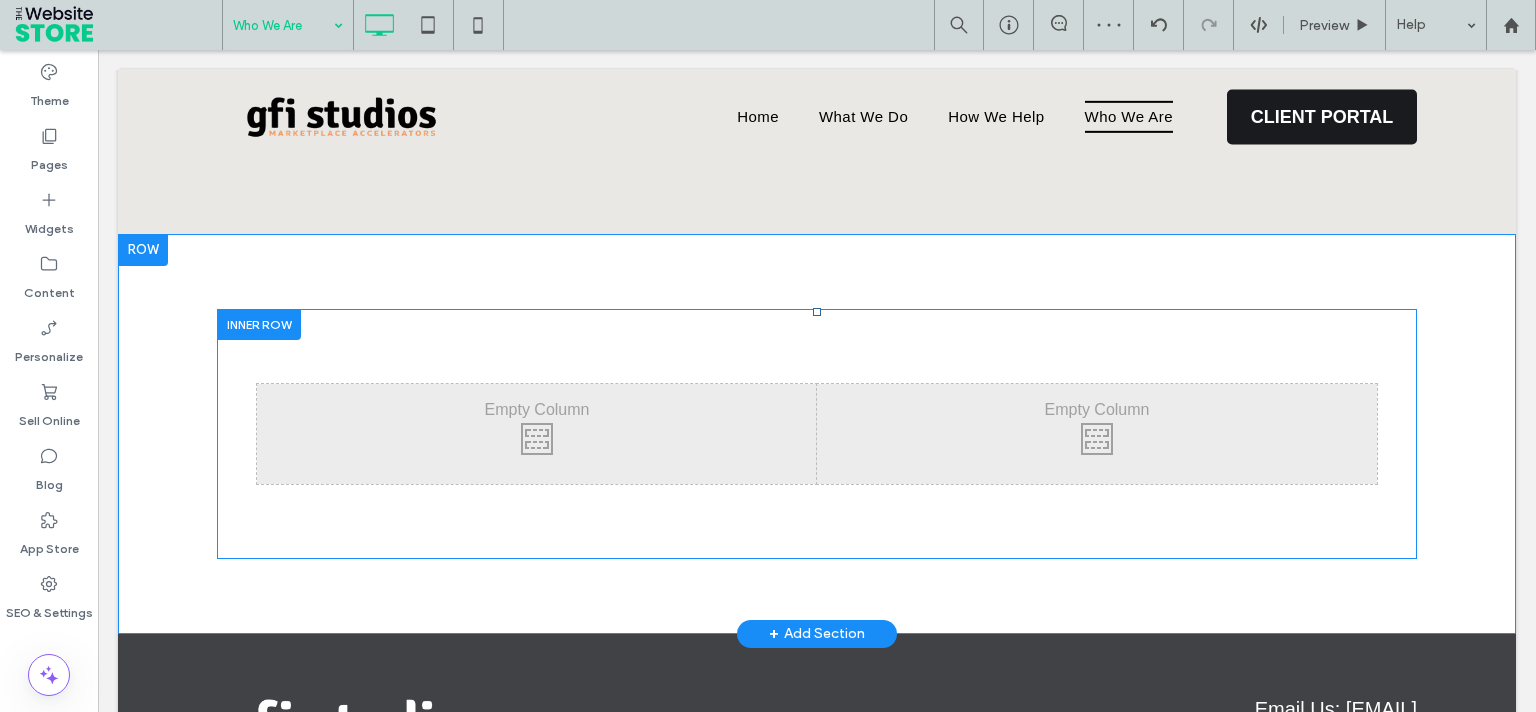 click at bounding box center (259, 324) 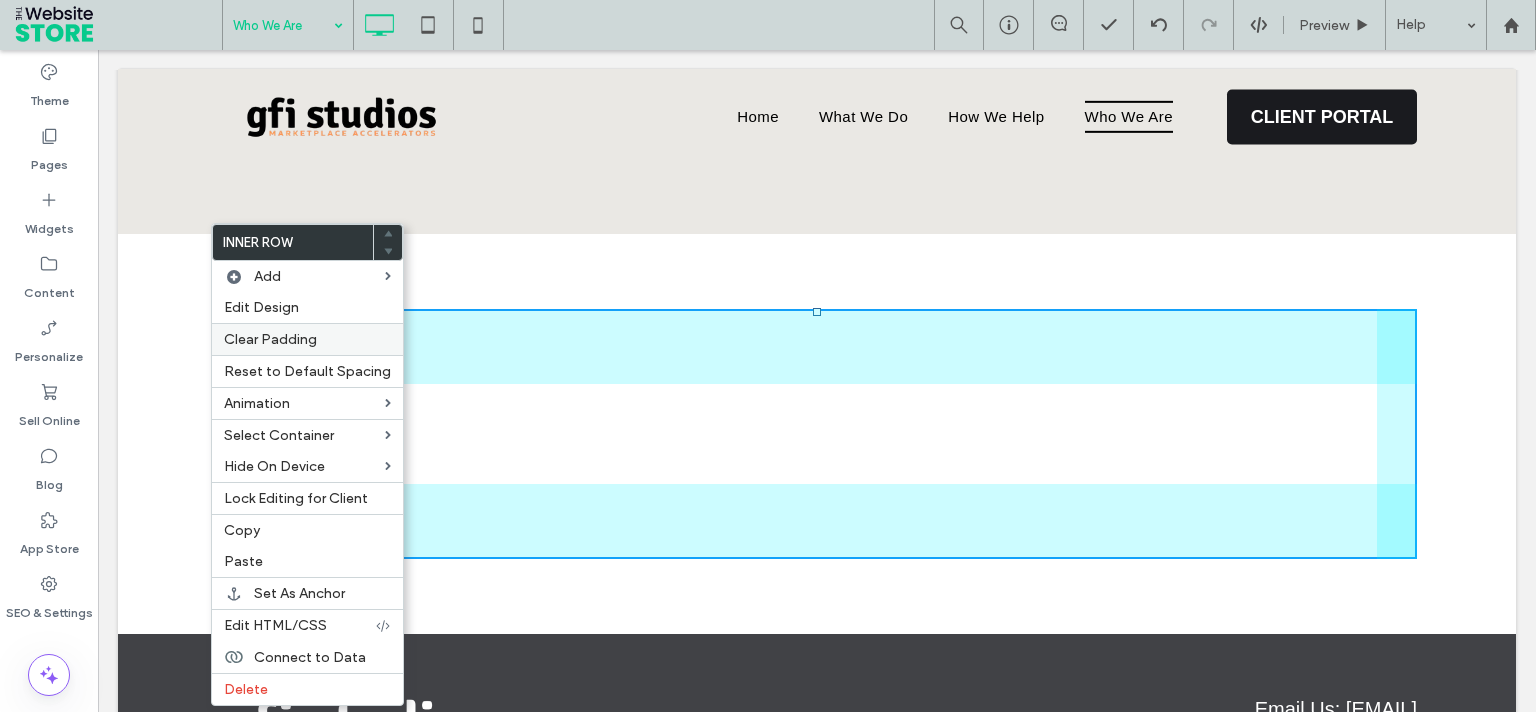 click on "Clear Padding" at bounding box center (270, 339) 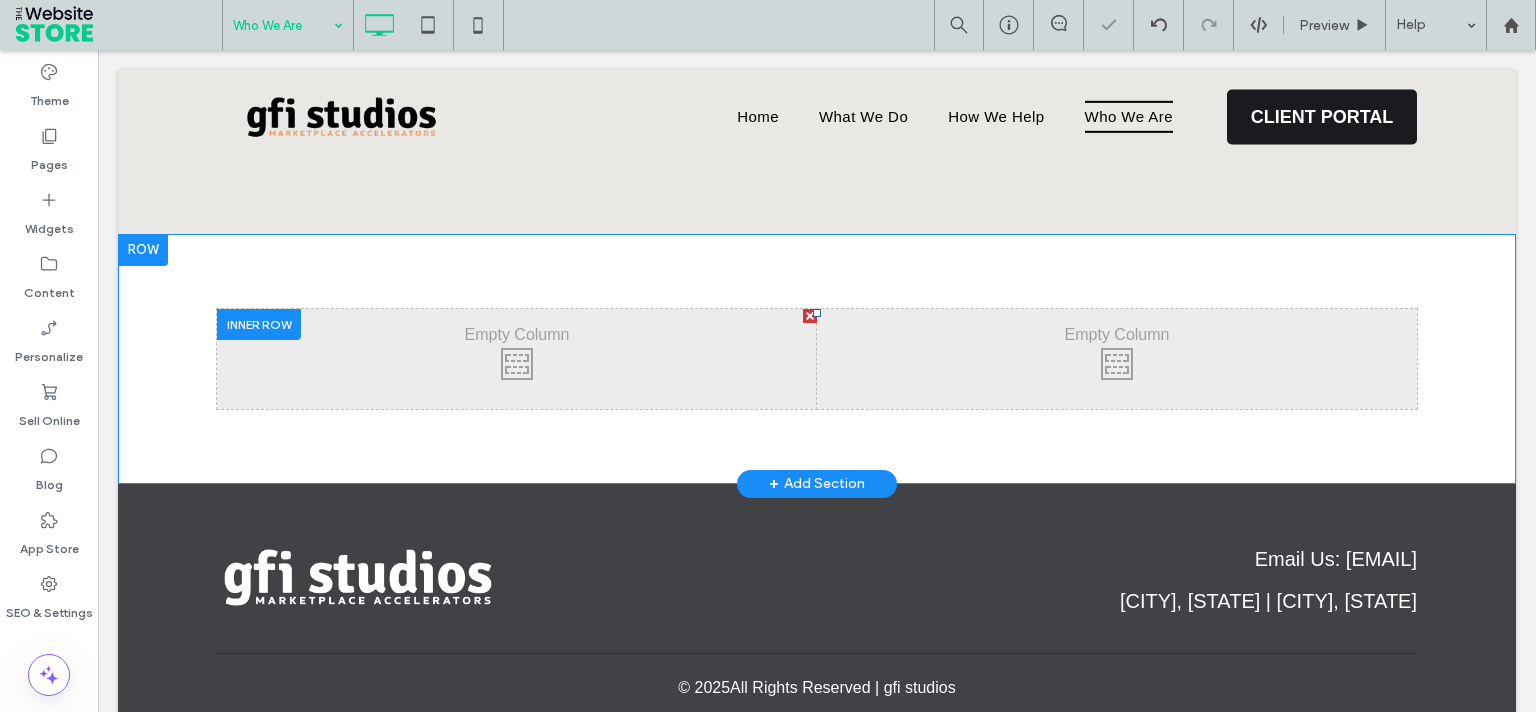 click at bounding box center (259, 324) 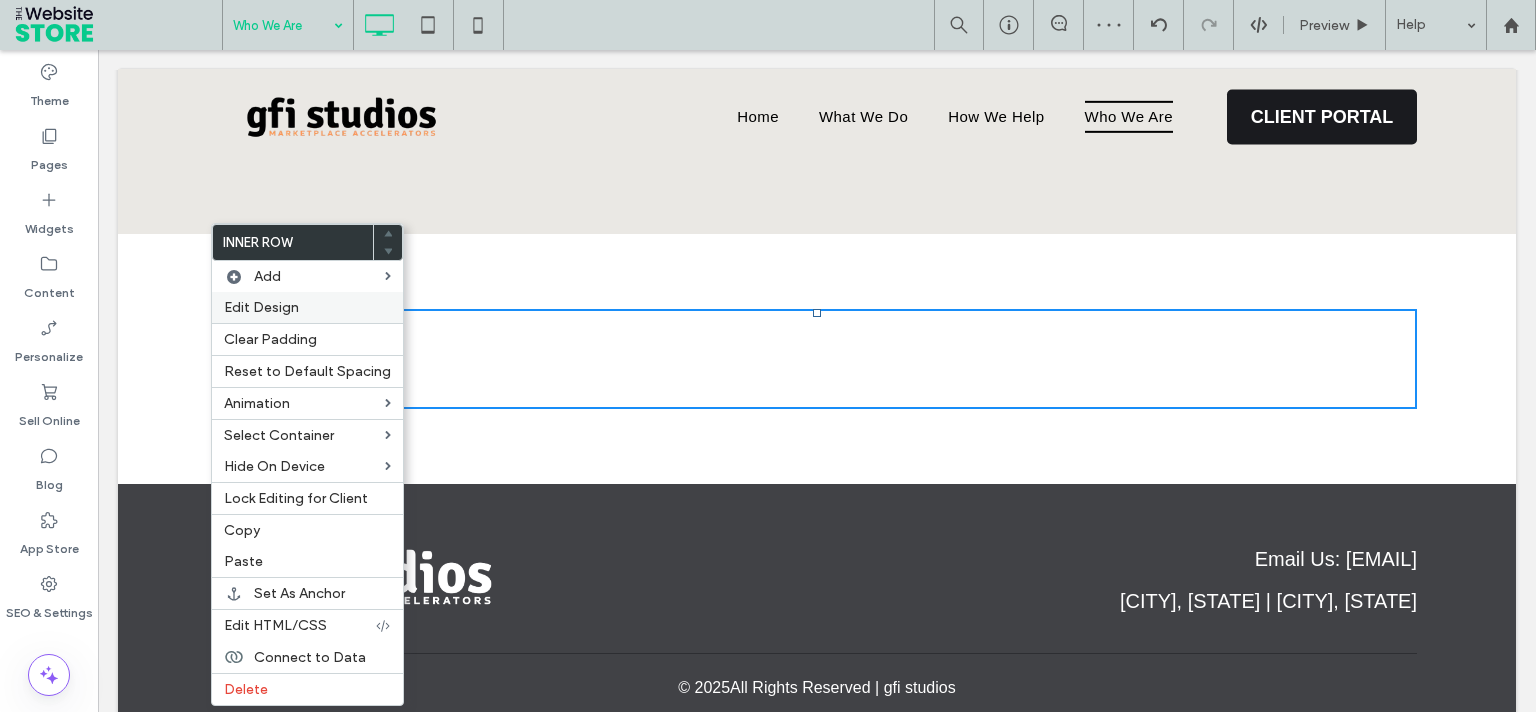 click on "Edit Design" at bounding box center [261, 307] 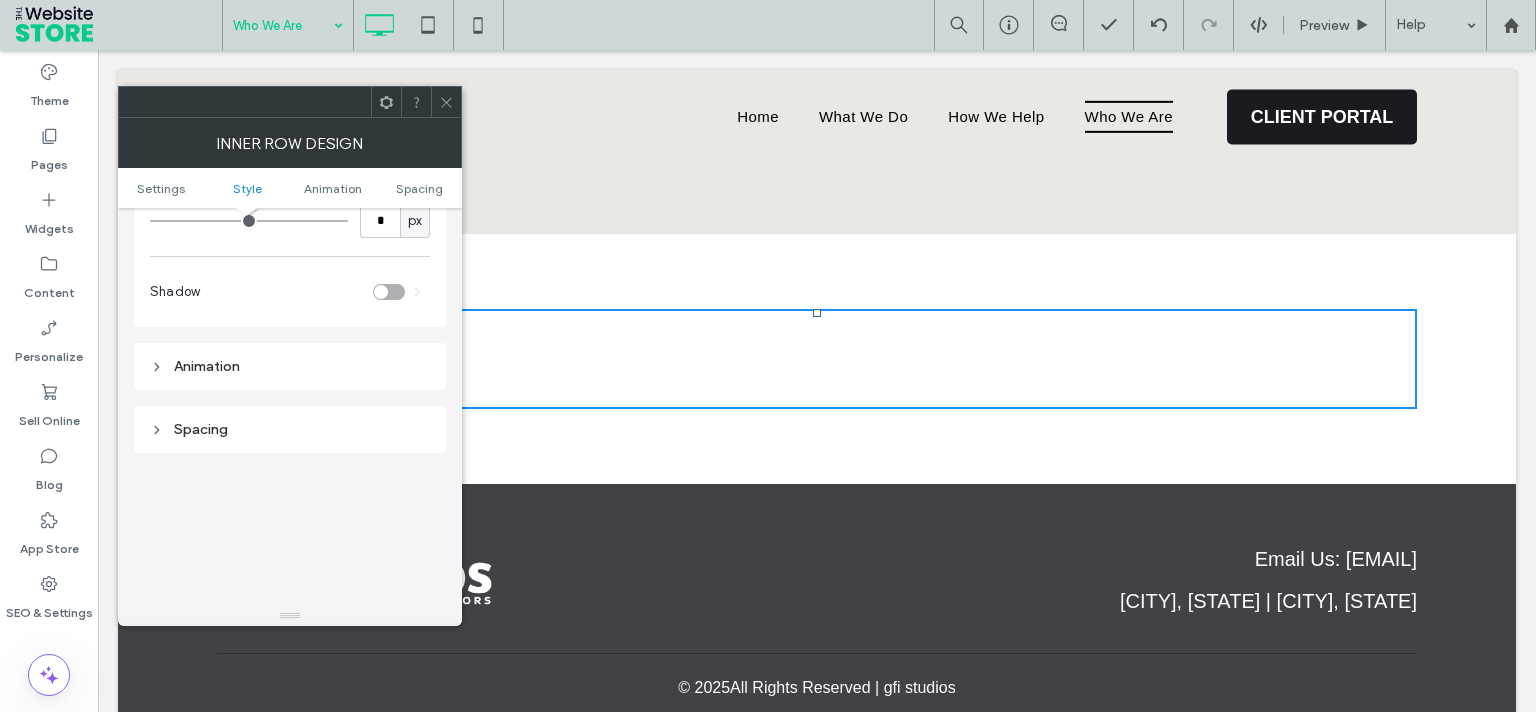 scroll, scrollTop: 381, scrollLeft: 0, axis: vertical 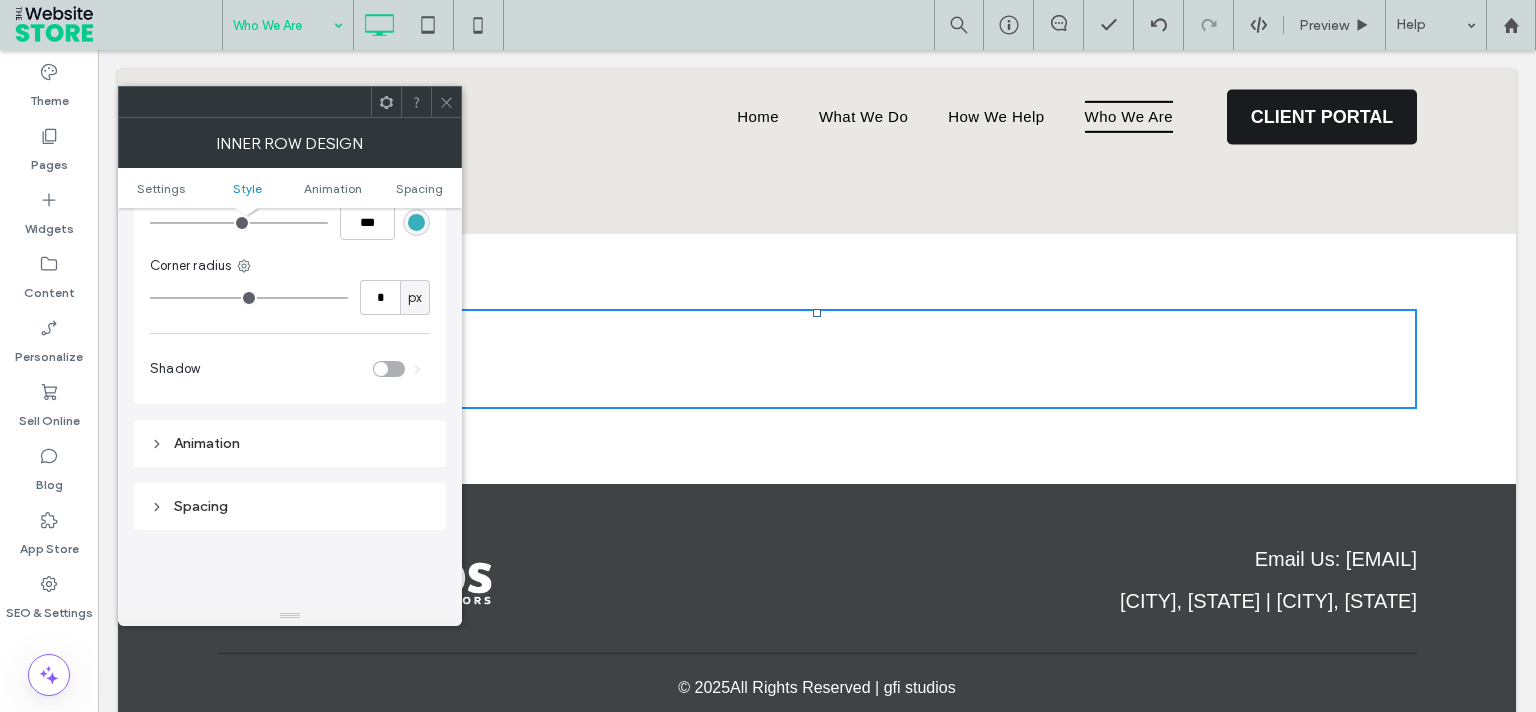 click at bounding box center [389, 369] 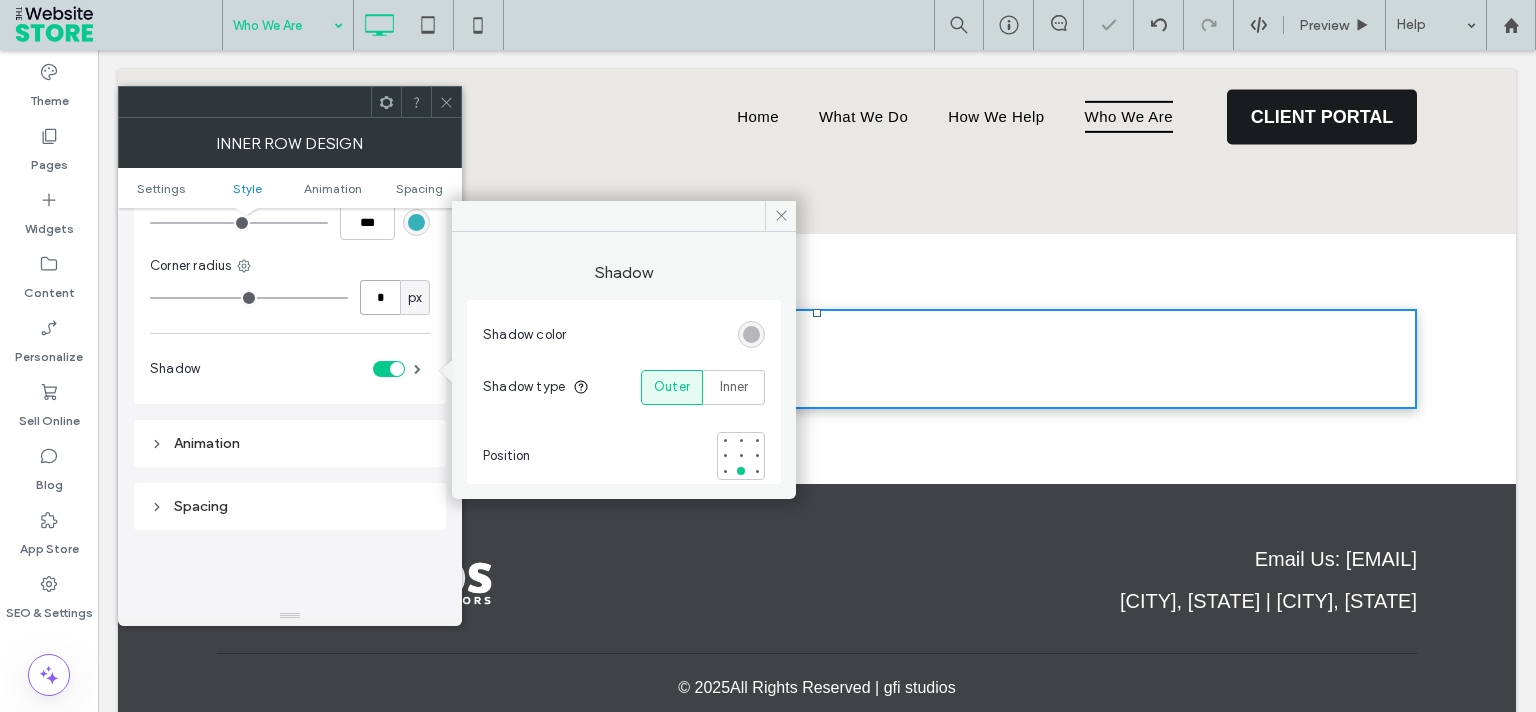 click on "*" at bounding box center (380, 297) 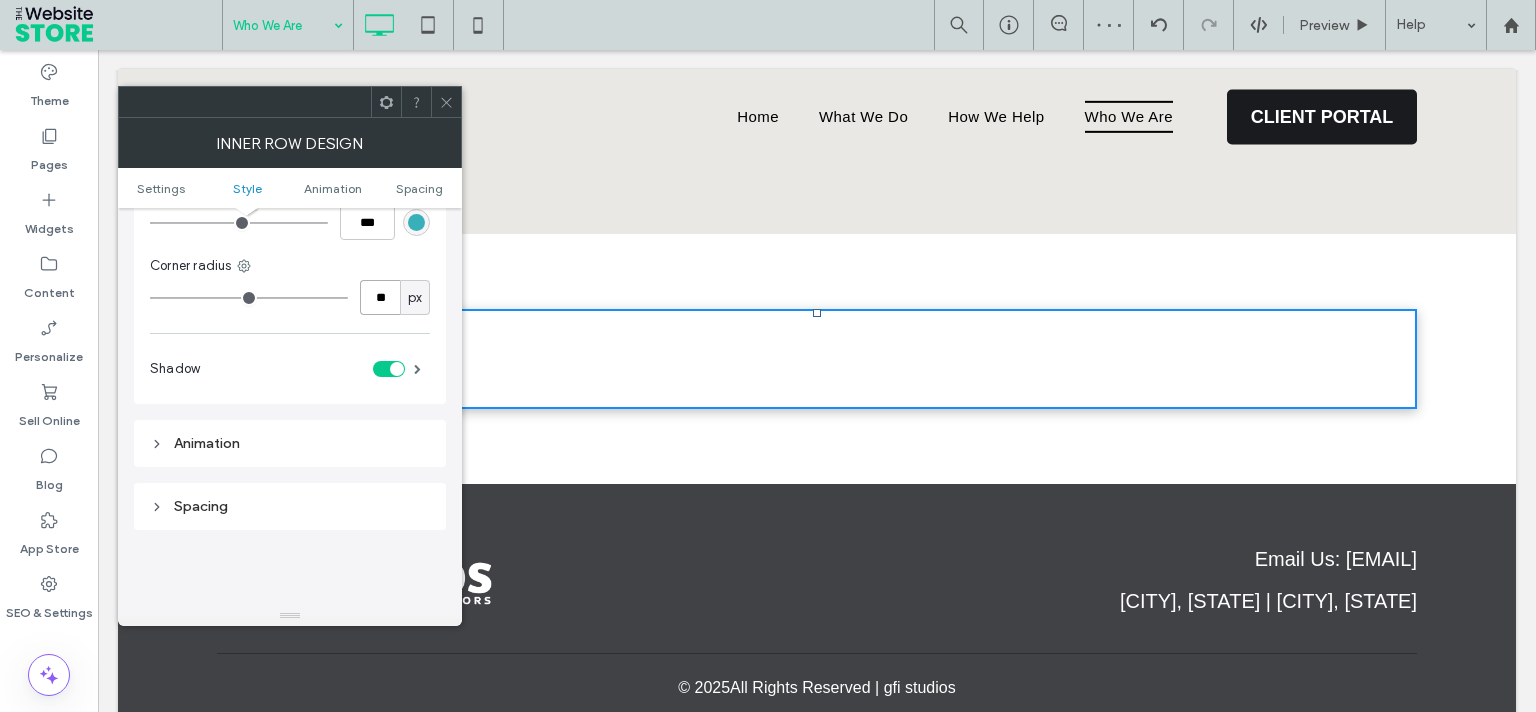 type on "**" 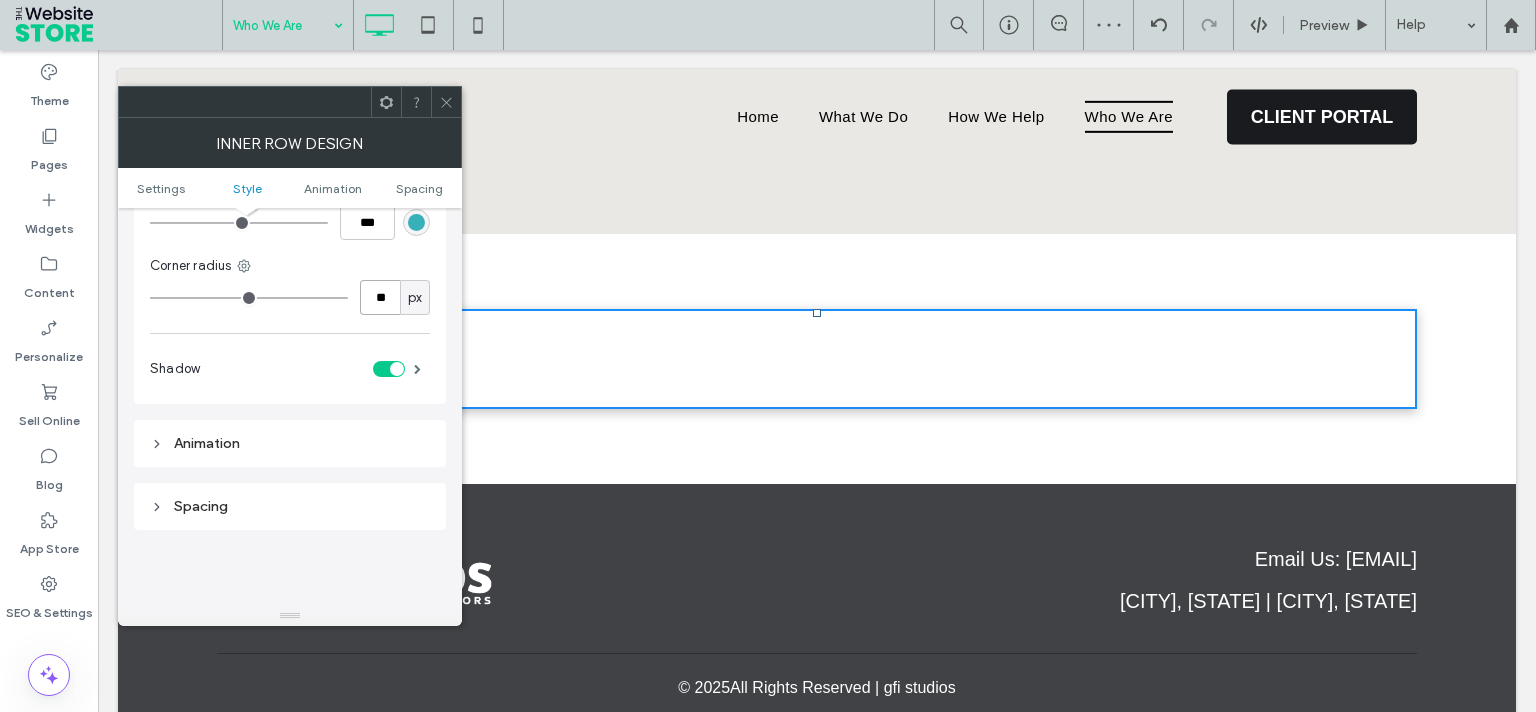 type on "**" 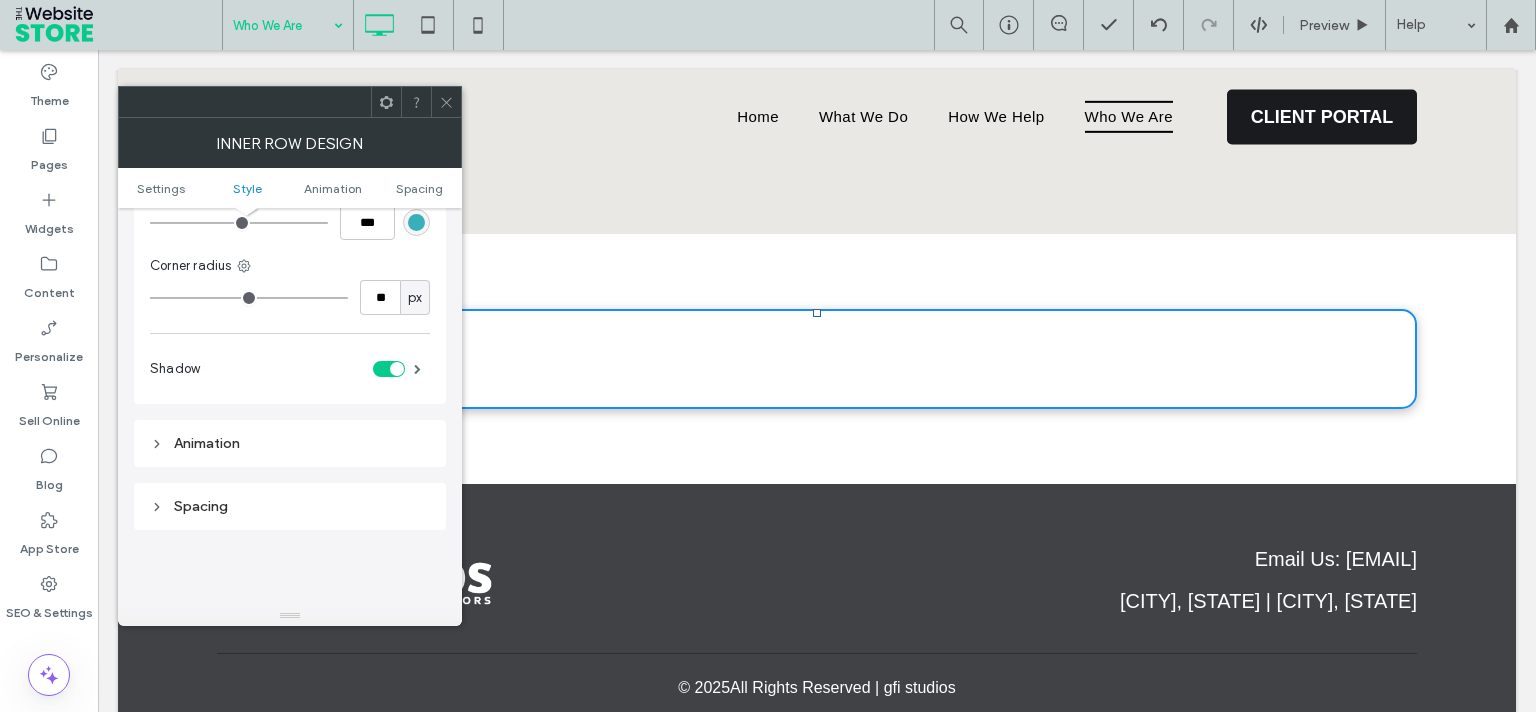 click 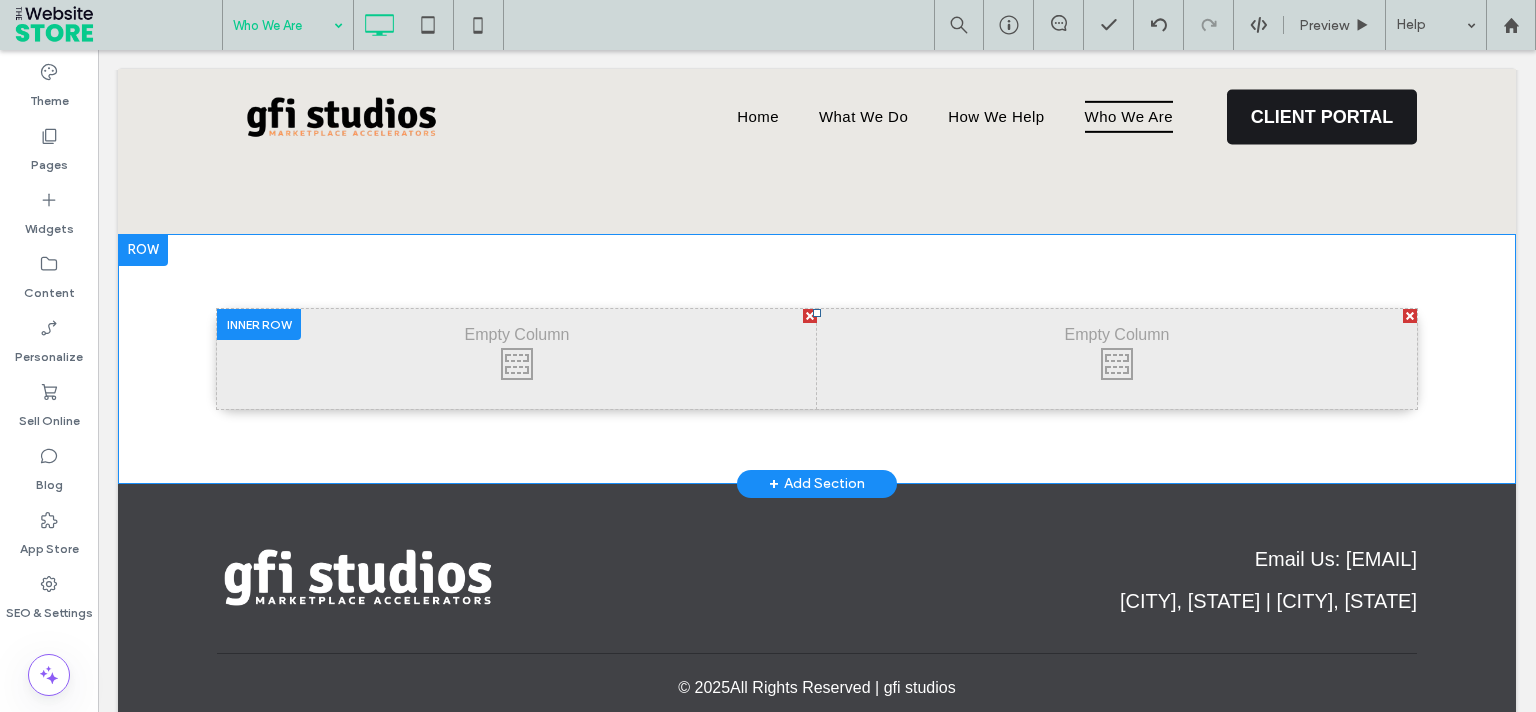 click at bounding box center (259, 324) 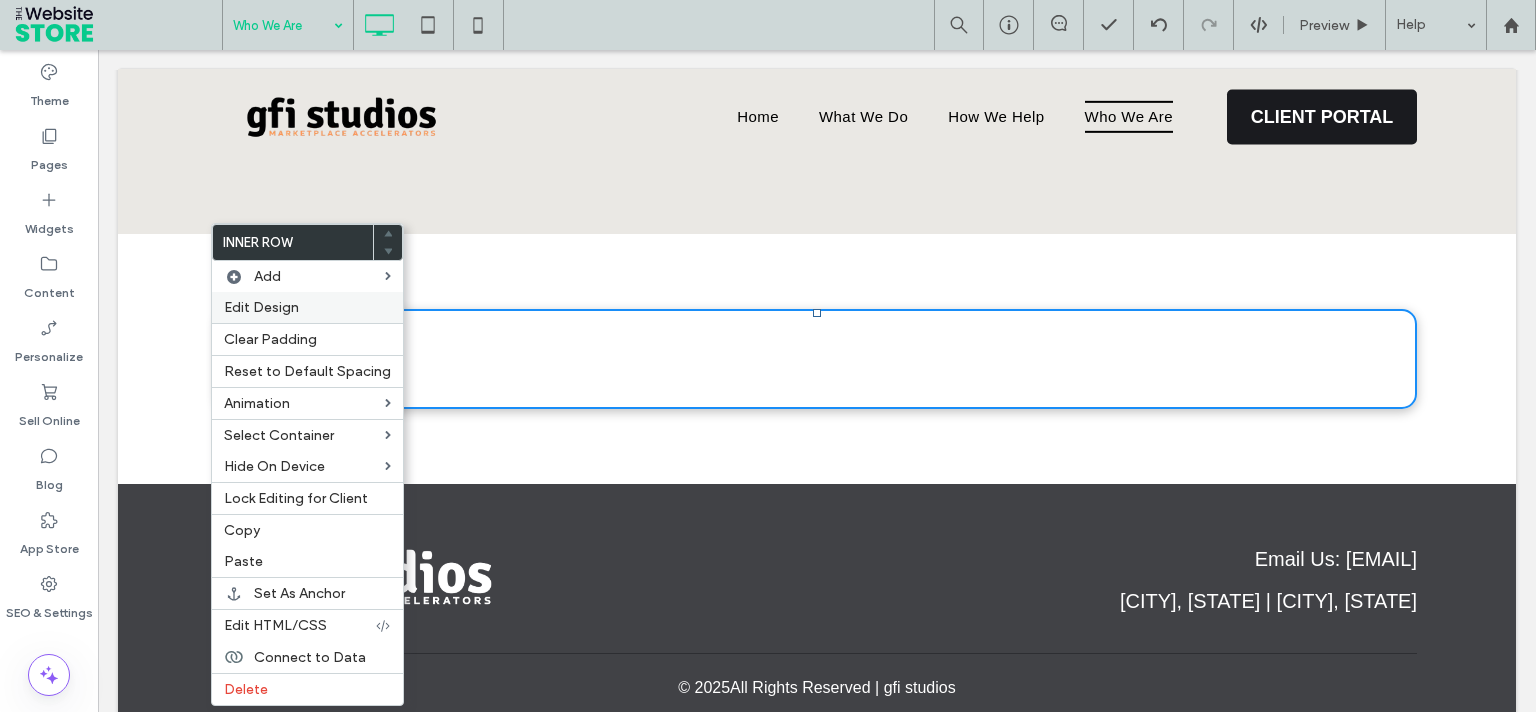 click on "Edit Design" at bounding box center [261, 307] 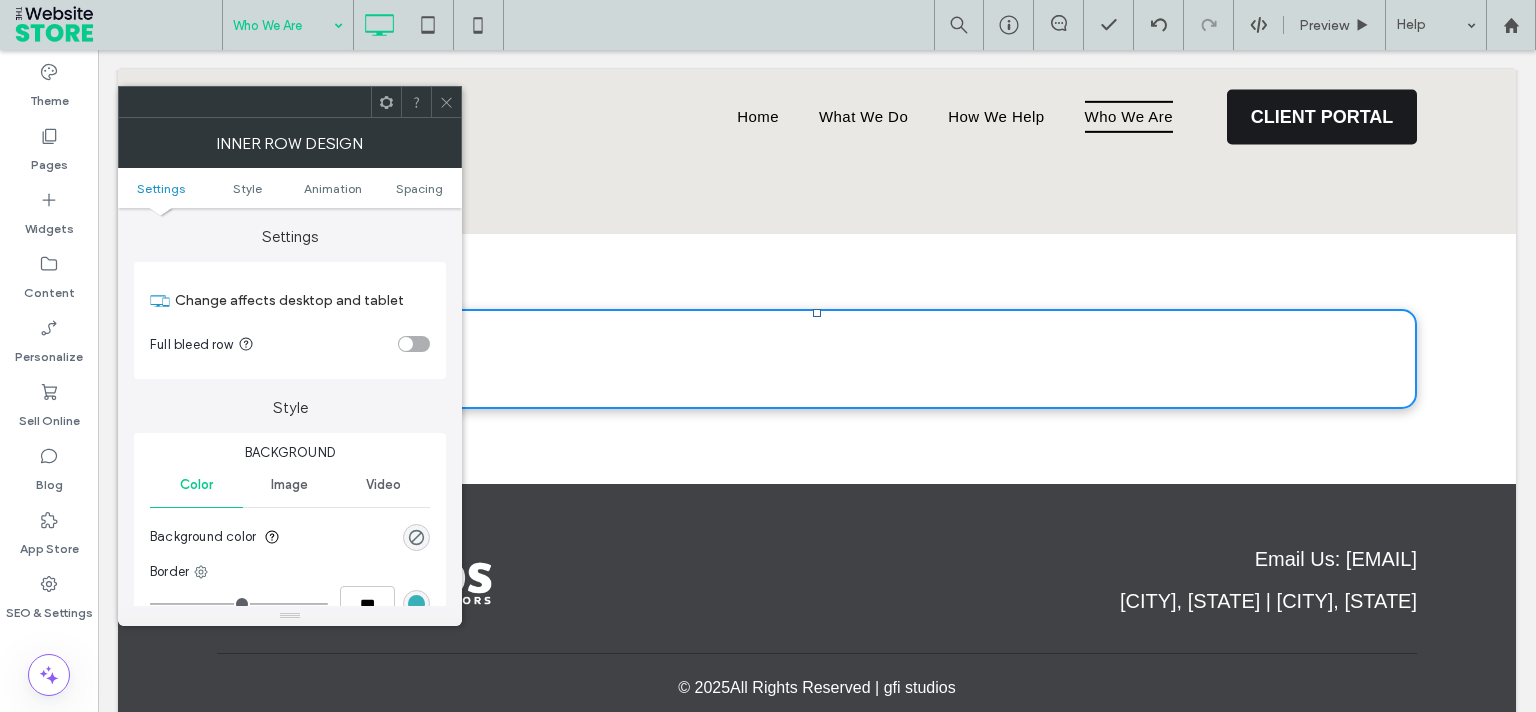 type on "**" 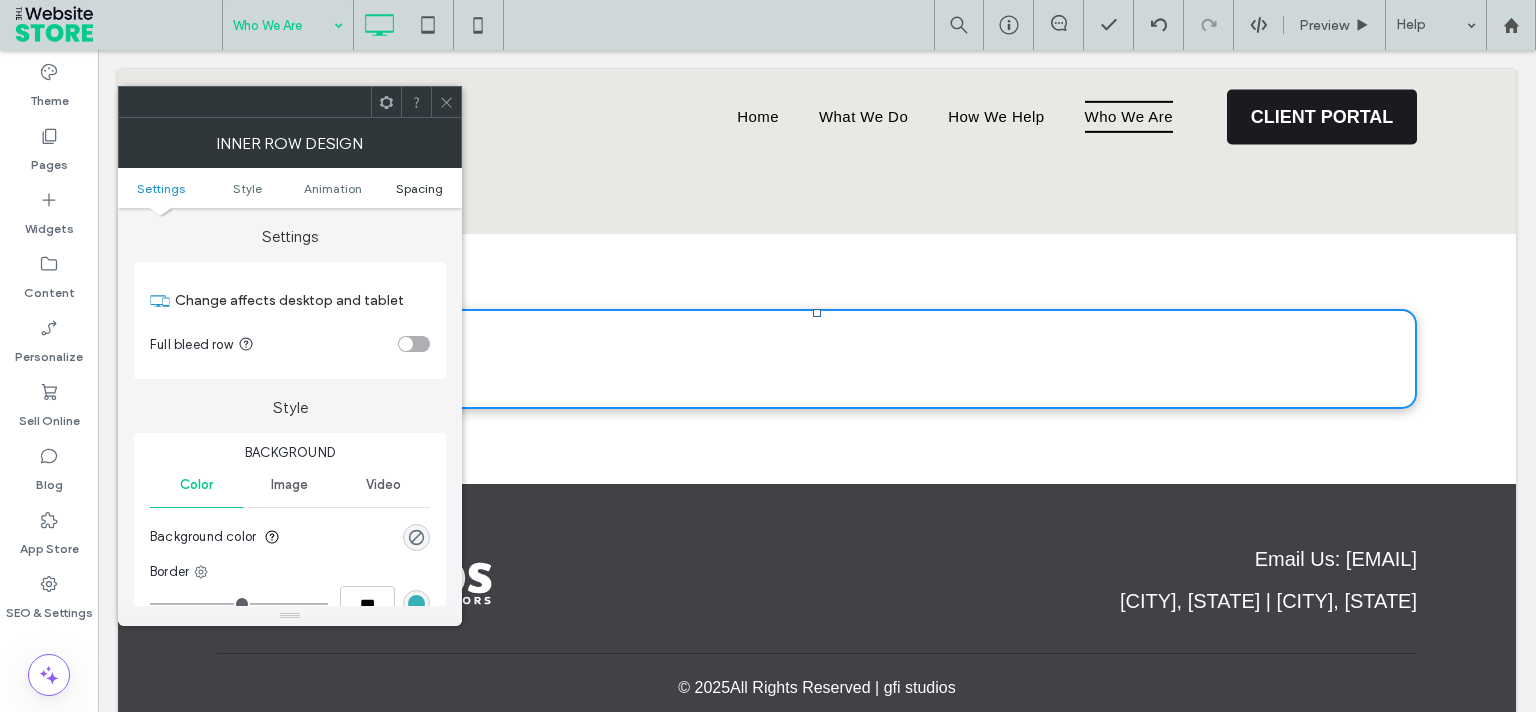 click on "Spacing" at bounding box center (419, 188) 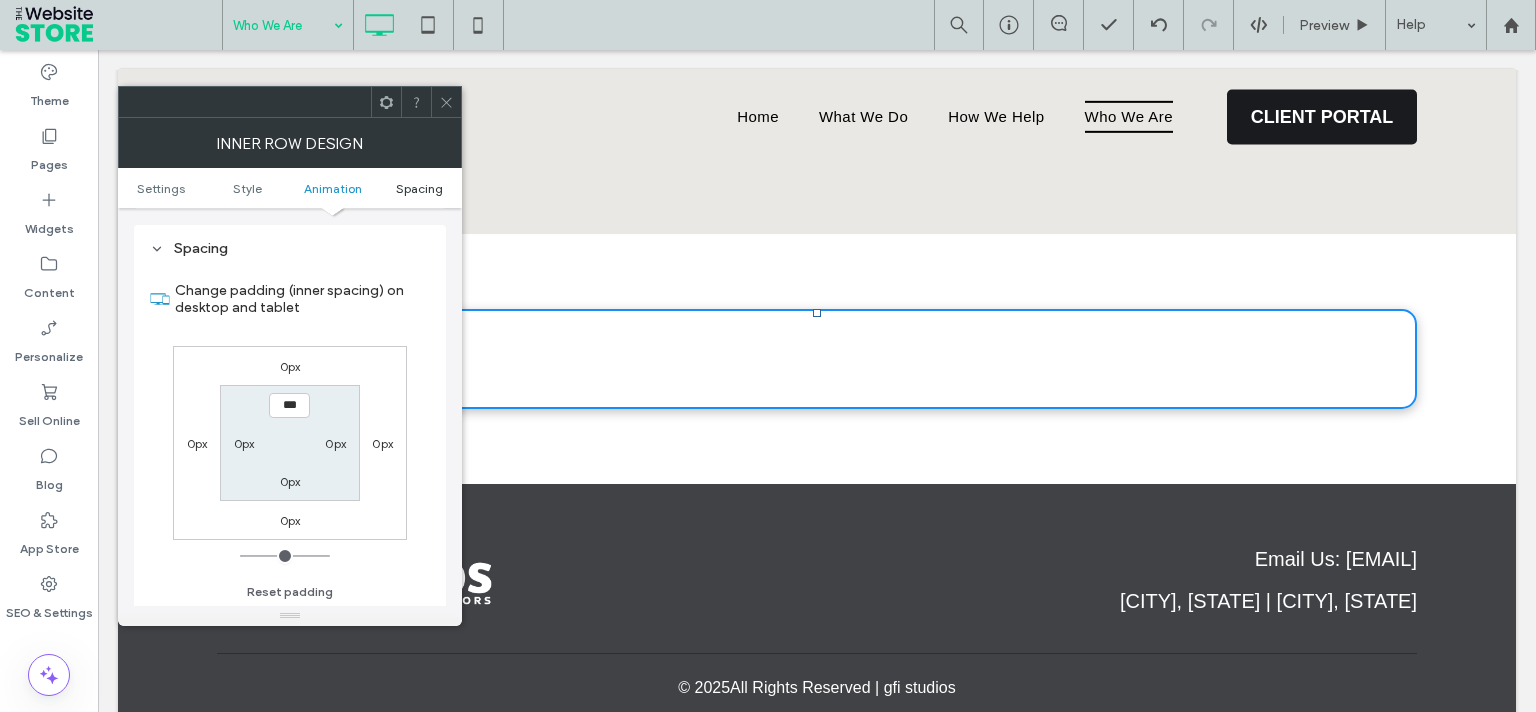 scroll, scrollTop: 640, scrollLeft: 0, axis: vertical 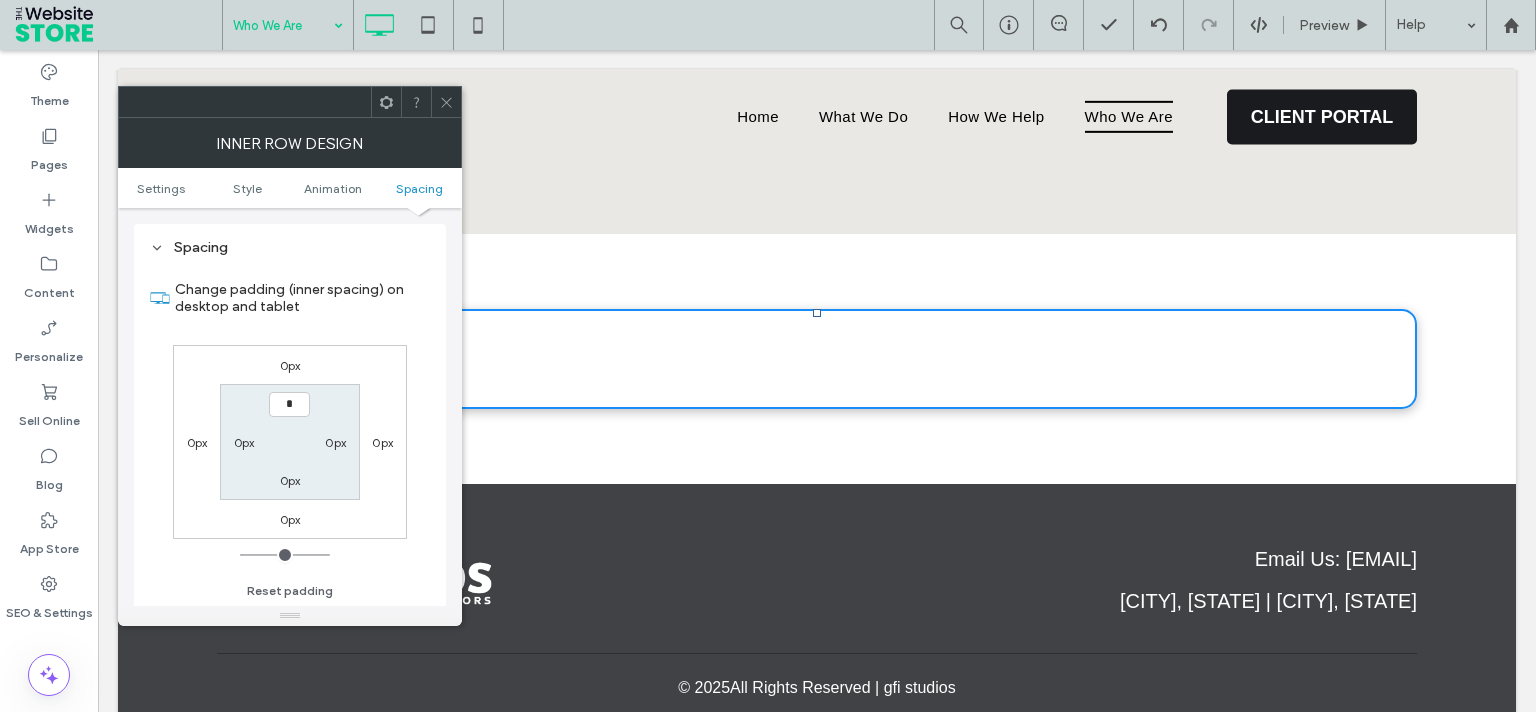 type on "**" 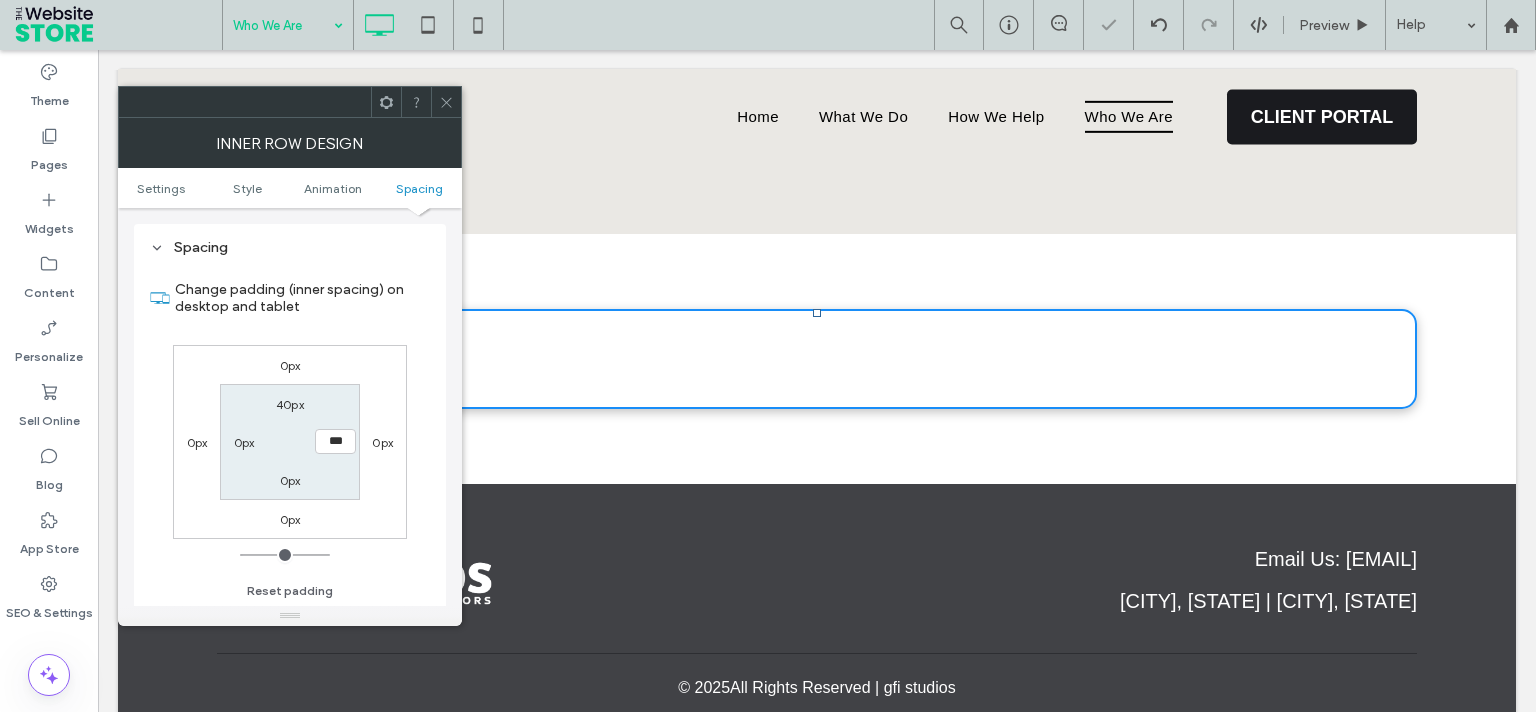 type on "*" 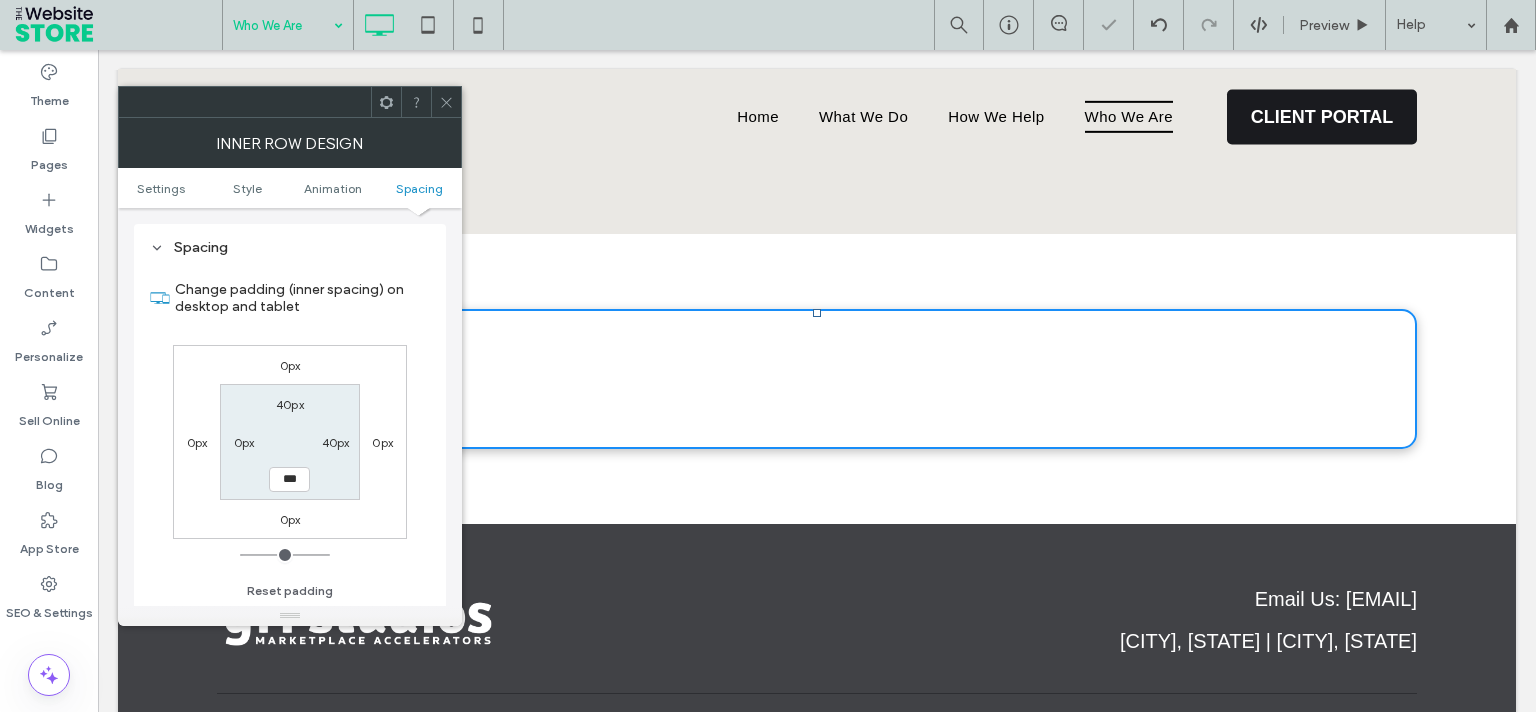 type on "*" 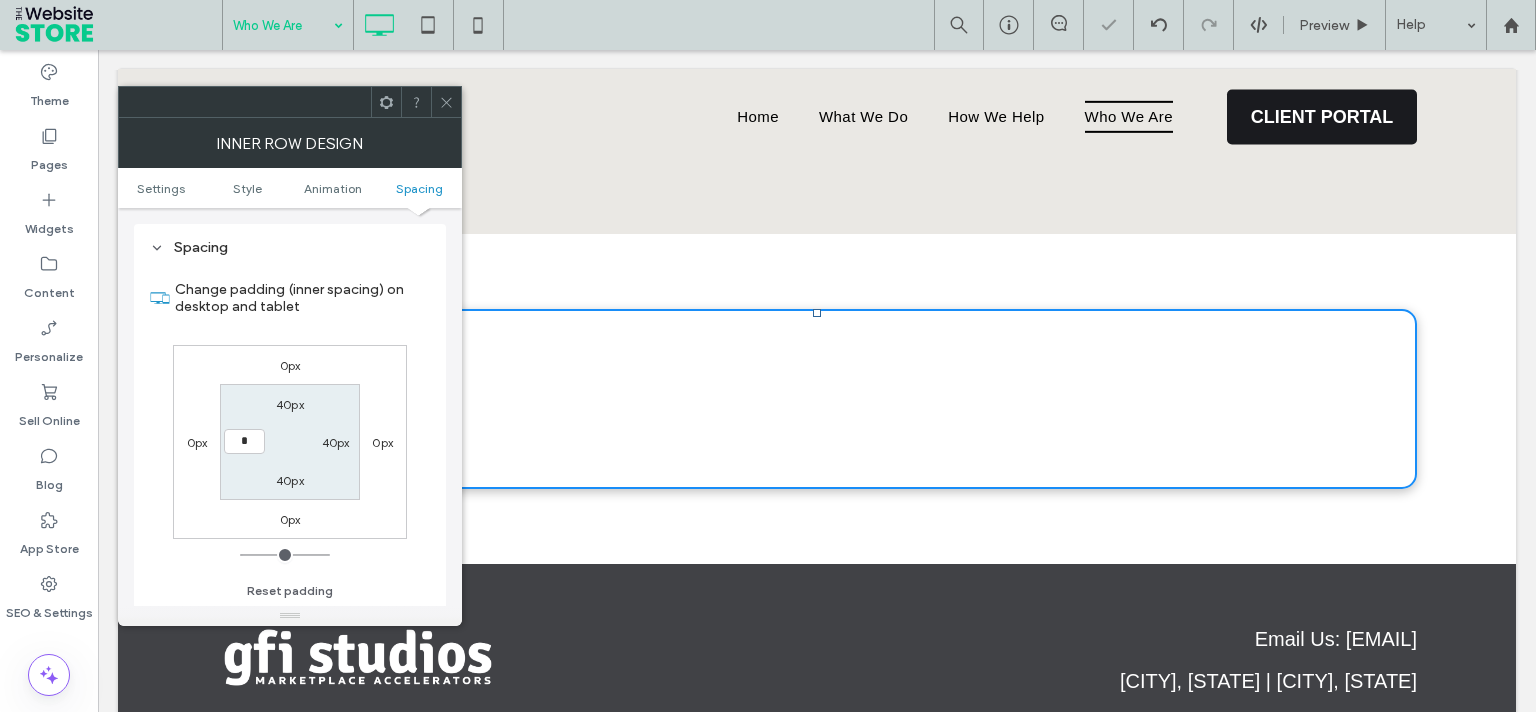 type on "**" 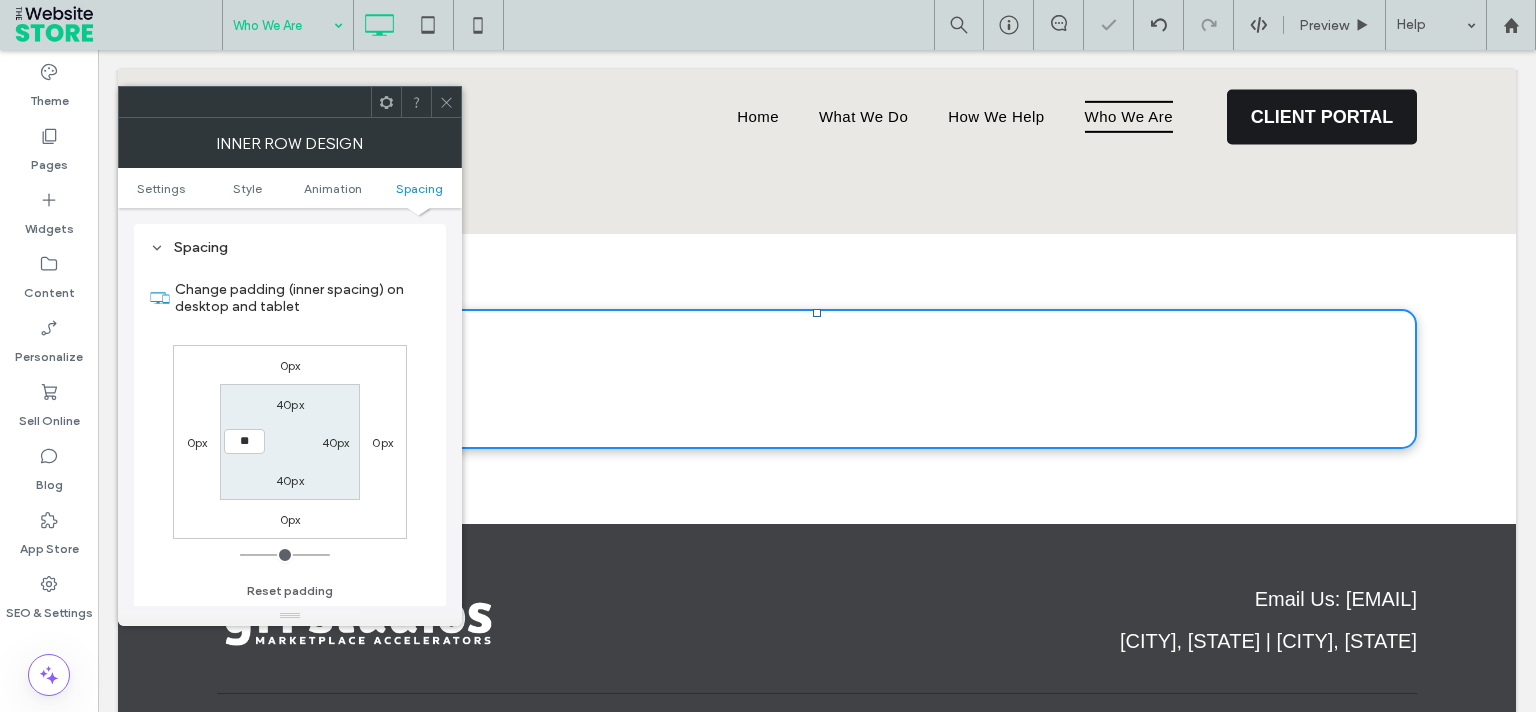 type on "**" 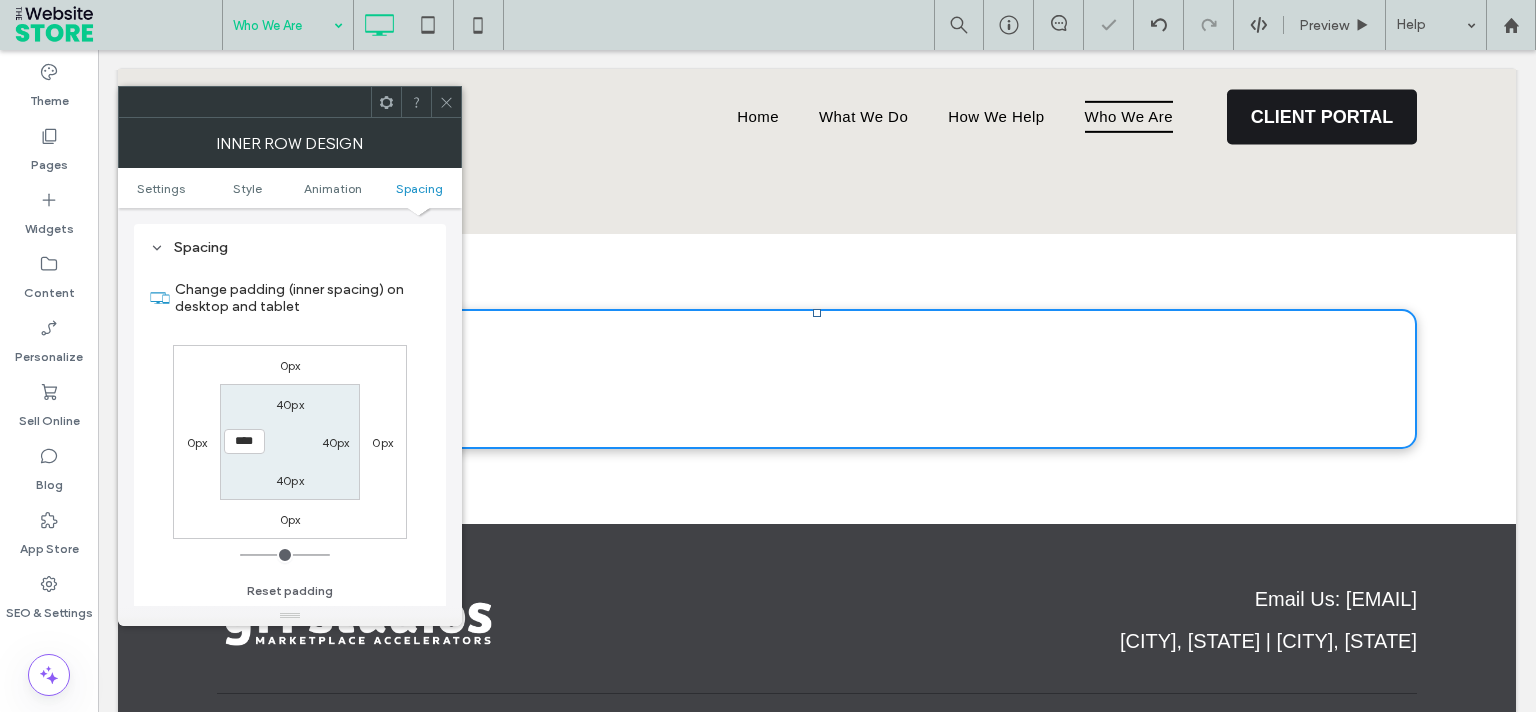 type on "****" 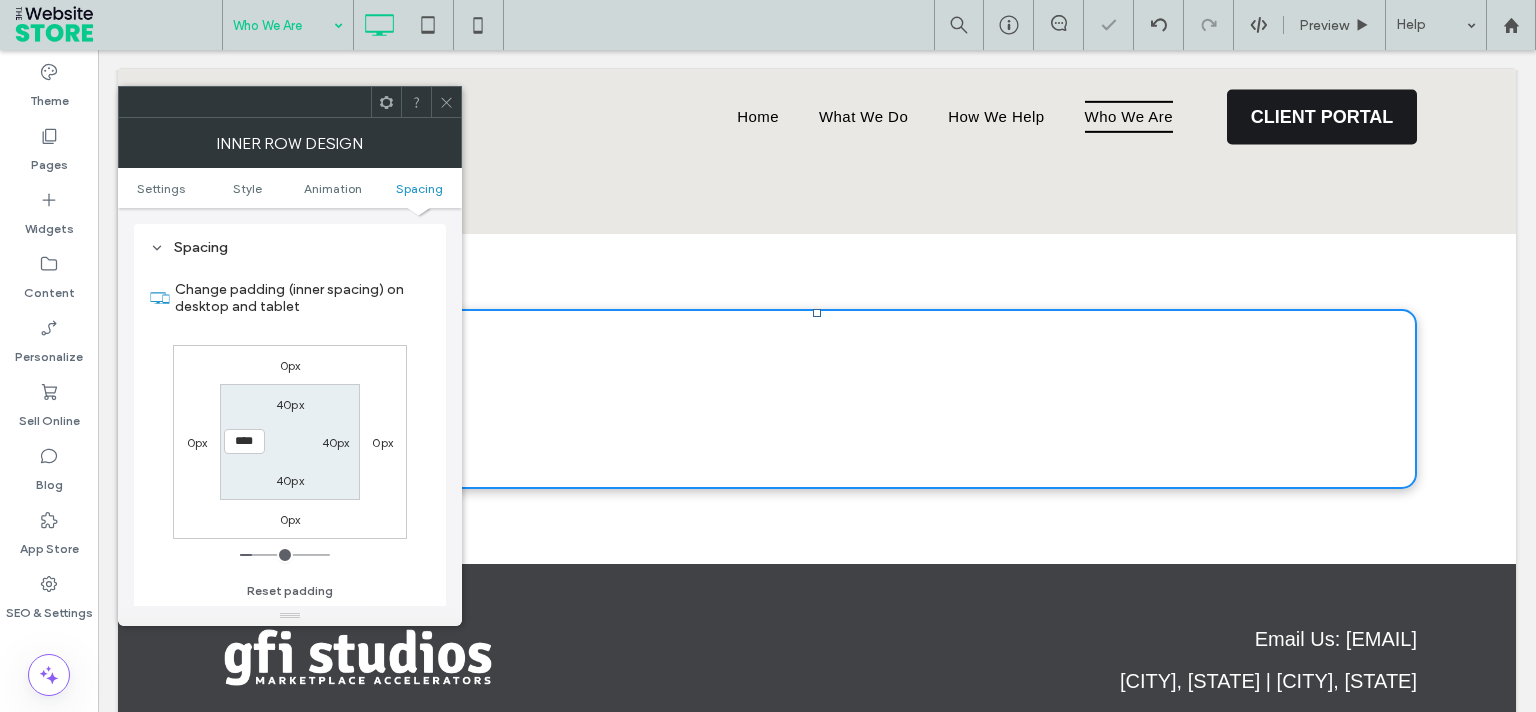 click at bounding box center [446, 102] 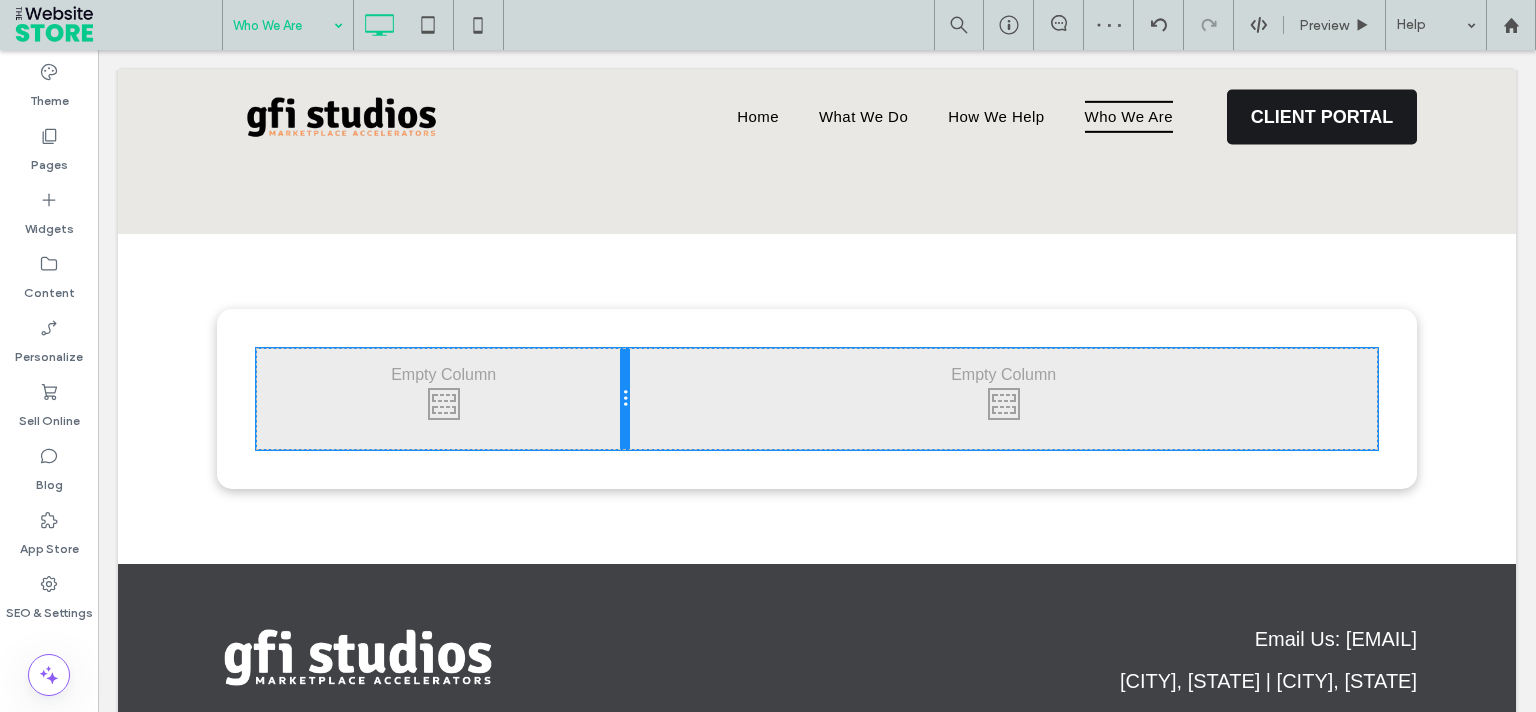 drag, startPoint x: 806, startPoint y: 402, endPoint x: 622, endPoint y: 402, distance: 184 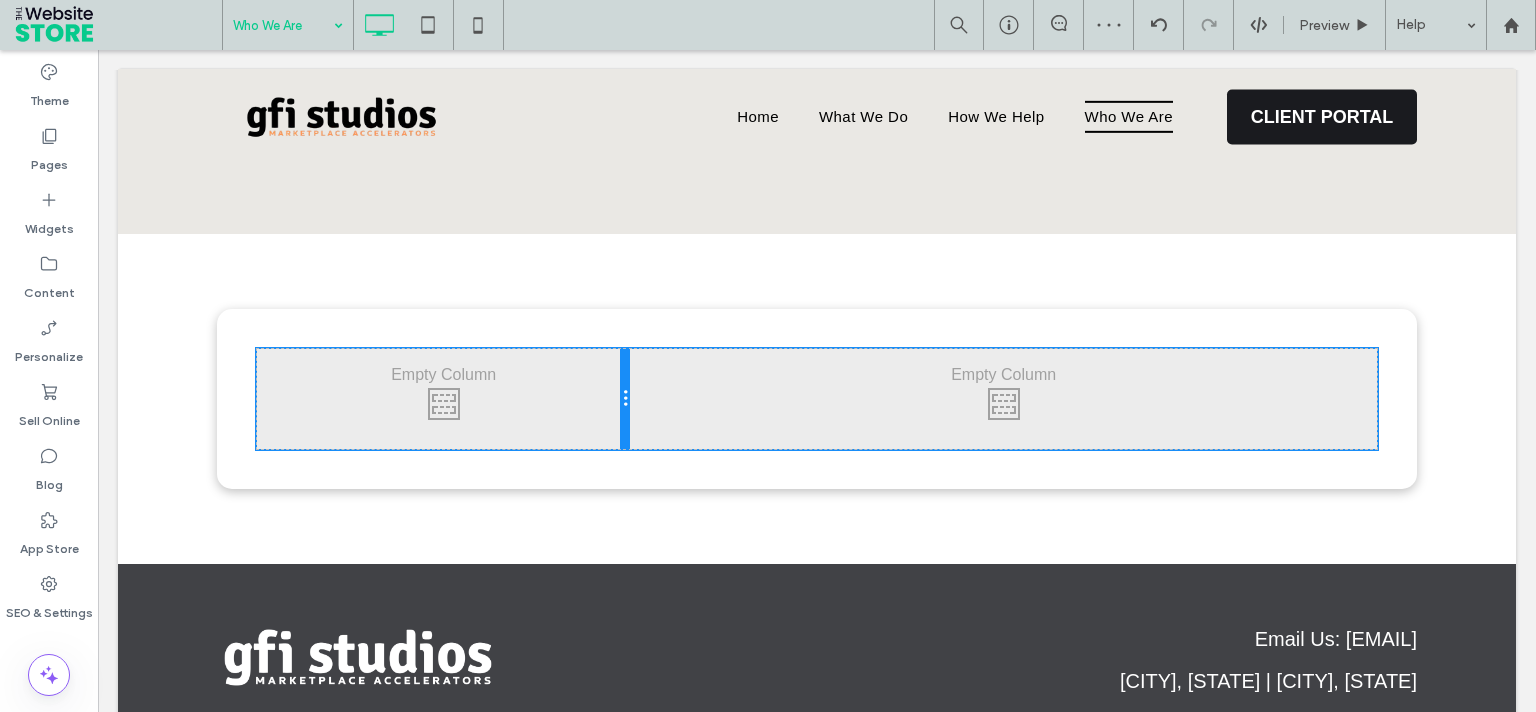 click at bounding box center [625, 399] 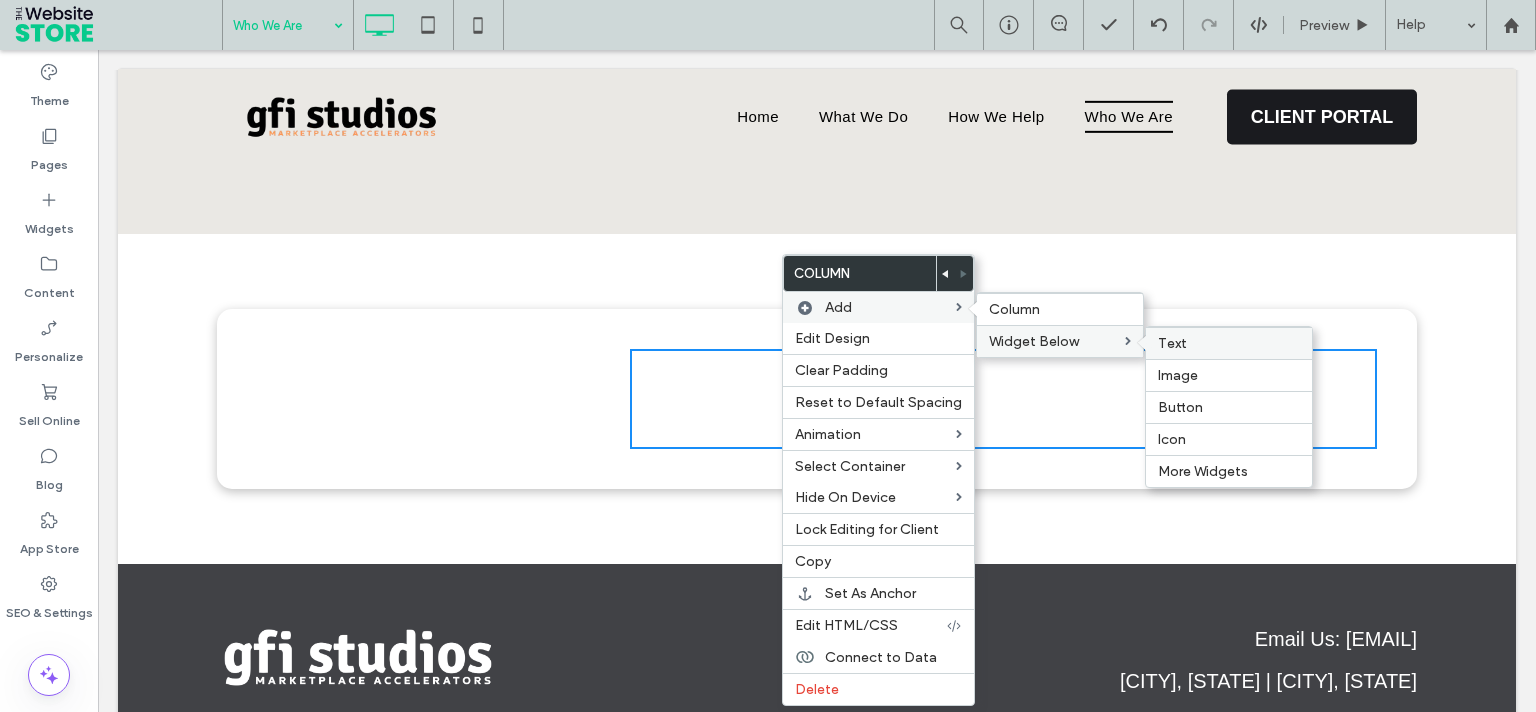 click on "Text" at bounding box center (1172, 343) 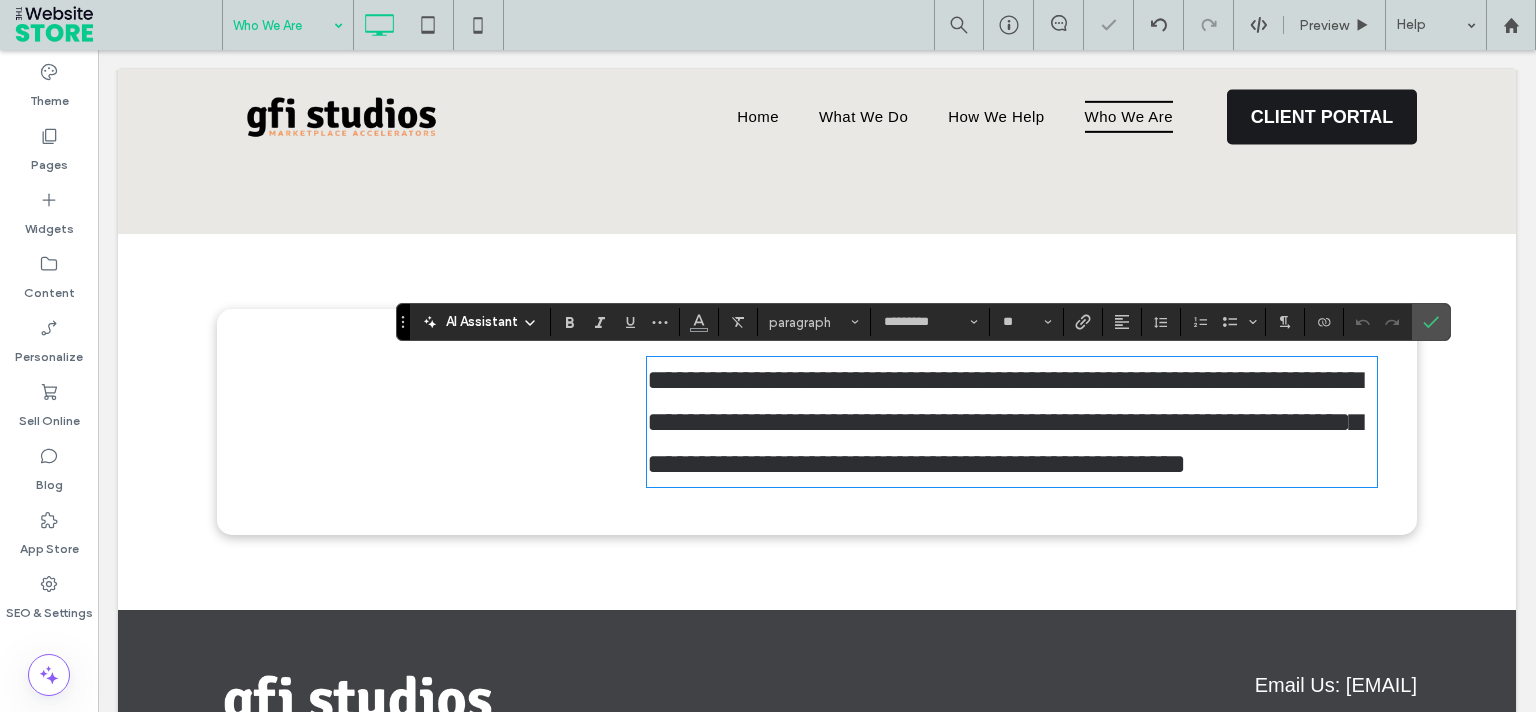 scroll, scrollTop: 0, scrollLeft: 0, axis: both 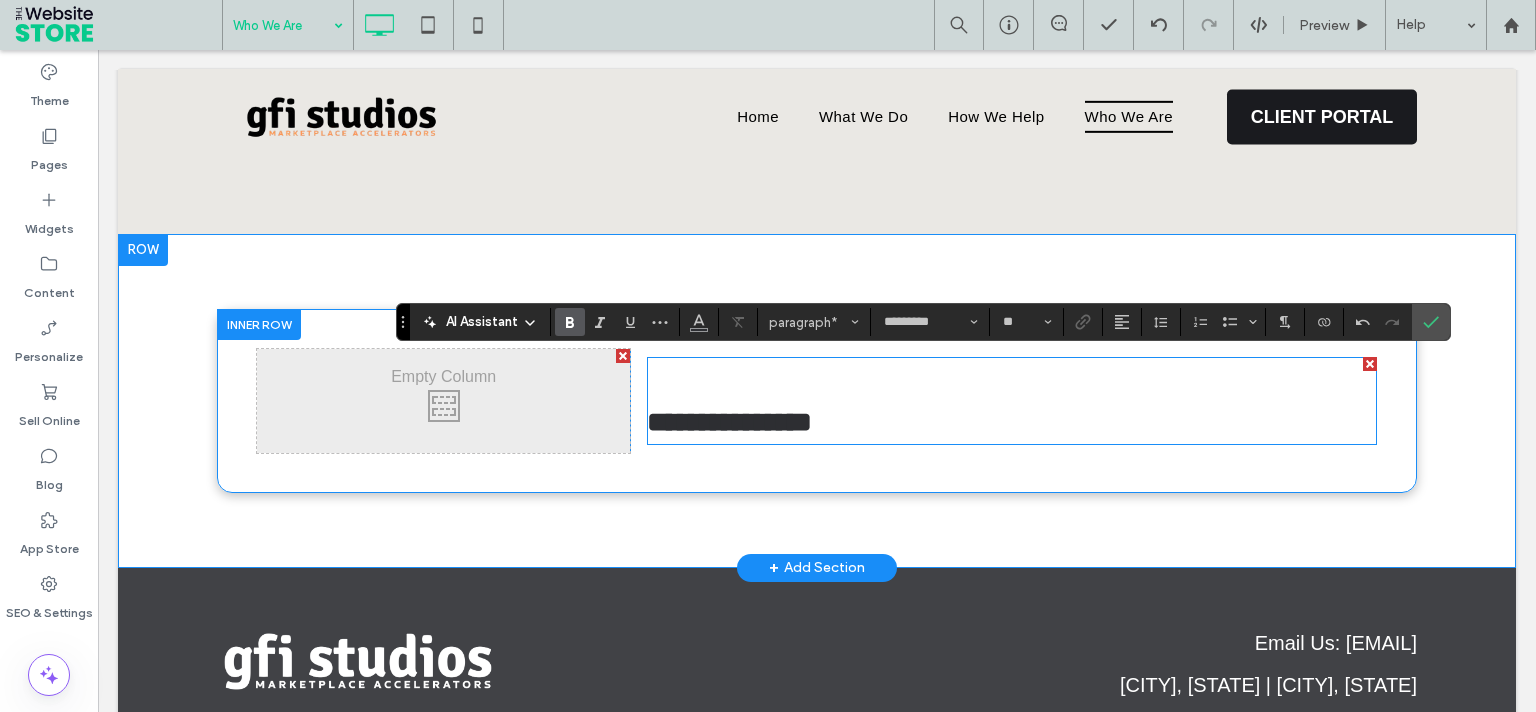 click on "**********" at bounding box center (729, 422) 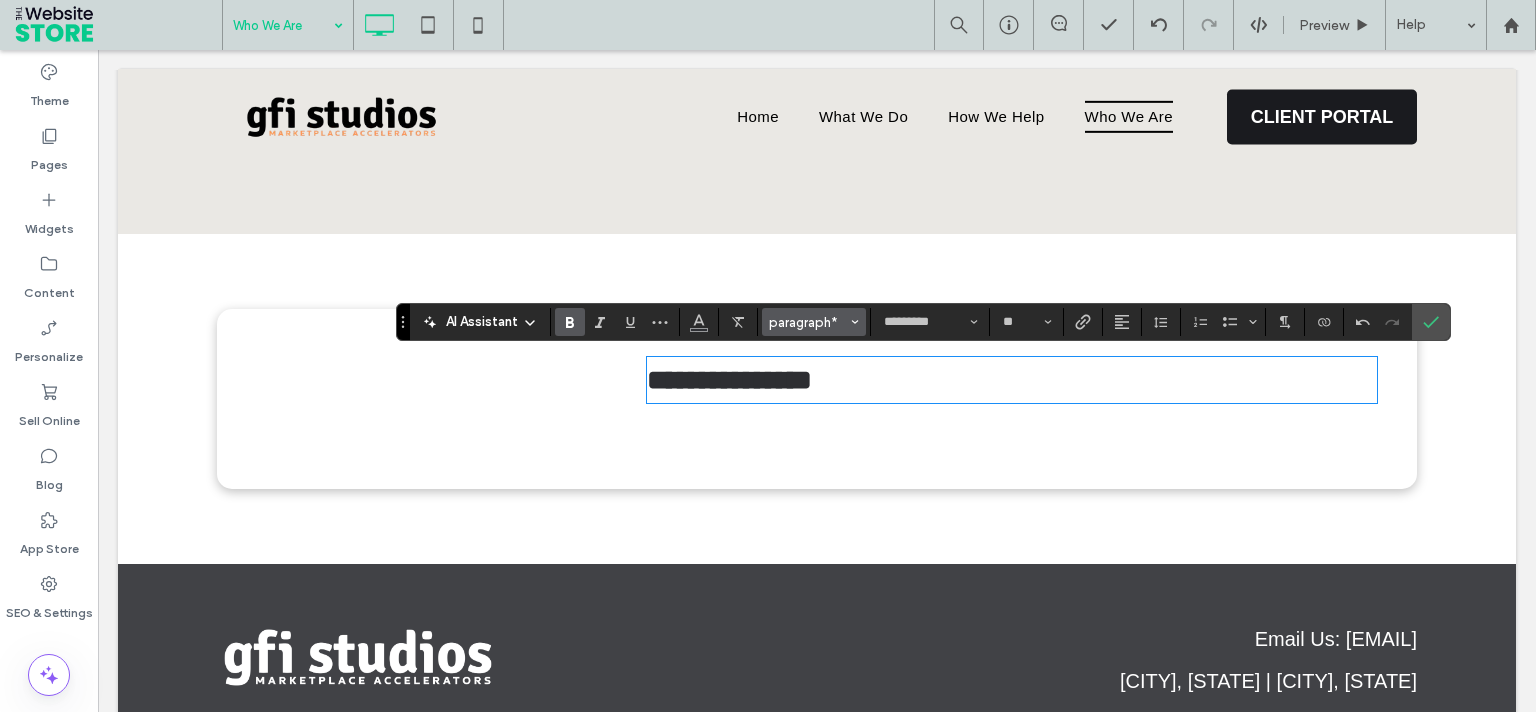 click on "paragraph*" at bounding box center (808, 322) 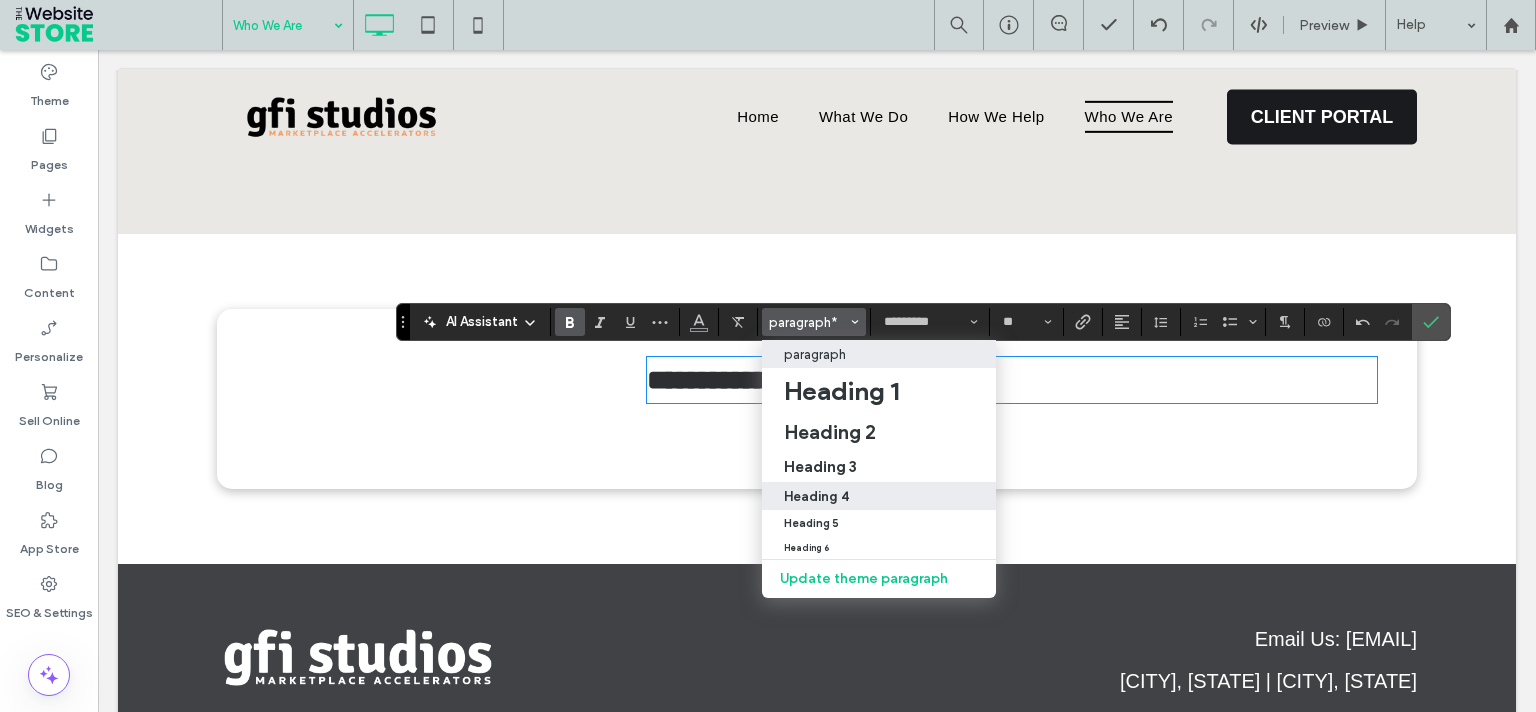 click on "Heading 4" at bounding box center (879, 496) 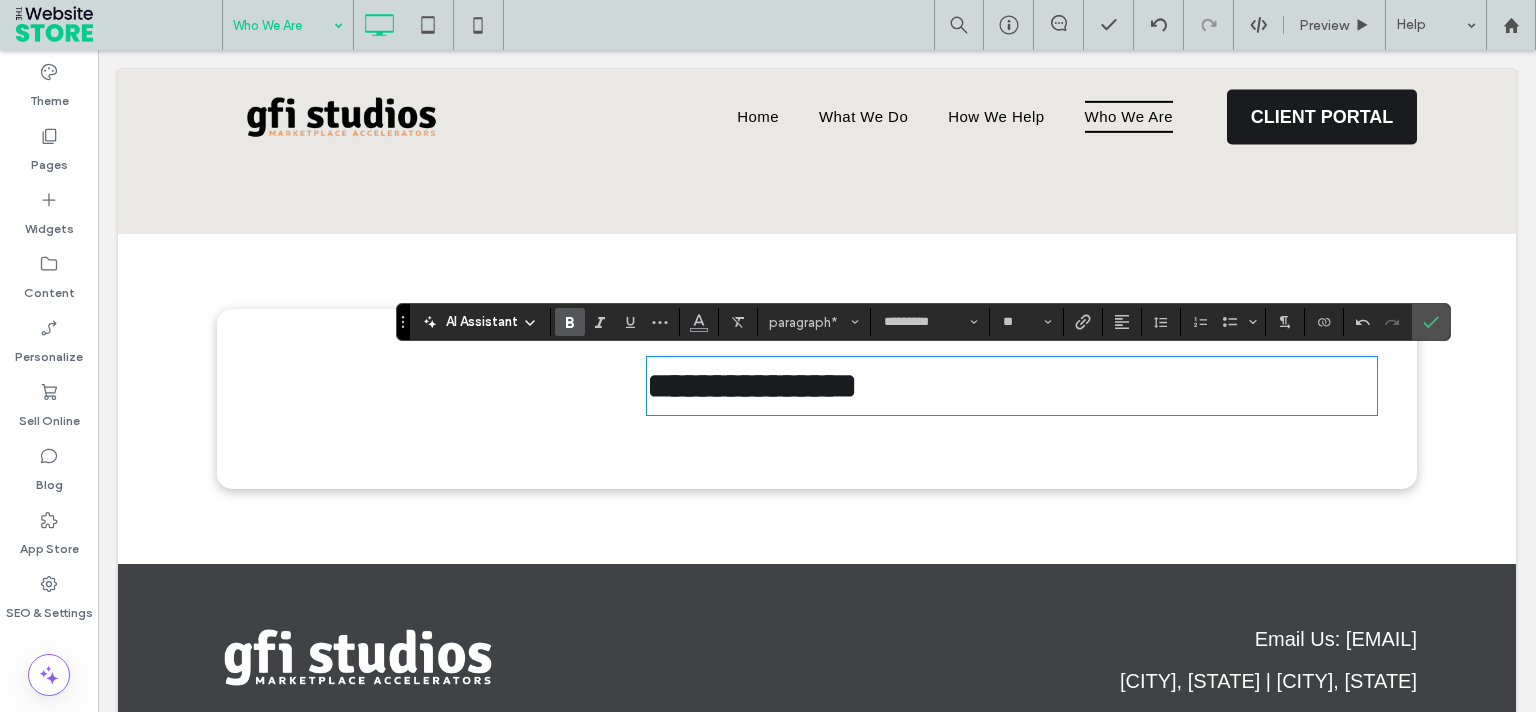 type on "**" 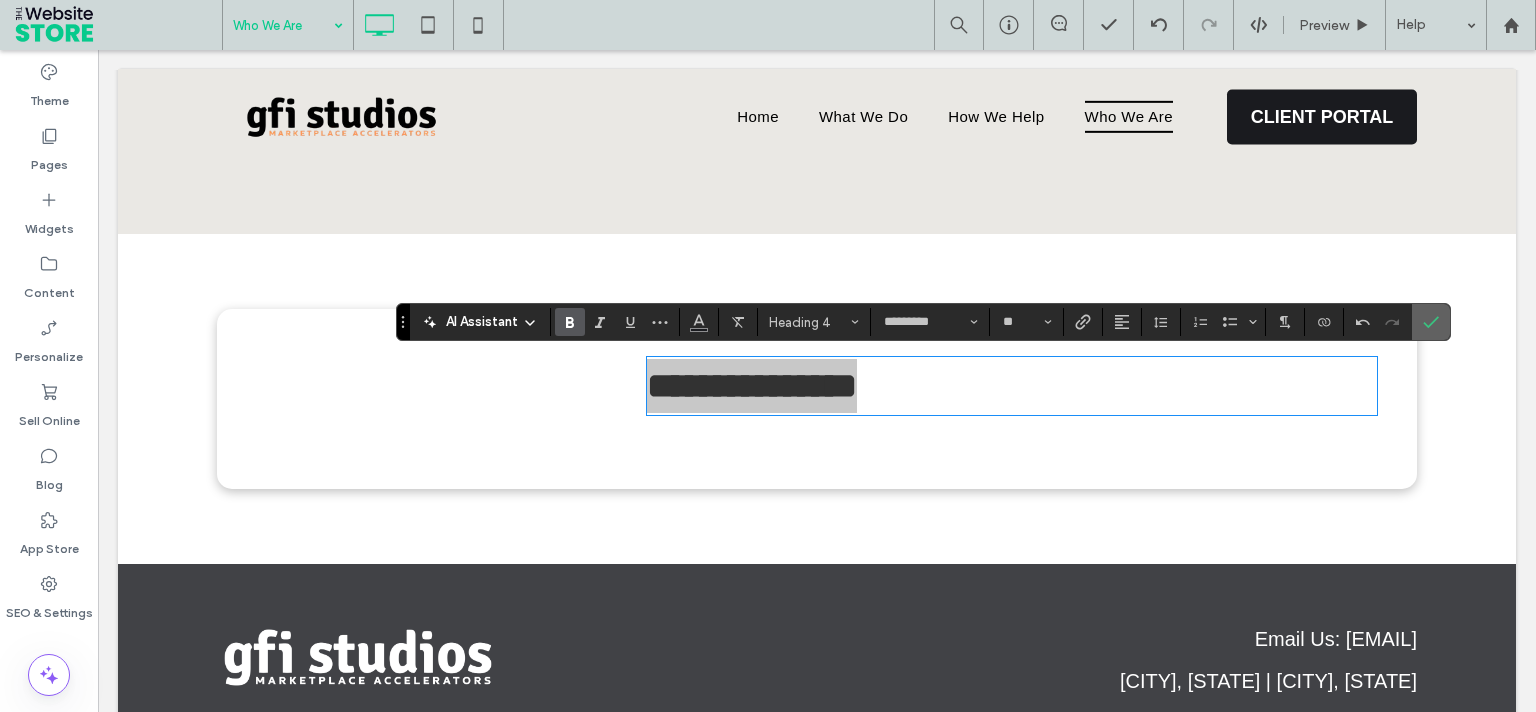 click 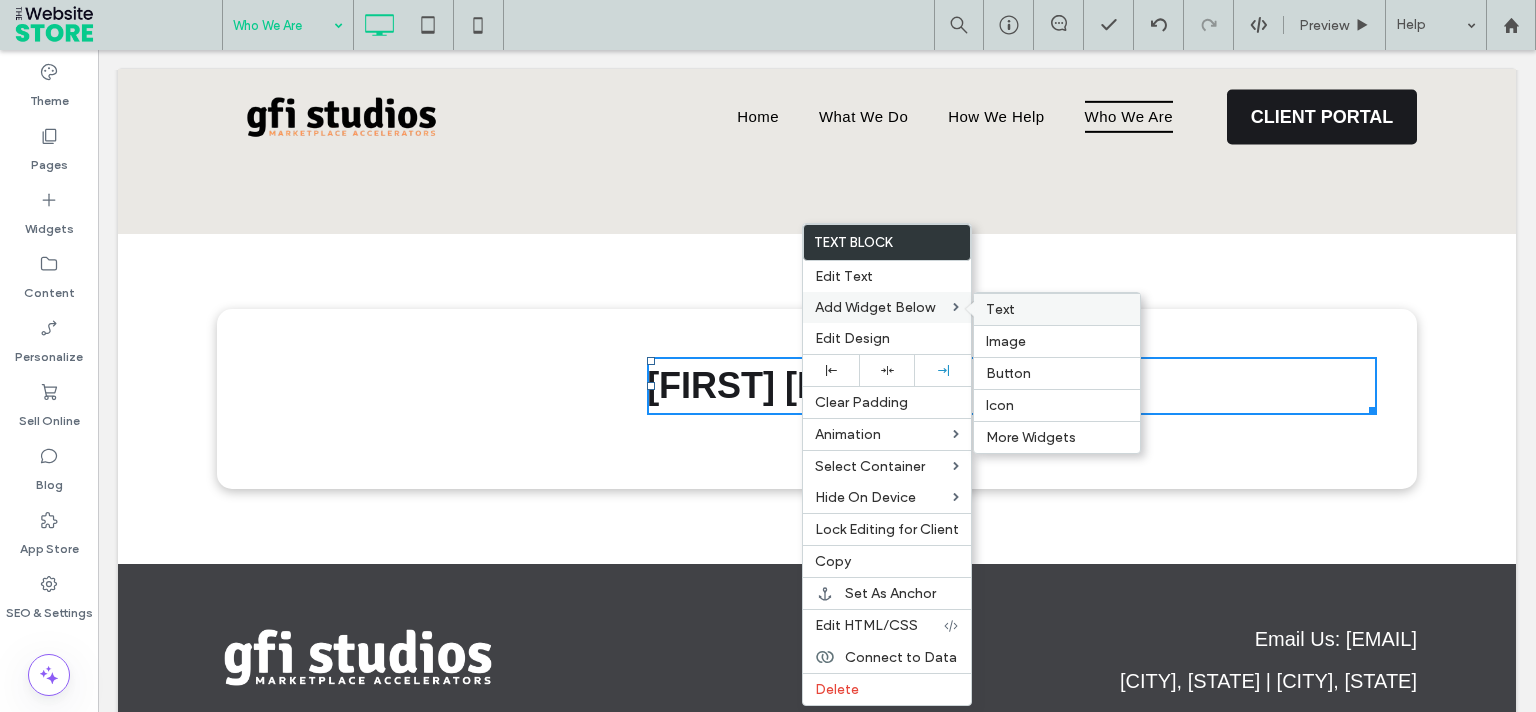 click on "Text" at bounding box center [1000, 309] 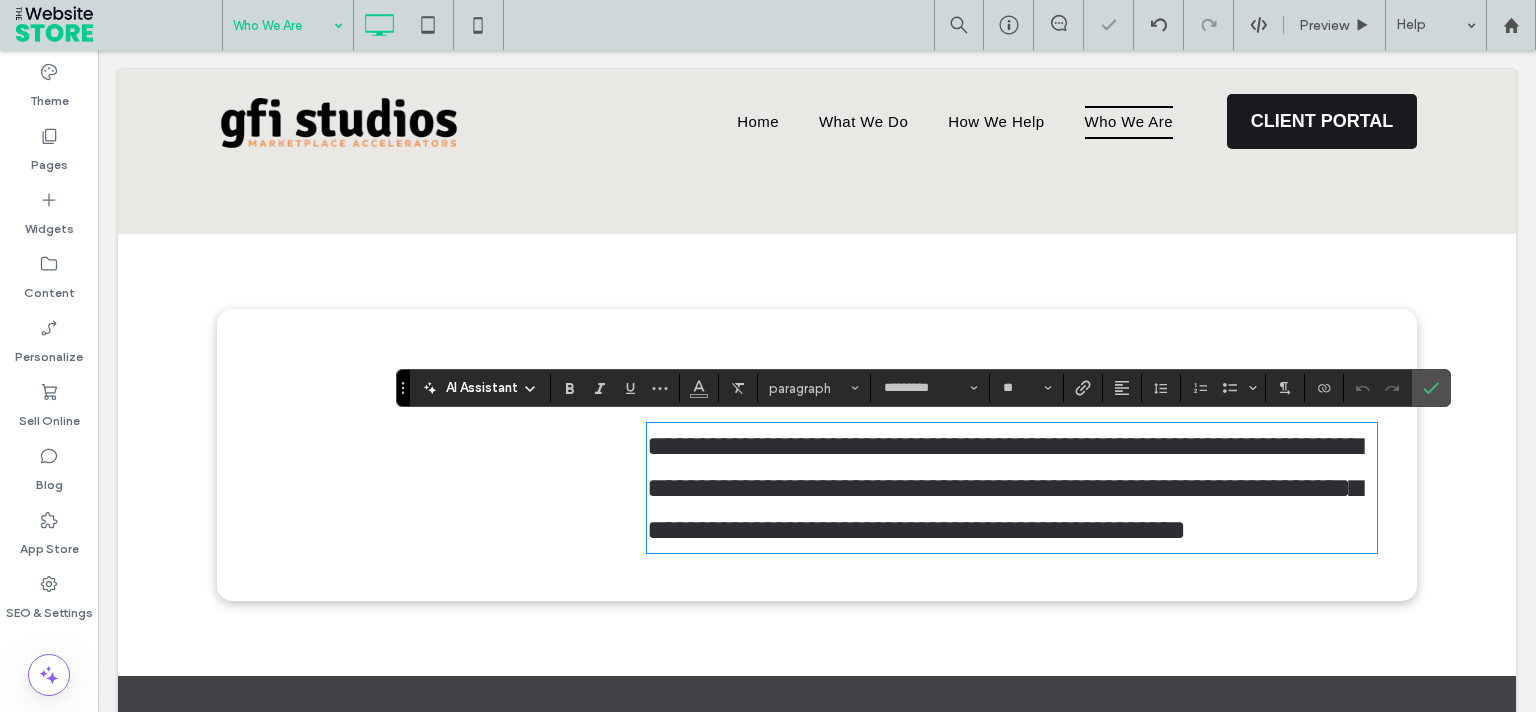 scroll, scrollTop: 0, scrollLeft: 0, axis: both 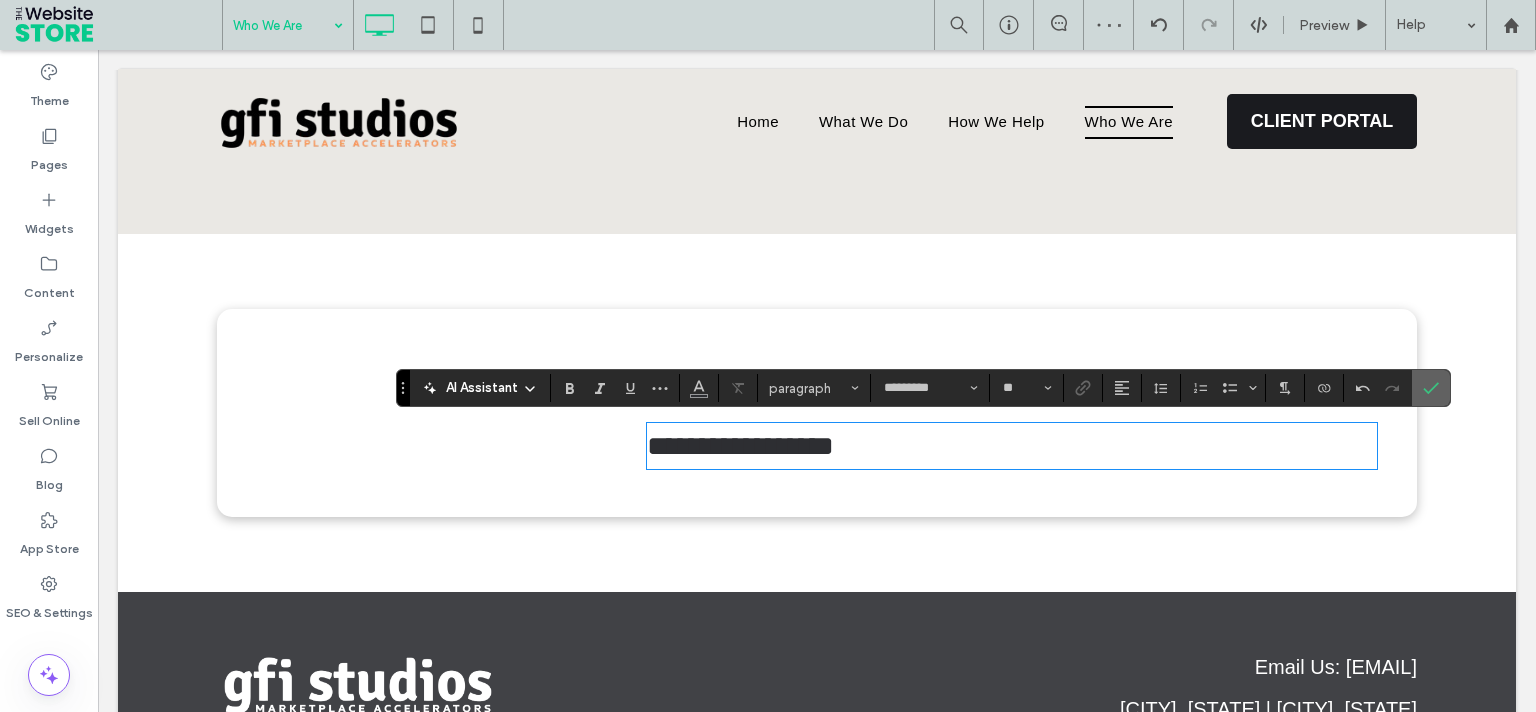 click 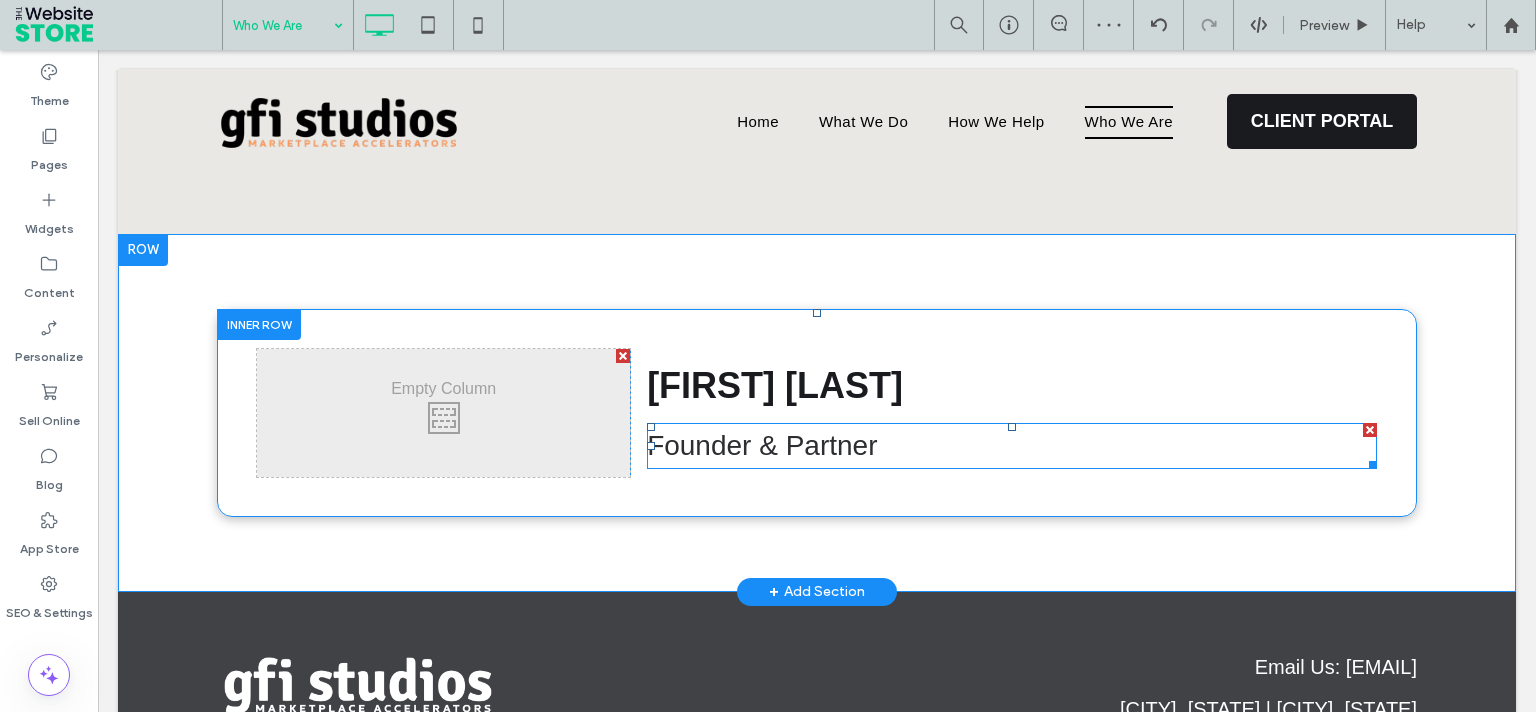click on "Founder & Partner" at bounding box center (762, 445) 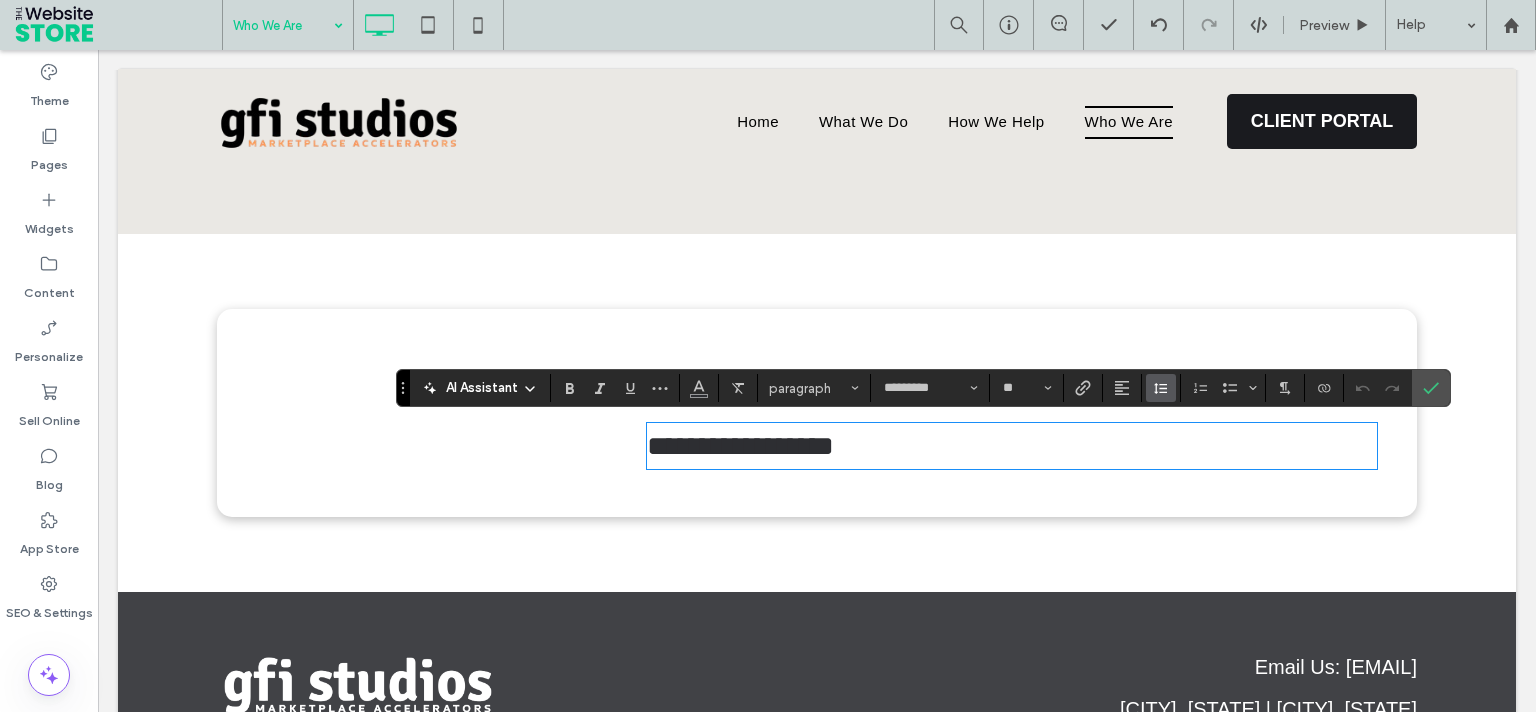 click 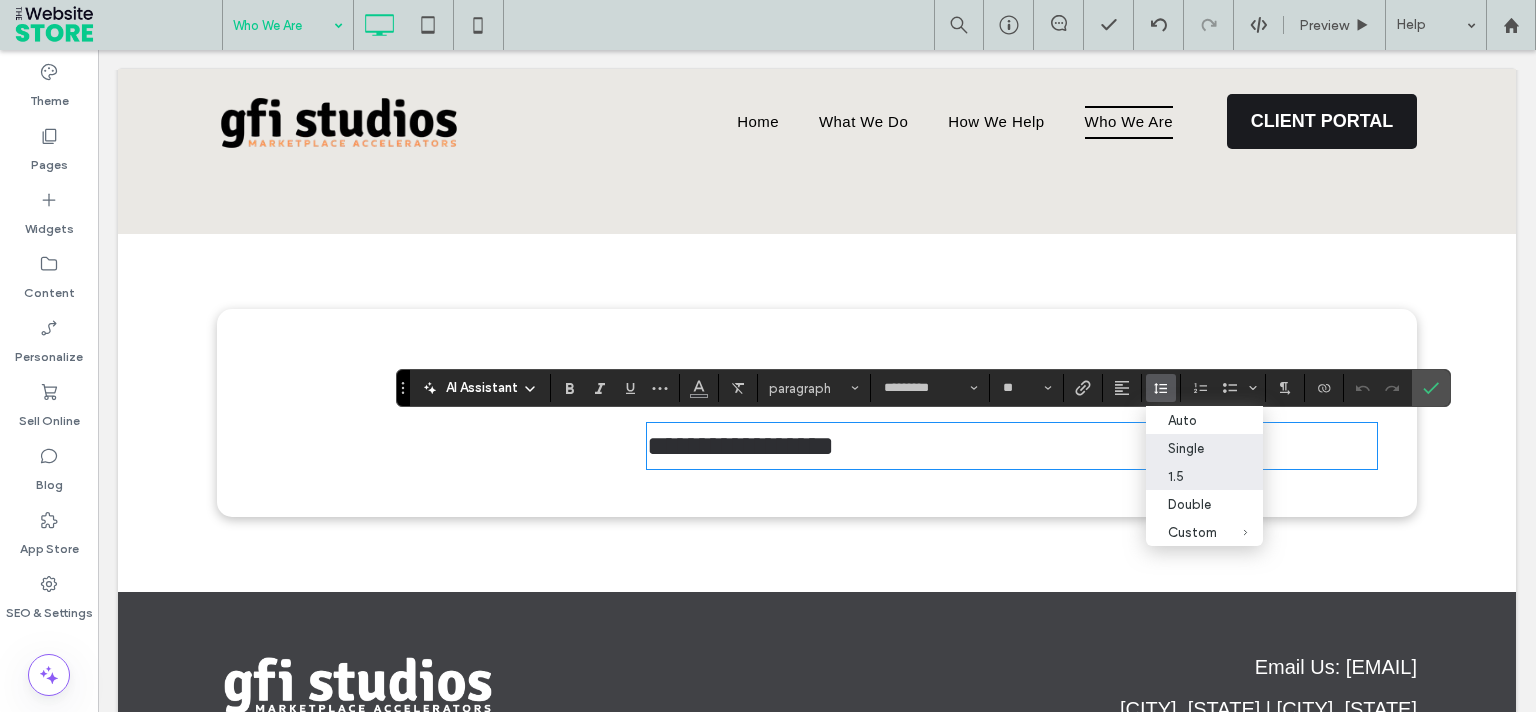 click on "Single" at bounding box center (1192, 448) 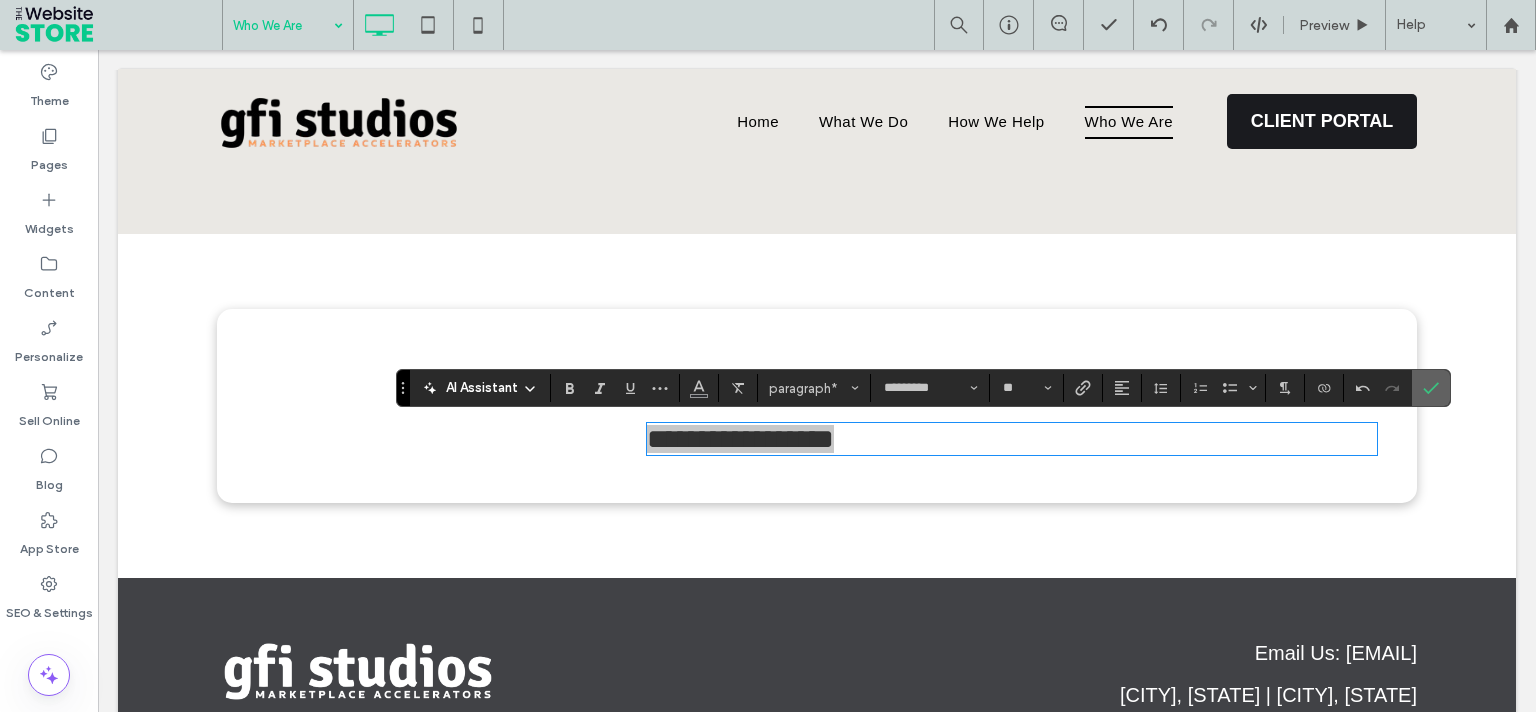 click at bounding box center (1431, 388) 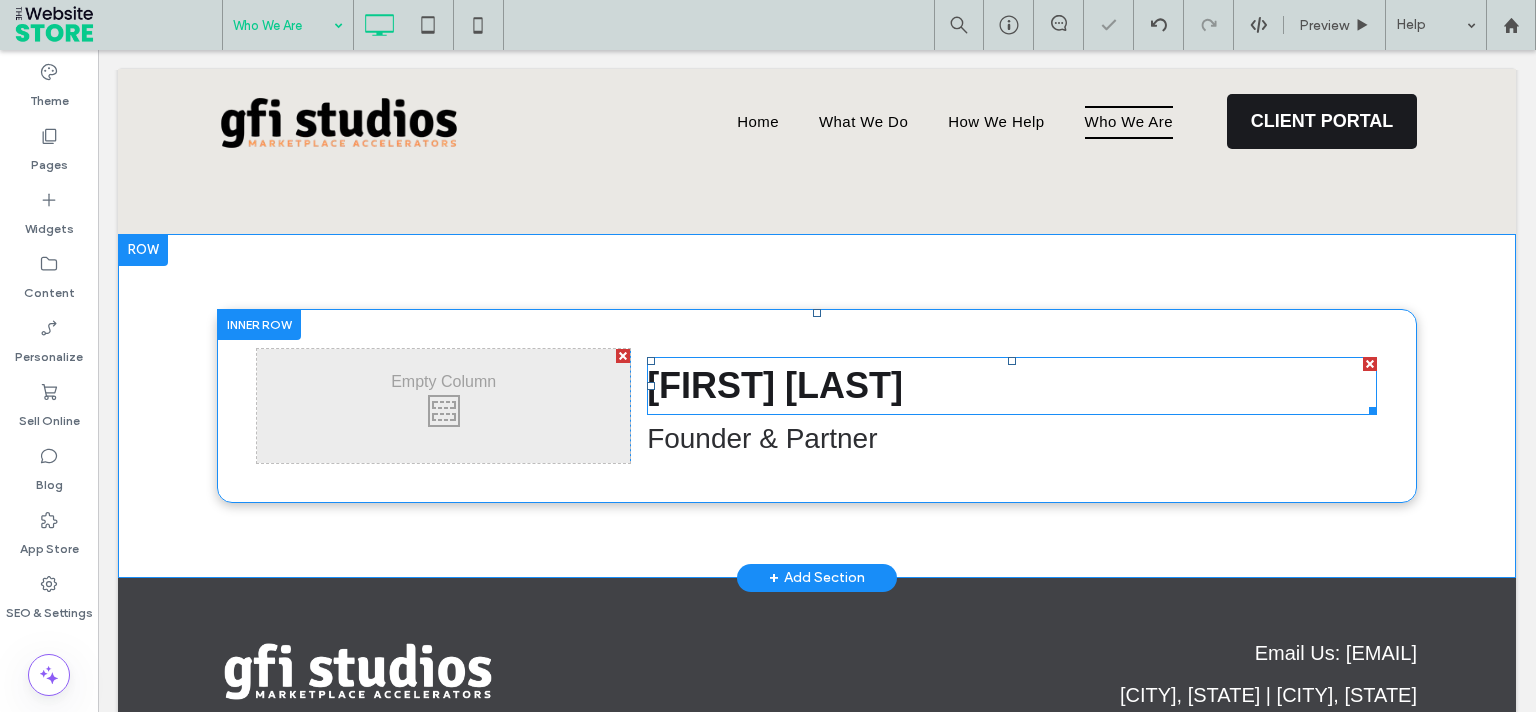 click on "[FIRST] [LAST]" at bounding box center [1012, 386] 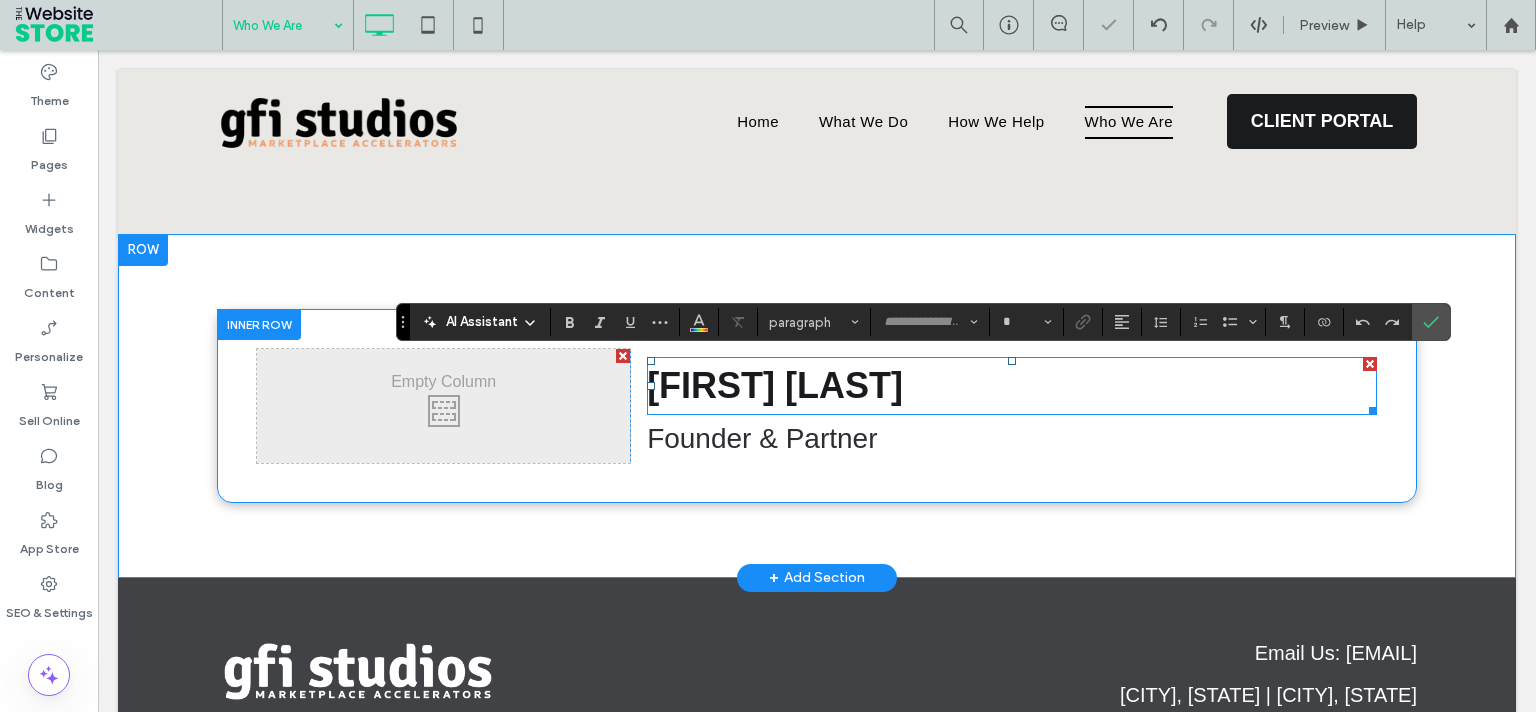 type on "*********" 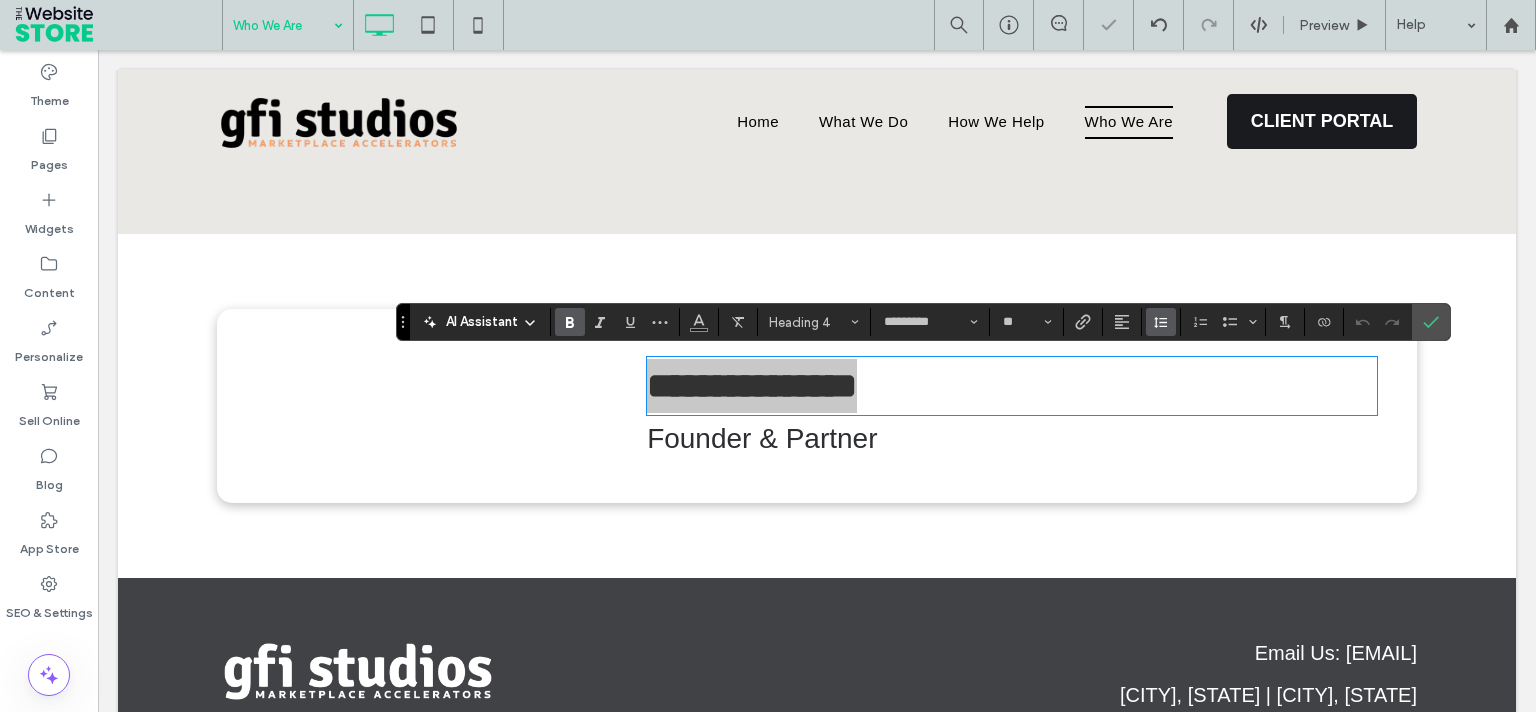 click 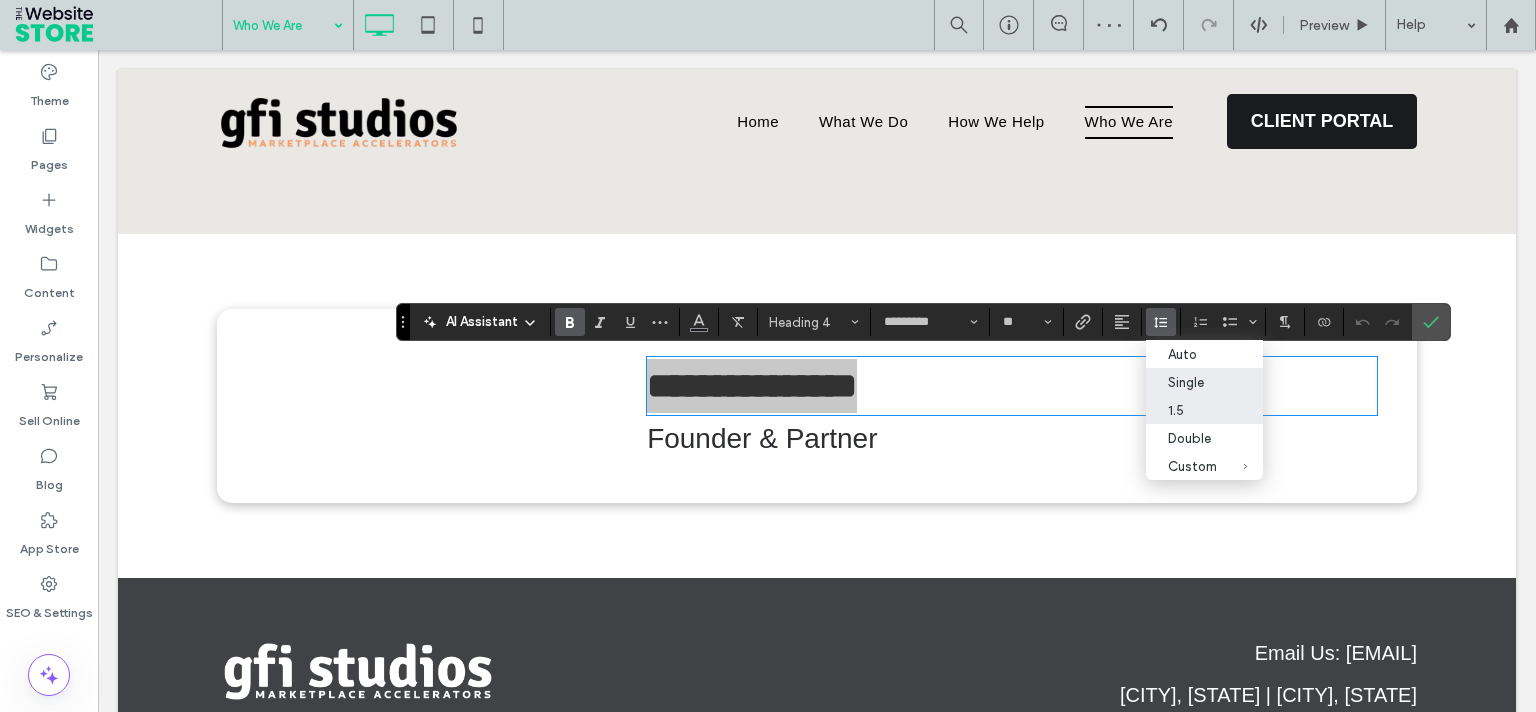click on "Single" at bounding box center (1192, 382) 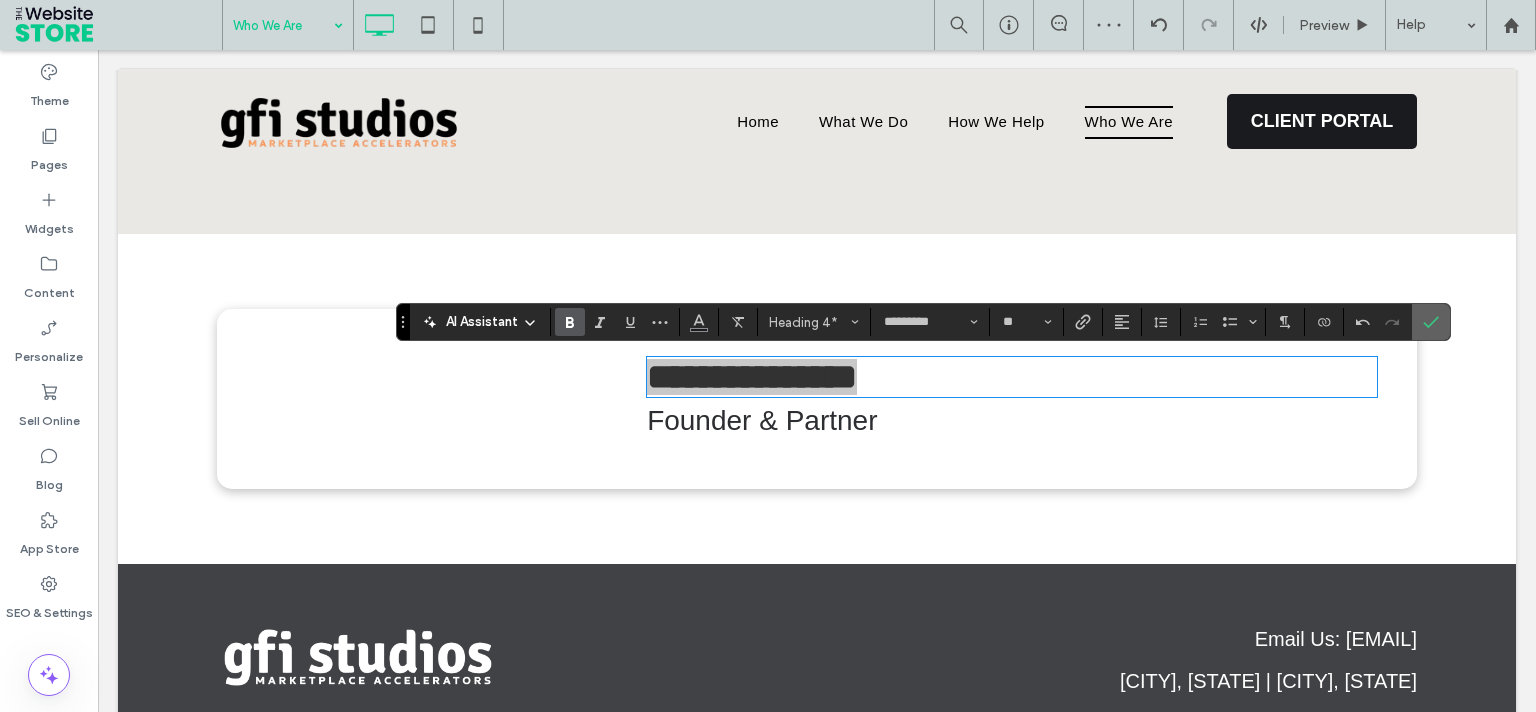 click 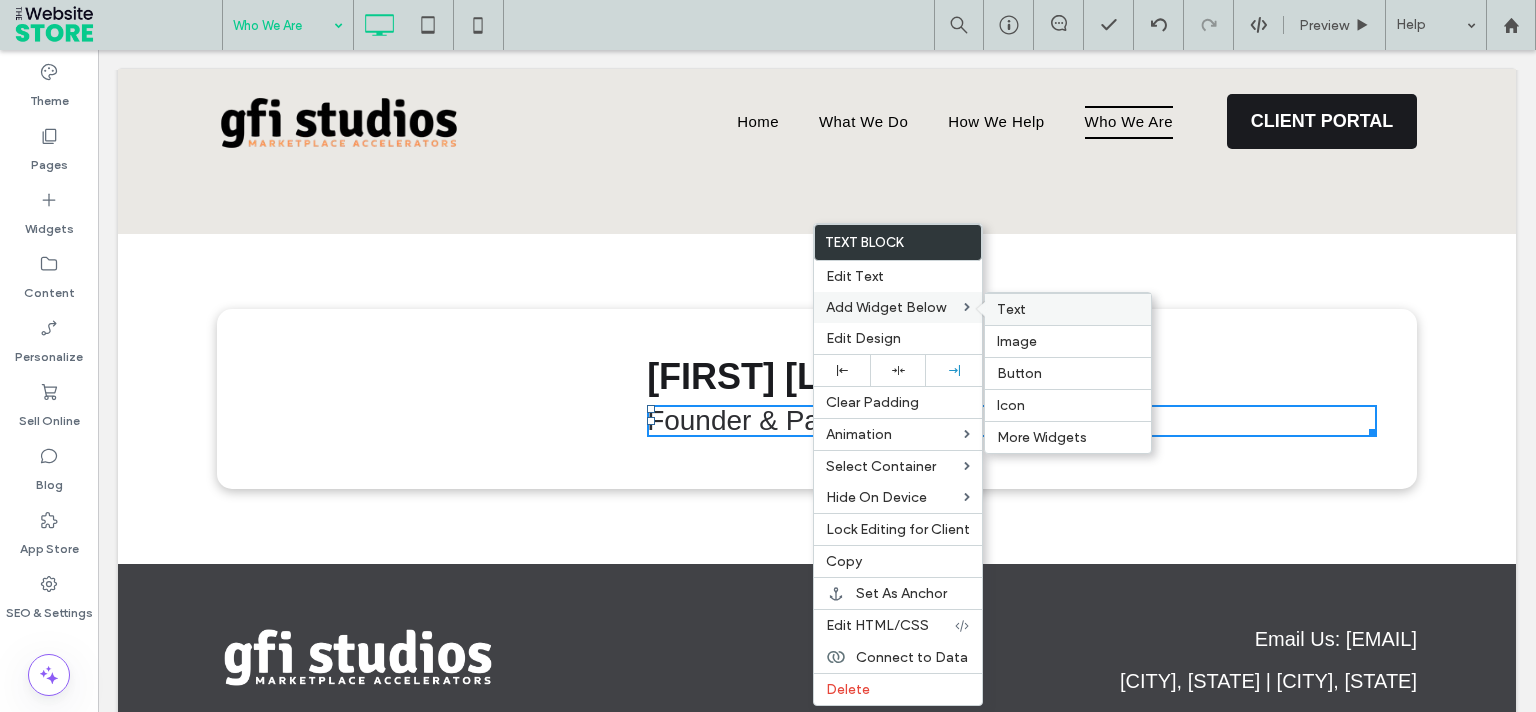 click on "Text" at bounding box center (1068, 309) 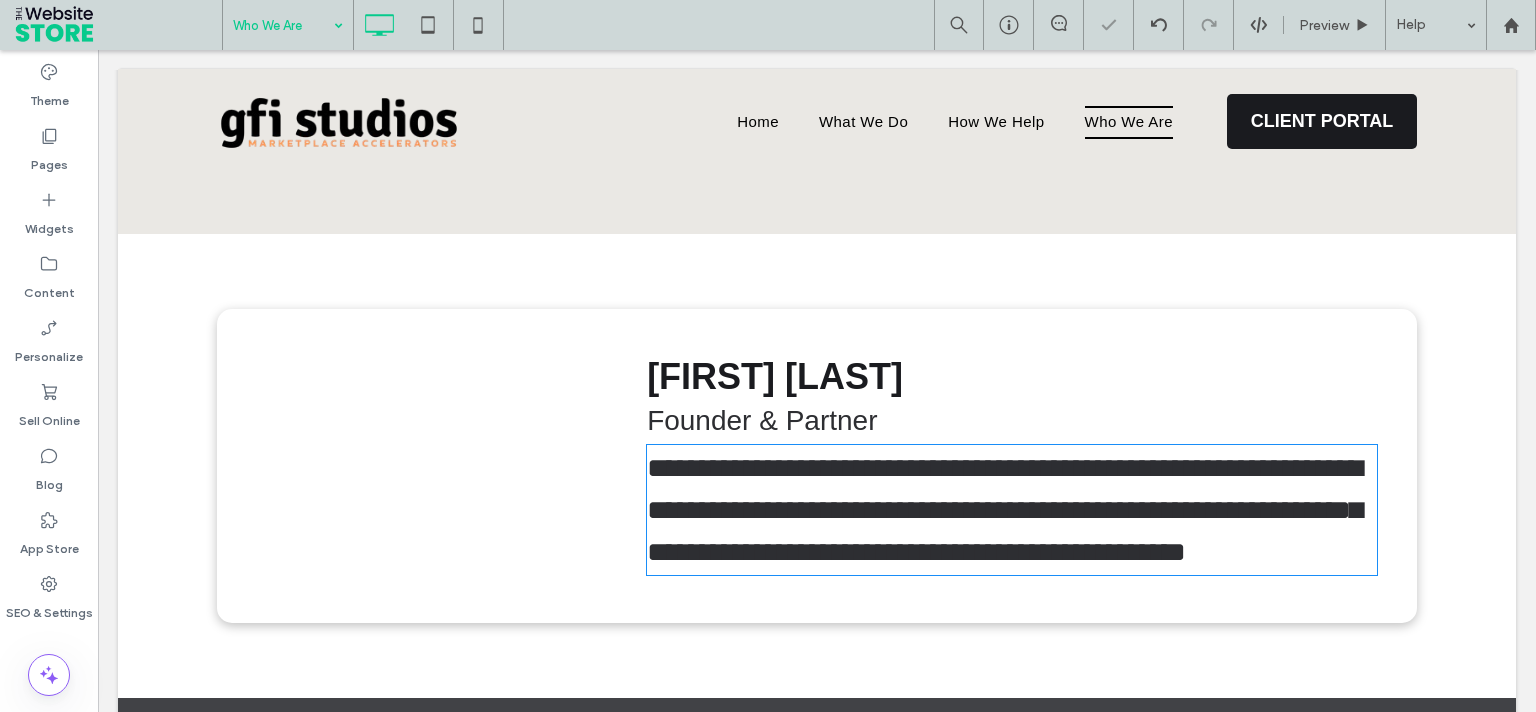 type on "*********" 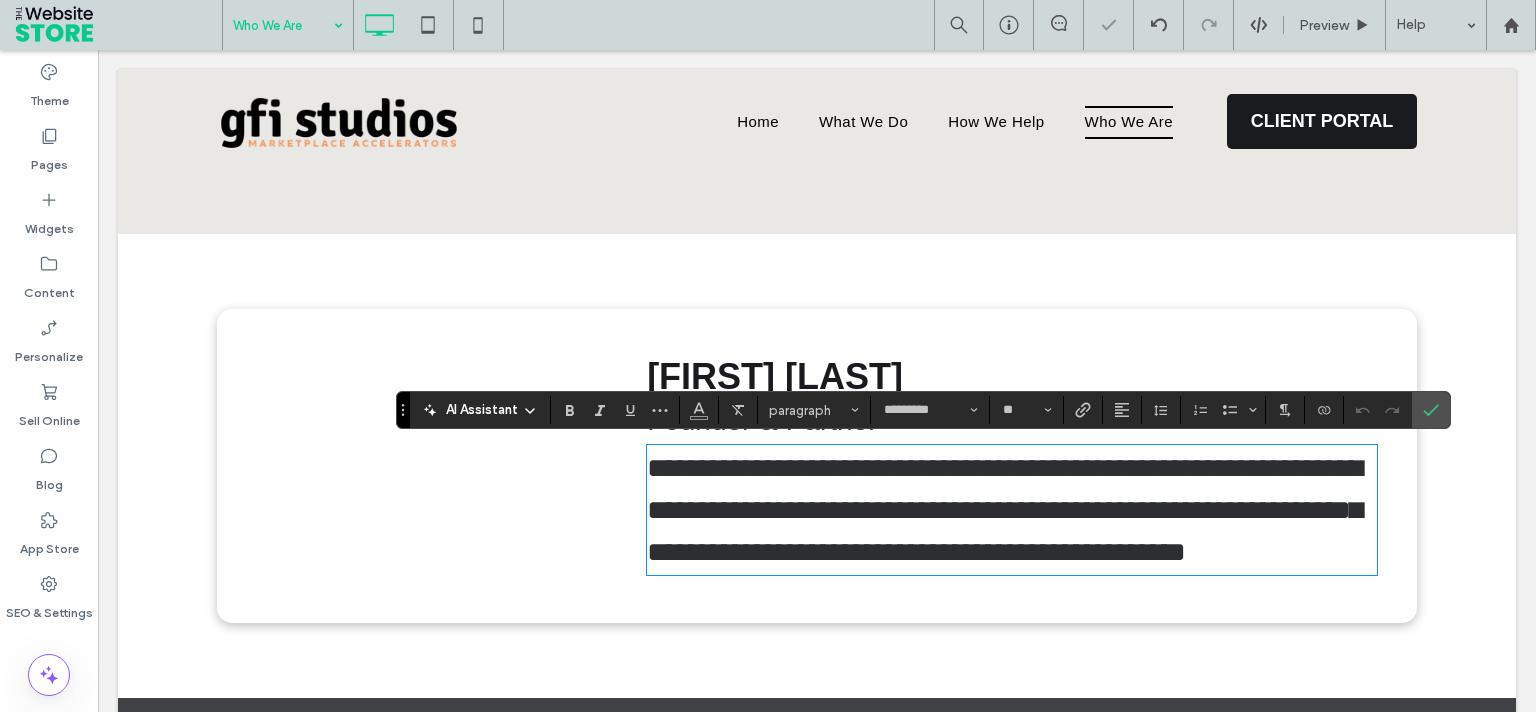 scroll, scrollTop: 0, scrollLeft: 0, axis: both 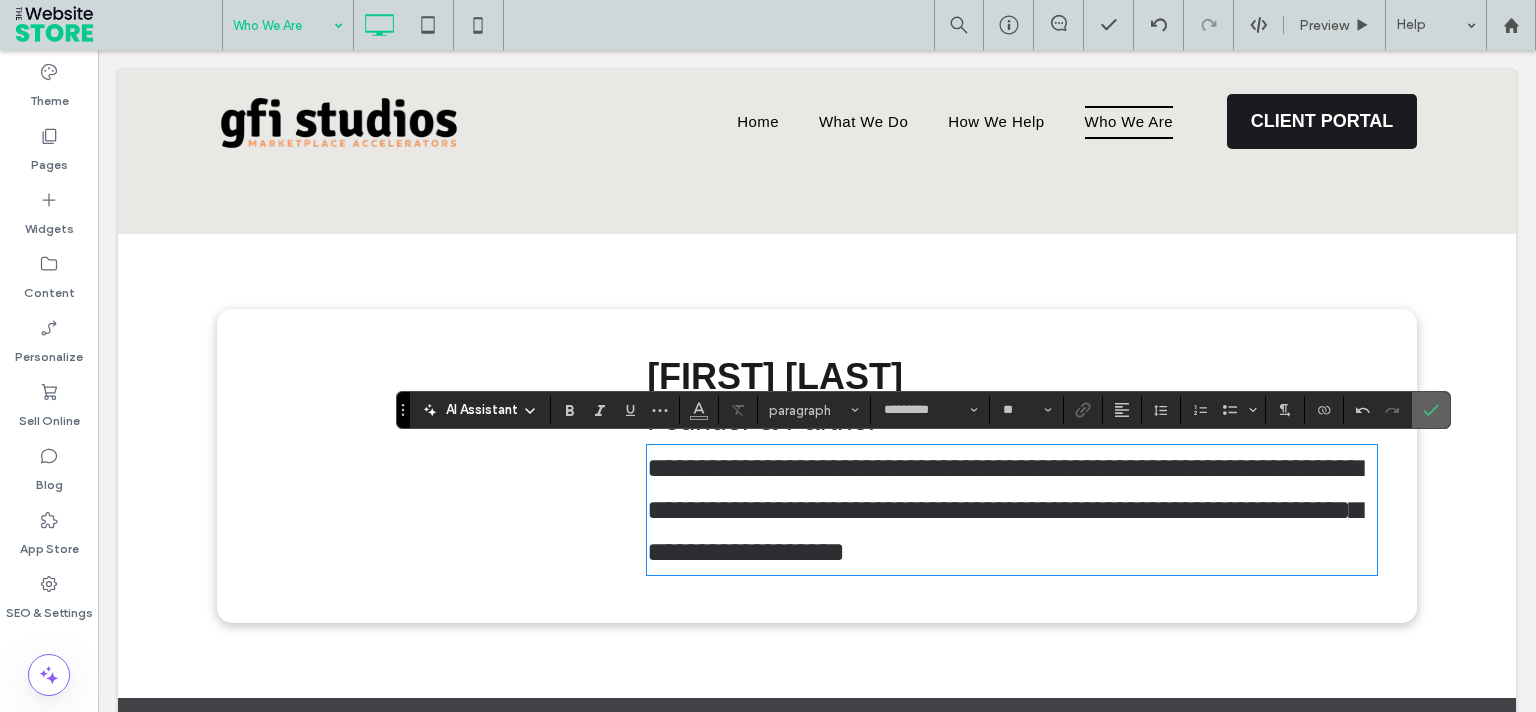 click 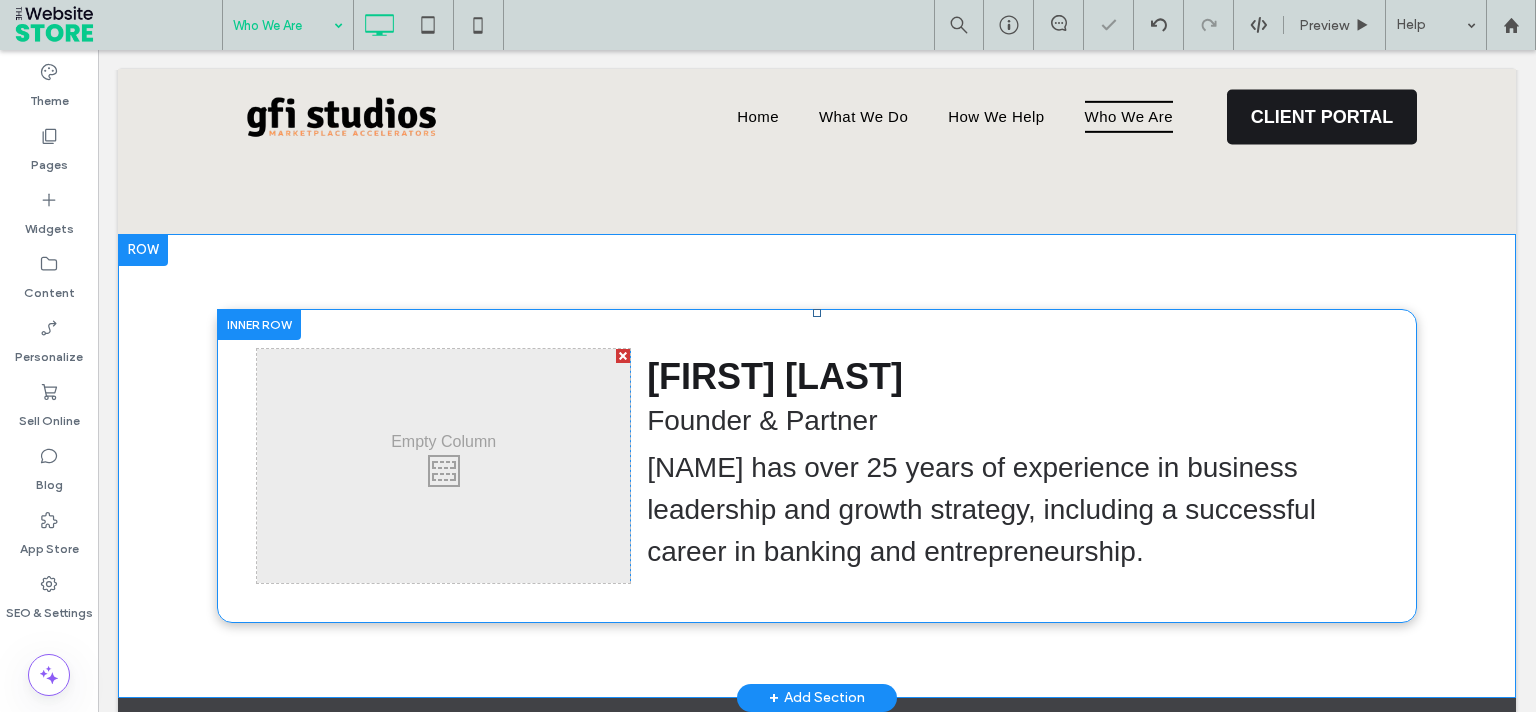 scroll, scrollTop: 539, scrollLeft: 0, axis: vertical 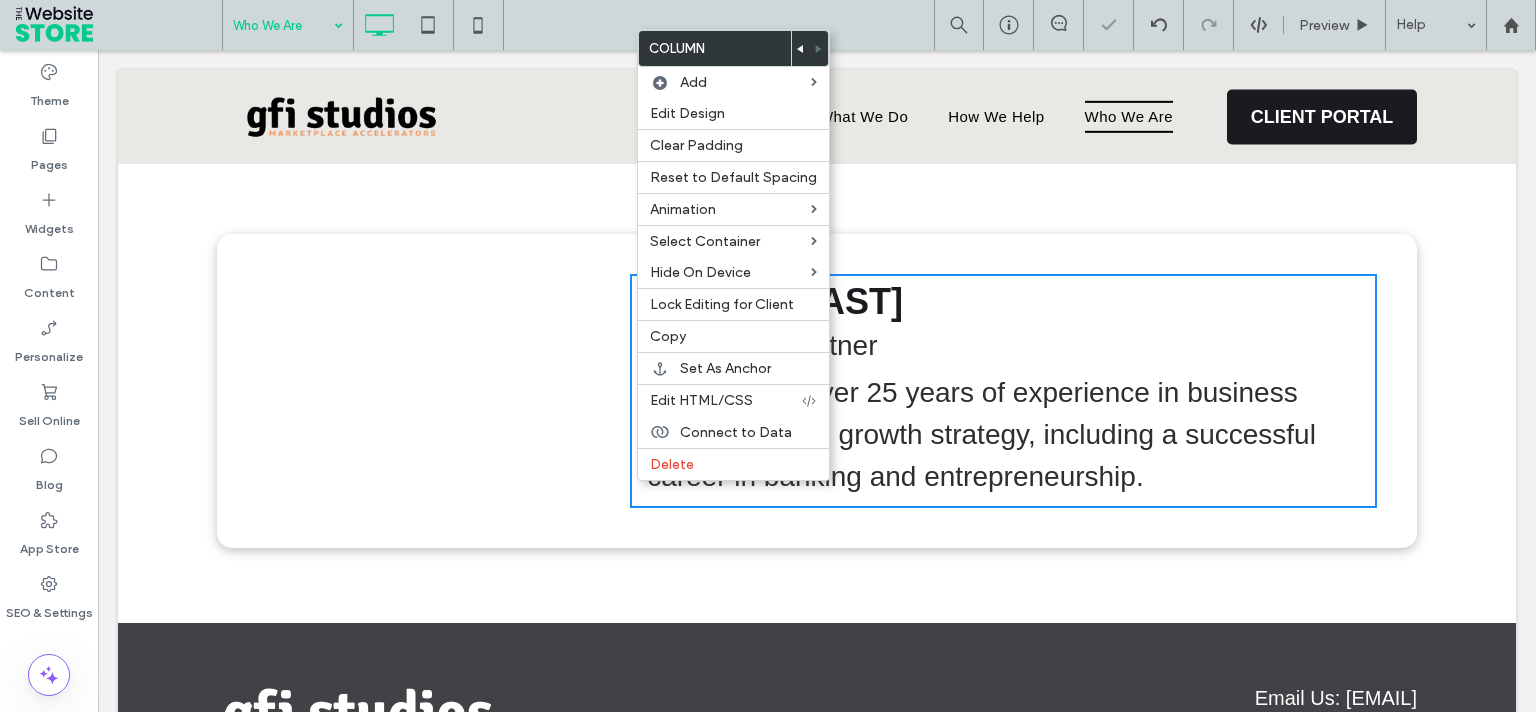 click on "[NAME] has over 25 years of experience in business leadership and growth strategy, including a successful career in banking and entrepreneurship." at bounding box center (1012, 435) 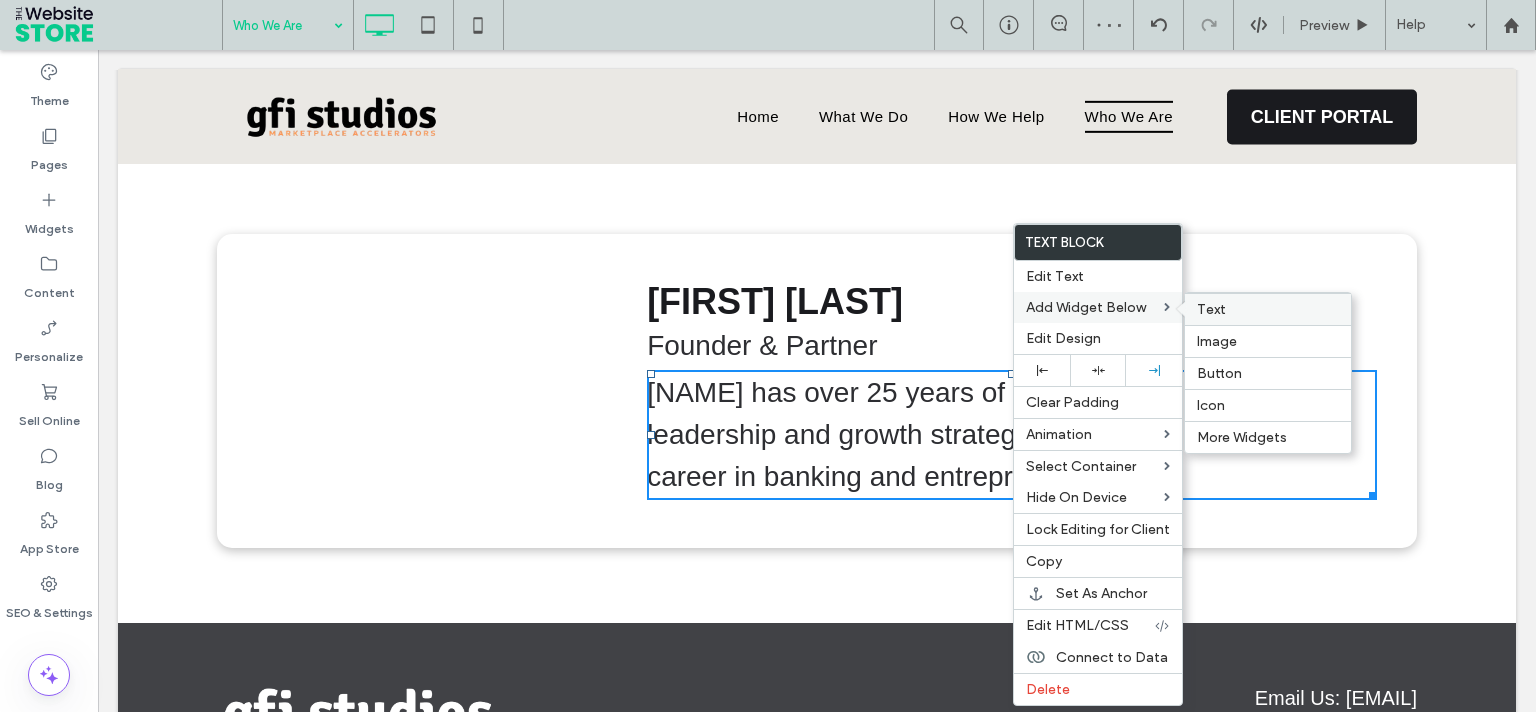 click on "Text" at bounding box center (1268, 309) 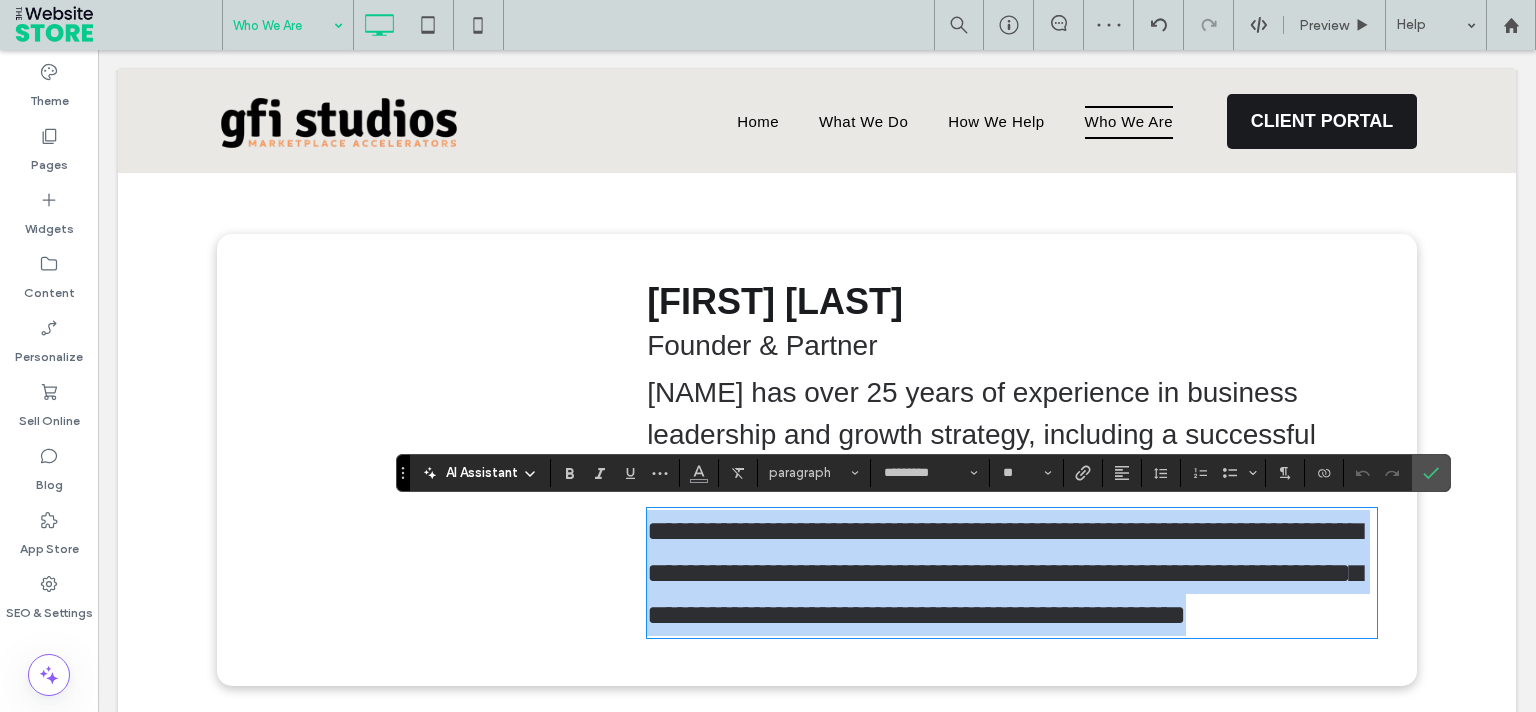 scroll, scrollTop: 540, scrollLeft: 0, axis: vertical 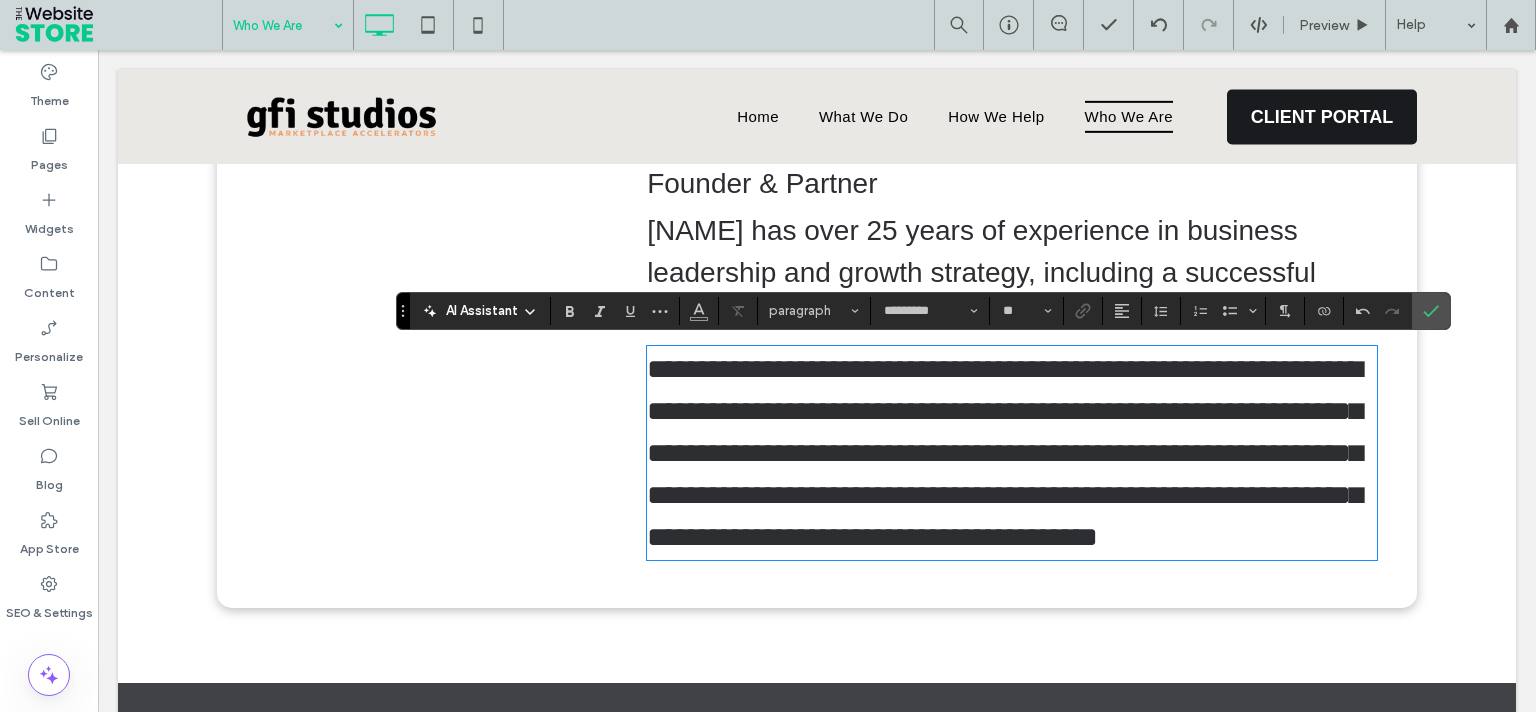 drag, startPoint x: 1448, startPoint y: 323, endPoint x: 1545, endPoint y: 372, distance: 108.67382 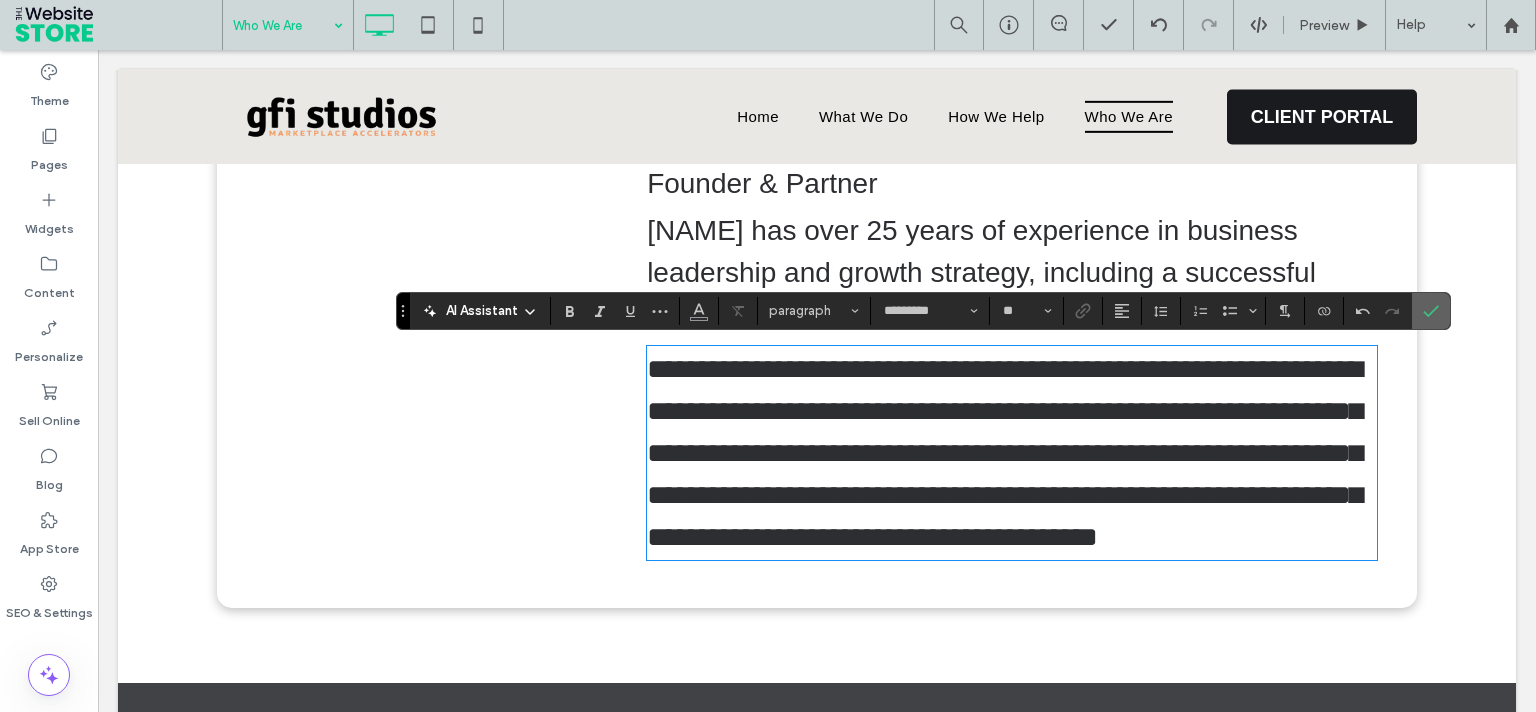 click 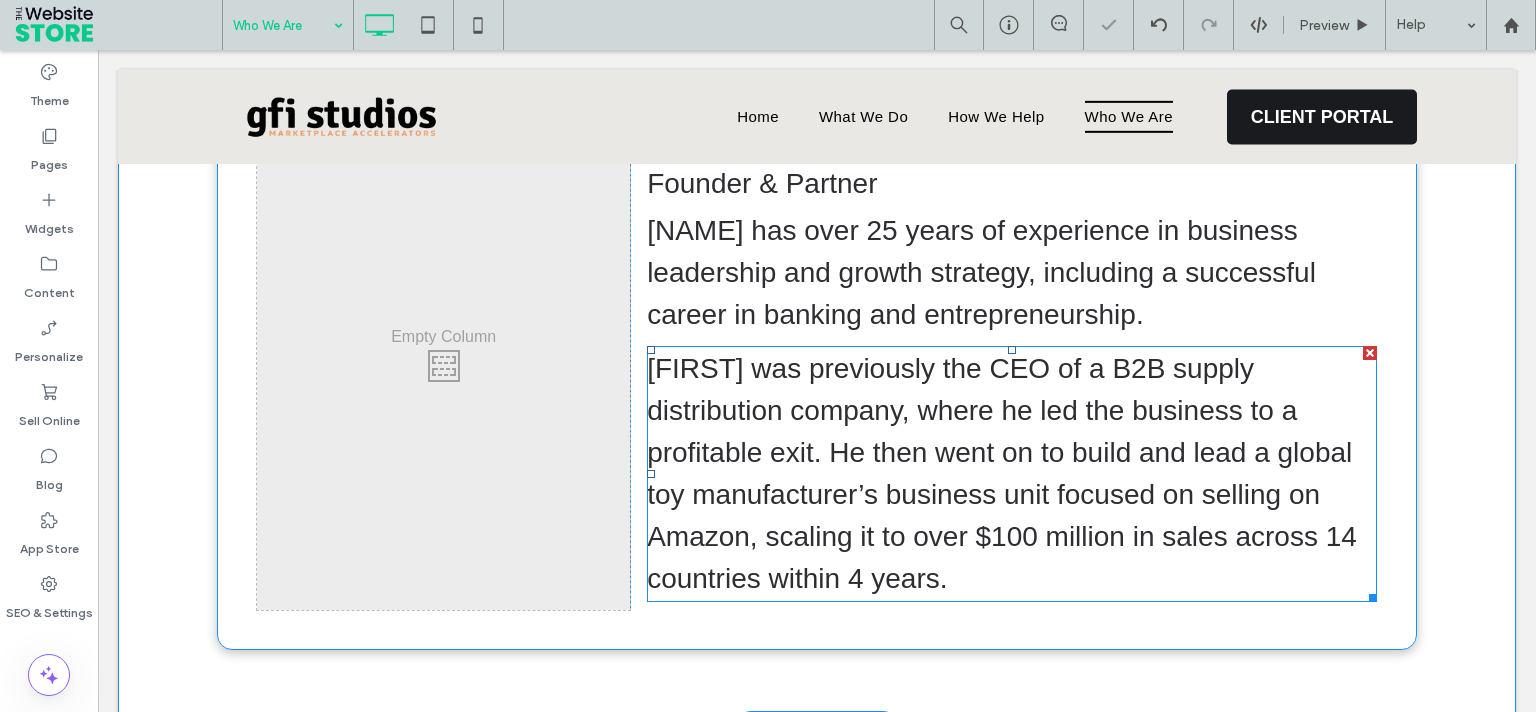 drag, startPoint x: 942, startPoint y: 460, endPoint x: 948, endPoint y: 450, distance: 11.661903 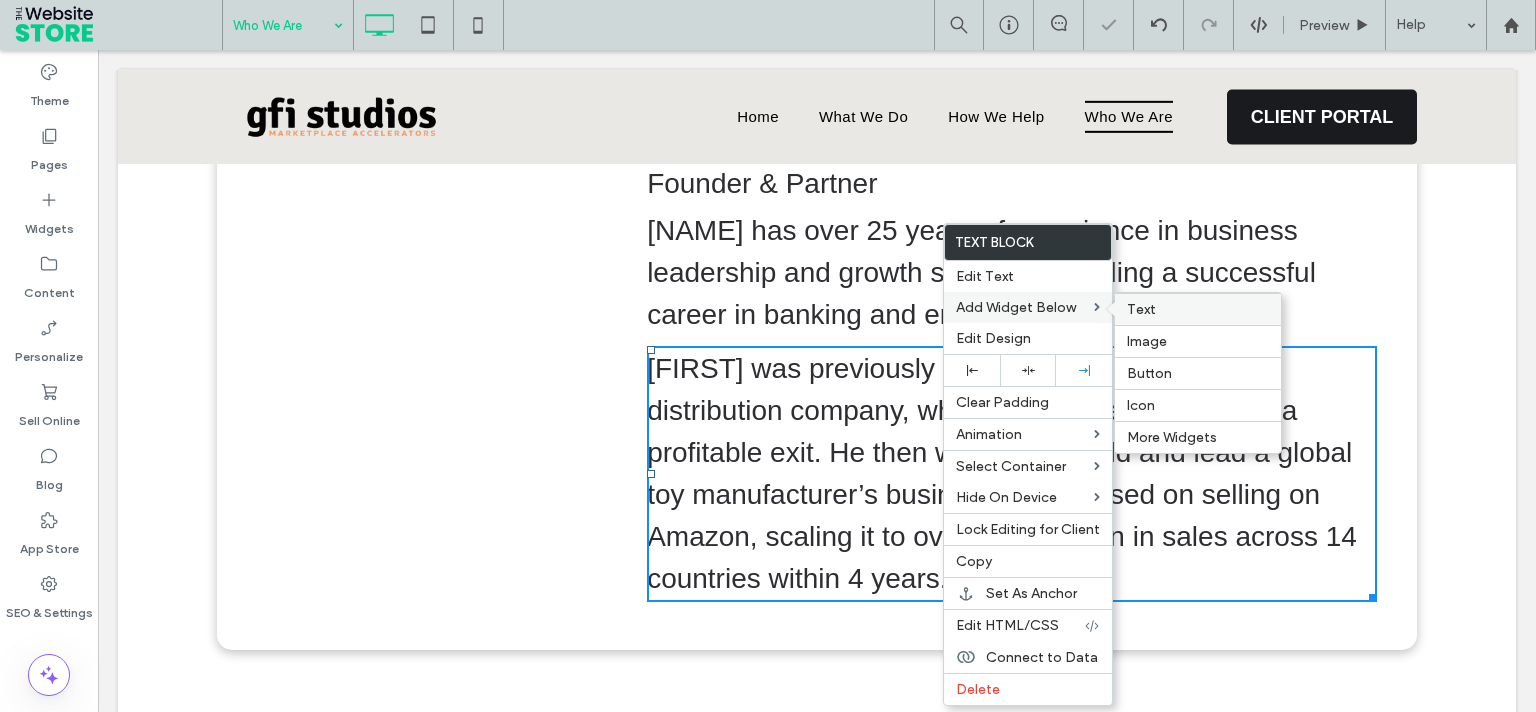 click on "Text" at bounding box center (1198, 309) 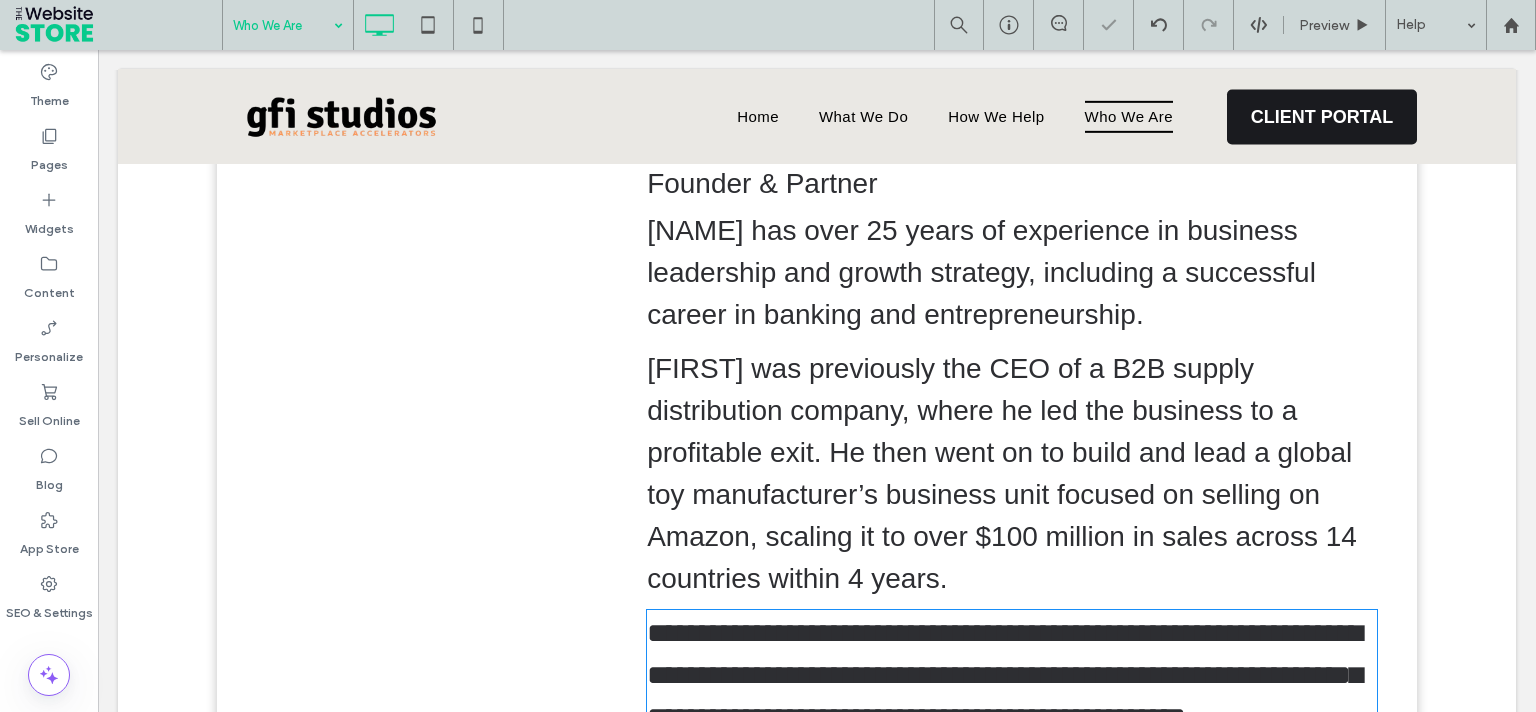 scroll, scrollTop: 1015, scrollLeft: 0, axis: vertical 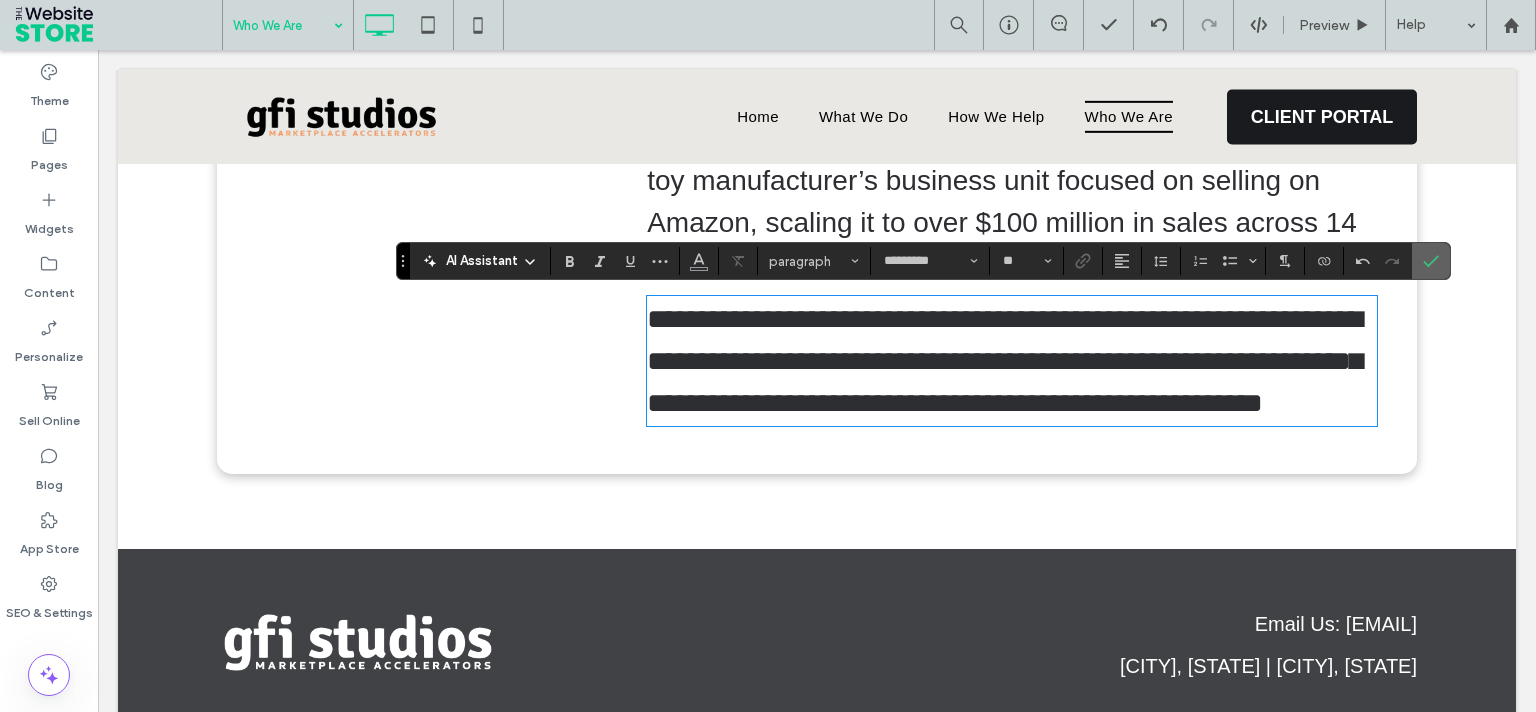 click 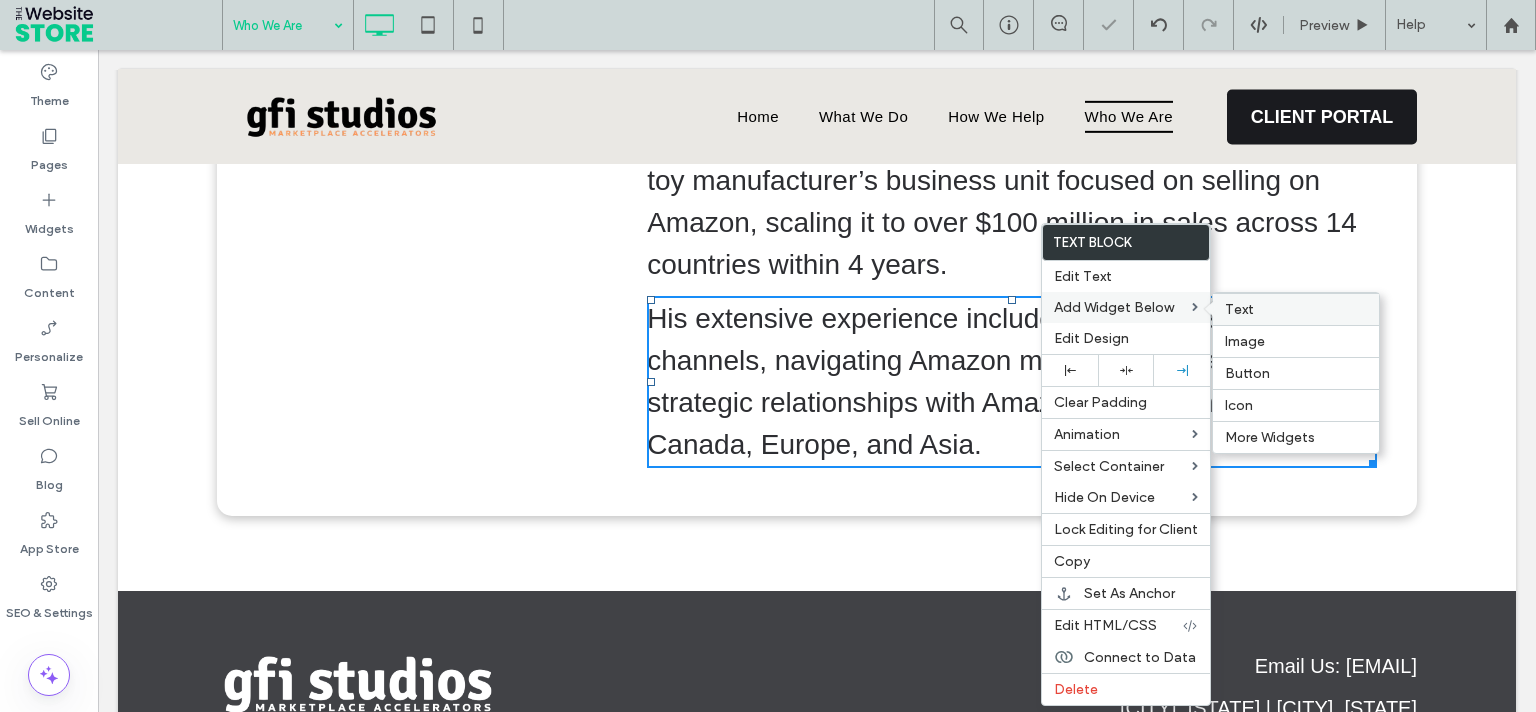 click on "Text" at bounding box center (1296, 309) 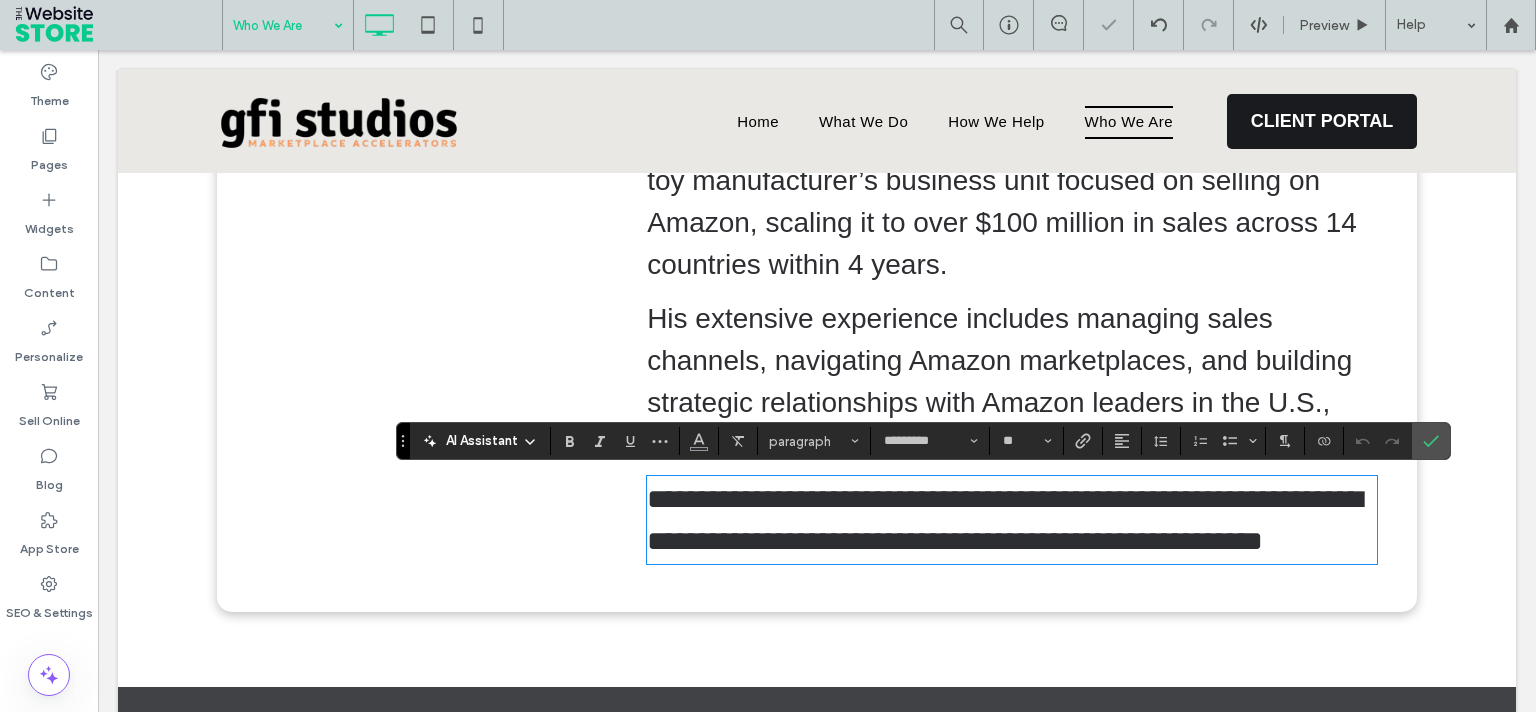 scroll, scrollTop: 0, scrollLeft: 0, axis: both 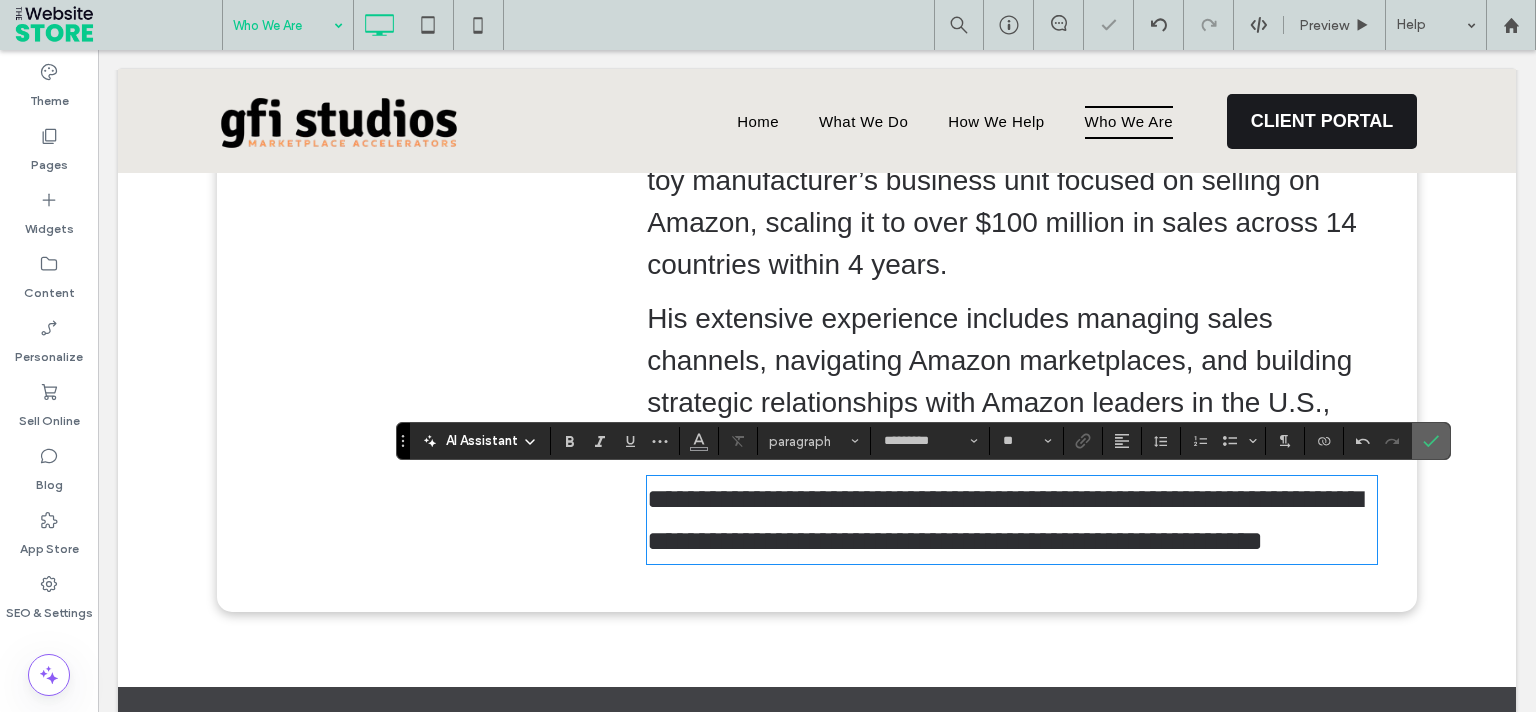 click 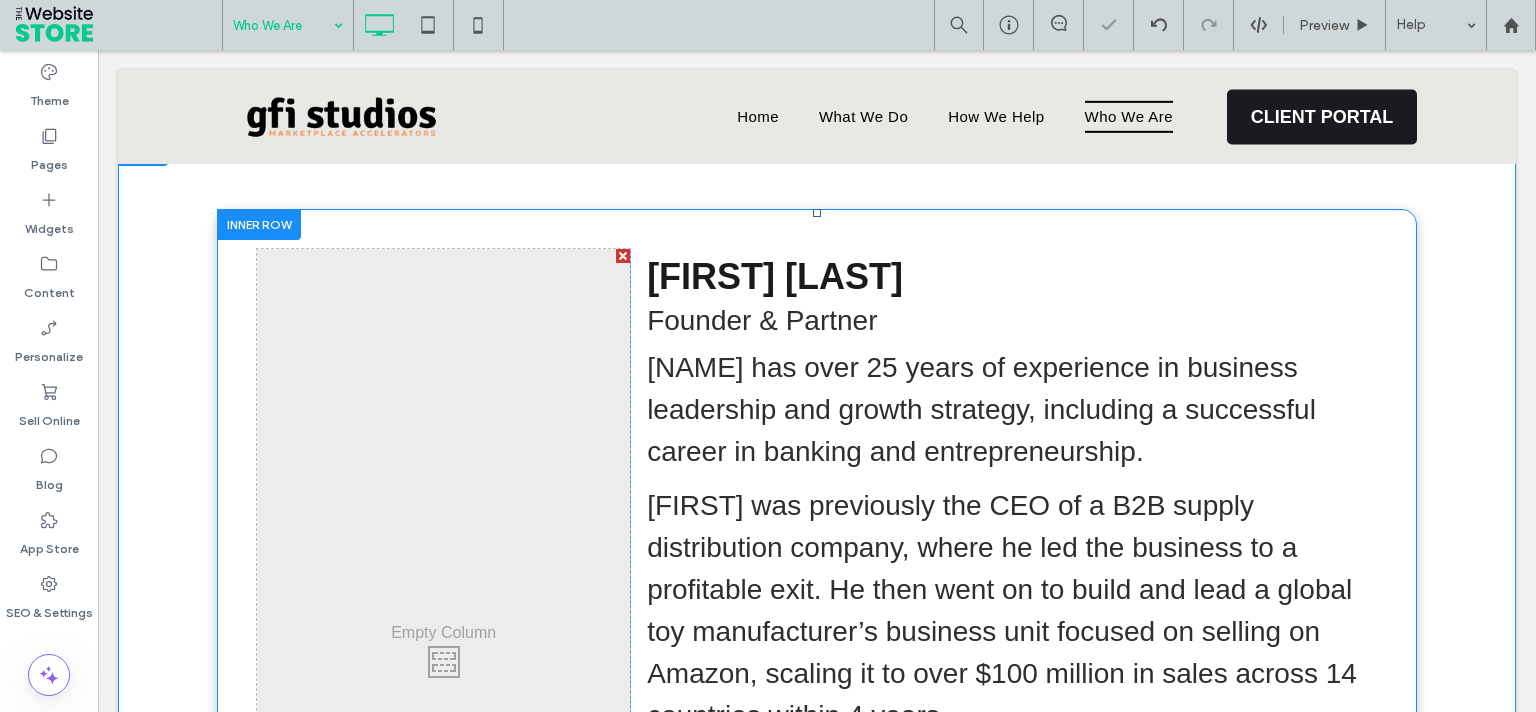 scroll, scrollTop: 555, scrollLeft: 0, axis: vertical 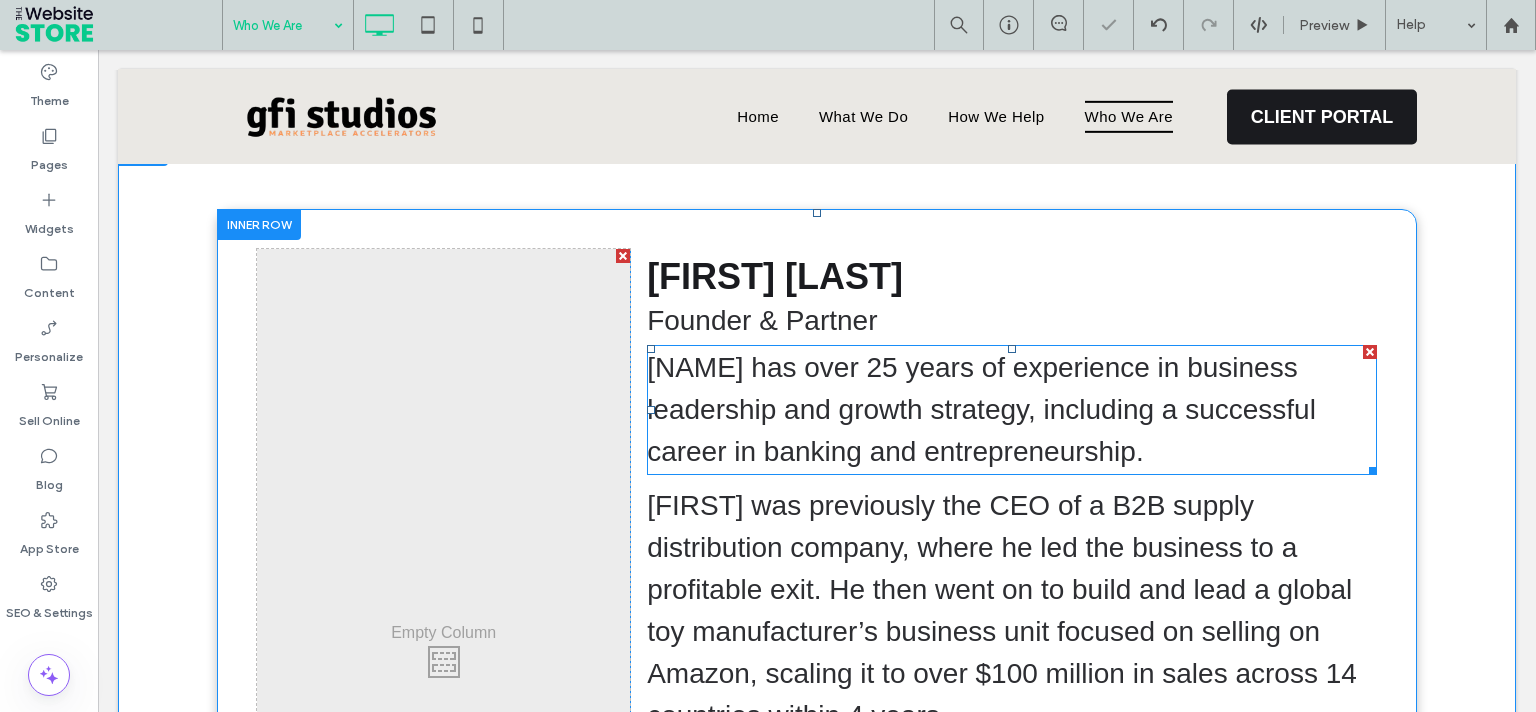 click on "[NAME] has over 25 years of experience in business leadership and growth strategy, including a successful career in banking and entrepreneurship." at bounding box center [1012, 410] 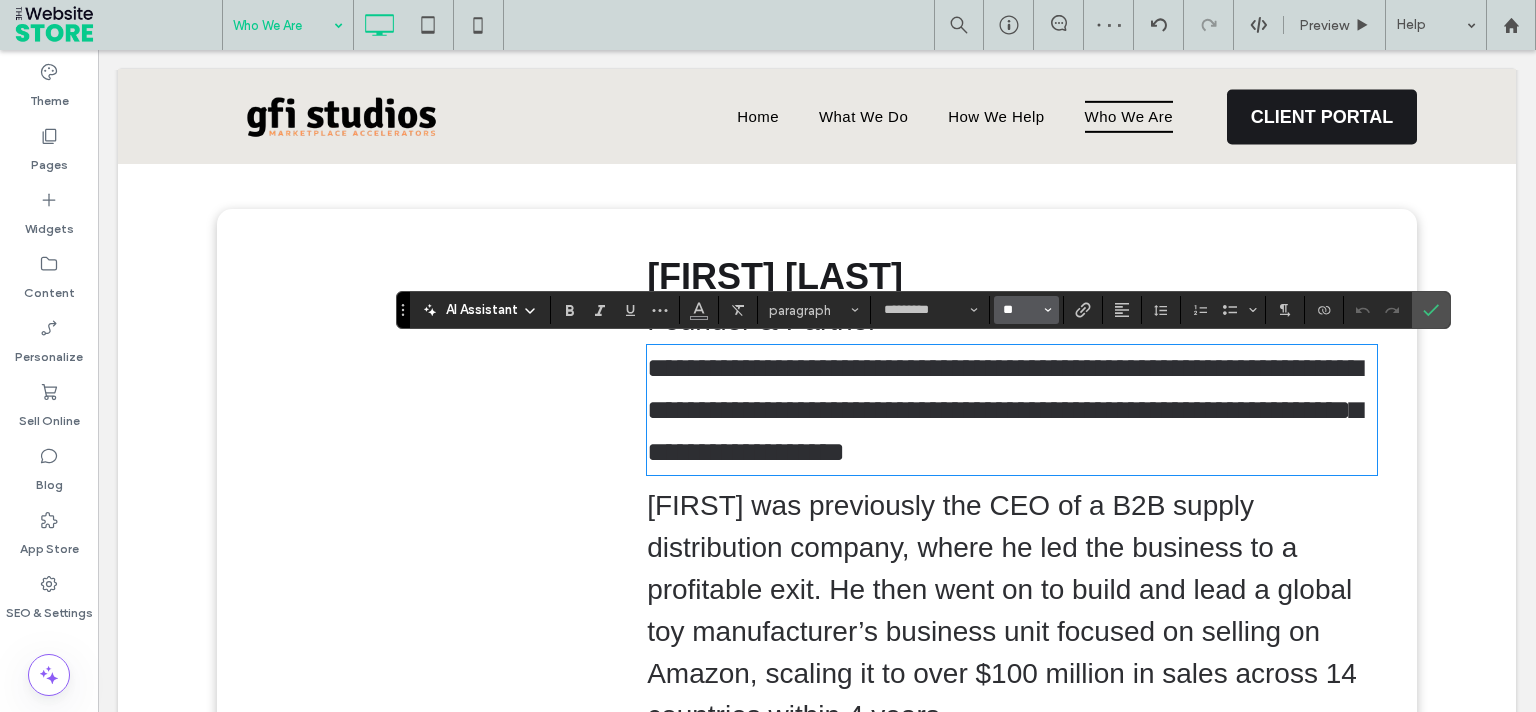 click on "**" at bounding box center [1020, 310] 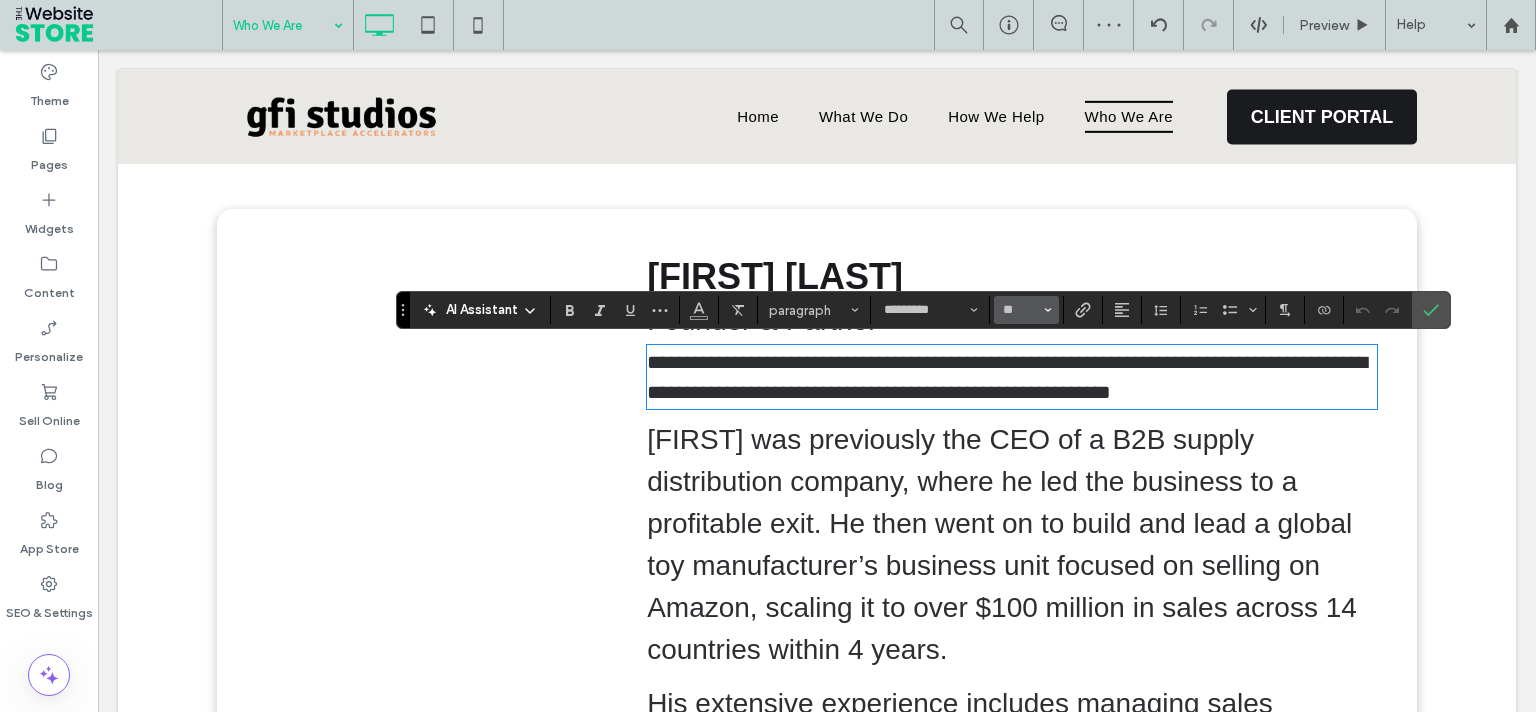 type on "**" 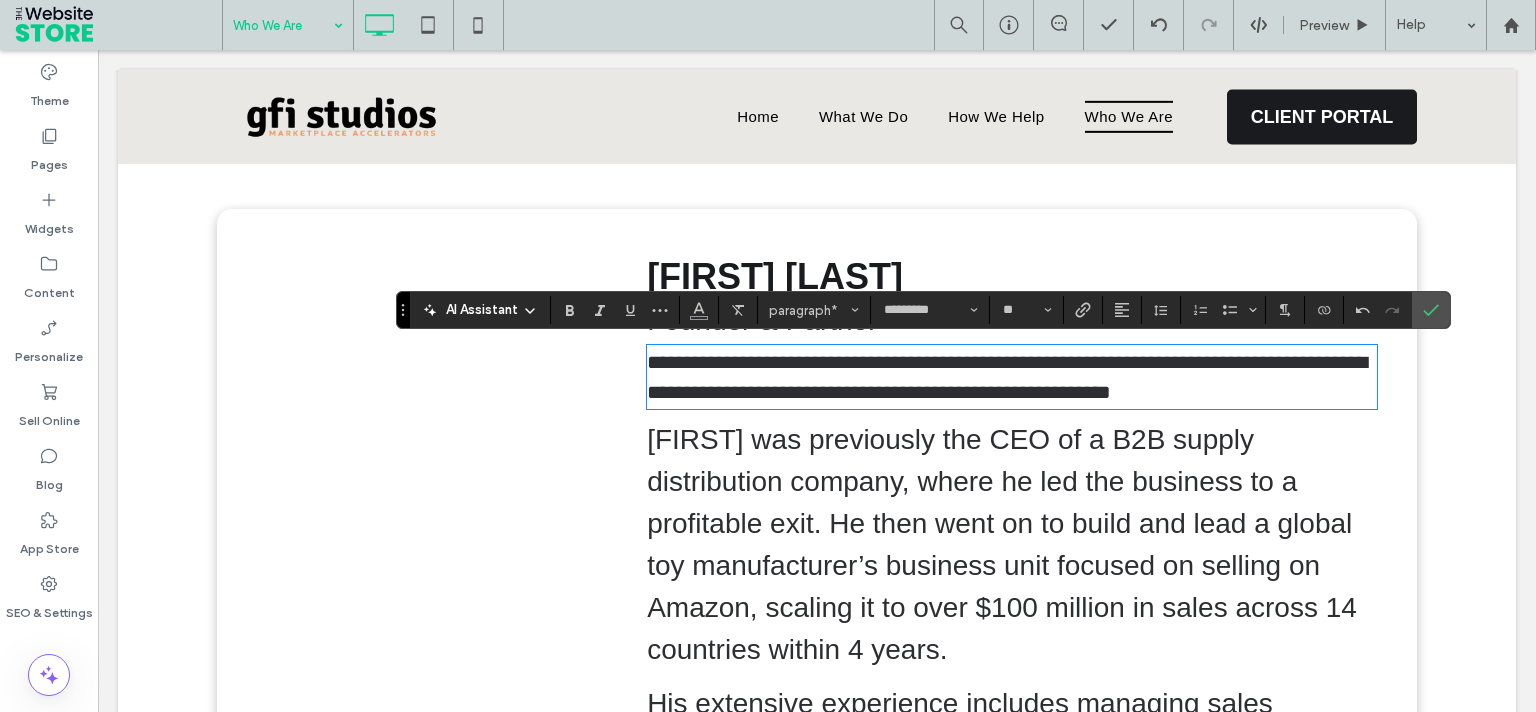click on "[FIRST] was previously the CEO of a B2B supply distribution company, where he led the business to a profitable exit. He then went on to build and lead a global toy manufacturer’s business unit focused on selling on Amazon, scaling it to over $100 million in sales across 14 countries within 4 years." at bounding box center [1002, 544] 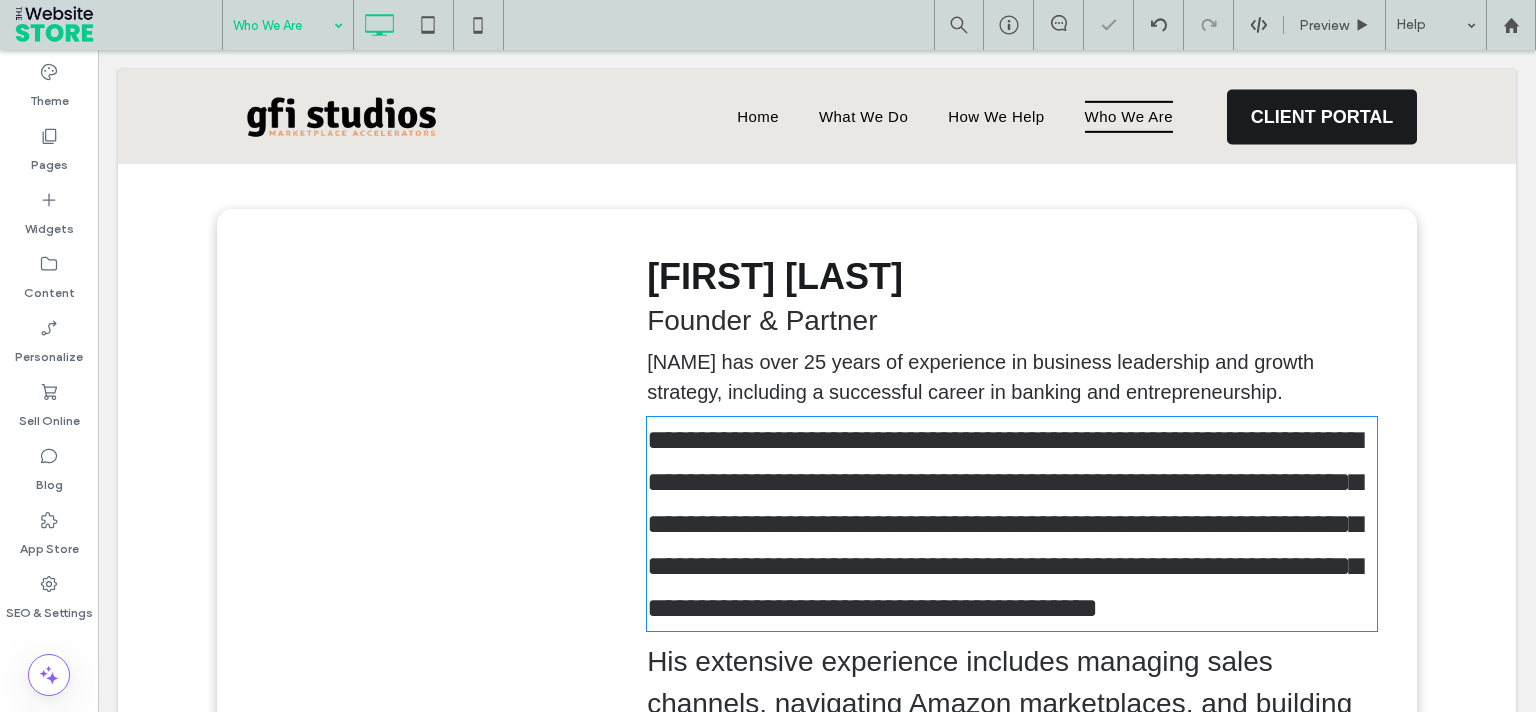 type on "*********" 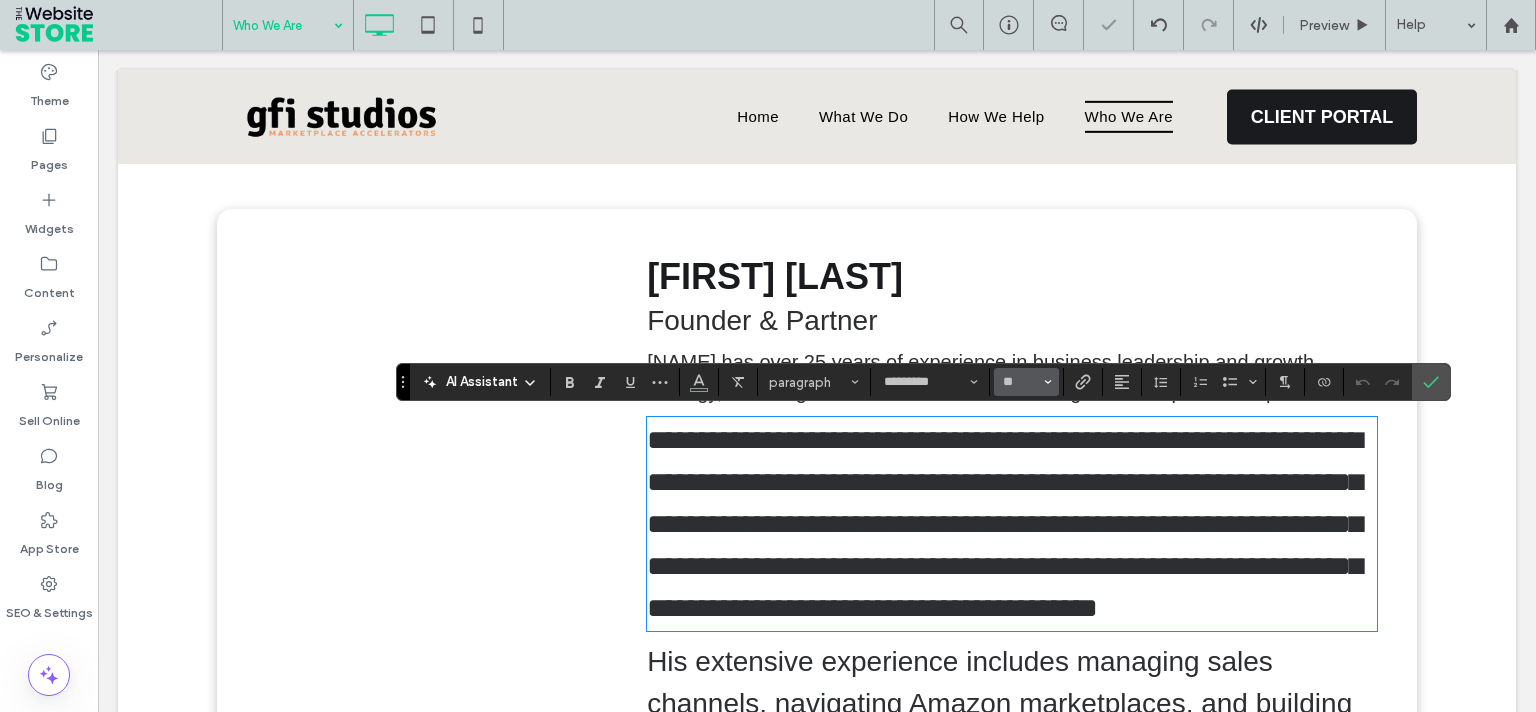 click on "**" at bounding box center (1020, 382) 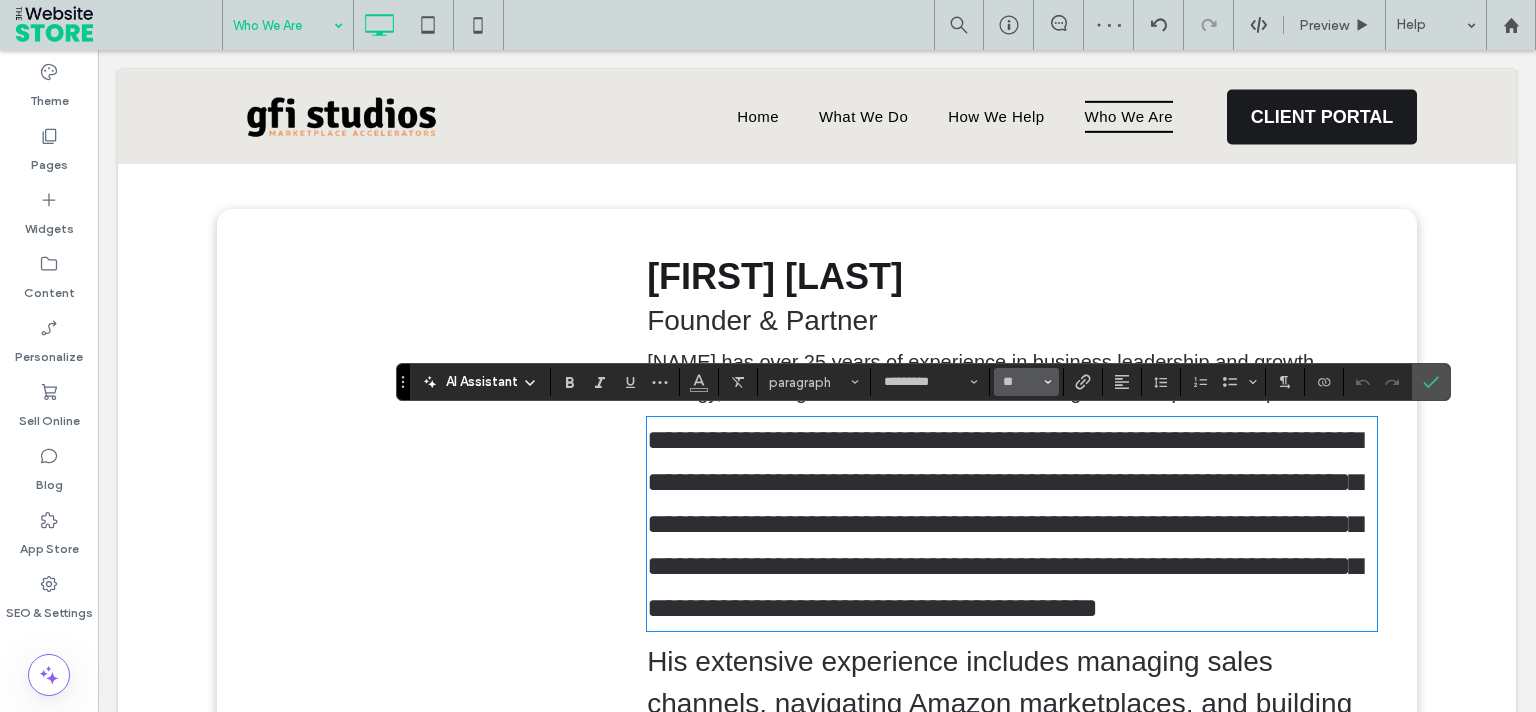 type on "**" 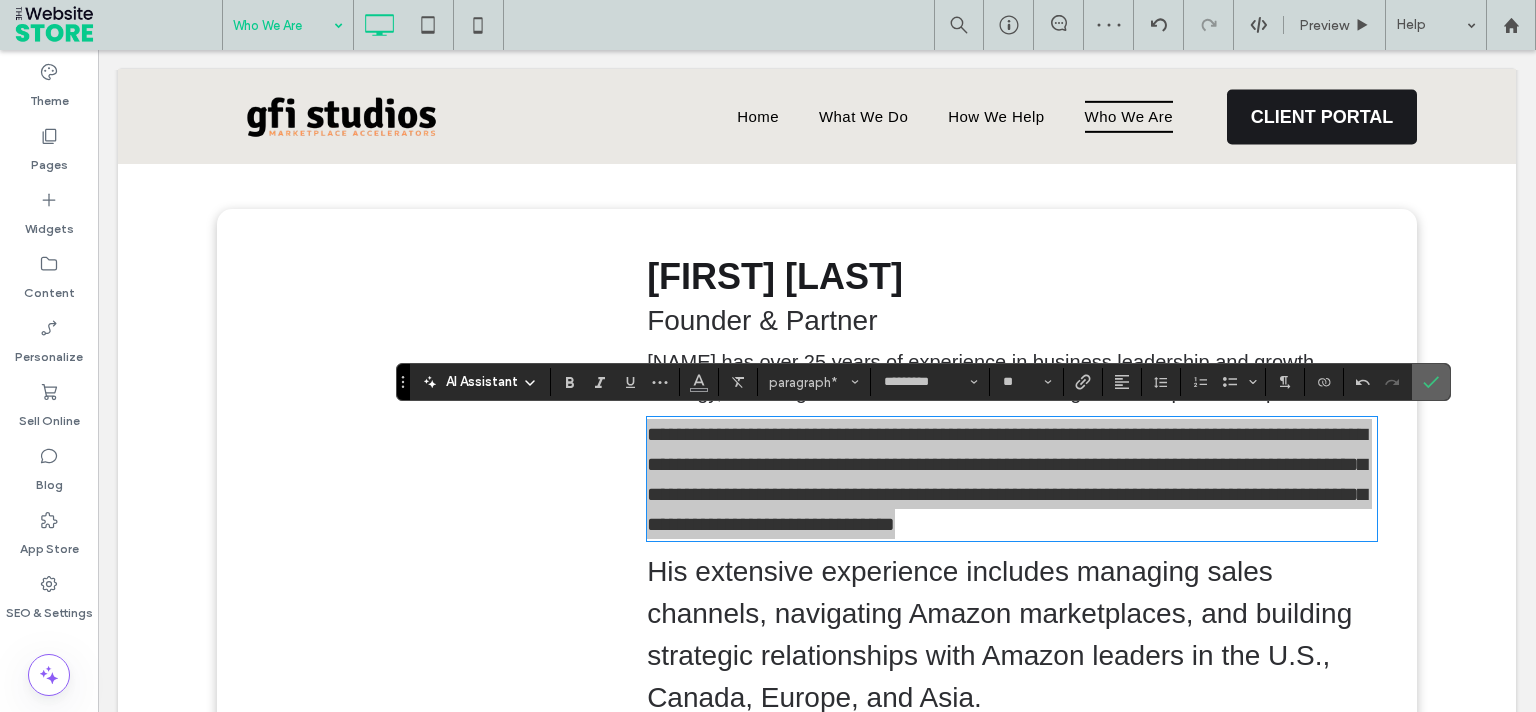 click at bounding box center [1431, 382] 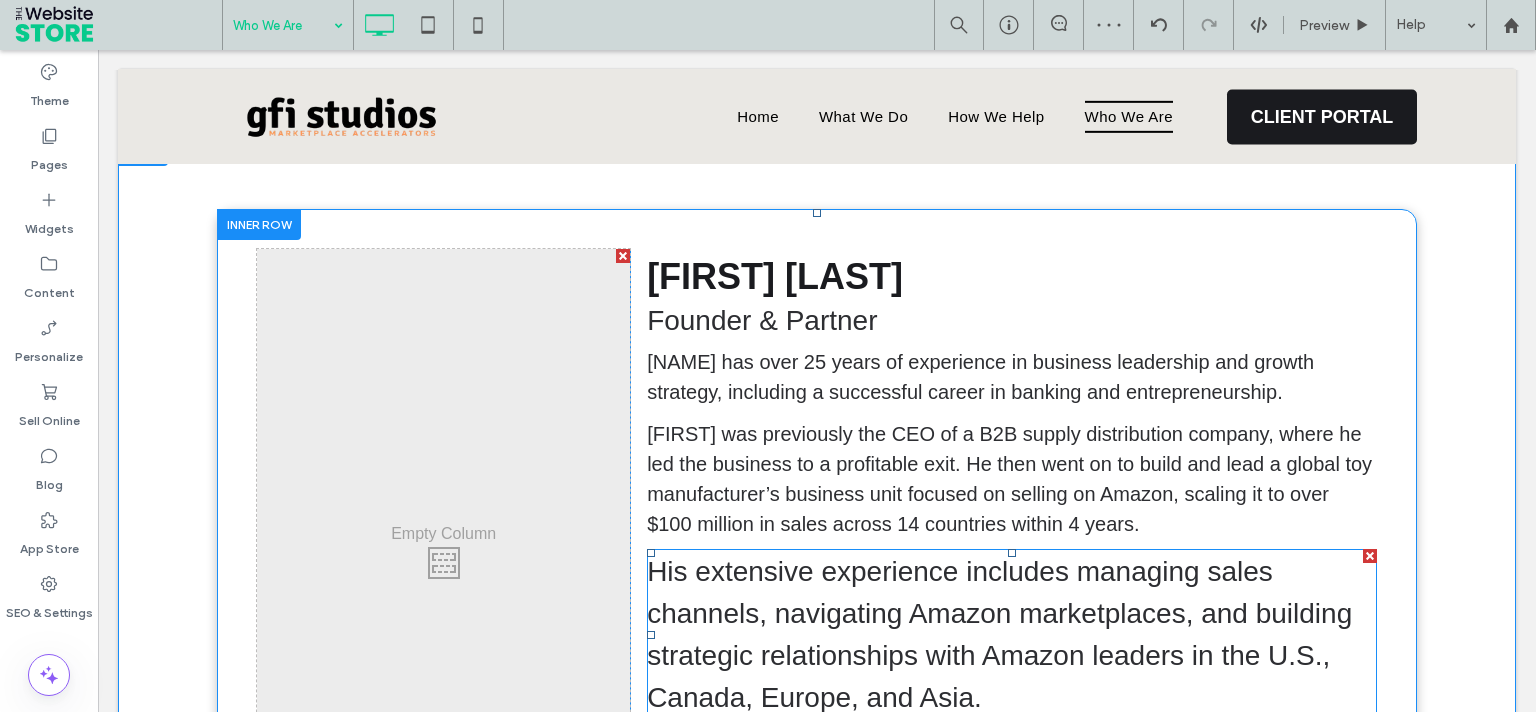click on "His extensive experience includes managing sales channels, navigating Amazon marketplaces, and building strategic relationships with Amazon leaders in the U.S., Canada, Europe, and Asia." at bounding box center [999, 634] 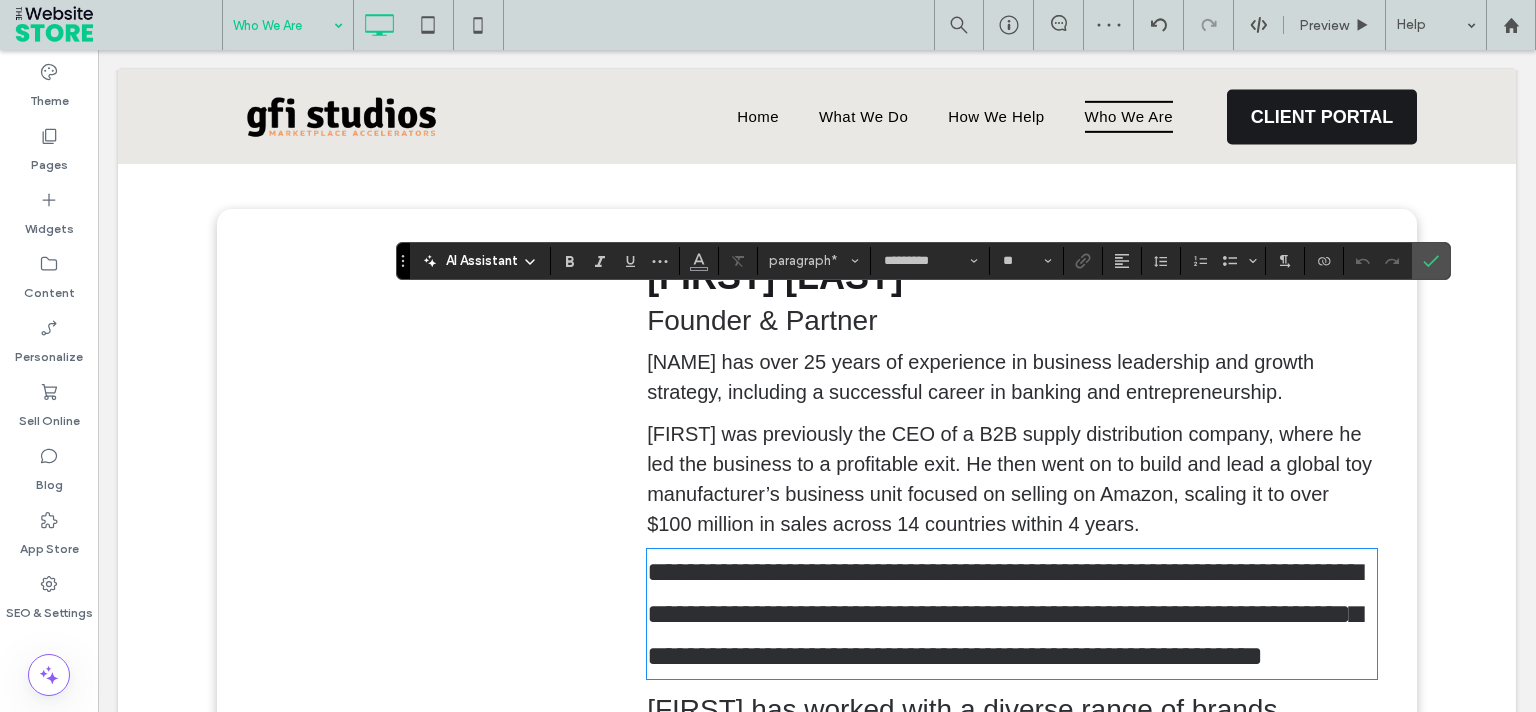 scroll, scrollTop: 809, scrollLeft: 0, axis: vertical 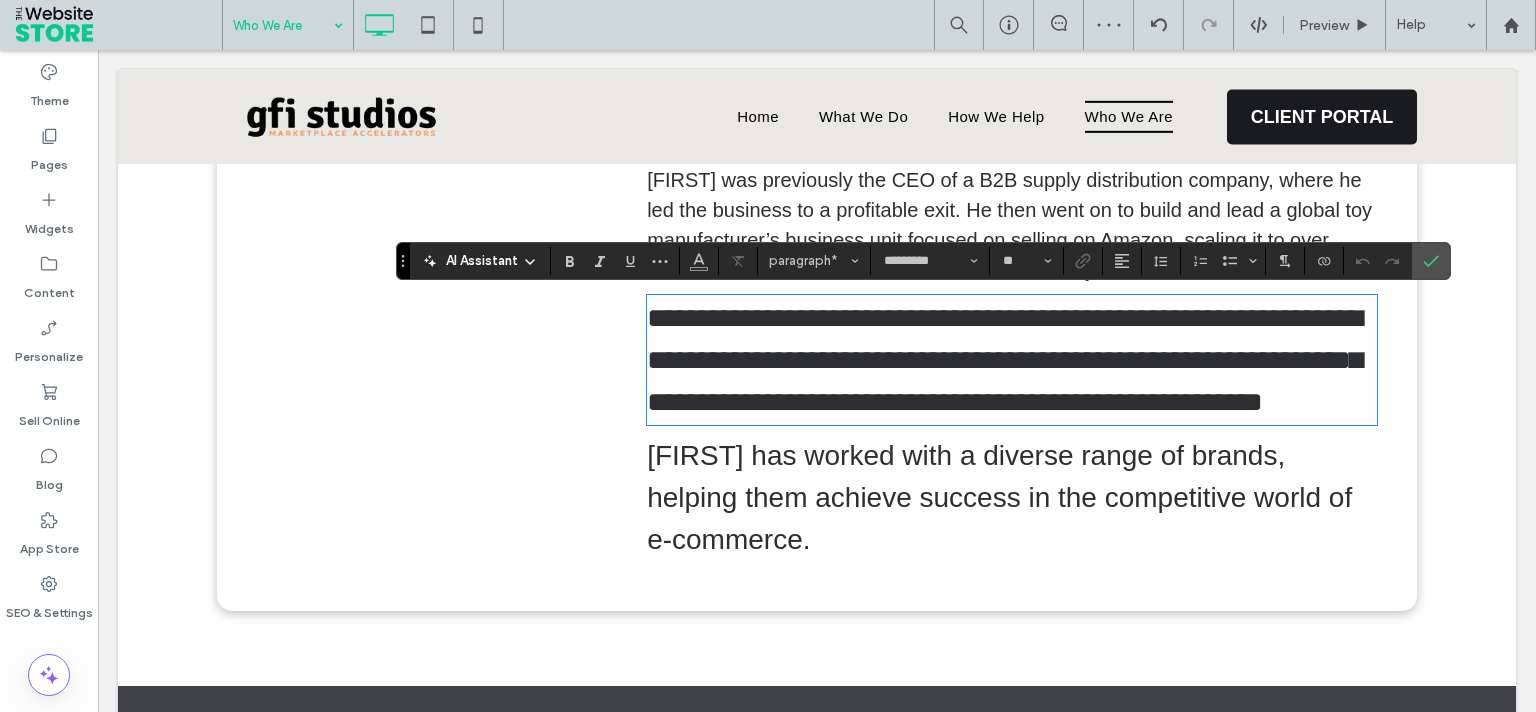 click on "**********" at bounding box center (817, 283) 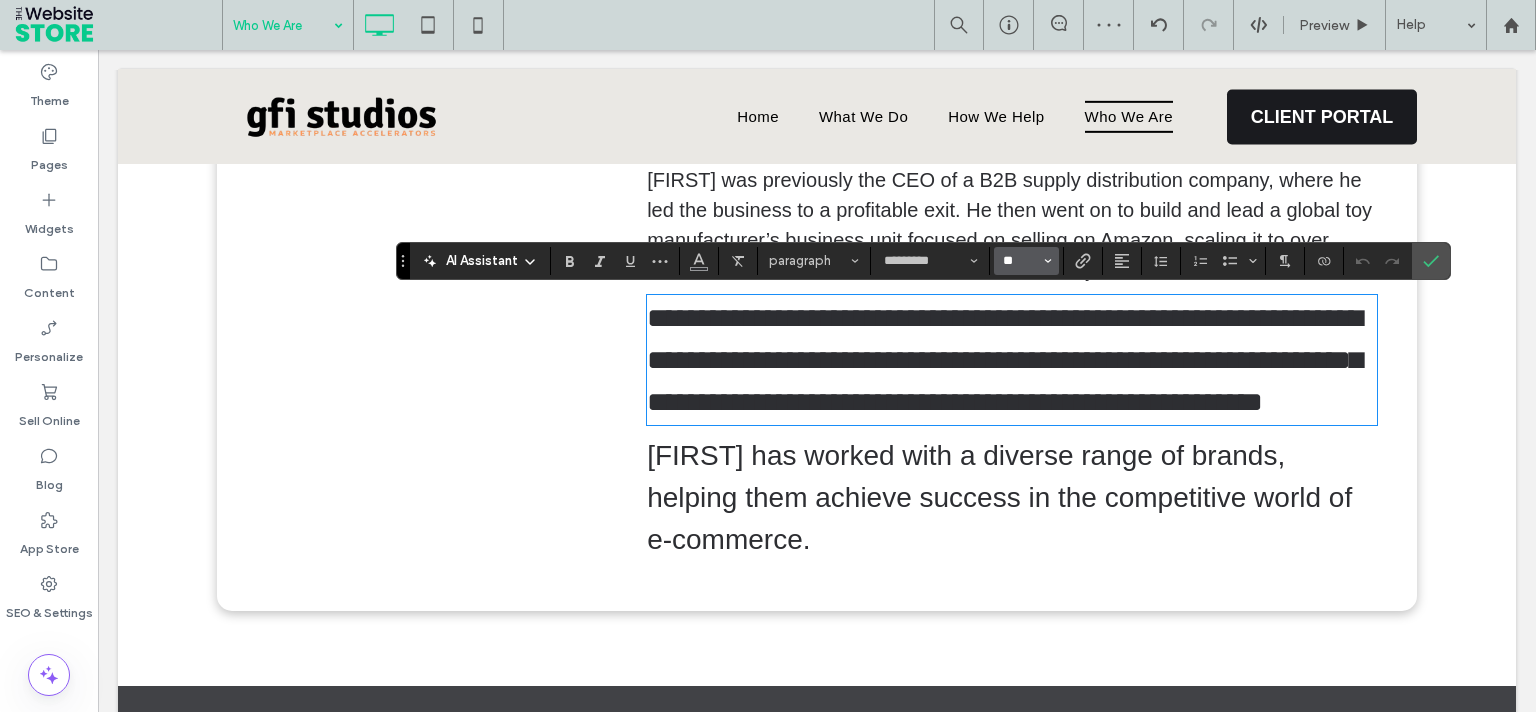 click on "**" at bounding box center [1020, 261] 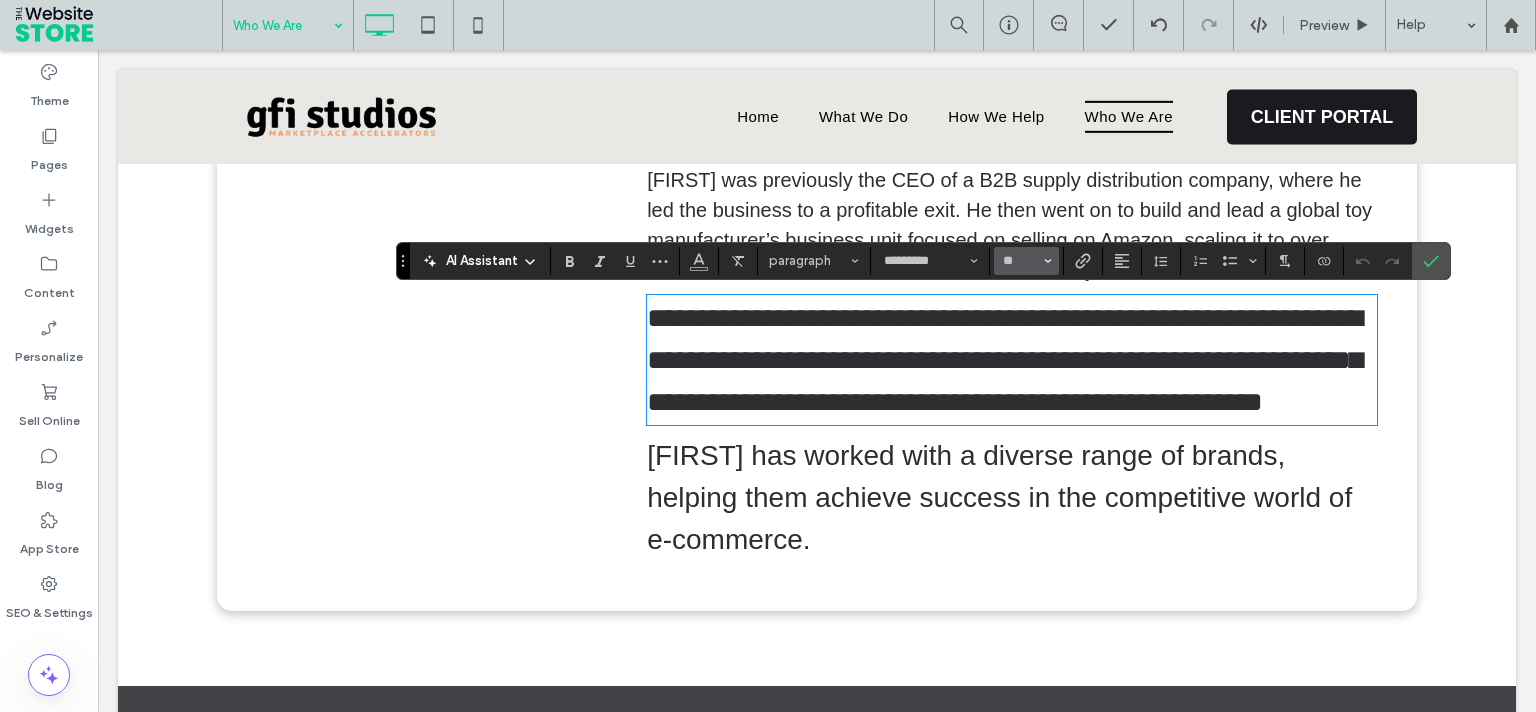 type on "**" 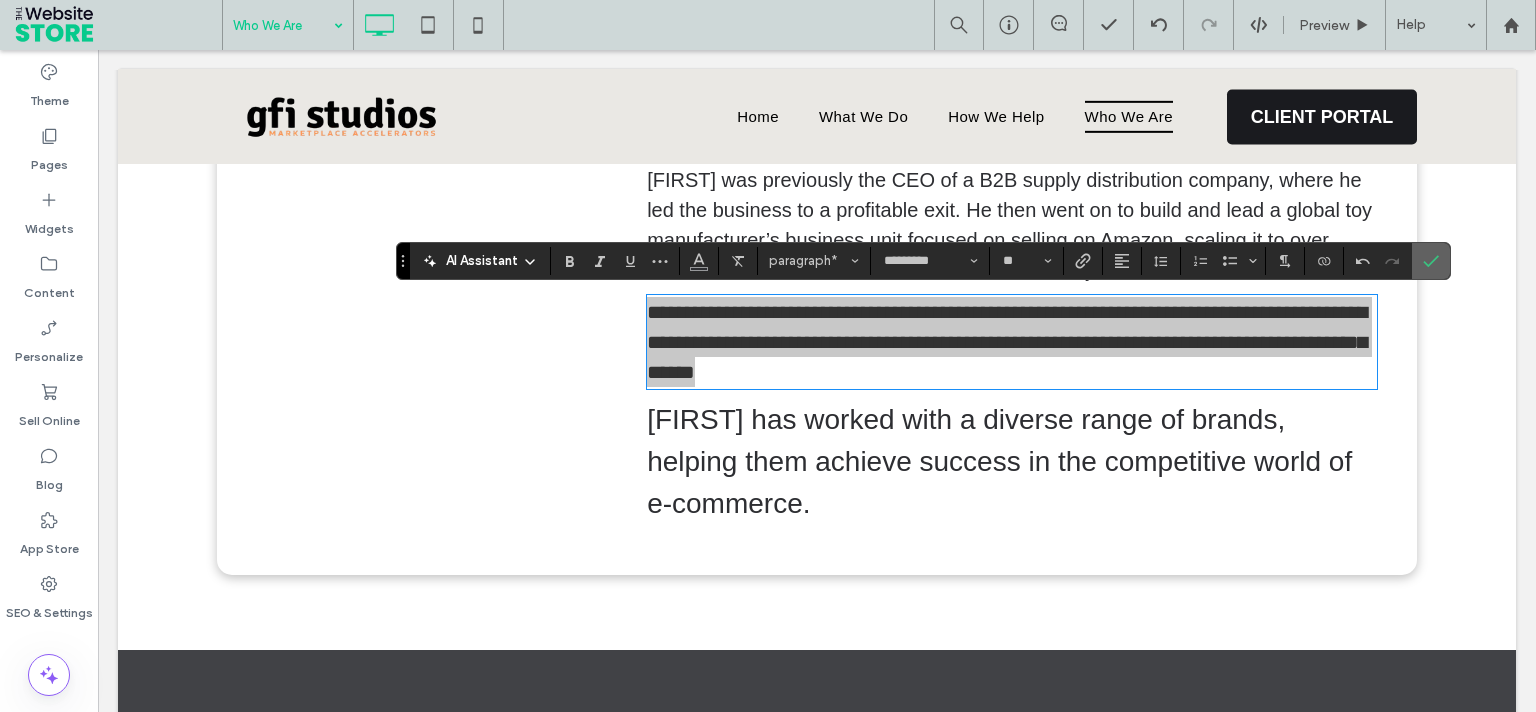 click at bounding box center [1431, 261] 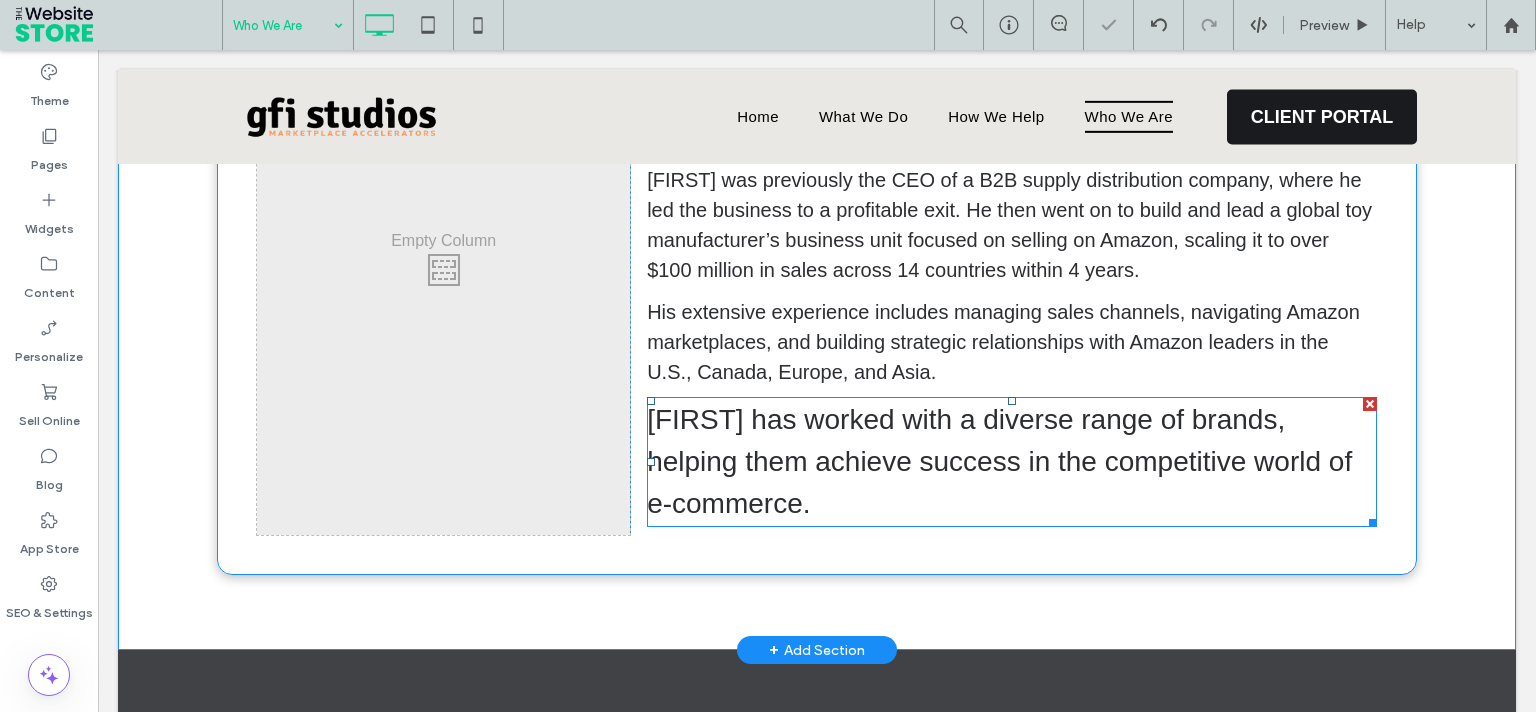 click on "[FIRST] has worked with a diverse range of brands, helping them achieve success in the competitive world of e-commerce." at bounding box center [999, 461] 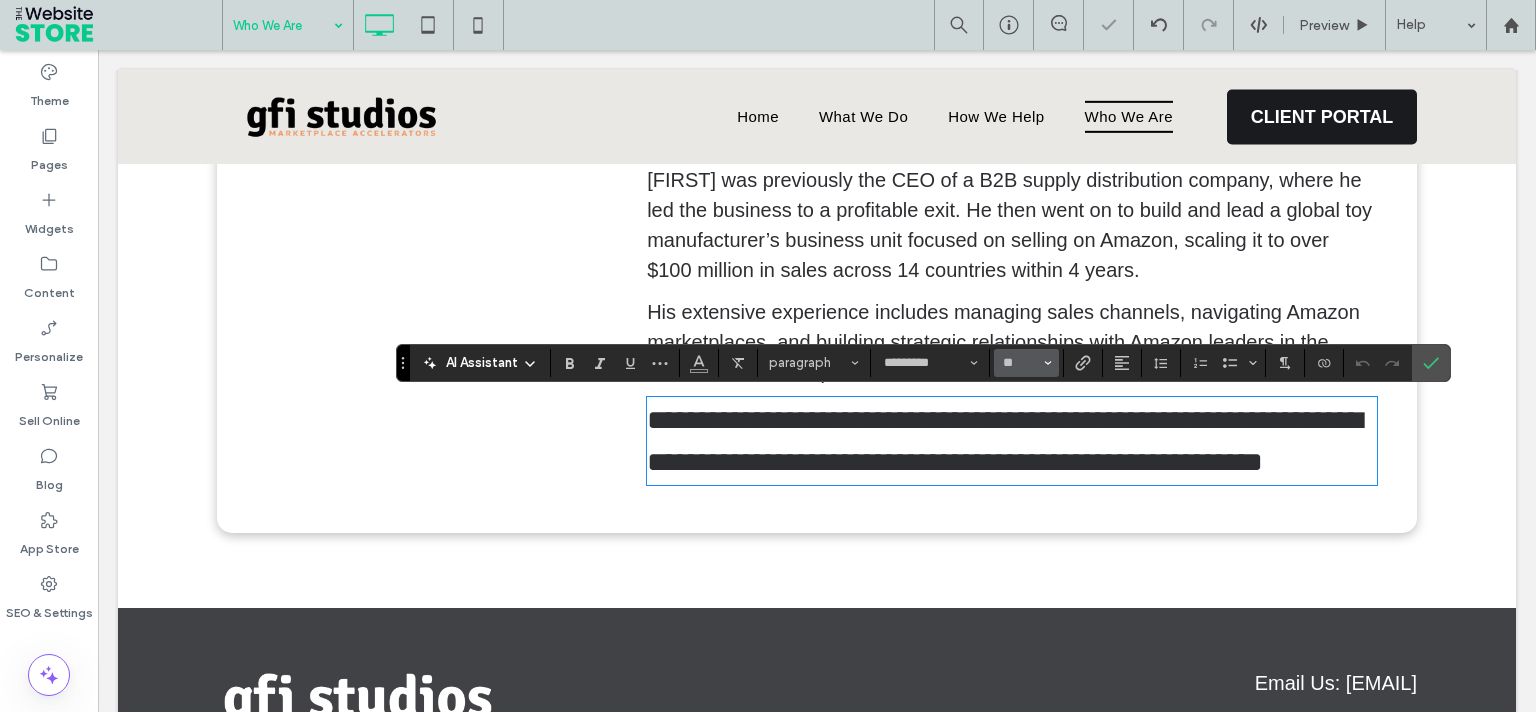 click on "**" at bounding box center [1026, 363] 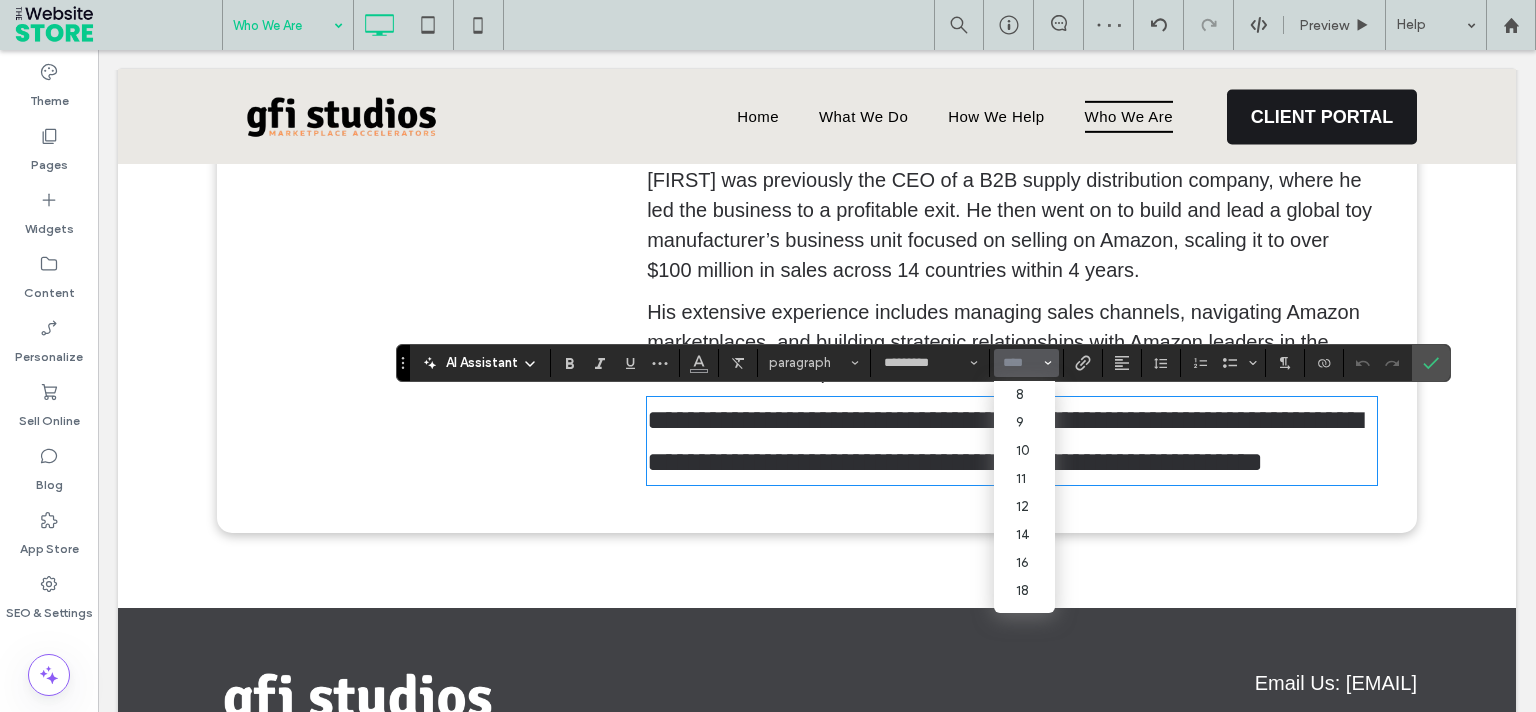 click at bounding box center (1020, 363) 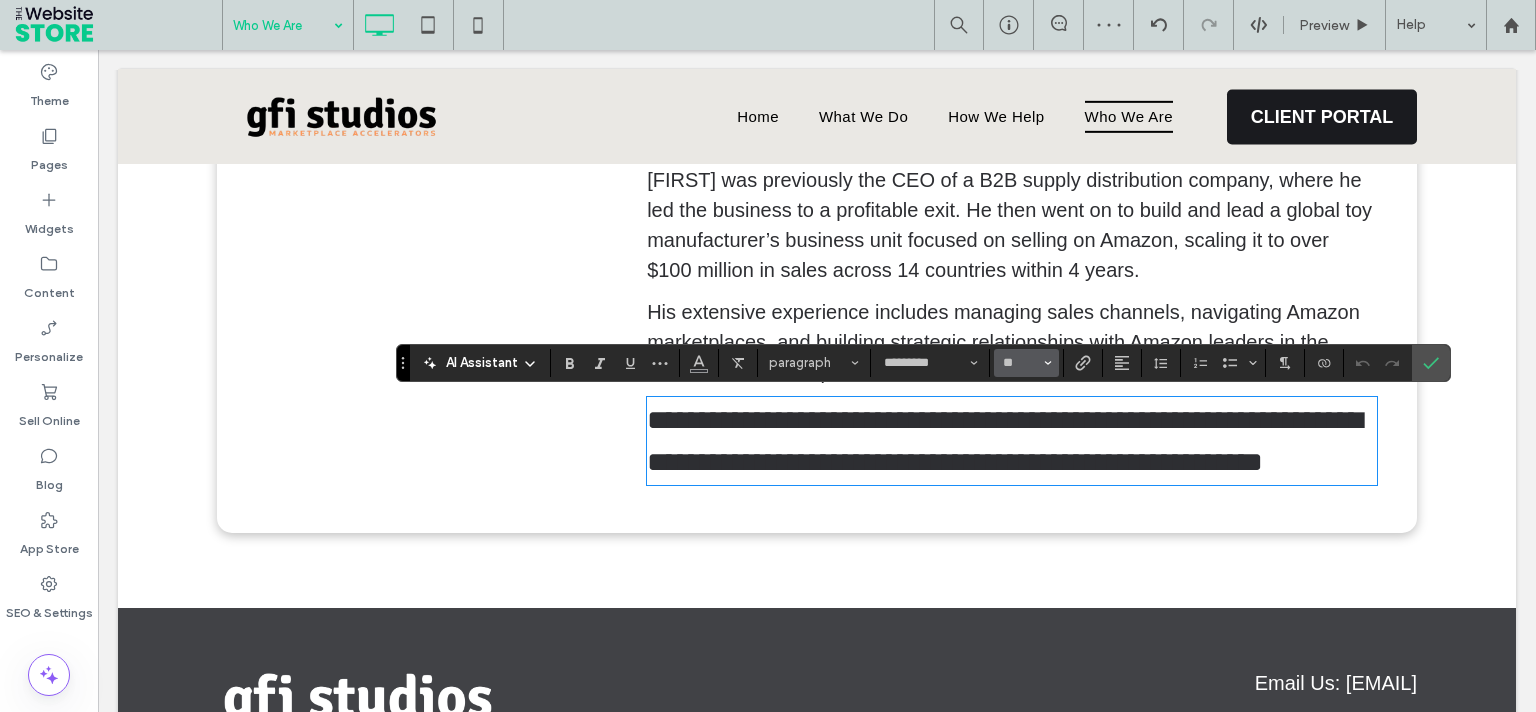 type on "**" 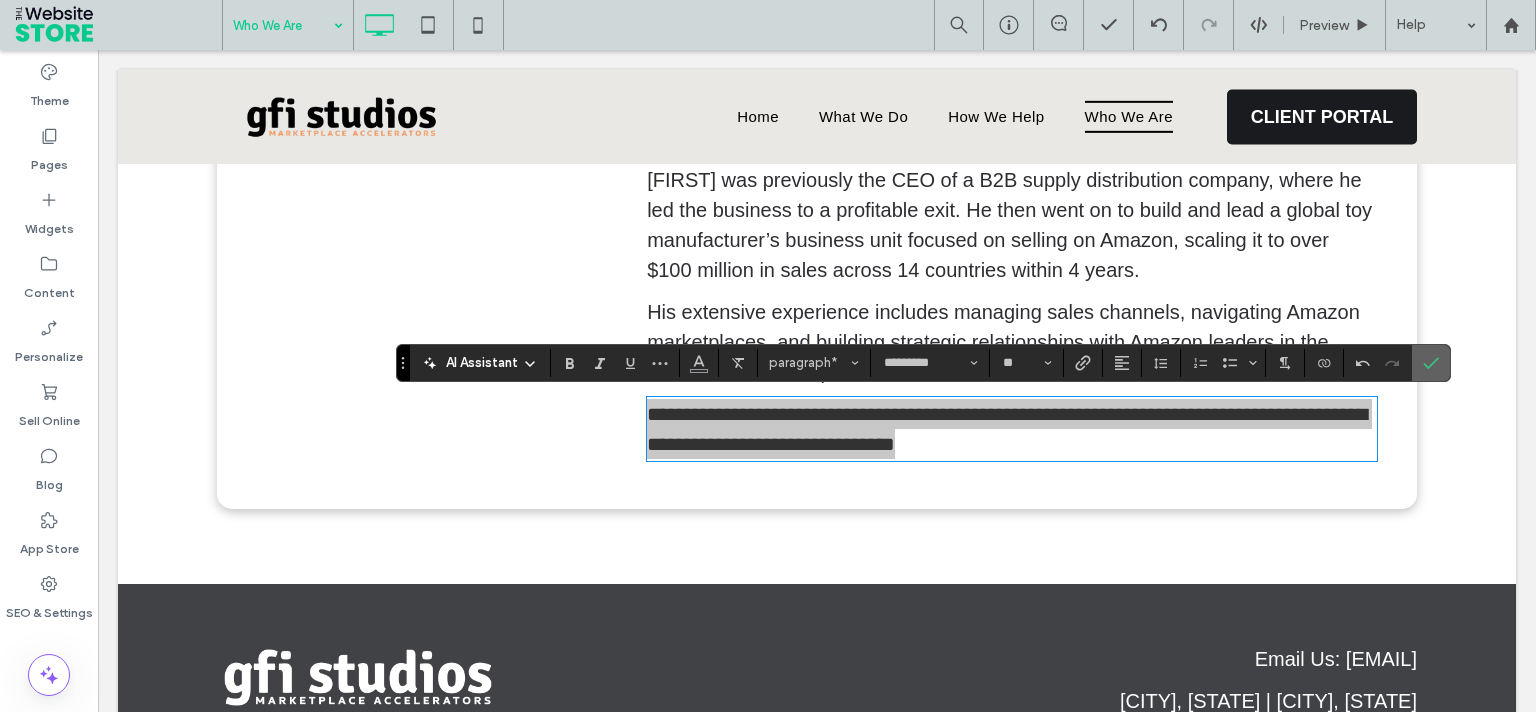 click 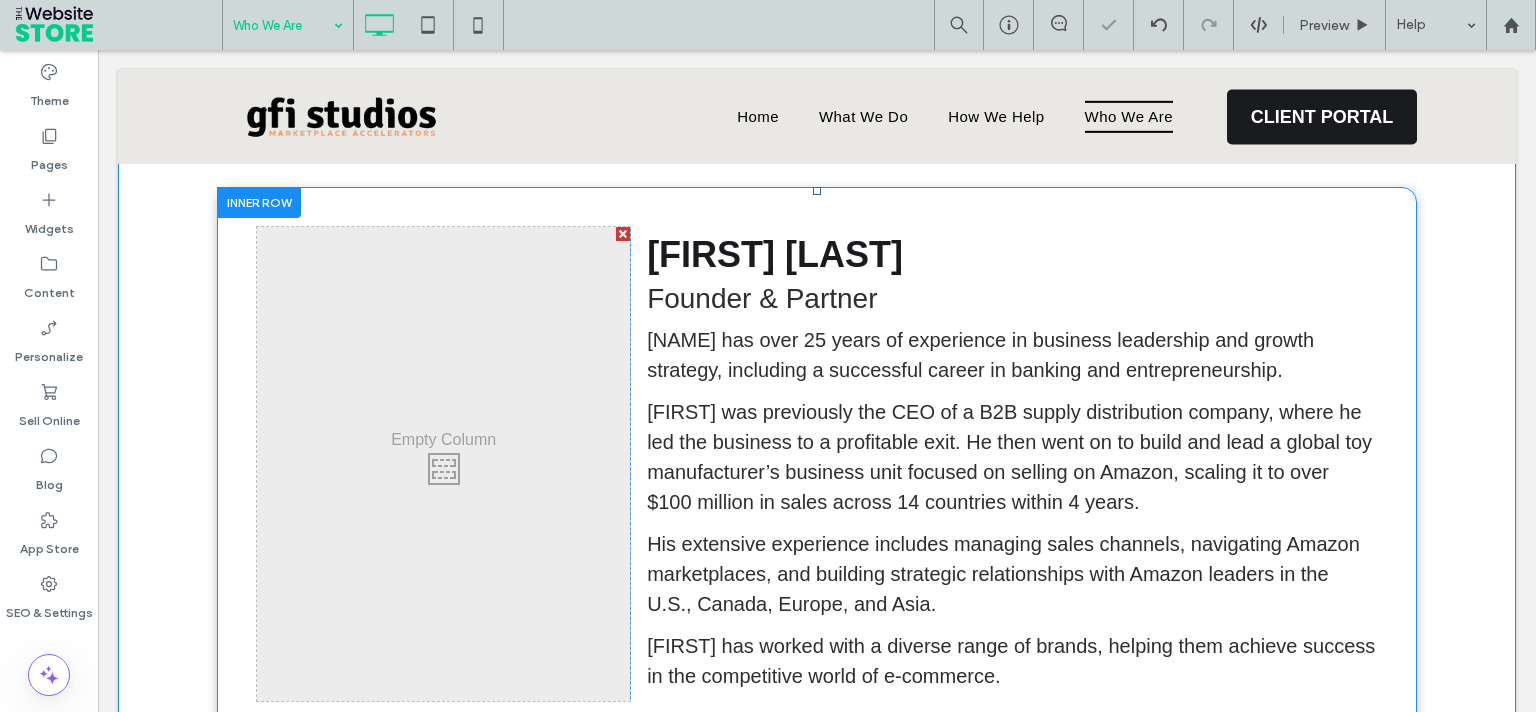 scroll, scrollTop: 591, scrollLeft: 0, axis: vertical 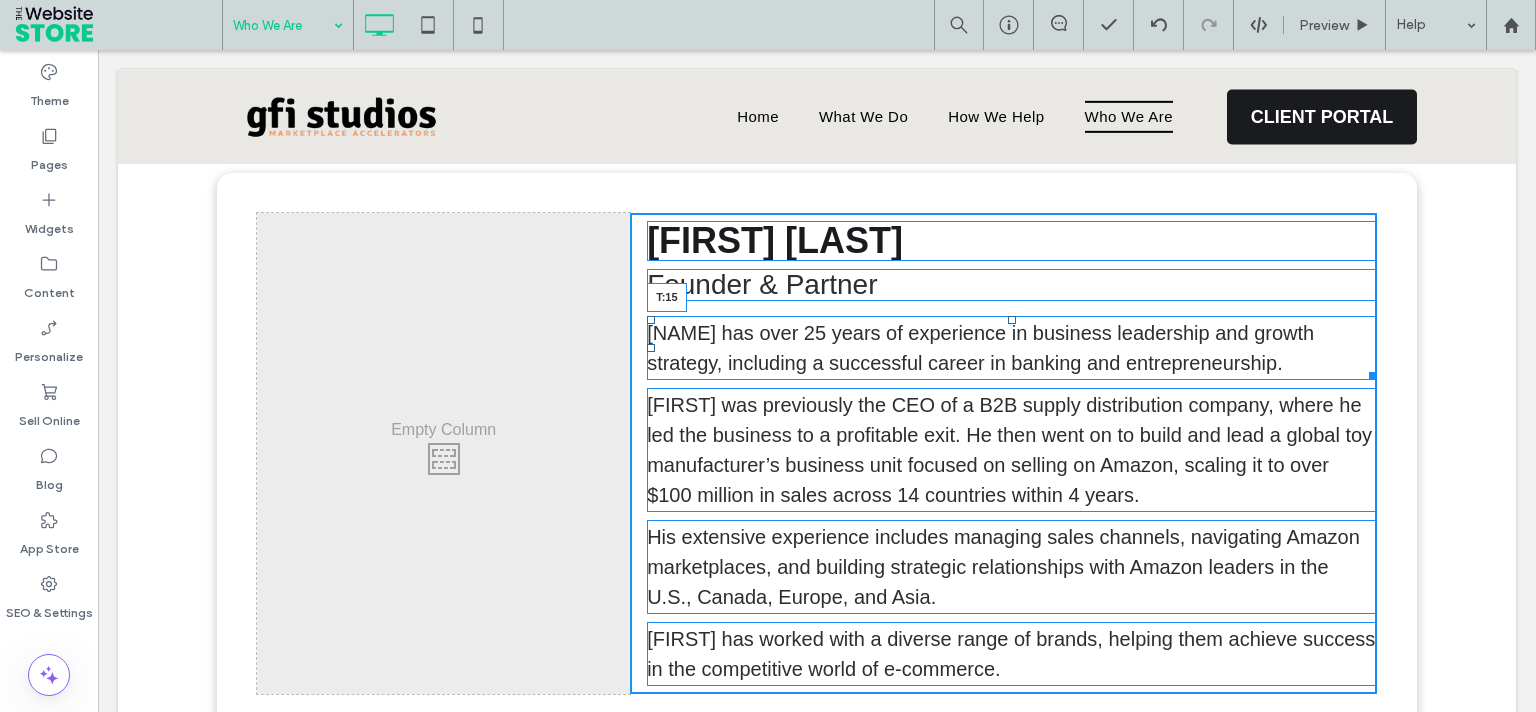 click at bounding box center (1012, 320) 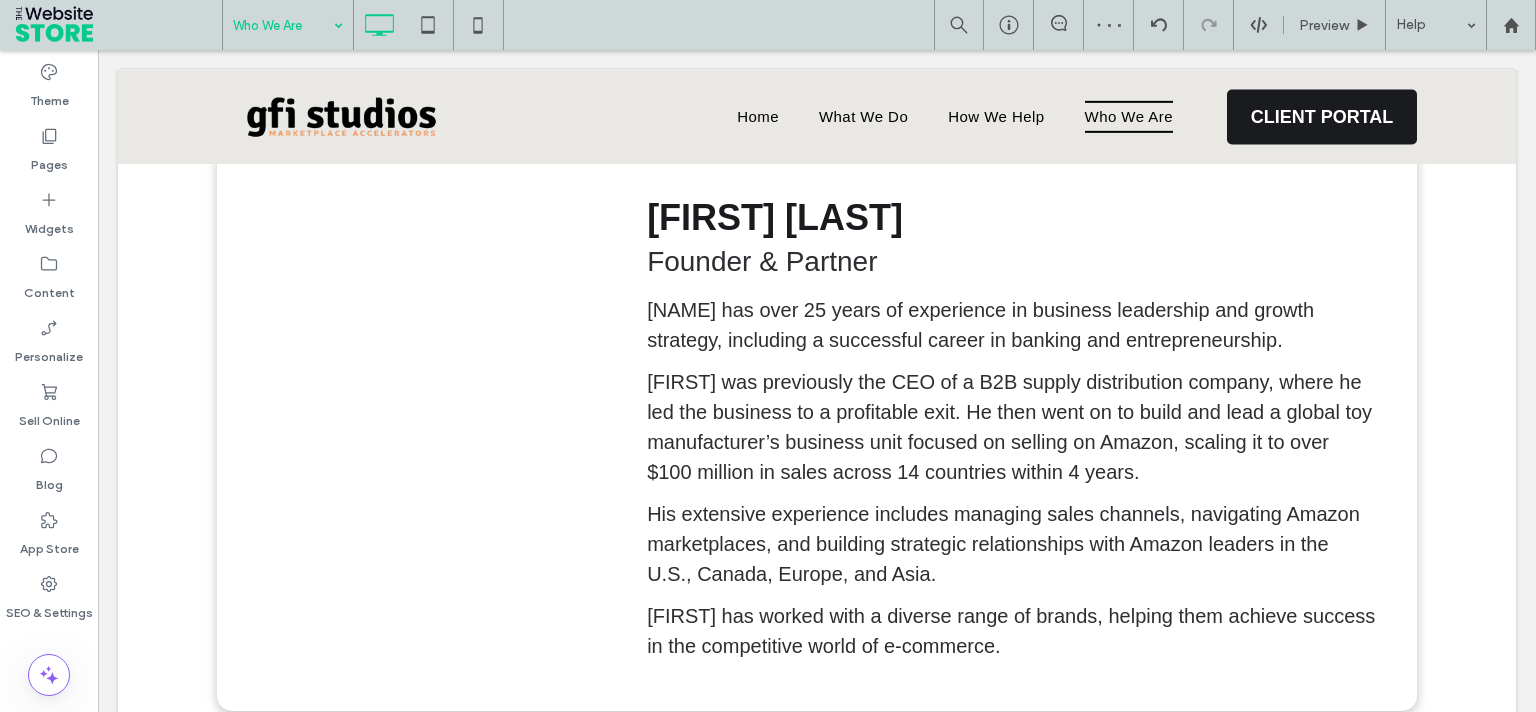 scroll, scrollTop: 609, scrollLeft: 0, axis: vertical 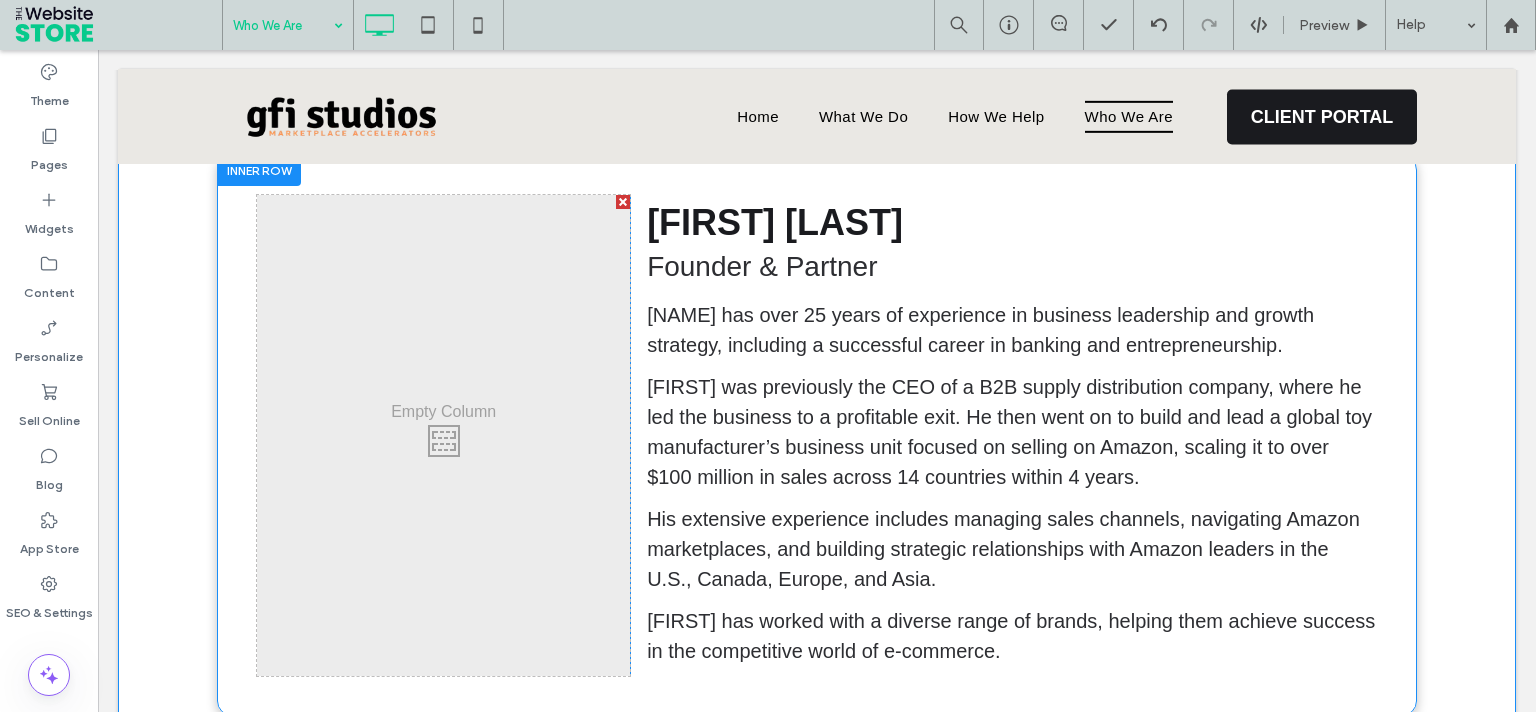click on "Click To Paste     Click To Paste     [FIRST] [LAST] Founder & Partner [FIRST] has over 25 years of experience in business leadership and growth strategy, including a successful career in banking and entrepreneurship. [FIRST] was previously the CEO of a B2B supply distribution company, where he led the business to a profitable exit. He then went on to build and lead a global toy manufacturer’s business unit focused on selling on Amazon, scaling it to over $100 million in sales across 14 countries within 4 years. His extensive experience includes managing sales channels, navigating Amazon marketplaces, and building strategic relationships with Amazon leaders in the U.S., Canada, Europe, and Asia. [FIRST] has worked with a diverse range of brands, helping them achieve success in the competitive world of e-commerce." at bounding box center [1003, 435] 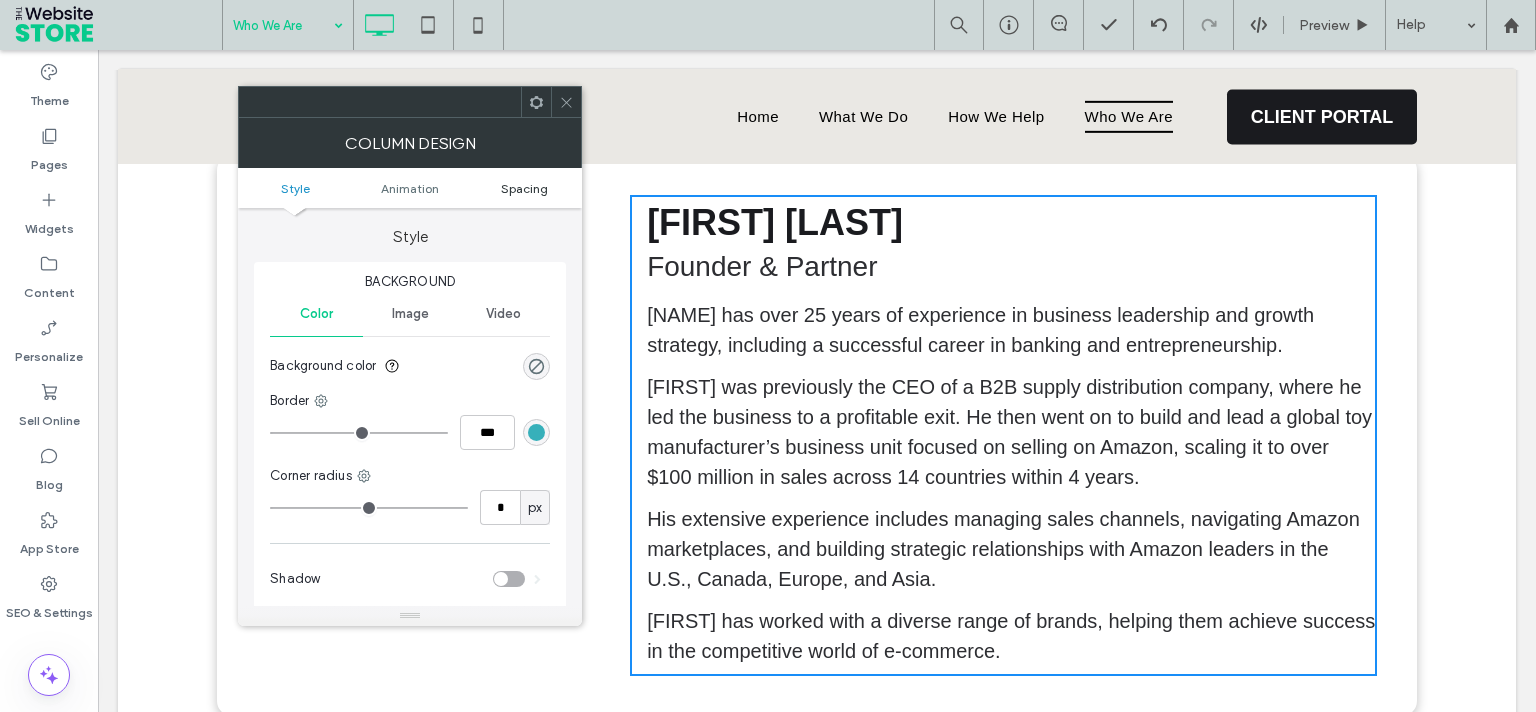 click on "Spacing" at bounding box center (524, 188) 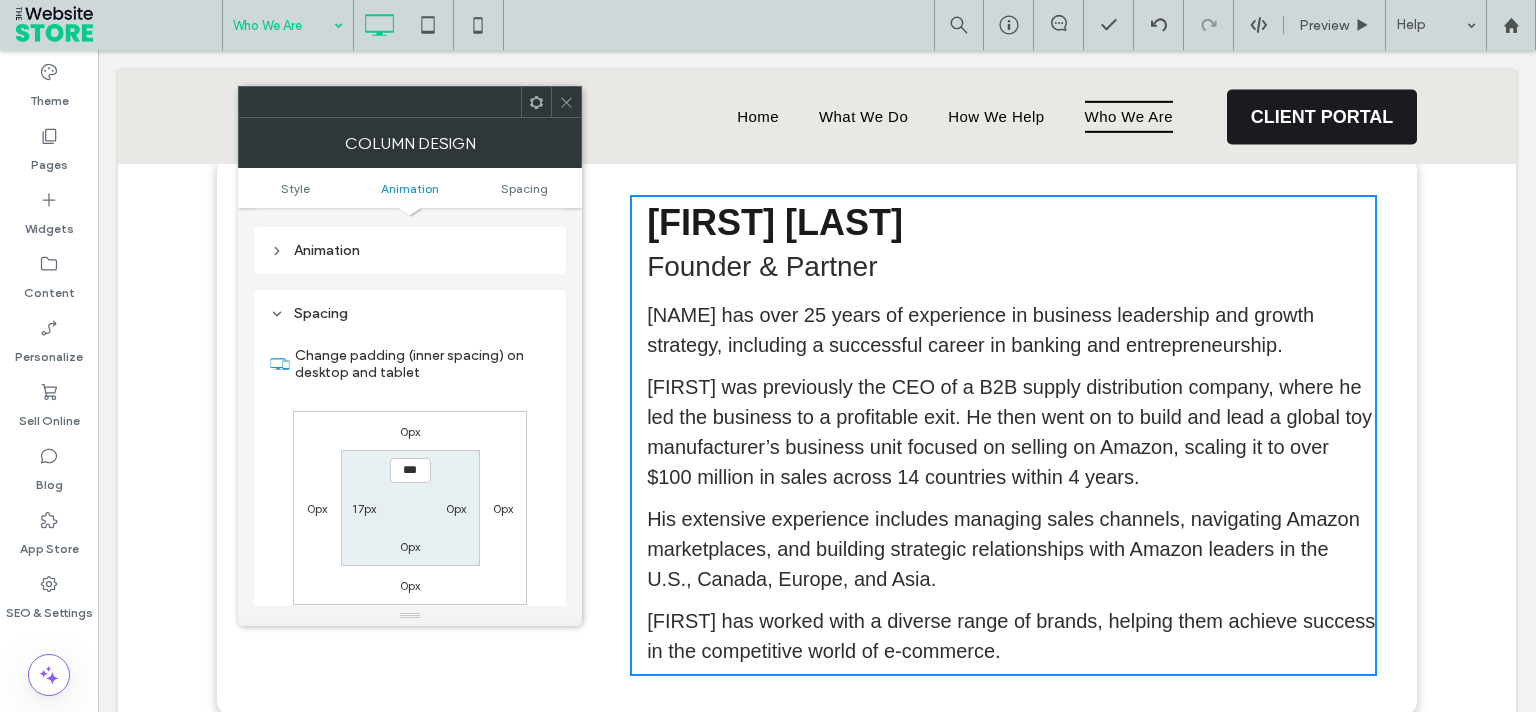 scroll, scrollTop: 469, scrollLeft: 0, axis: vertical 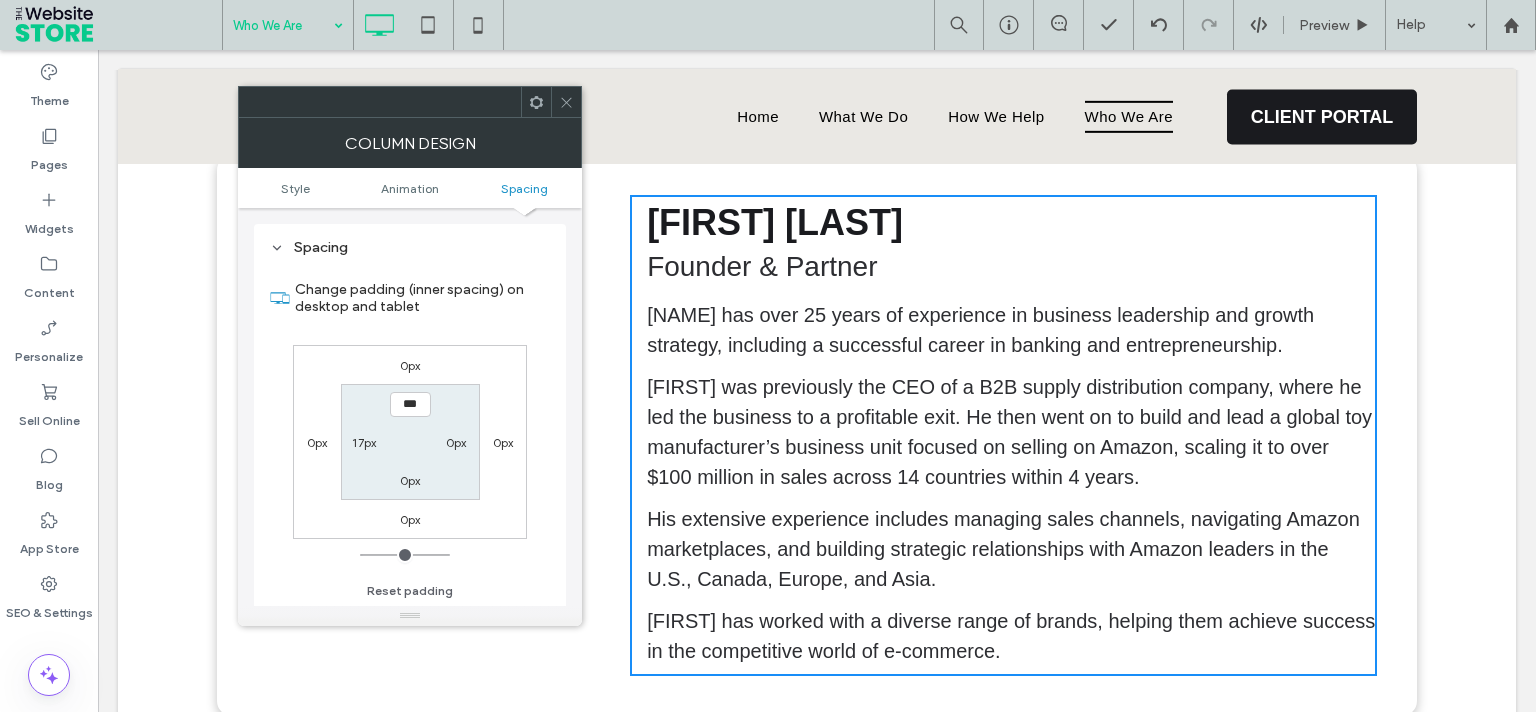 click on "17px" at bounding box center [364, 442] 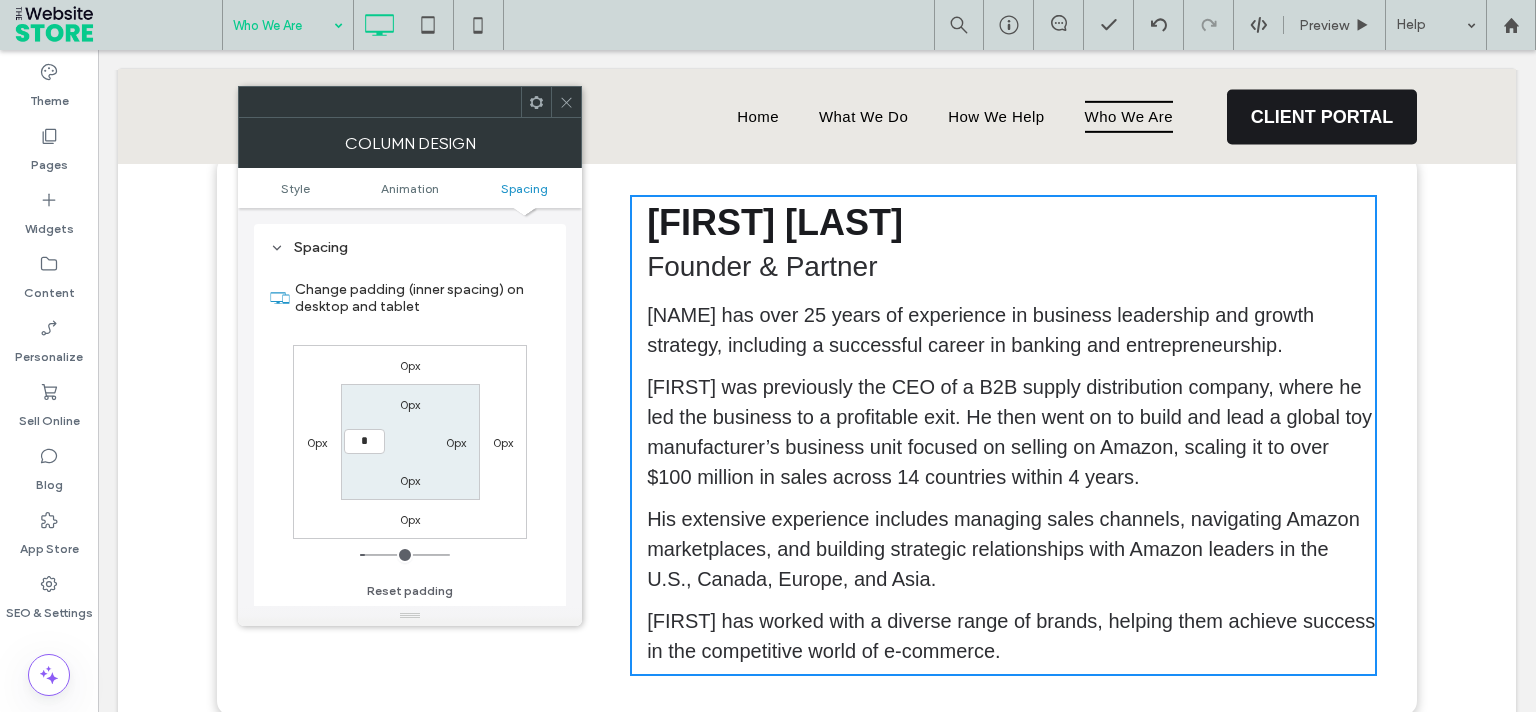 type on "**" 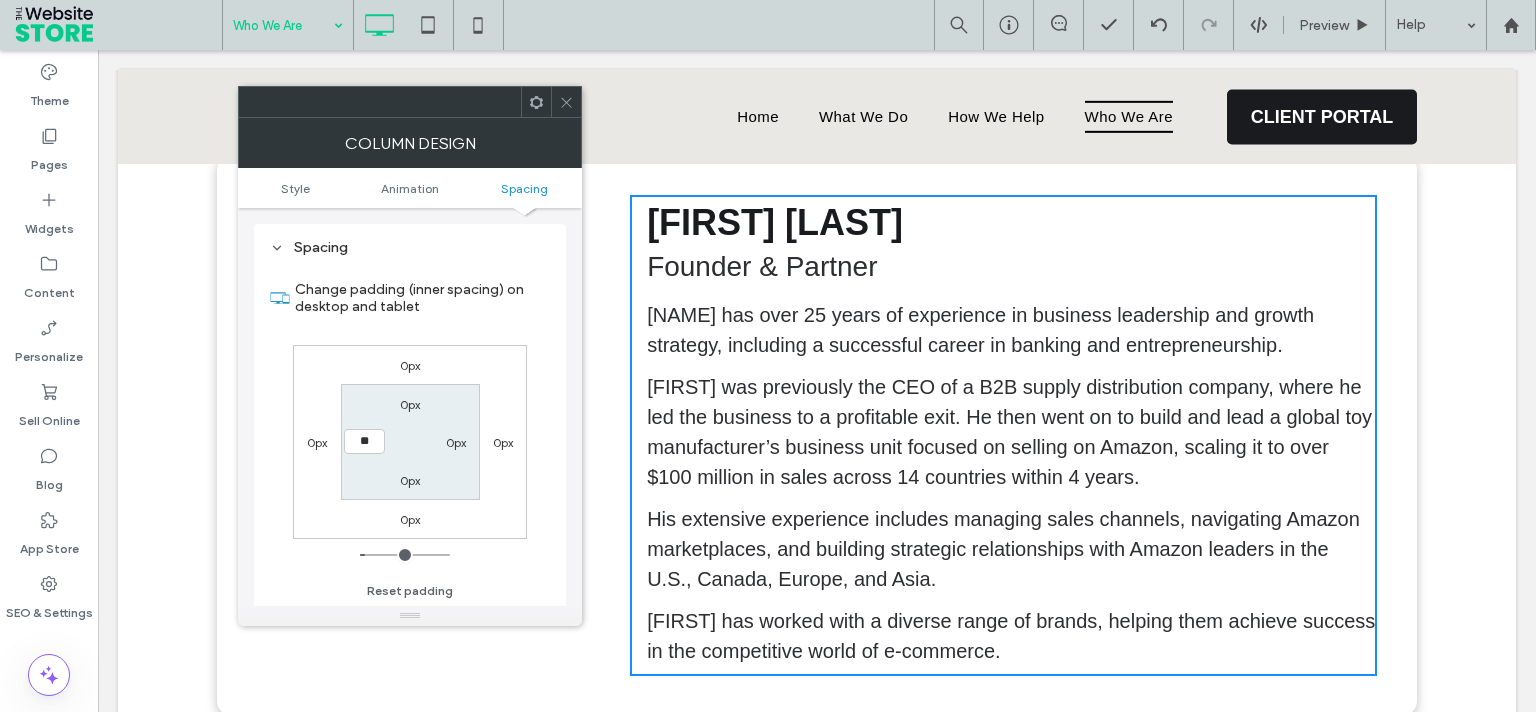 type on "**" 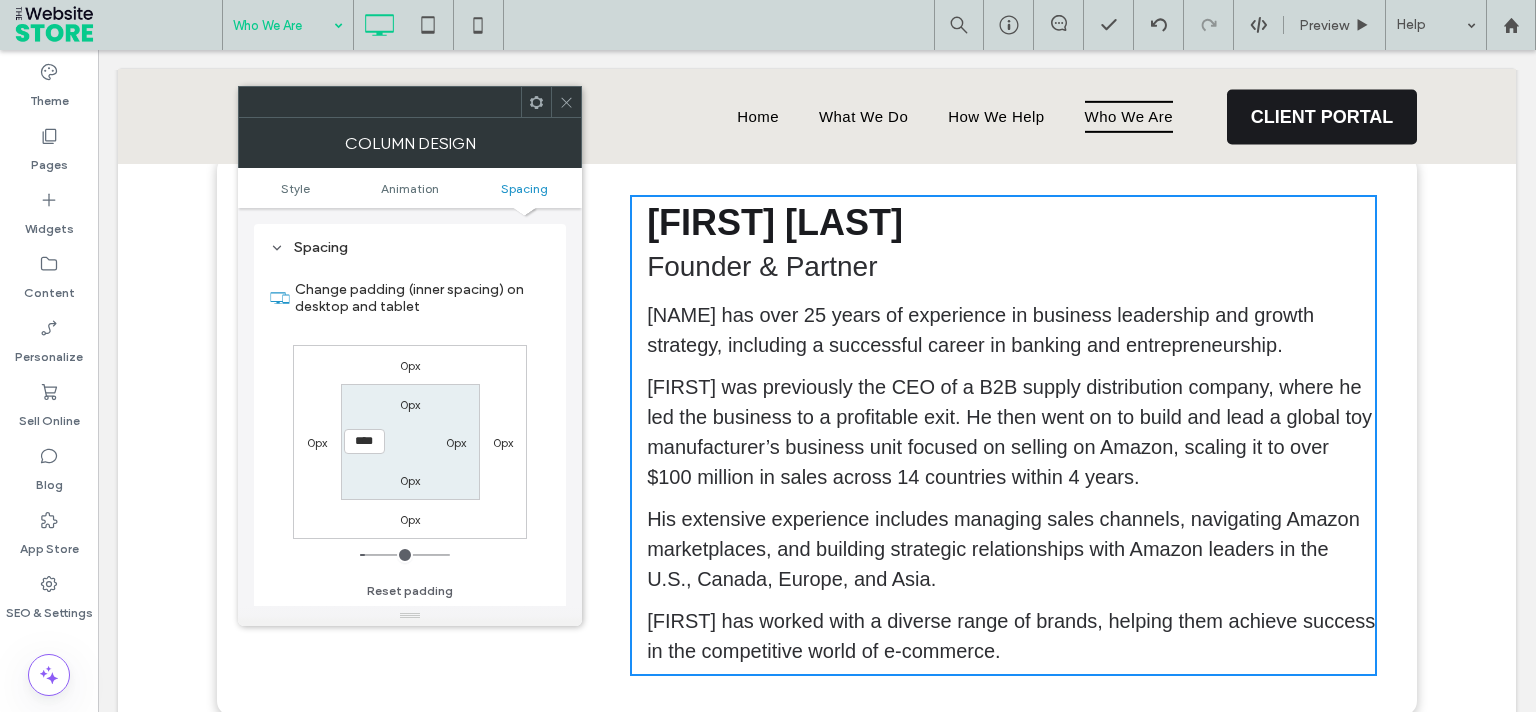 type on "****" 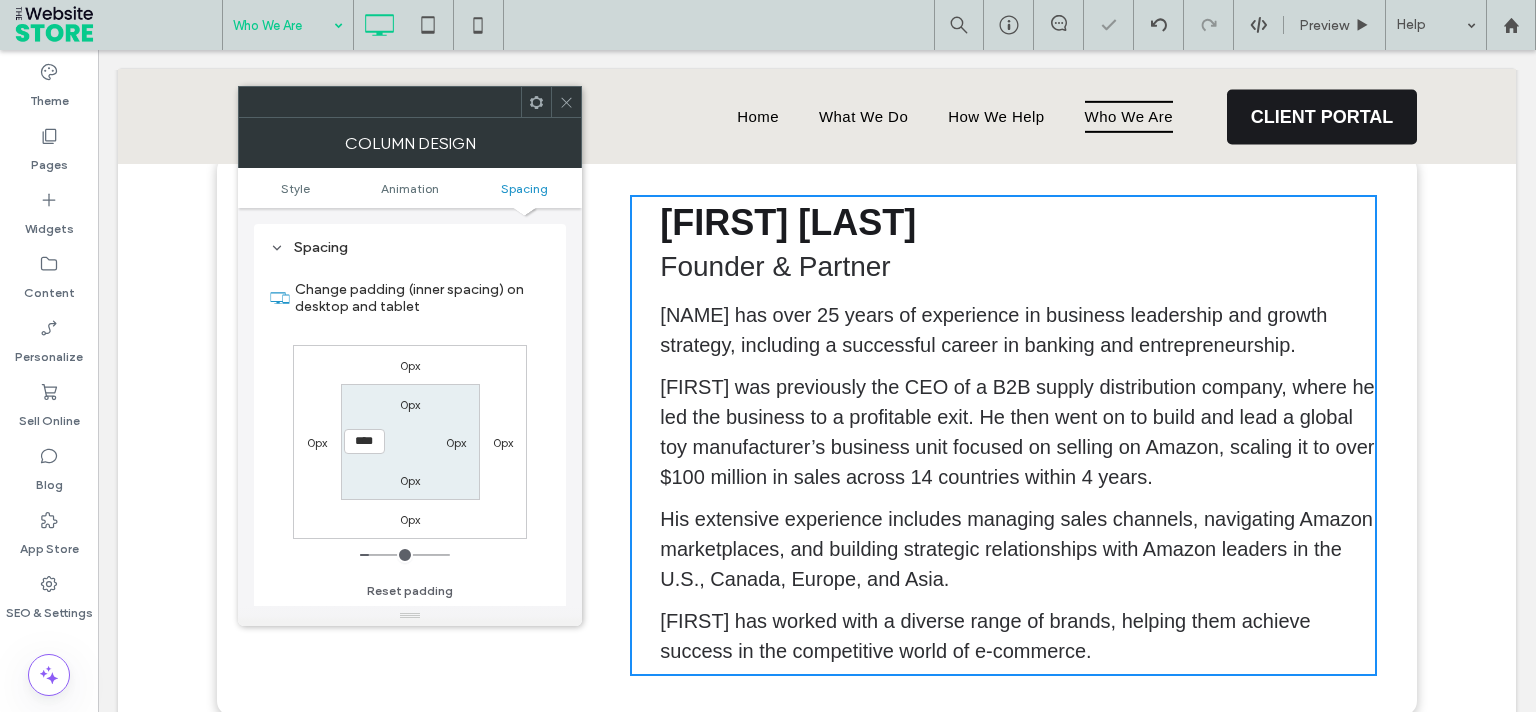 click 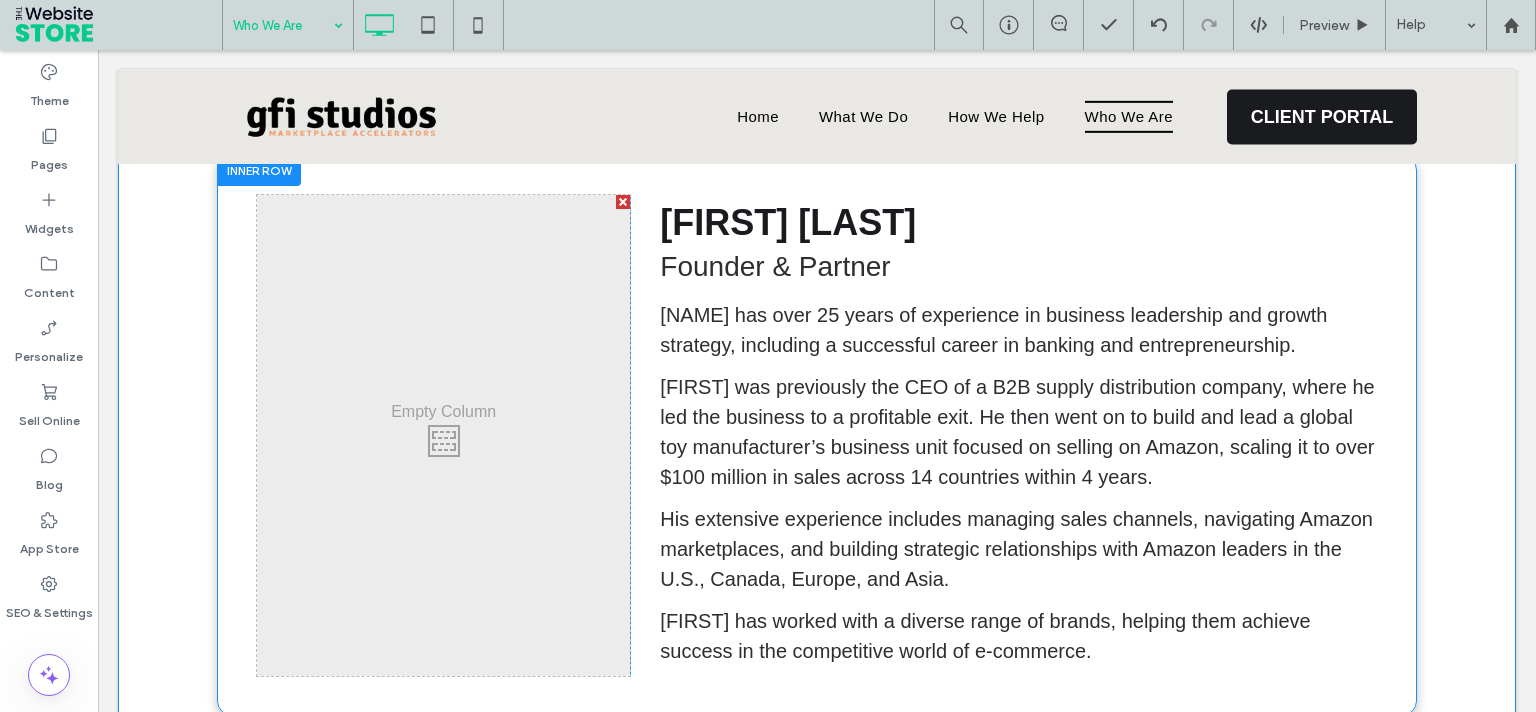 click on "Click To Paste     Click To Paste" at bounding box center [443, 435] 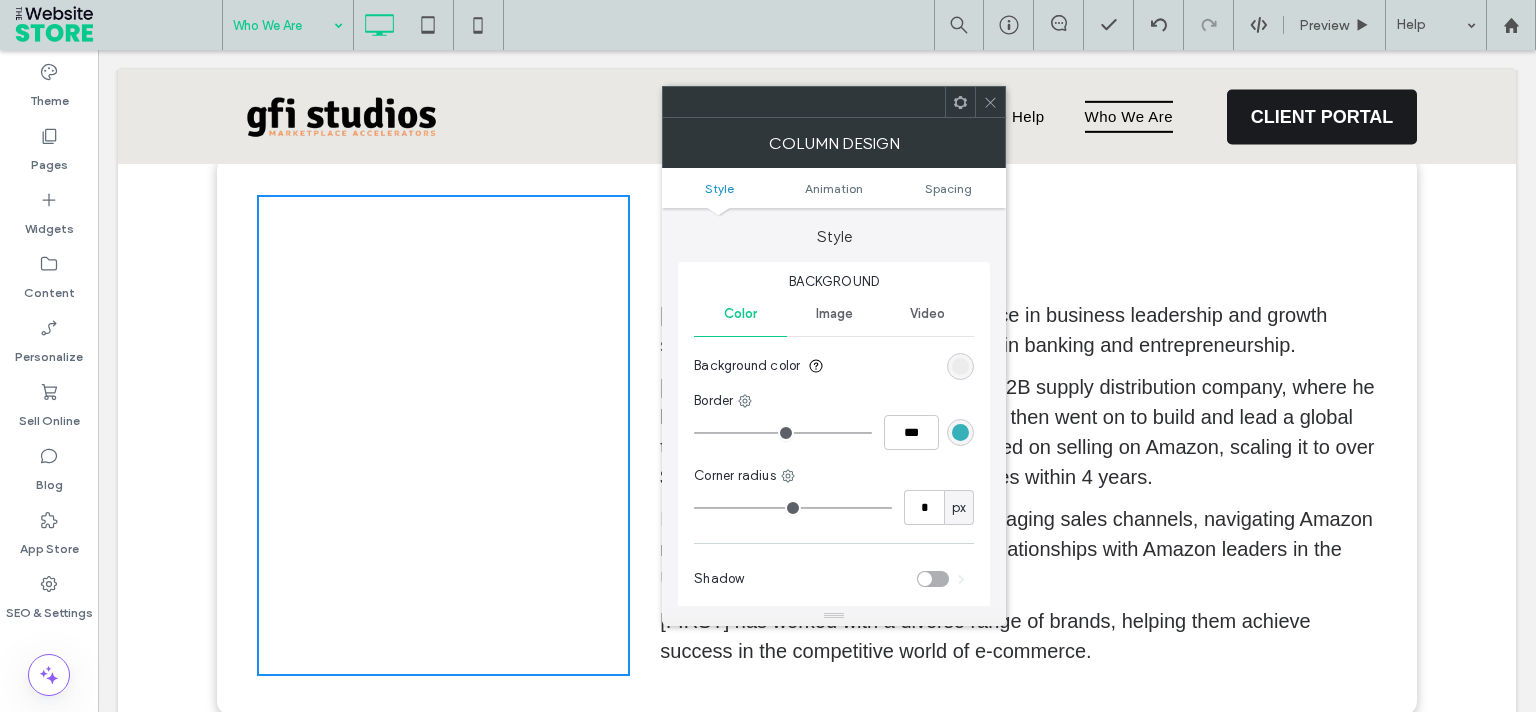 click on "Image" at bounding box center (834, 314) 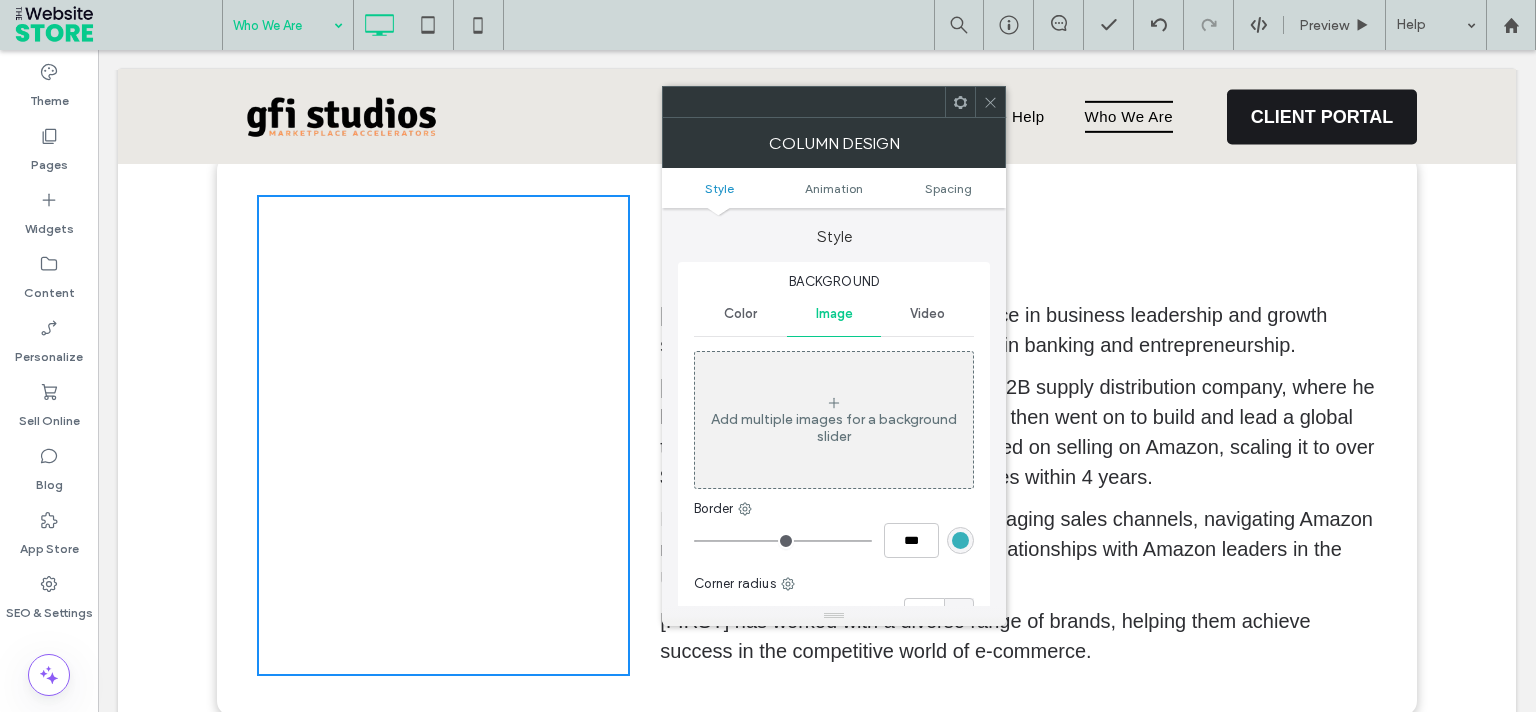 click on "Add multiple images for a background slider" at bounding box center (834, 428) 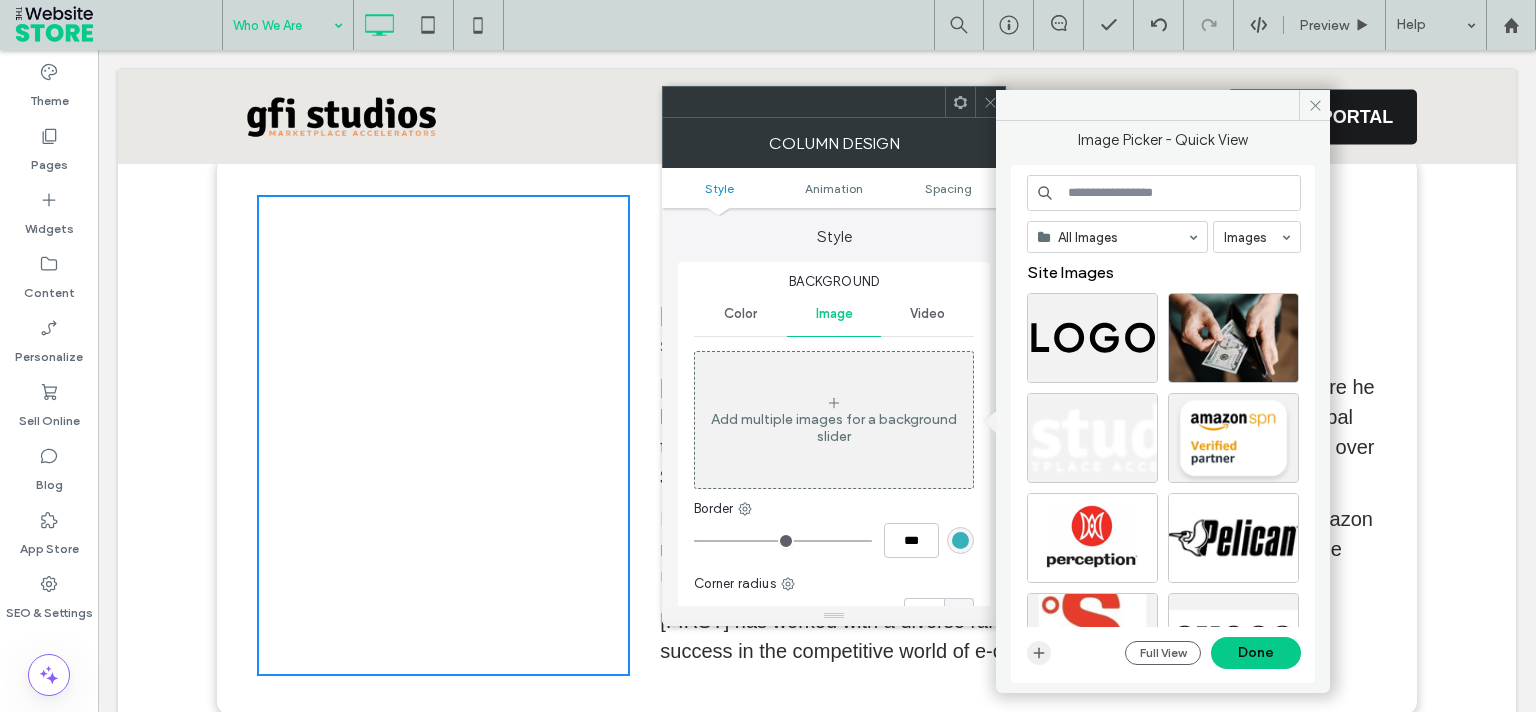 click 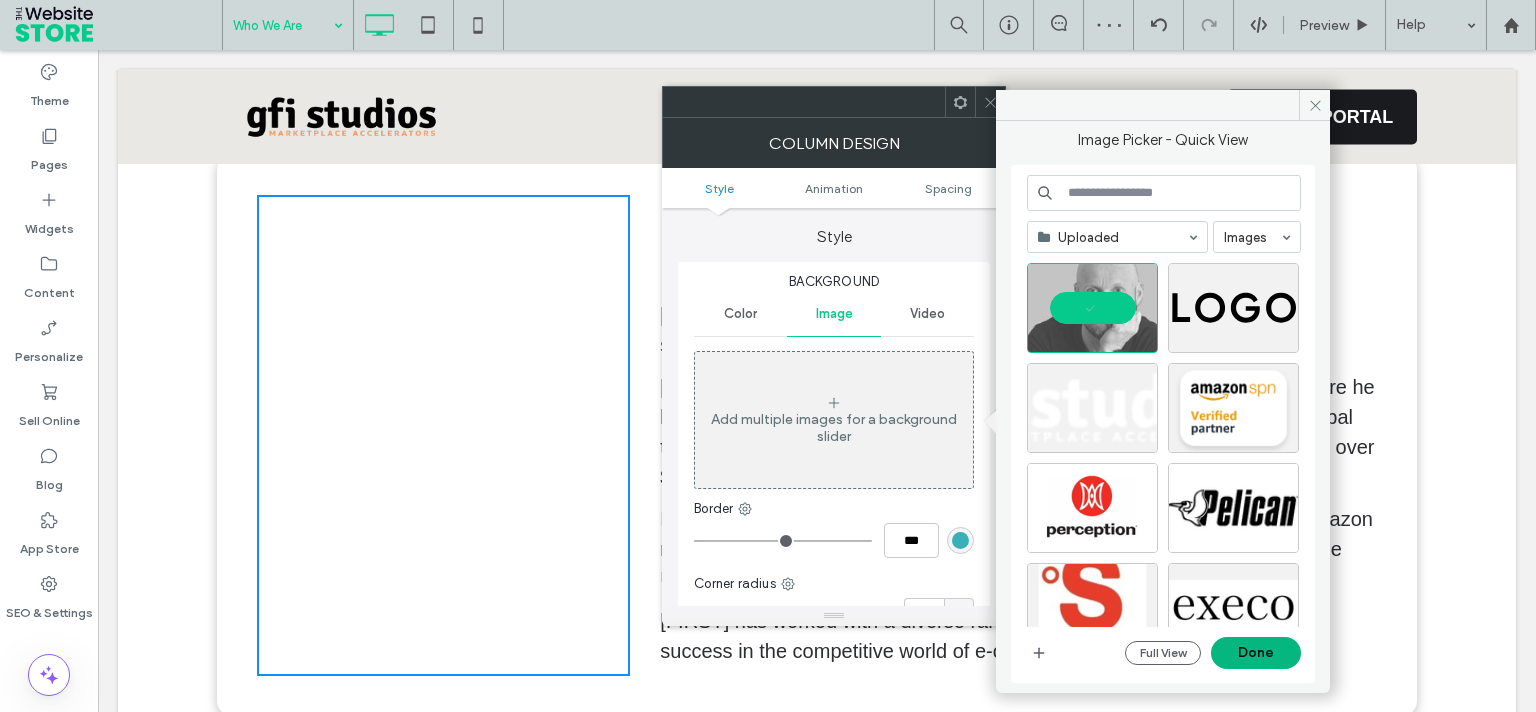 click on "Done" at bounding box center (1256, 653) 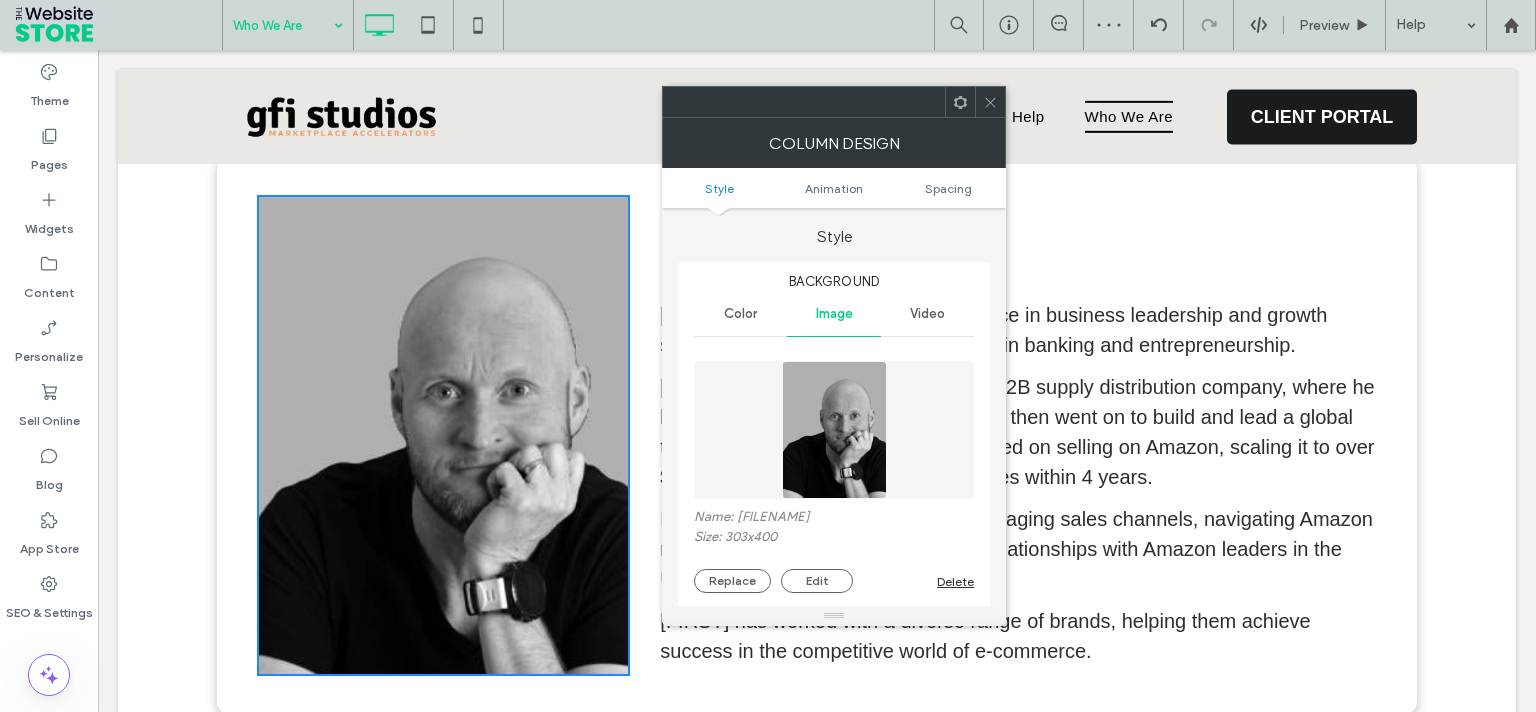 scroll, scrollTop: 360, scrollLeft: 0, axis: vertical 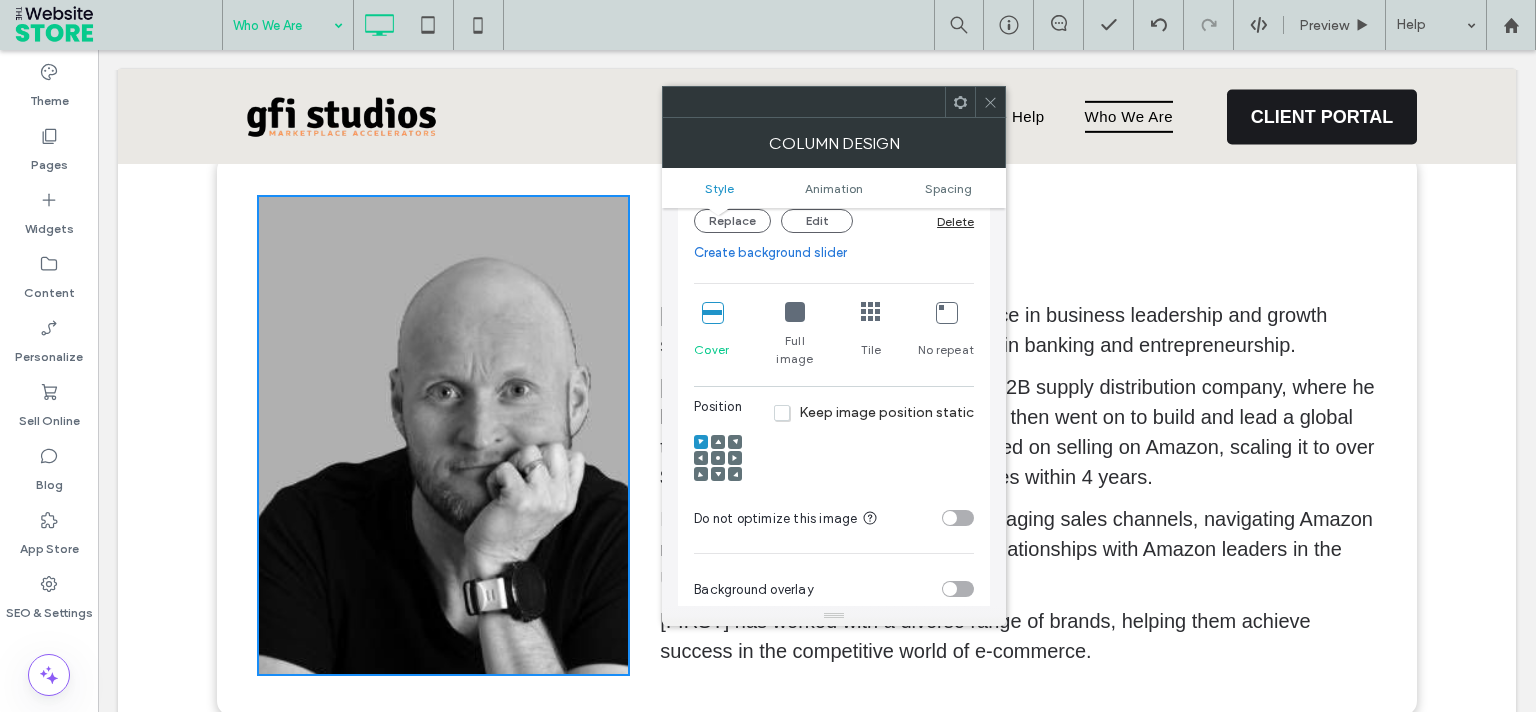 click at bounding box center (718, 458) 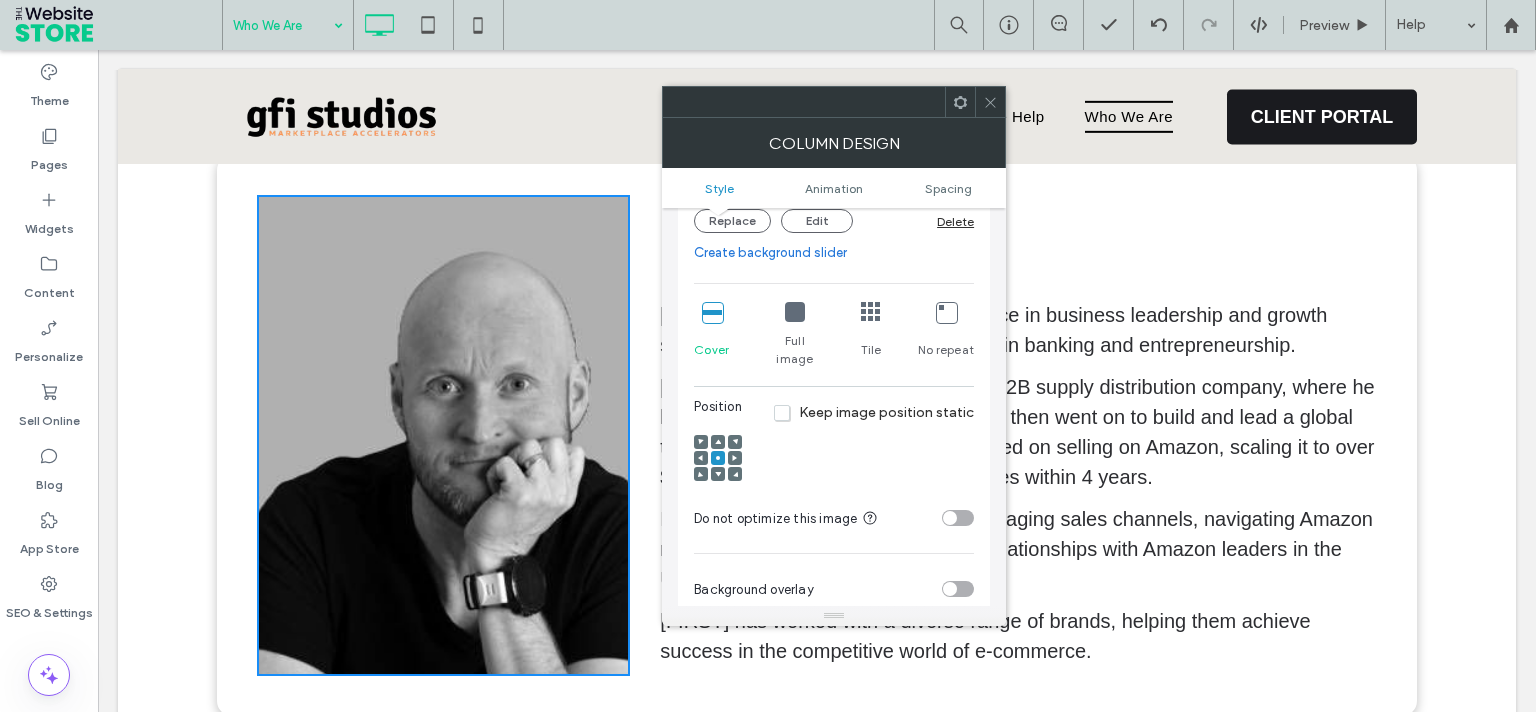 scroll, scrollTop: 720, scrollLeft: 0, axis: vertical 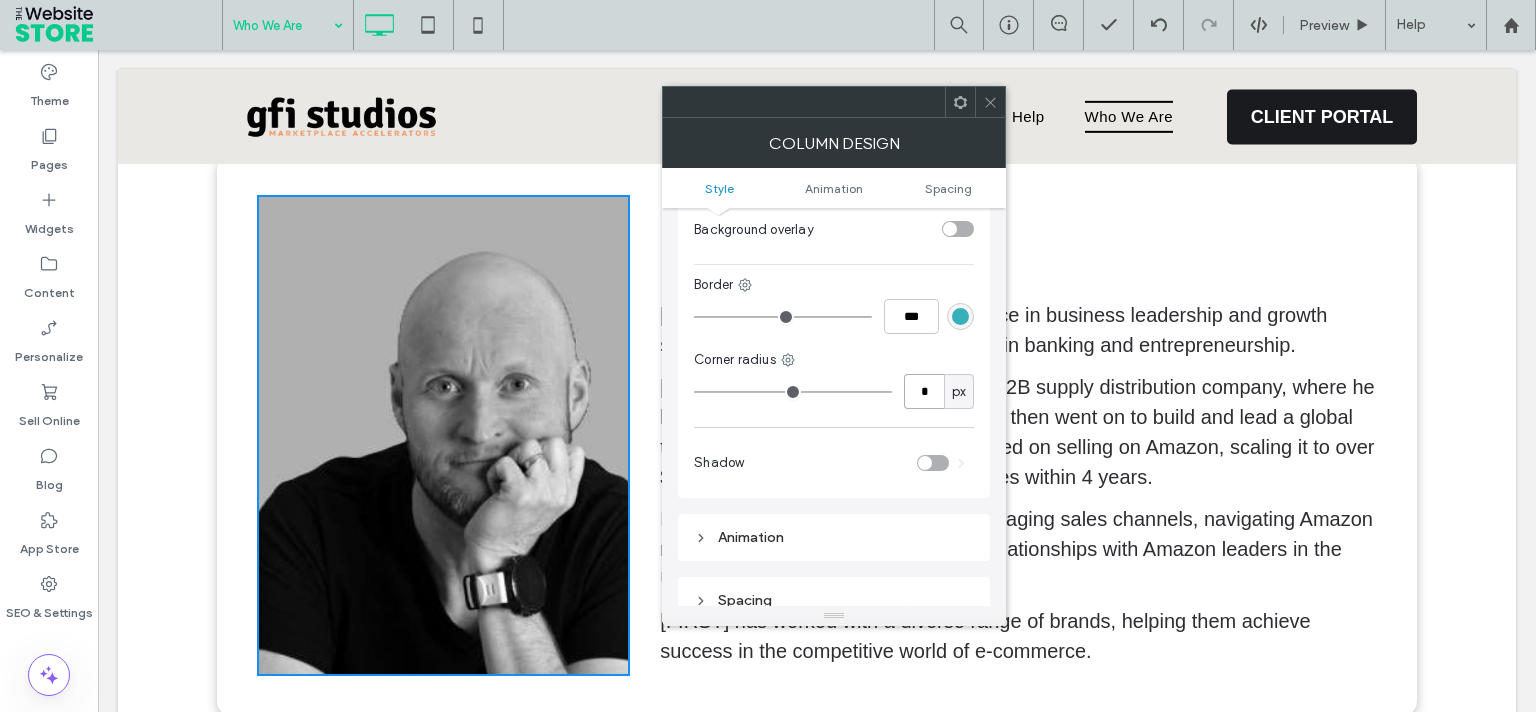 click on "*" at bounding box center (924, 391) 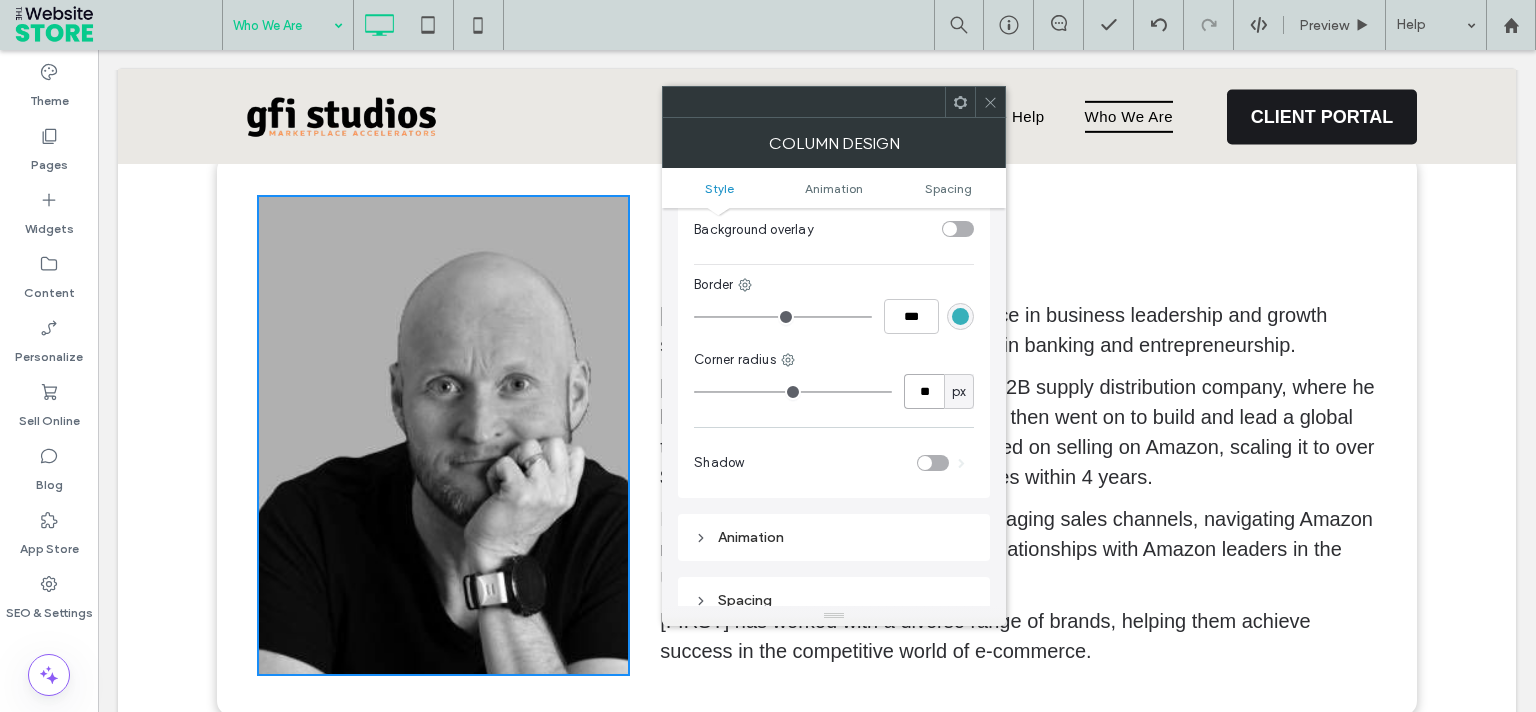 type on "**" 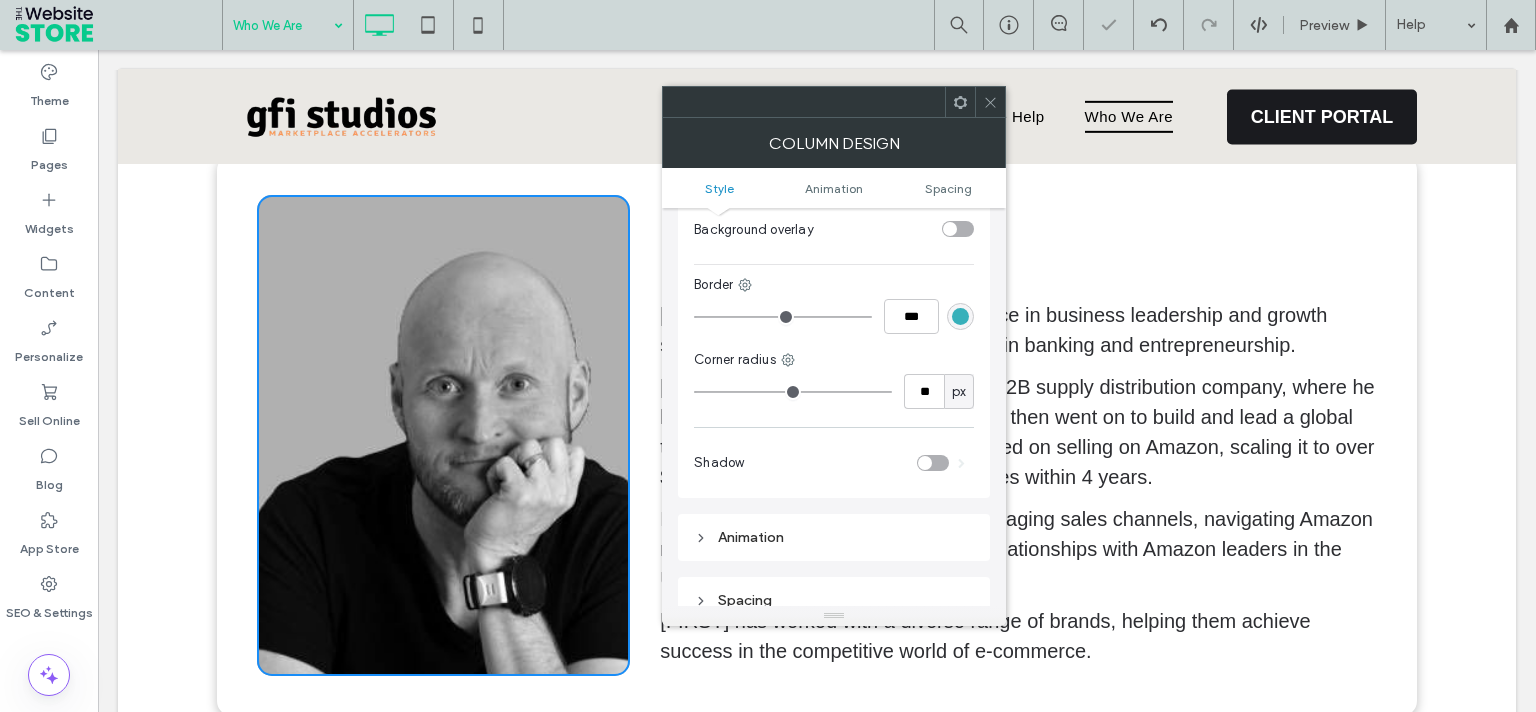 click at bounding box center [990, 102] 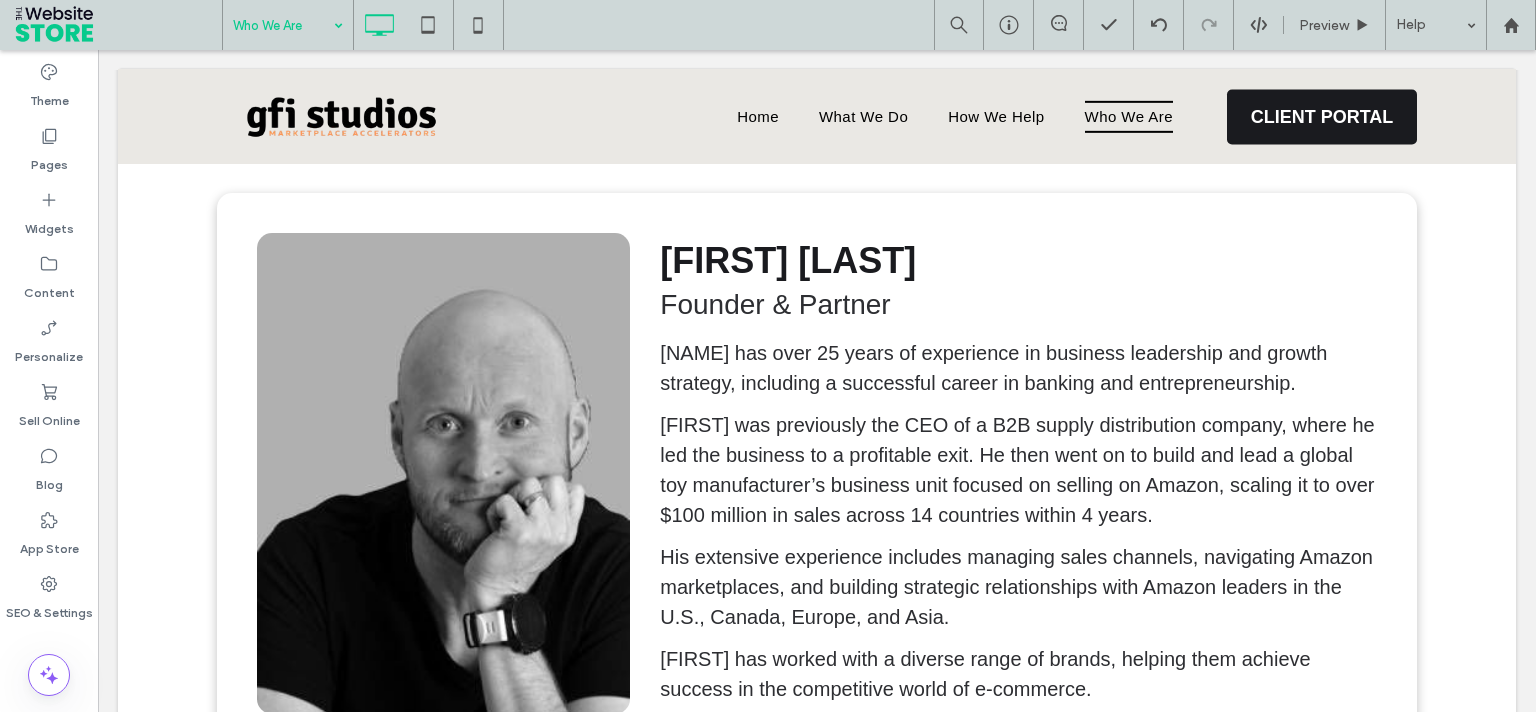 scroll, scrollTop: 569, scrollLeft: 0, axis: vertical 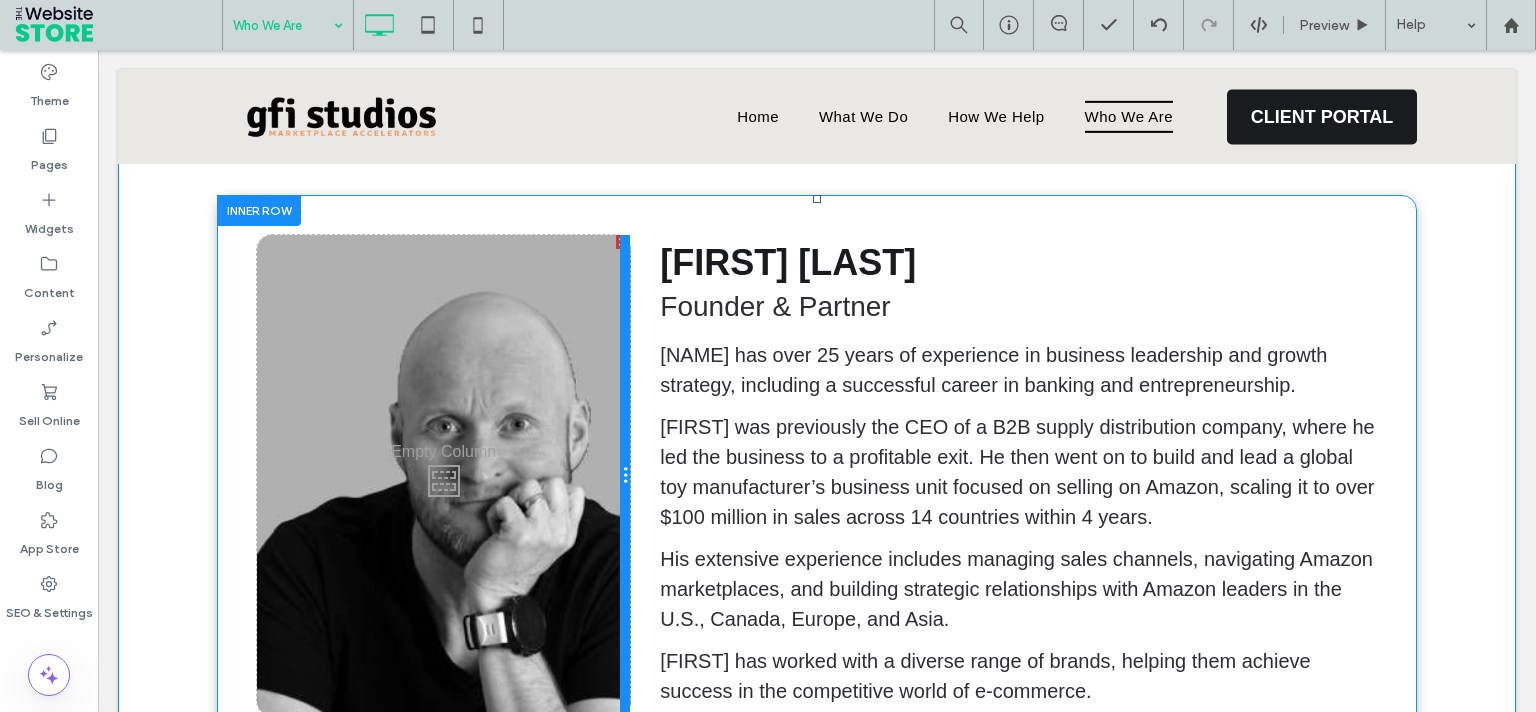 click at bounding box center [625, 475] 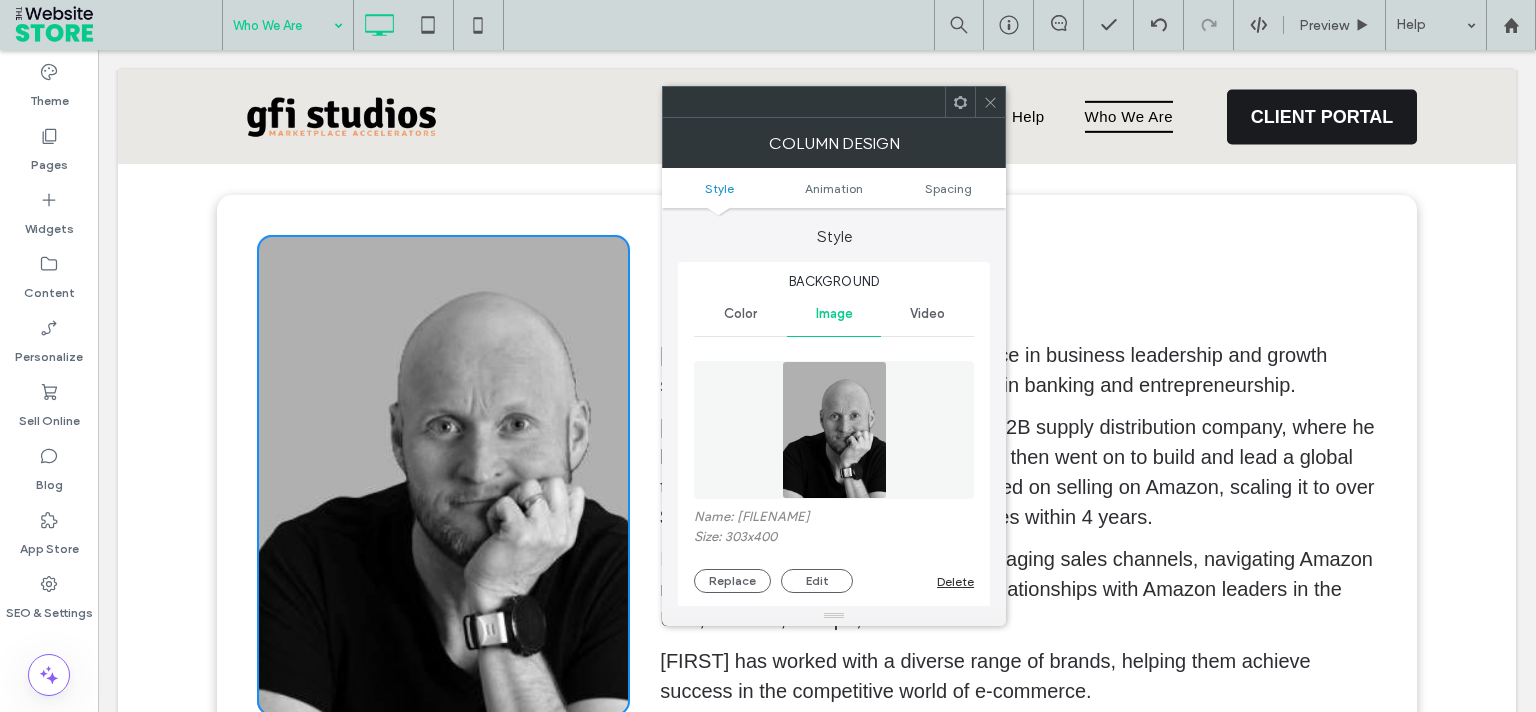 click 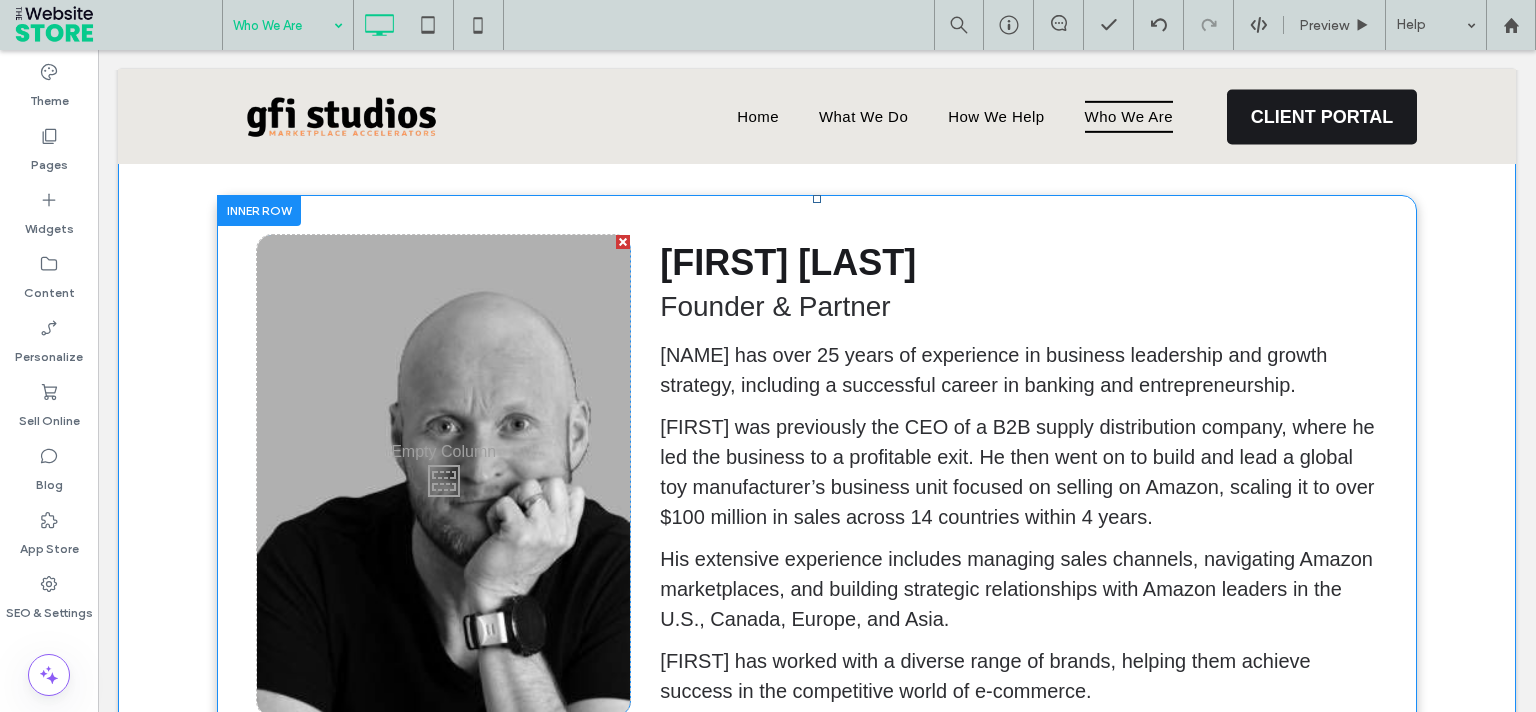 click on "Click To Paste     Click To Paste     [FIRST] [LAST] Founder & Partner [FIRST] has over 25 years of experience in business leadership and growth strategy, including a successful career in banking and entrepreneurship. [FIRST] was previously the CEO of a B2B supply distribution company, where he led the business to a profitable exit. He then went on to build and lead a global toy manufacturer’s business unit focused on selling on Amazon, scaling it to over $100 million in sales across 14 countries within 4 years. His extensive experience includes managing sales channels, navigating Amazon marketplaces, and building strategic relationships with Amazon leaders in the U.S., Canada, Europe, and Asia. [FIRST] has worked with a diverse range of brands, helping them achieve success in the competitive world of e-commerce." at bounding box center (1003, 475) 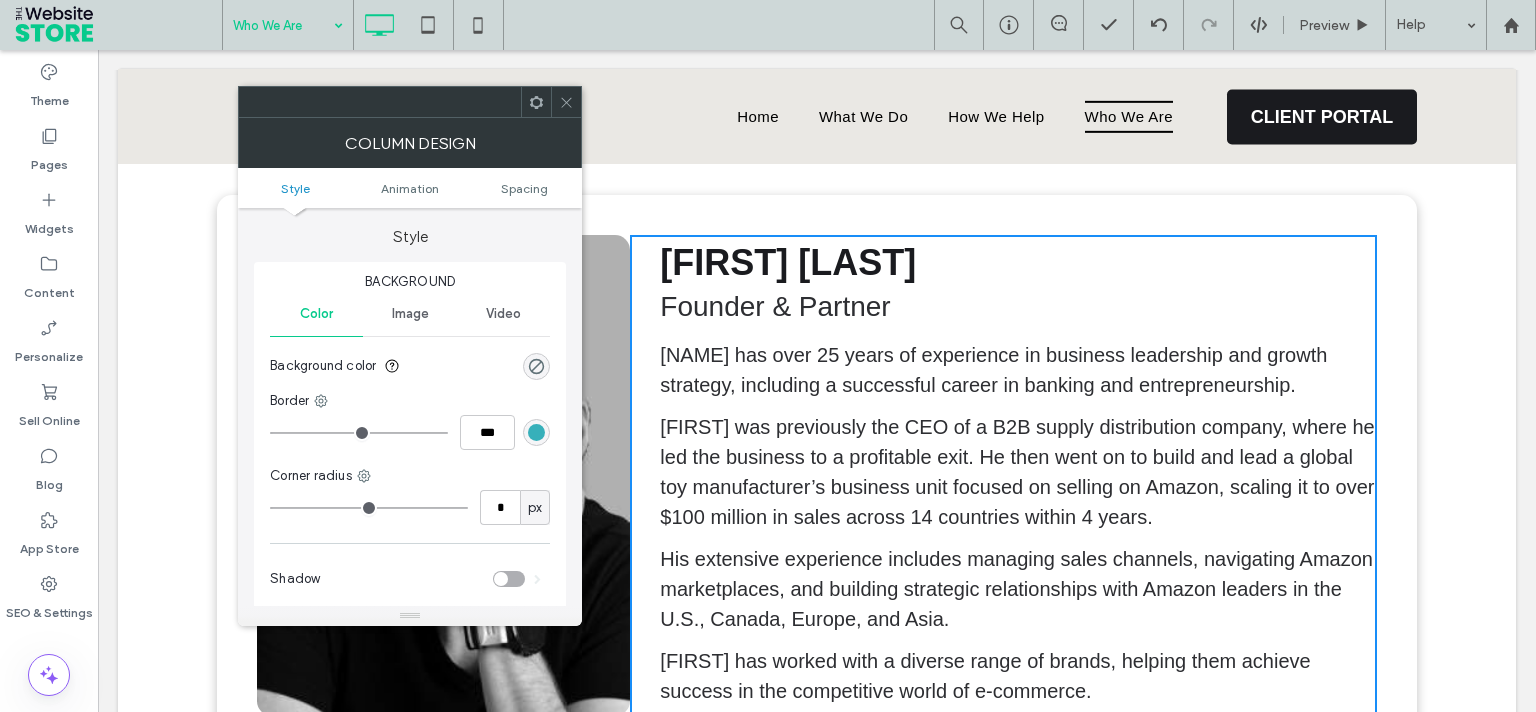 click on "Style Animation Spacing" at bounding box center [410, 188] 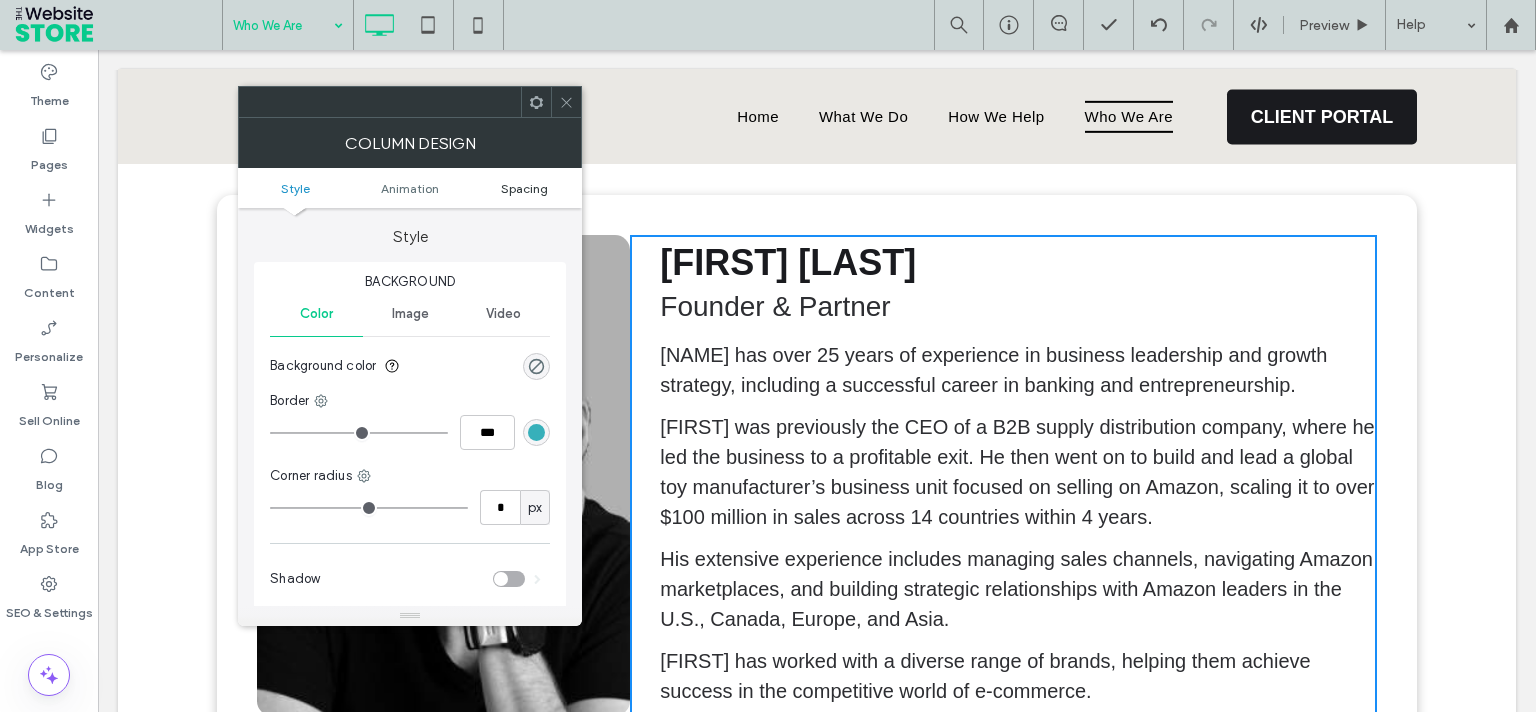 click on "Spacing" at bounding box center [524, 188] 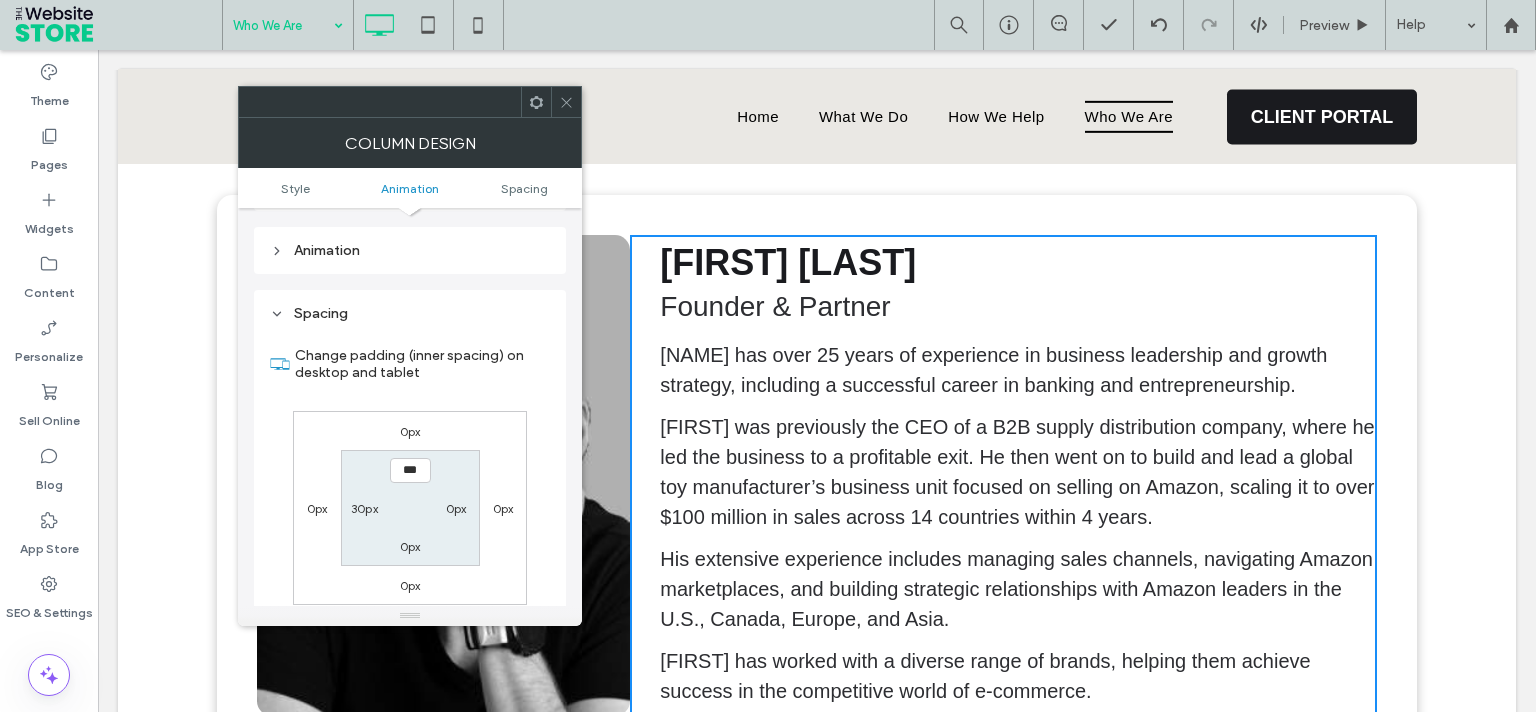 scroll, scrollTop: 469, scrollLeft: 0, axis: vertical 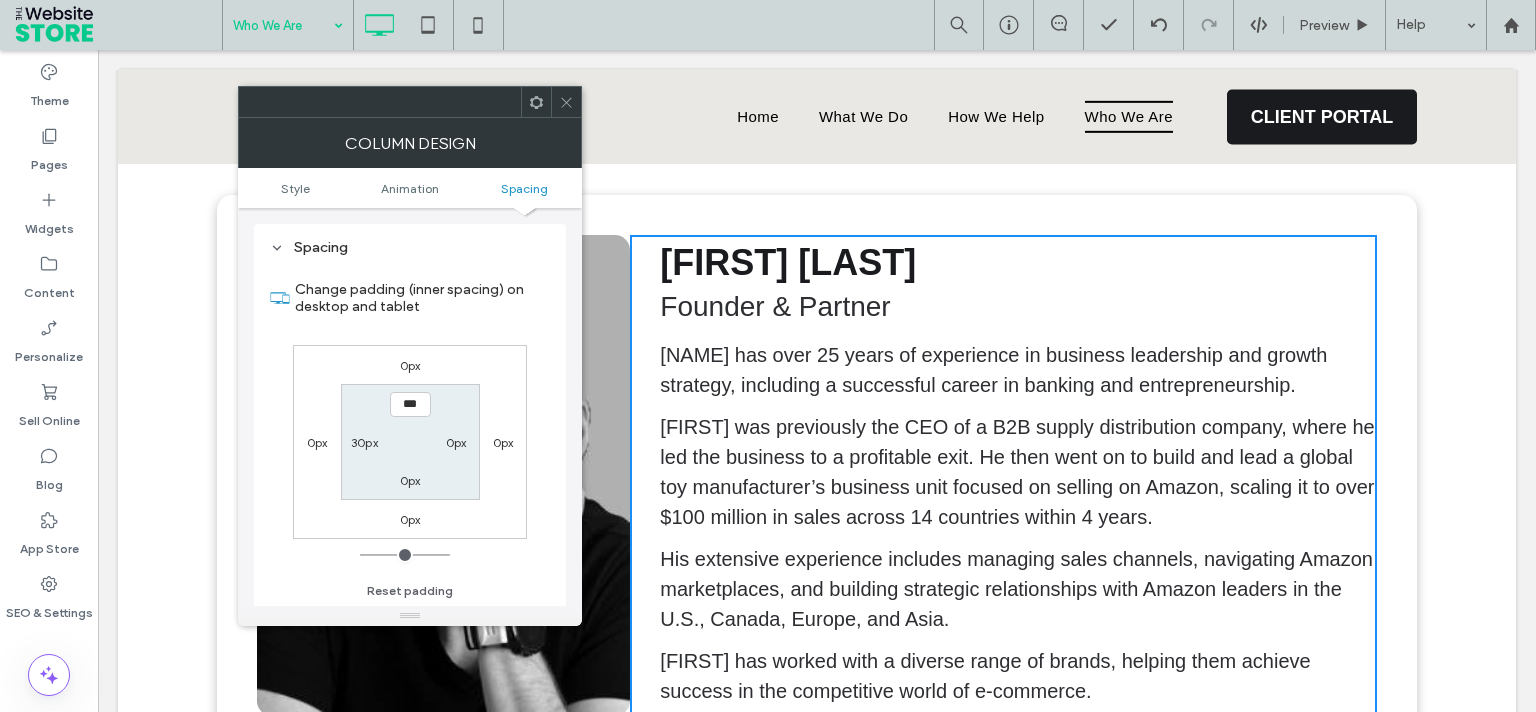 click on "30px" at bounding box center [364, 442] 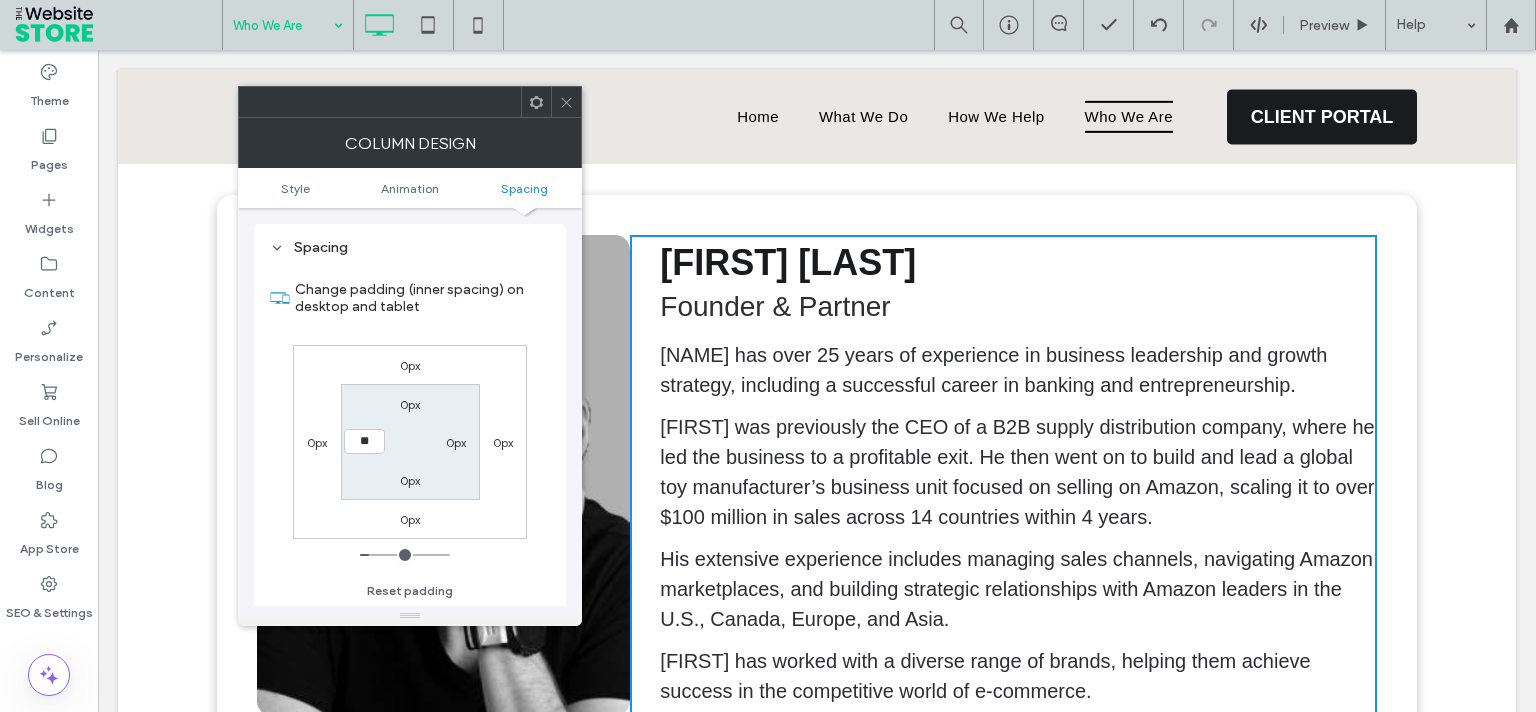 type on "**" 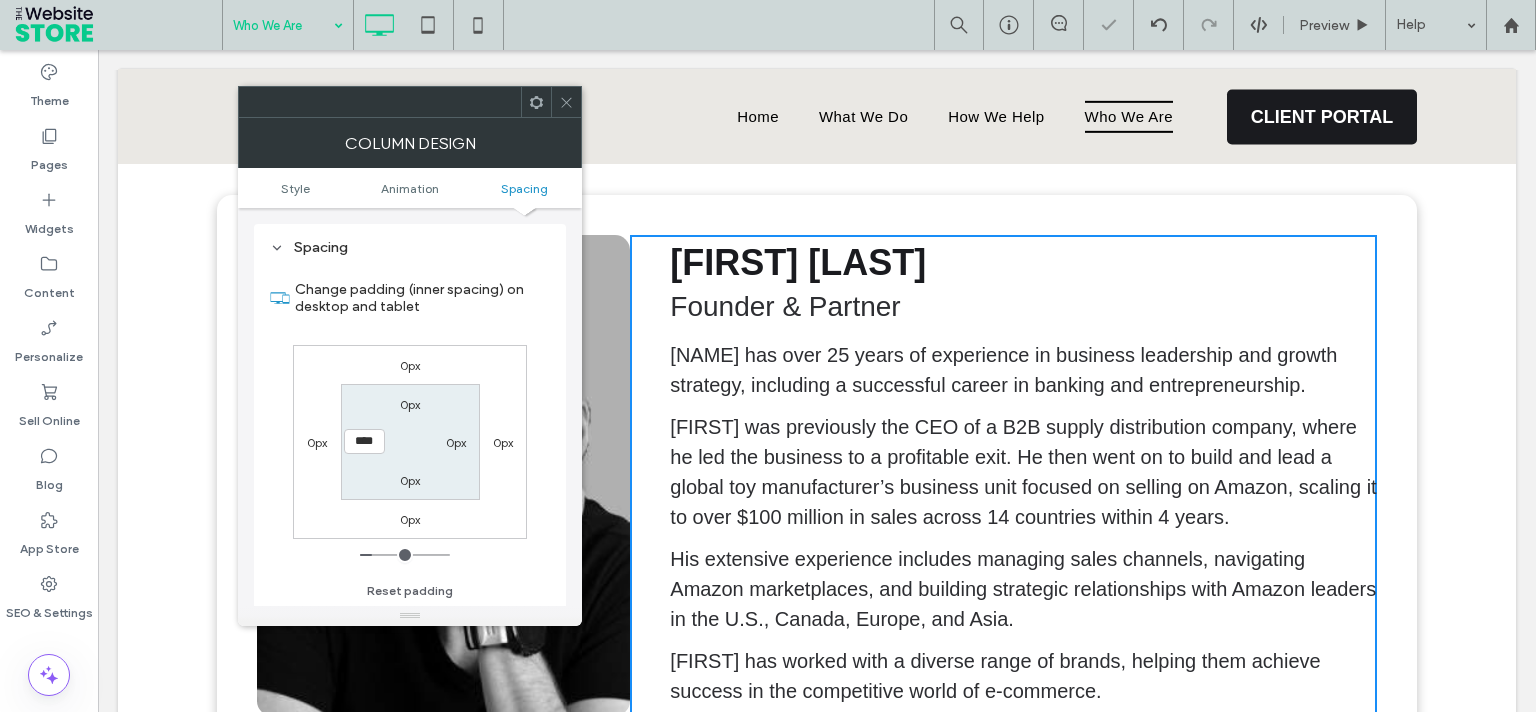drag, startPoint x: 570, startPoint y: 101, endPoint x: 1437, endPoint y: 285, distance: 886.30975 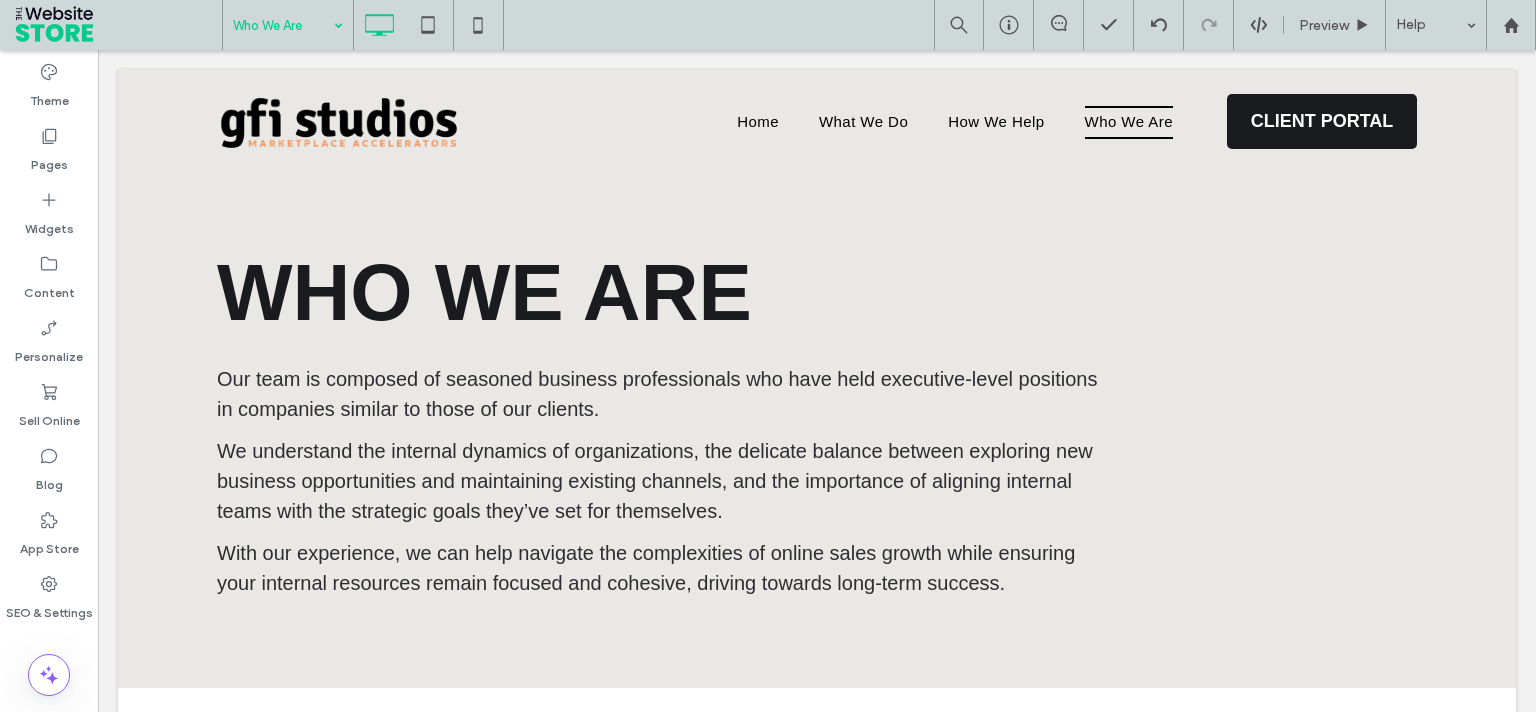 scroll, scrollTop: 0, scrollLeft: 0, axis: both 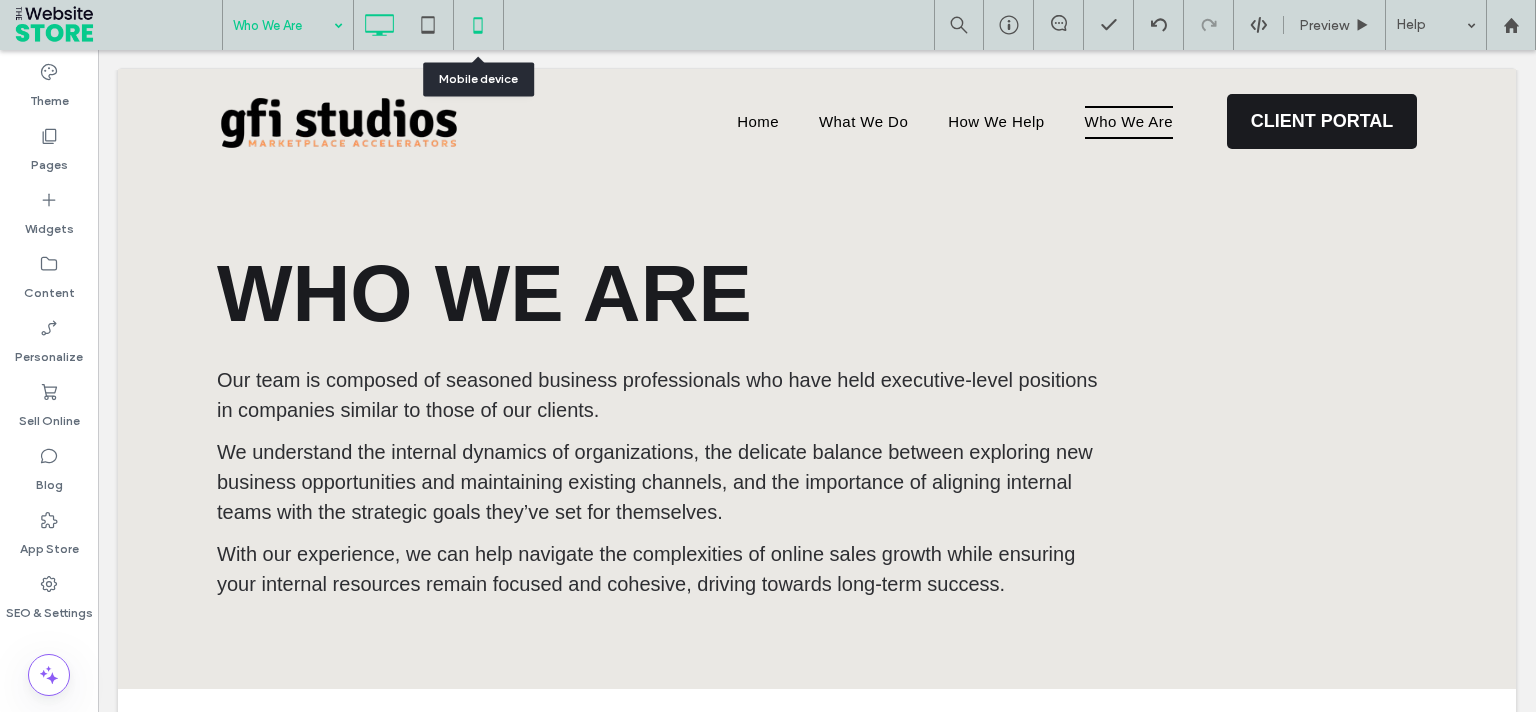 click 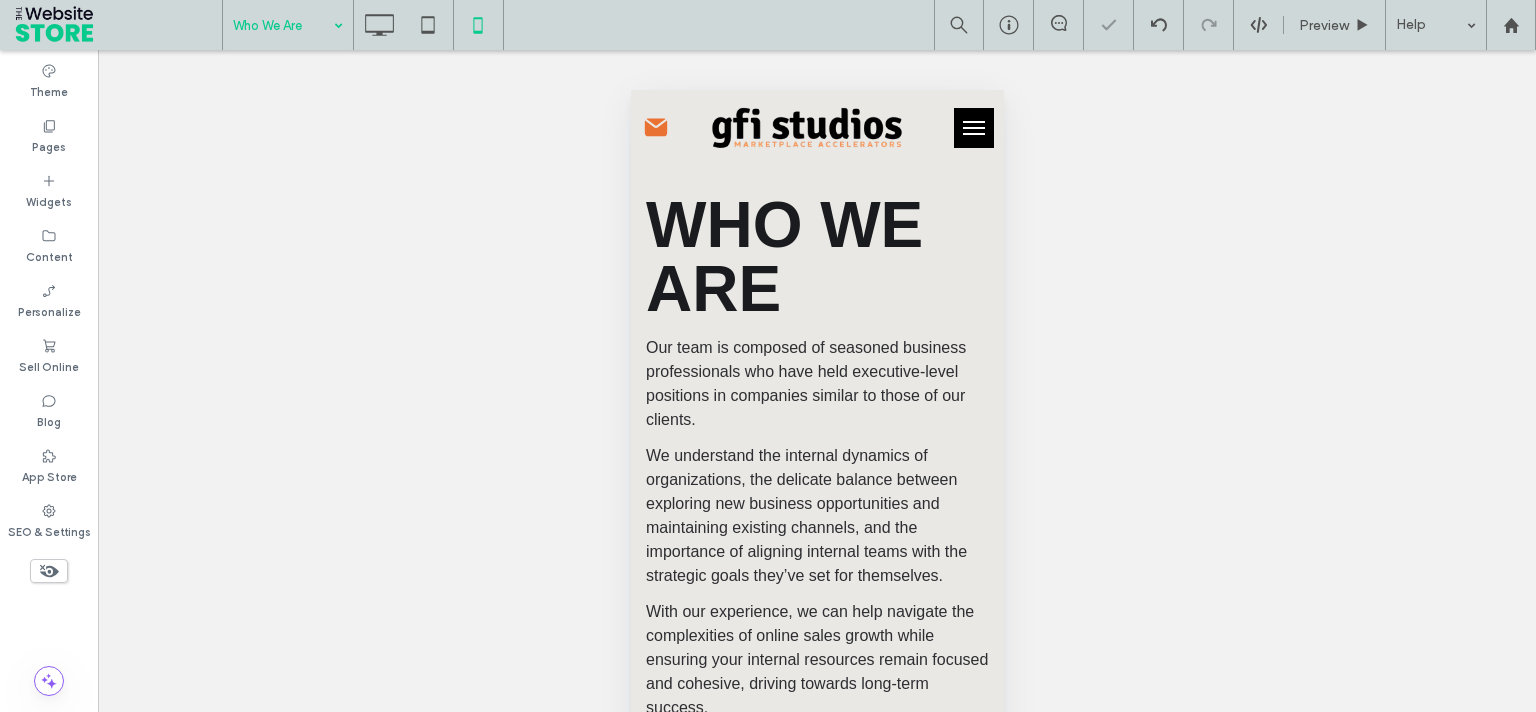 scroll, scrollTop: 0, scrollLeft: 0, axis: both 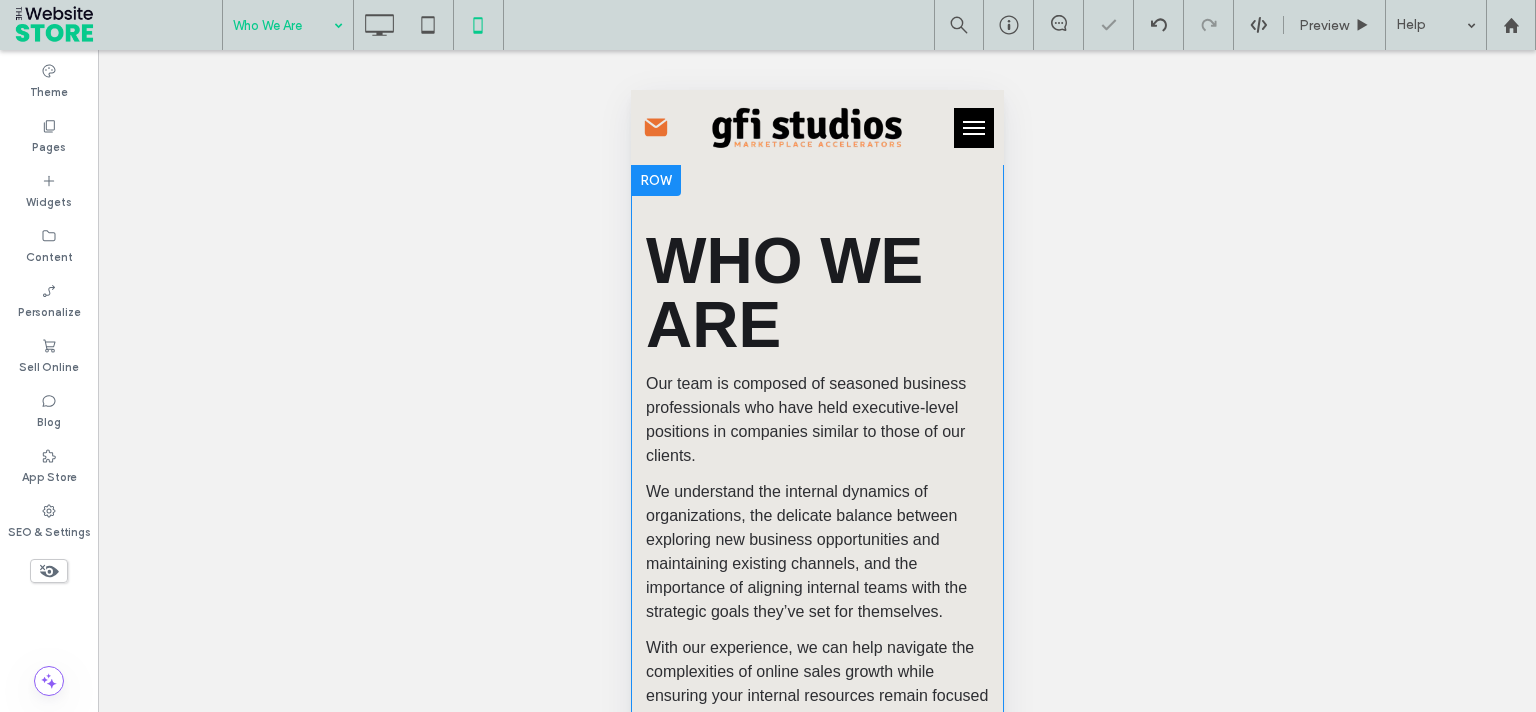 click at bounding box center (655, 180) 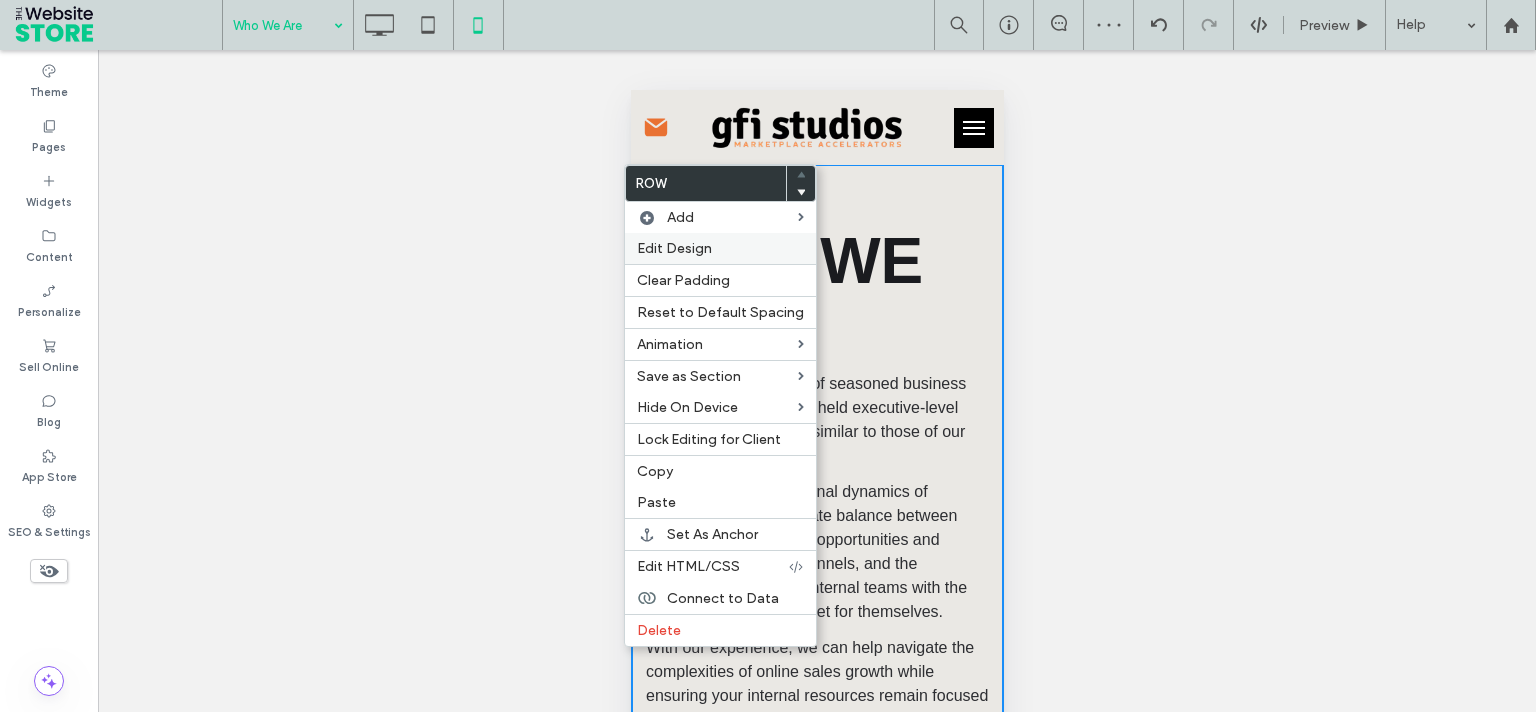 click on "Edit Design" at bounding box center [674, 248] 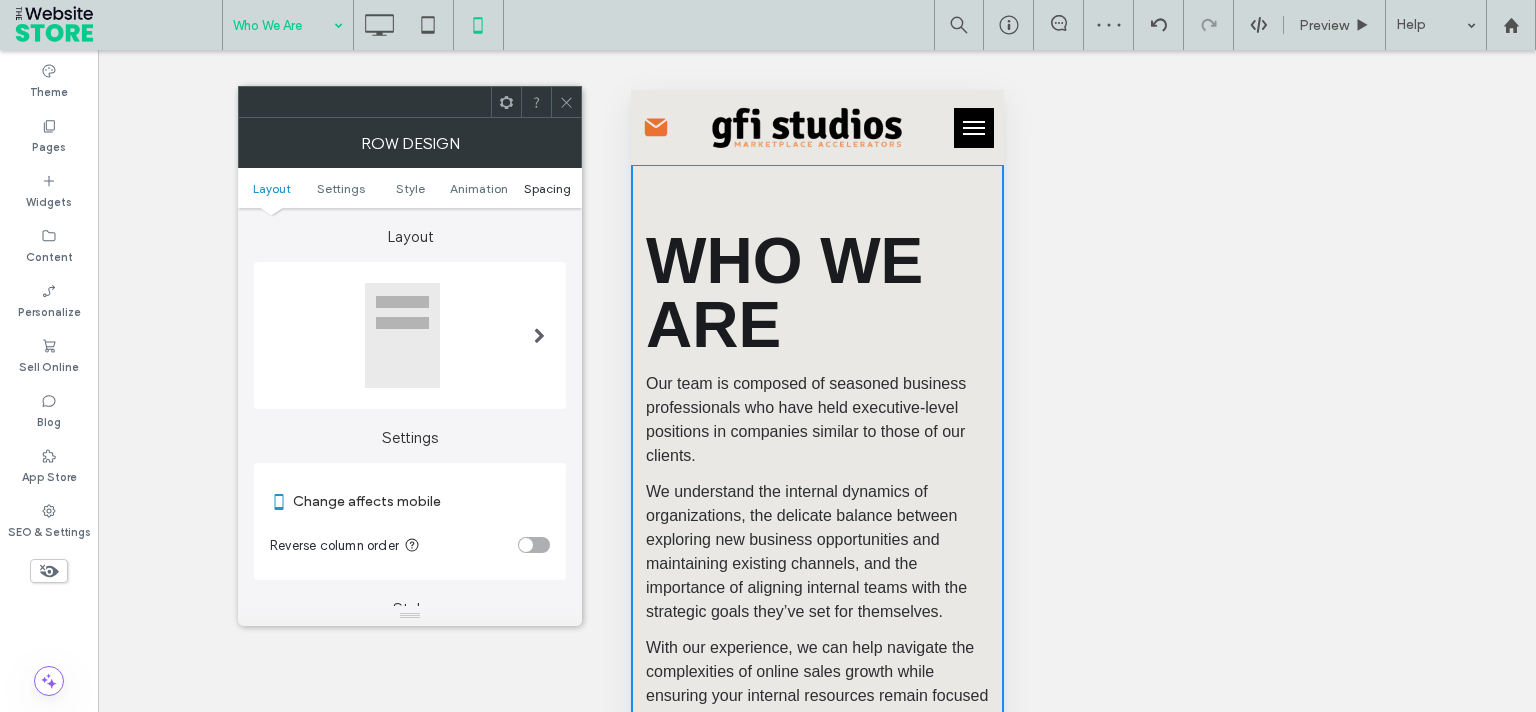 click on "Spacing" at bounding box center [547, 188] 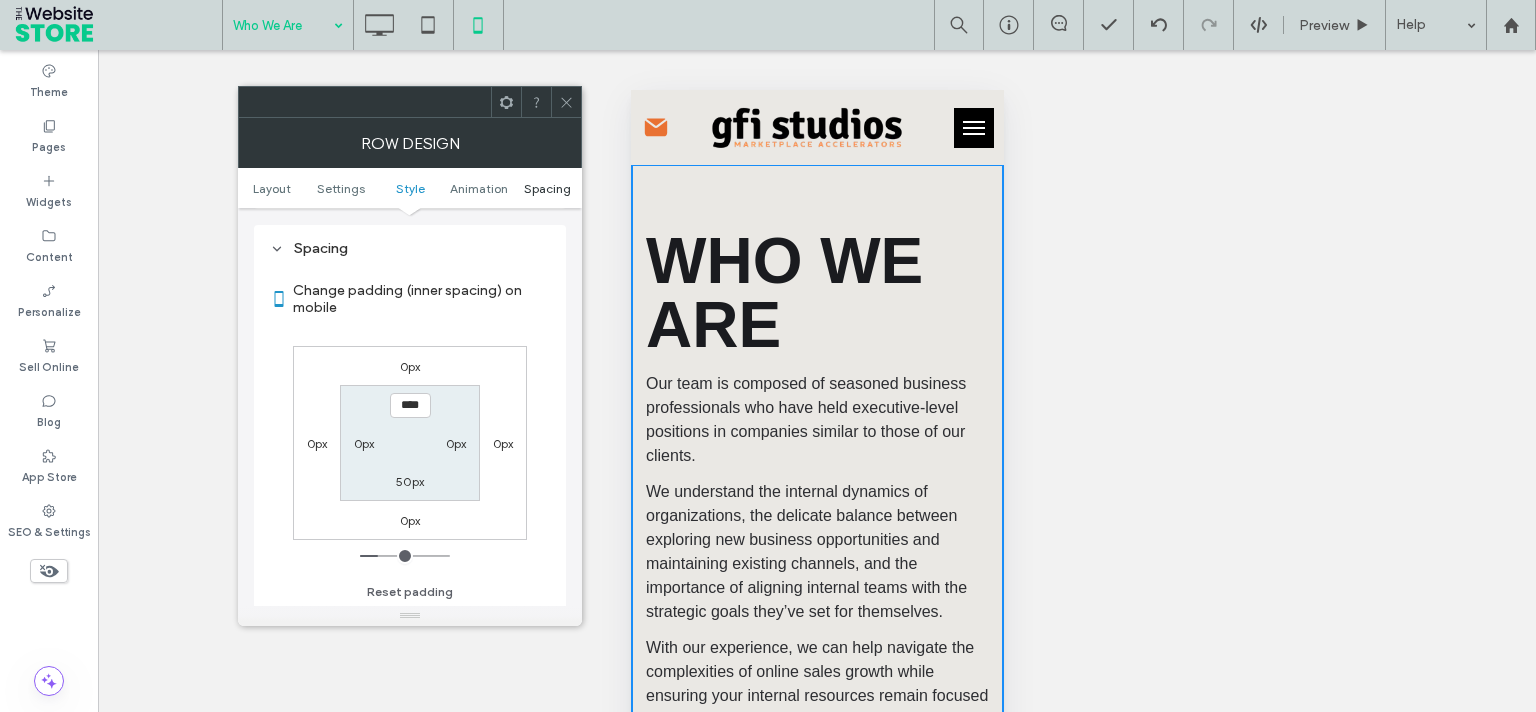 scroll, scrollTop: 766, scrollLeft: 0, axis: vertical 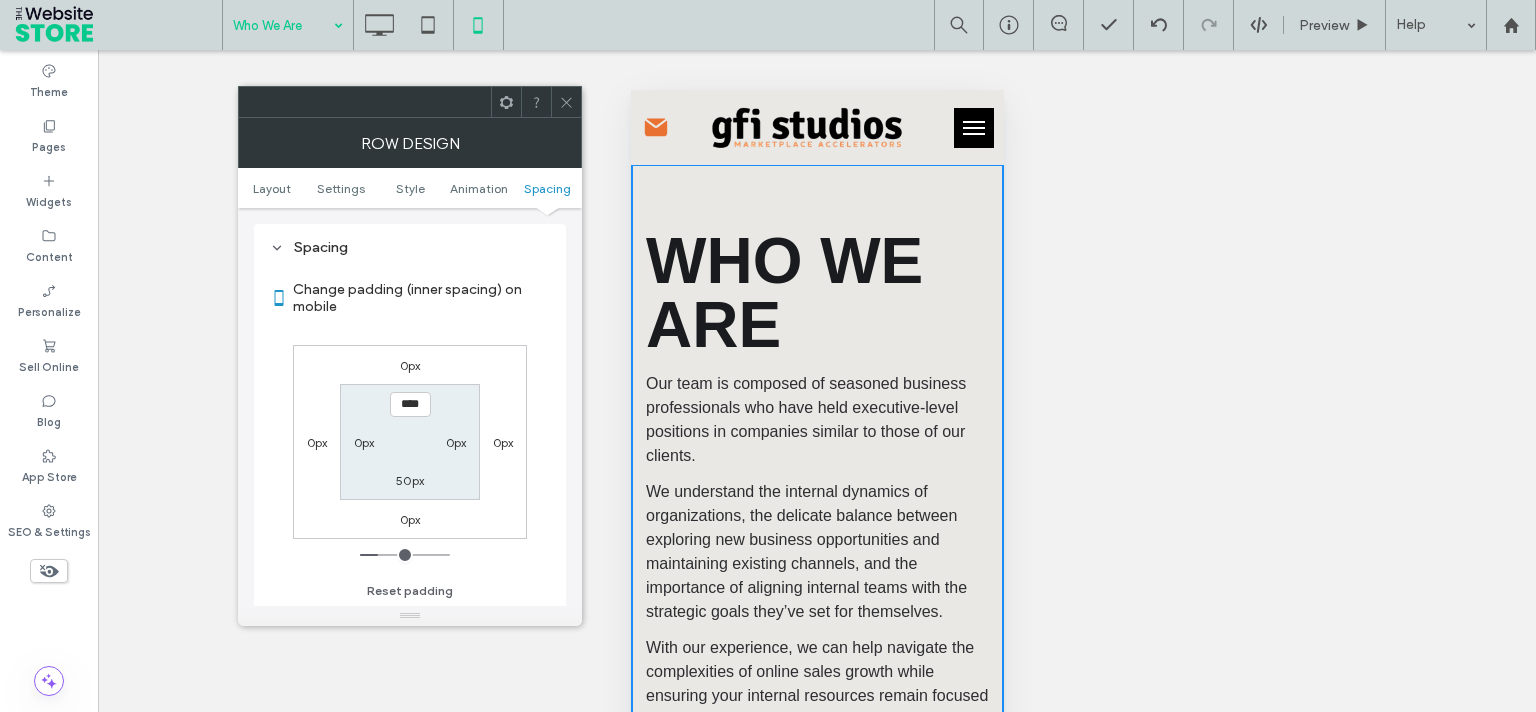 click 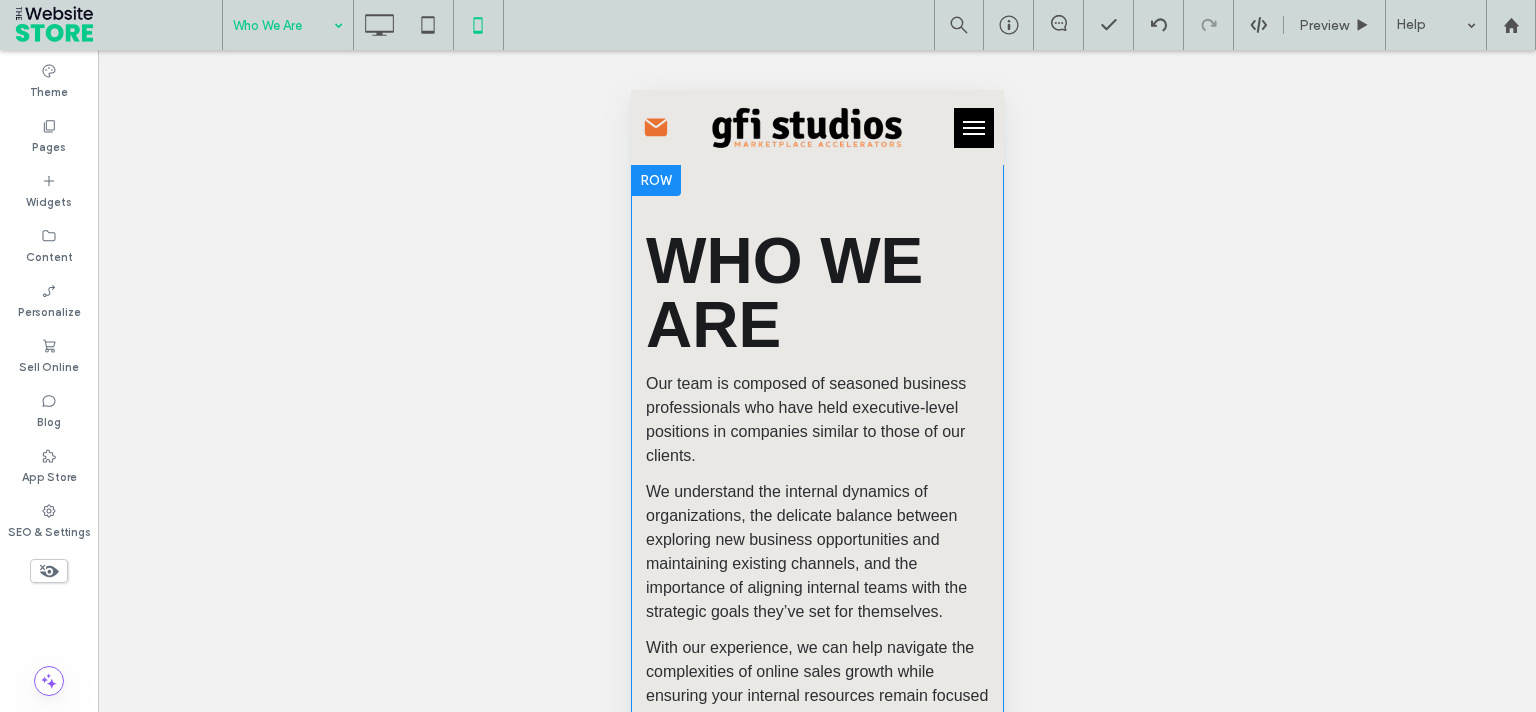 click on "WHO WE ARE
Our team is composed of seasoned business professionals who have held executive-level positions in companies similar to those of our clients.
We understand the internal dynamics of organizations, the delicate balance between exploring new business opportunities and maintaining existing channels, and the importance of aligning internal teams with the strategic goals they’ve set for themselves.
With our experience, we can help navigate the complexities of online sales growth while ensuring your internal resources remain focused and cohesive, driving towards long-term success.
Click To Paste
Click To Paste
Row + Add Section" at bounding box center [816, 490] 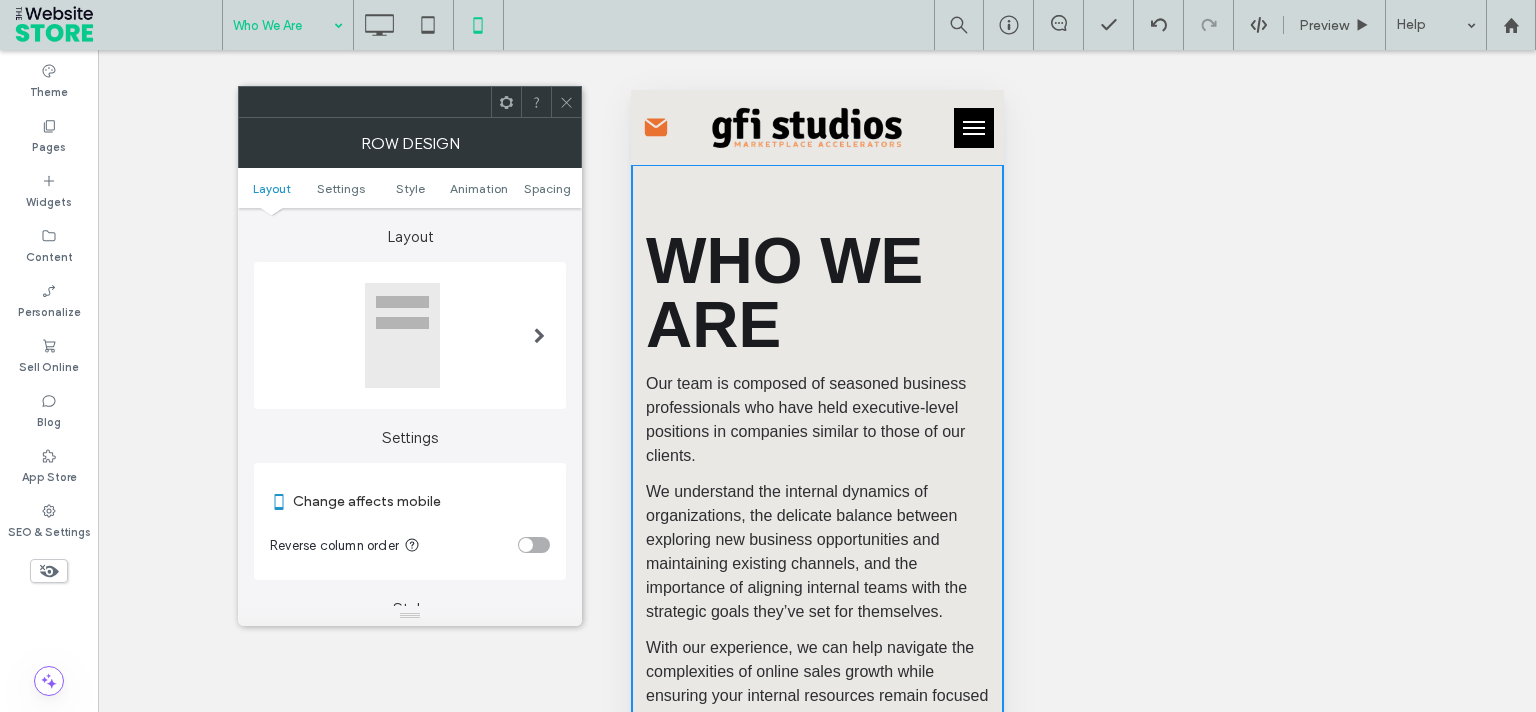click at bounding box center [566, 102] 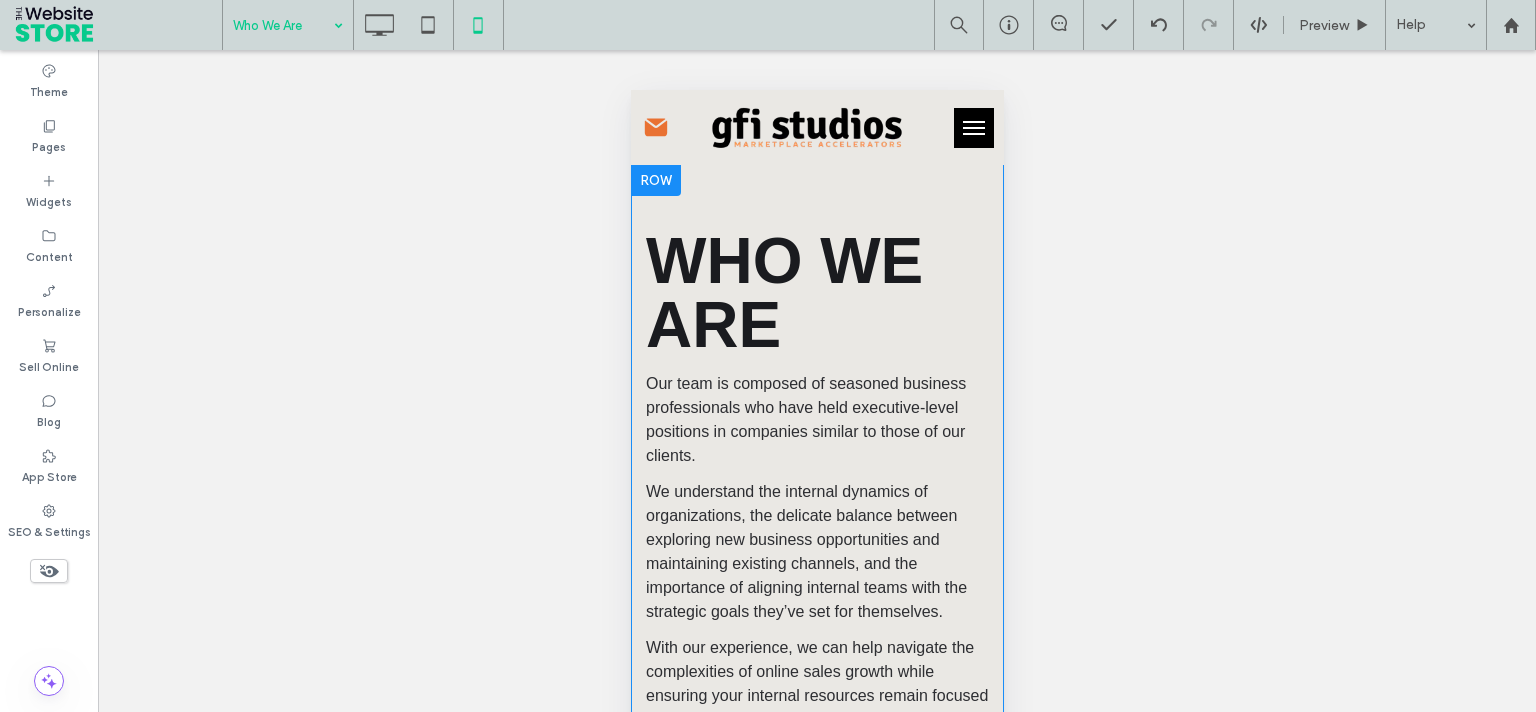 click on "WHO WE ARE
Our team is composed of seasoned business professionals who have held executive-level positions in companies similar to those of our clients.
We understand the internal dynamics of organizations, the delicate balance between exploring new business opportunities and maintaining existing channels, and the importance of aligning internal teams with the strategic goals they’ve set for themselves.
With our experience, we can help navigate the complexities of online sales growth while ensuring your internal resources remain focused and cohesive, driving towards long-term success.
Click To Paste
Click To Paste
Row + Add Section" at bounding box center (816, 490) 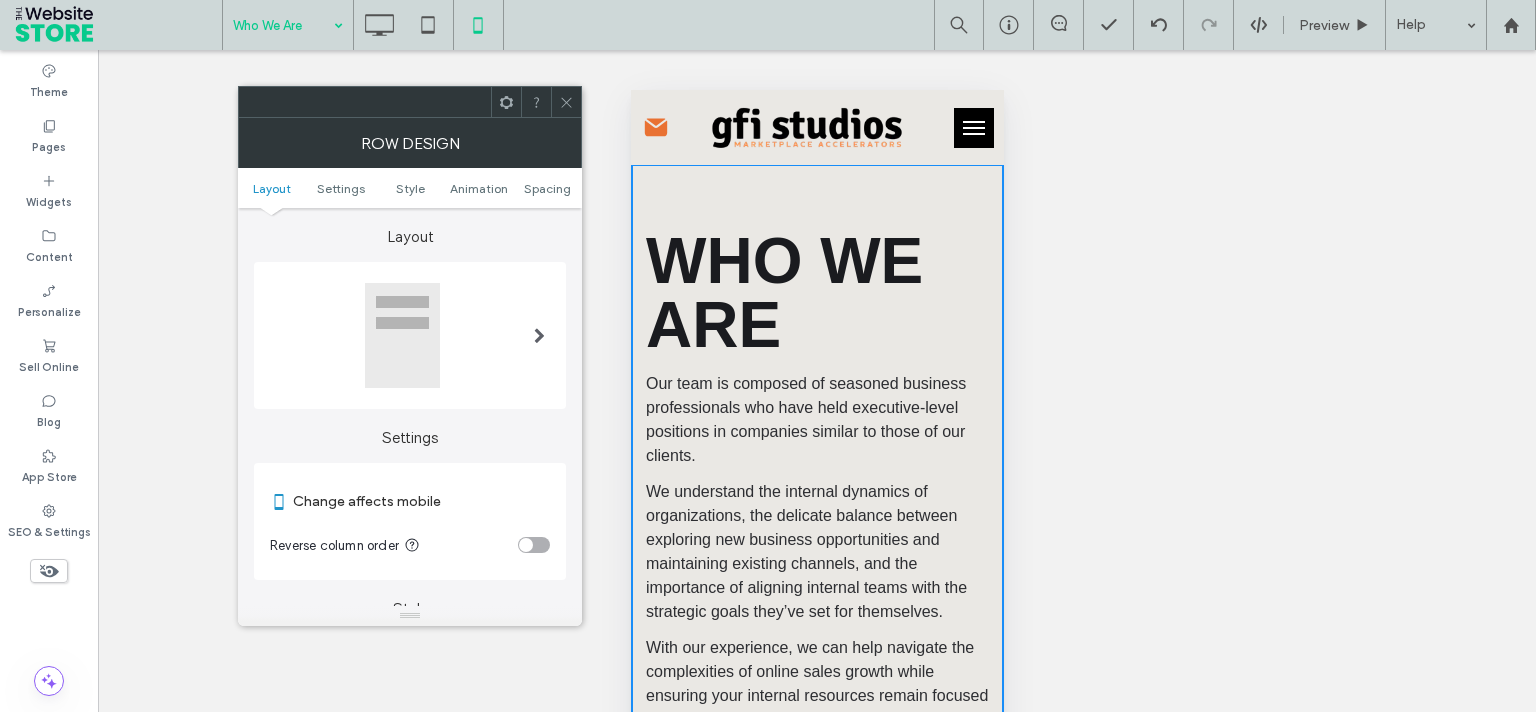 click 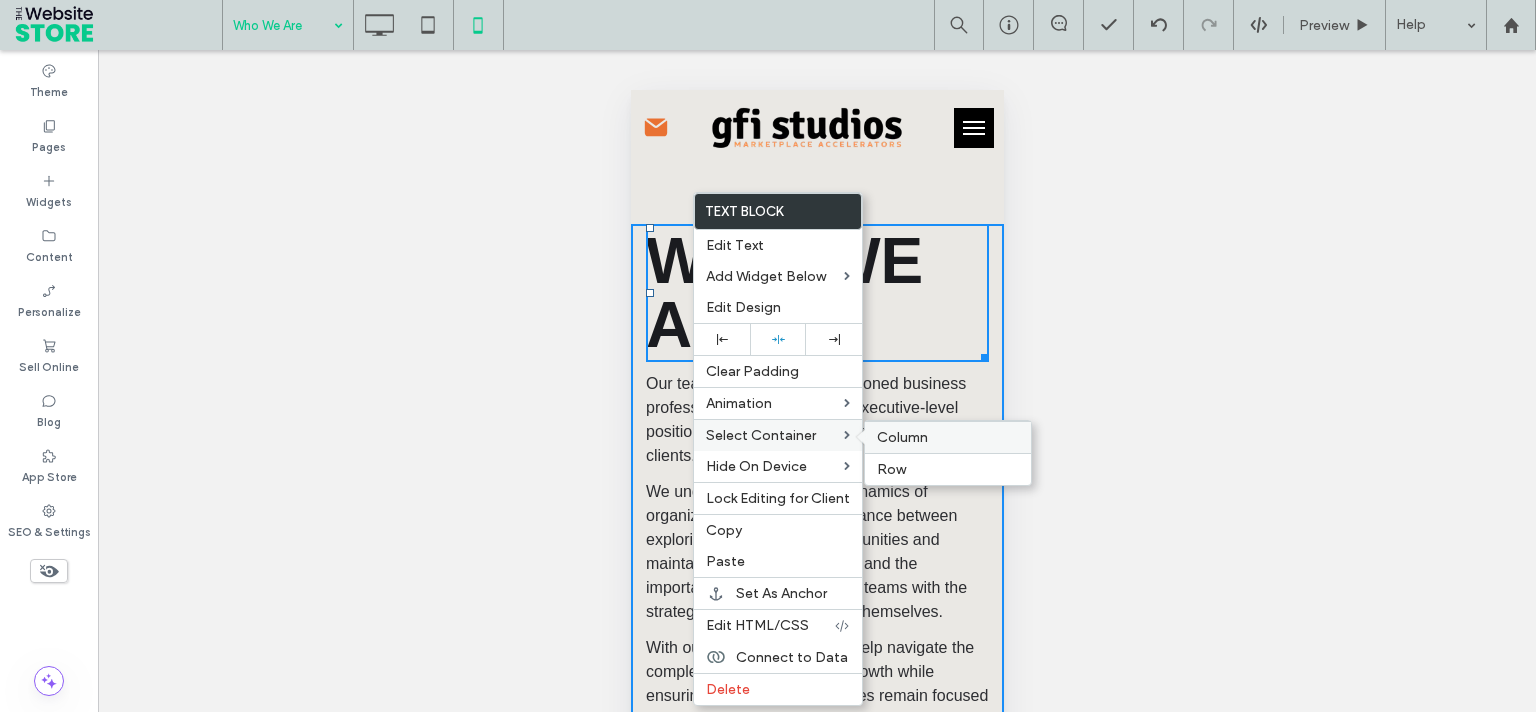 click on "Column" at bounding box center (902, 437) 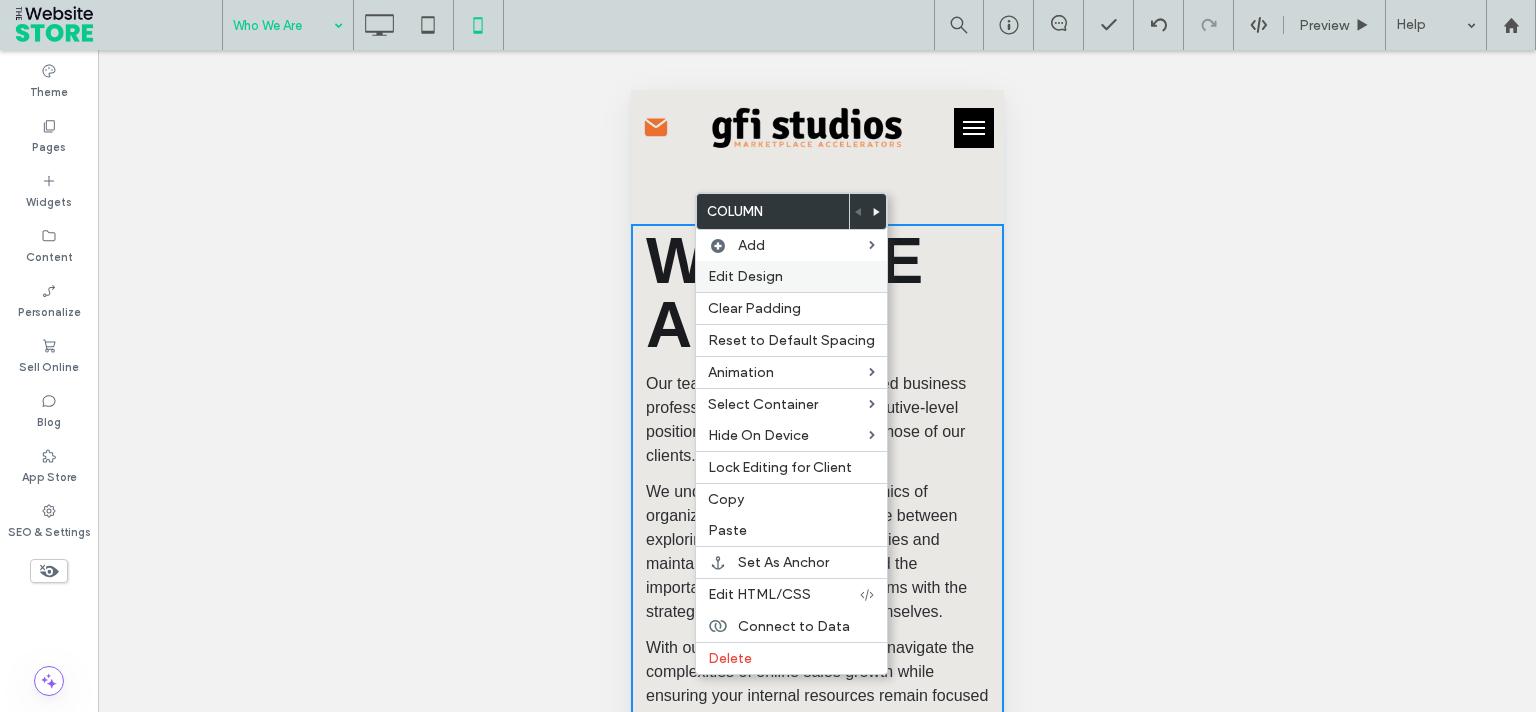 click on "Edit Design" at bounding box center [745, 276] 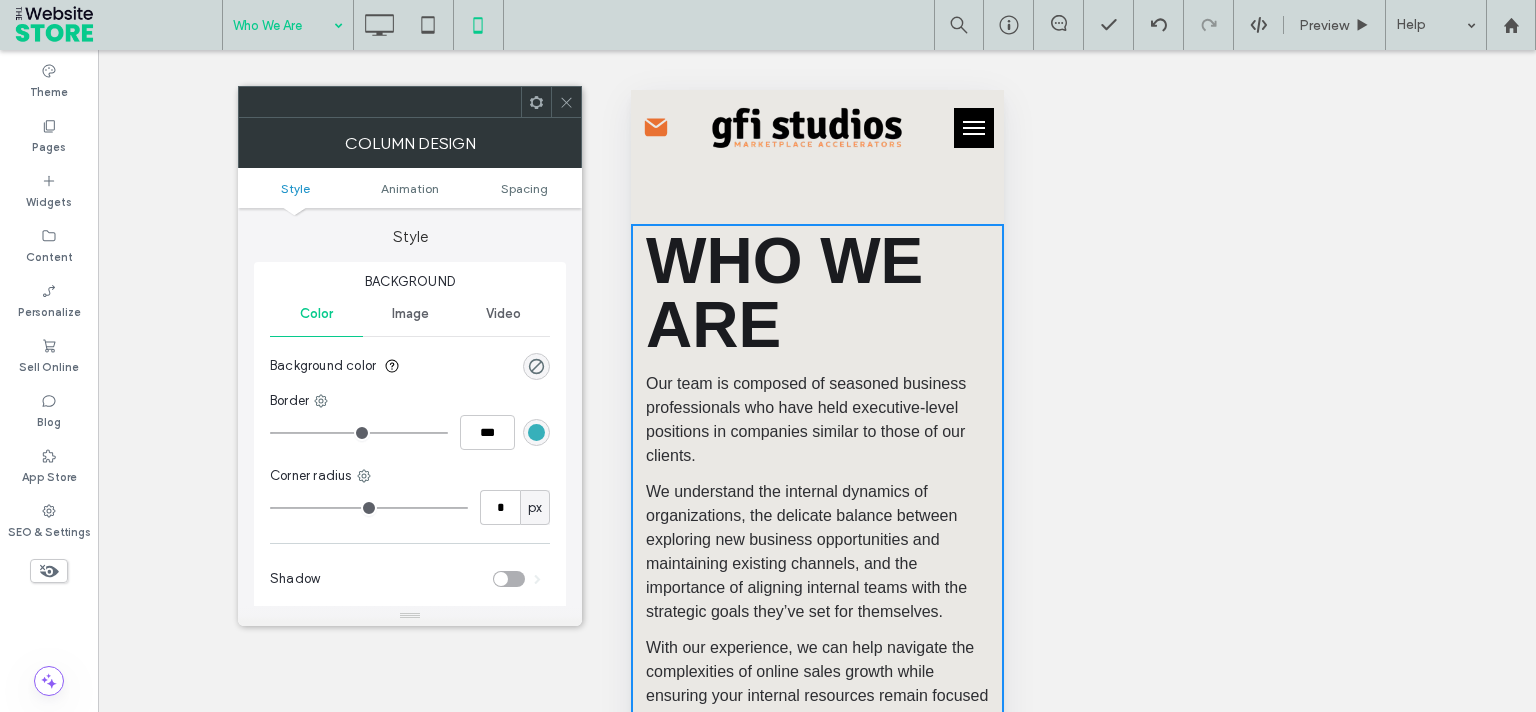 click on "Style Animation Spacing" at bounding box center [410, 188] 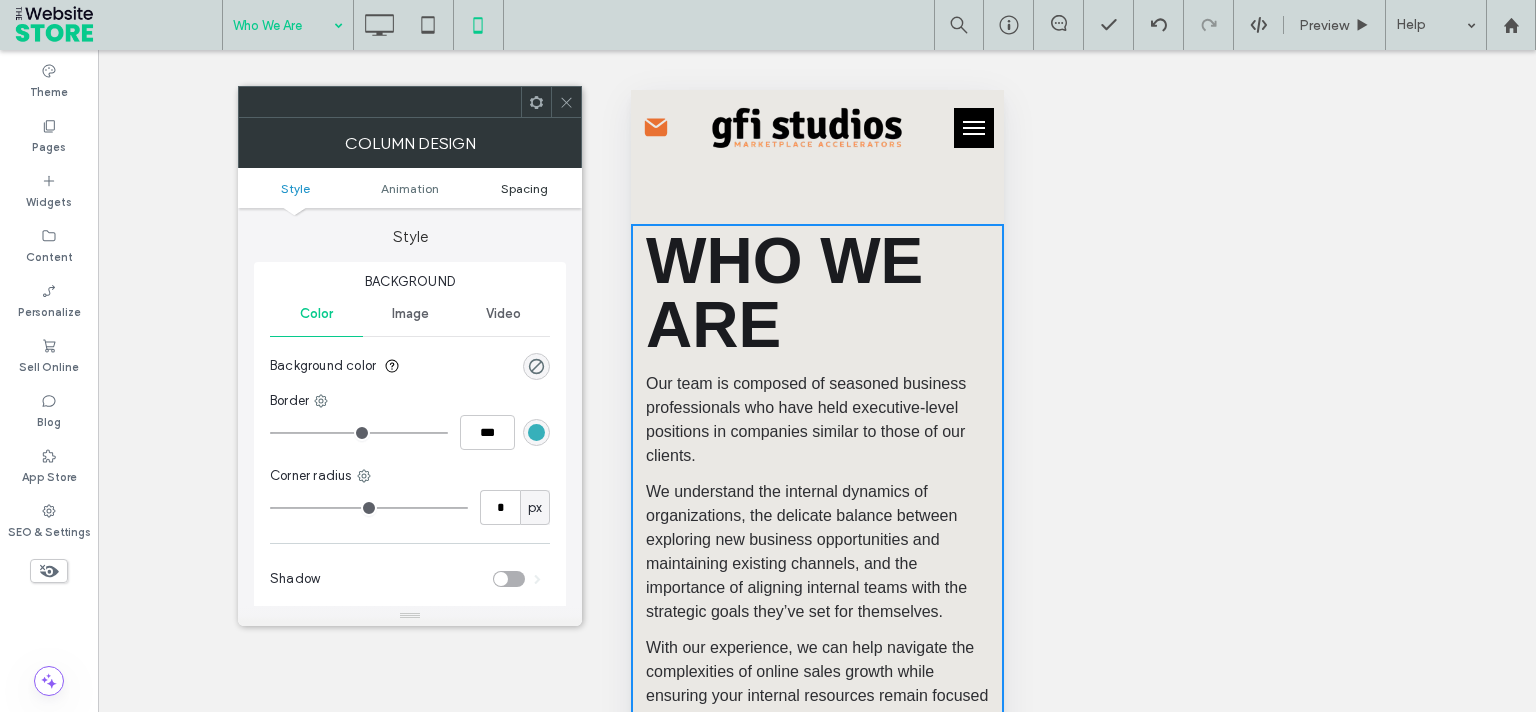 click on "Spacing" at bounding box center [524, 188] 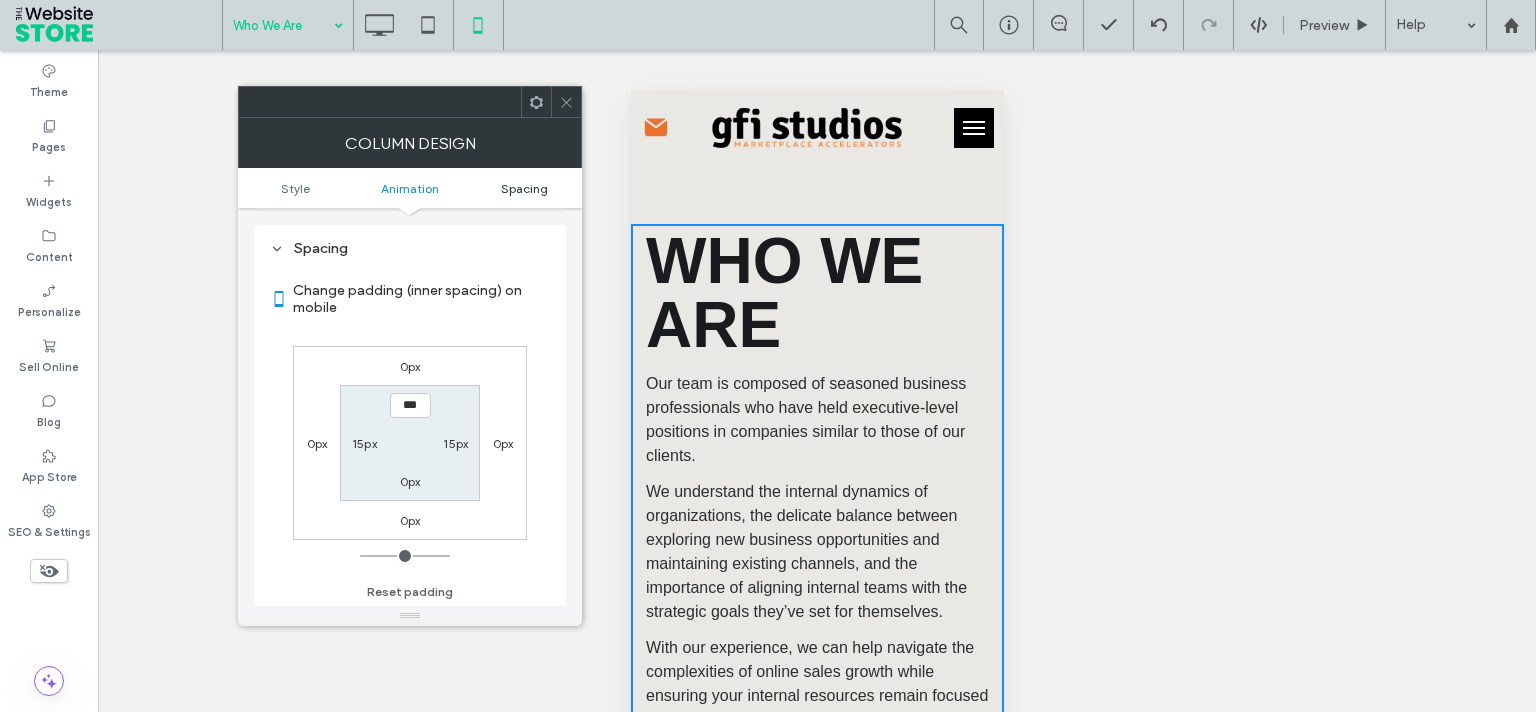 scroll, scrollTop: 469, scrollLeft: 0, axis: vertical 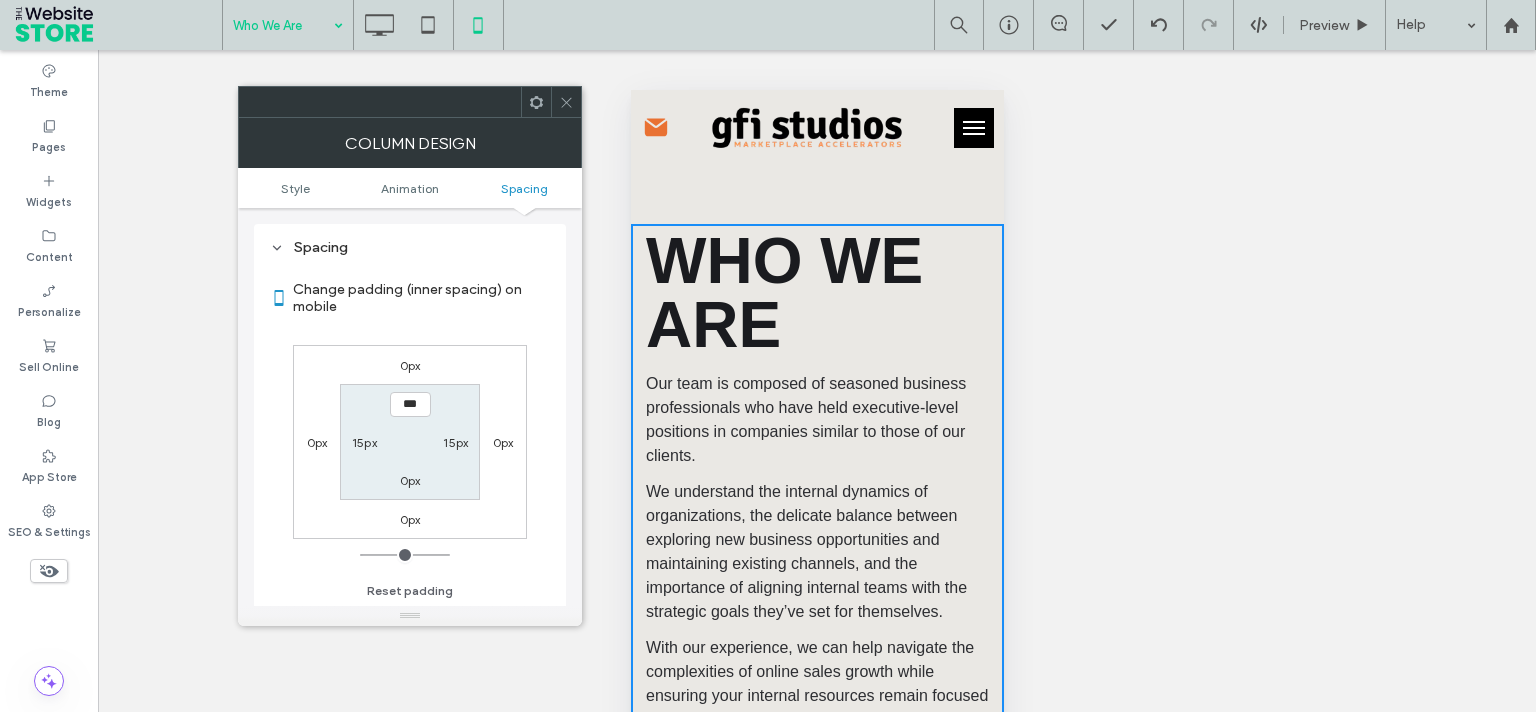 click 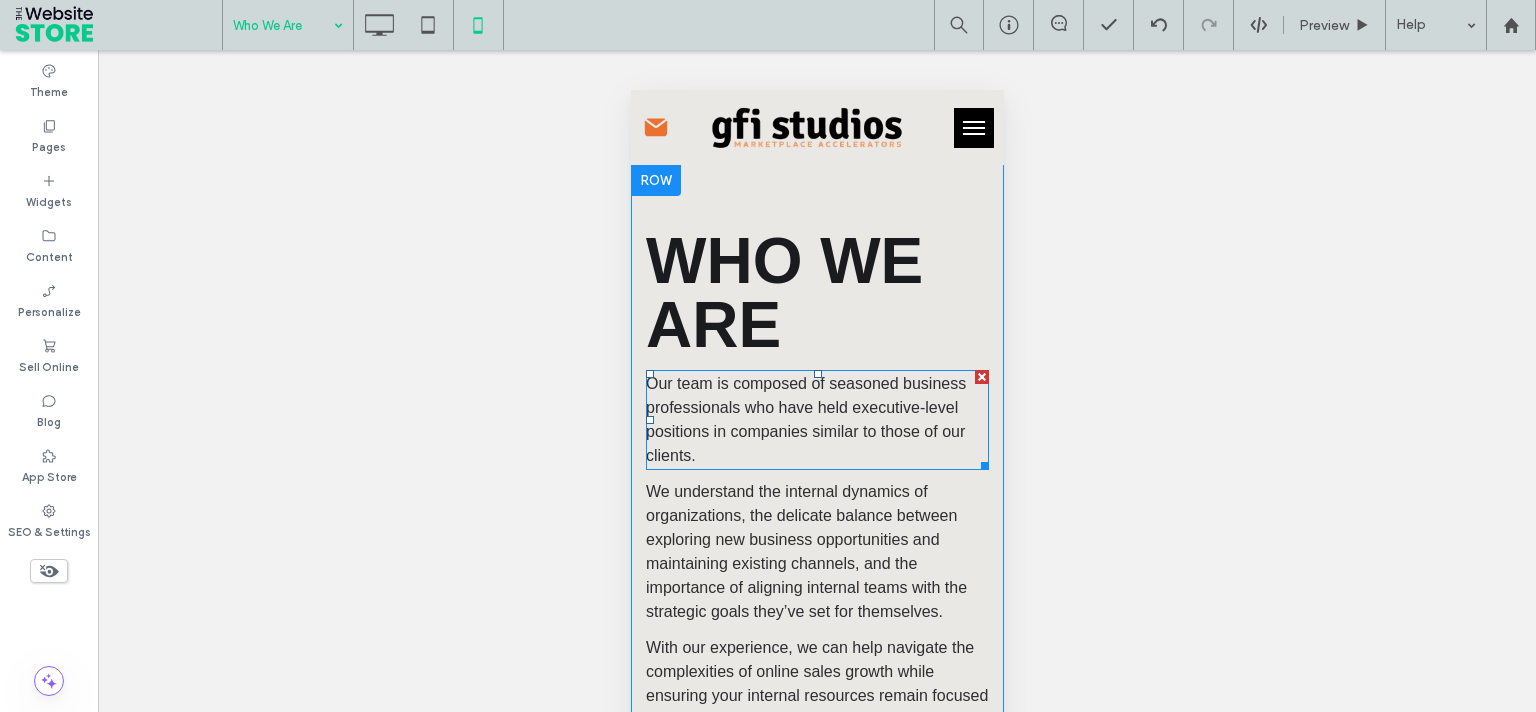 click on "Our team is composed of seasoned business professionals who have held executive-level positions in companies similar to those of our clients." at bounding box center (805, 419) 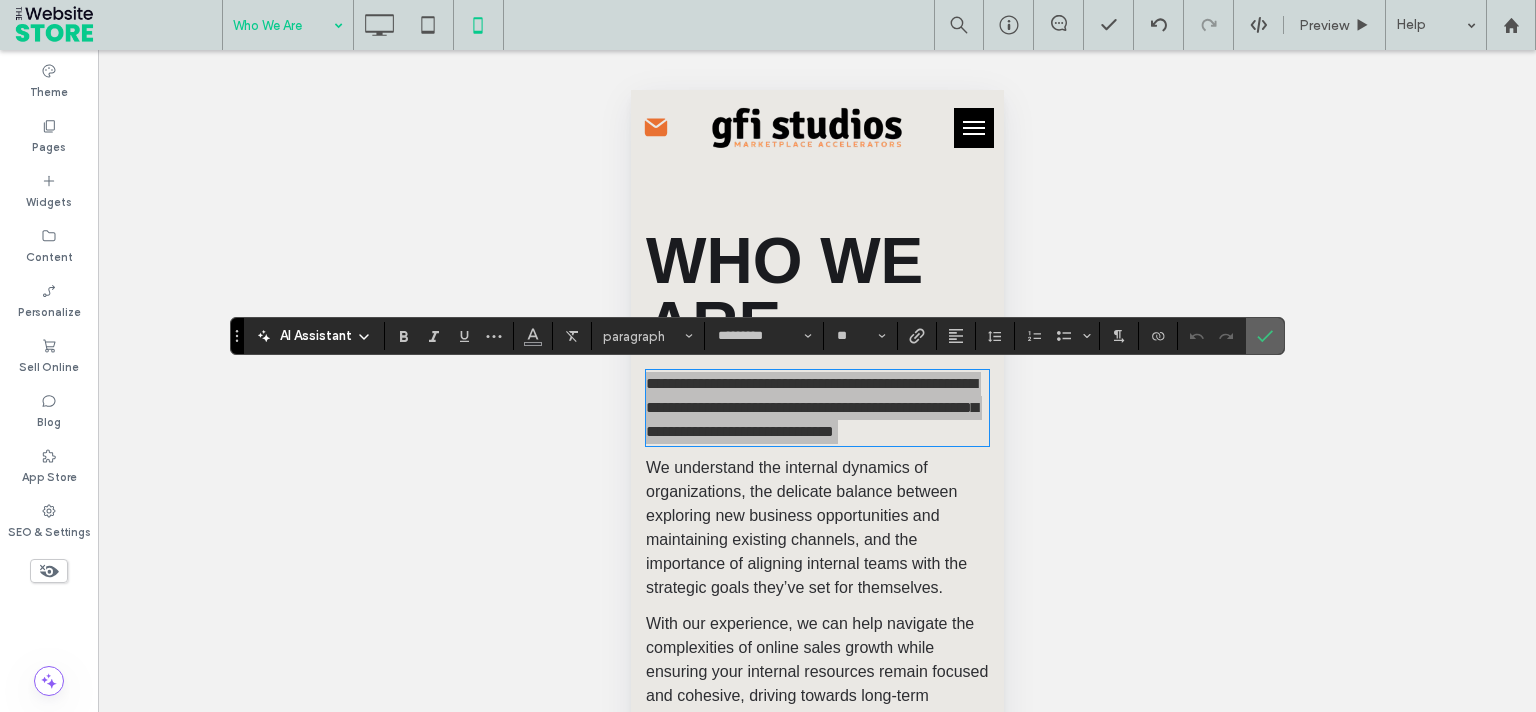 click 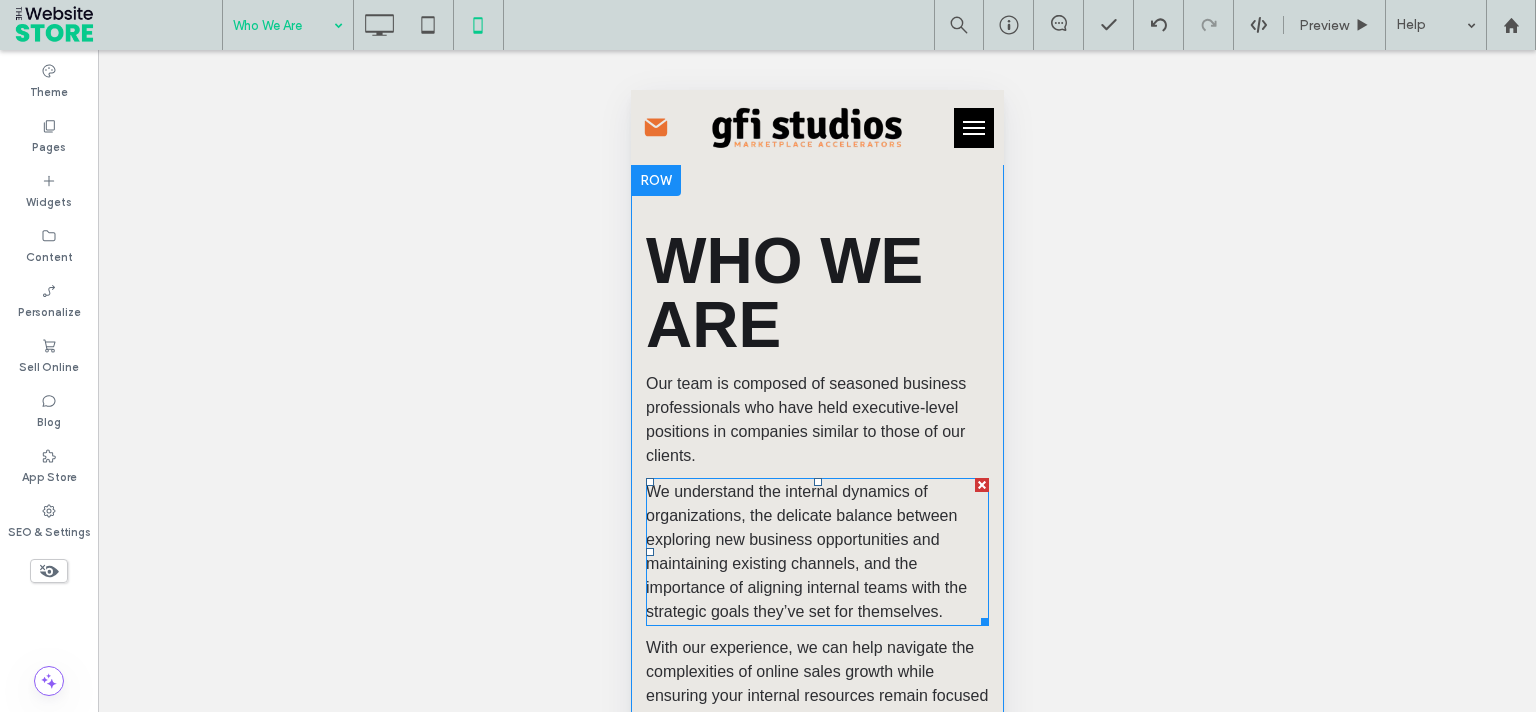 click on "We understand the internal dynamics of organizations, the delicate balance between exploring new business opportunities and maintaining existing channels, and the importance of aligning internal teams with the strategic goals they’ve set for themselves." at bounding box center [816, 552] 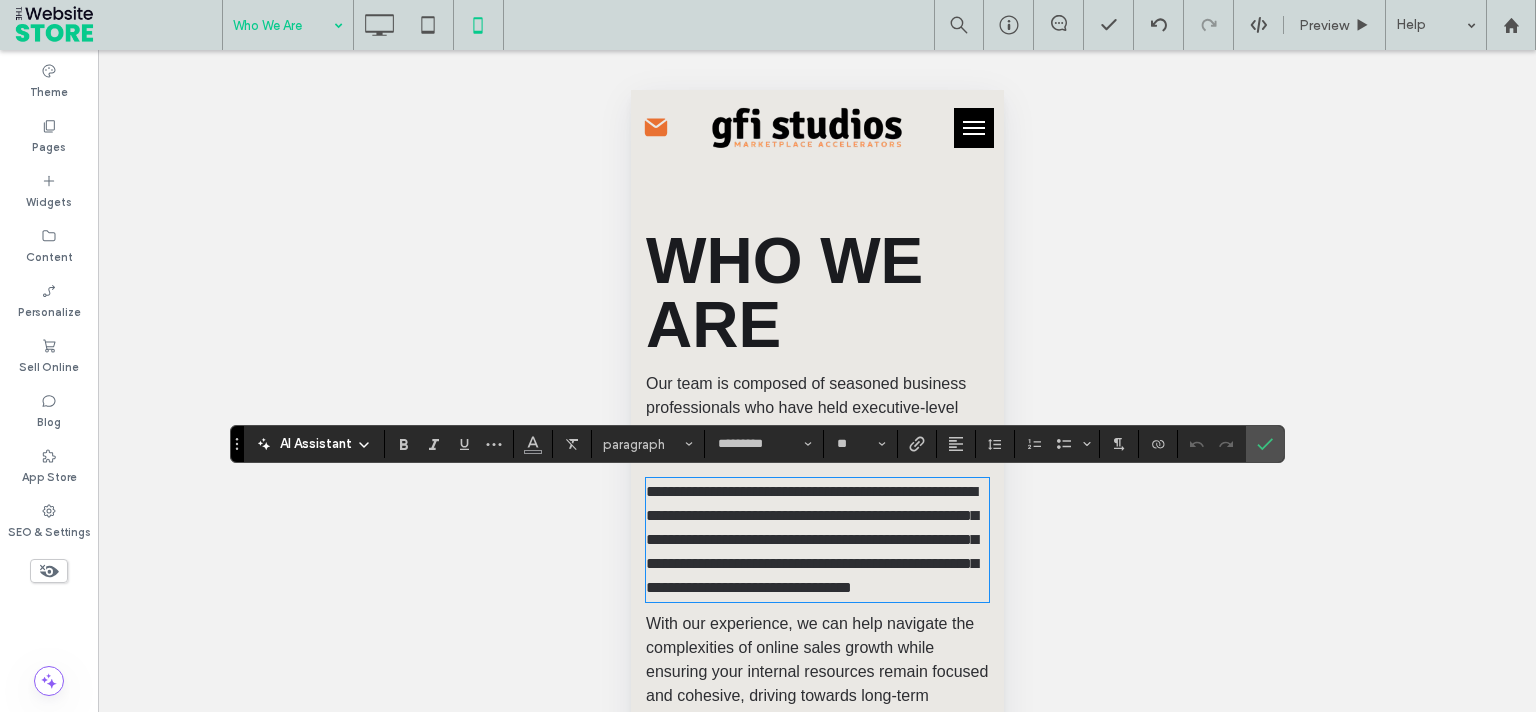 click on "Our team is composed of seasoned business professionals who have held executive-level positions in companies similar to those of our clients." at bounding box center [805, 419] 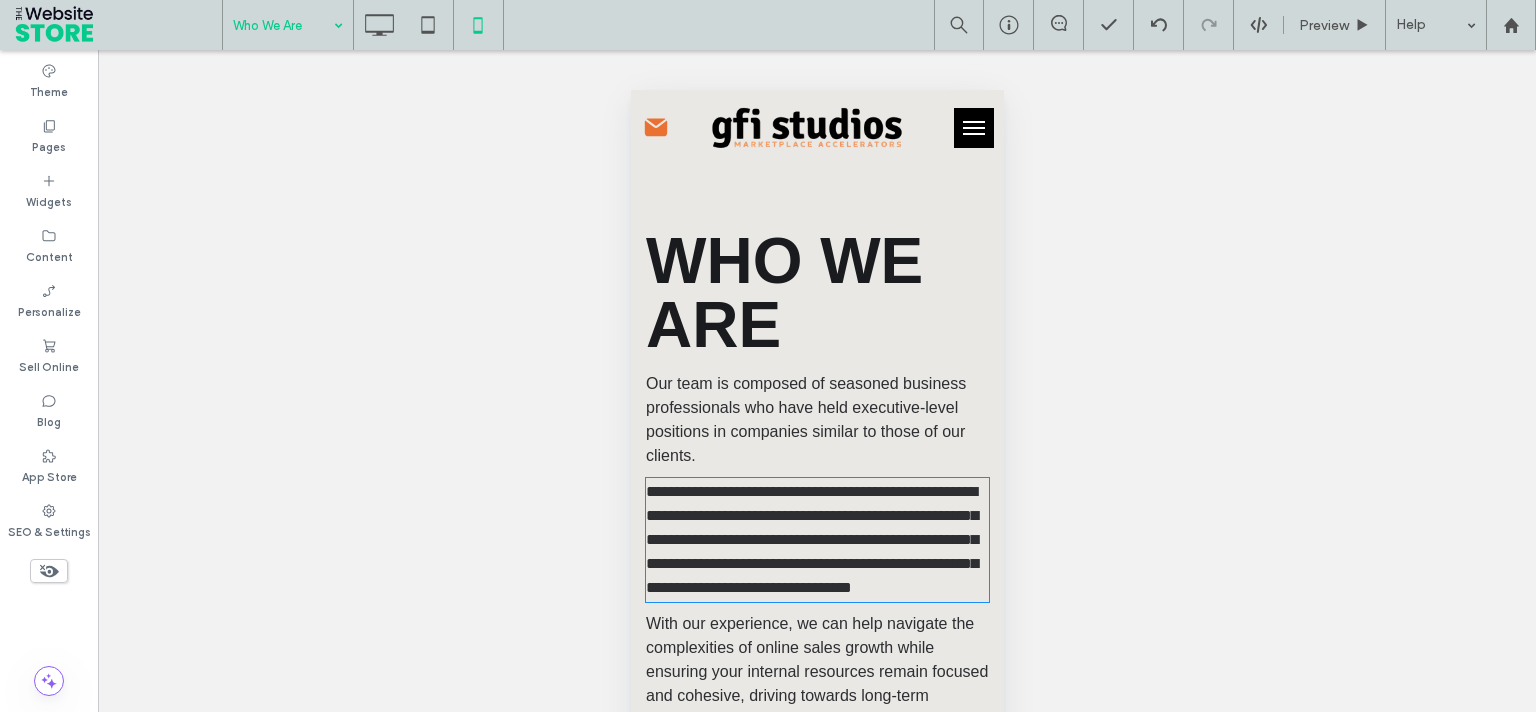 click on "Our team is composed of seasoned business professionals who have held executive-level positions in companies similar to those of our clients." at bounding box center (805, 419) 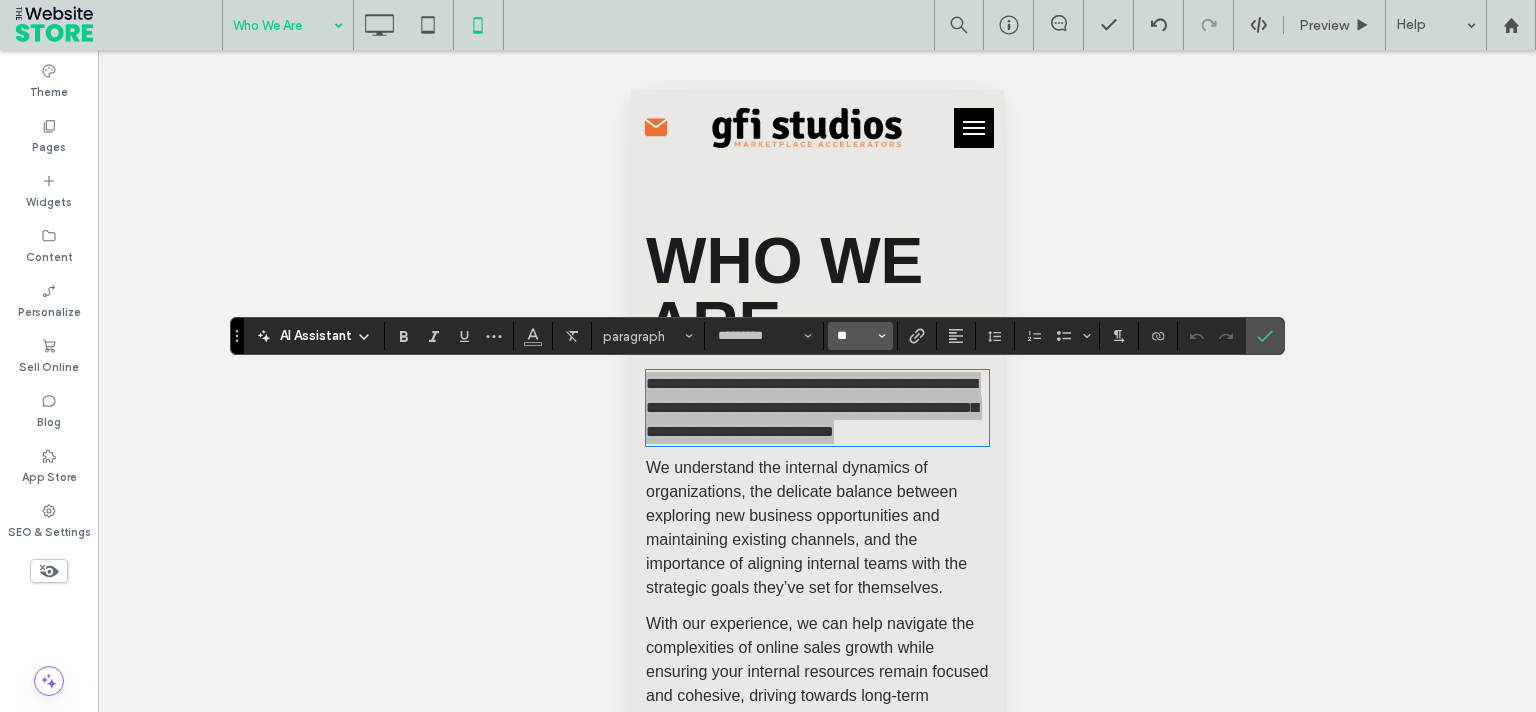 click on "**" at bounding box center [854, 336] 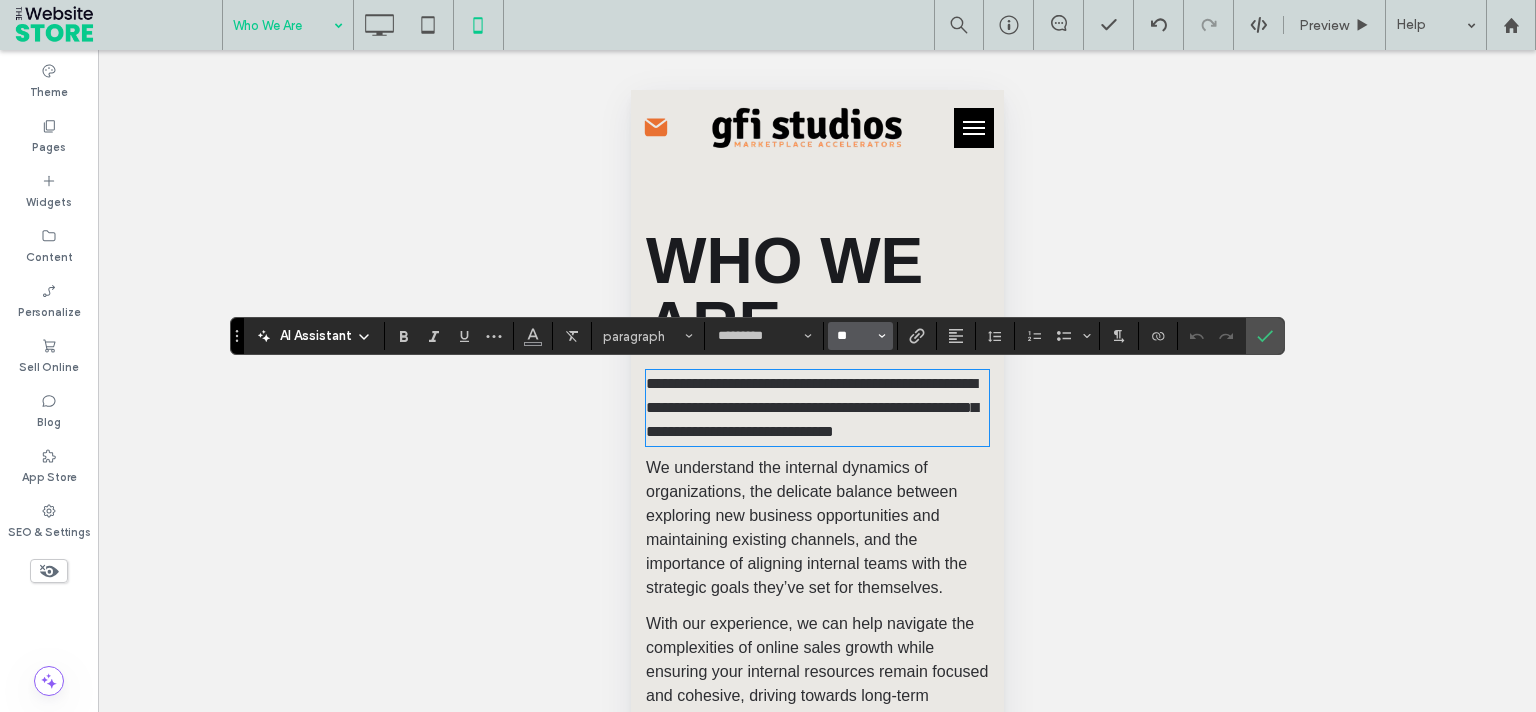 click on "**********" at bounding box center (816, 483) 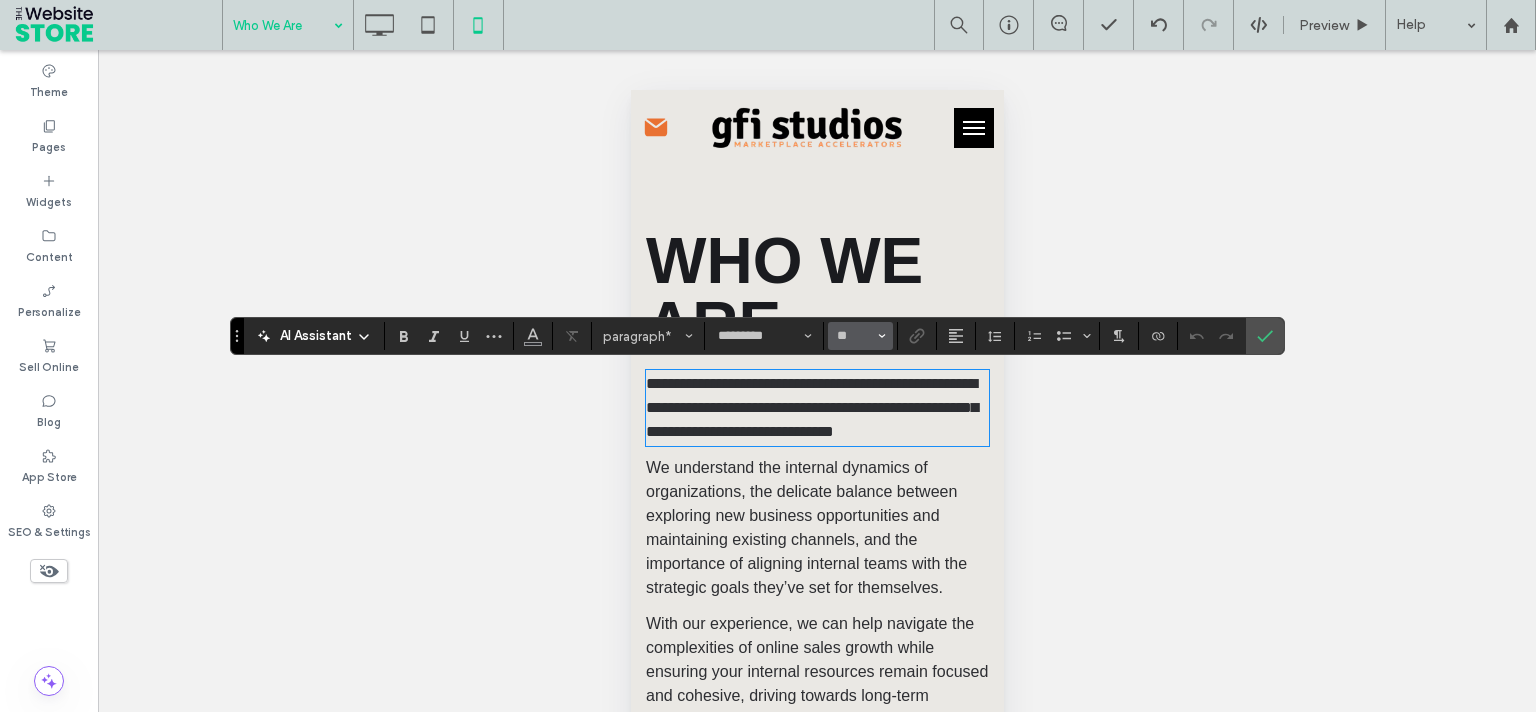 click on "**********" at bounding box center (811, 407) 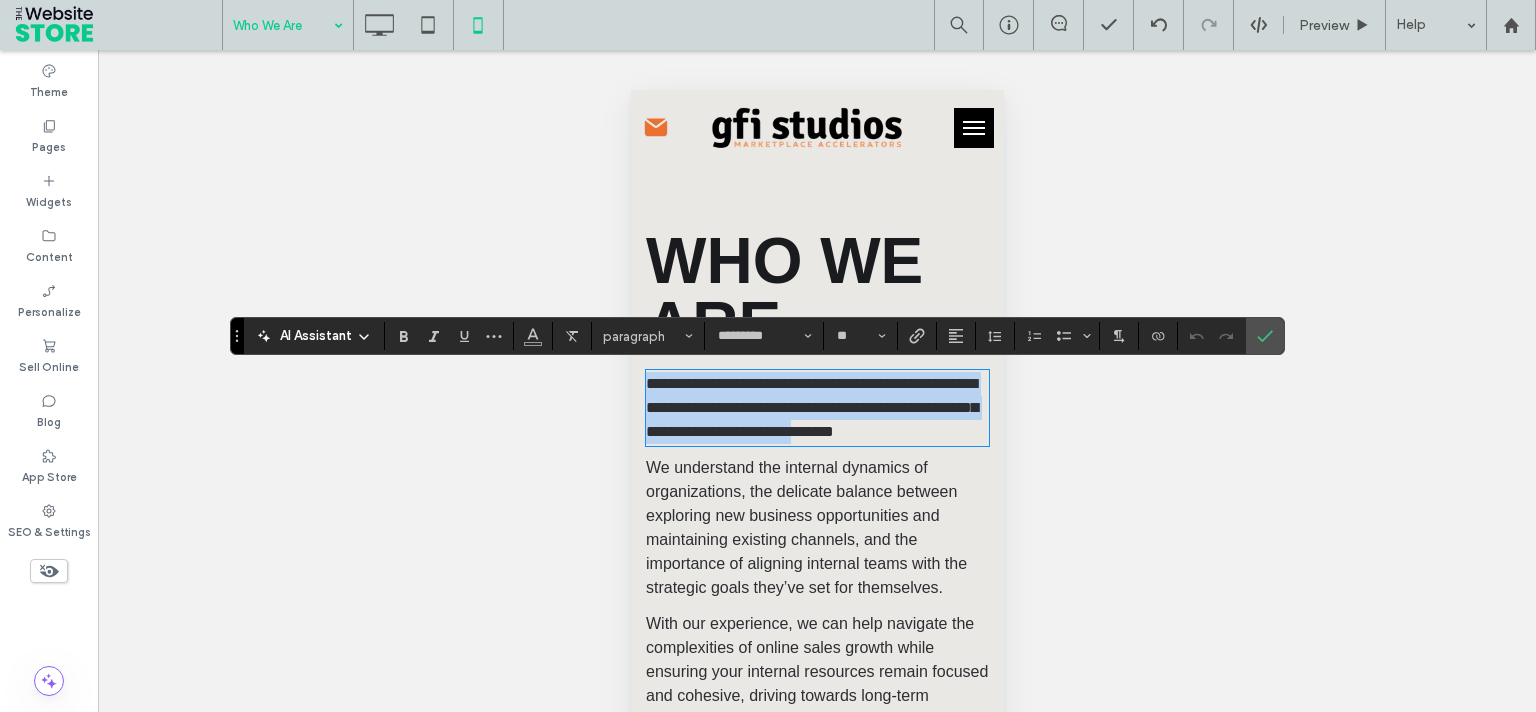 drag, startPoint x: 605, startPoint y: 438, endPoint x: 584, endPoint y: 391, distance: 51.47815 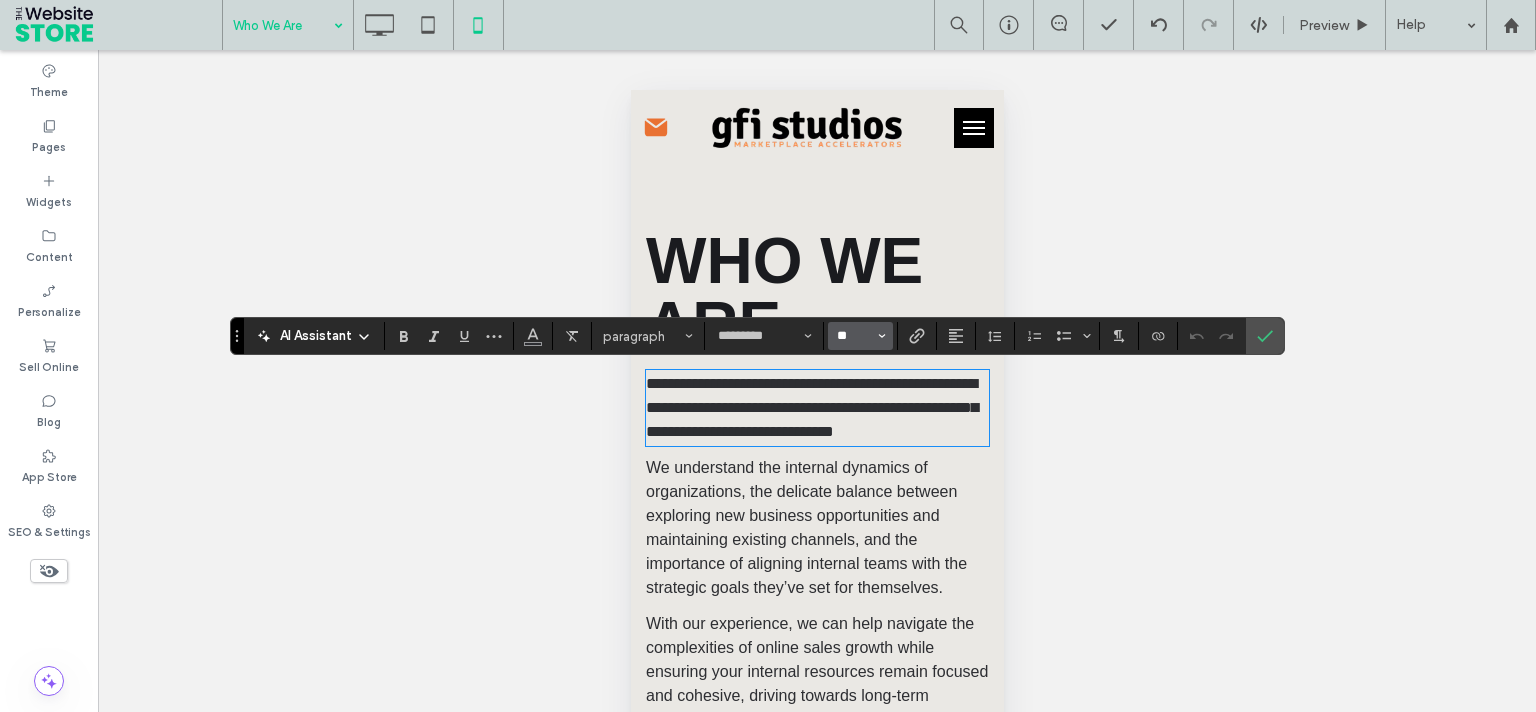 click on "**" at bounding box center (854, 336) 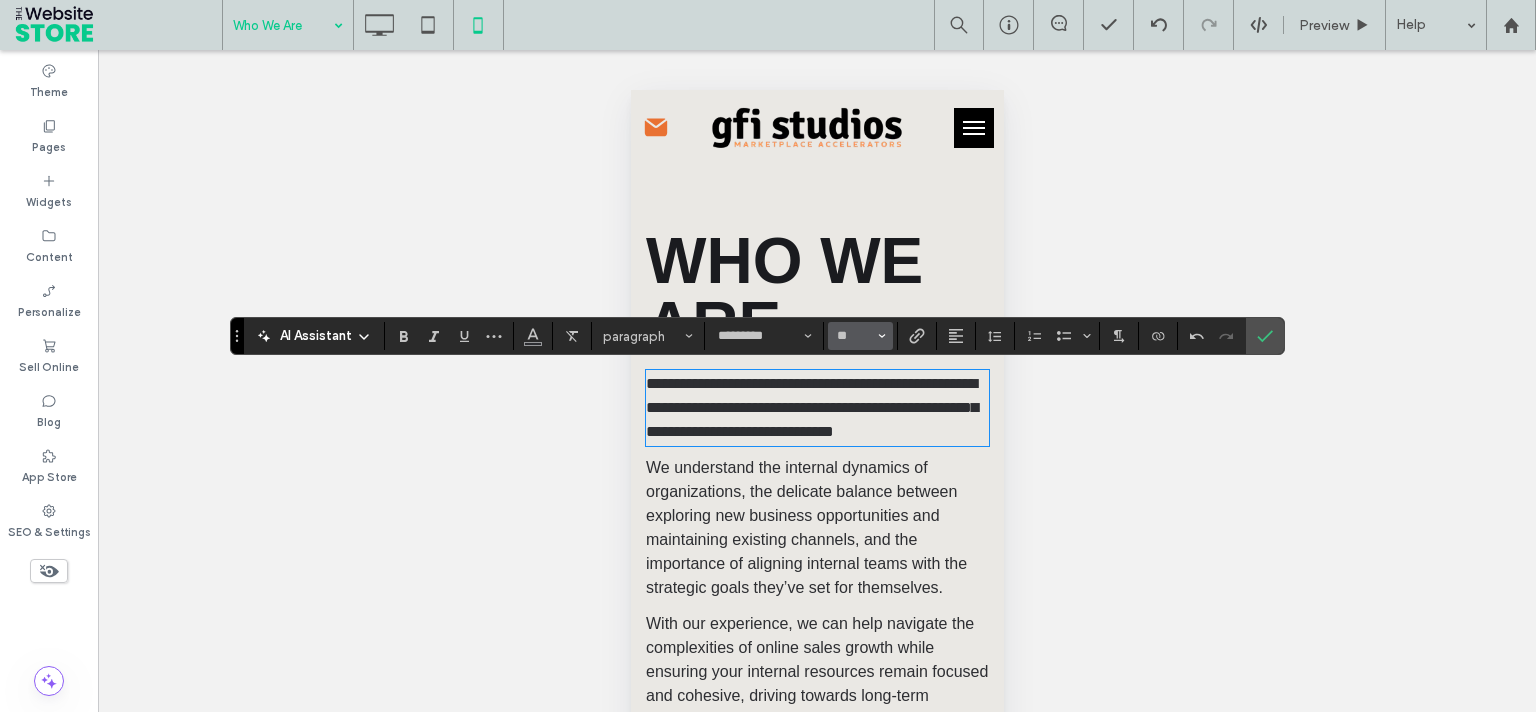 type on "**" 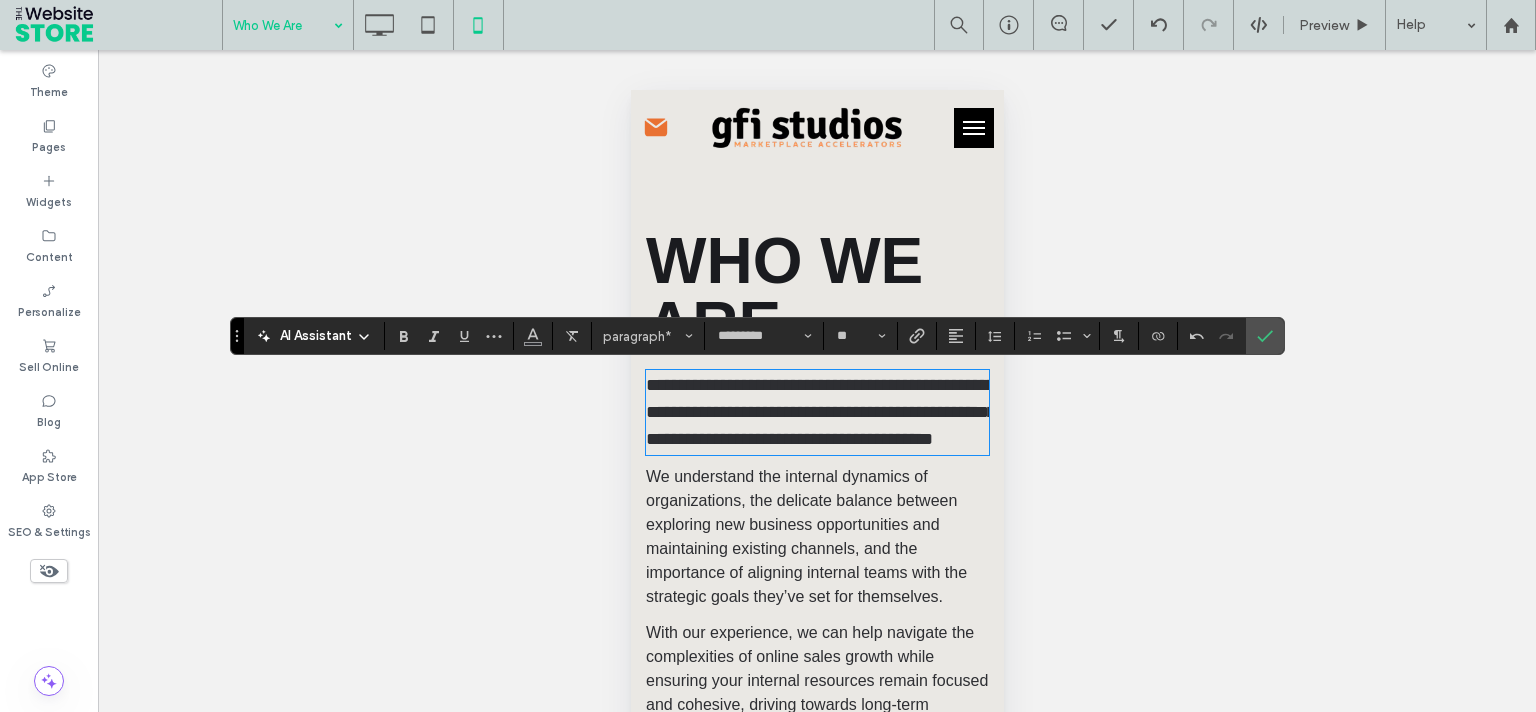 click on "We understand the internal dynamics of organizations, the delicate balance between exploring new business opportunities and maintaining existing channels, and the importance of aligning internal teams with the strategic goals they’ve set for themselves." at bounding box center (805, 536) 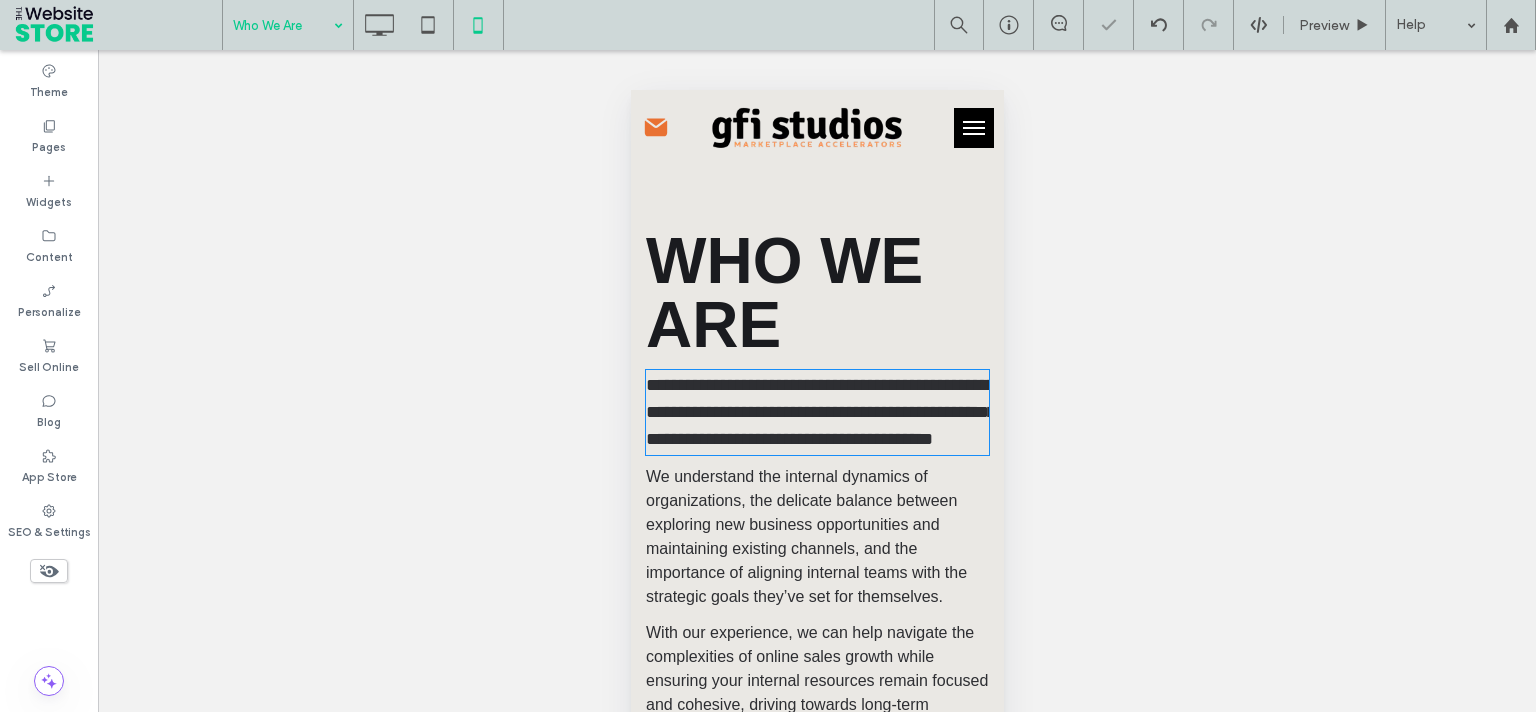 click on "We understand the internal dynamics of organizations, the delicate balance between exploring new business opportunities and maintaining existing channels, and the importance of aligning internal teams with the strategic goals they’ve set for themselves." at bounding box center (805, 536) 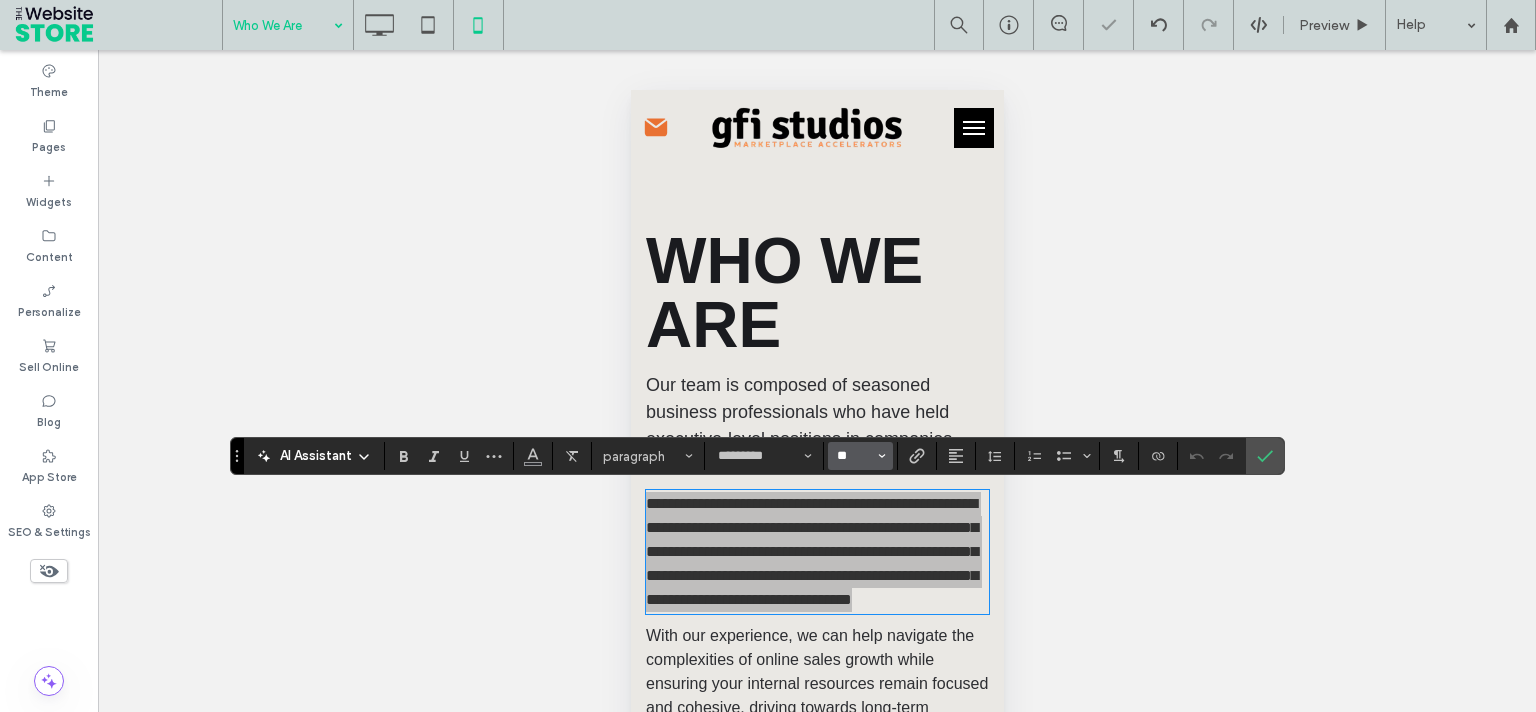 click on "**" at bounding box center [854, 456] 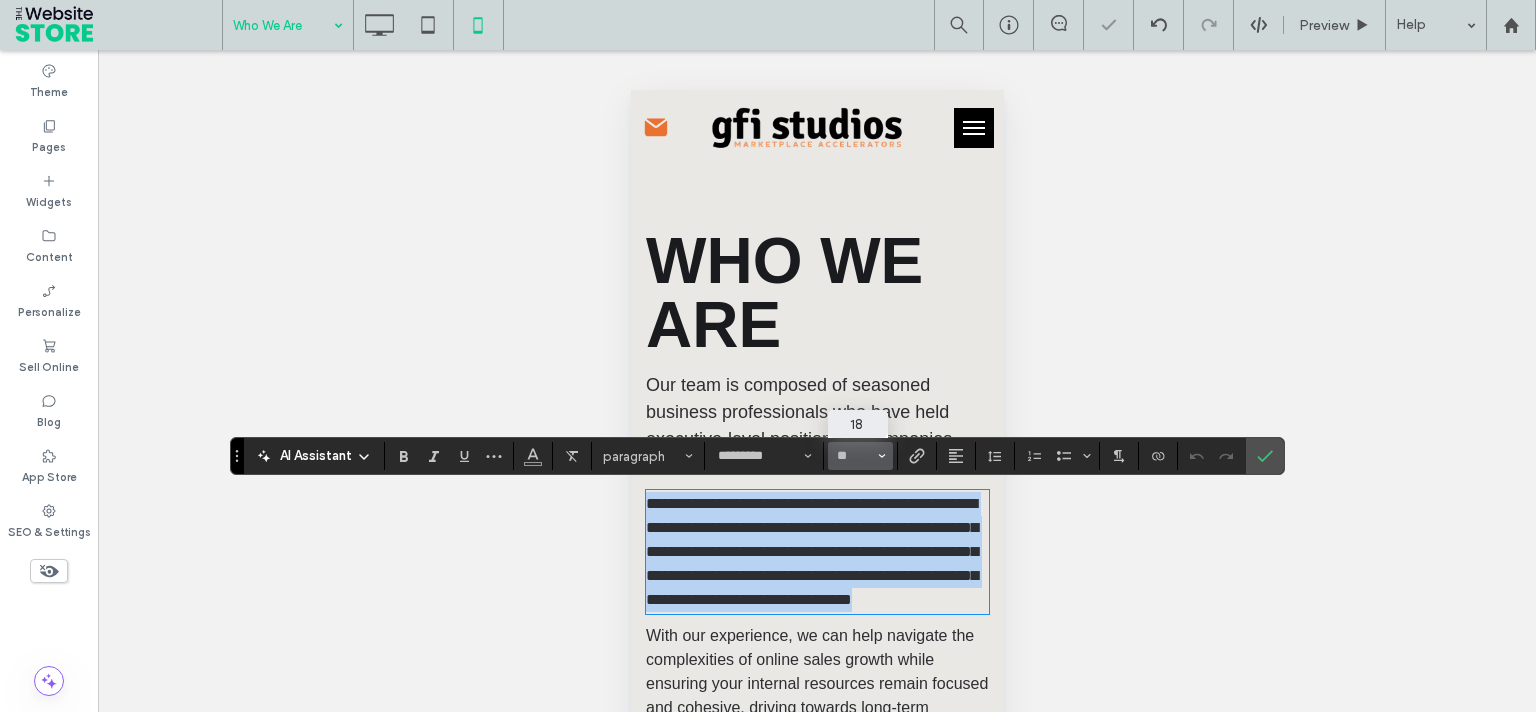 type on "**" 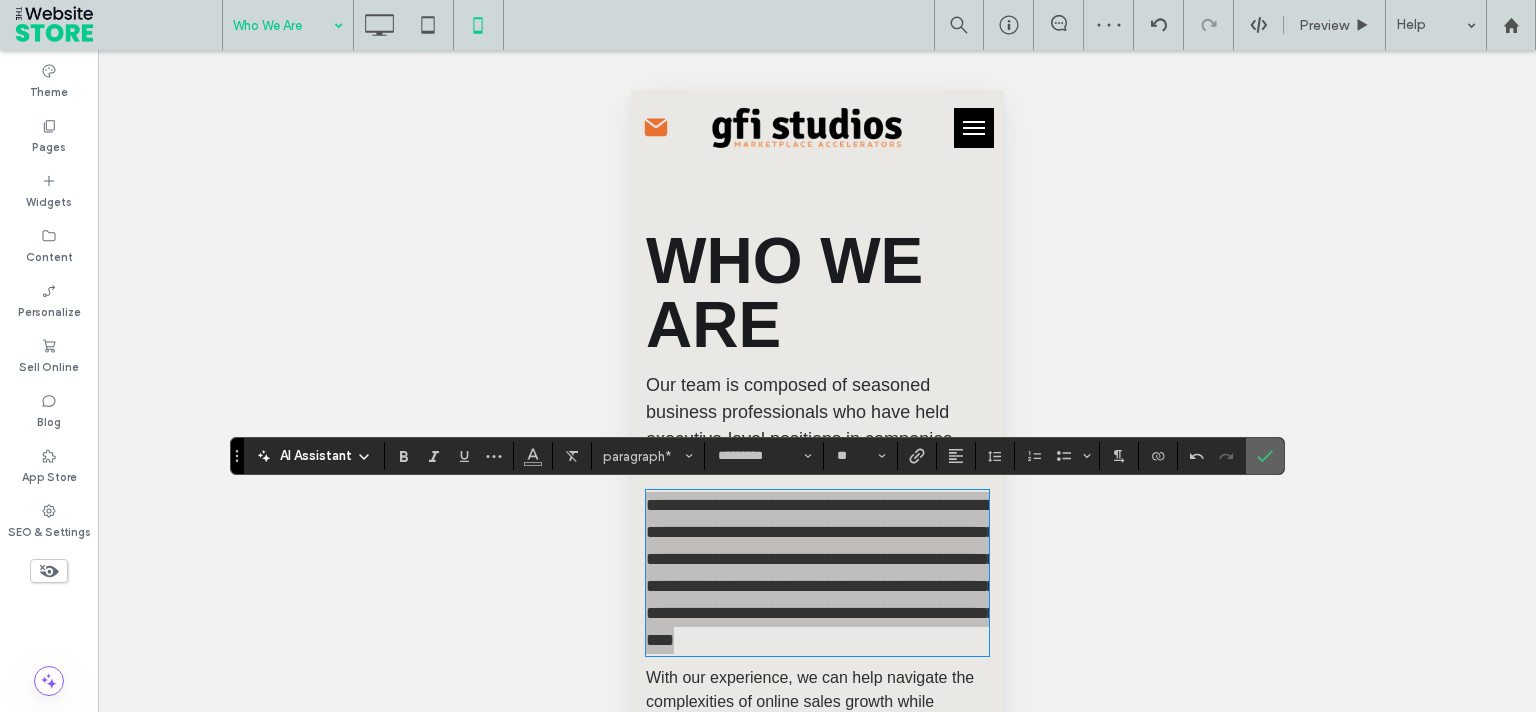 drag, startPoint x: 1279, startPoint y: 454, endPoint x: 1259, endPoint y: 446, distance: 21.540659 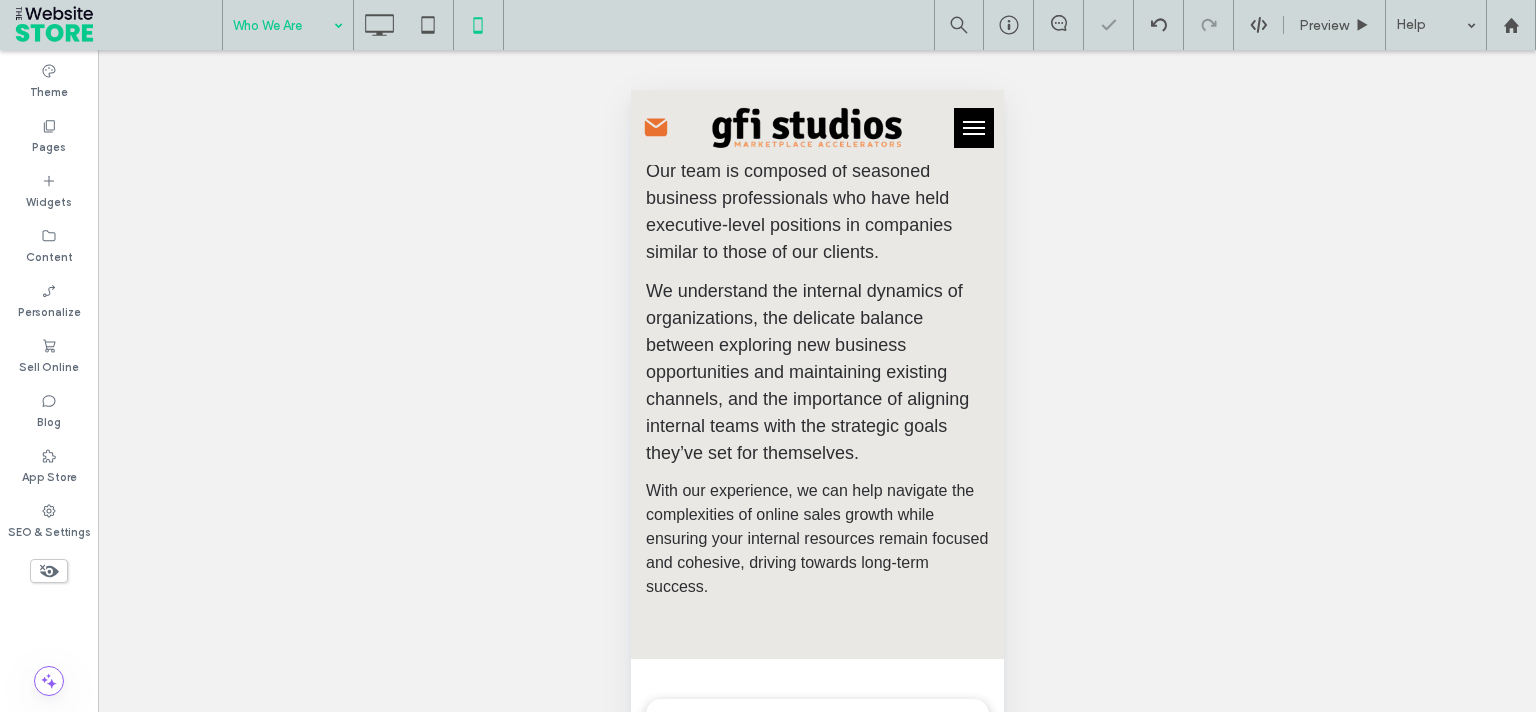 scroll, scrollTop: 300, scrollLeft: 0, axis: vertical 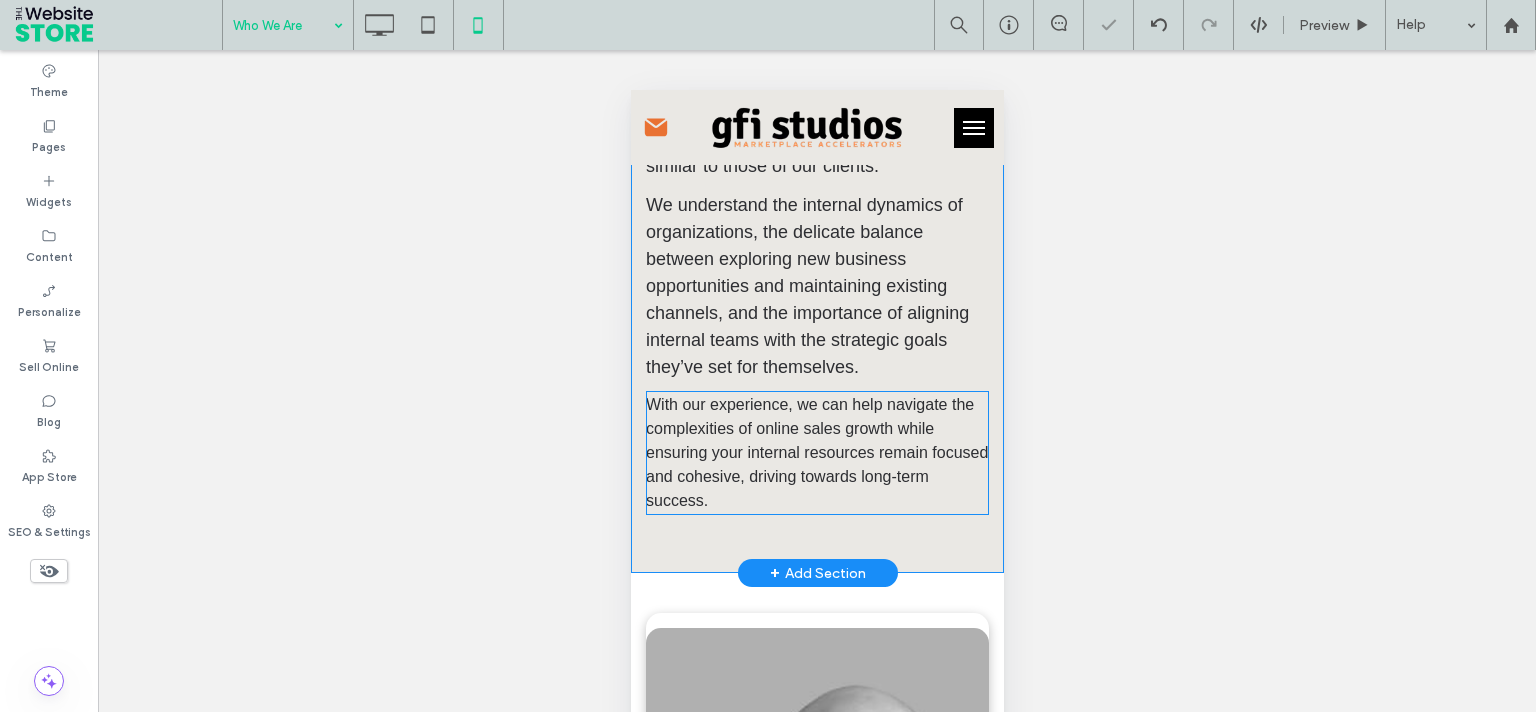 click on "With our experience, we can help navigate the complexities of online sales growth while ensuring your internal resources remain focused and cohesive, driving towards long-term success." at bounding box center [816, 452] 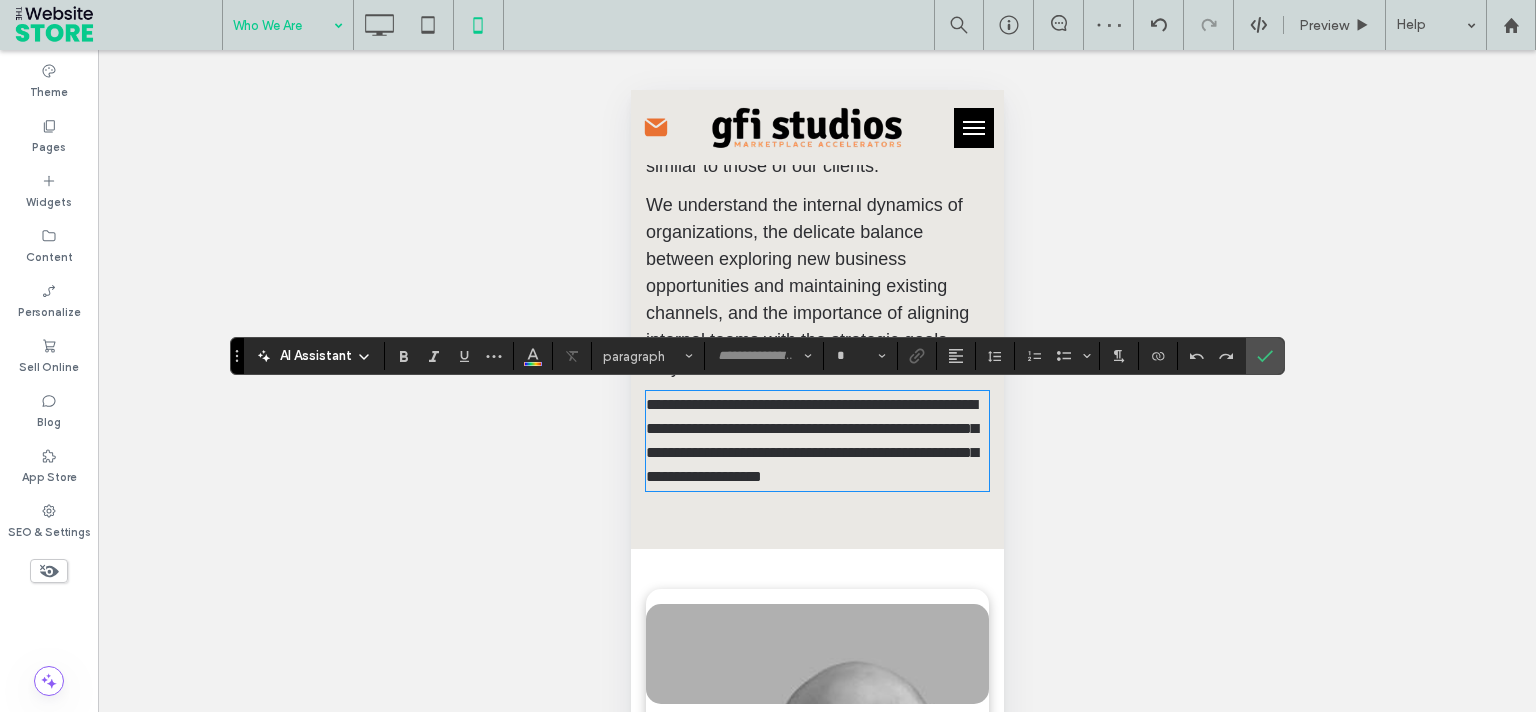 type on "*********" 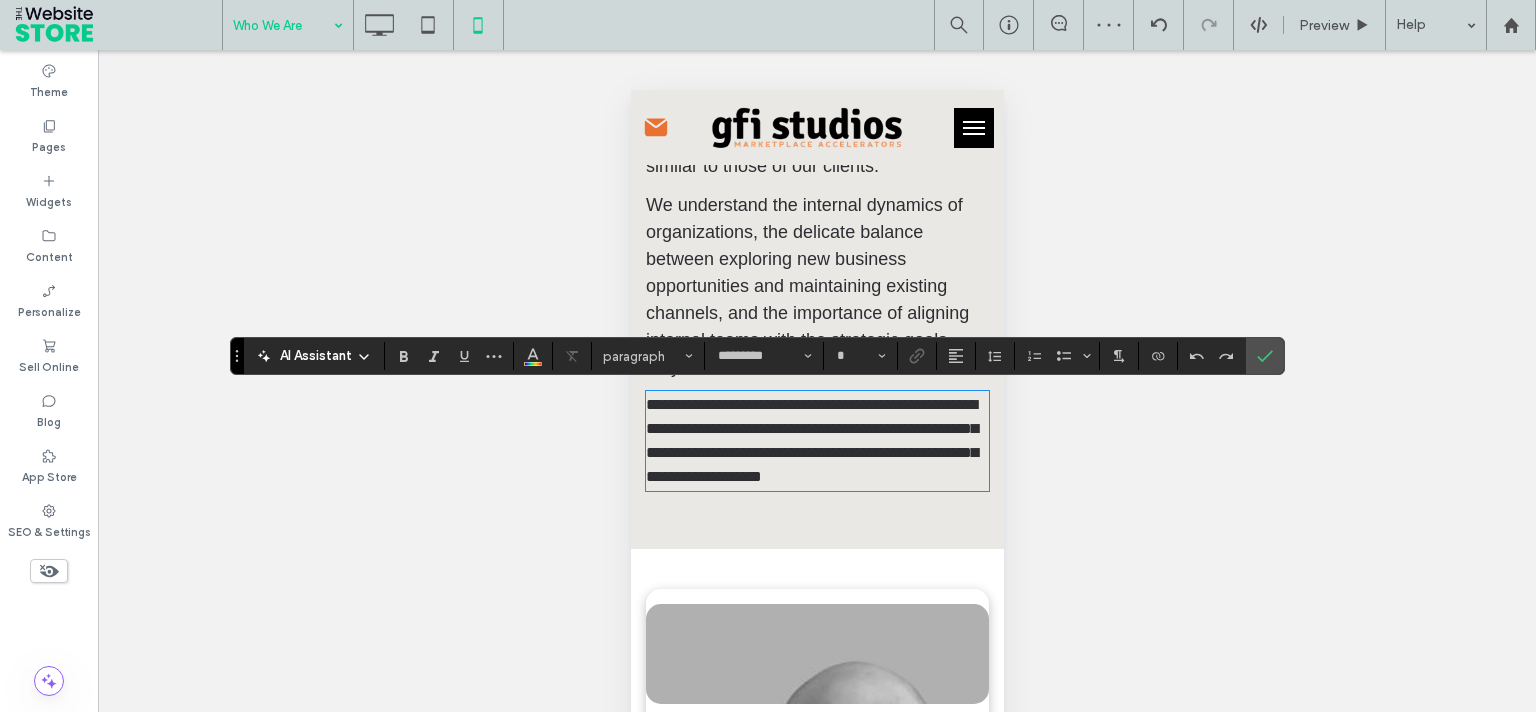 type on "**" 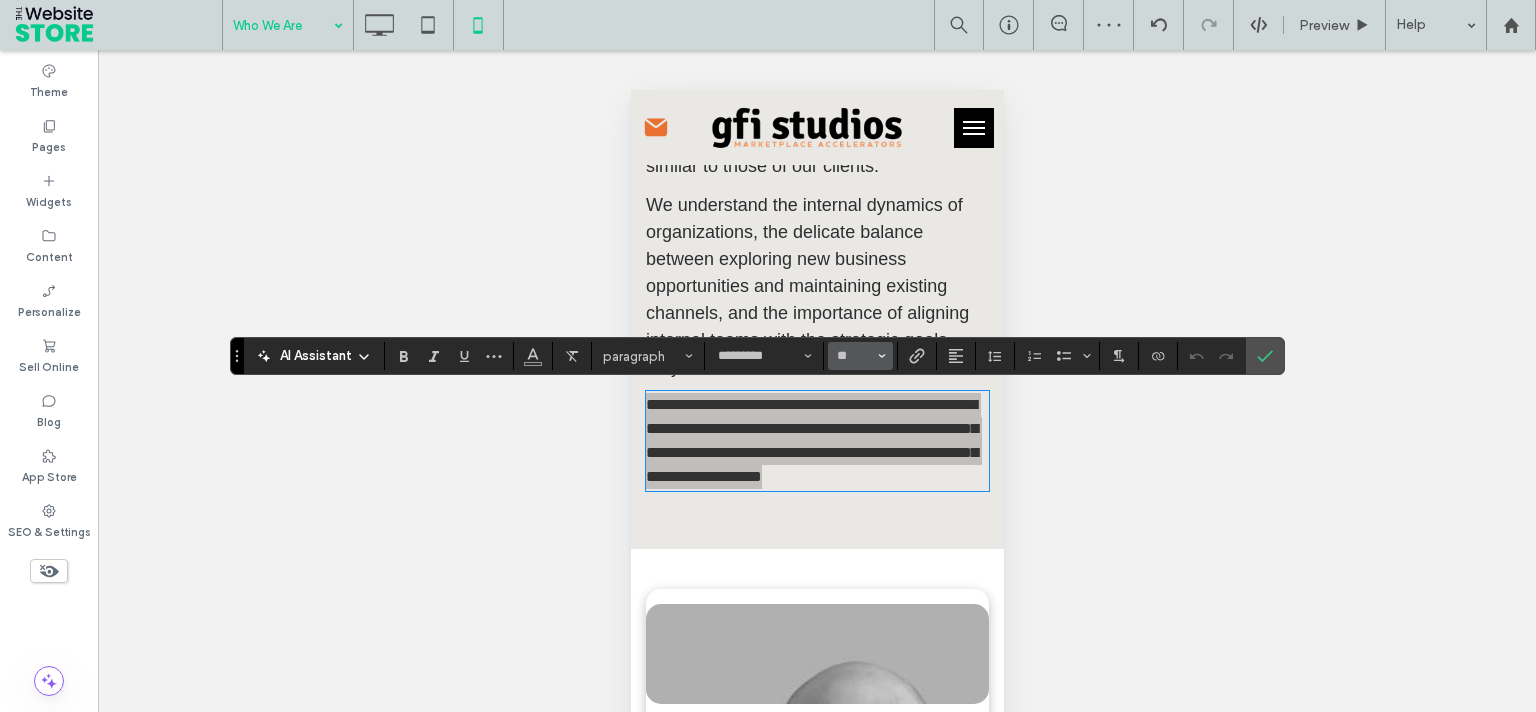 click on "**" at bounding box center (854, 356) 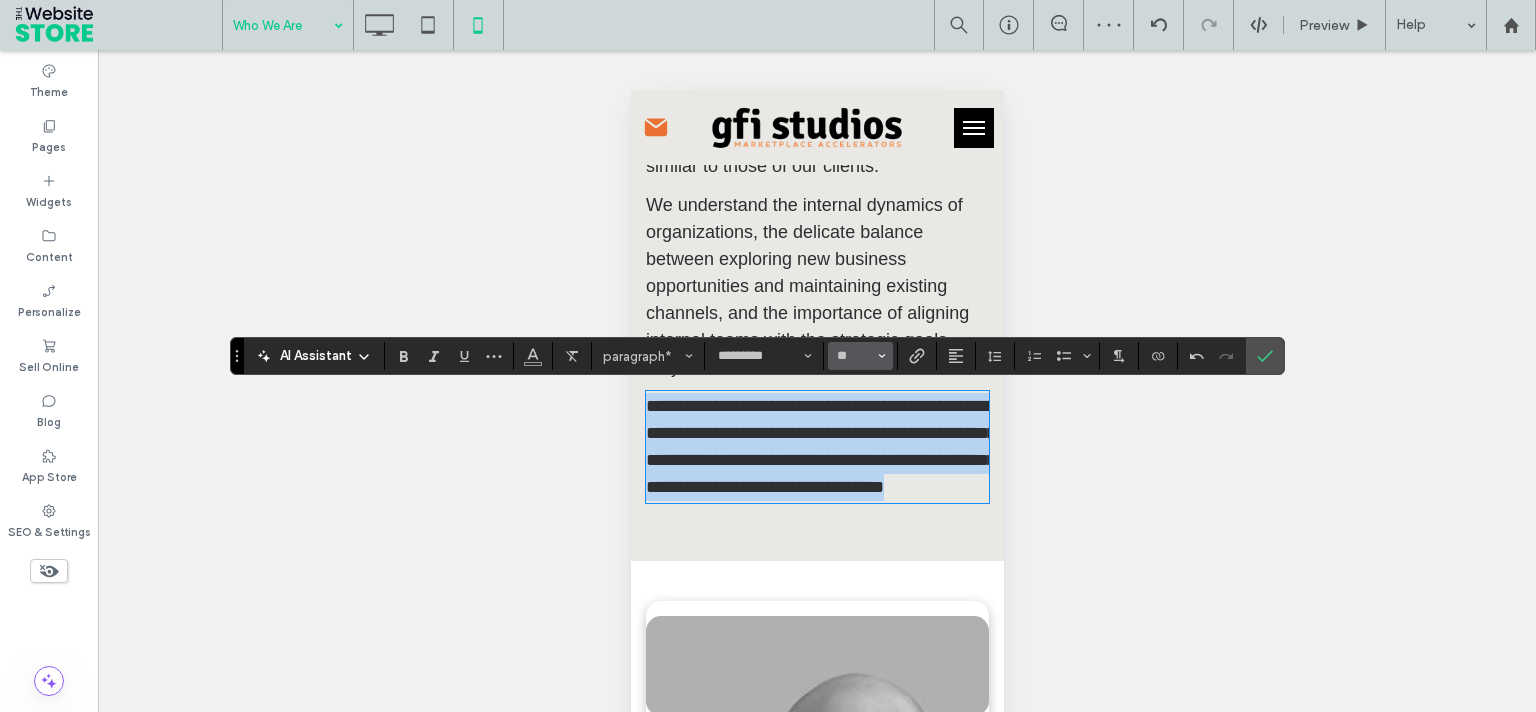 type on "**" 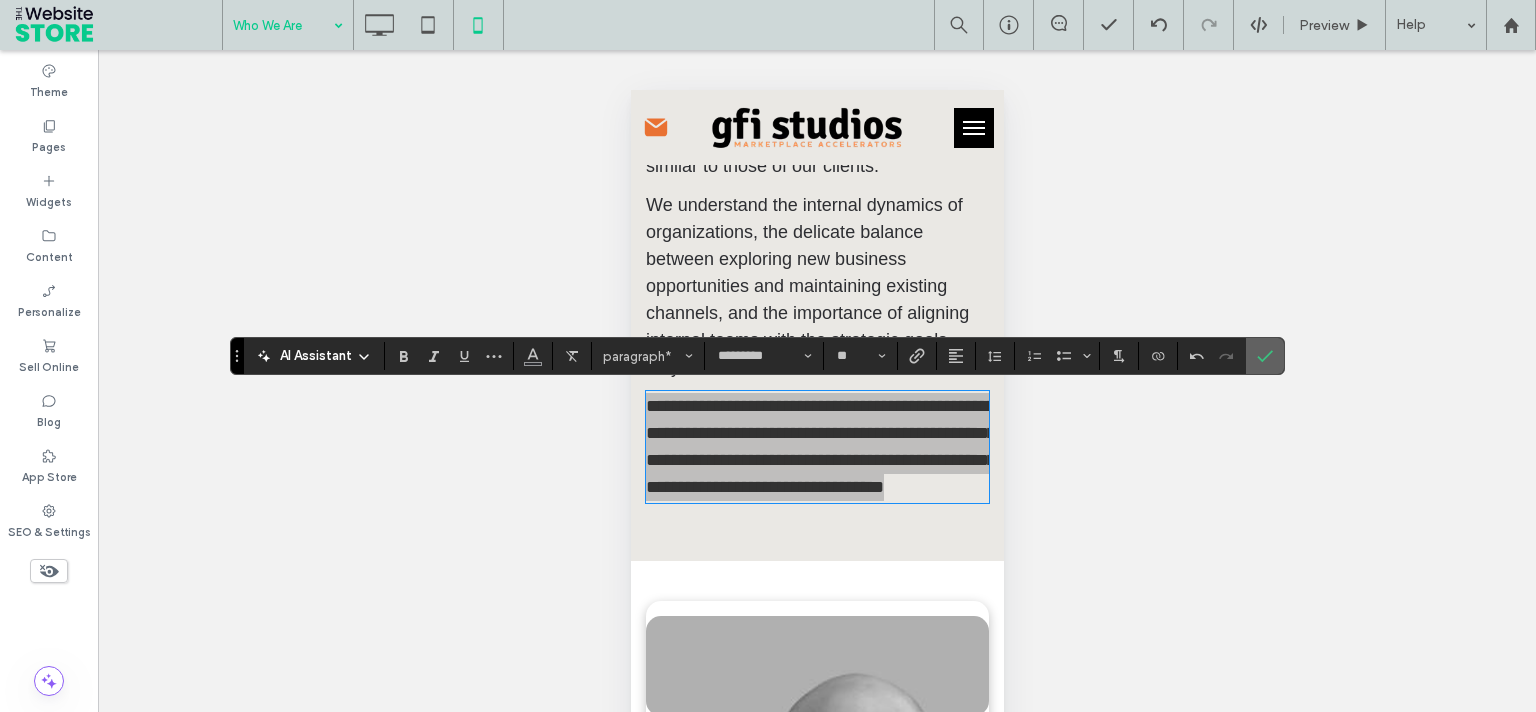 click at bounding box center [1261, 356] 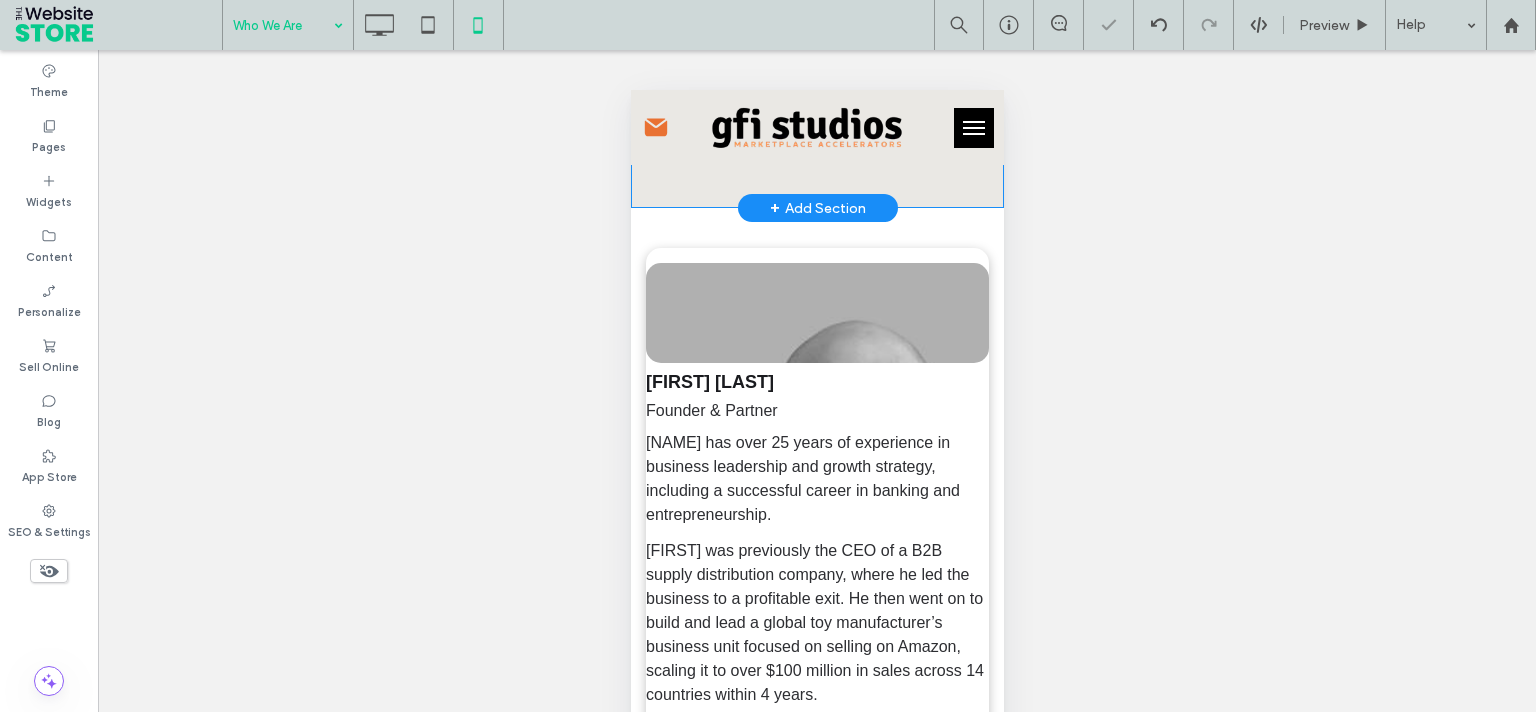 scroll, scrollTop: 684, scrollLeft: 0, axis: vertical 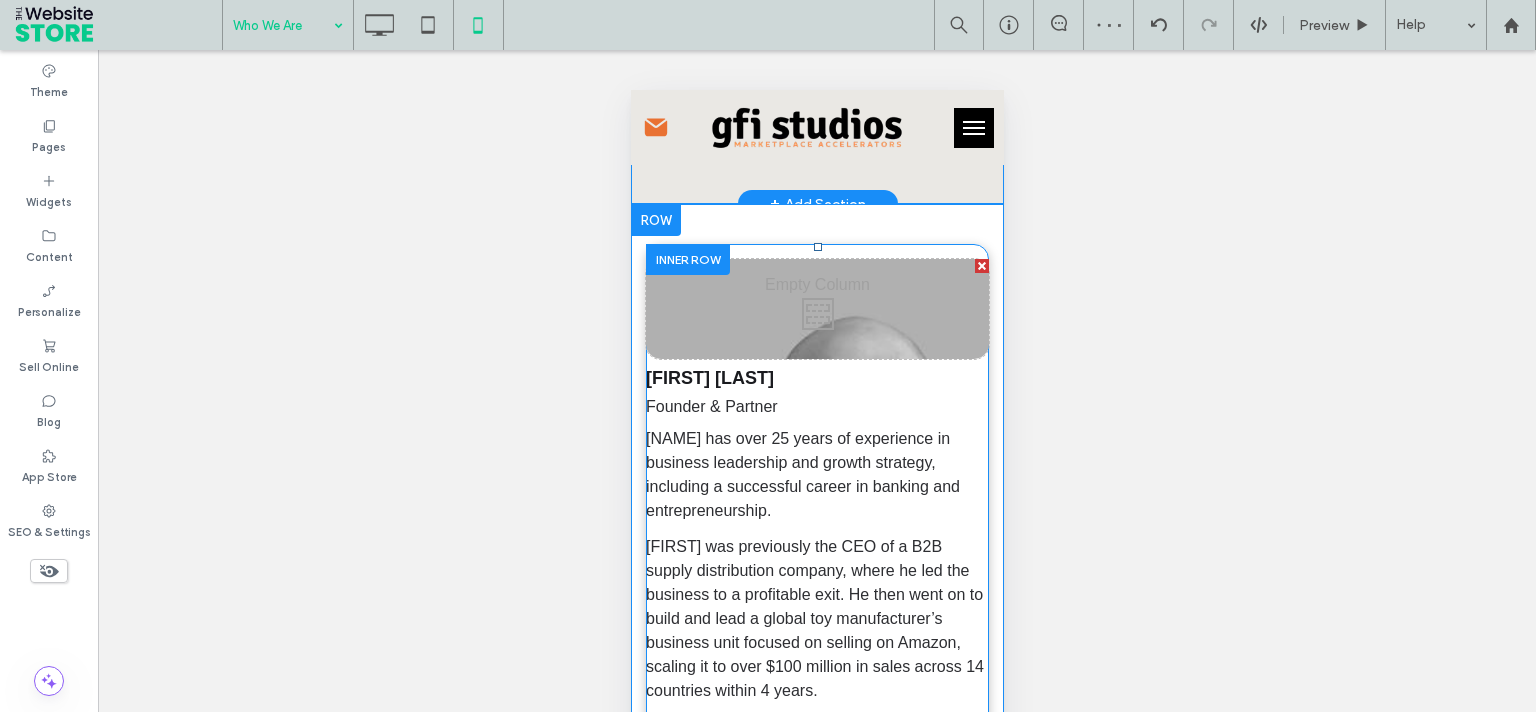 click at bounding box center [687, 259] 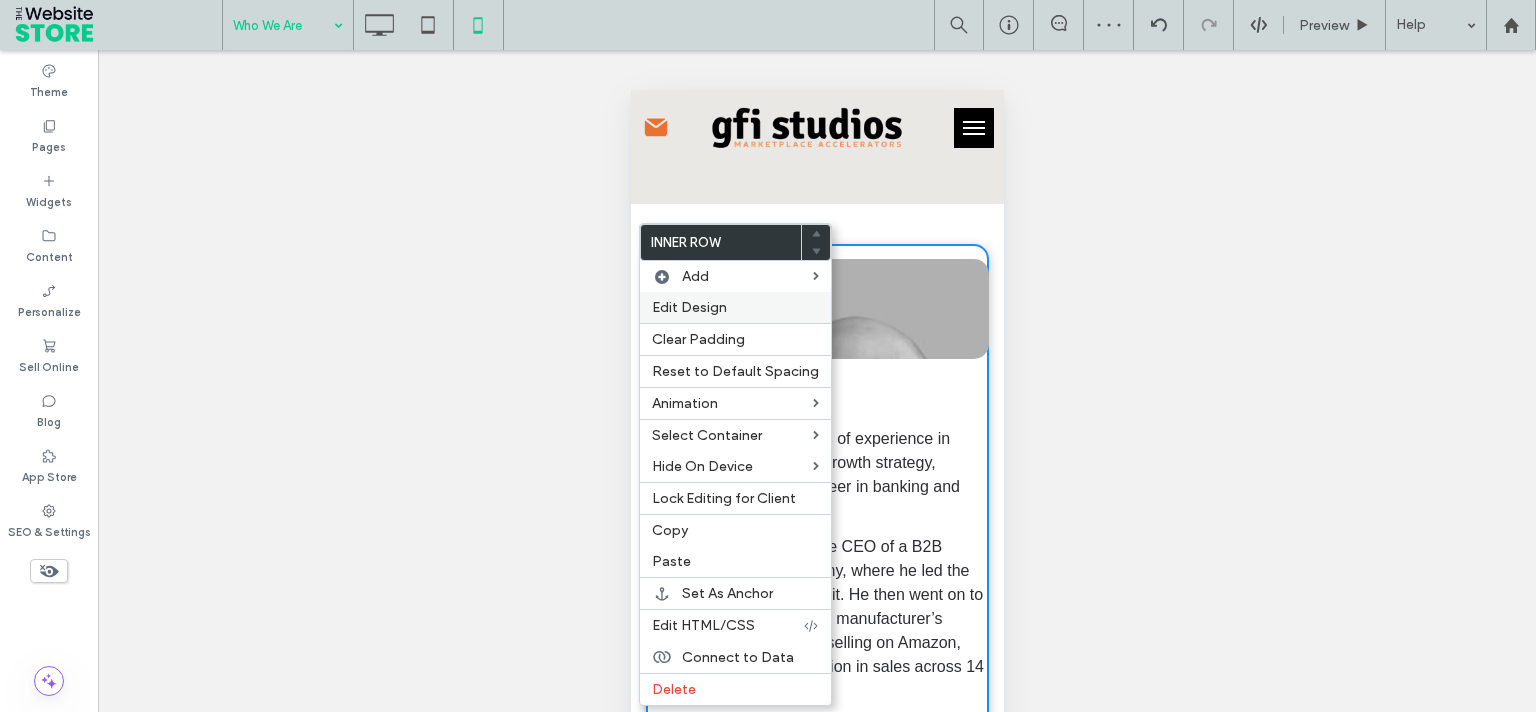 click on "Edit Design" at bounding box center [689, 307] 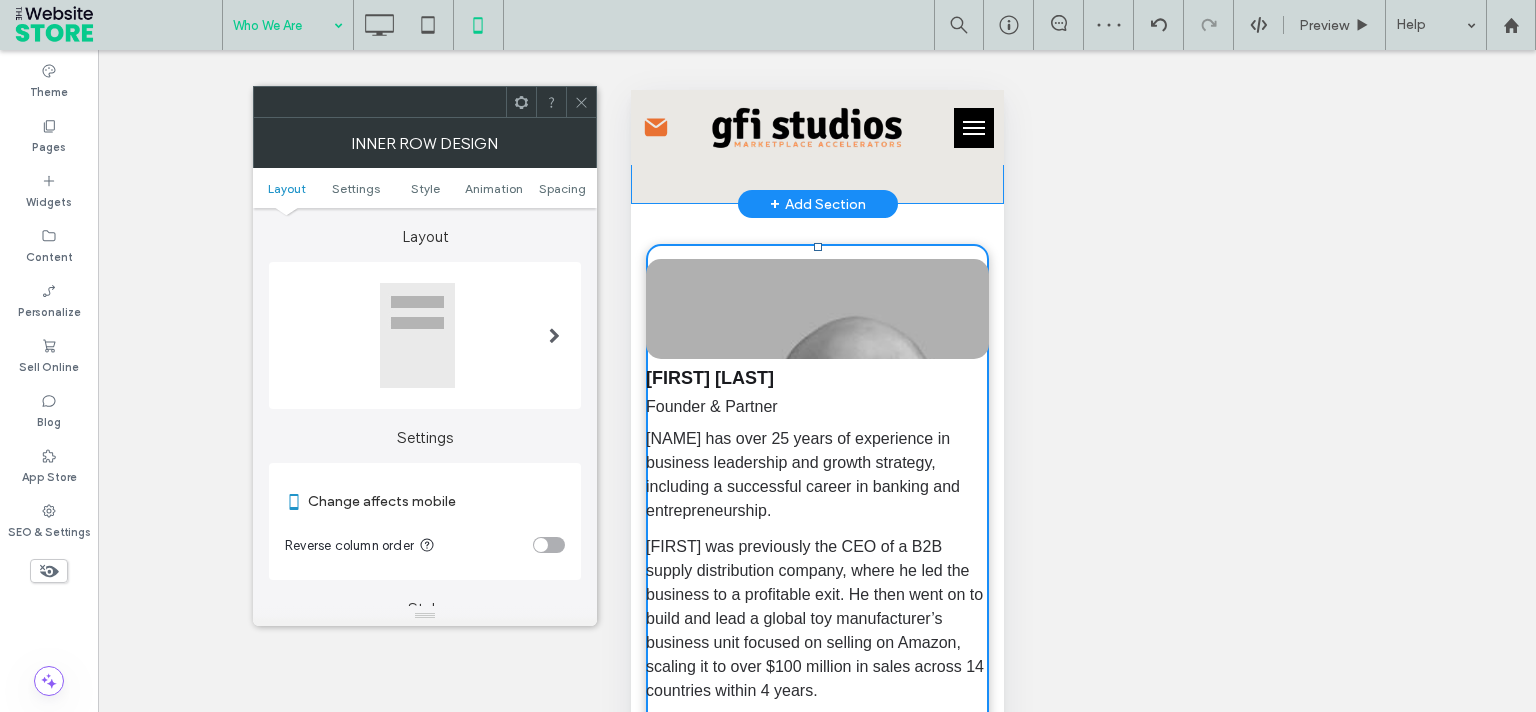 scroll, scrollTop: 483, scrollLeft: 0, axis: vertical 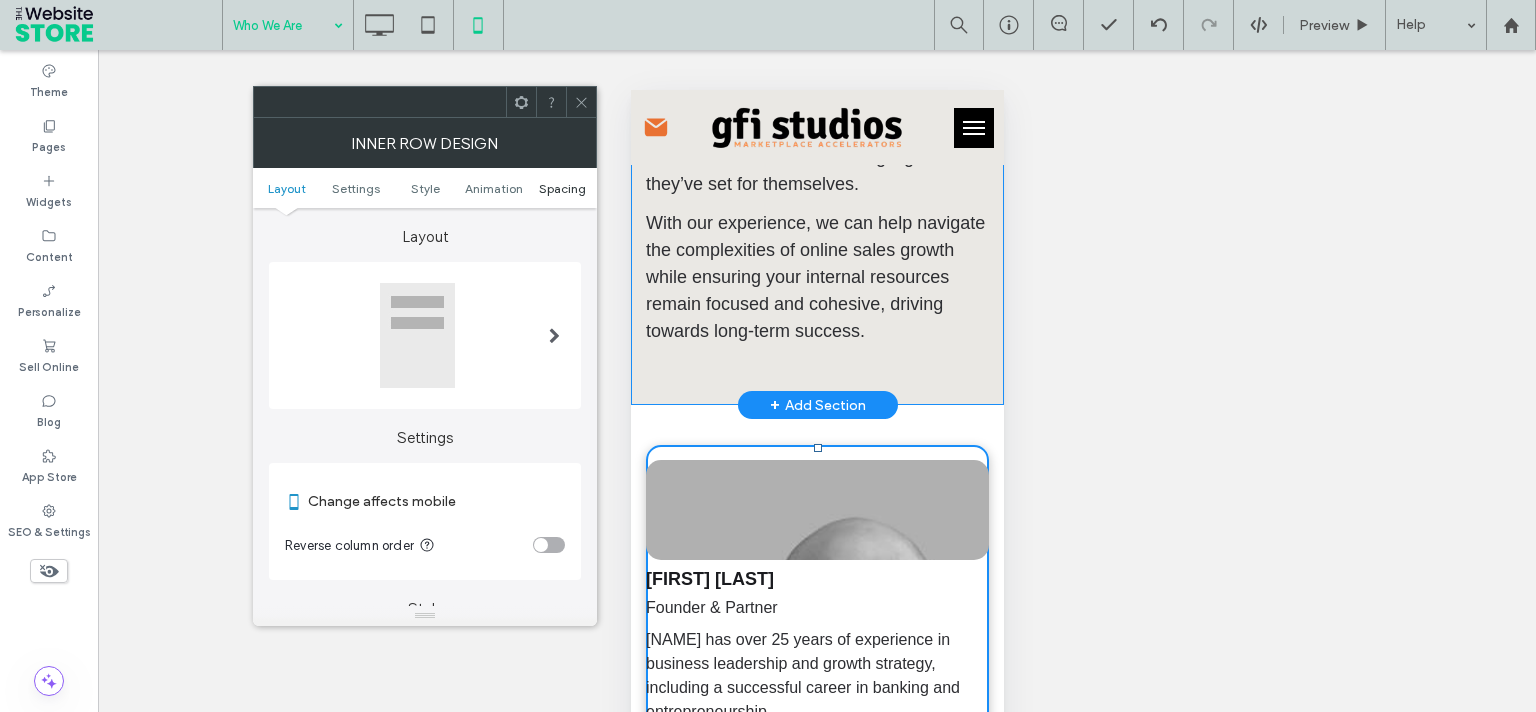 click on "Spacing" at bounding box center (562, 188) 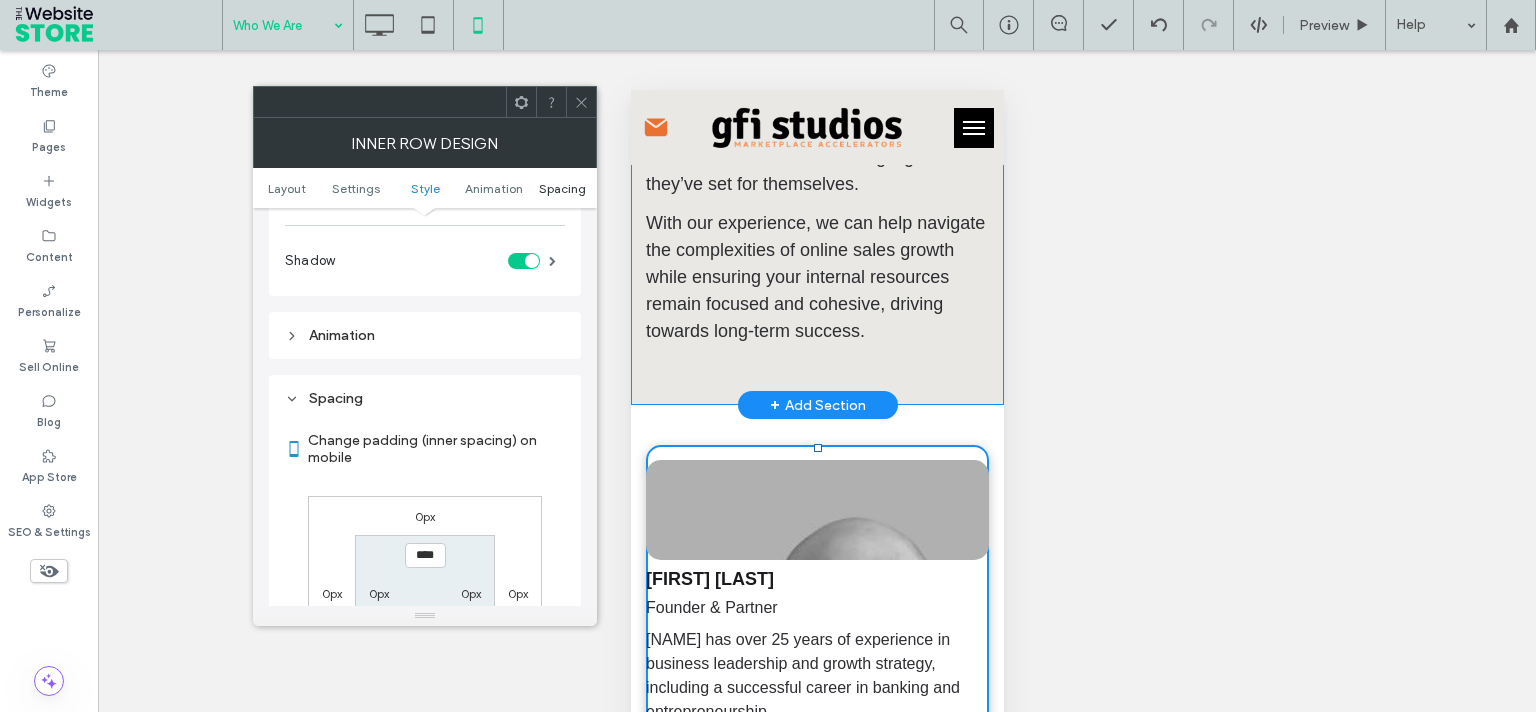 scroll, scrollTop: 841, scrollLeft: 0, axis: vertical 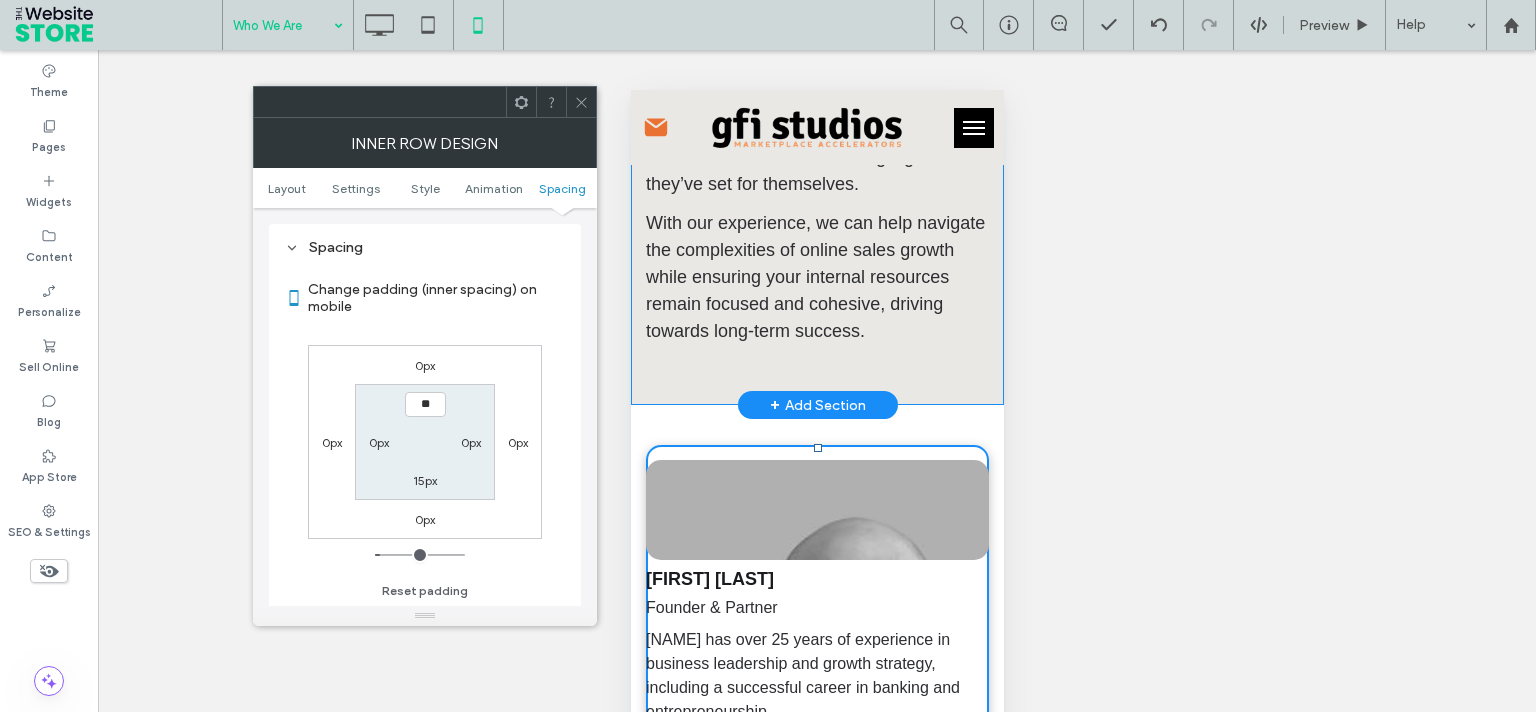 type on "*" 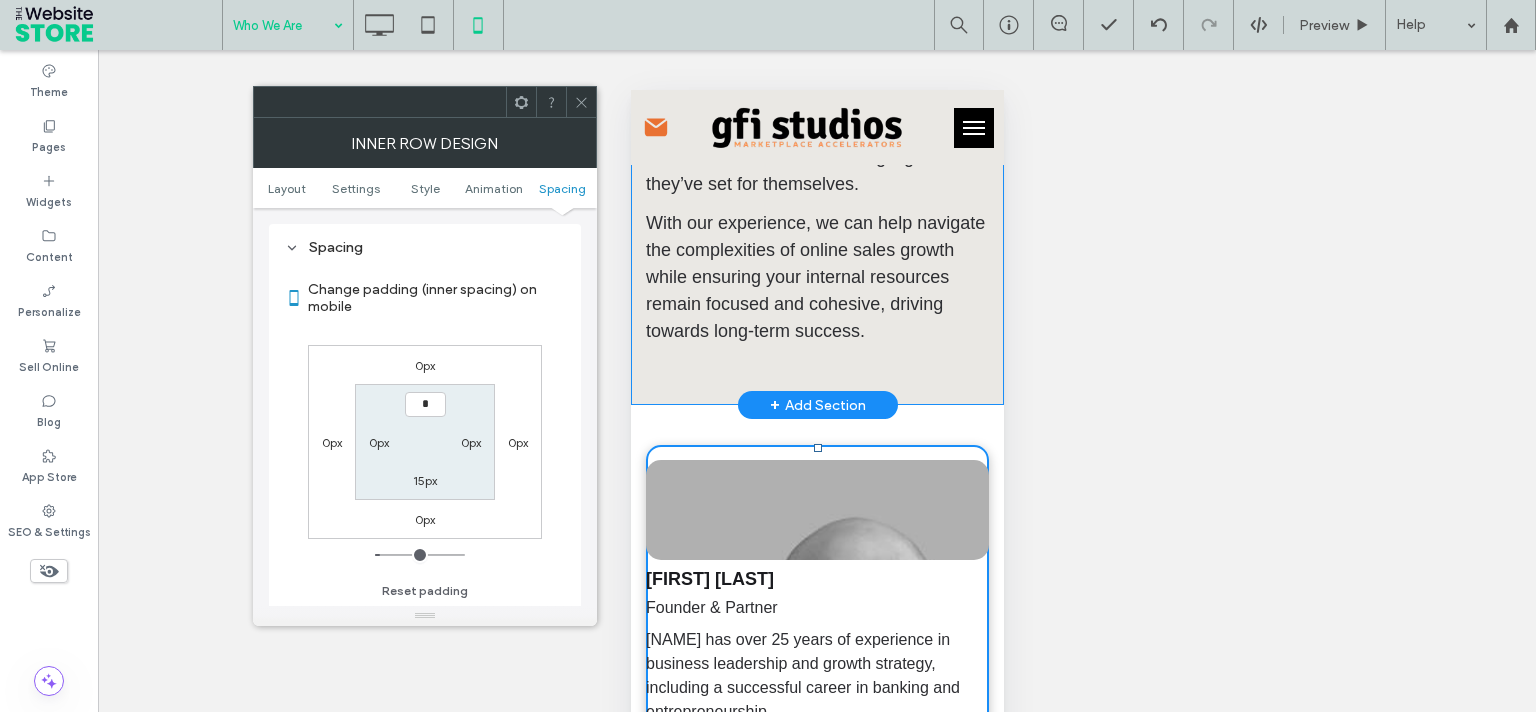 type on "**" 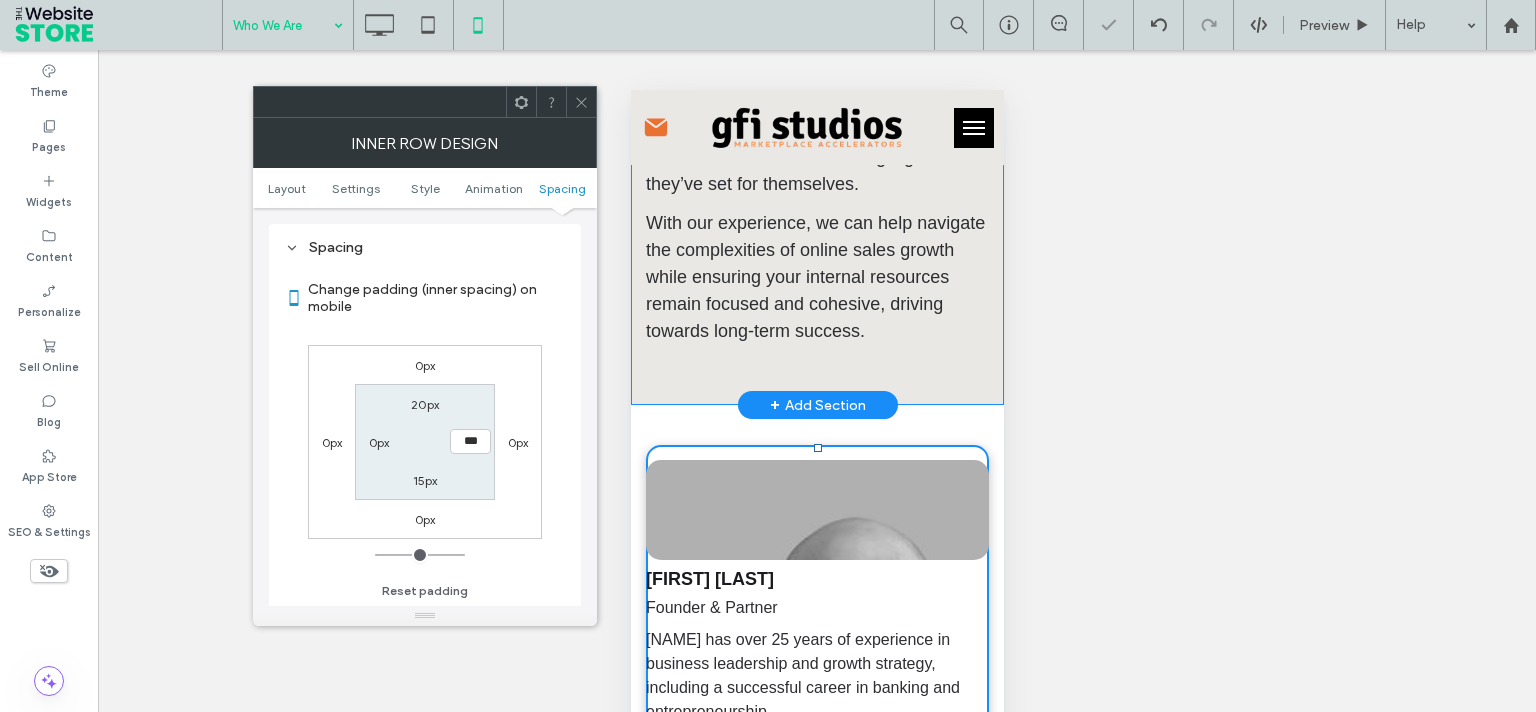 type on "*" 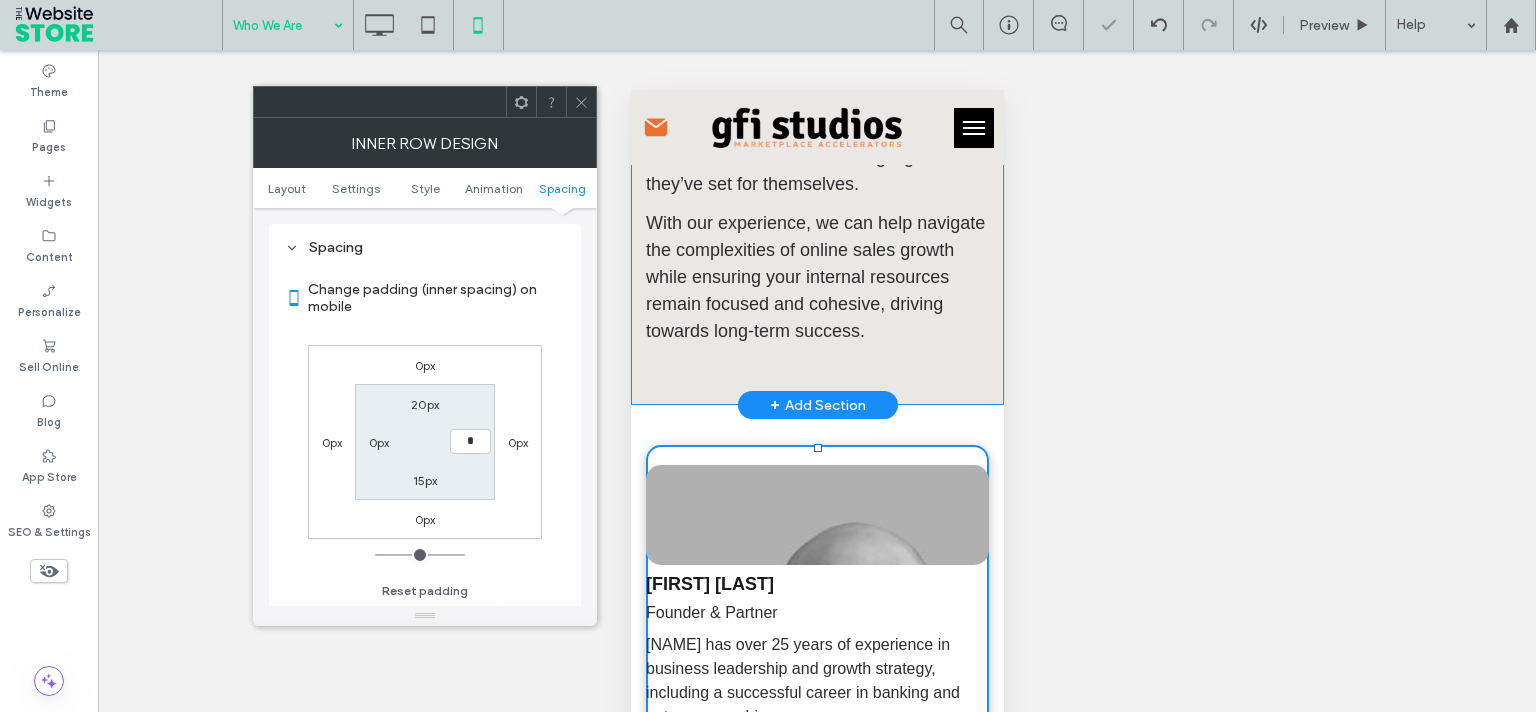 type on "**" 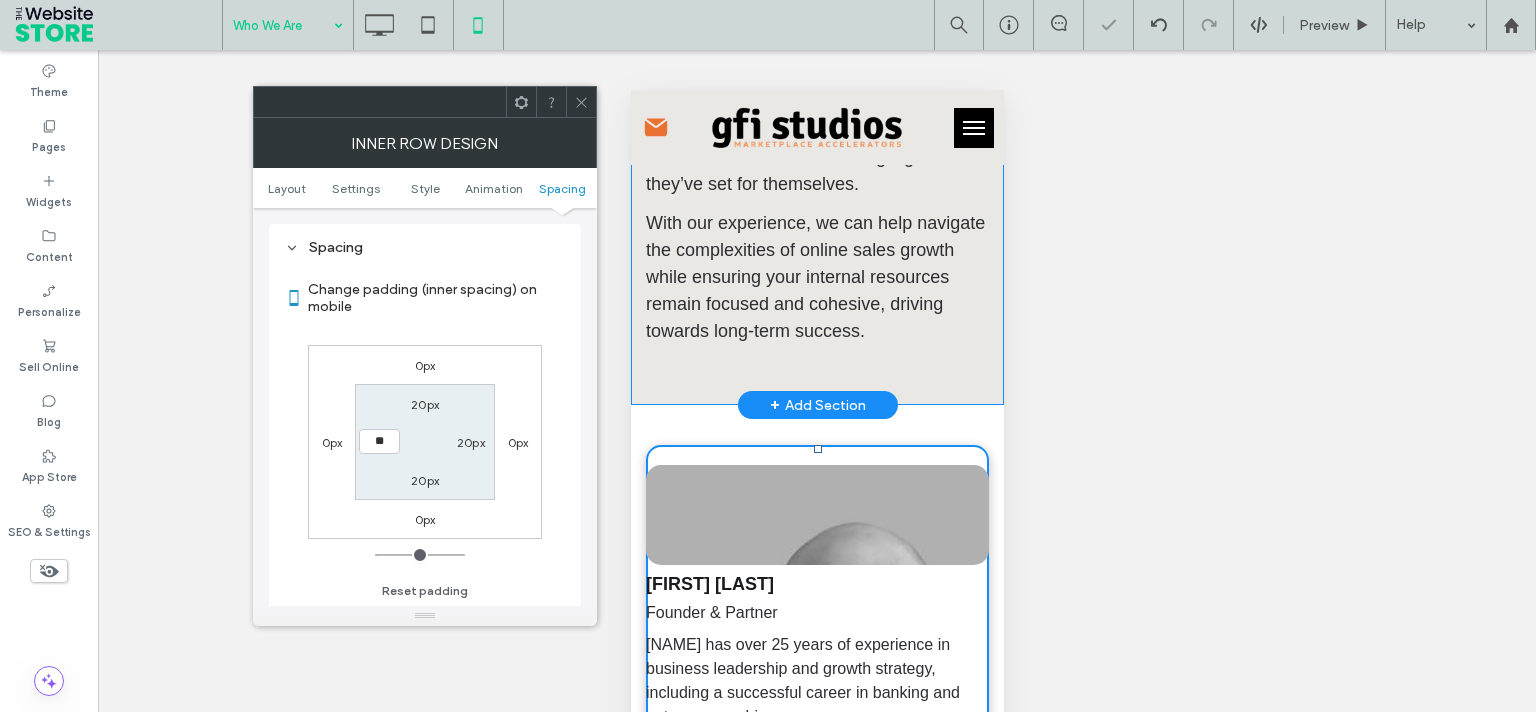 type on "**" 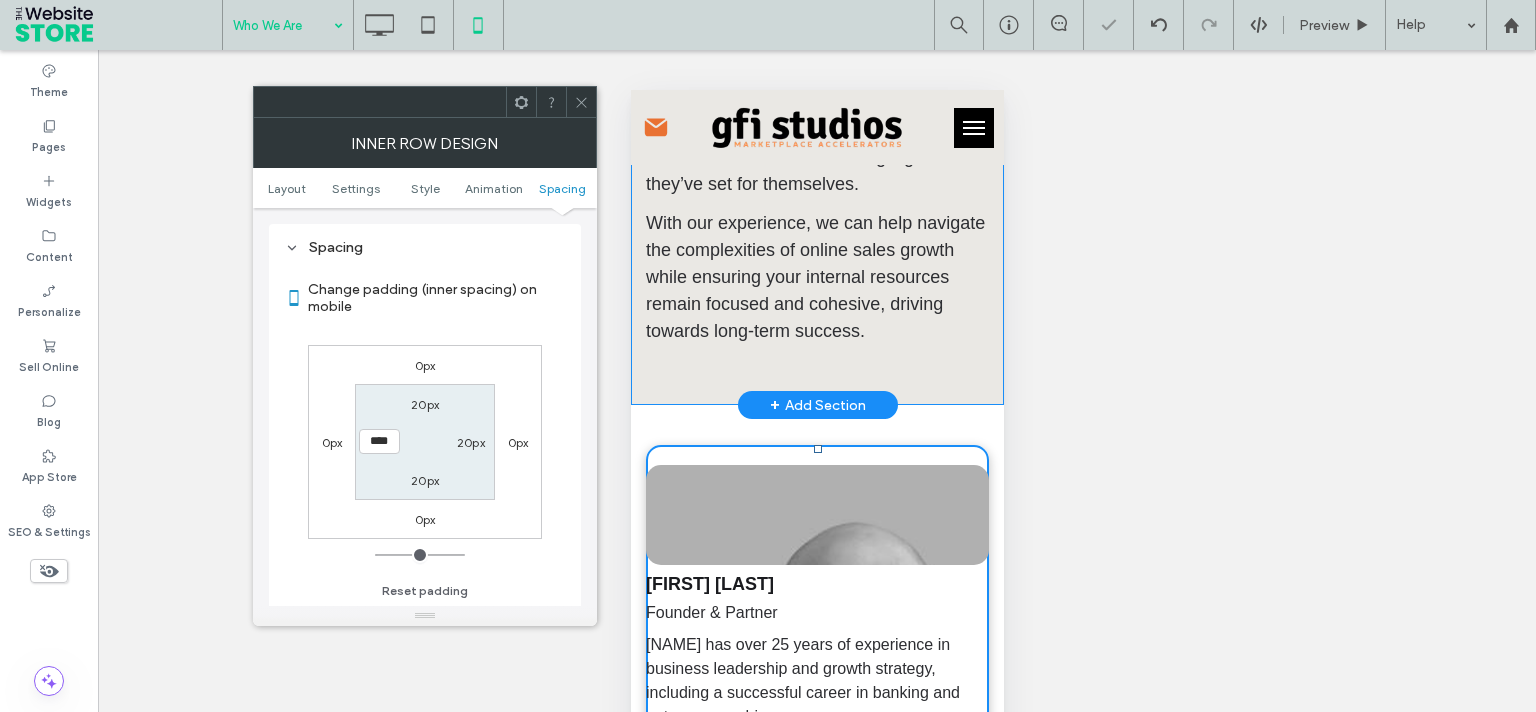type on "****" 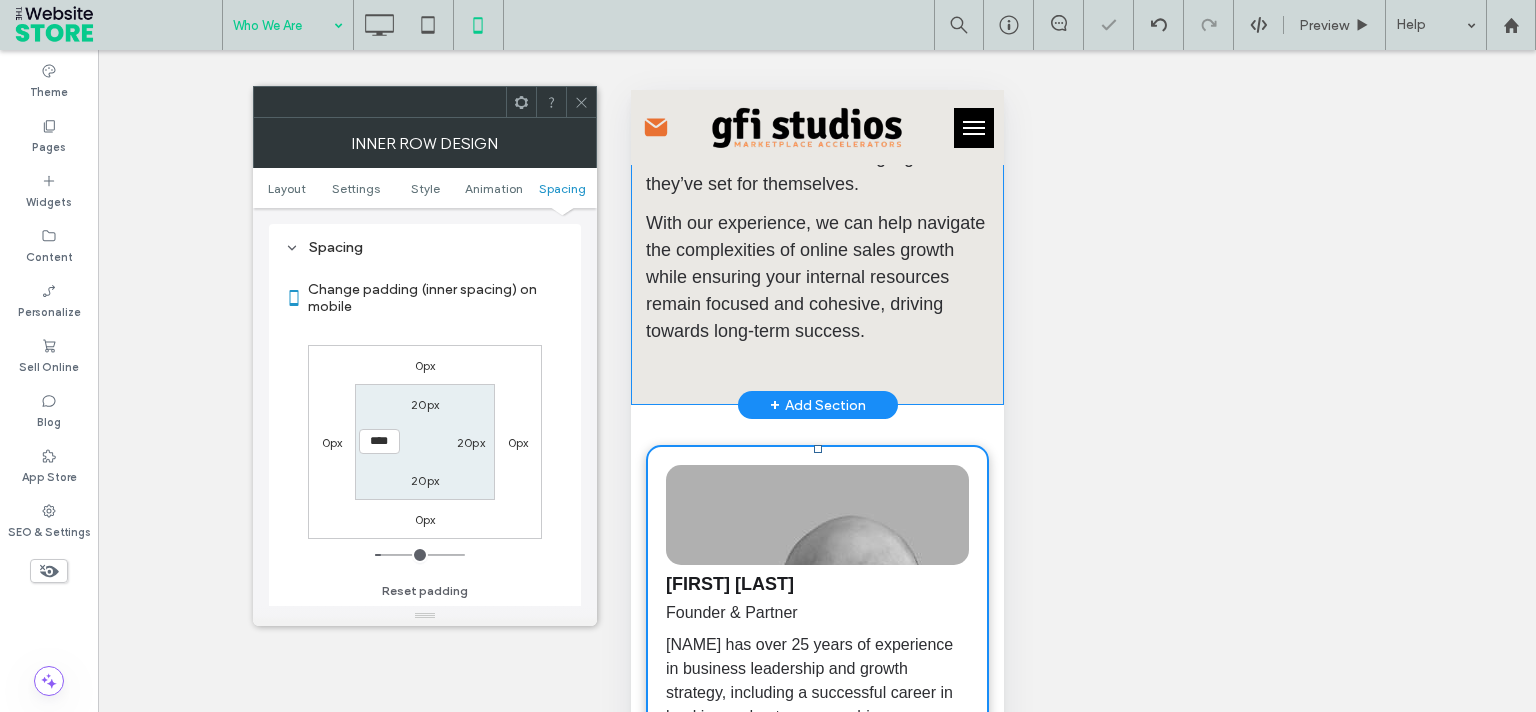 click 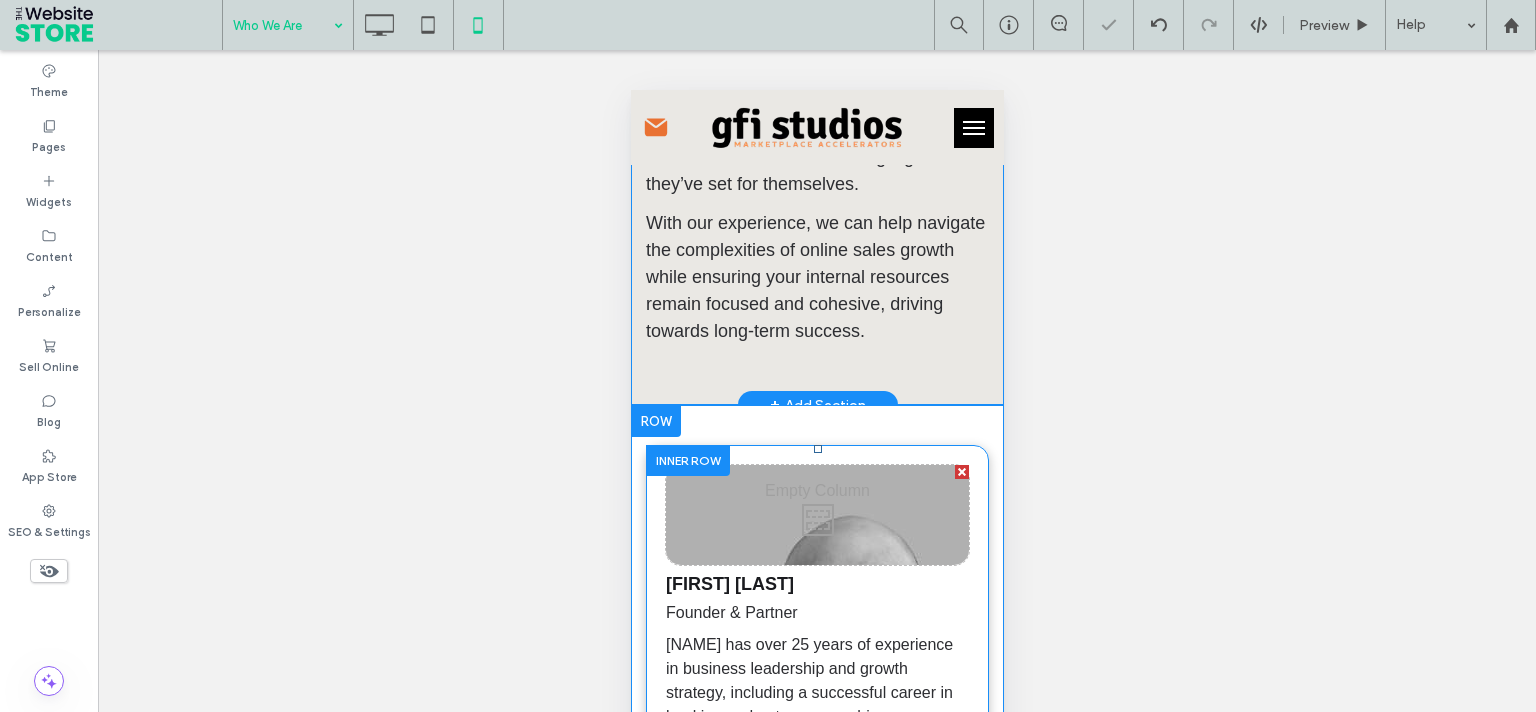 click on "Click To Paste" at bounding box center (816, 515) 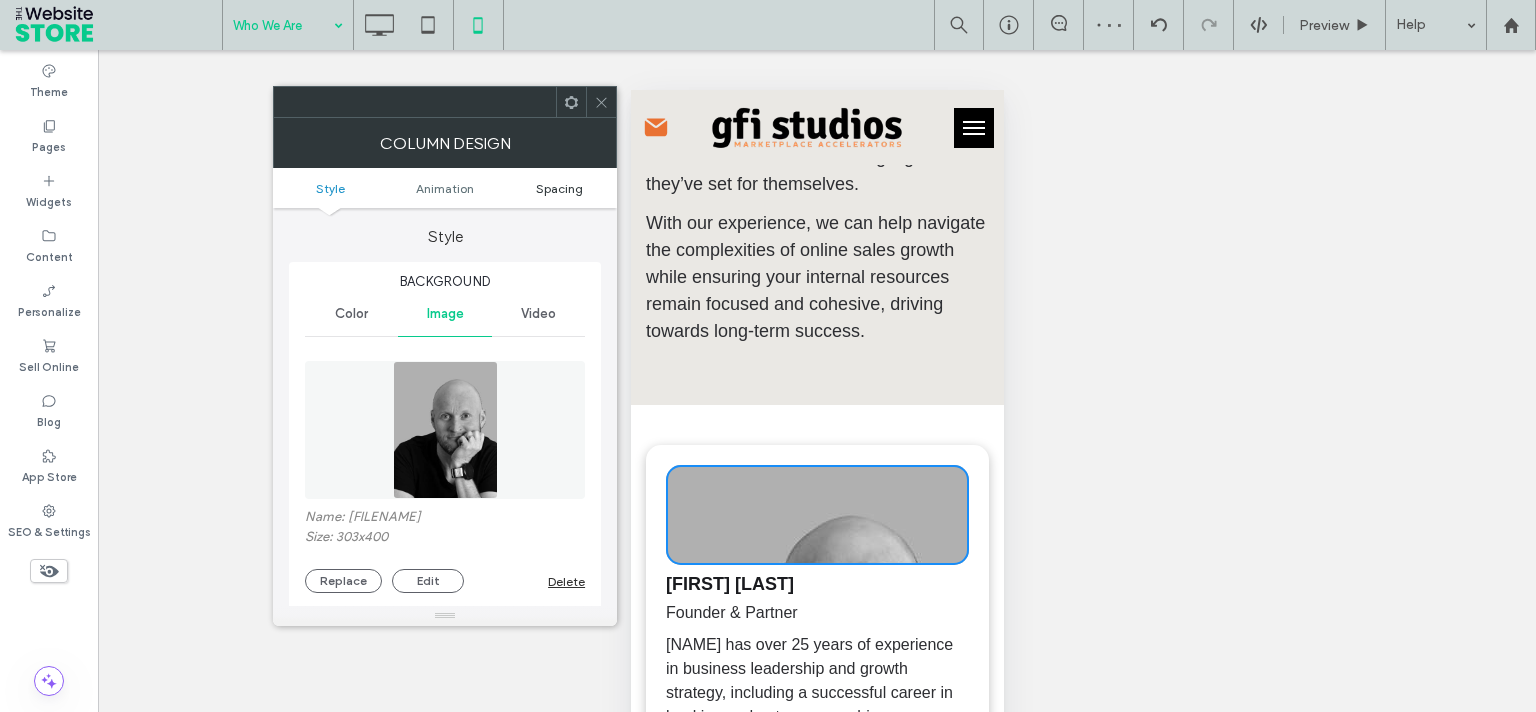 click on "Spacing" at bounding box center [559, 188] 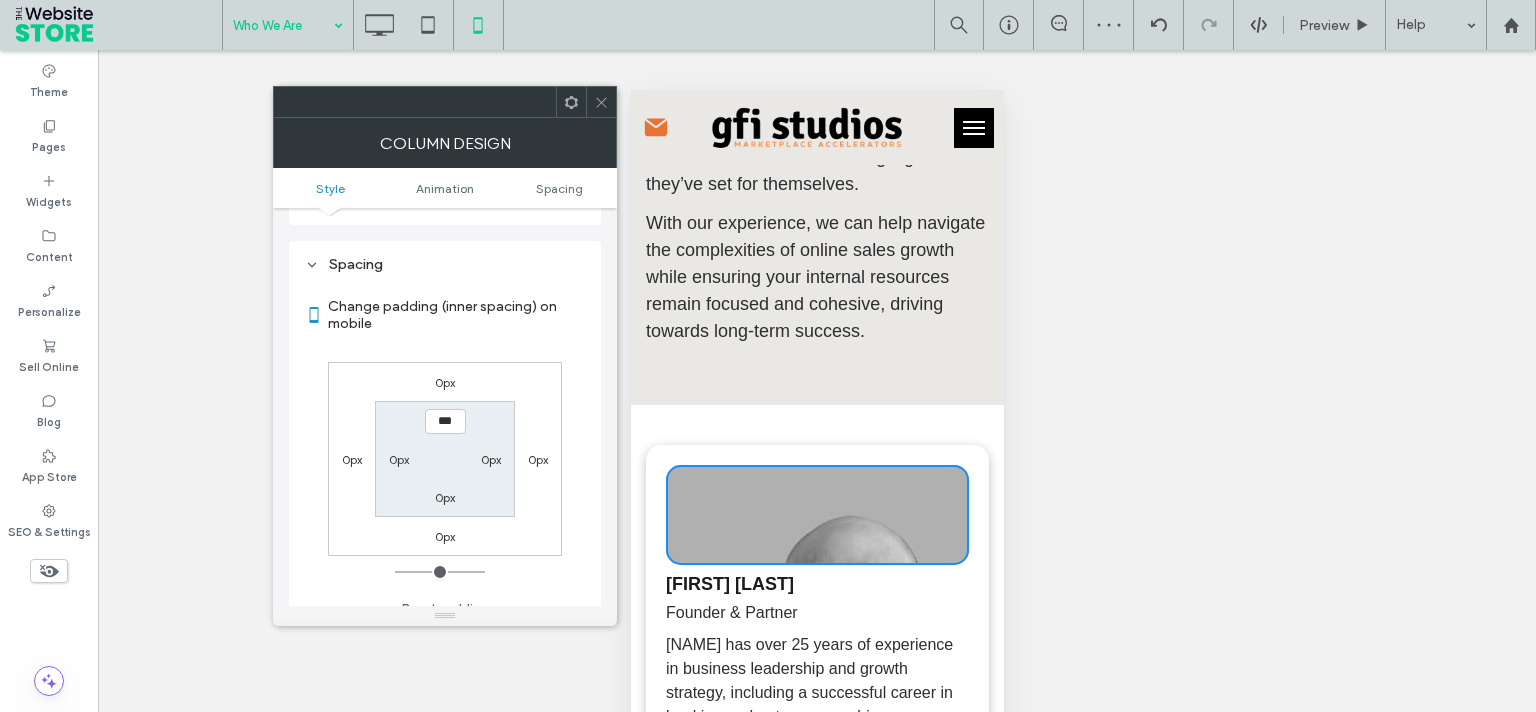scroll, scrollTop: 1028, scrollLeft: 0, axis: vertical 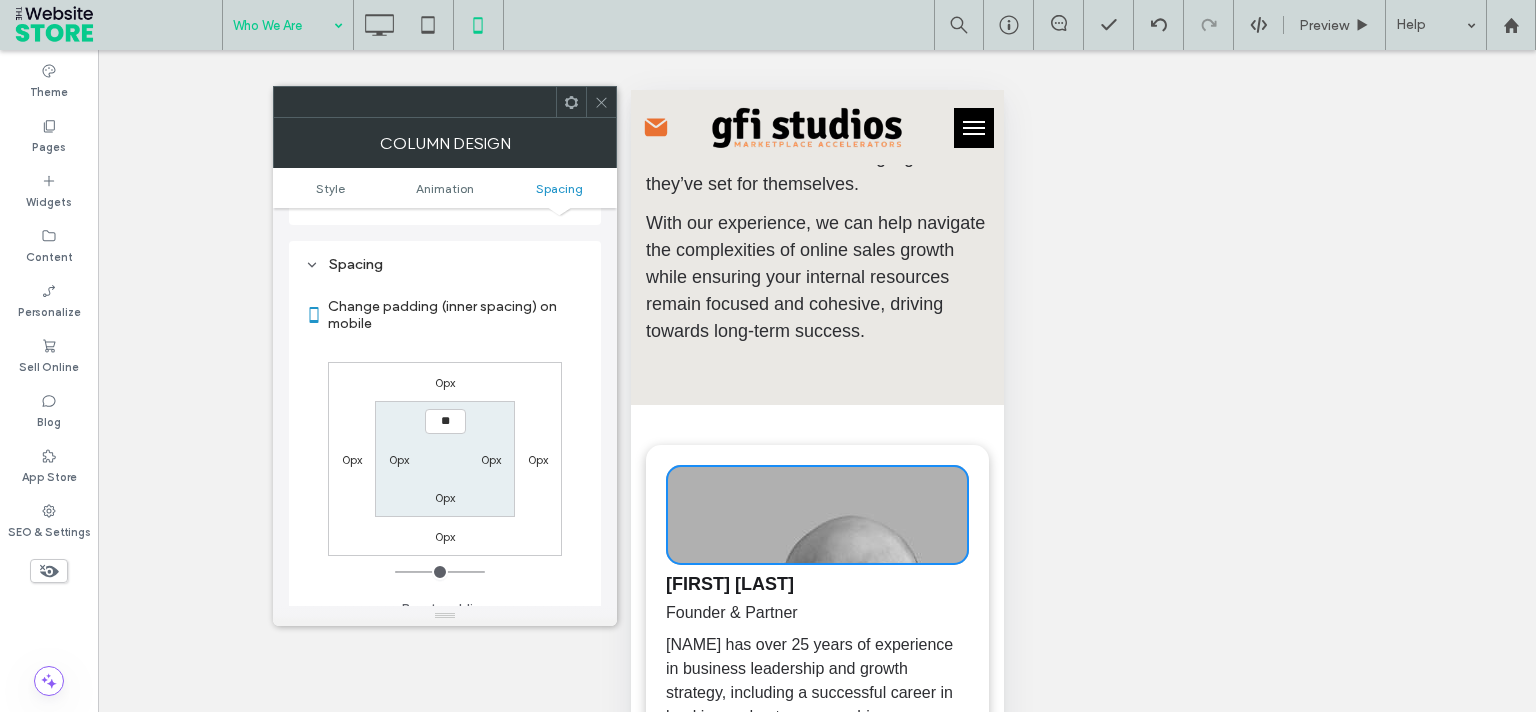 type on "***" 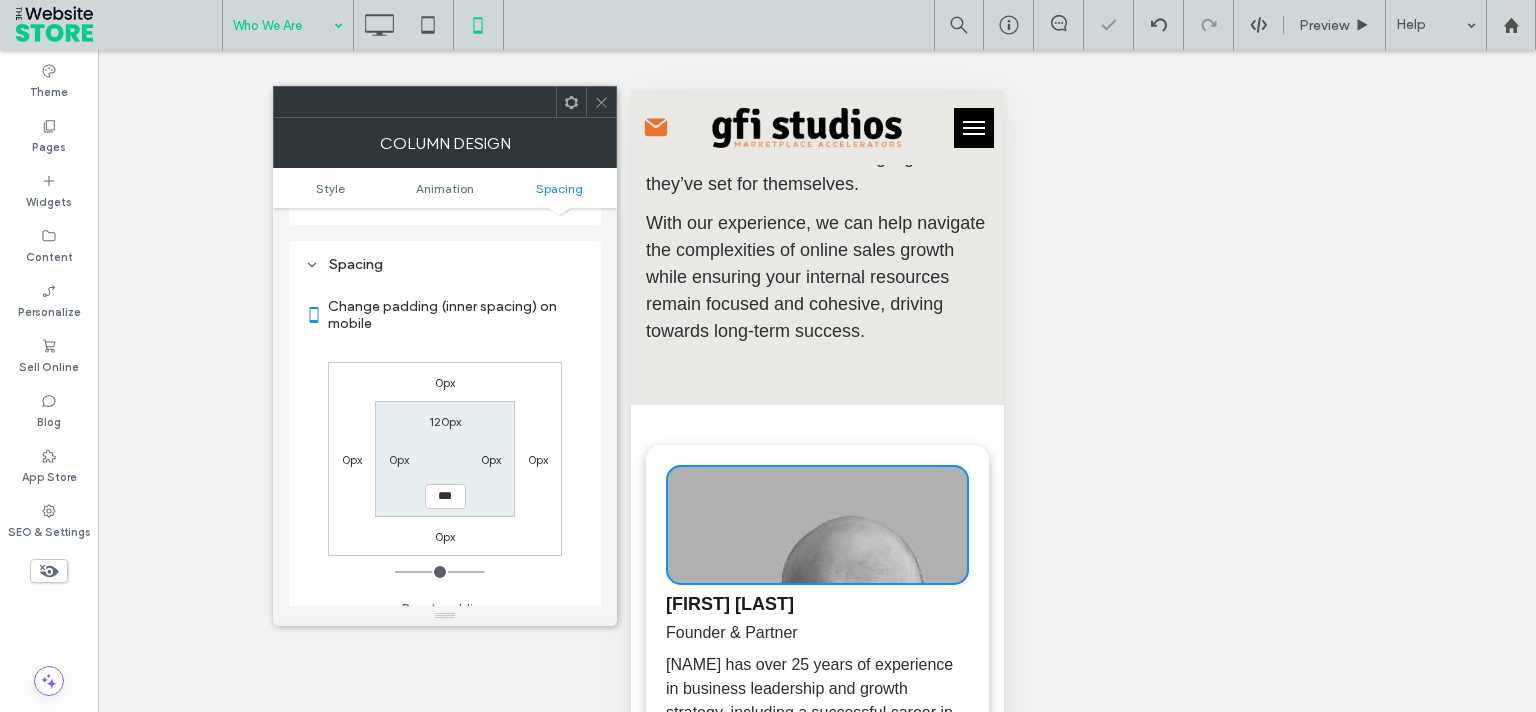 type on "***" 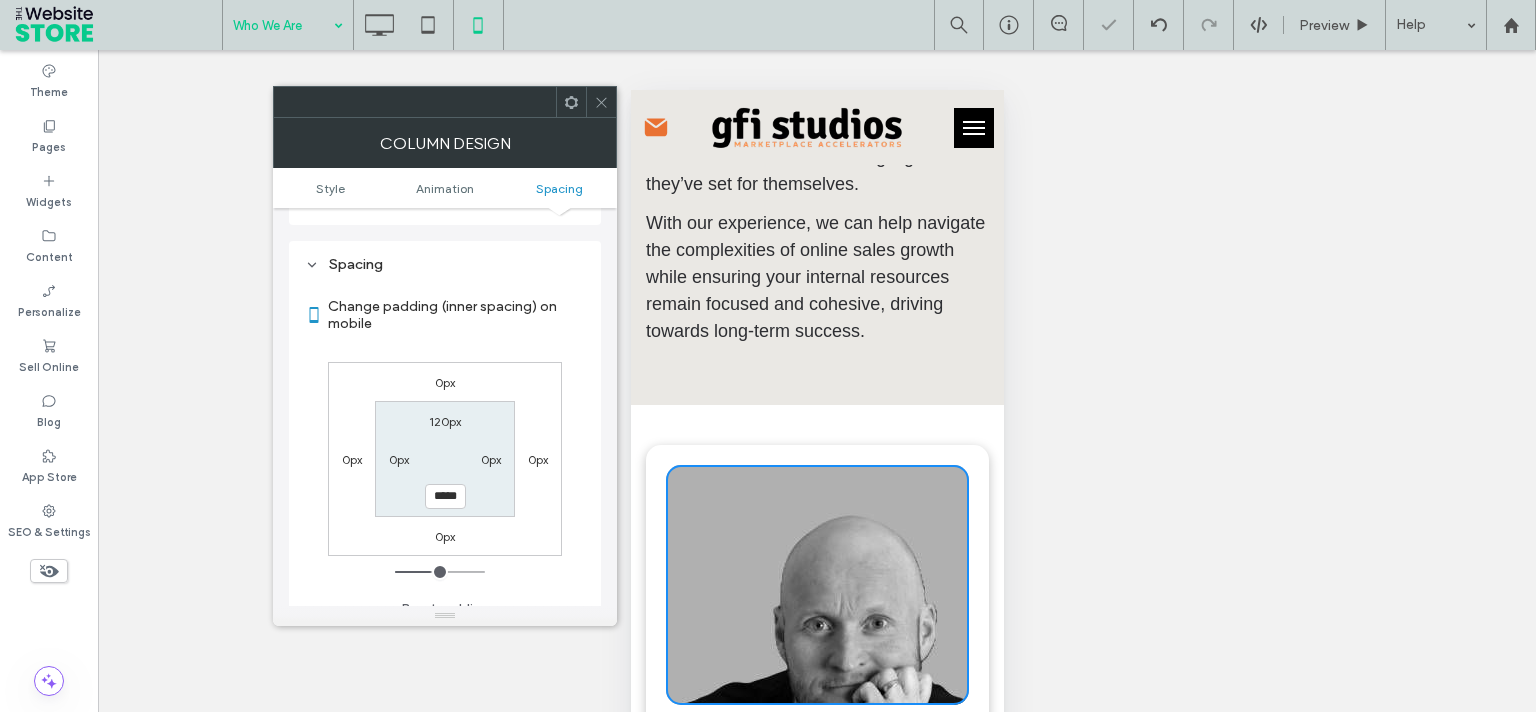 click on "120px" at bounding box center [445, 421] 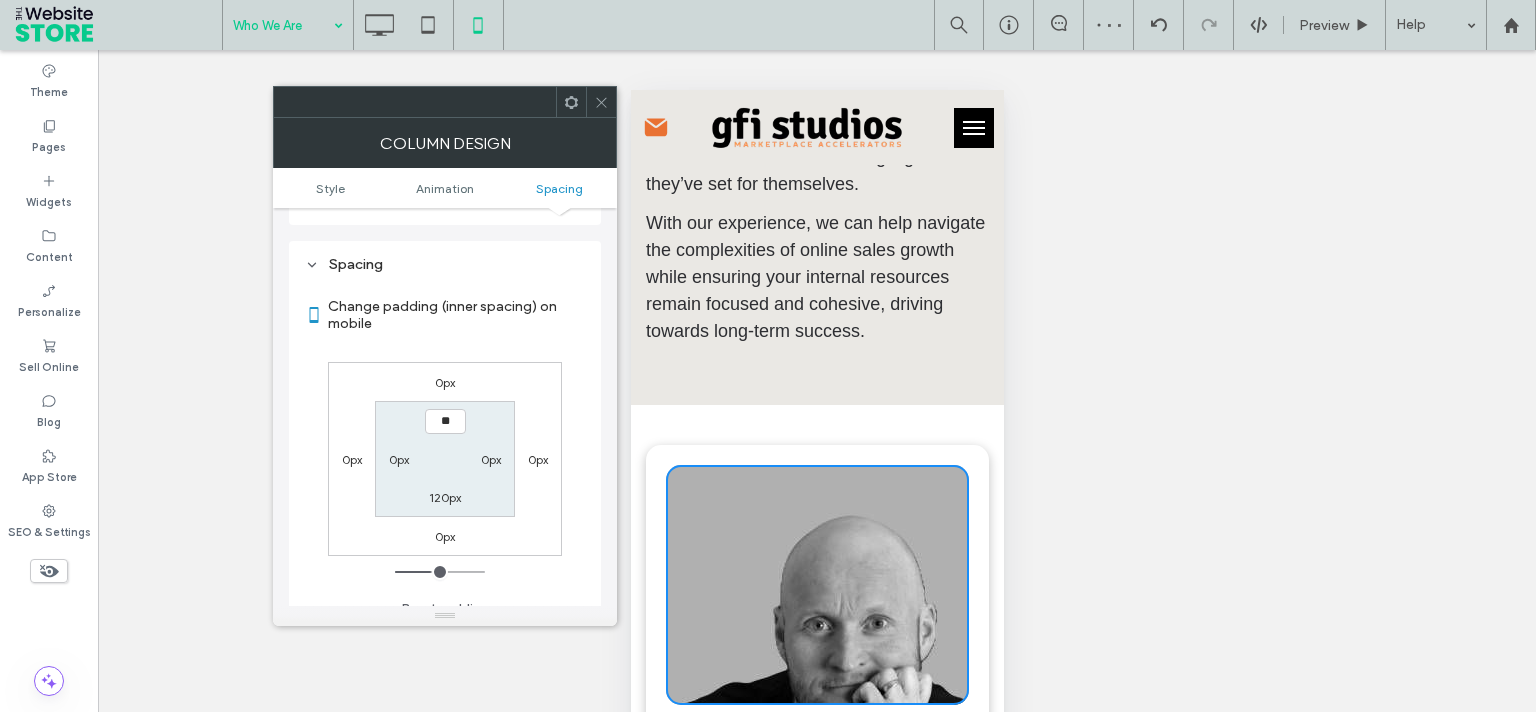 type on "***" 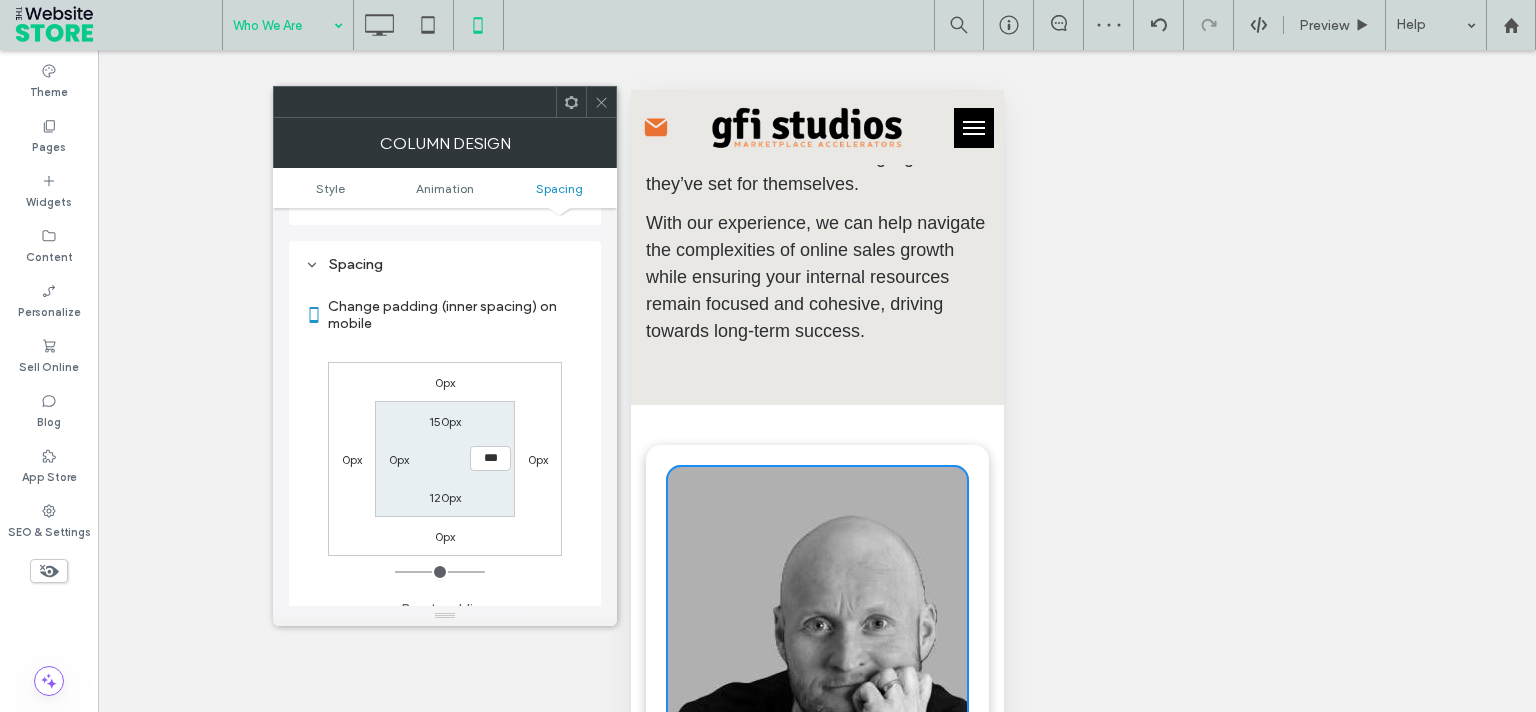 type on "***" 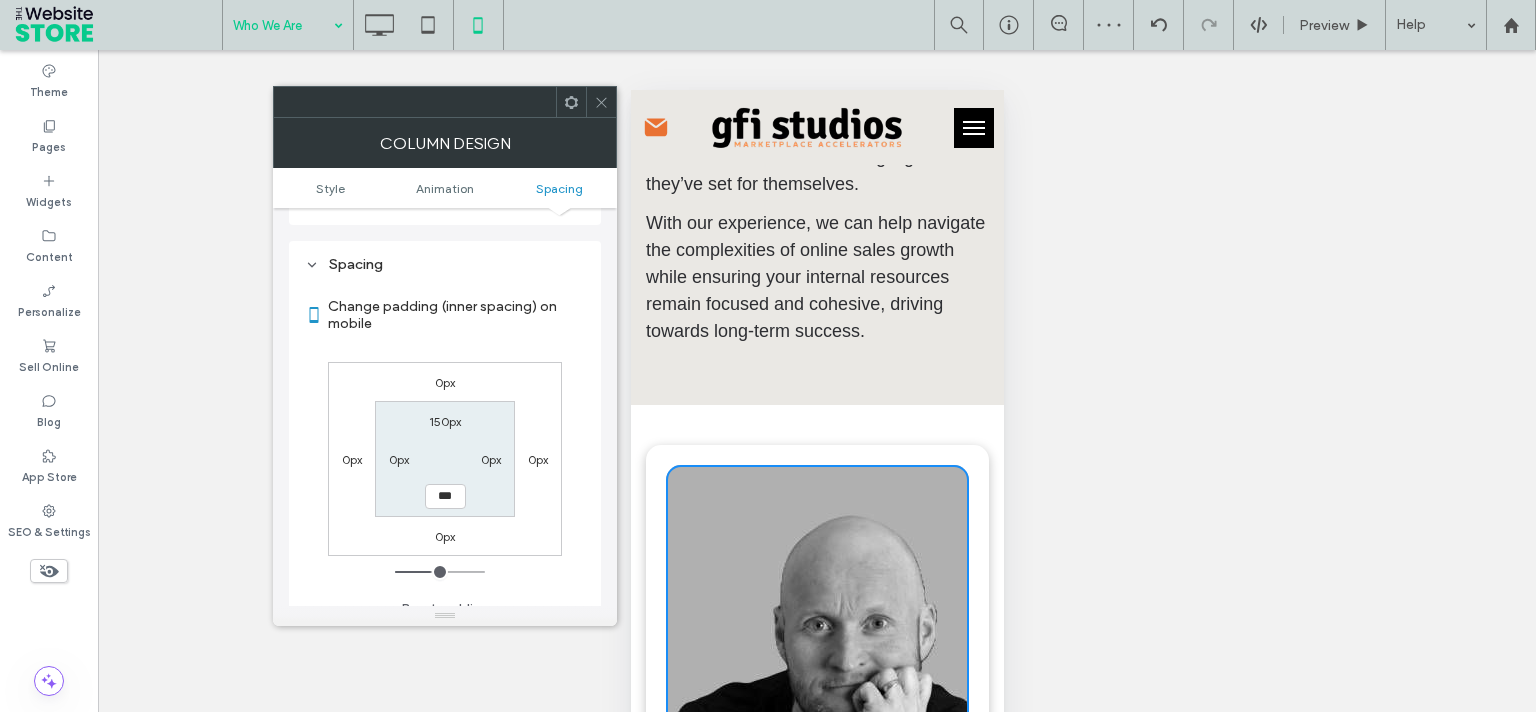 type on "***" 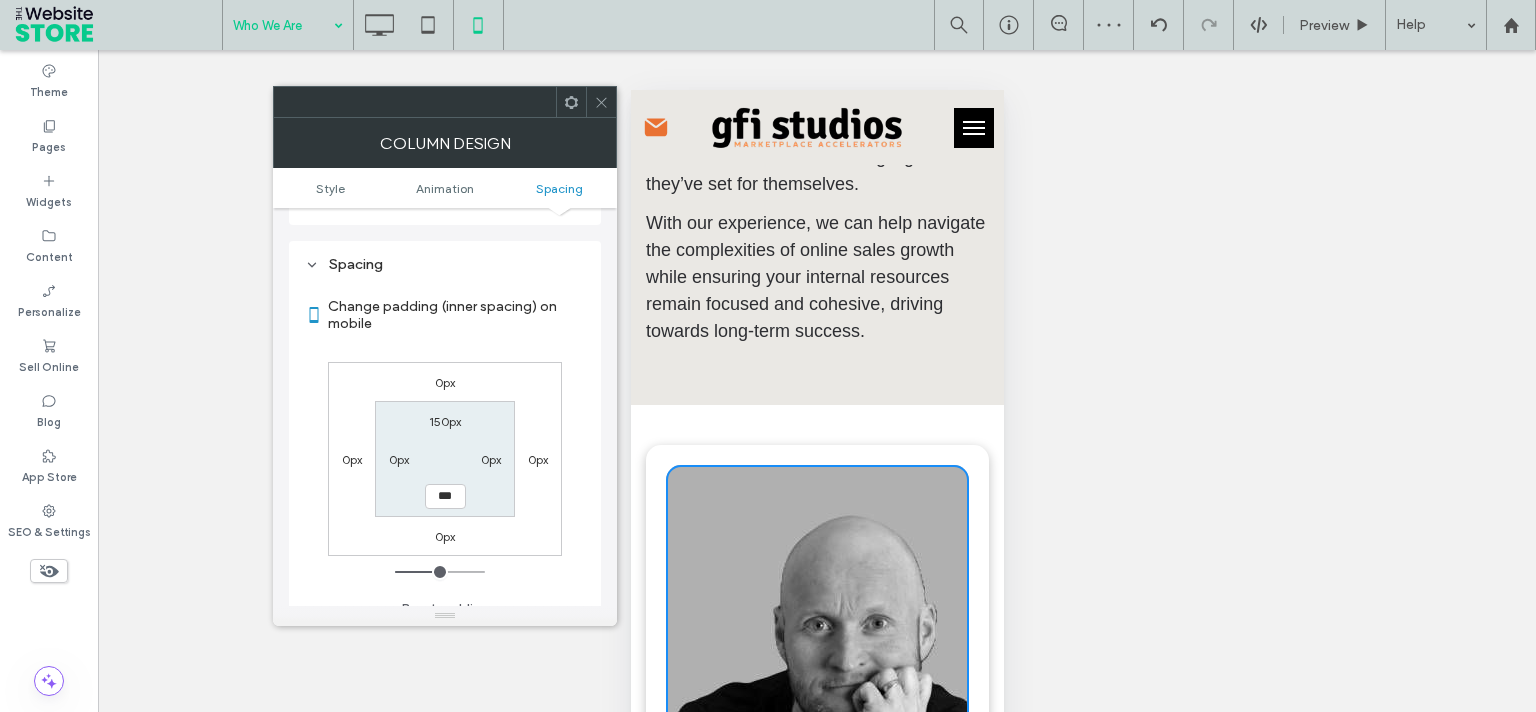 type on "***" 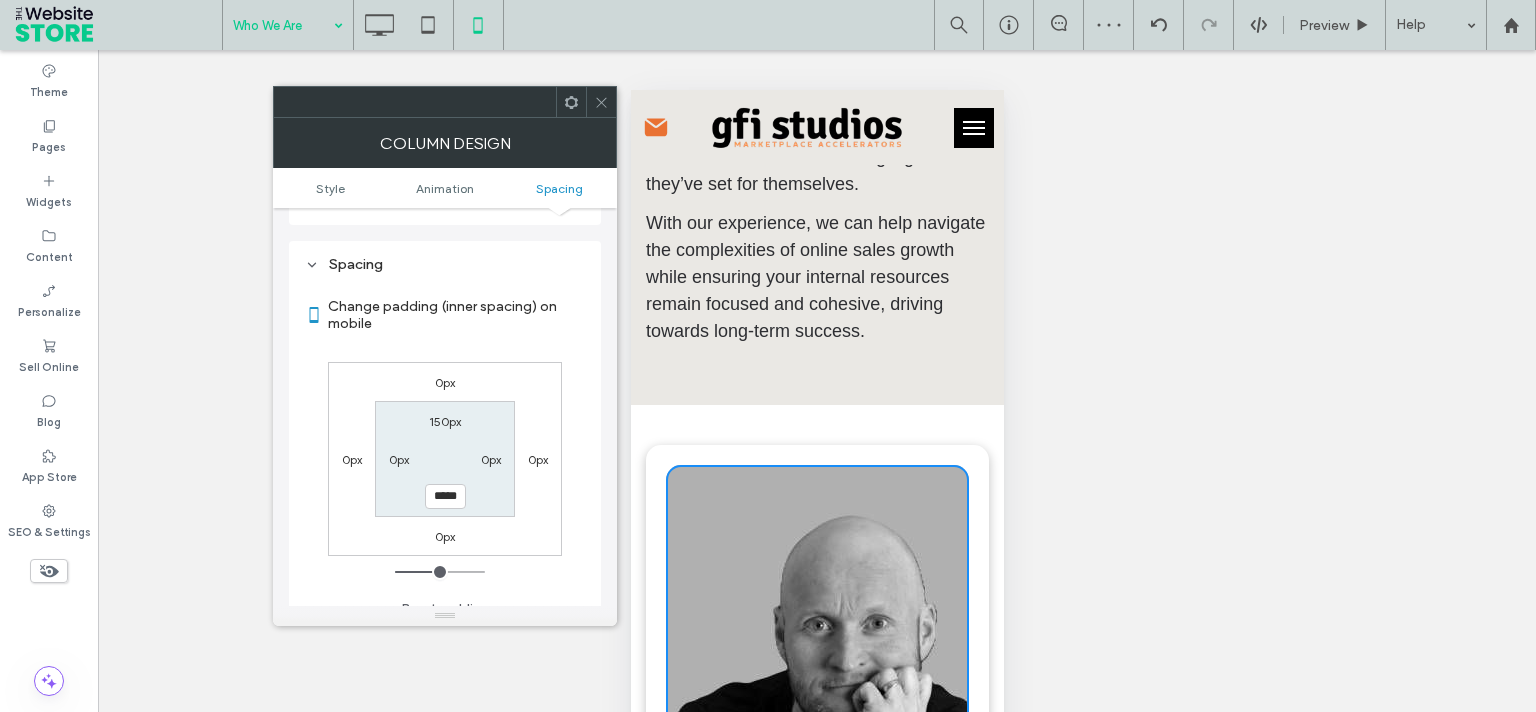 click at bounding box center (601, 102) 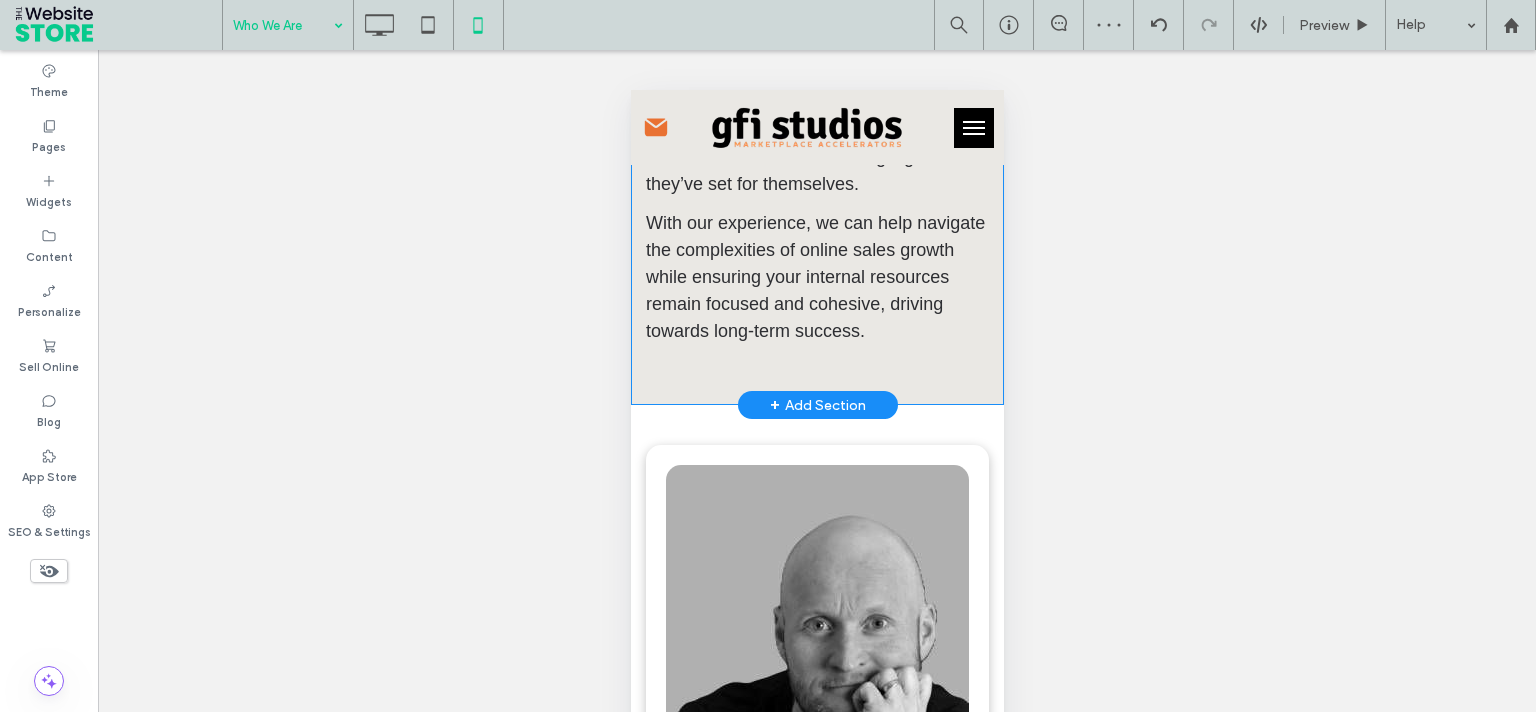scroll, scrollTop: 668, scrollLeft: 0, axis: vertical 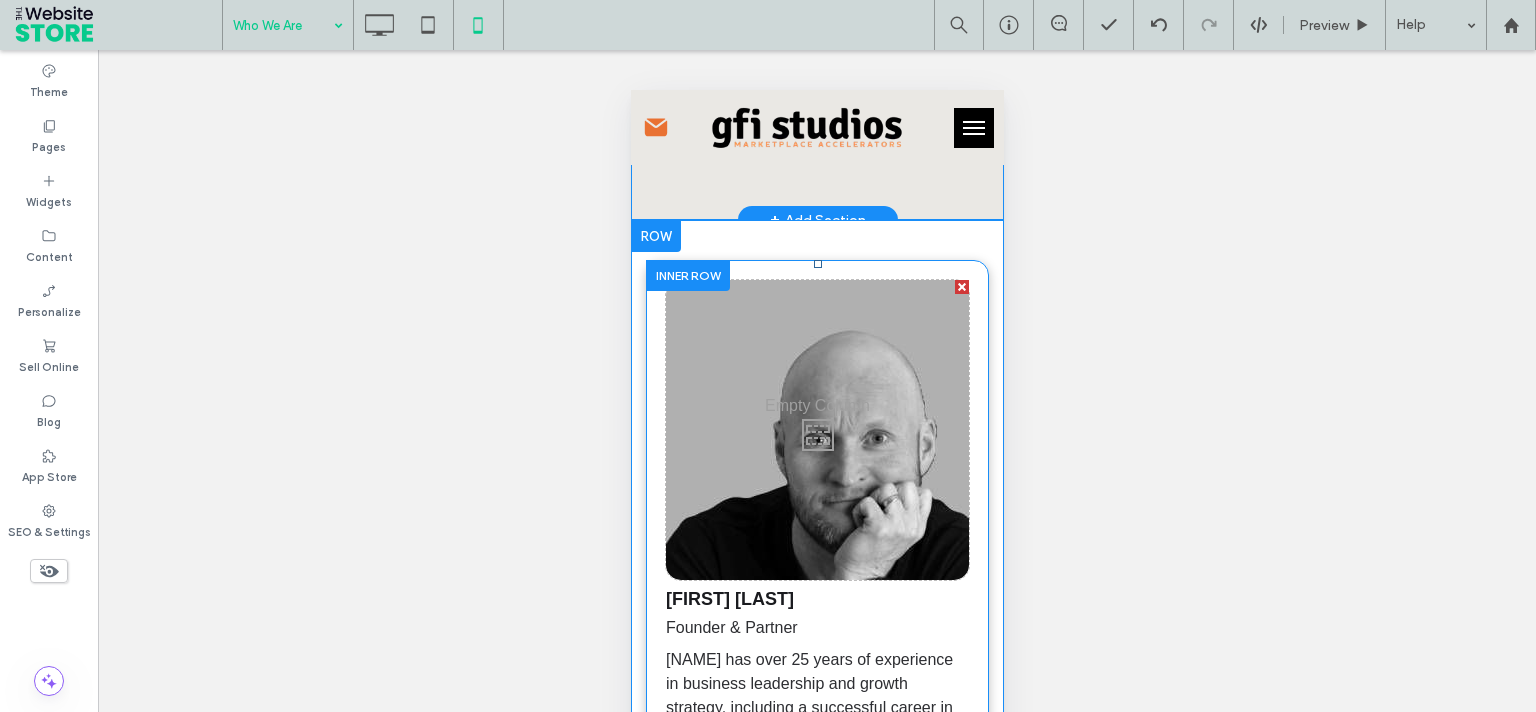 click on "Click To Paste" at bounding box center (816, 430) 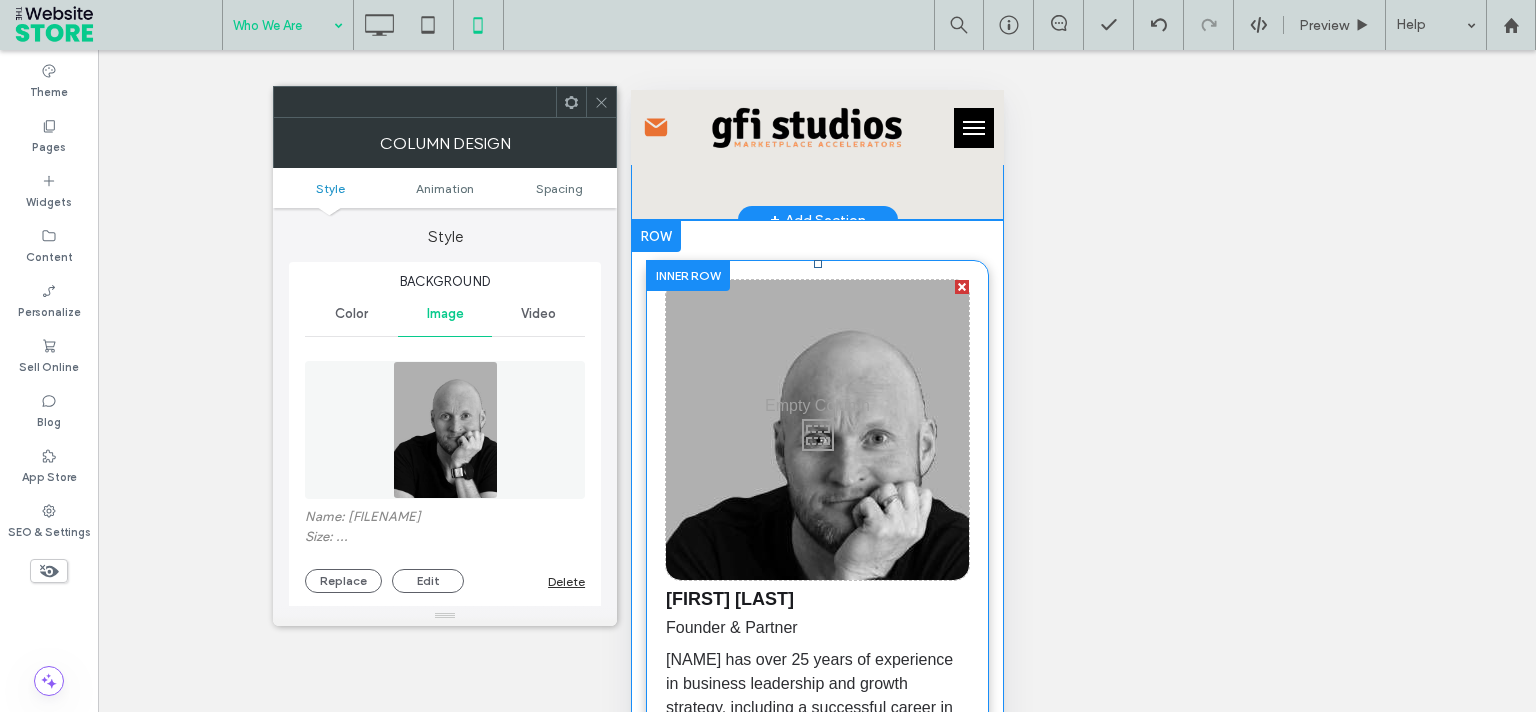 type on "**" 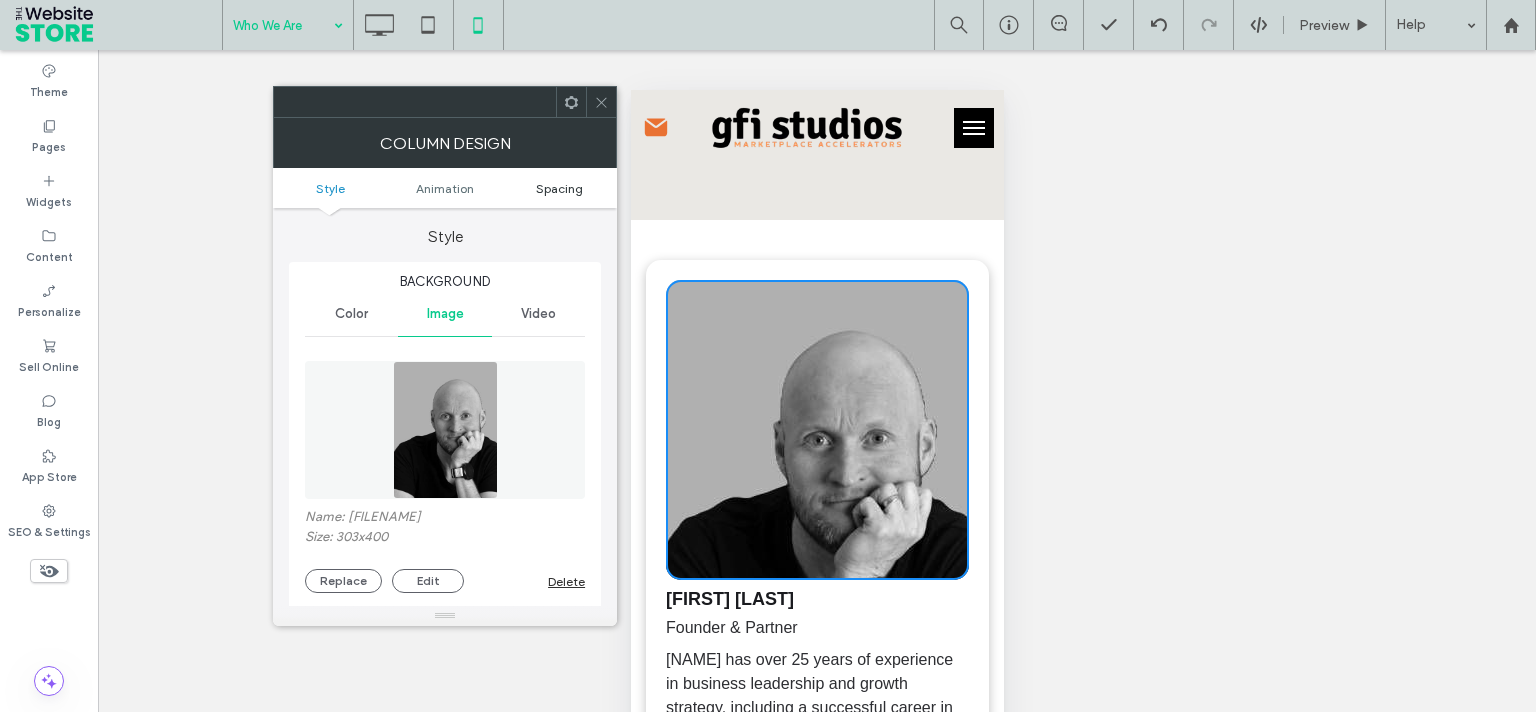 click on "Spacing" at bounding box center (559, 188) 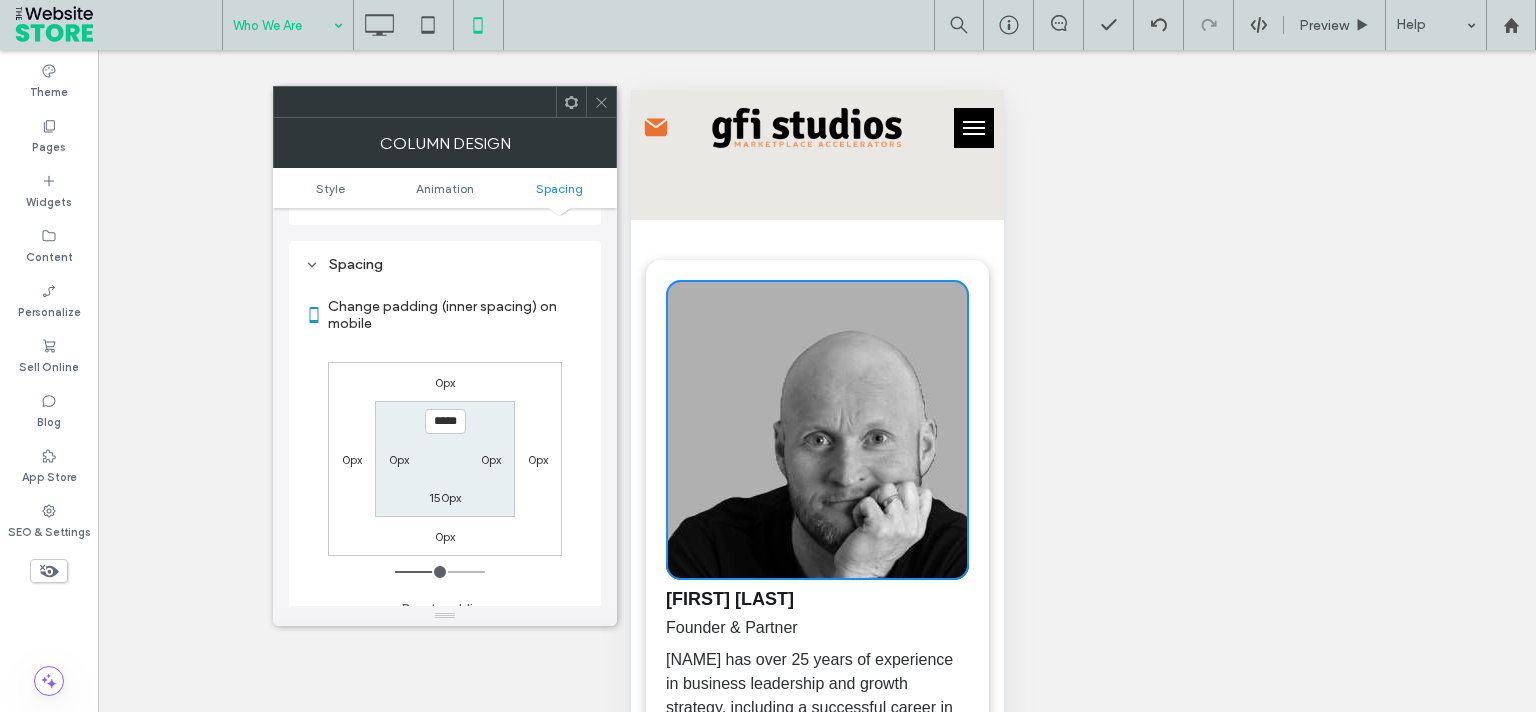 scroll, scrollTop: 1028, scrollLeft: 0, axis: vertical 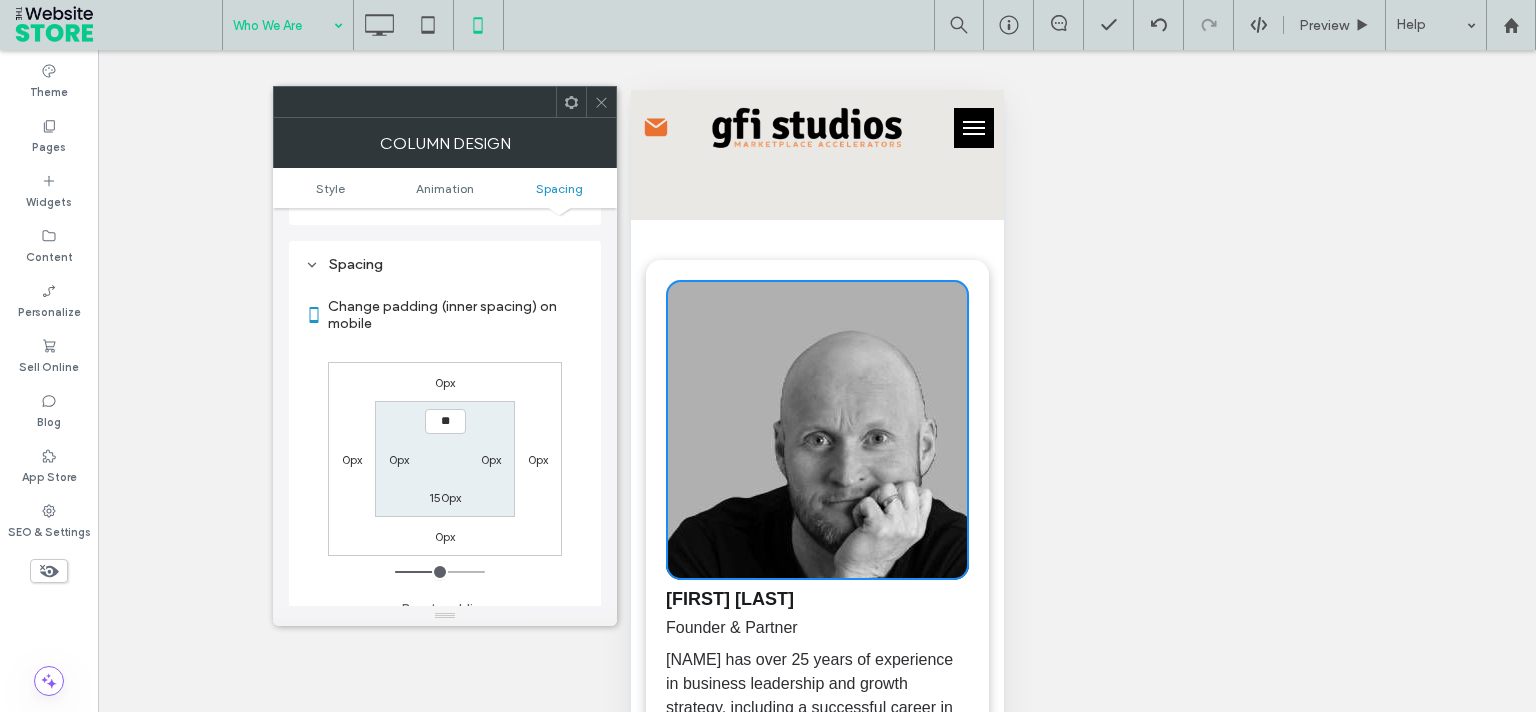 type on "***" 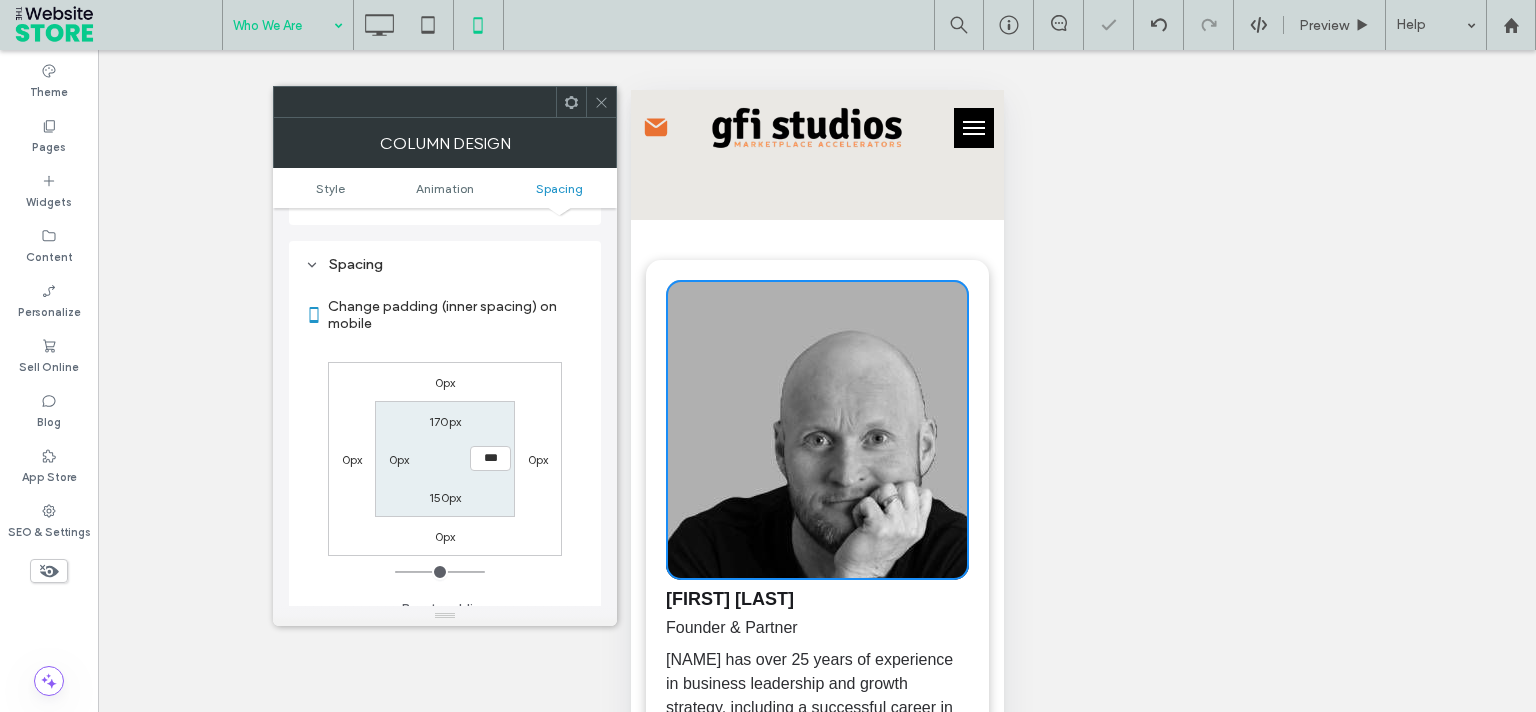 type on "***" 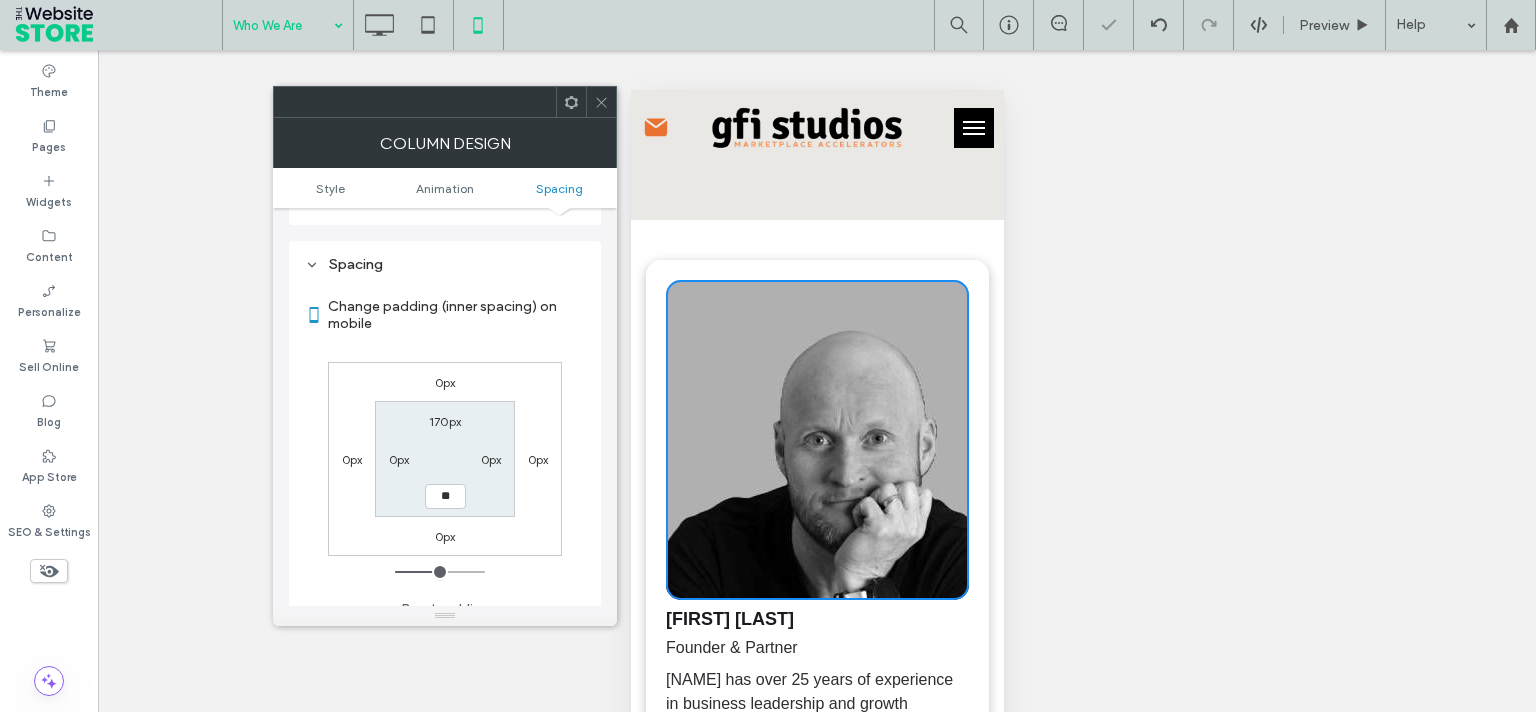 type on "***" 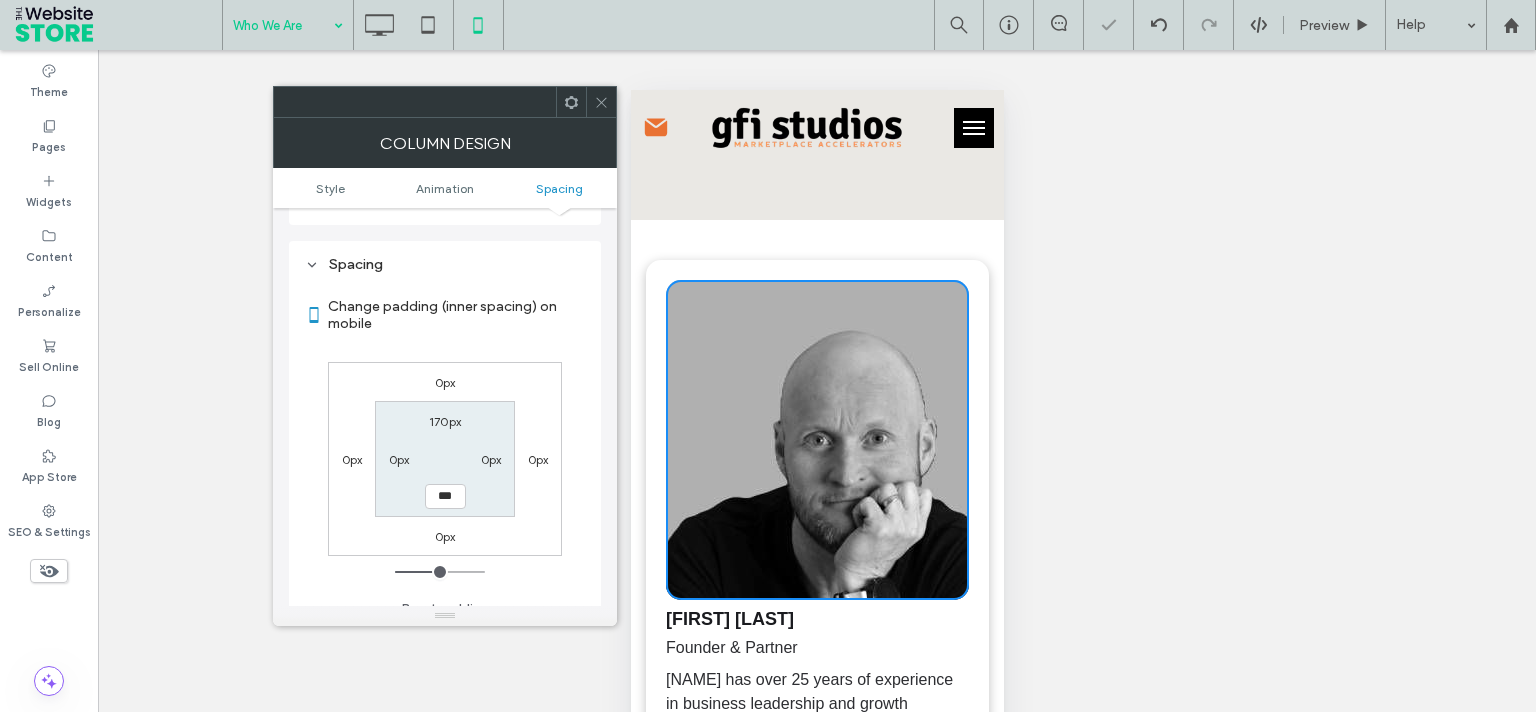 type on "***" 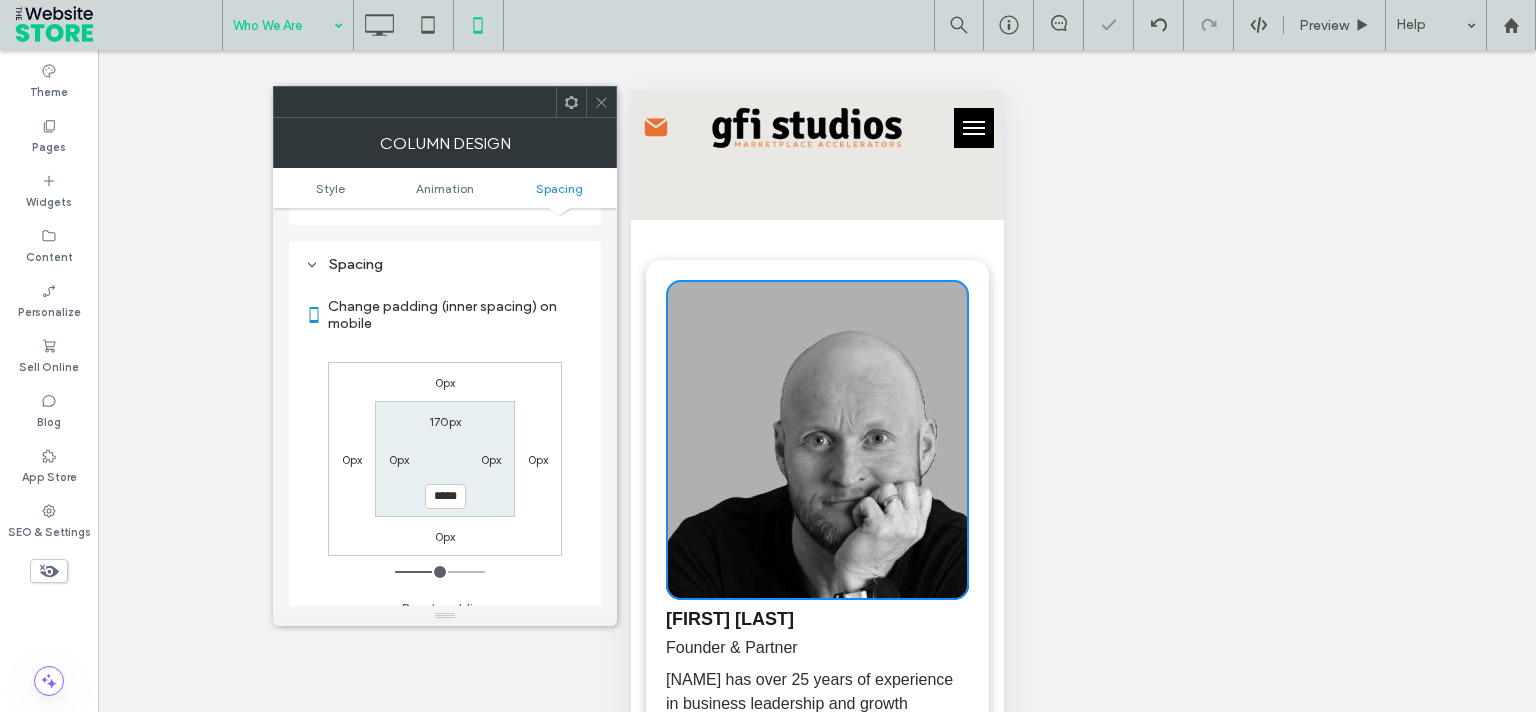 type on "*****" 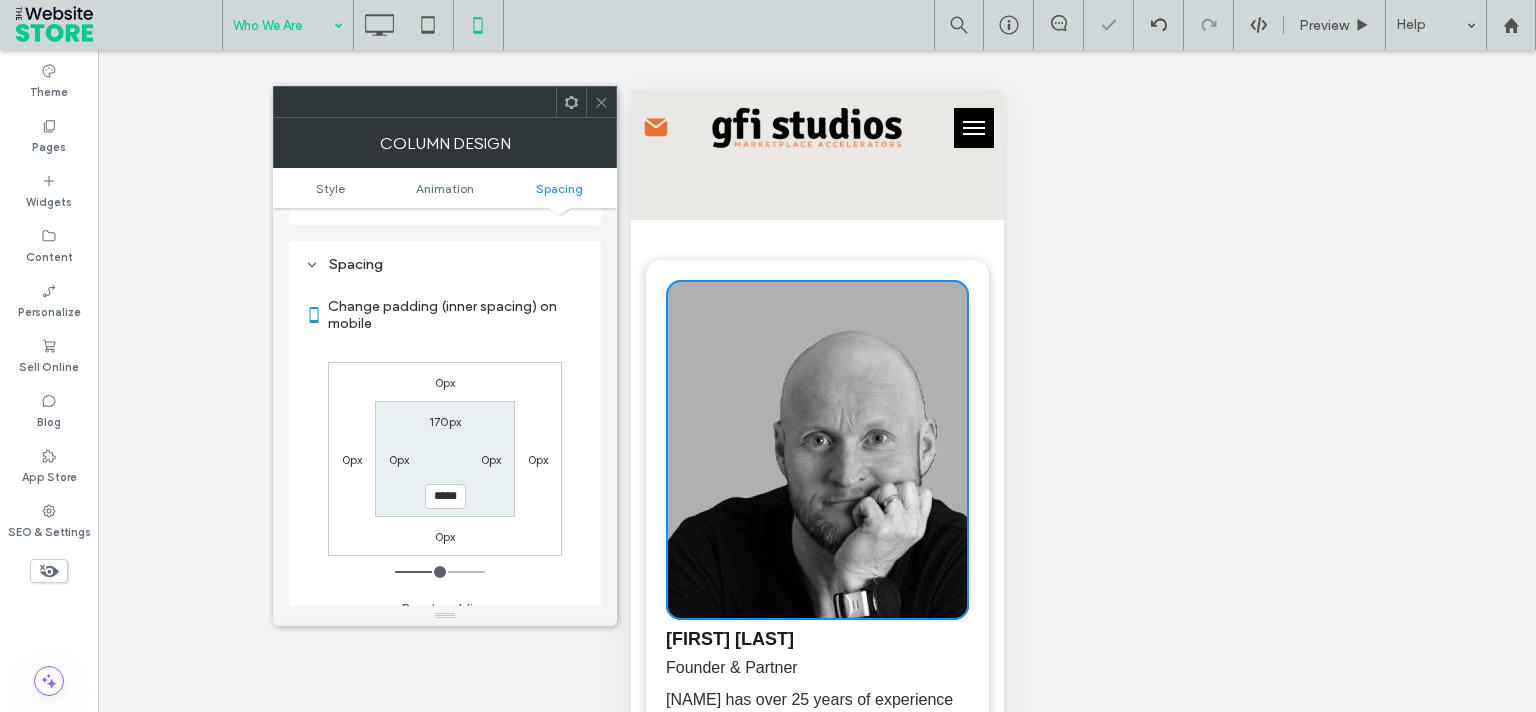 click 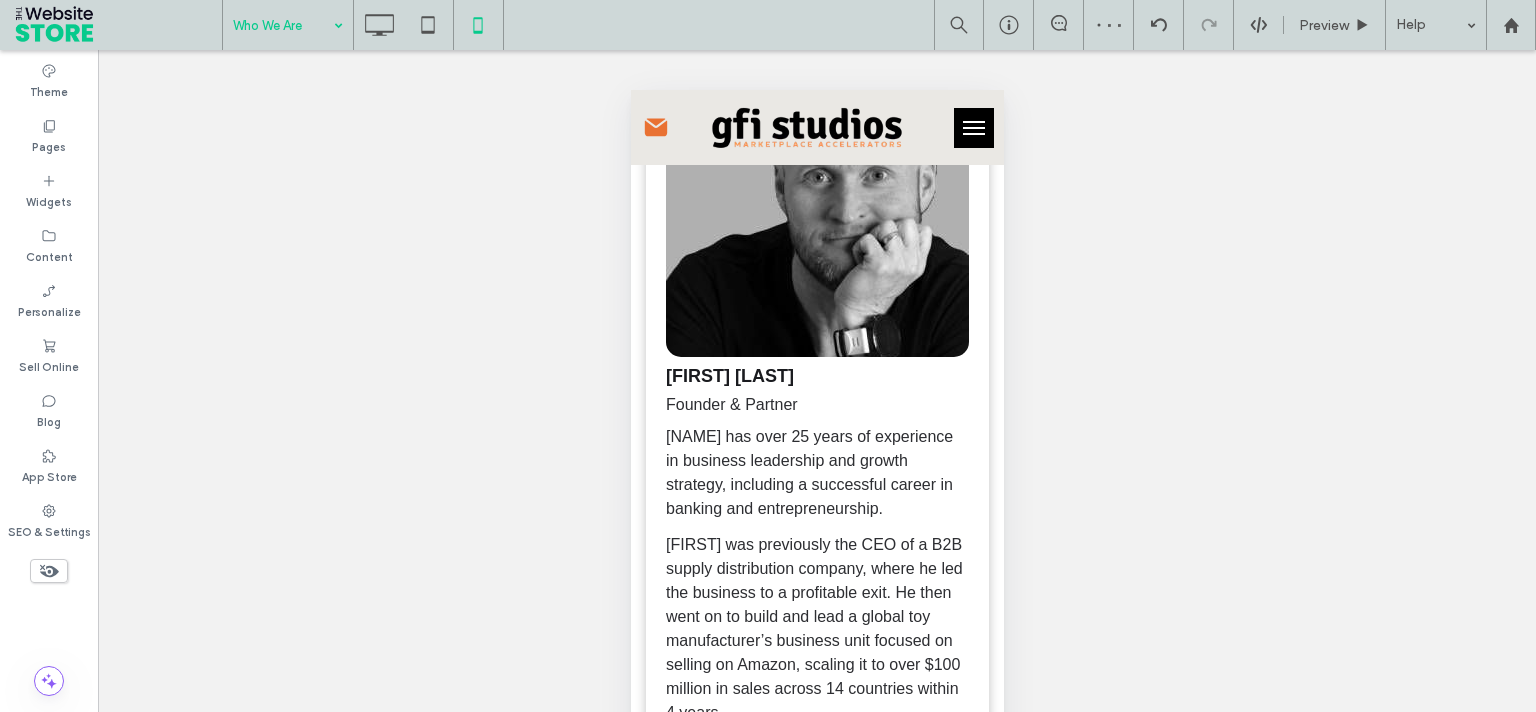 scroll, scrollTop: 934, scrollLeft: 0, axis: vertical 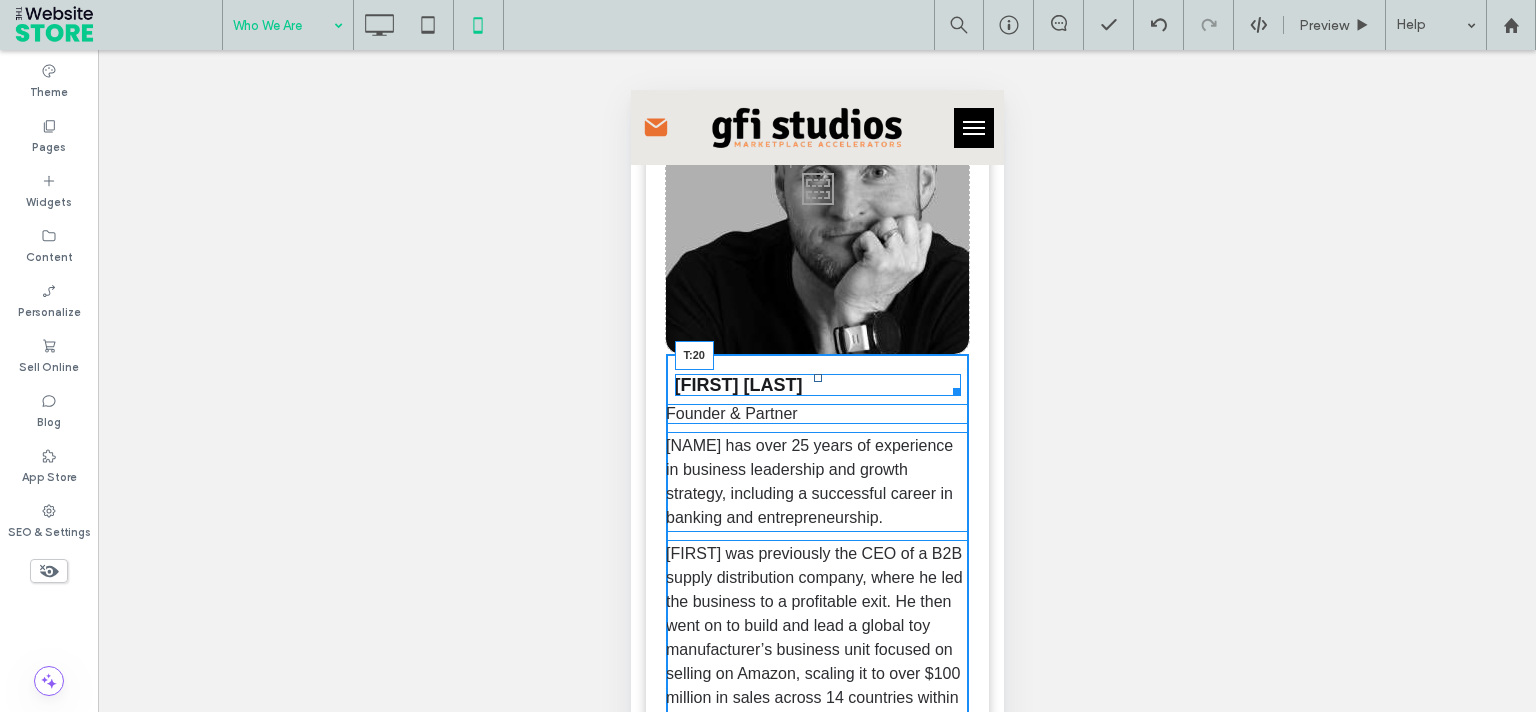 drag, startPoint x: 807, startPoint y: 365, endPoint x: 810, endPoint y: 377, distance: 12.369317 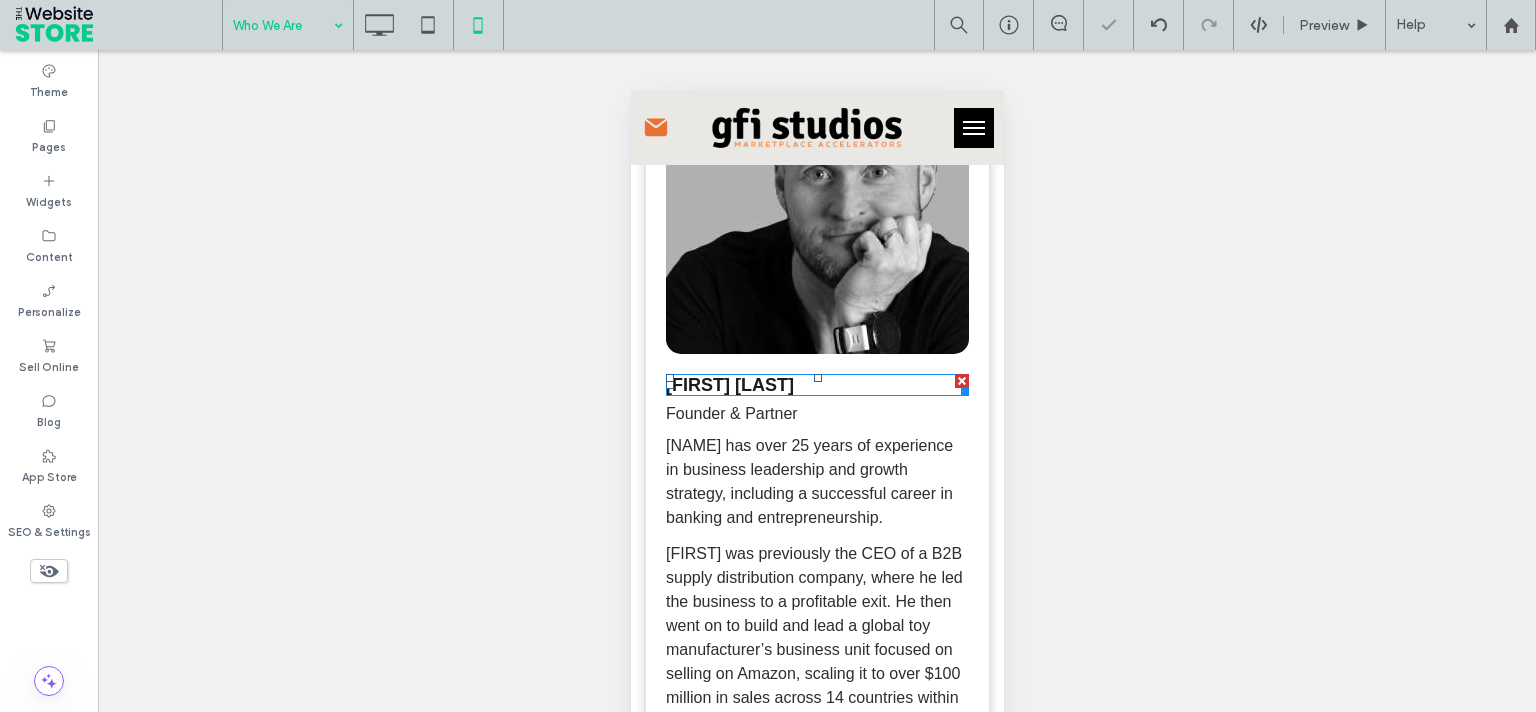 click on "[FIRST] [LAST]" at bounding box center [816, 385] 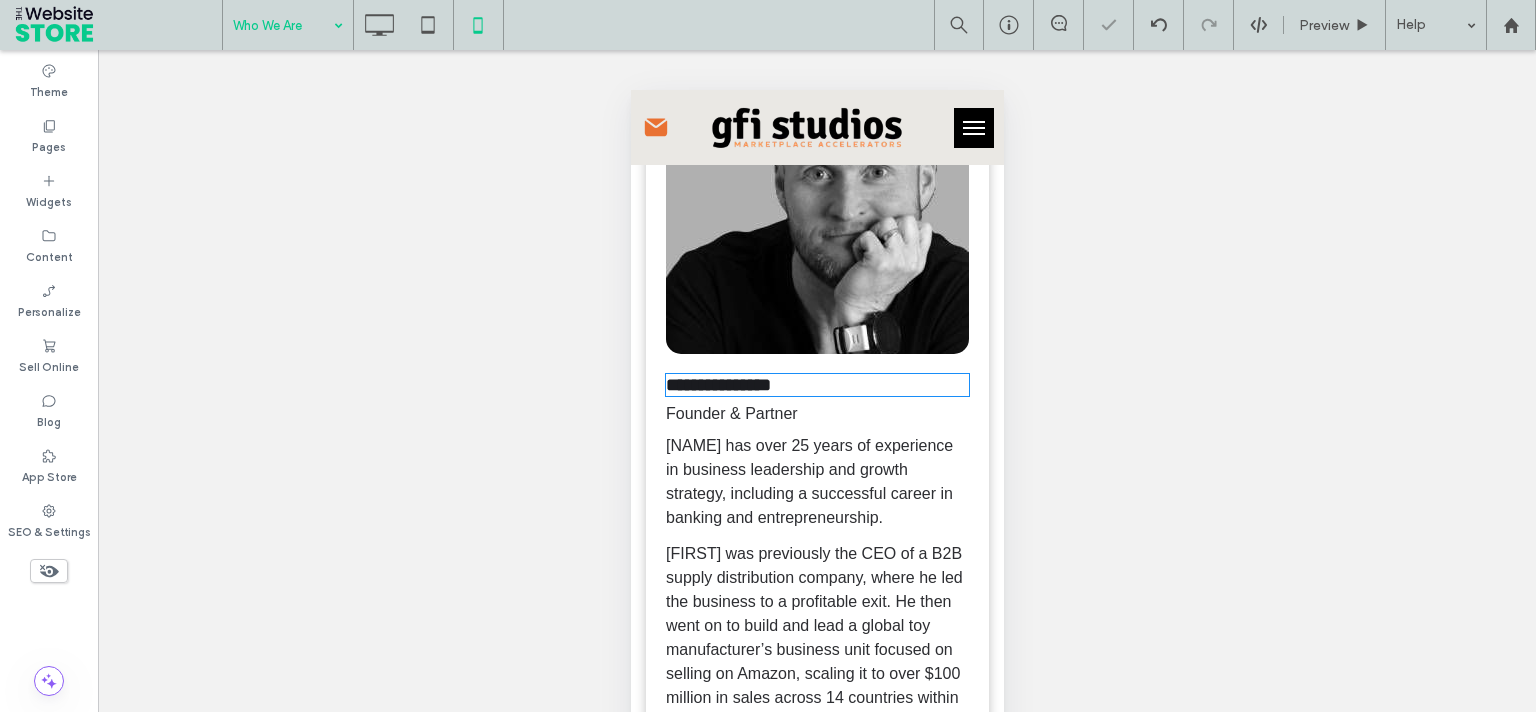 scroll, scrollTop: 933, scrollLeft: 0, axis: vertical 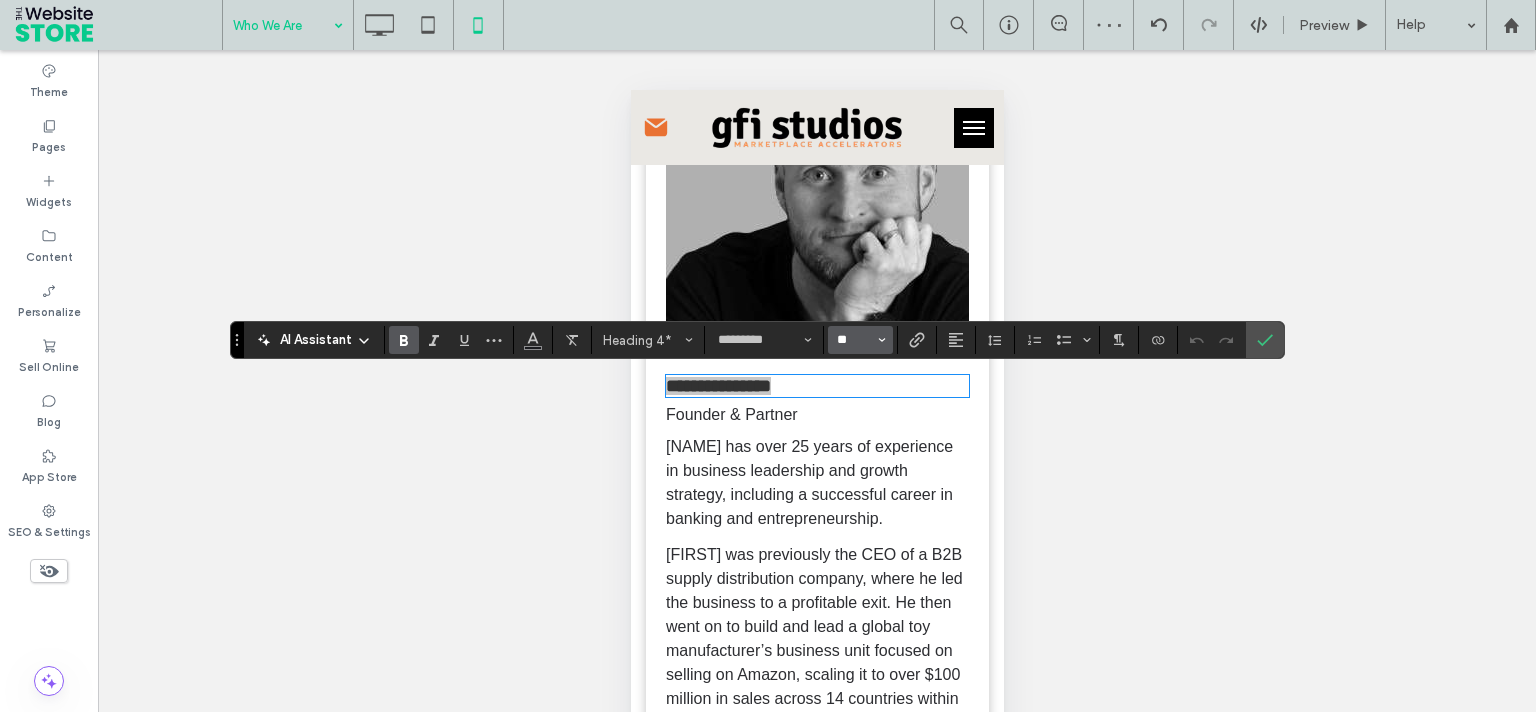 click on "**" at bounding box center [854, 340] 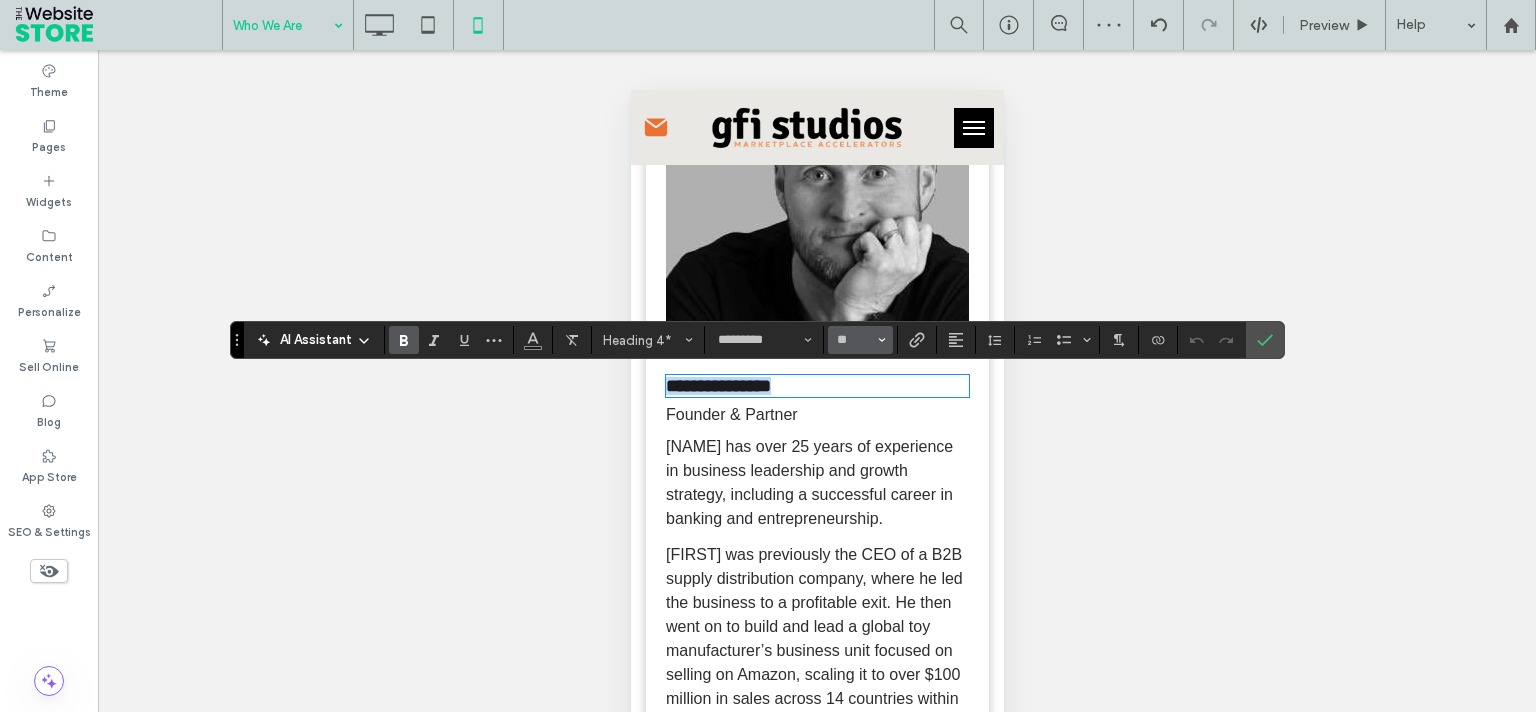 type on "**" 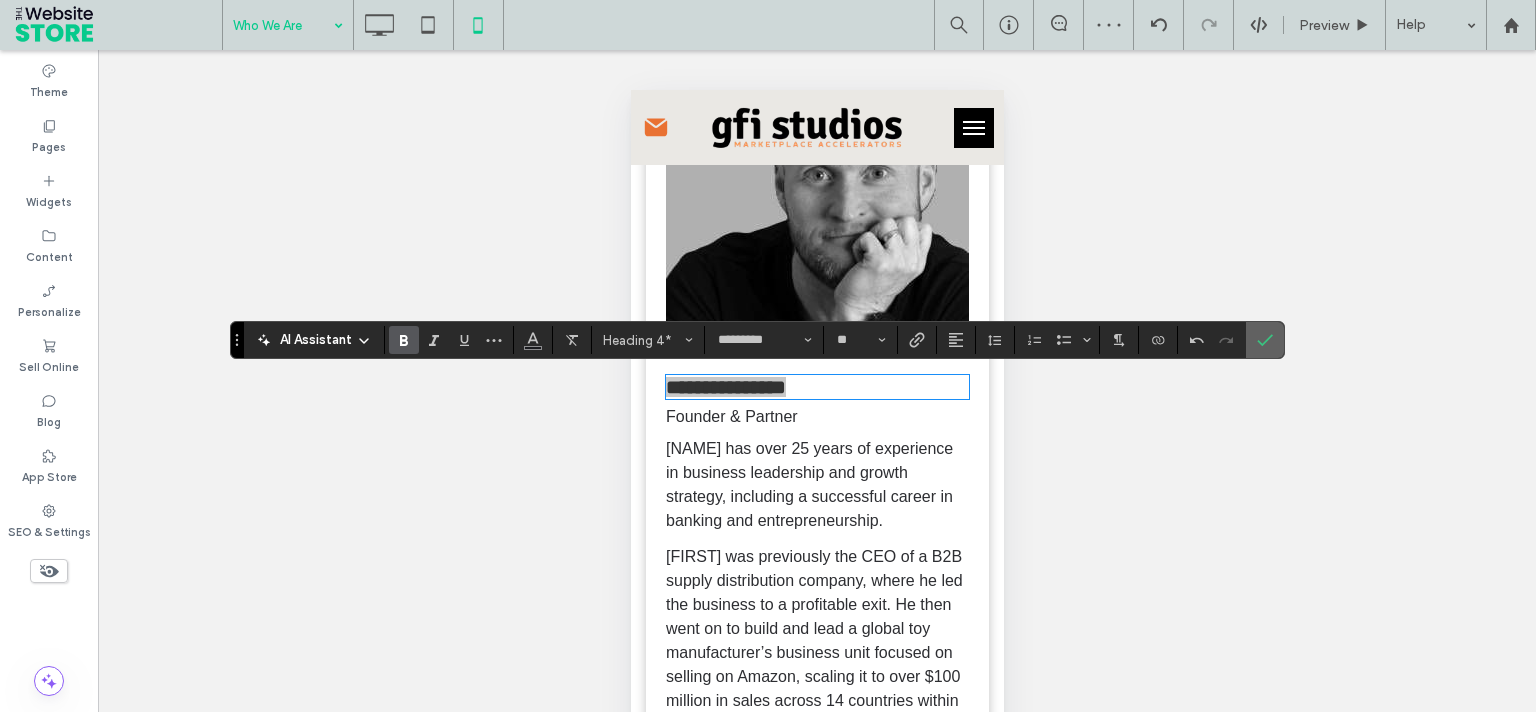 scroll, scrollTop: 934, scrollLeft: 0, axis: vertical 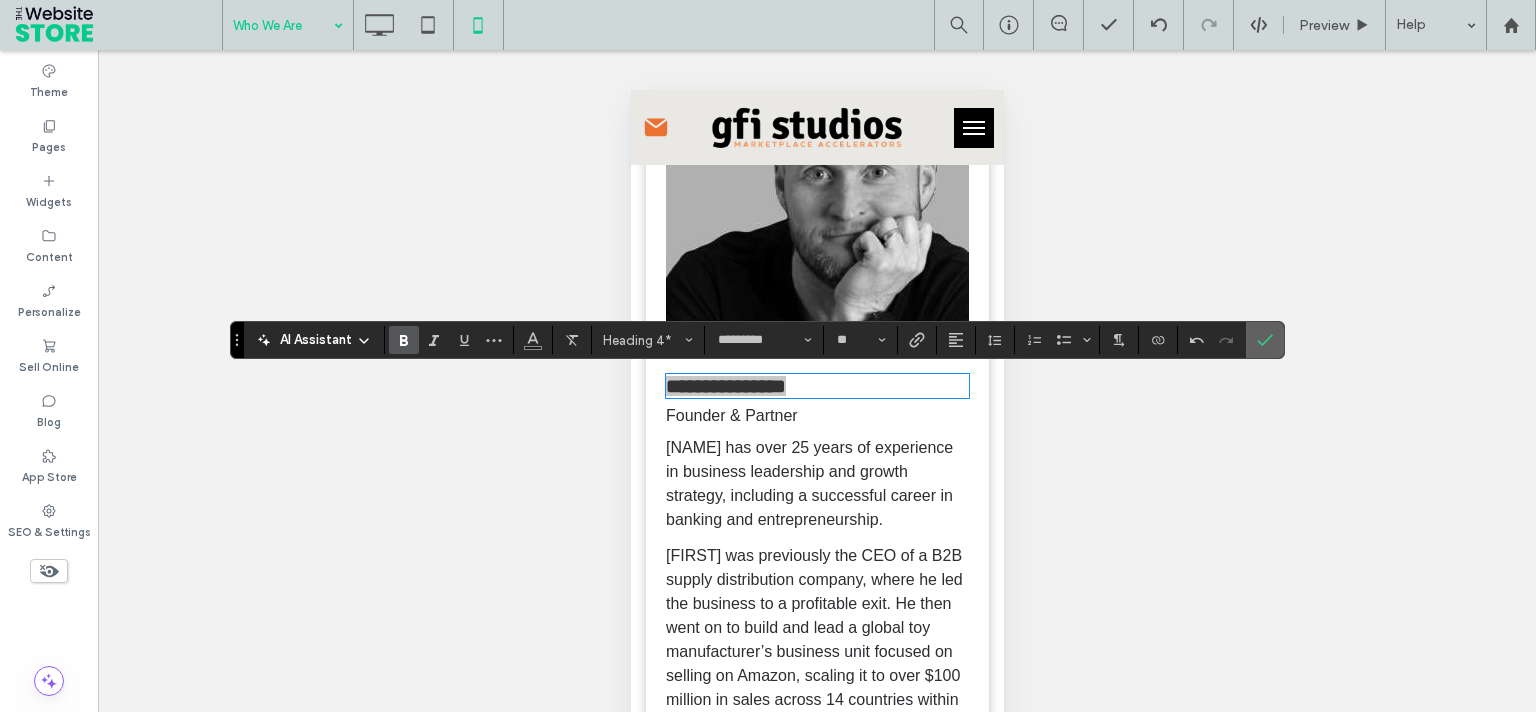 click 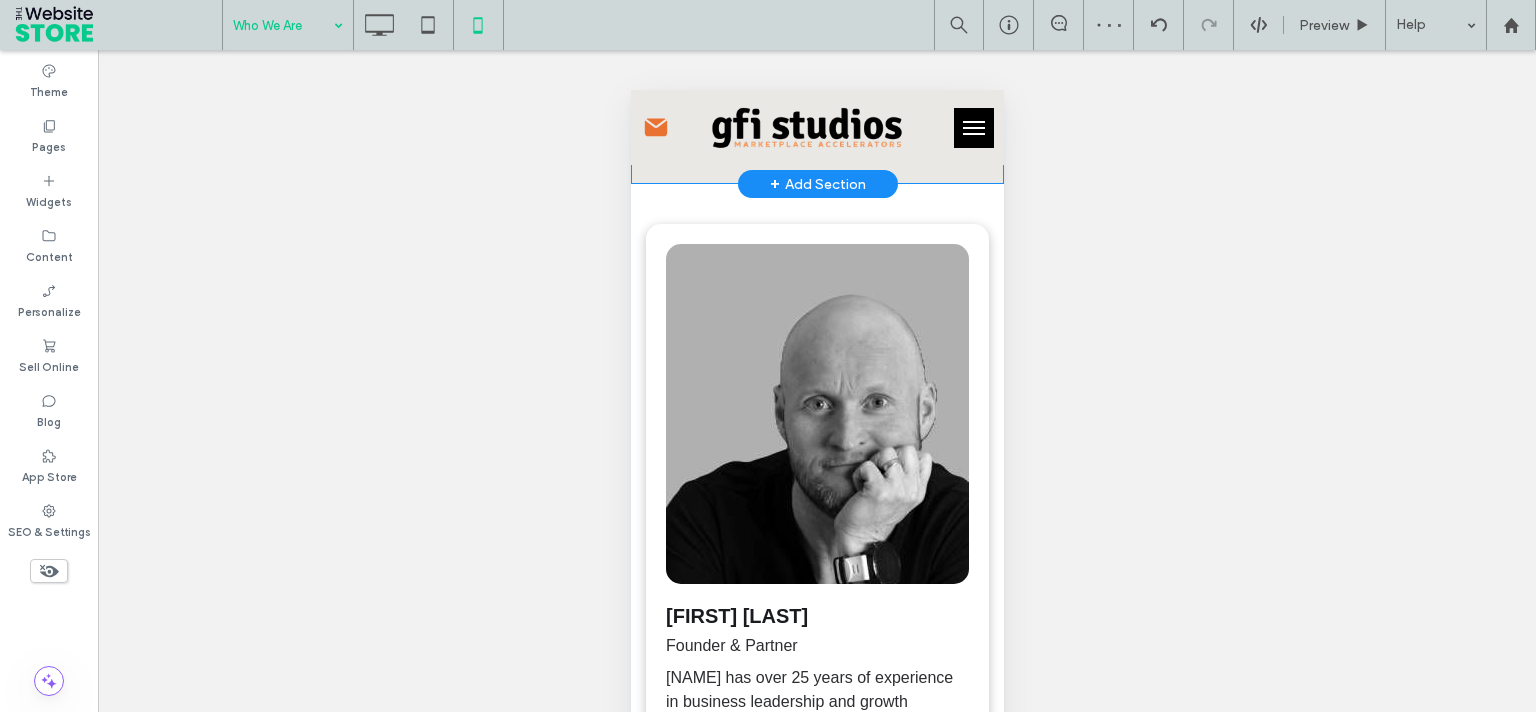scroll, scrollTop: 631, scrollLeft: 0, axis: vertical 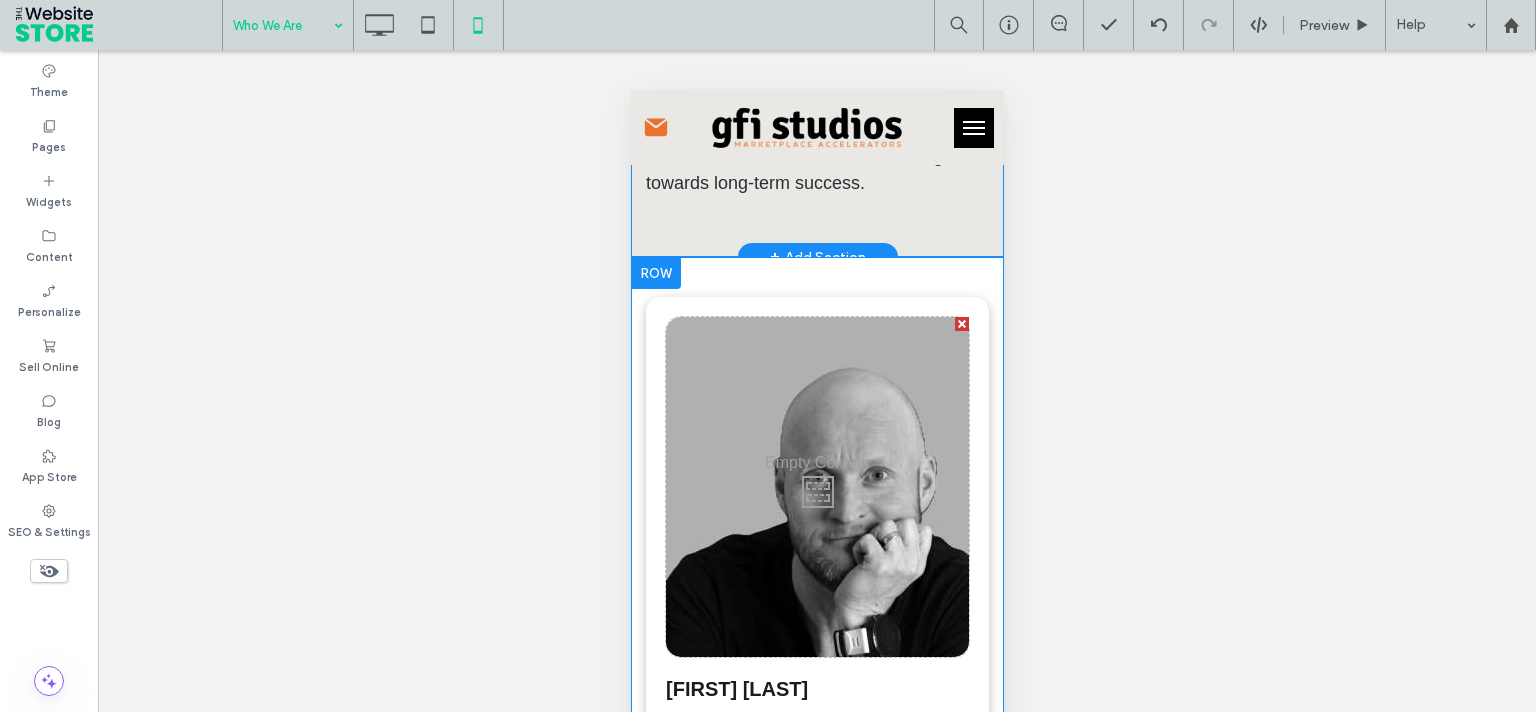click at bounding box center (655, 273) 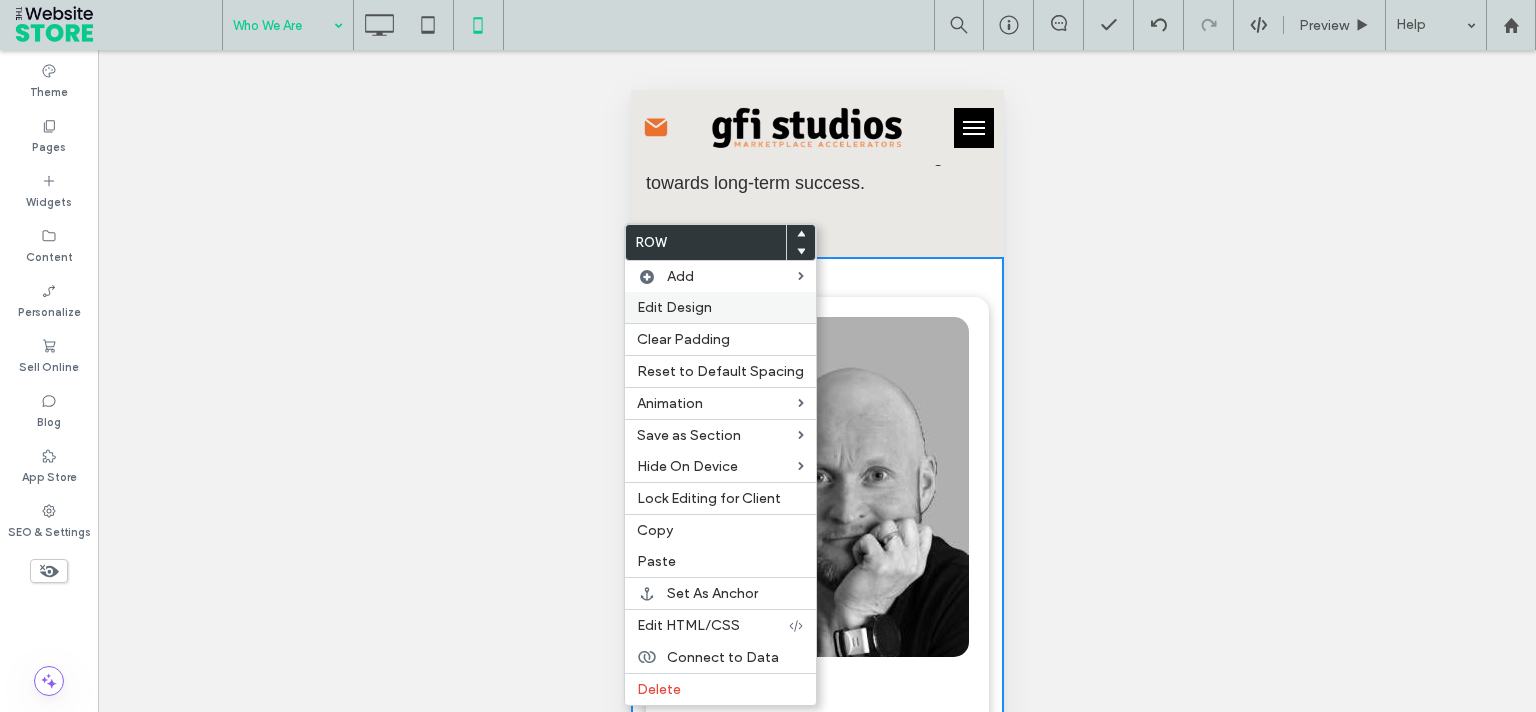 click on "Edit Design" at bounding box center (674, 307) 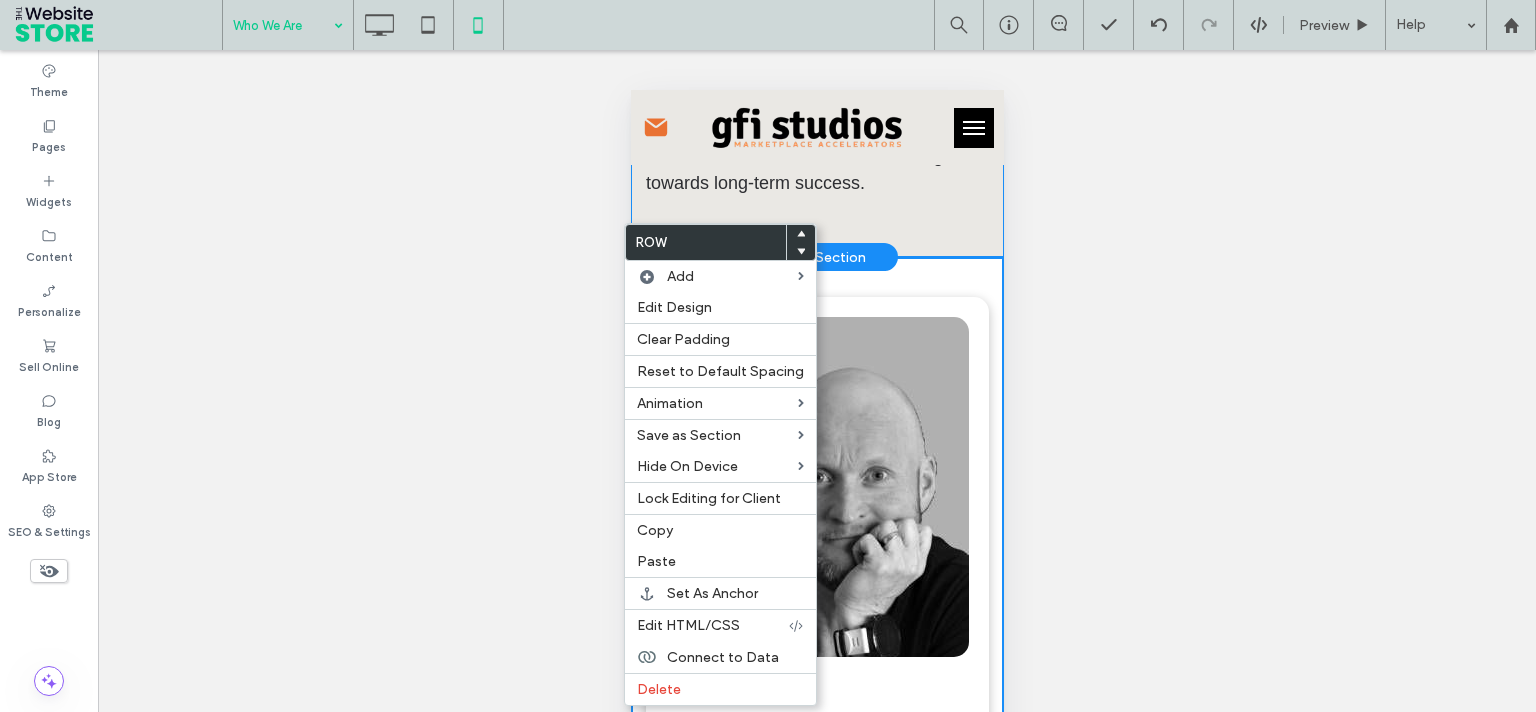 scroll, scrollTop: 428, scrollLeft: 0, axis: vertical 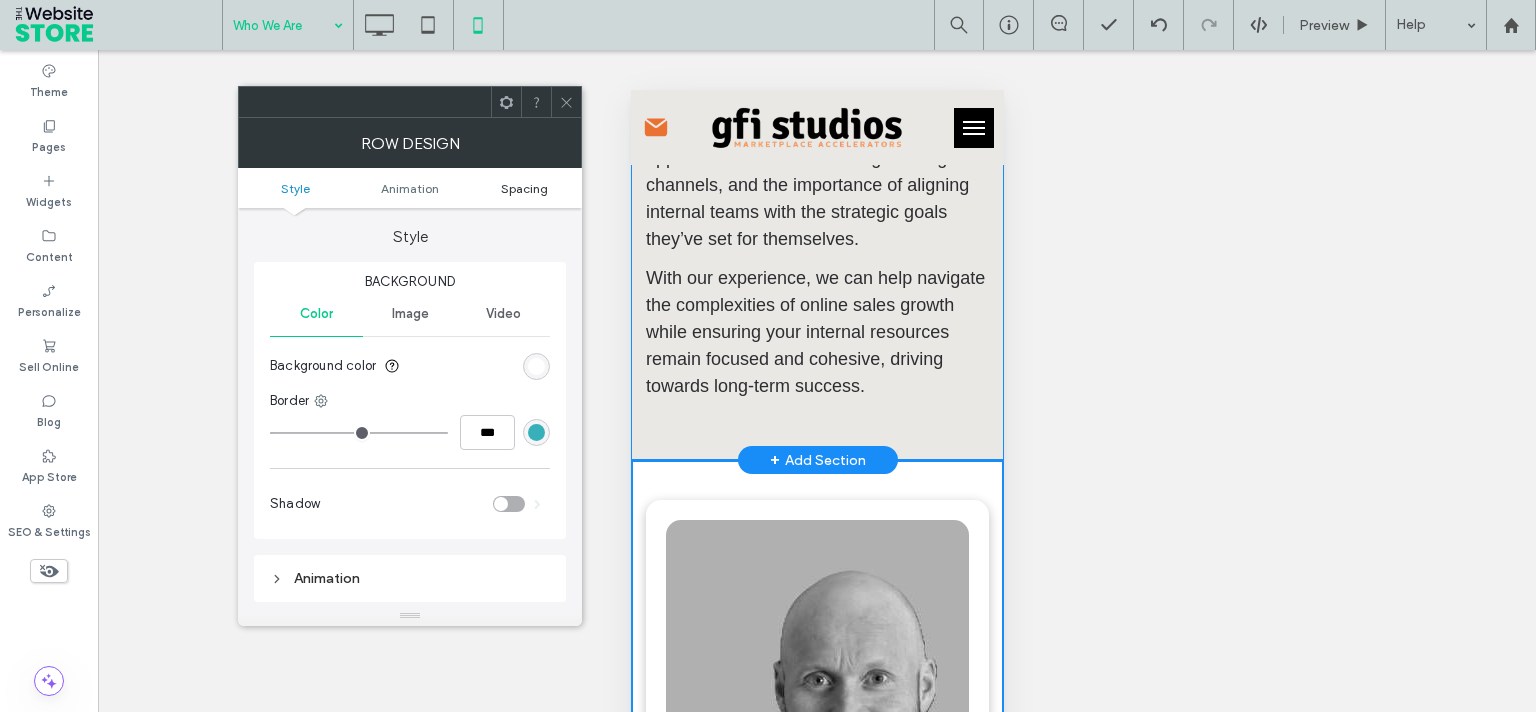 click on "Spacing" at bounding box center [524, 188] 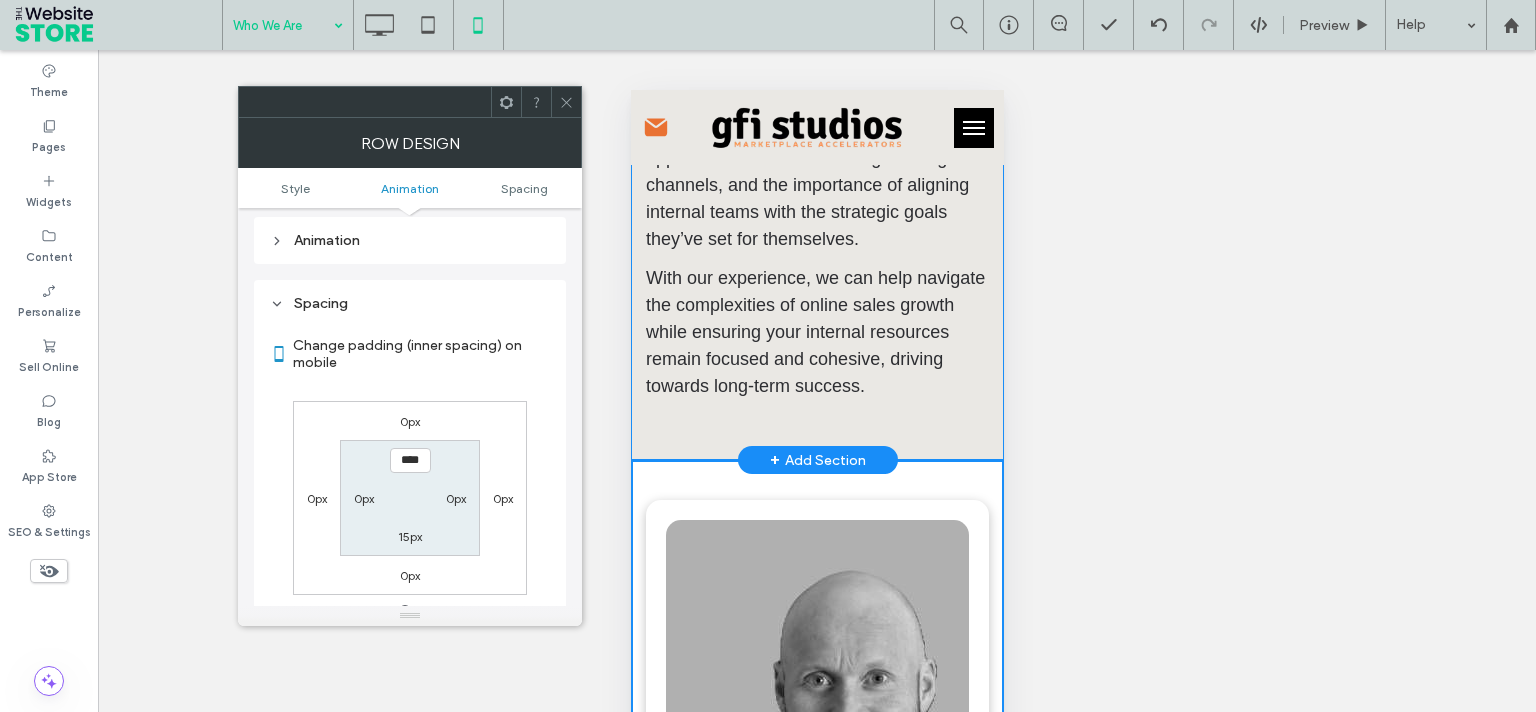 scroll, scrollTop: 394, scrollLeft: 0, axis: vertical 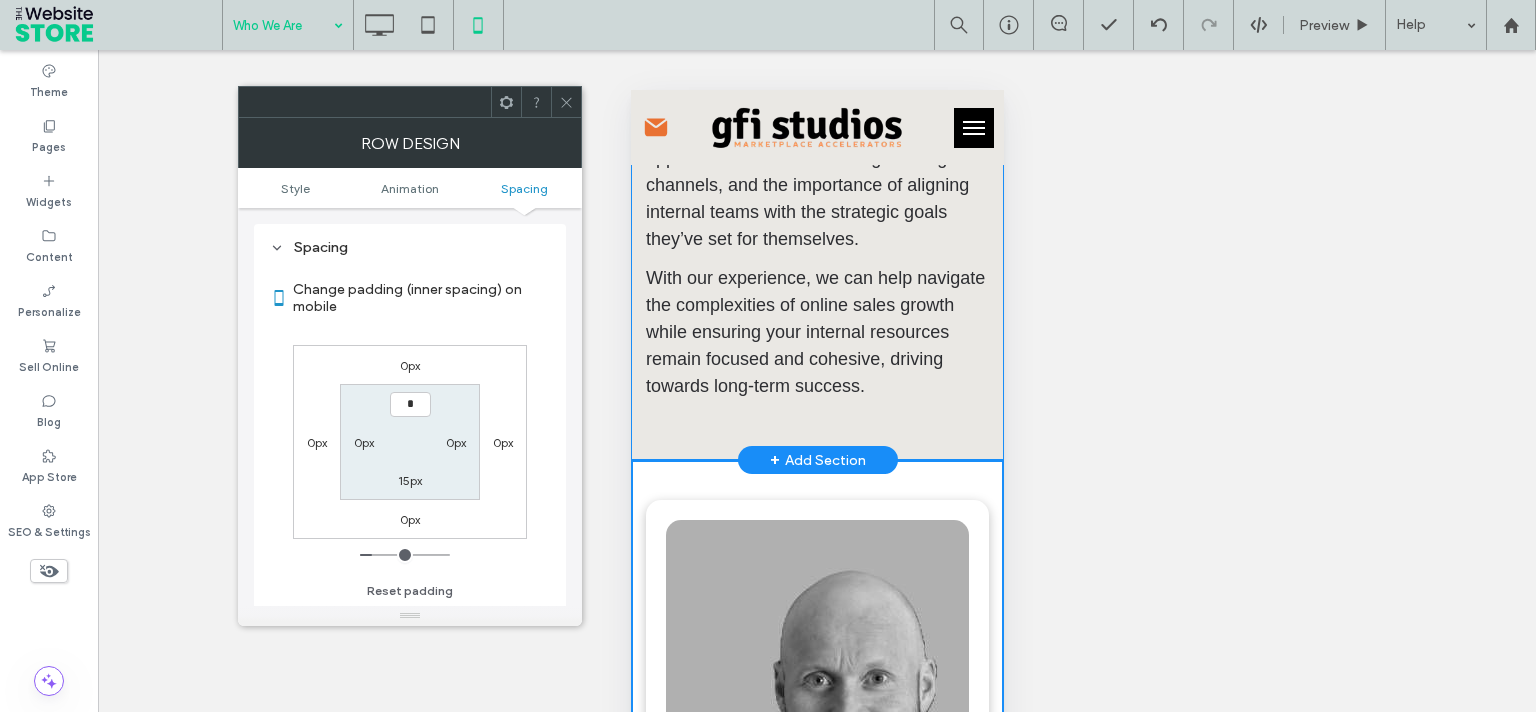 type on "**" 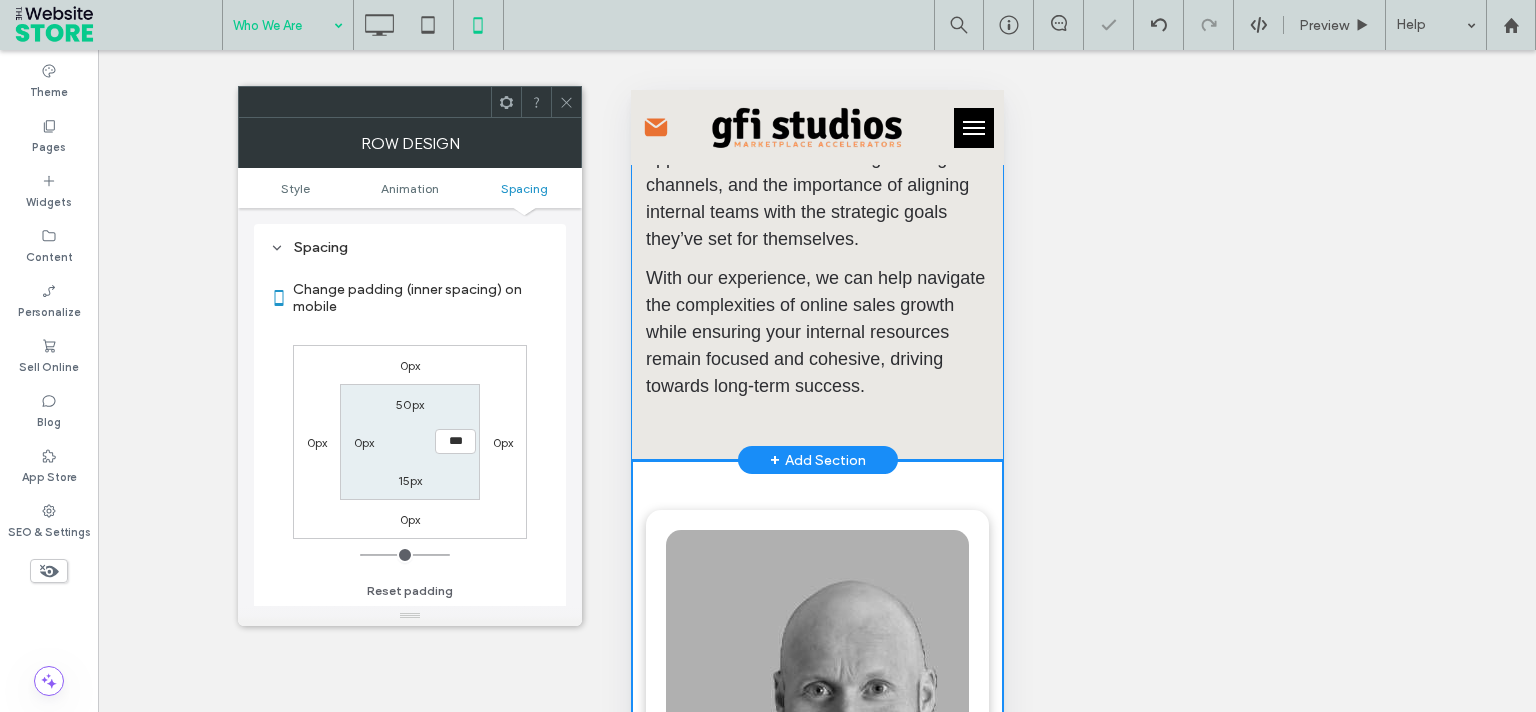 type on "**" 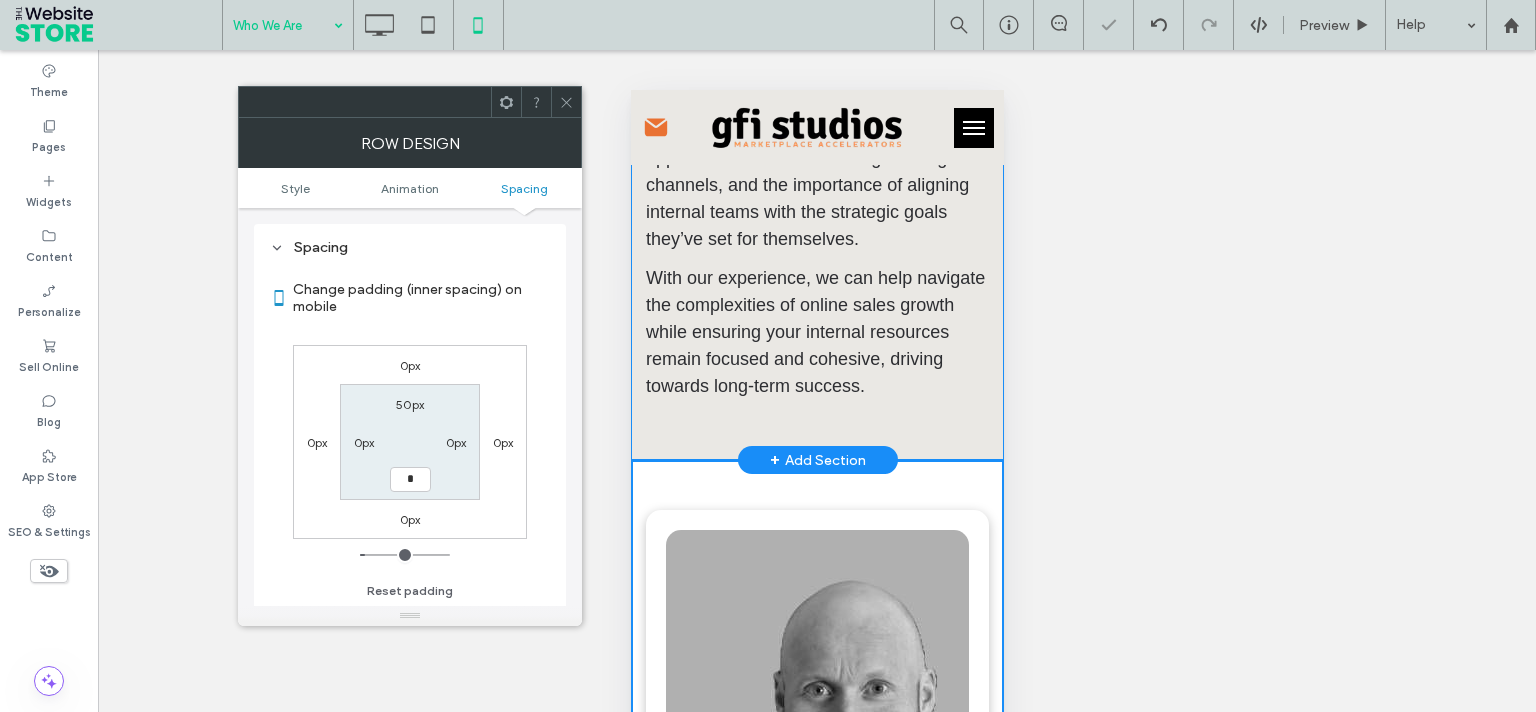 type on "**" 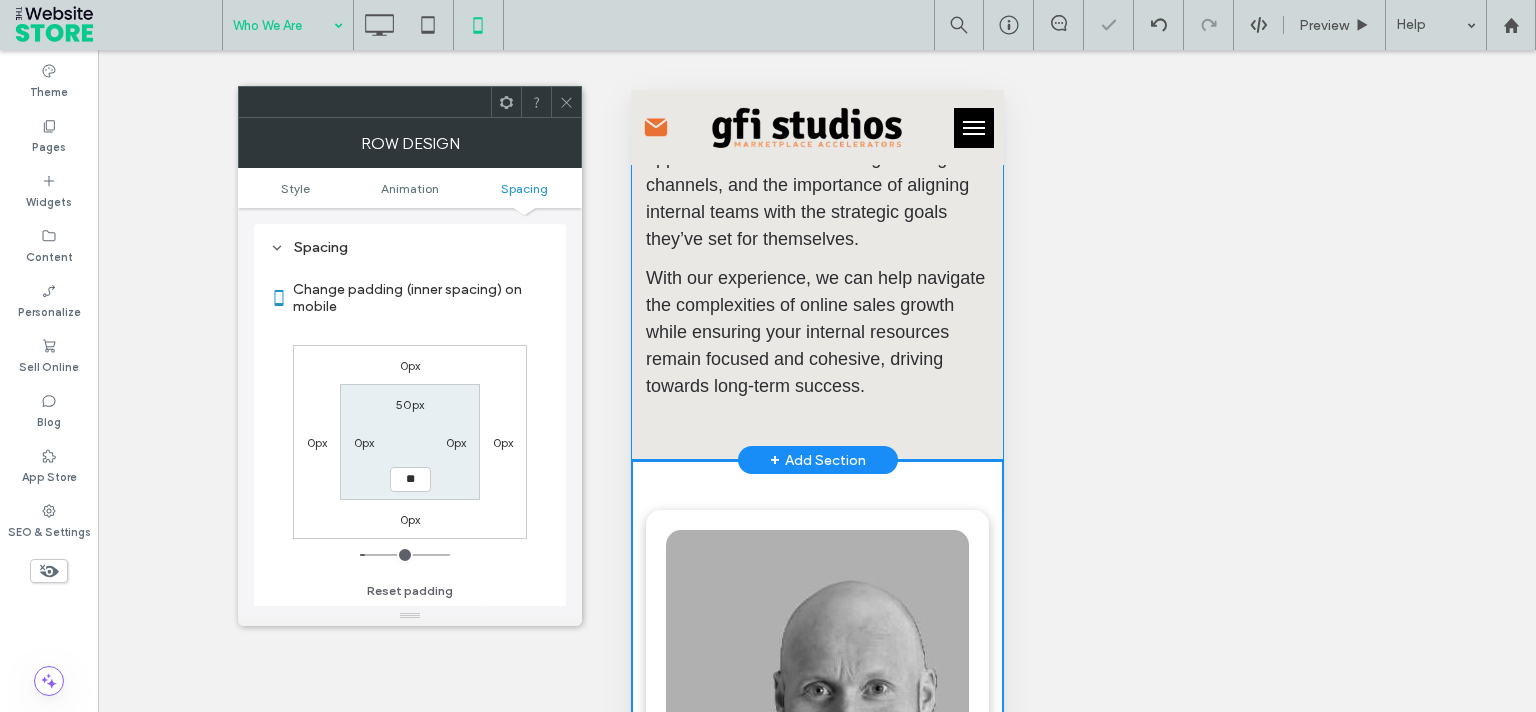 type on "**" 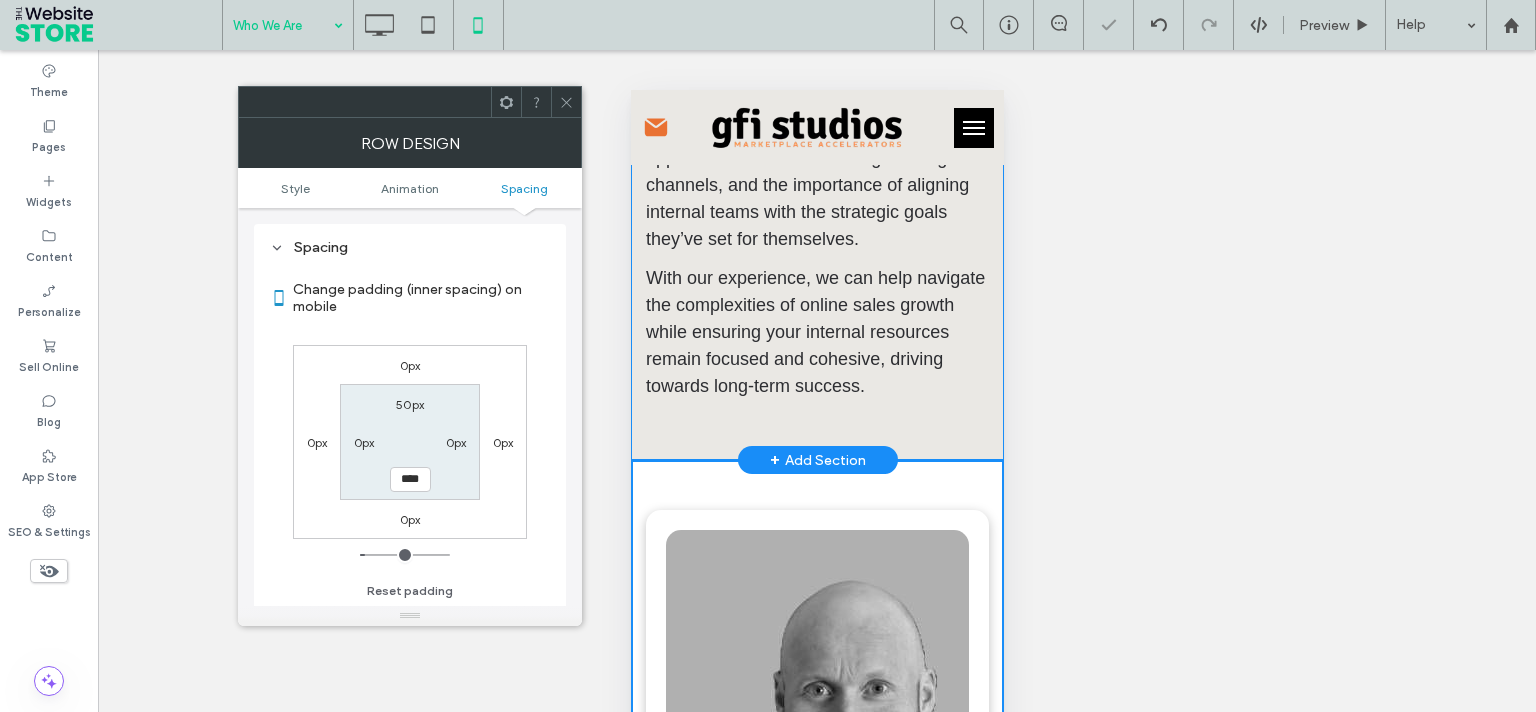 type on "****" 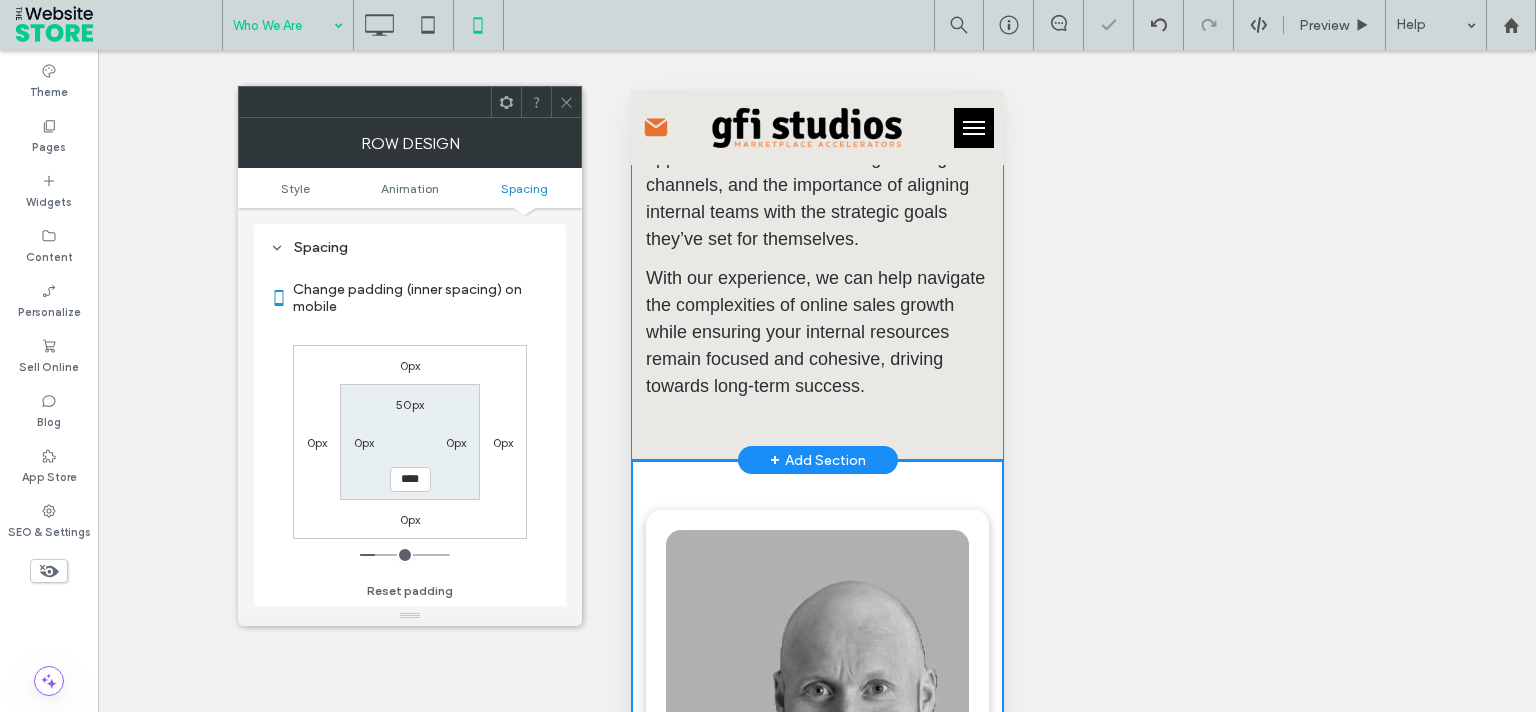 click 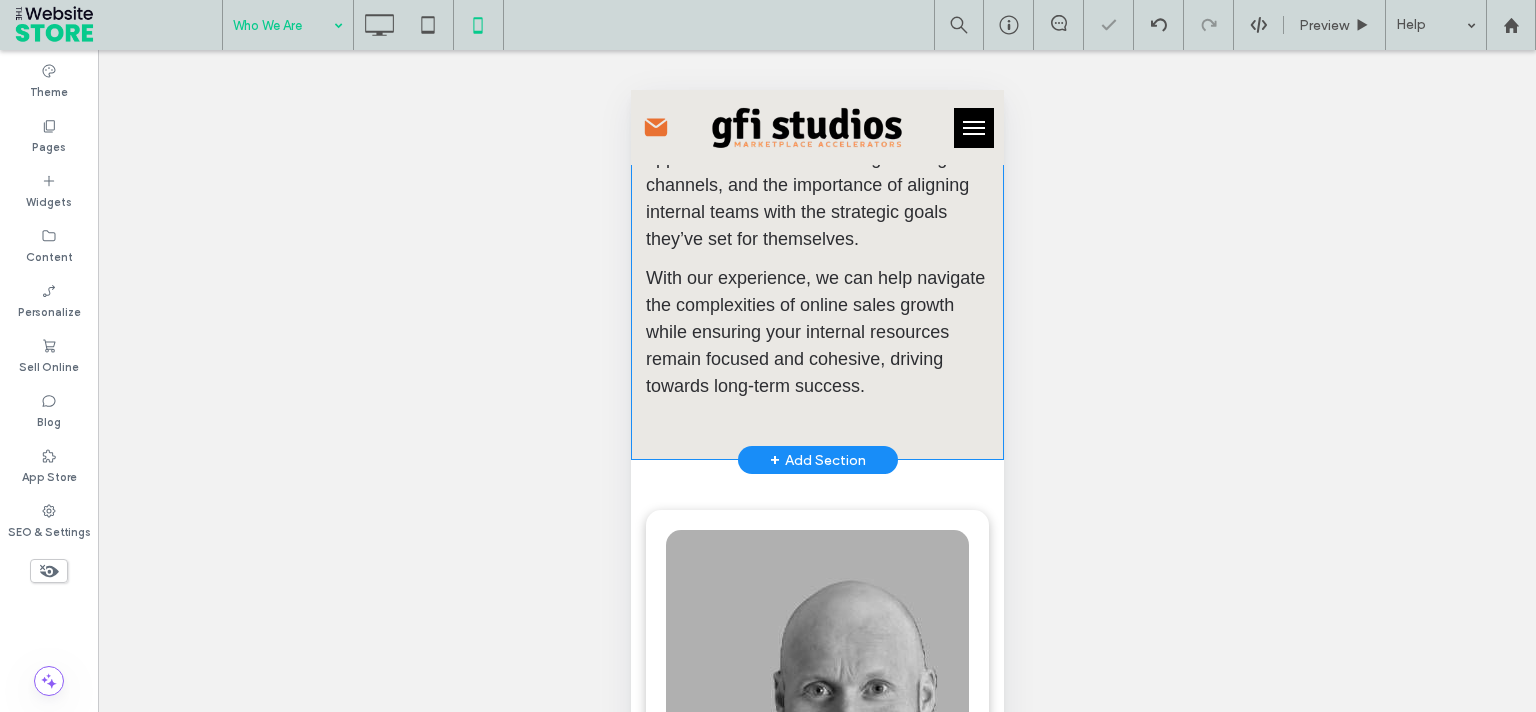 scroll, scrollTop: 1484, scrollLeft: 0, axis: vertical 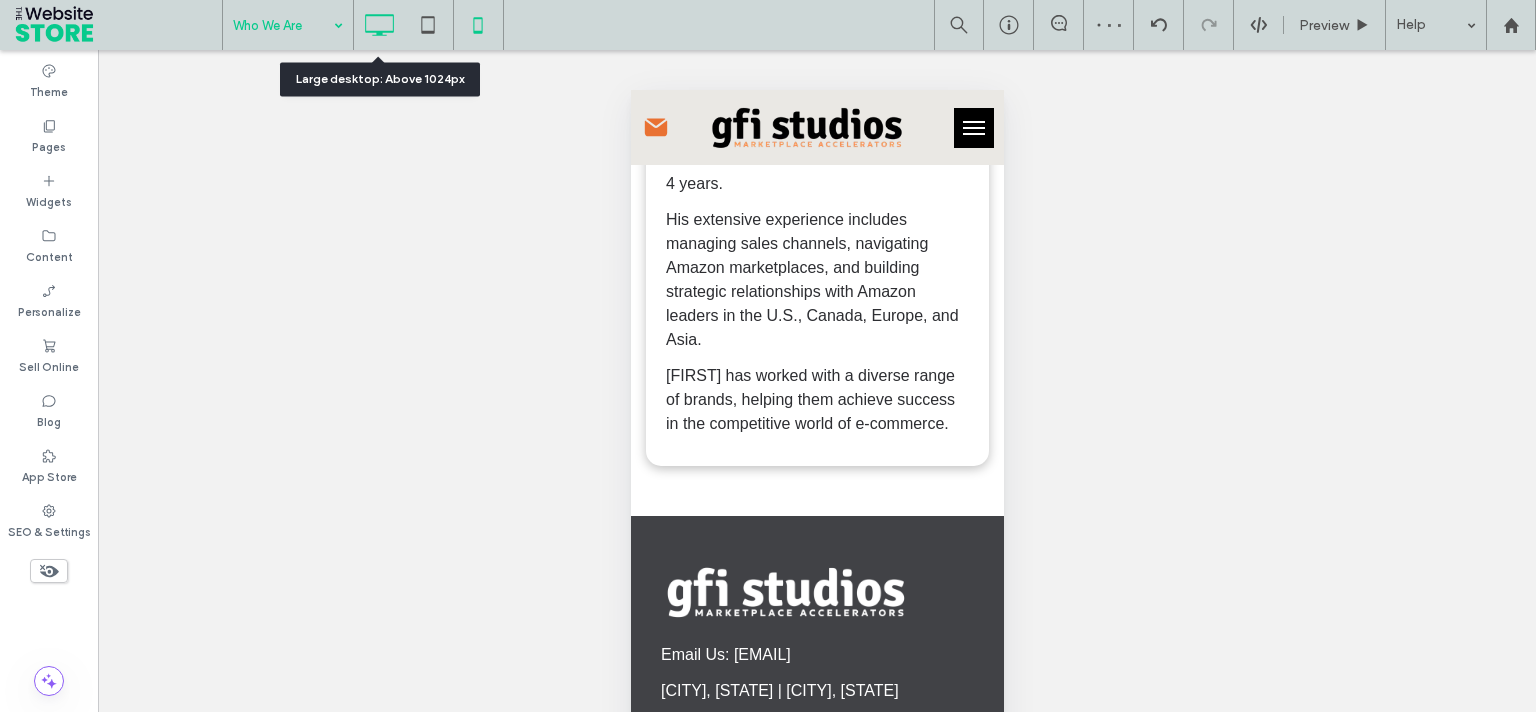 click 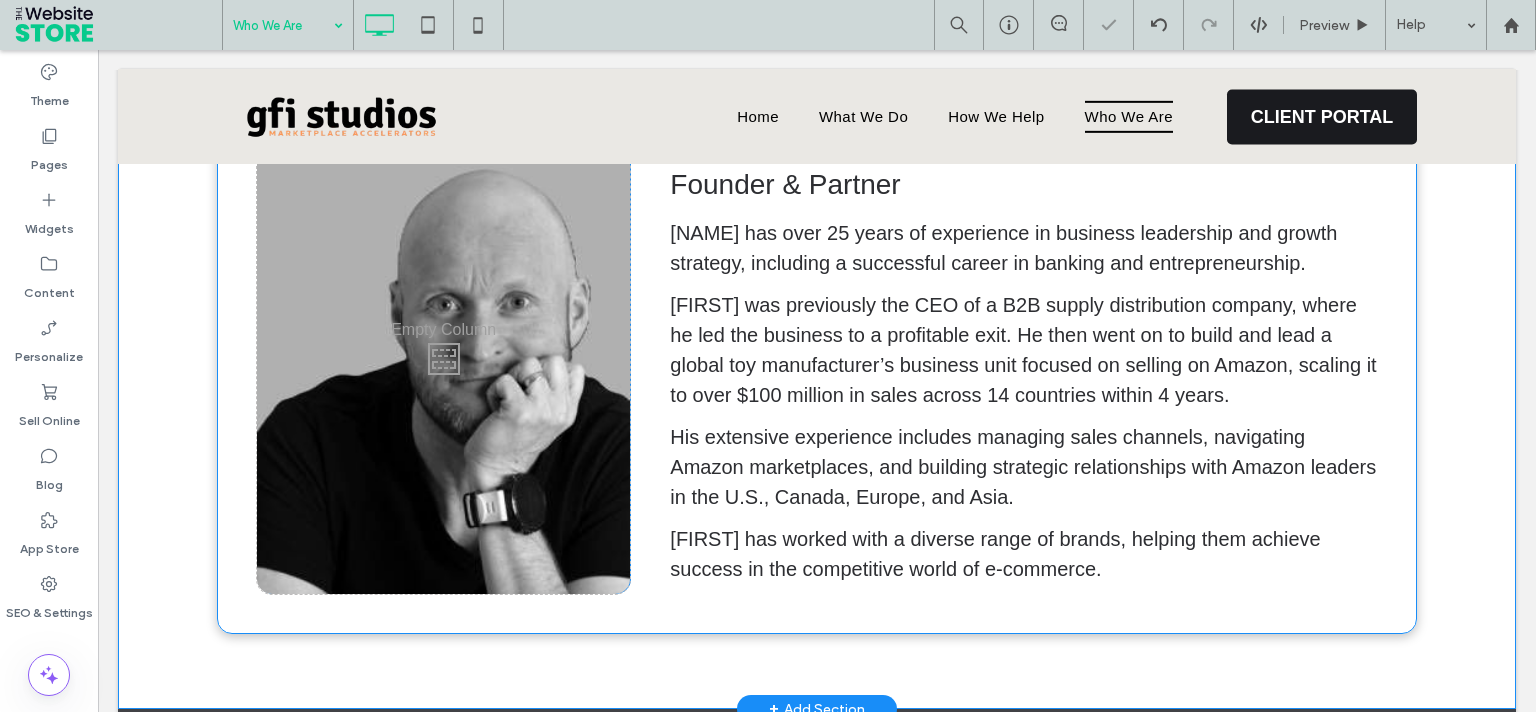 scroll, scrollTop: 501, scrollLeft: 0, axis: vertical 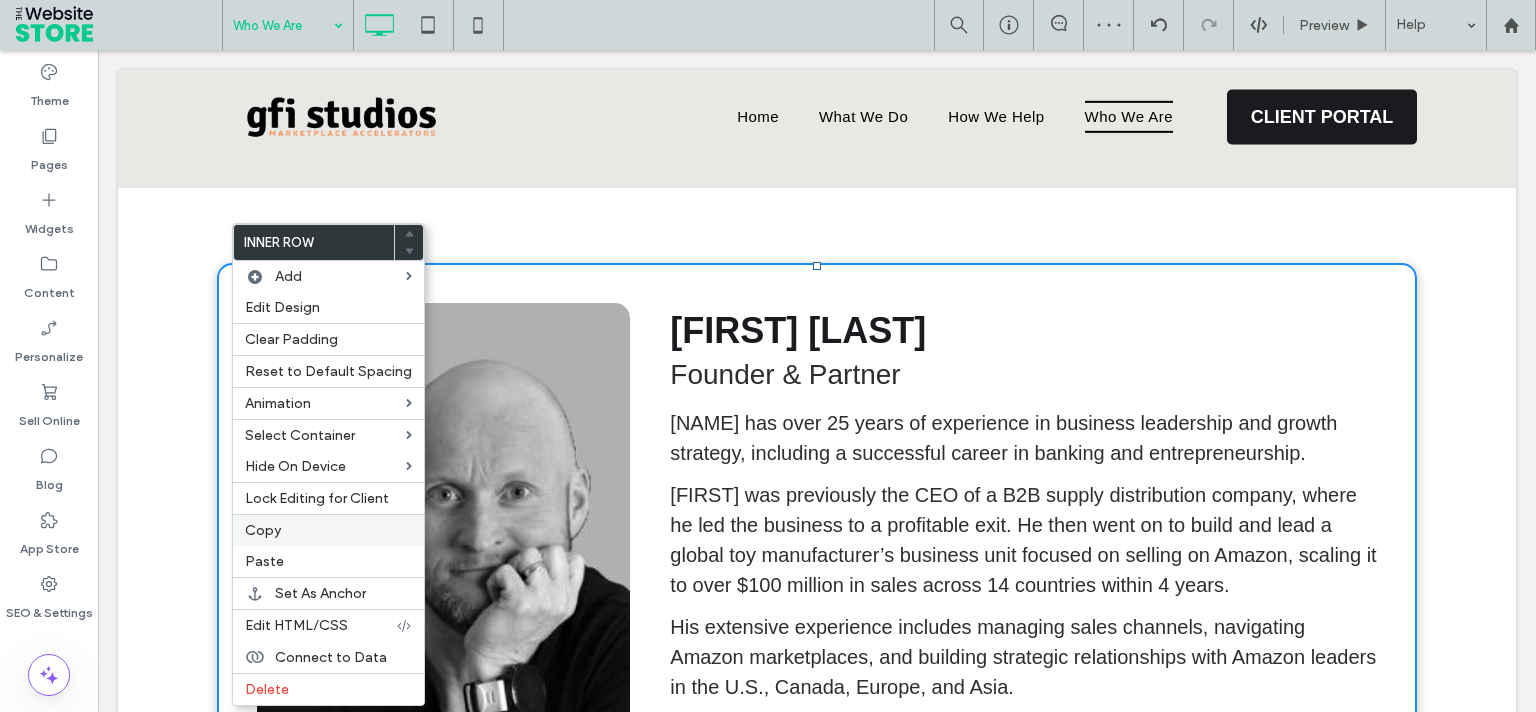 click on "Copy" at bounding box center [328, 530] 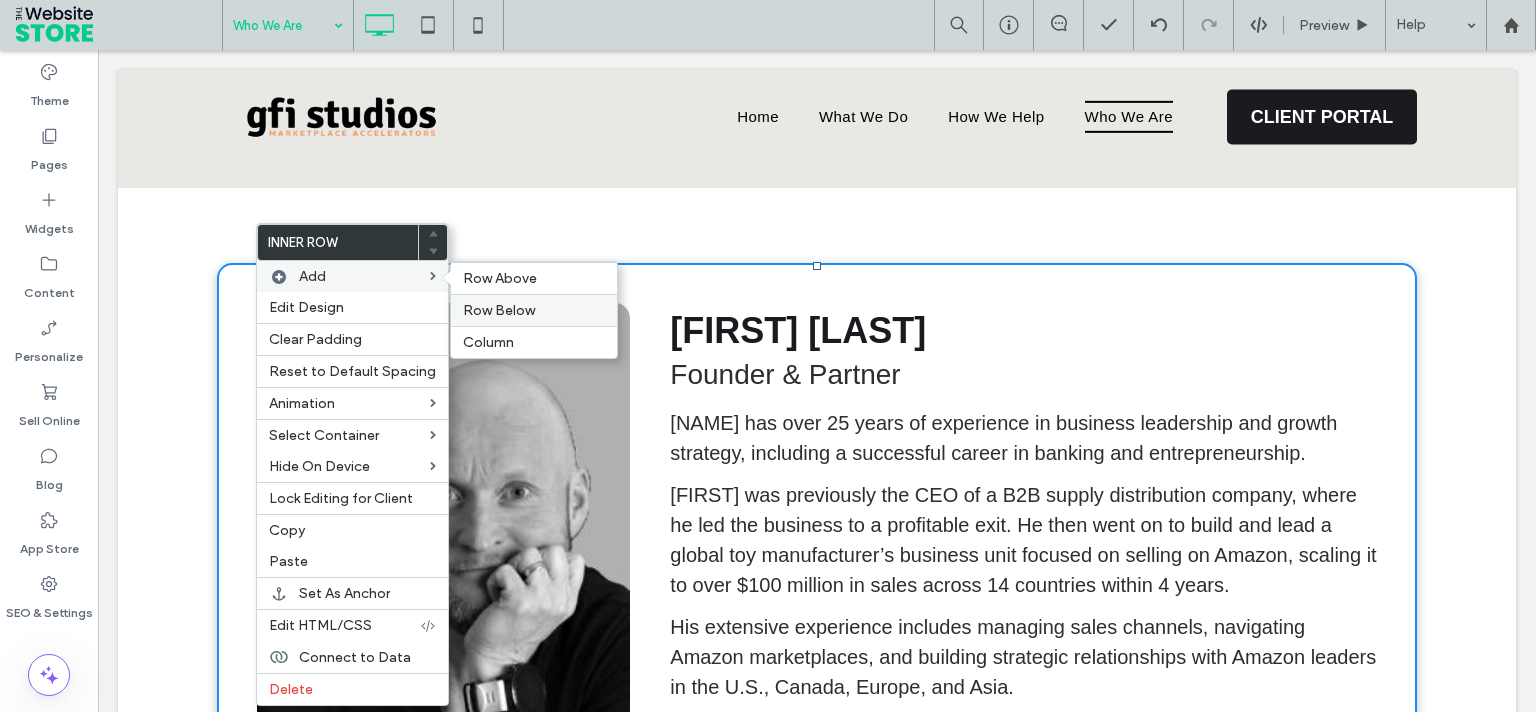 click on "Row Below" at bounding box center (499, 310) 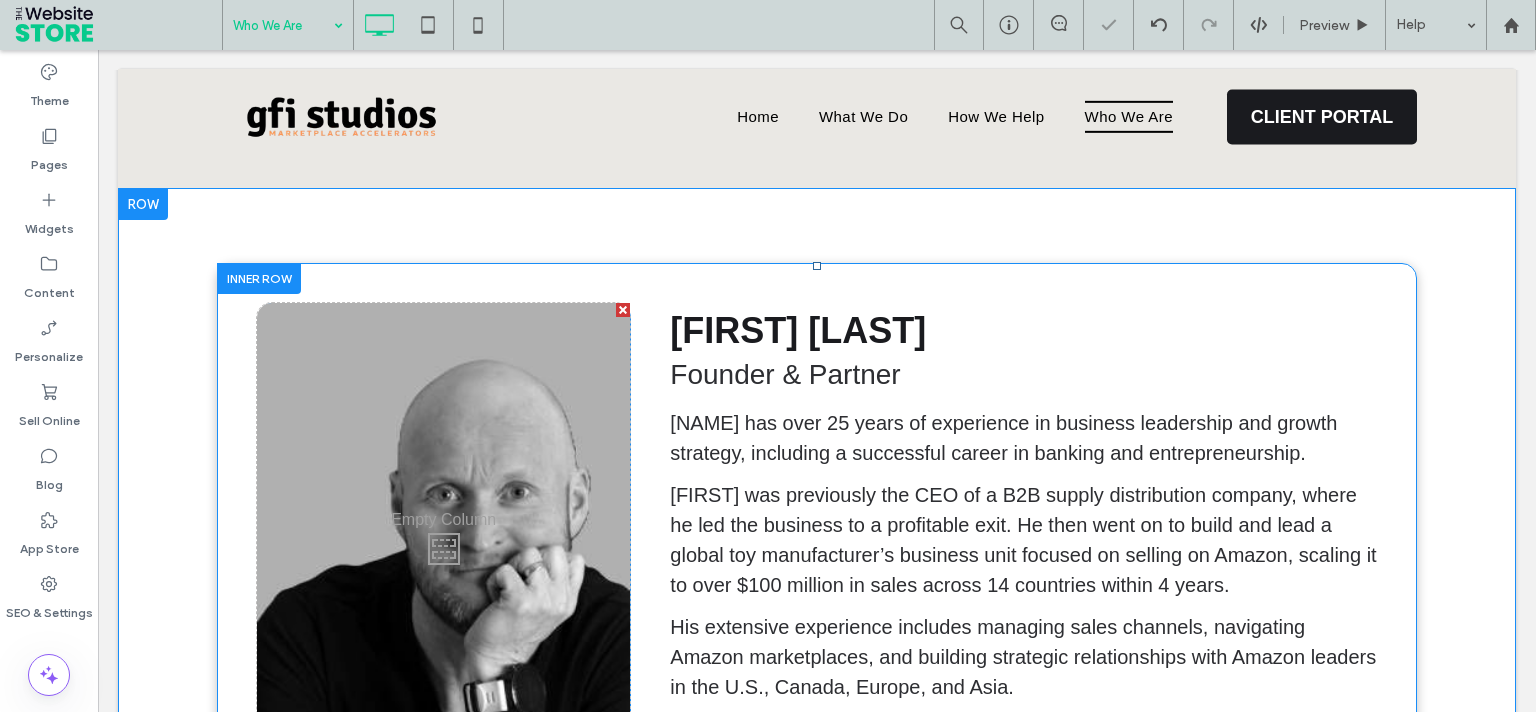 scroll, scrollTop: 1015, scrollLeft: 0, axis: vertical 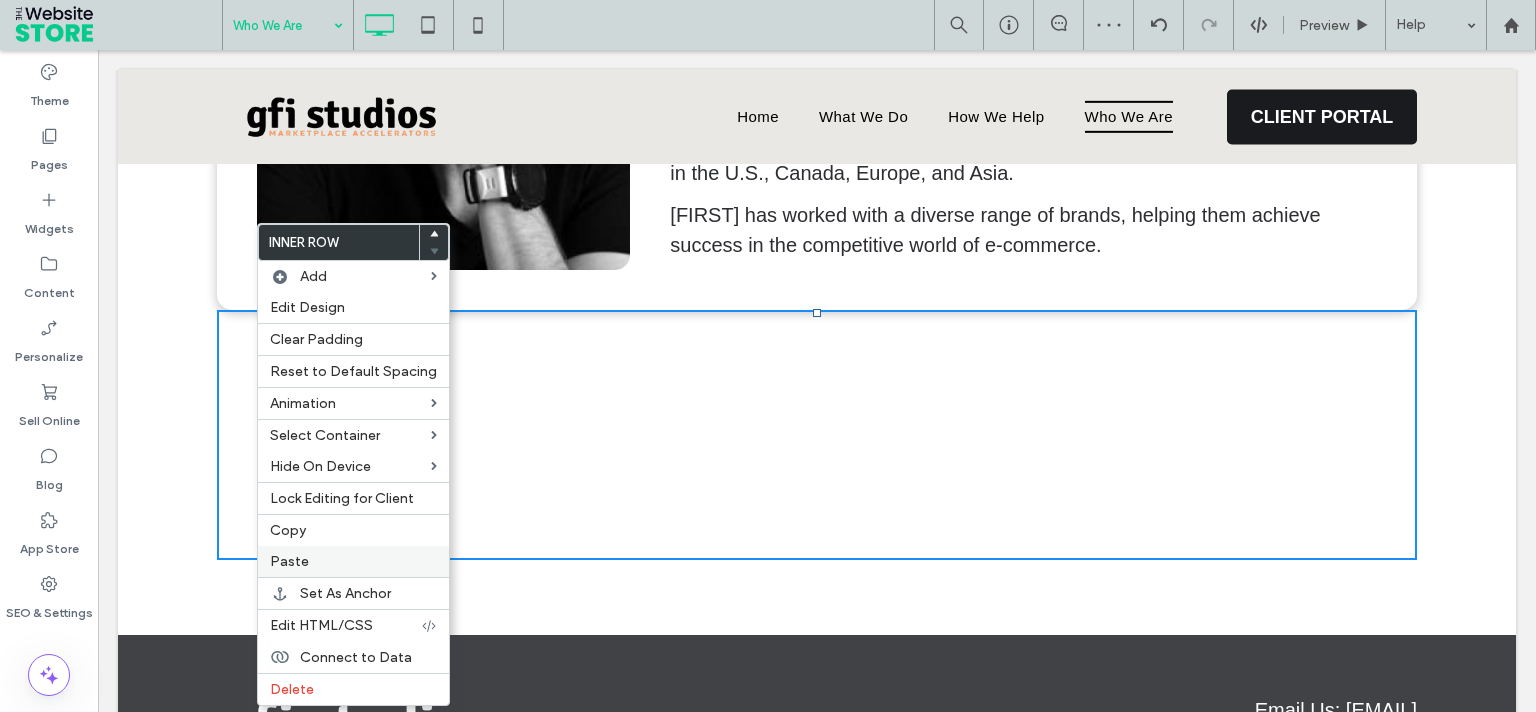 click on "Paste" at bounding box center [353, 561] 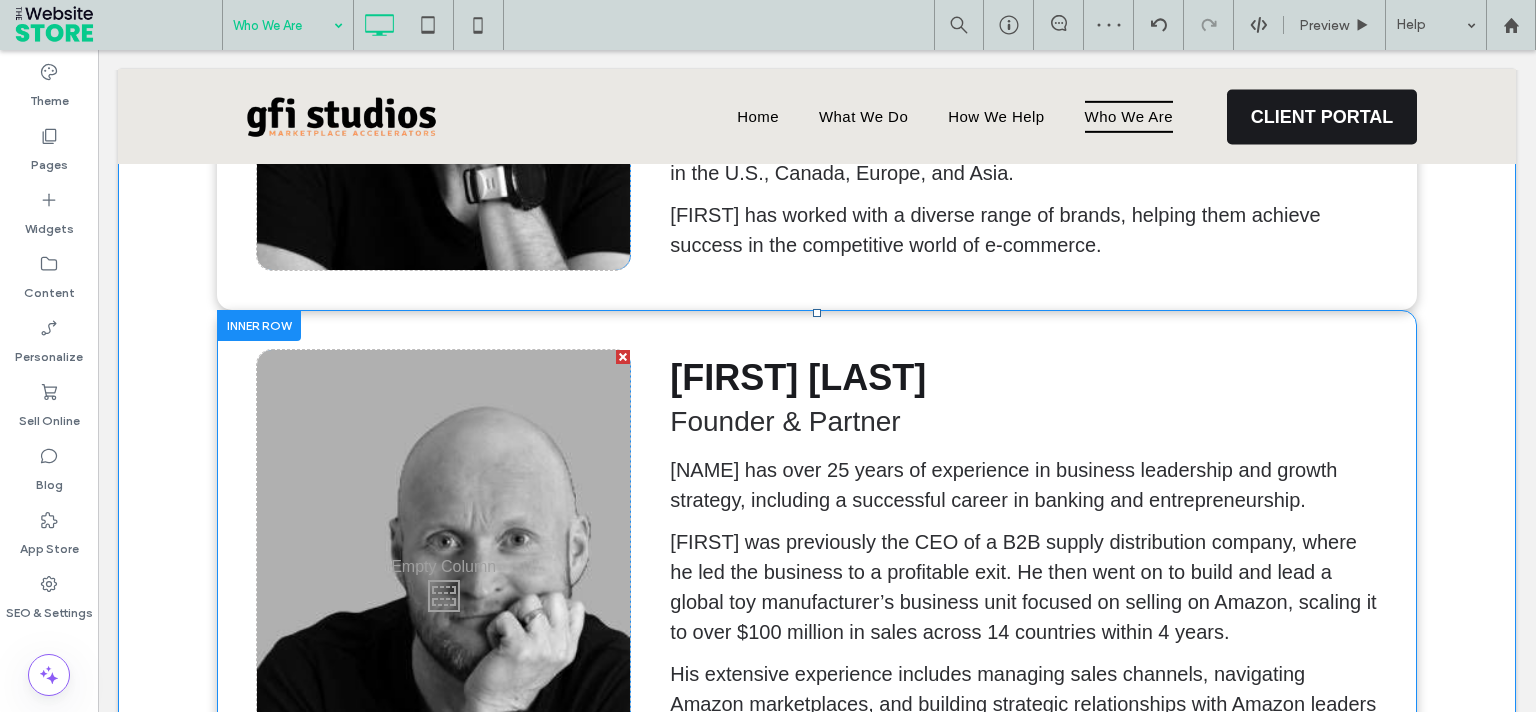 scroll, scrollTop: 1528, scrollLeft: 0, axis: vertical 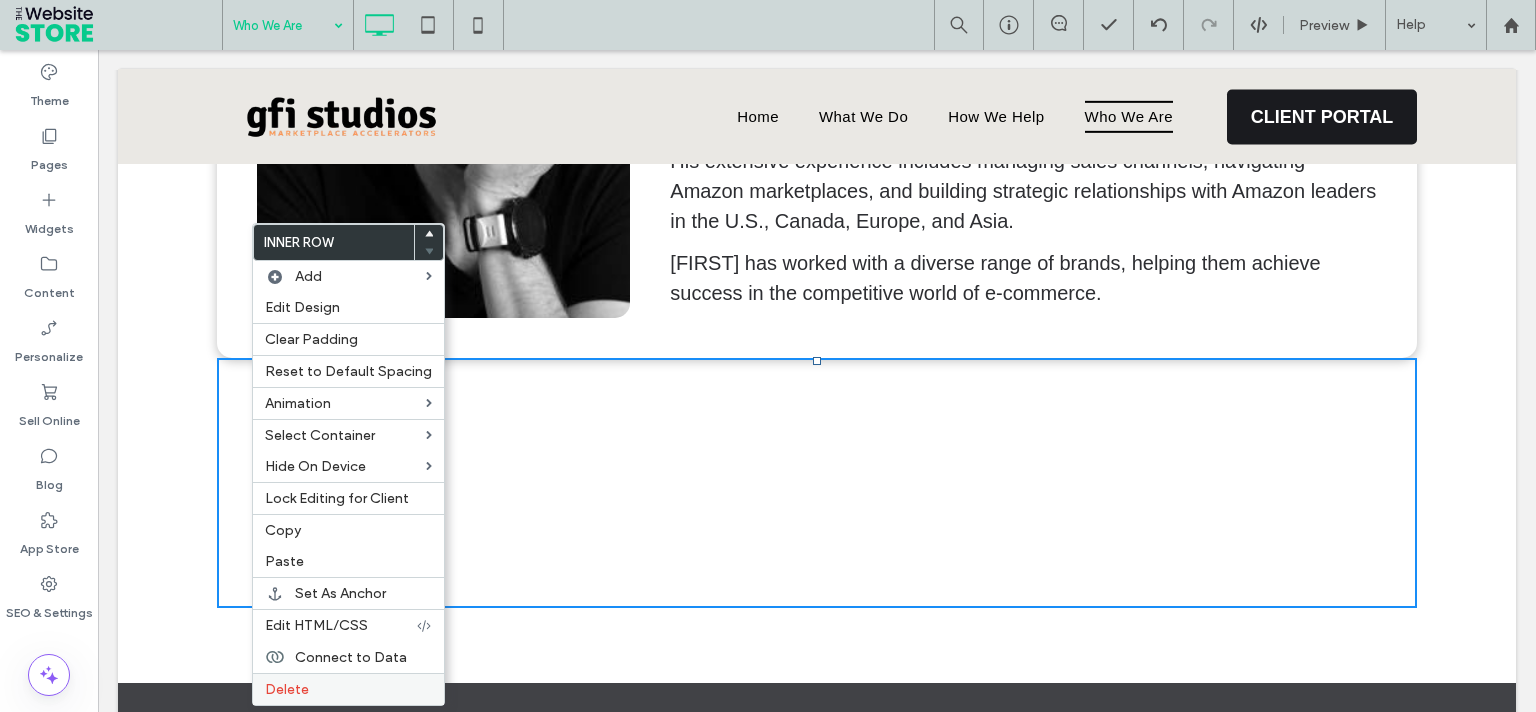 click on "Delete" at bounding box center [348, 689] 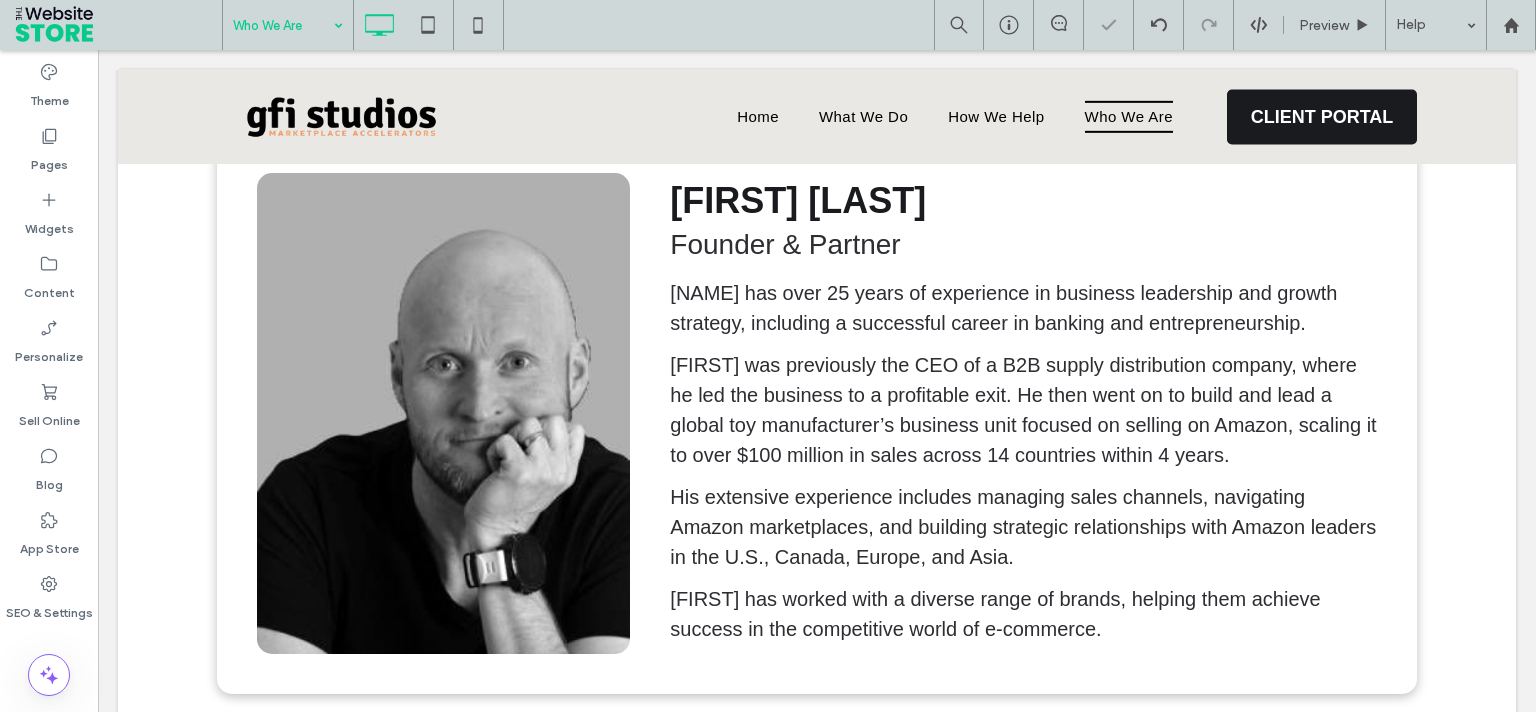 scroll, scrollTop: 1024, scrollLeft: 0, axis: vertical 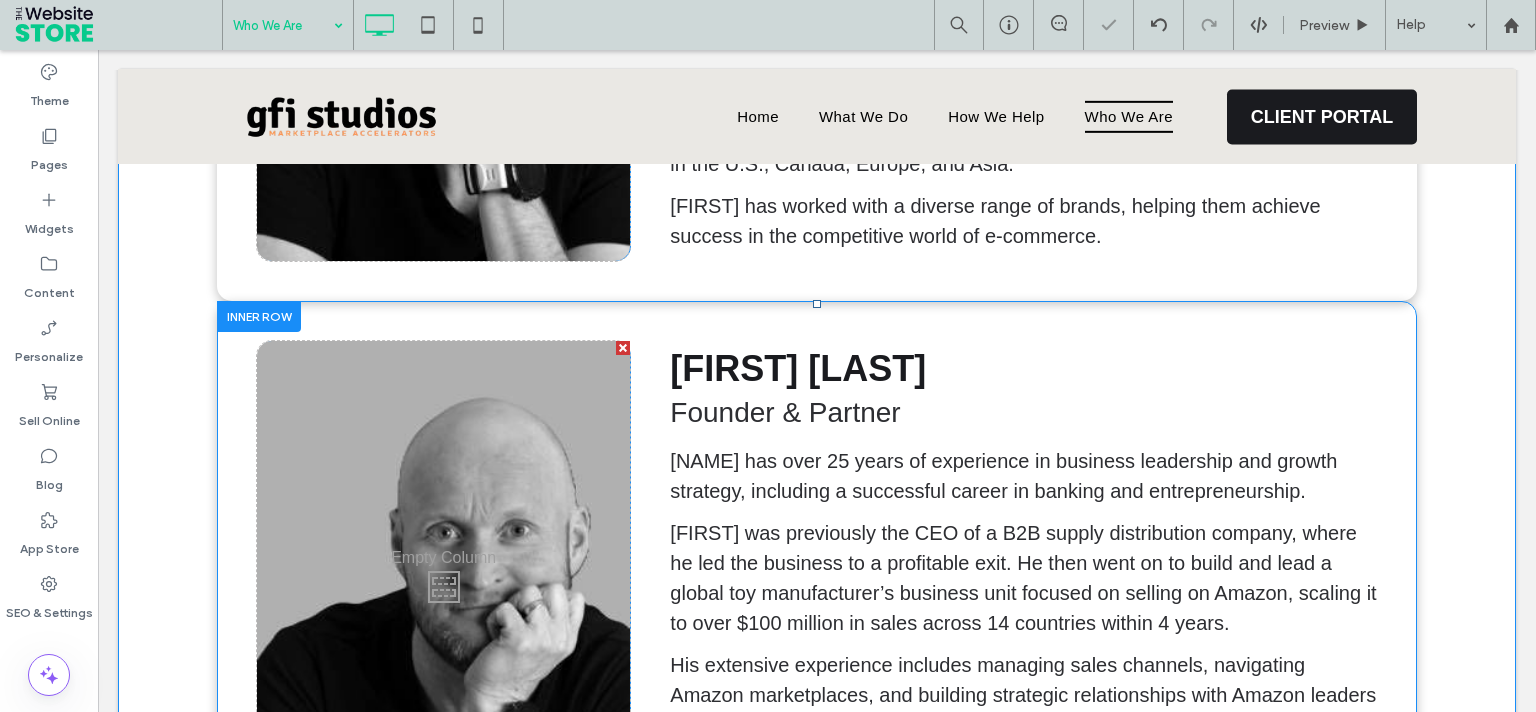 click at bounding box center (259, 316) 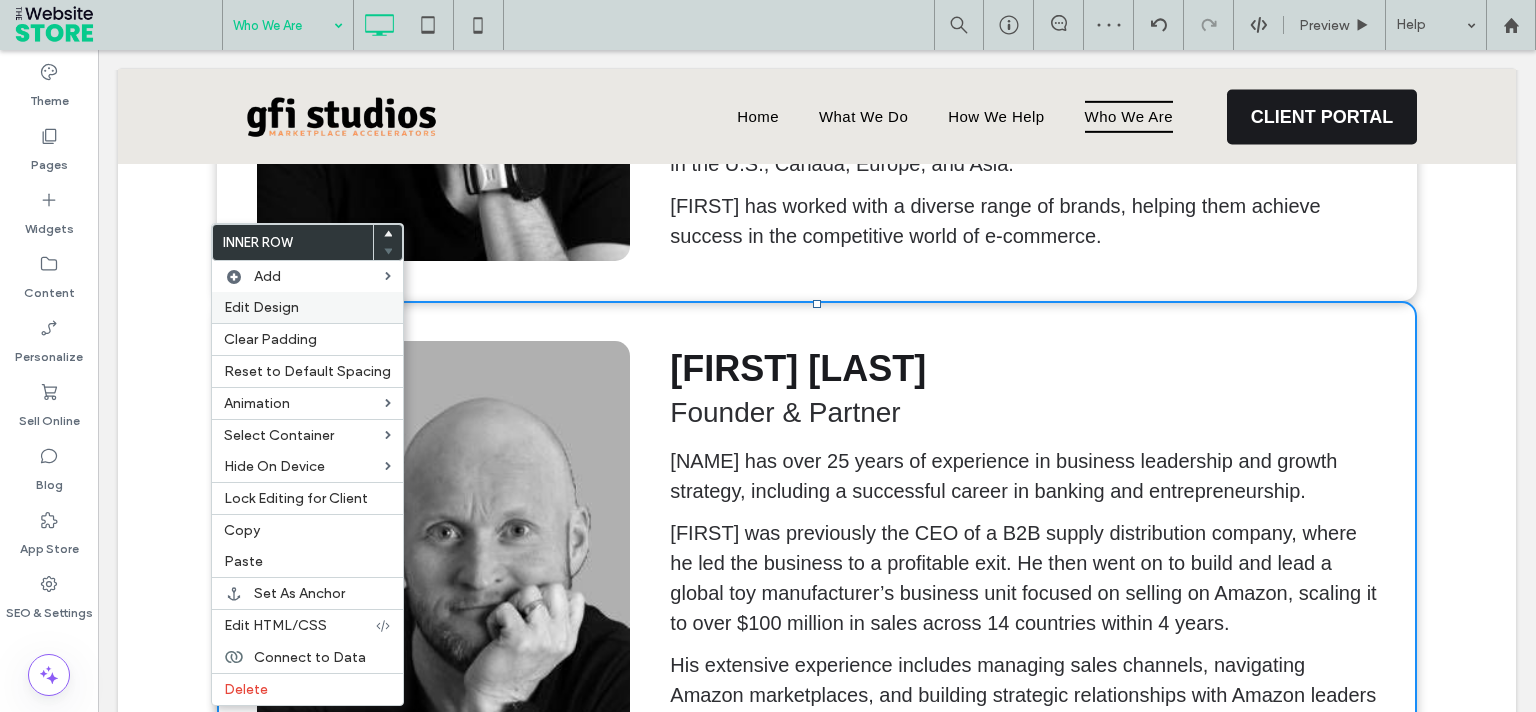click on "Edit Design" at bounding box center (261, 307) 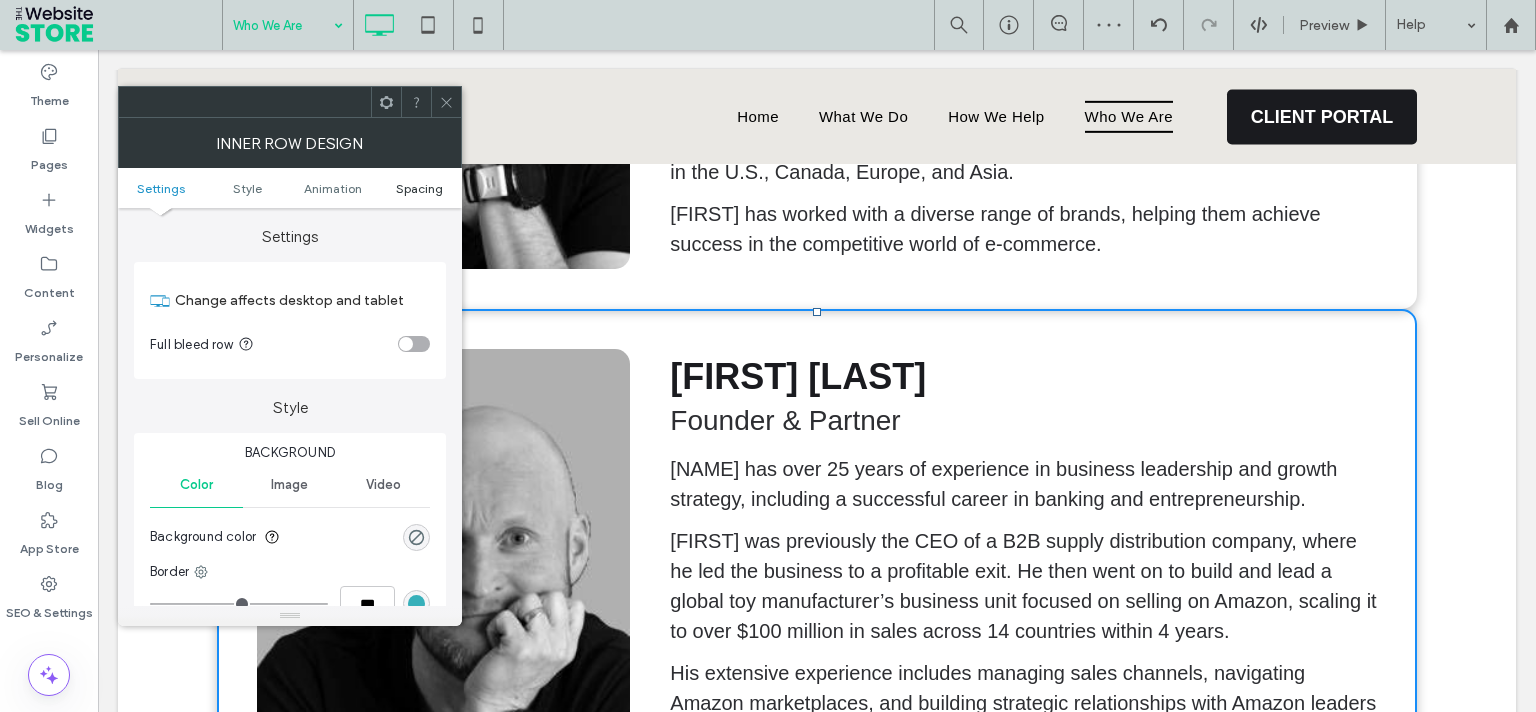 click on "Spacing" at bounding box center [419, 188] 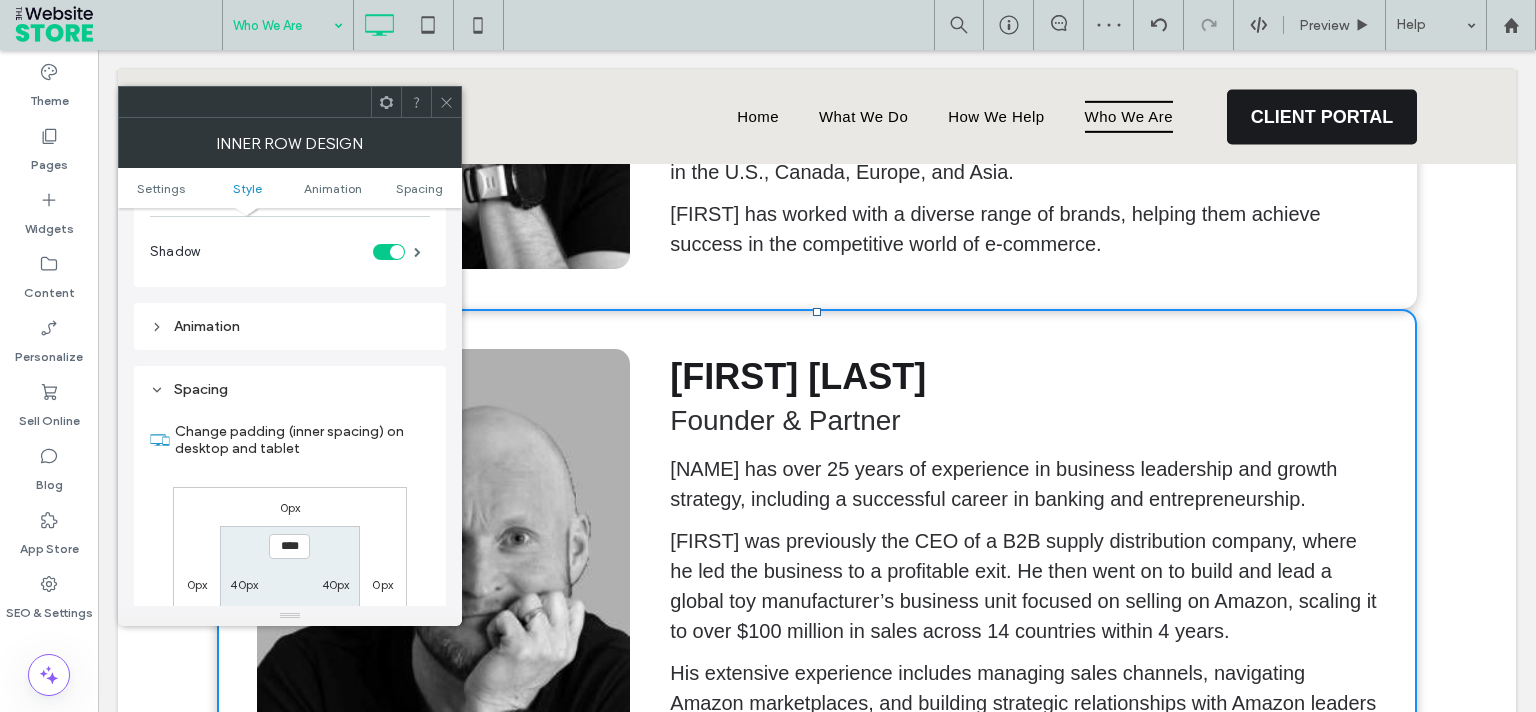 scroll, scrollTop: 640, scrollLeft: 0, axis: vertical 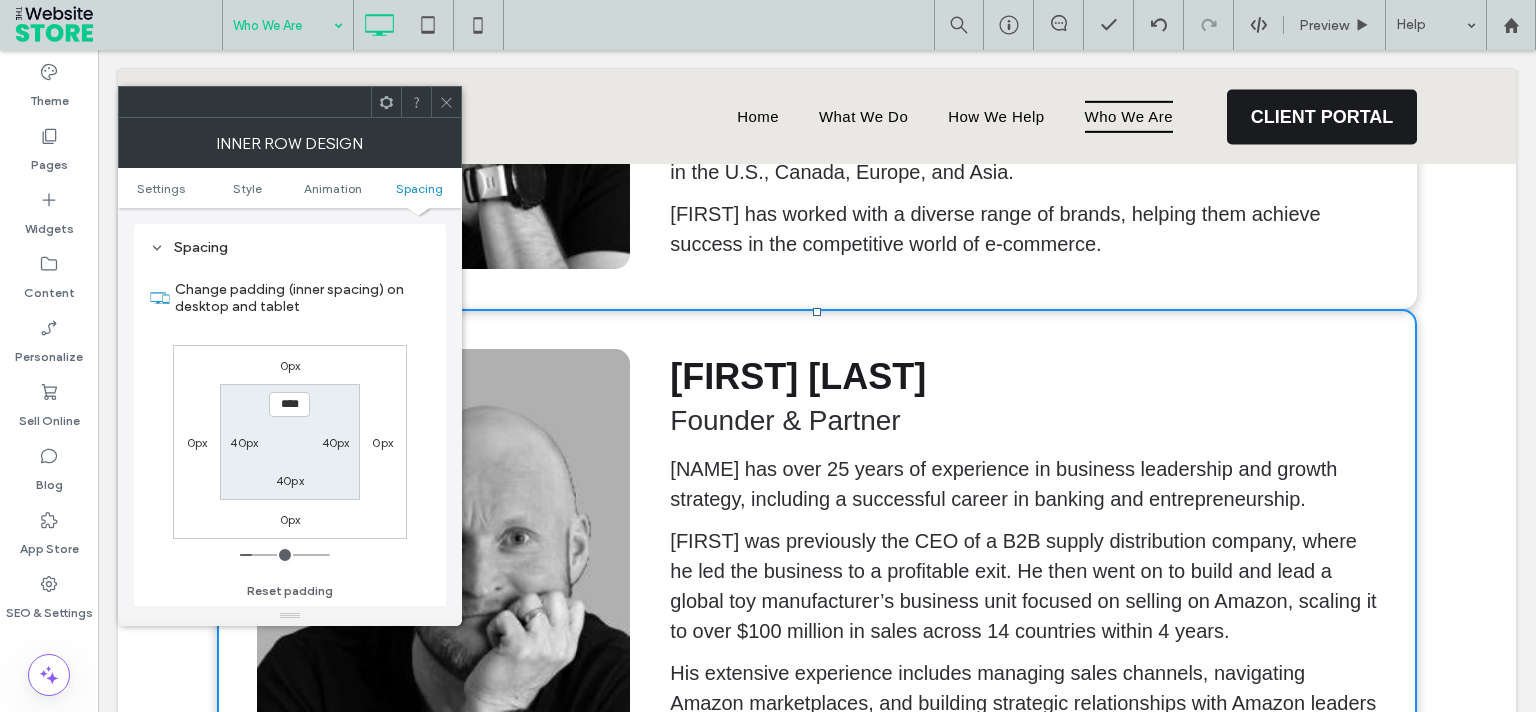 click on "0px" at bounding box center (290, 365) 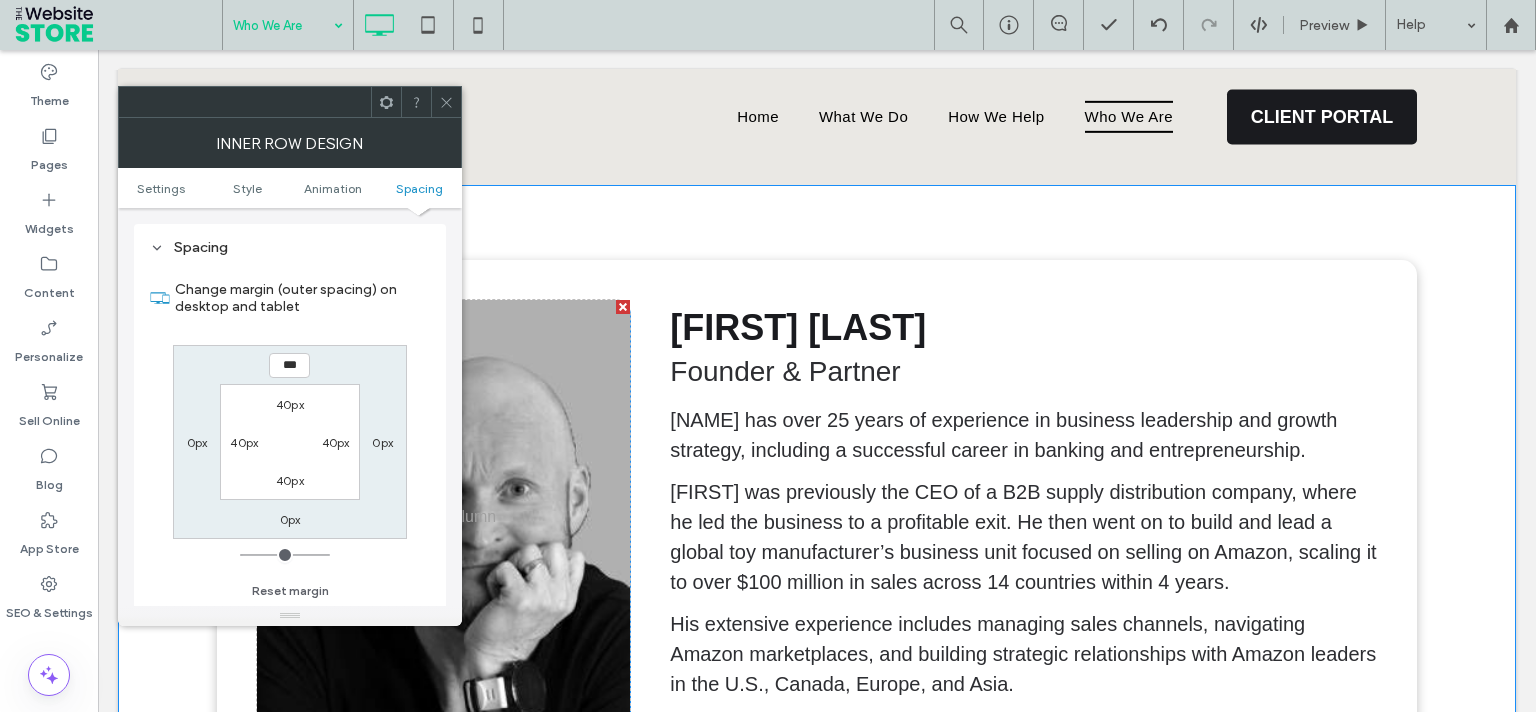 scroll, scrollTop: 1018, scrollLeft: 0, axis: vertical 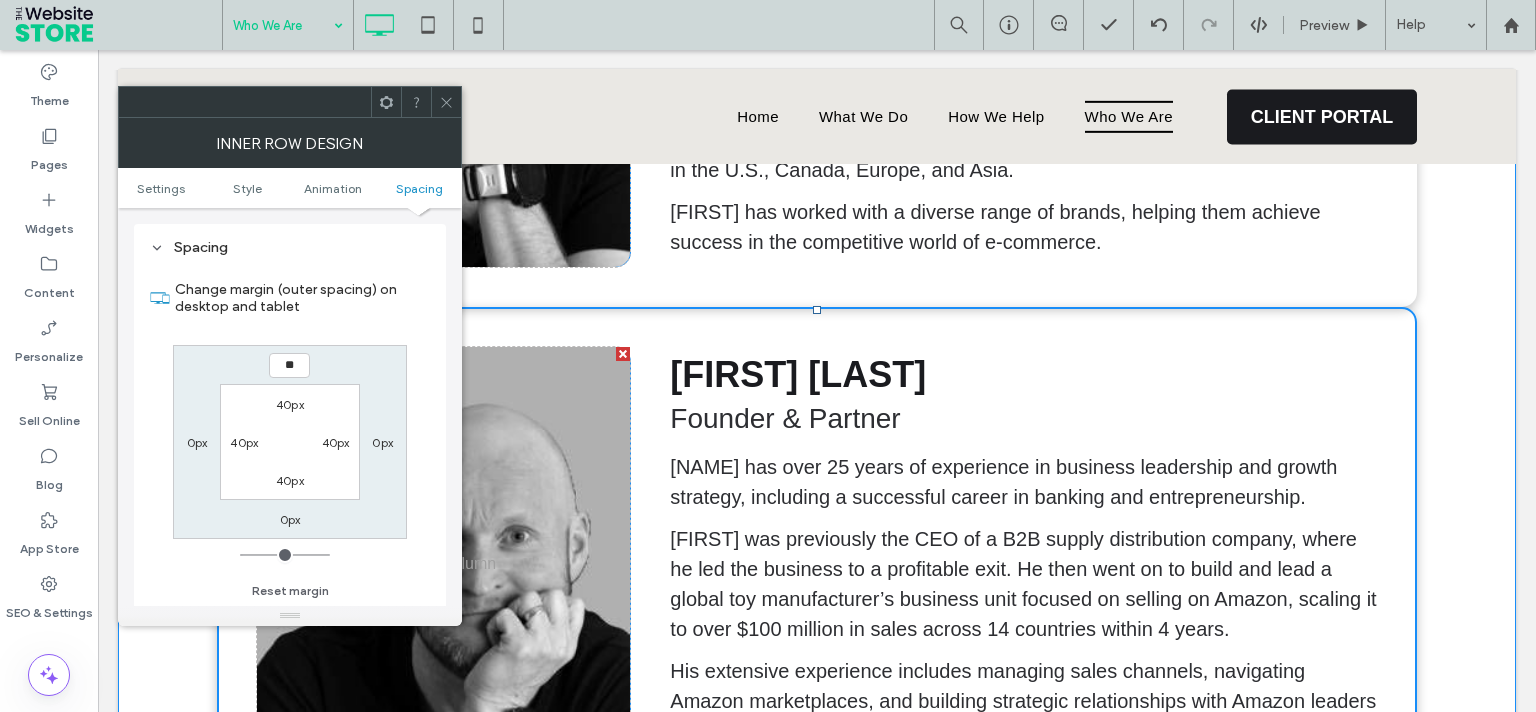 type on "****" 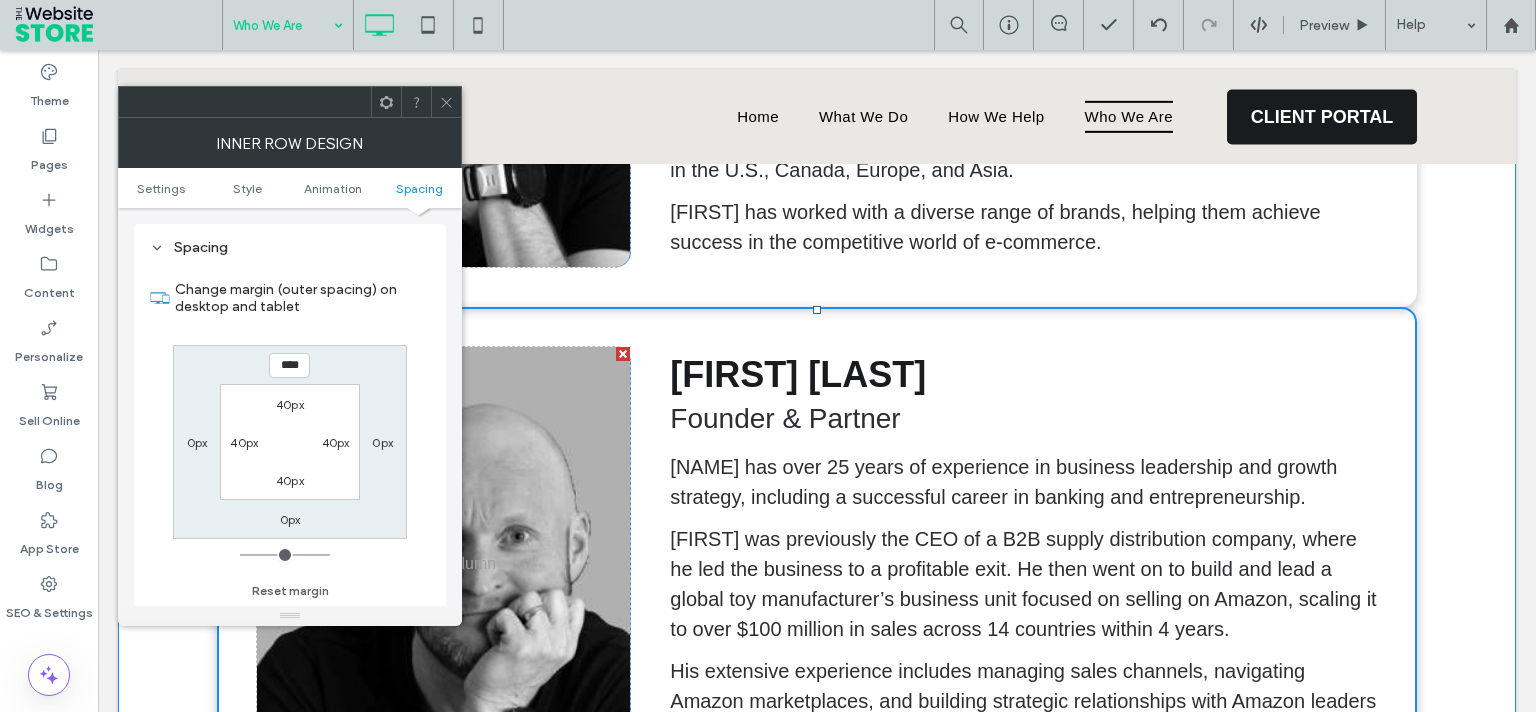 type on "**" 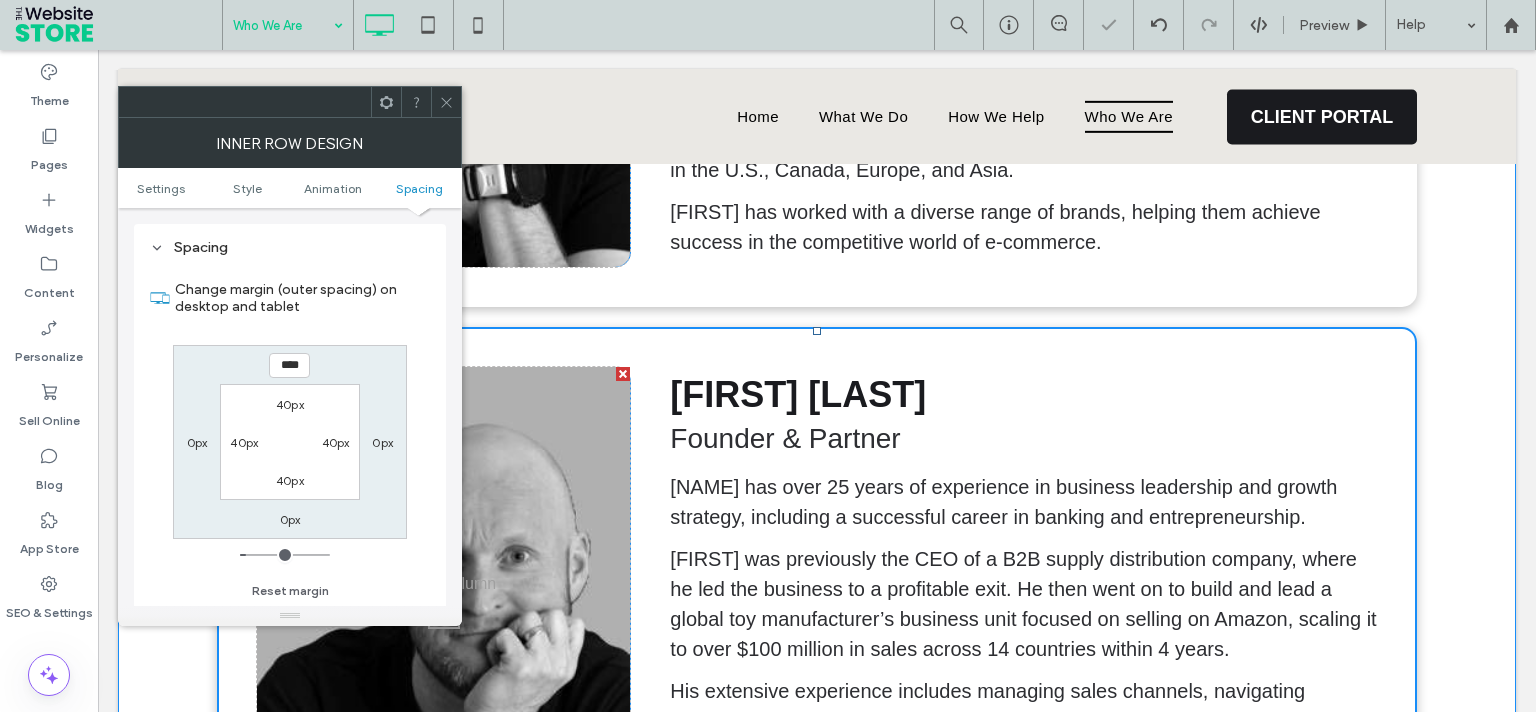 click on "Click To Paste
[FIRST] [LAST]
Founder & Partner
[FIRST] has over 25 years of experience in business leadership and growth strategy, including a successful career in banking and entrepreneurship.
[FIRST] was previously the CEO of a B2B supply distribution company, where he led the business to a profitable exit. He then went on to build and lead a global toy manufacturer’s business unit focused on selling on Amazon, scaling it to over $100 million in sales across 14 countries within 4 years.
His extensive experience includes managing sales channels, navigating Amazon marketplaces, and building strategic relationships with Amazon leaders in the U.S., Canada, Europe, and Asia.
[FIRST] has worked with a diverse range of brands, helping them achieve success in the competitive world of e-commerce.
Click To Paste
Click To Paste     Click To Paste
[FIRST] [LAST]
Founder & Partner
Click To Paste" at bounding box center (817, 317) 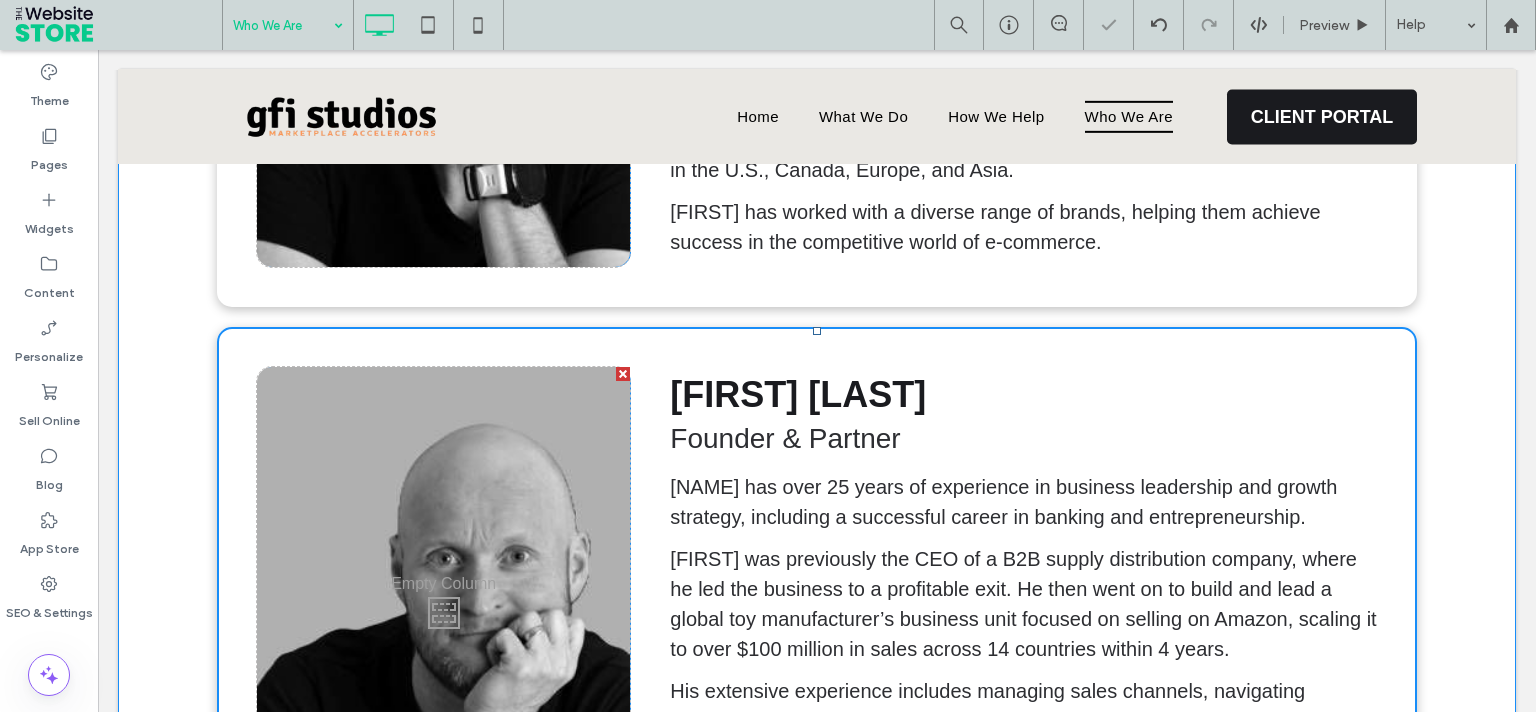 scroll, scrollTop: 306, scrollLeft: 0, axis: vertical 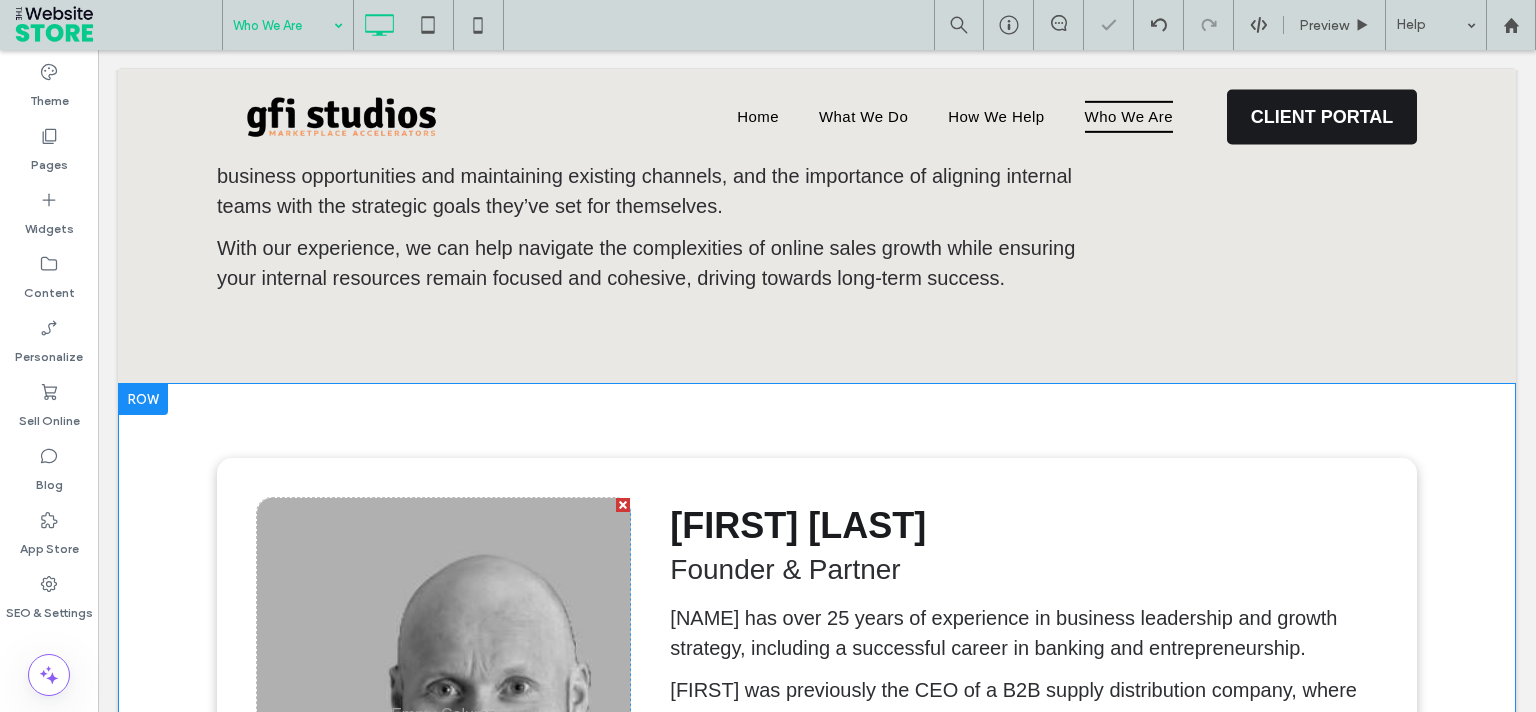 click on "Click To Paste
[FIRST] [LAST]
Founder & Partner
[FIRST] has over 25 years of experience in business leadership and growth strategy, including a successful career in banking and entrepreneurship.
[FIRST] was previously the CEO of a B2B supply distribution company, where he led the business to a profitable exit. He then went on to build and lead a global toy manufacturer’s business unit focused on selling on Amazon, scaling it to over $100 million in sales across 14 countries within 4 years.
His extensive experience includes managing sales channels, navigating Amazon marketplaces, and building strategic relationships with Amazon leaders in the U.S., Canada, Europe, and Asia.
[FIRST] has worked with a diverse range of brands, helping them achieve success in the competitive world of e-commerce.
Click To Paste
Click To Paste     Click To Paste
[FIRST] [LAST]
Founder & Partner
Click To Paste" at bounding box center (817, 1029) 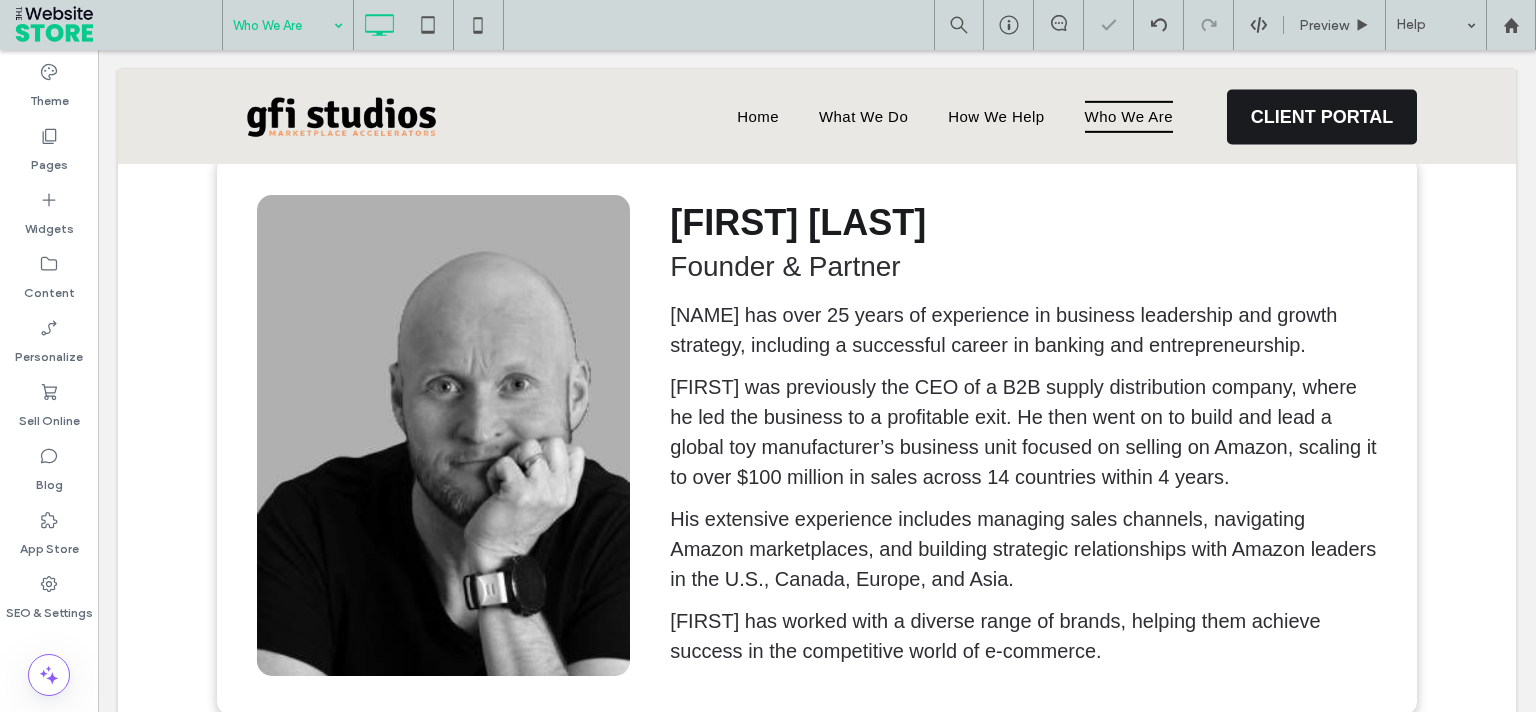 scroll, scrollTop: 820, scrollLeft: 0, axis: vertical 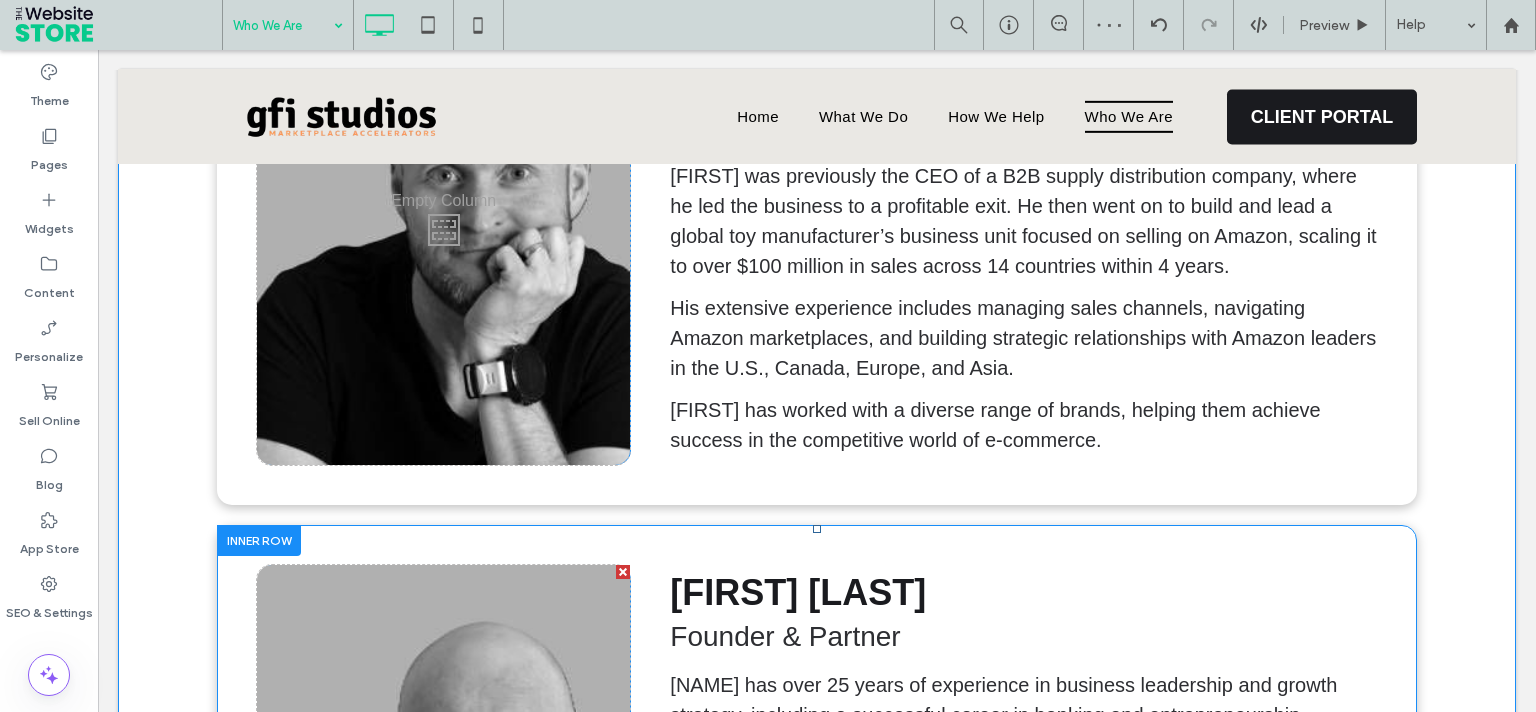 click at bounding box center (259, 540) 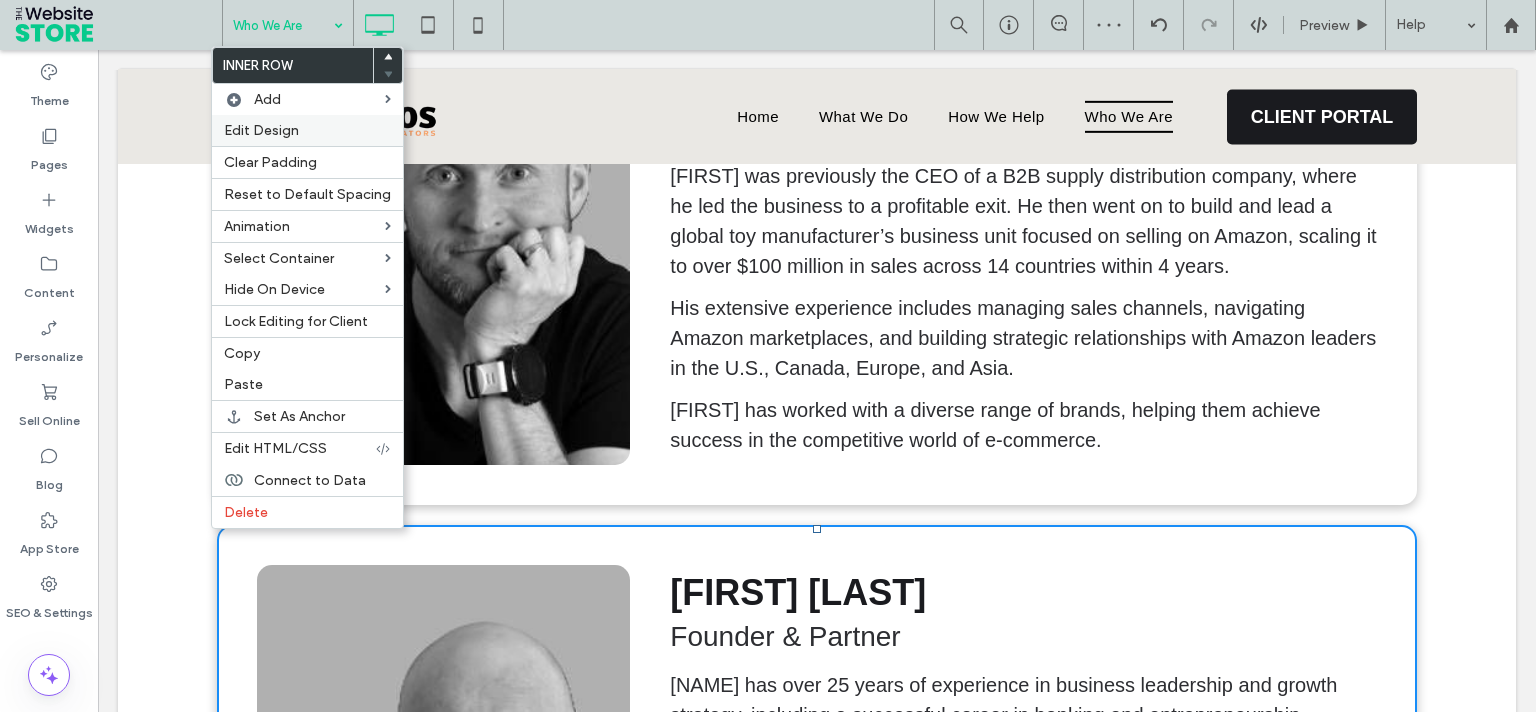 click on "Edit Design" at bounding box center (261, 130) 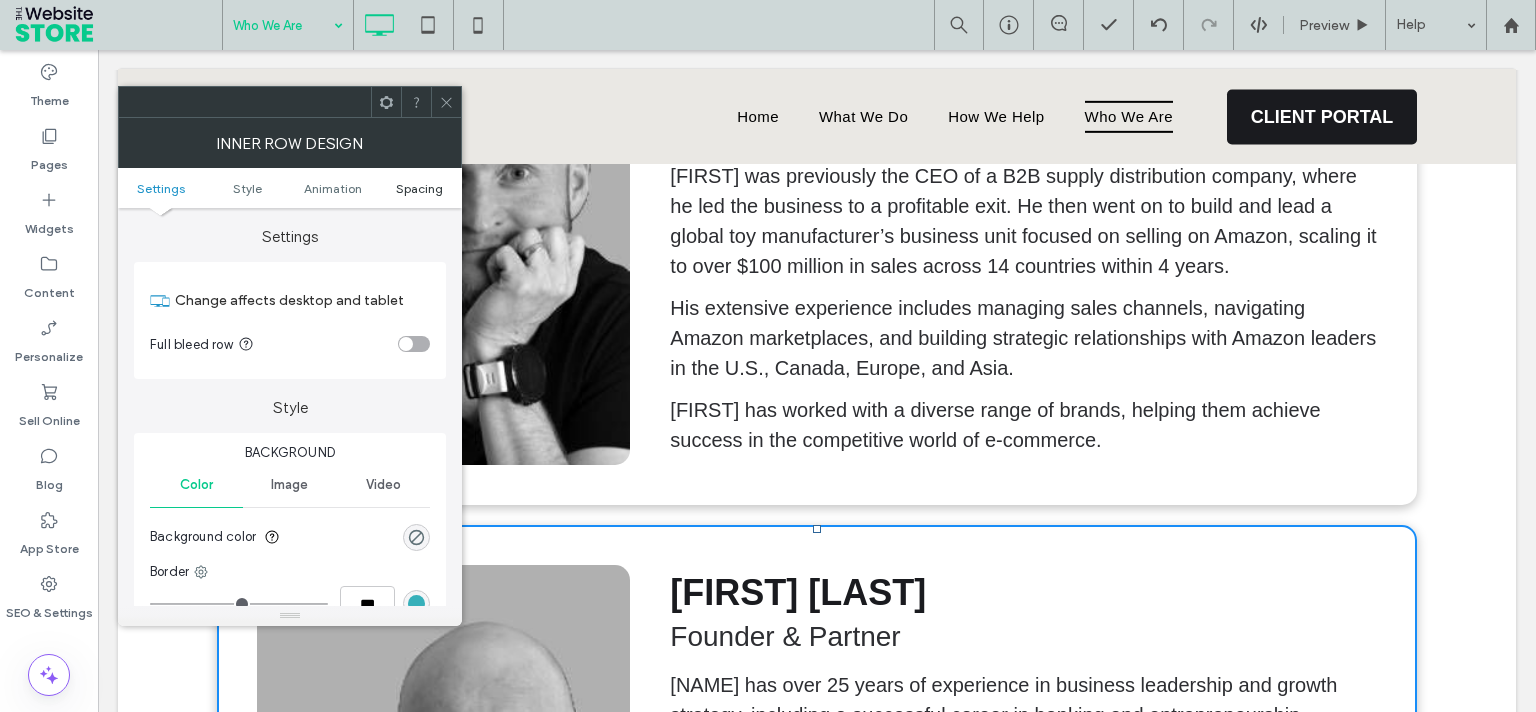 click on "Spacing" at bounding box center [419, 188] 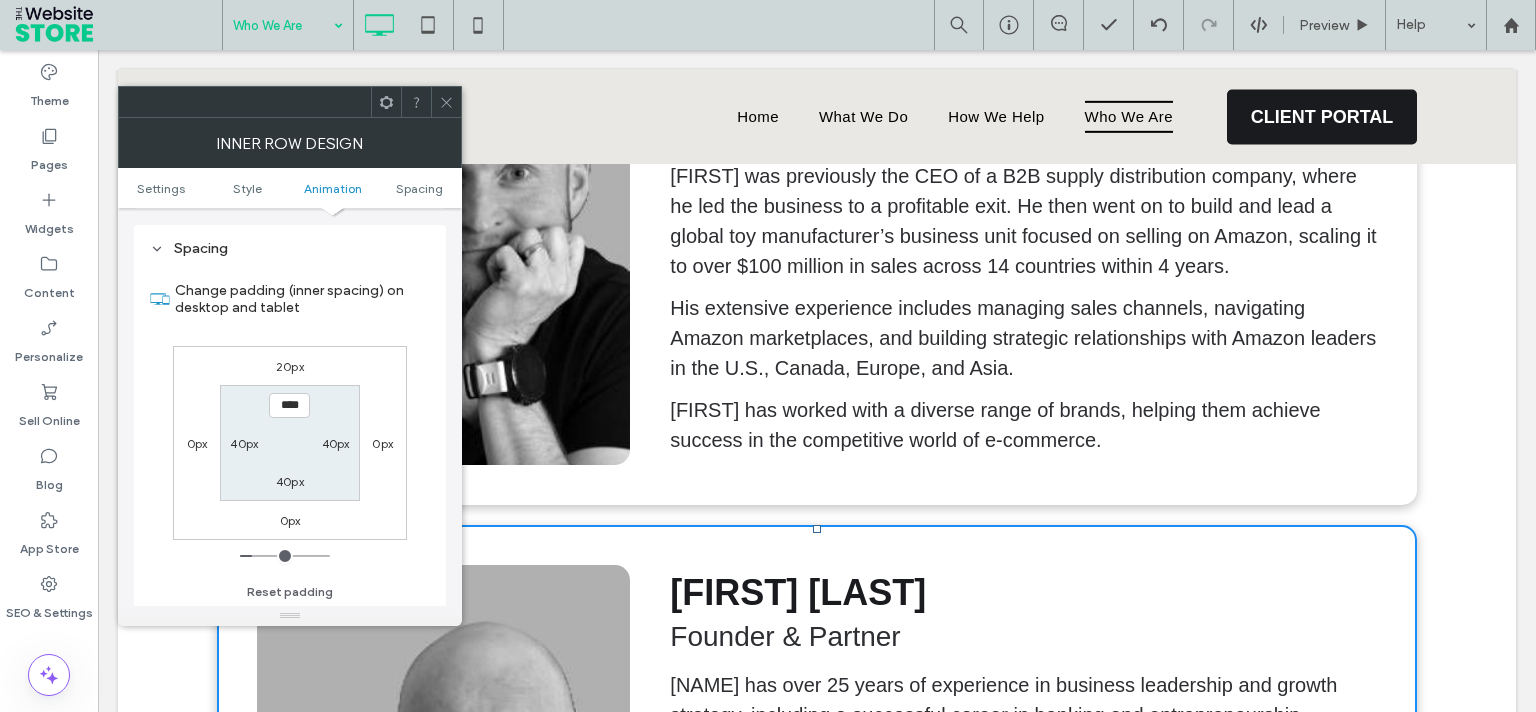scroll, scrollTop: 640, scrollLeft: 0, axis: vertical 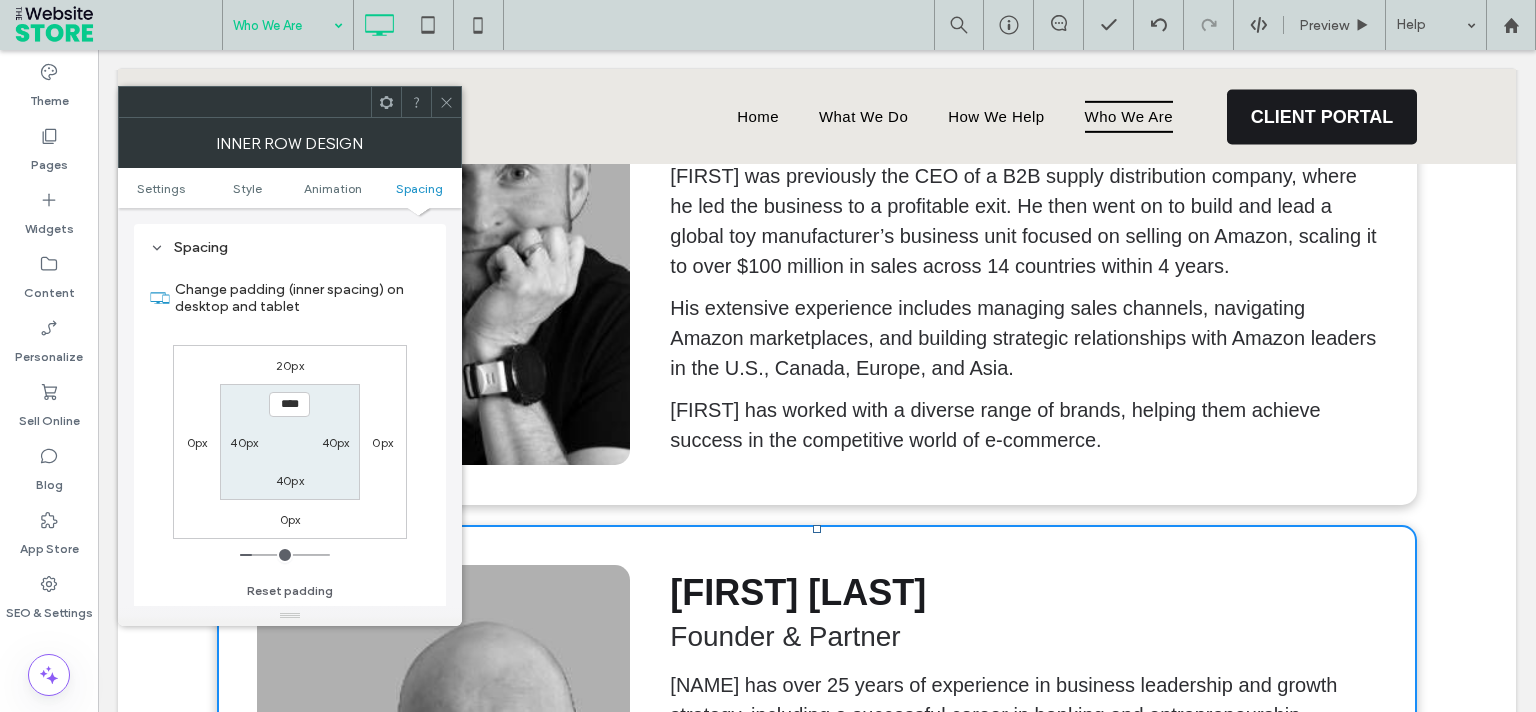 click on "20px" at bounding box center [290, 365] 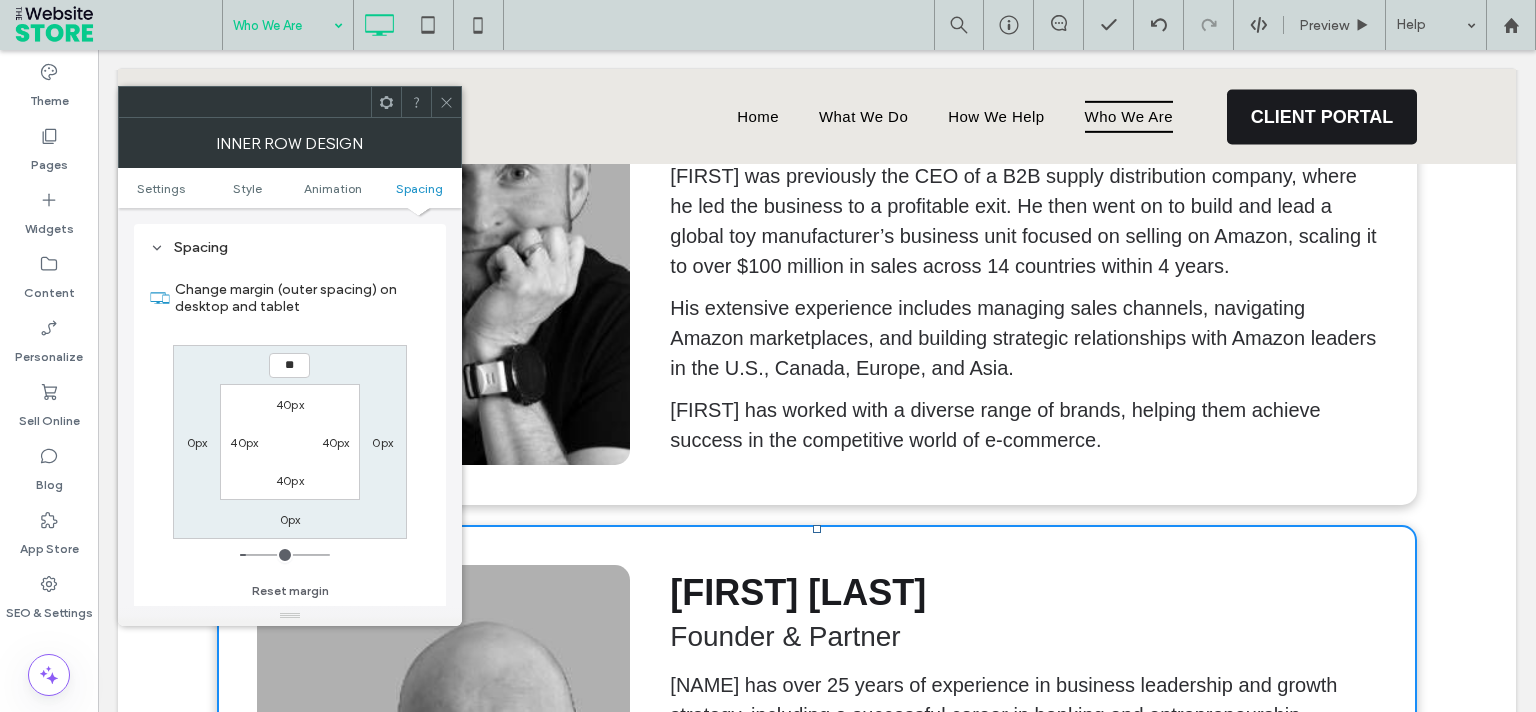type on "**" 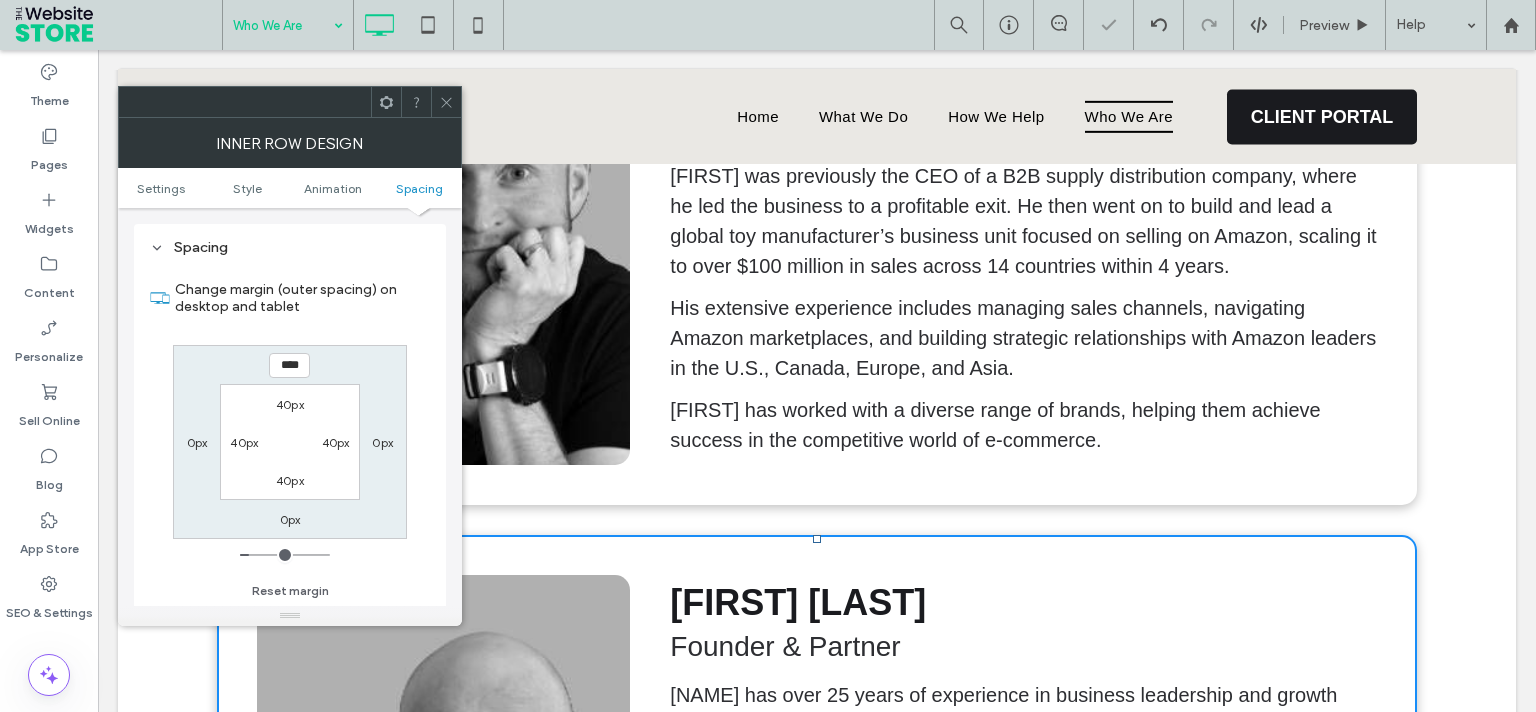 click 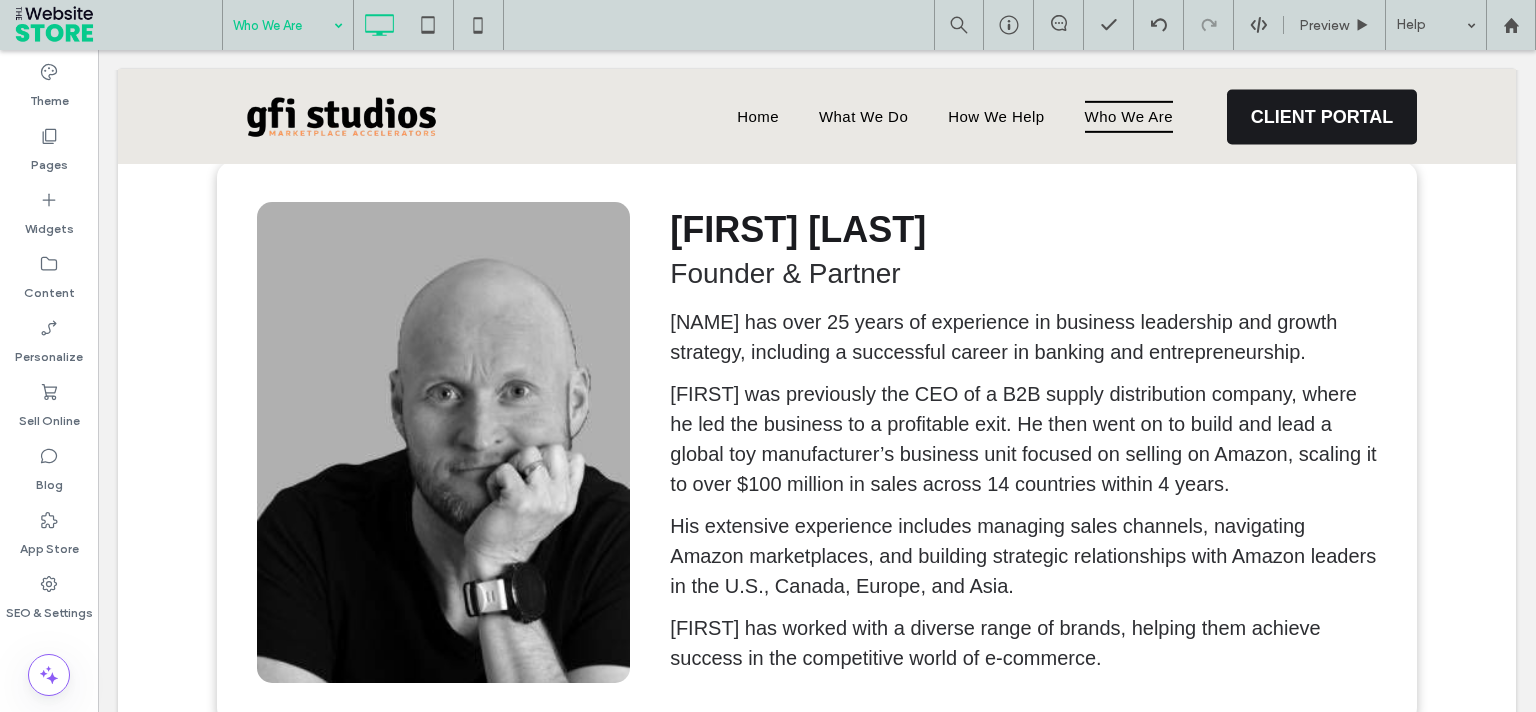 scroll, scrollTop: 1241, scrollLeft: 0, axis: vertical 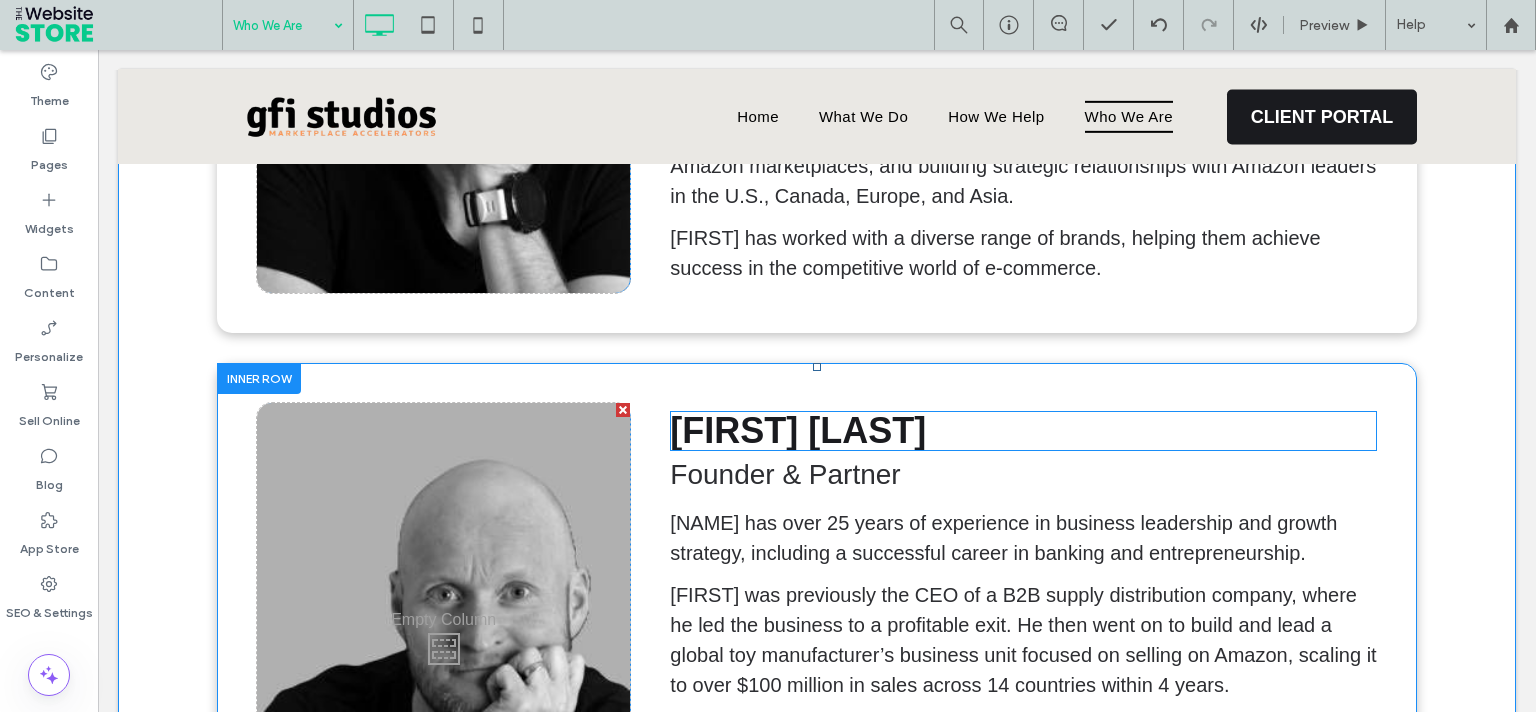 click on "[FIRST] [LAST]" at bounding box center (798, 430) 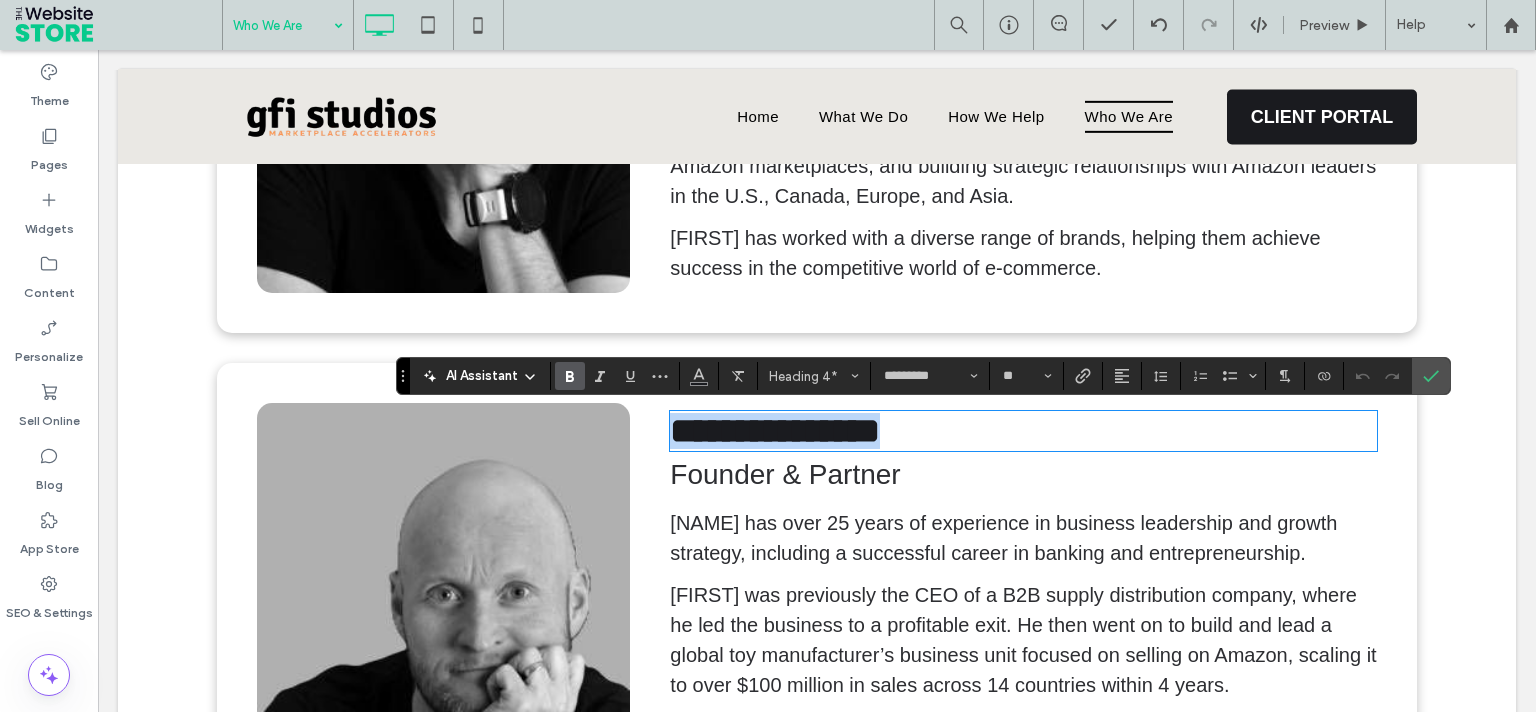 click on "**********" at bounding box center (775, 431) 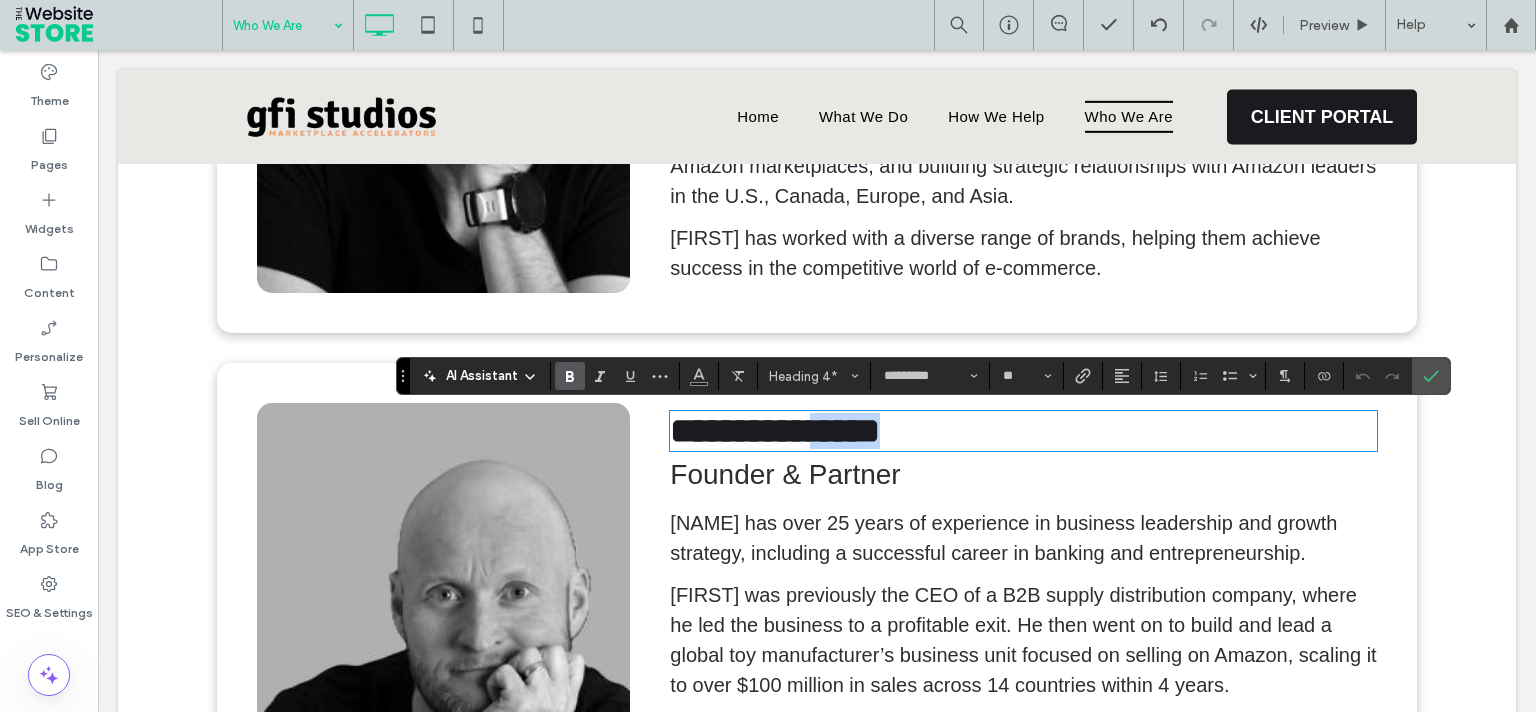 click on "**********" at bounding box center [775, 431] 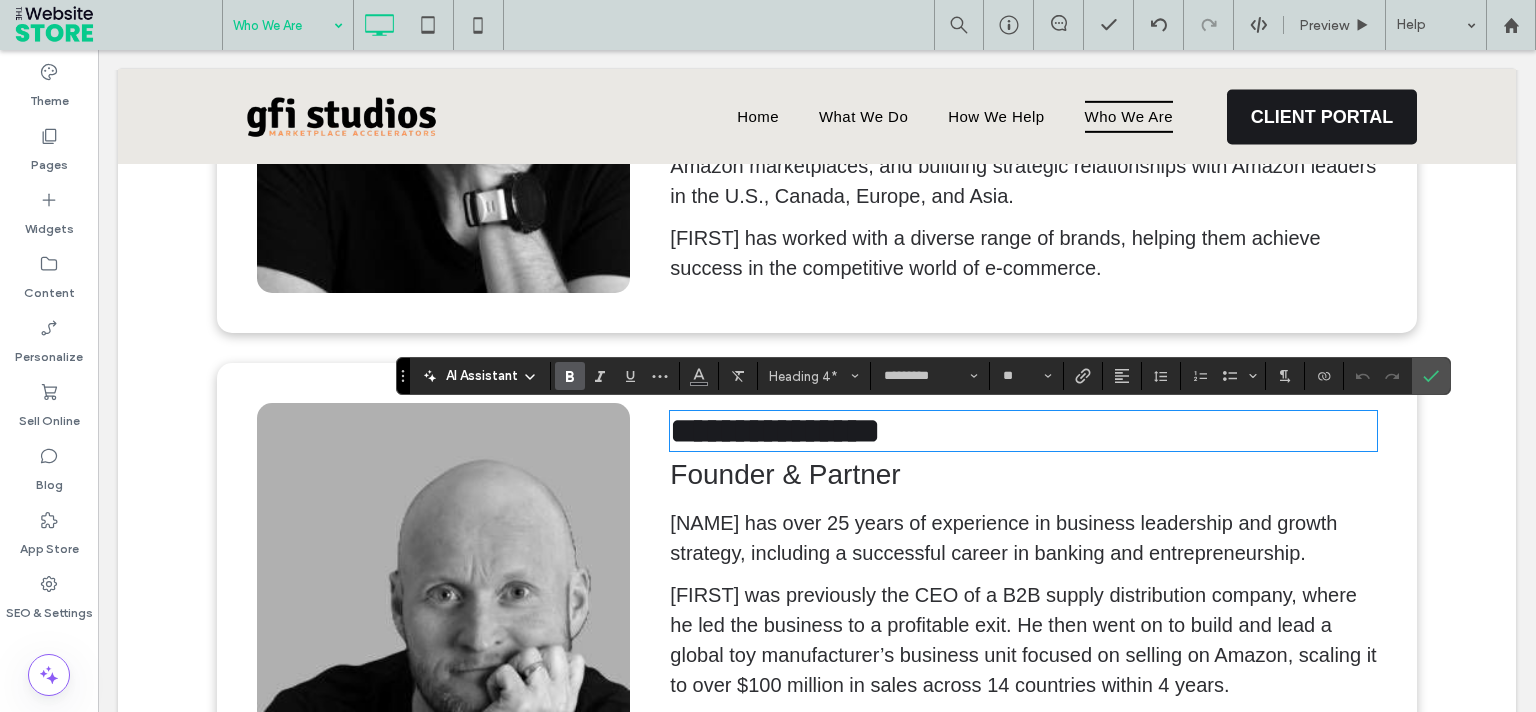 scroll, scrollTop: 993, scrollLeft: 0, axis: vertical 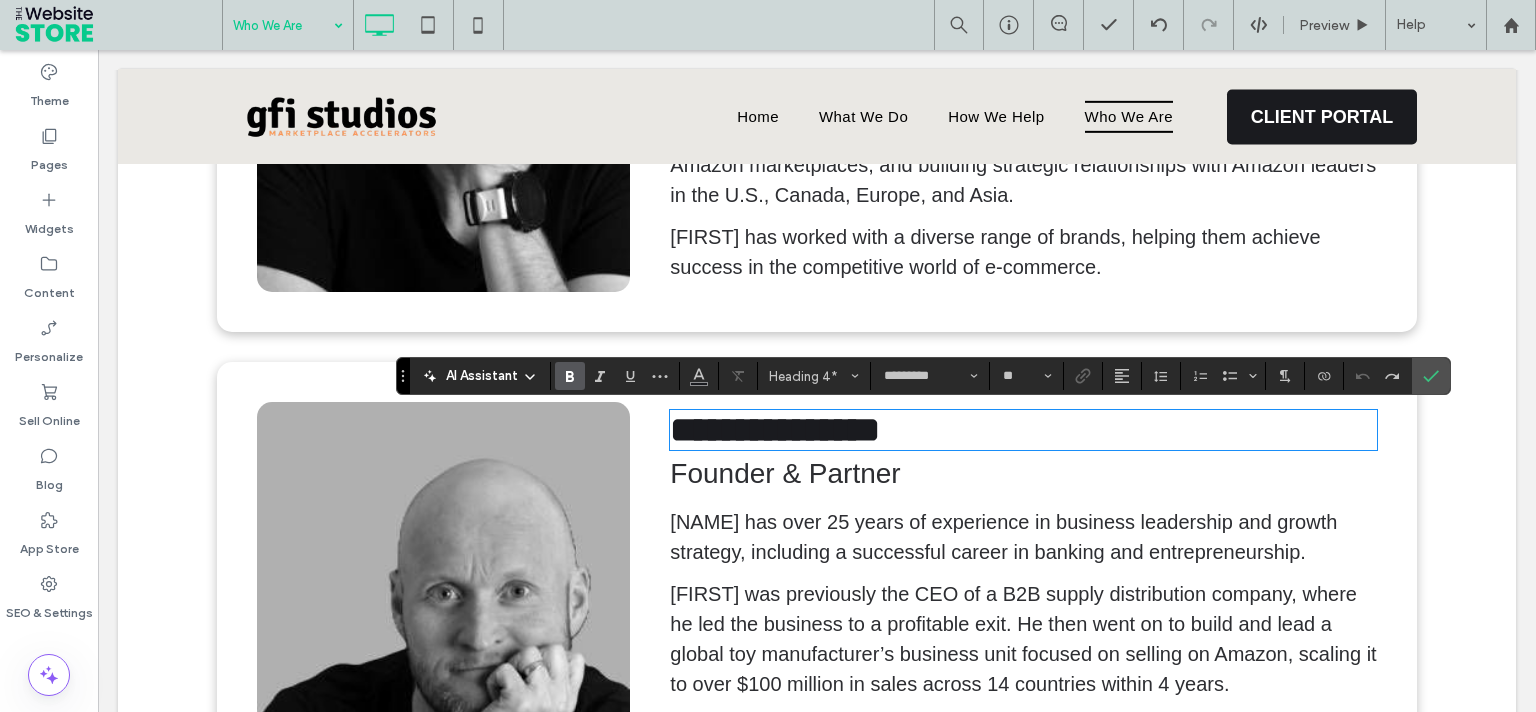click on "**********" at bounding box center (775, 430) 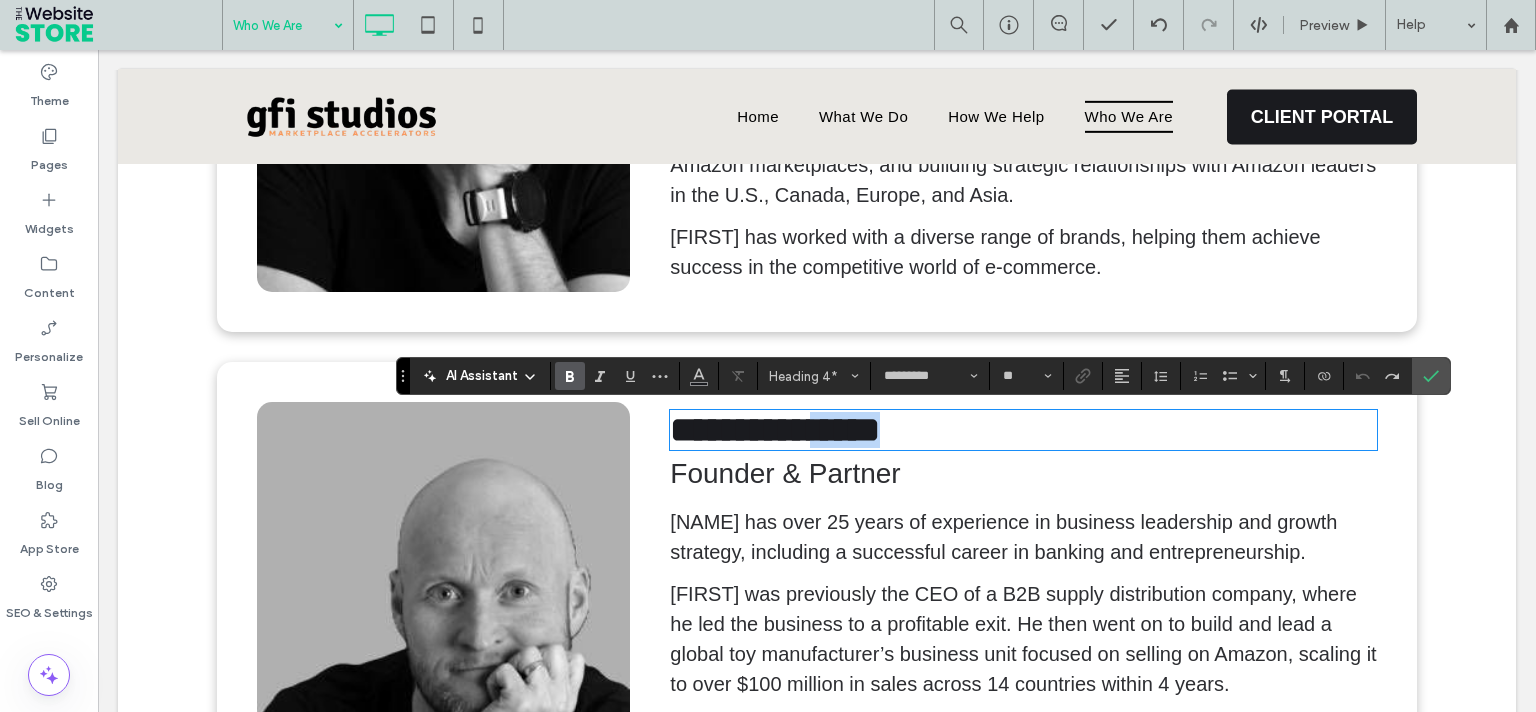 click on "**********" at bounding box center (775, 430) 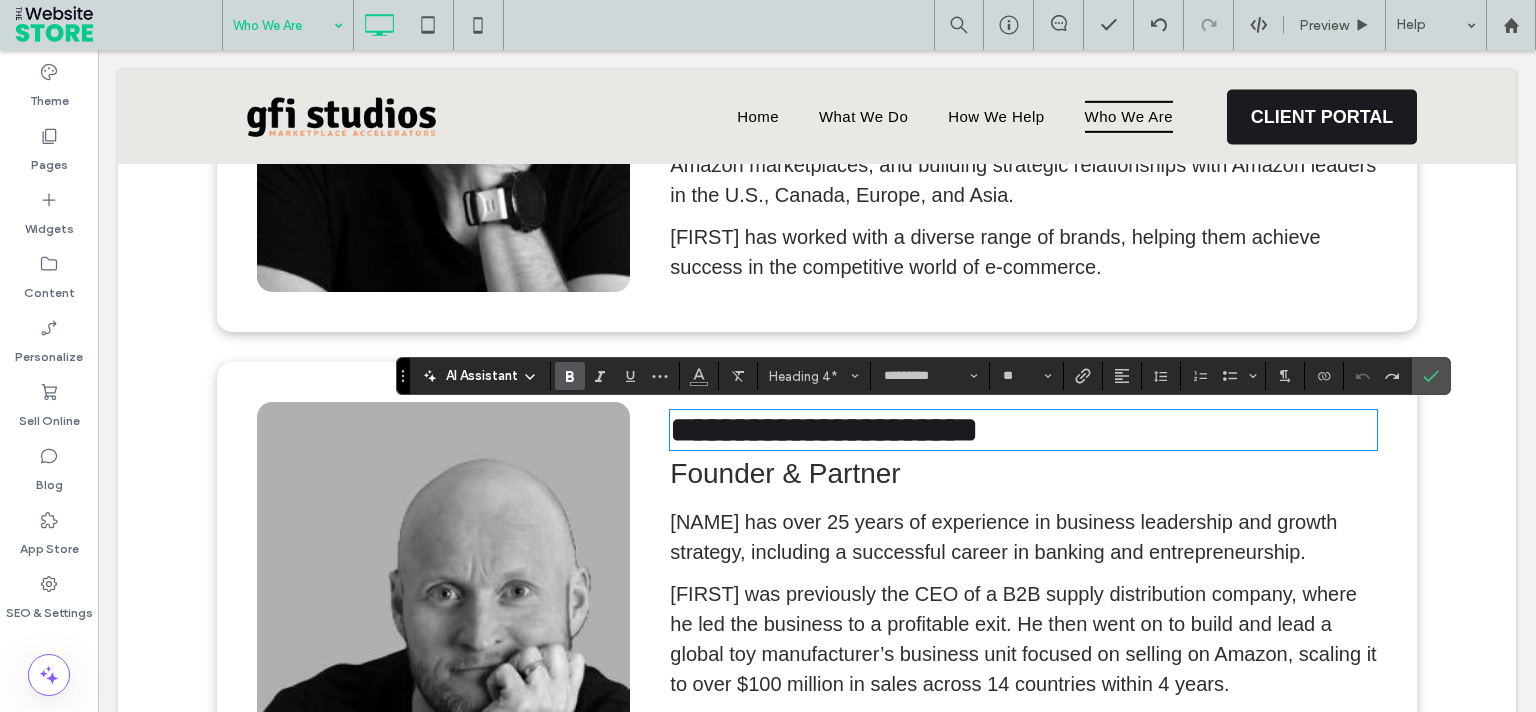 scroll, scrollTop: 0, scrollLeft: 0, axis: both 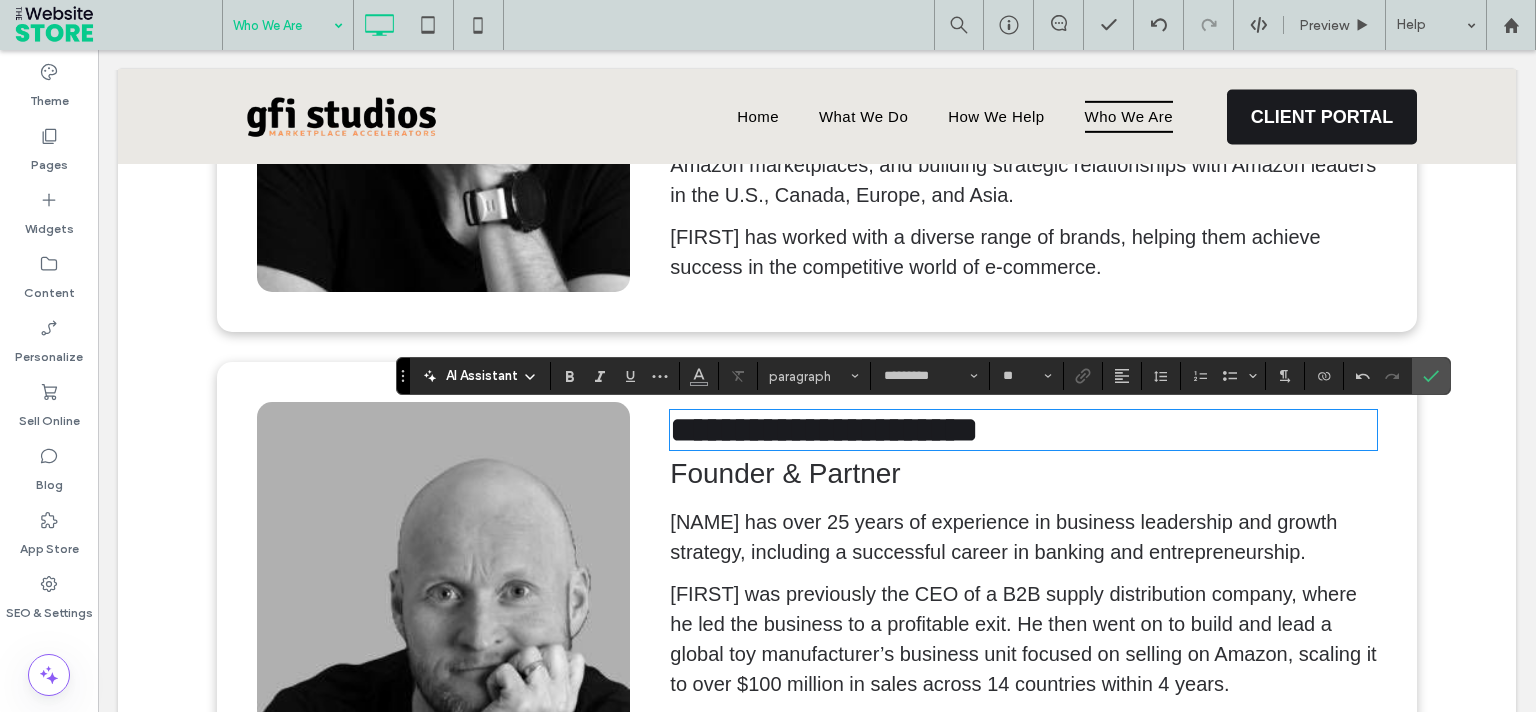 type on "**" 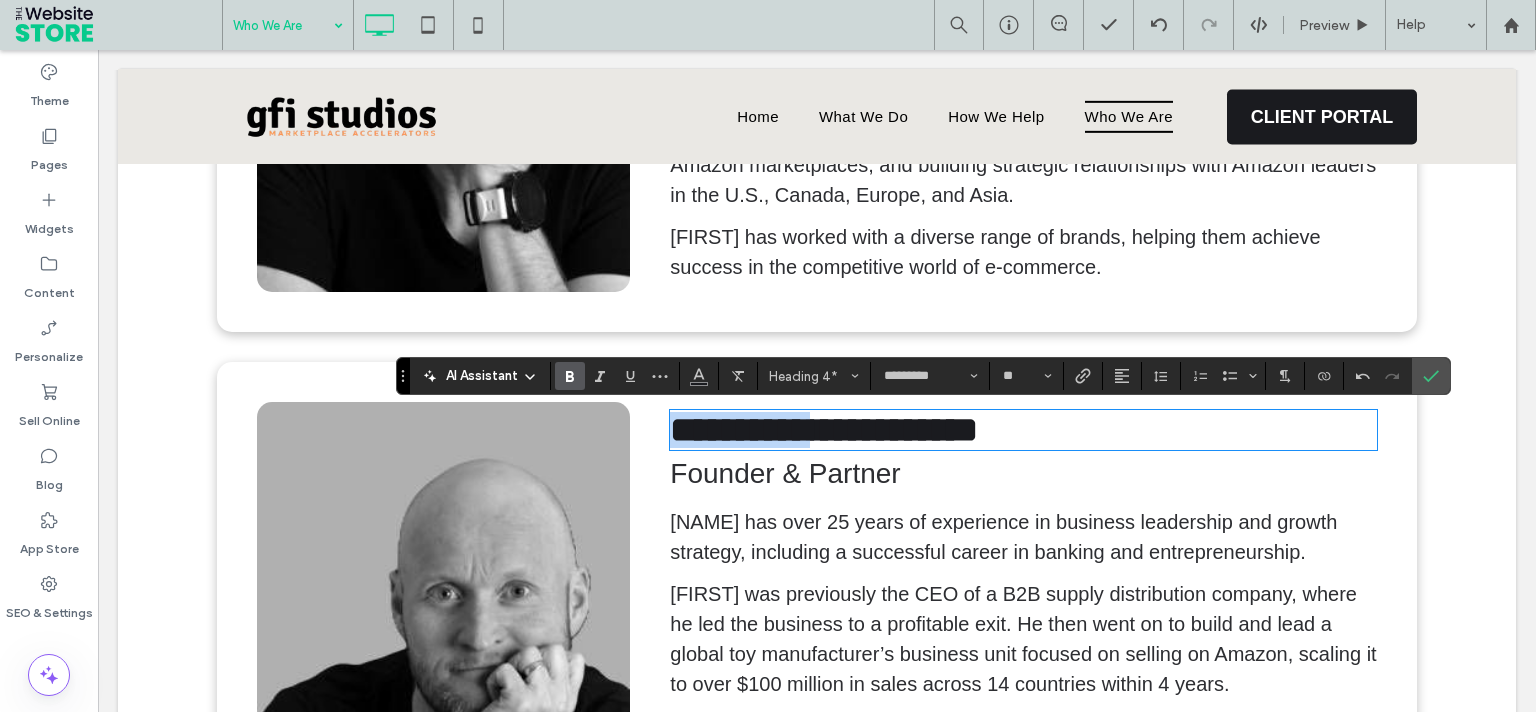 drag, startPoint x: 854, startPoint y: 431, endPoint x: 624, endPoint y: 432, distance: 230.00217 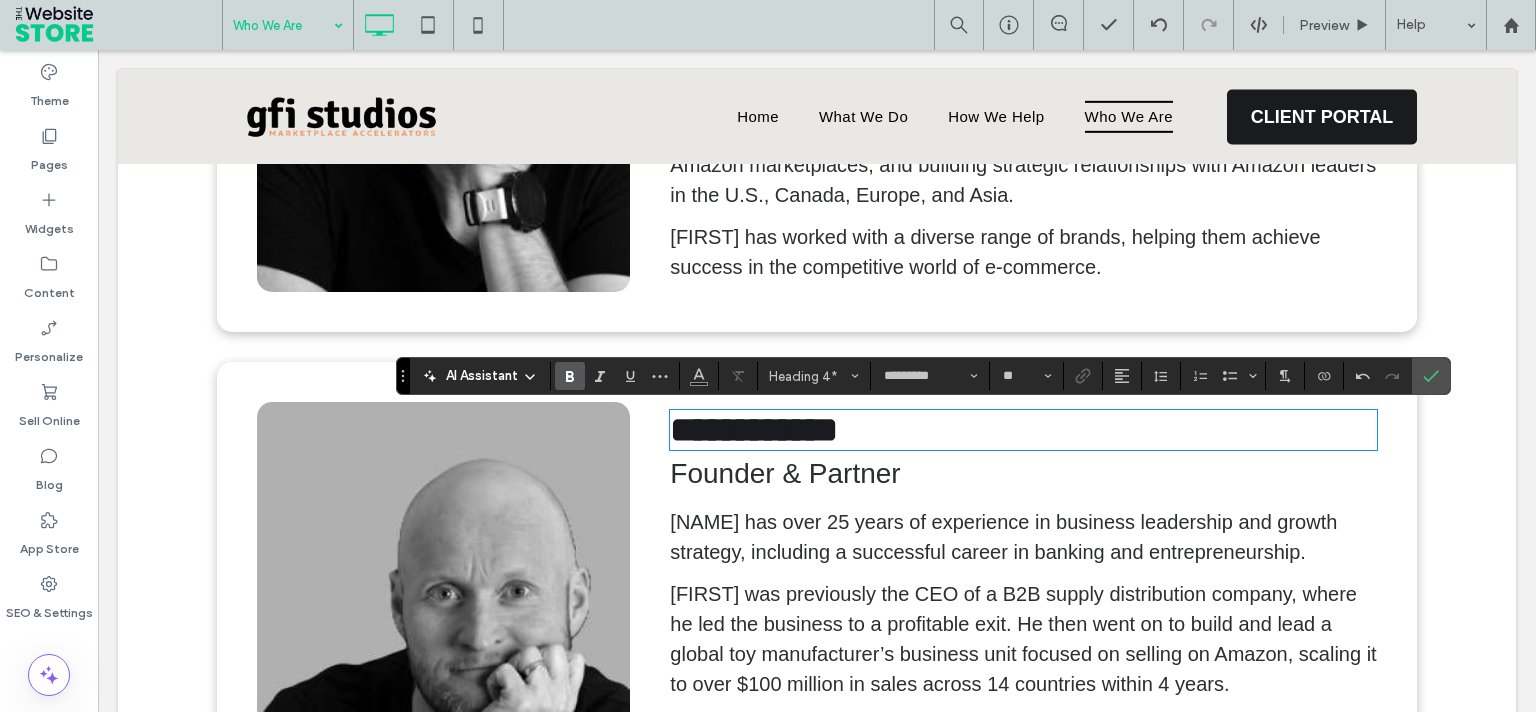 click on "Founder & Partner" at bounding box center (785, 473) 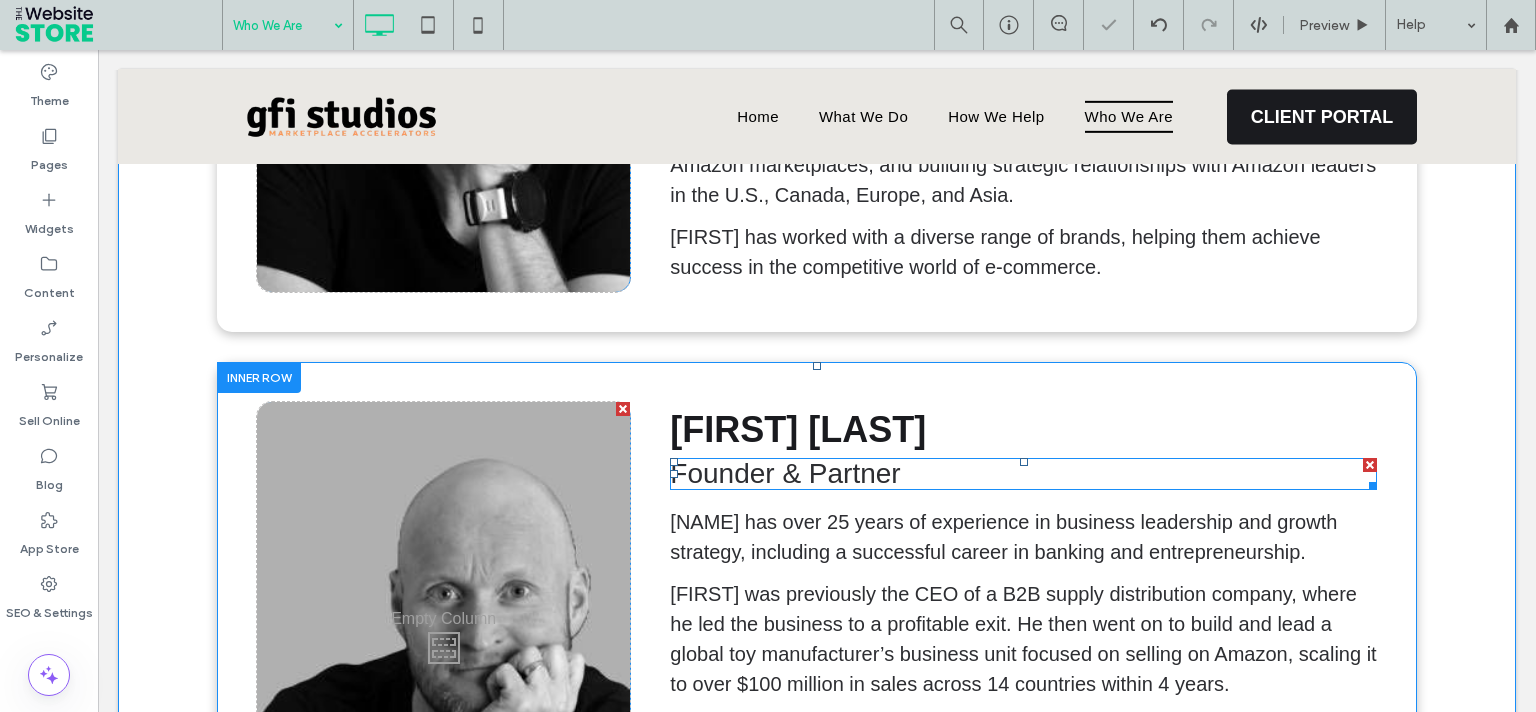 click on "Founder & Partner" at bounding box center [785, 473] 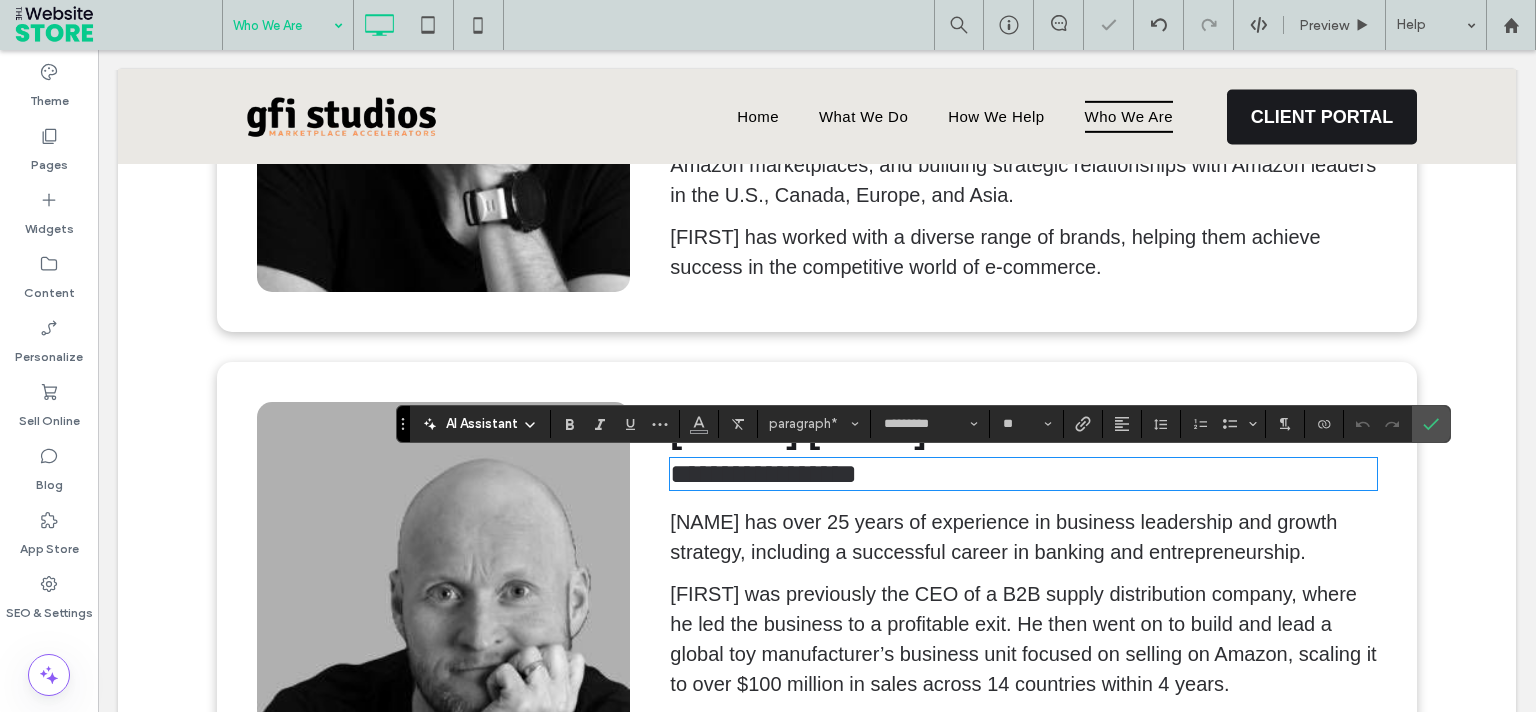 click on "**********" at bounding box center [763, 474] 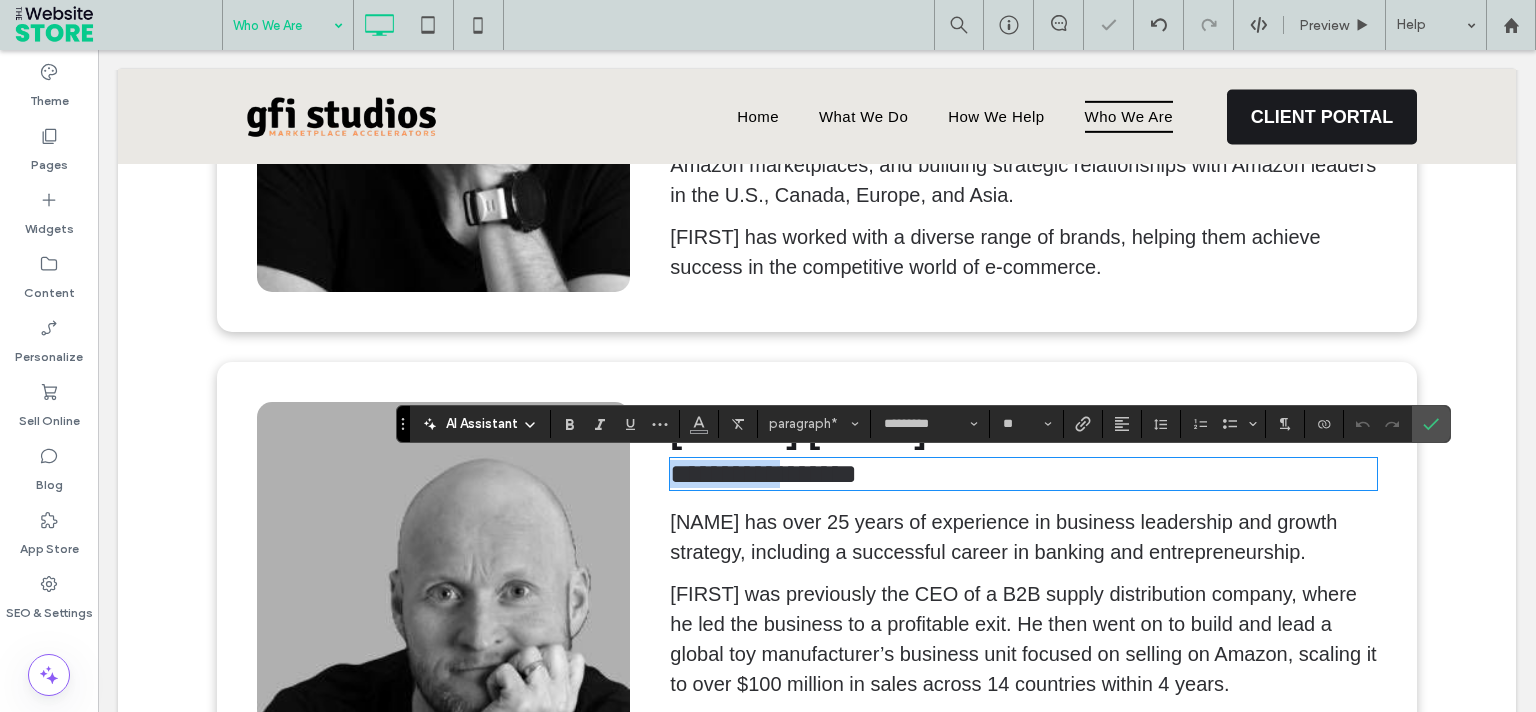 drag, startPoint x: 799, startPoint y: 477, endPoint x: 658, endPoint y: 457, distance: 142.41138 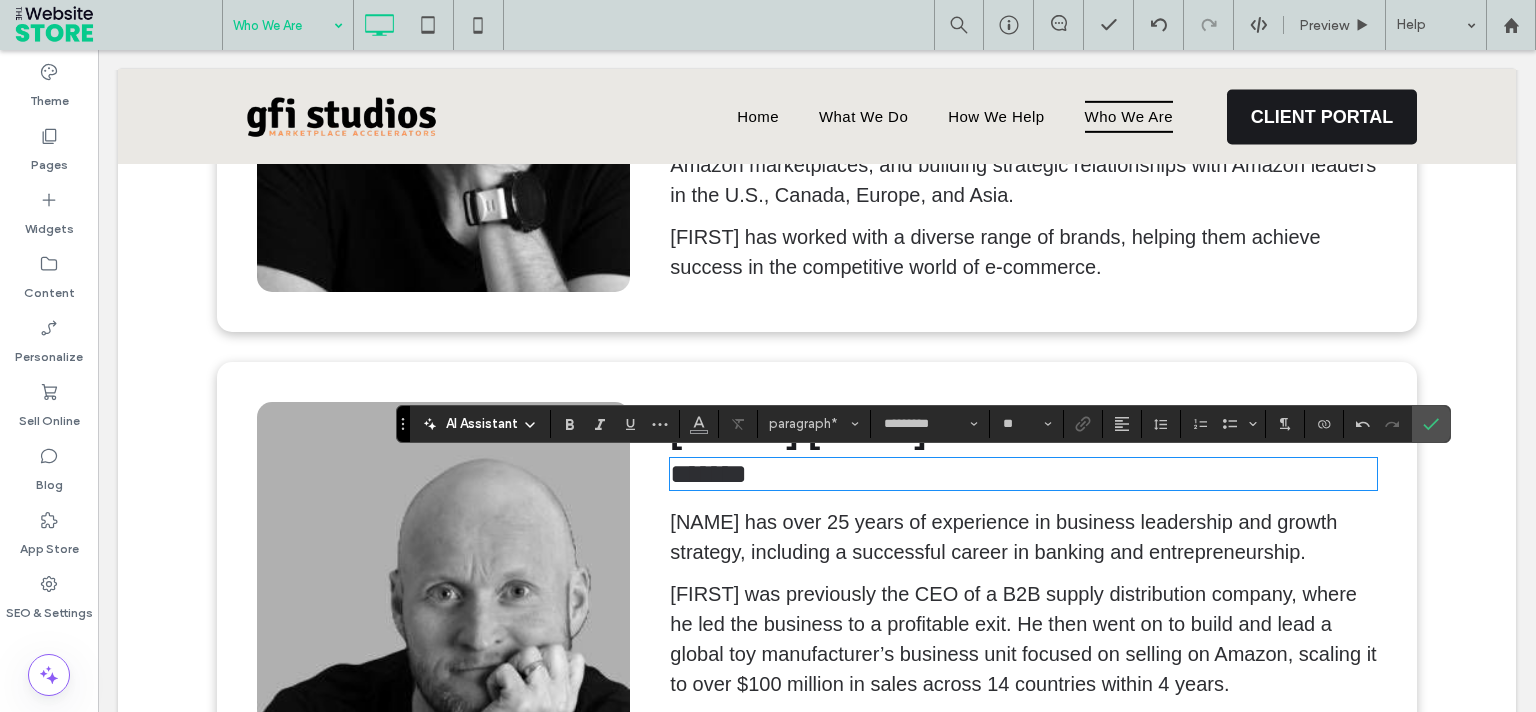 click on "[NAME] has over 25 years of experience in business leadership and growth strategy, including a successful career in banking and entrepreneurship." at bounding box center (1003, 537) 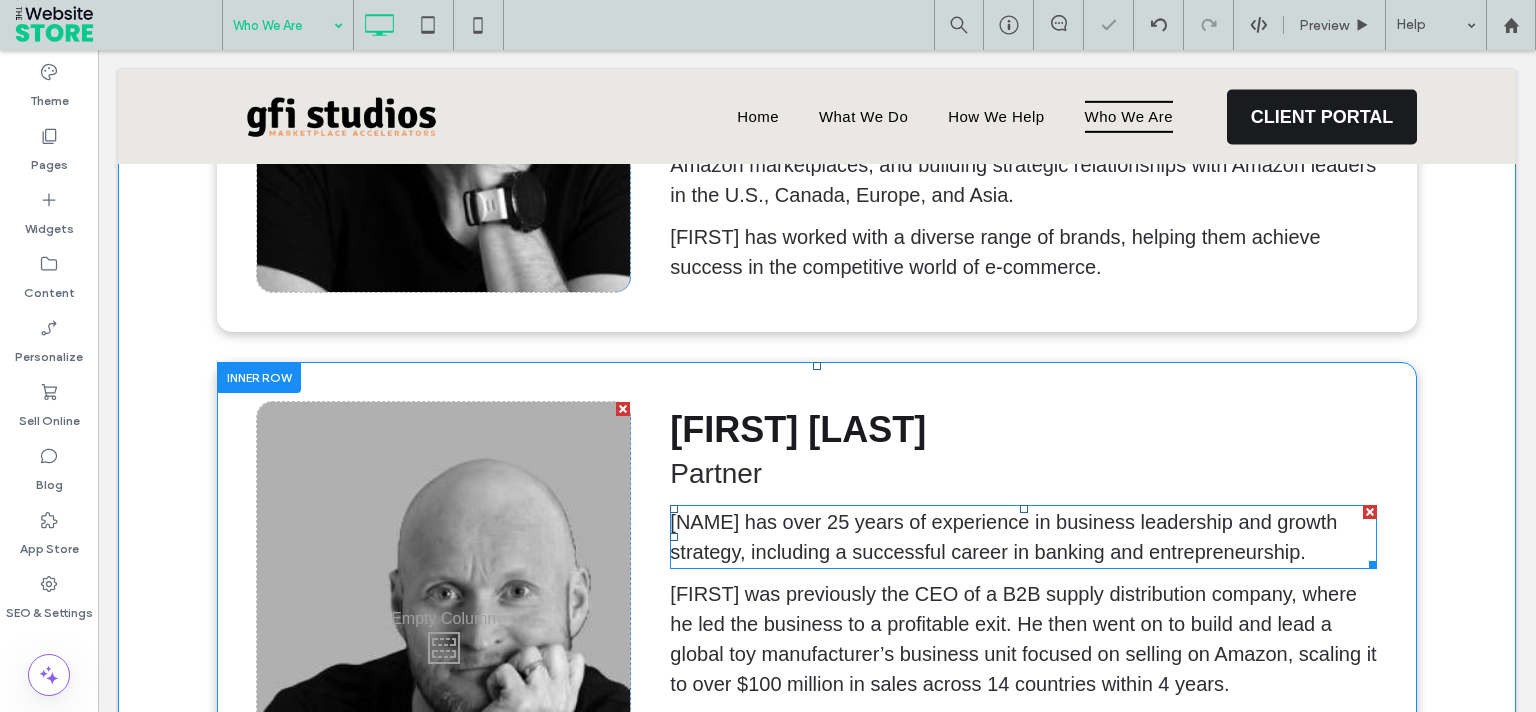 click on "[NAME] has over 25 years of experience in business leadership and growth strategy, including a successful career in banking and entrepreneurship." at bounding box center [1003, 537] 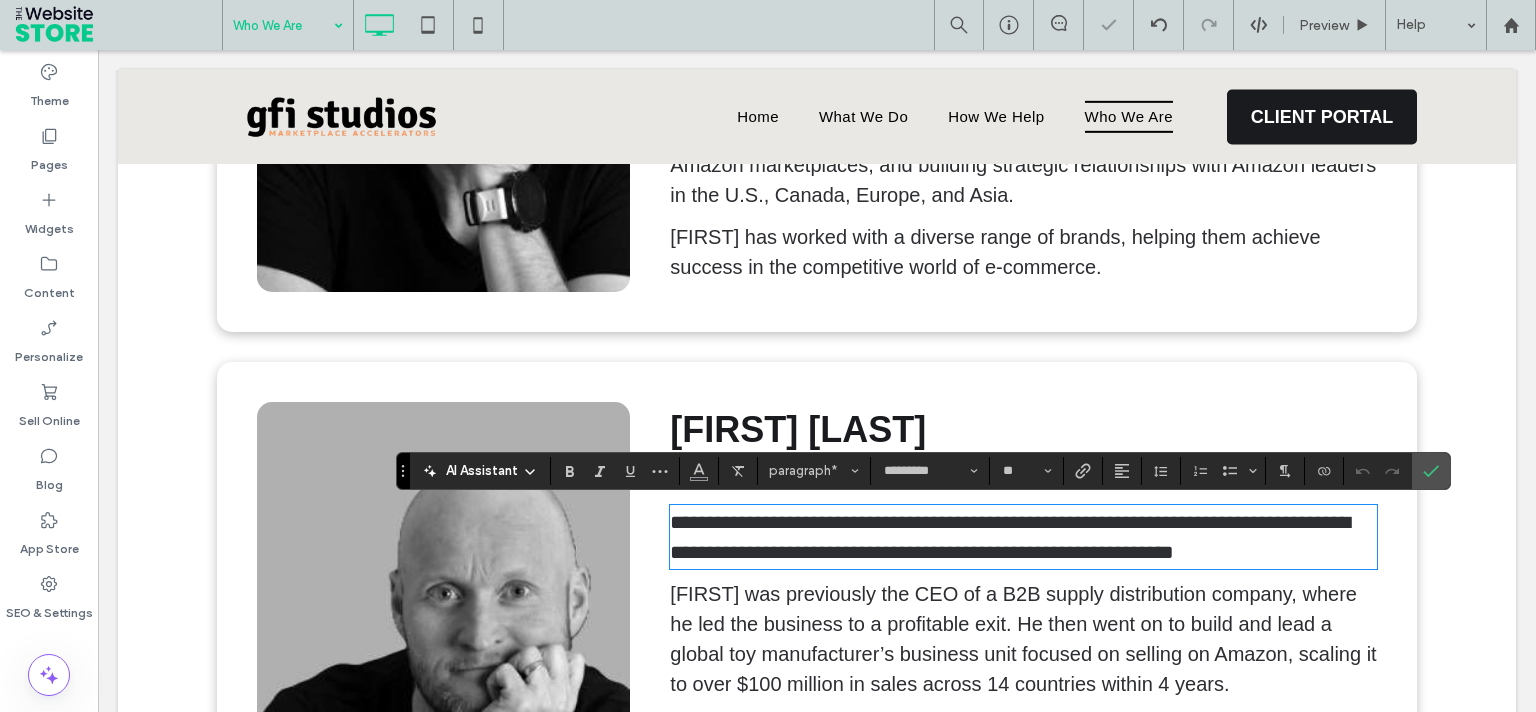 click on "**********" at bounding box center [1010, 537] 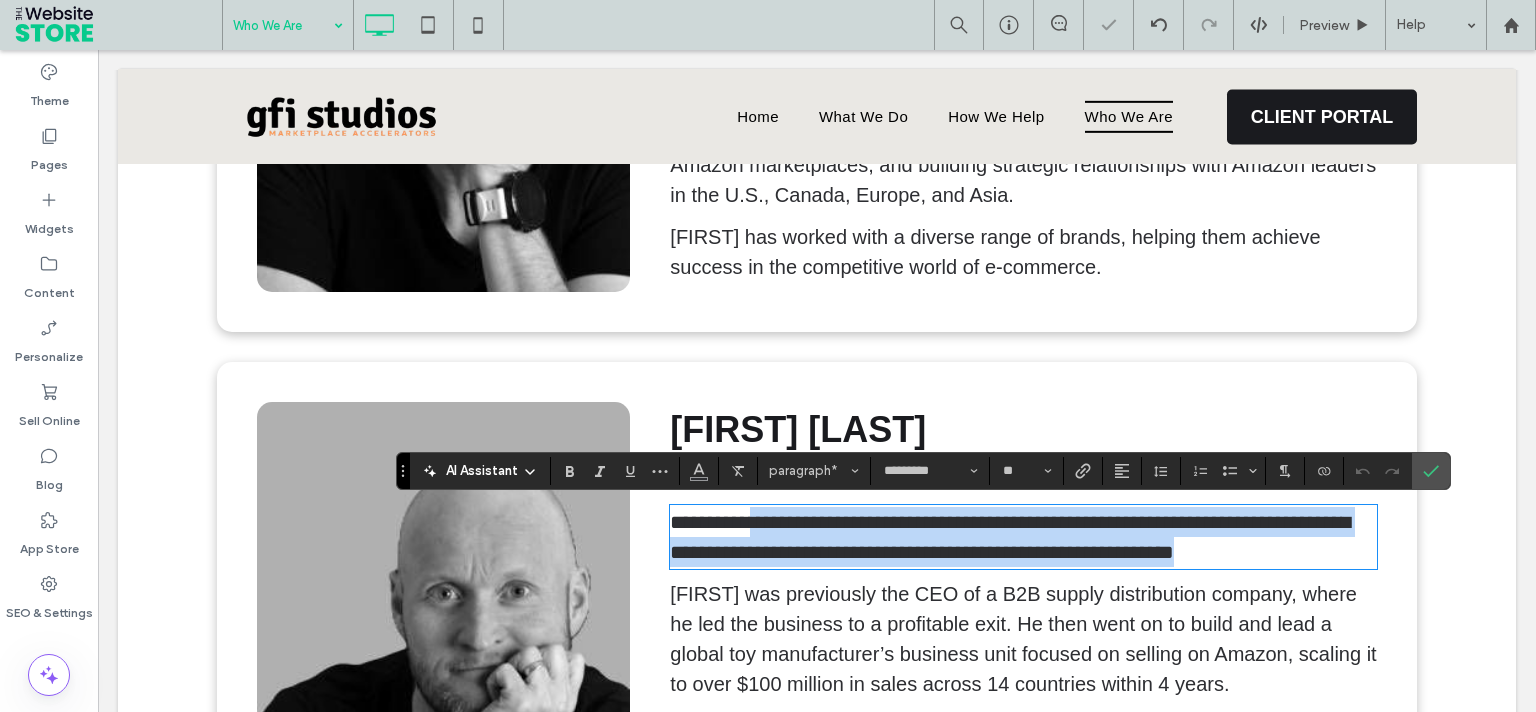 drag, startPoint x: 758, startPoint y: 524, endPoint x: 1502, endPoint y: 572, distance: 745.54675 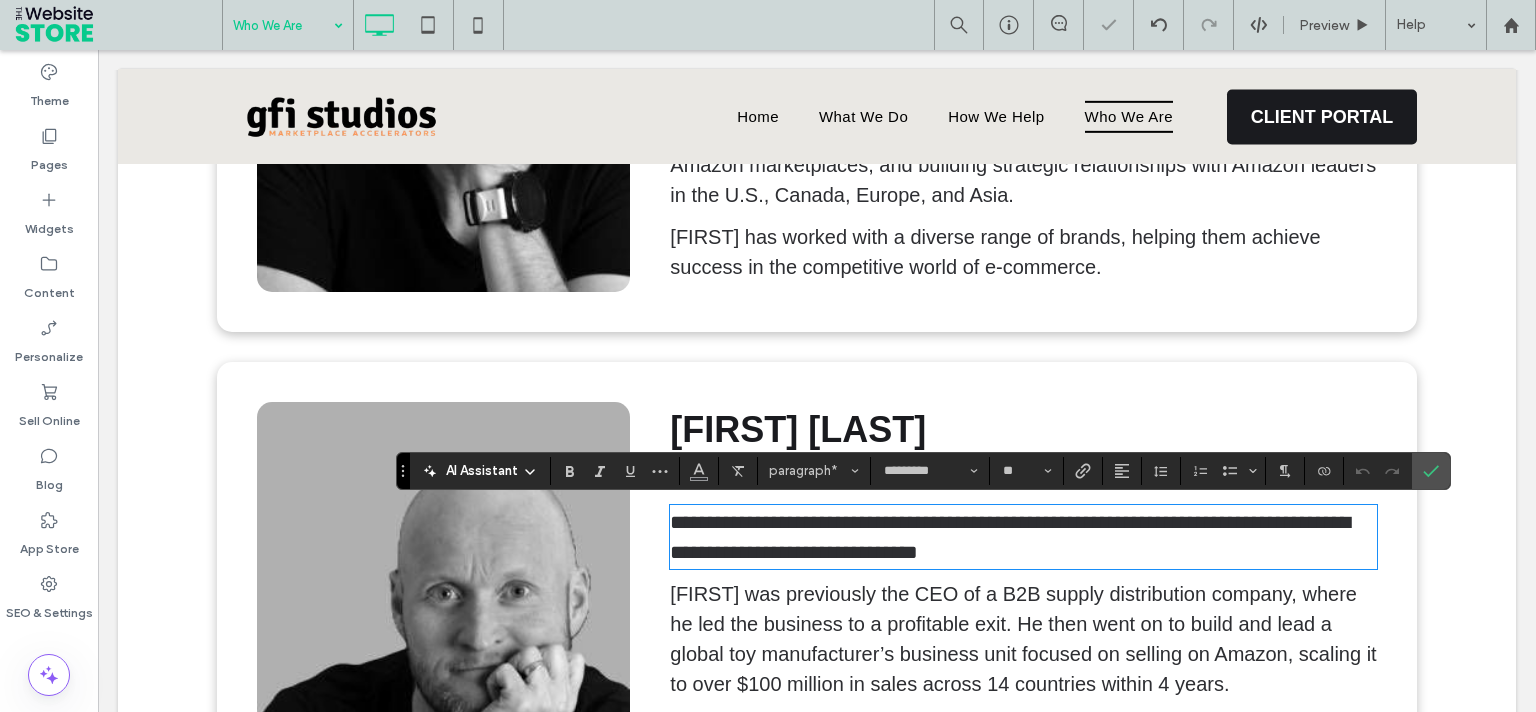 scroll, scrollTop: 0, scrollLeft: 0, axis: both 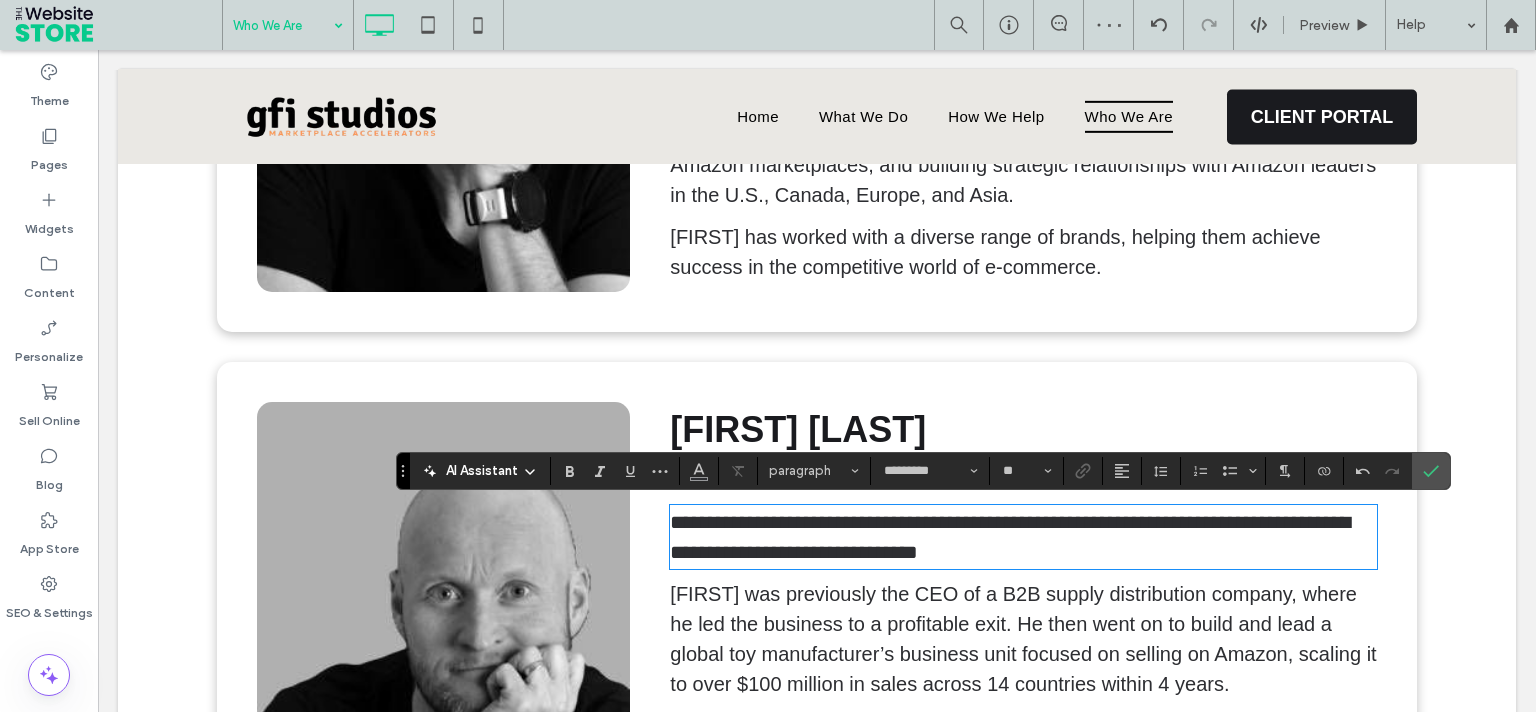 type on "**" 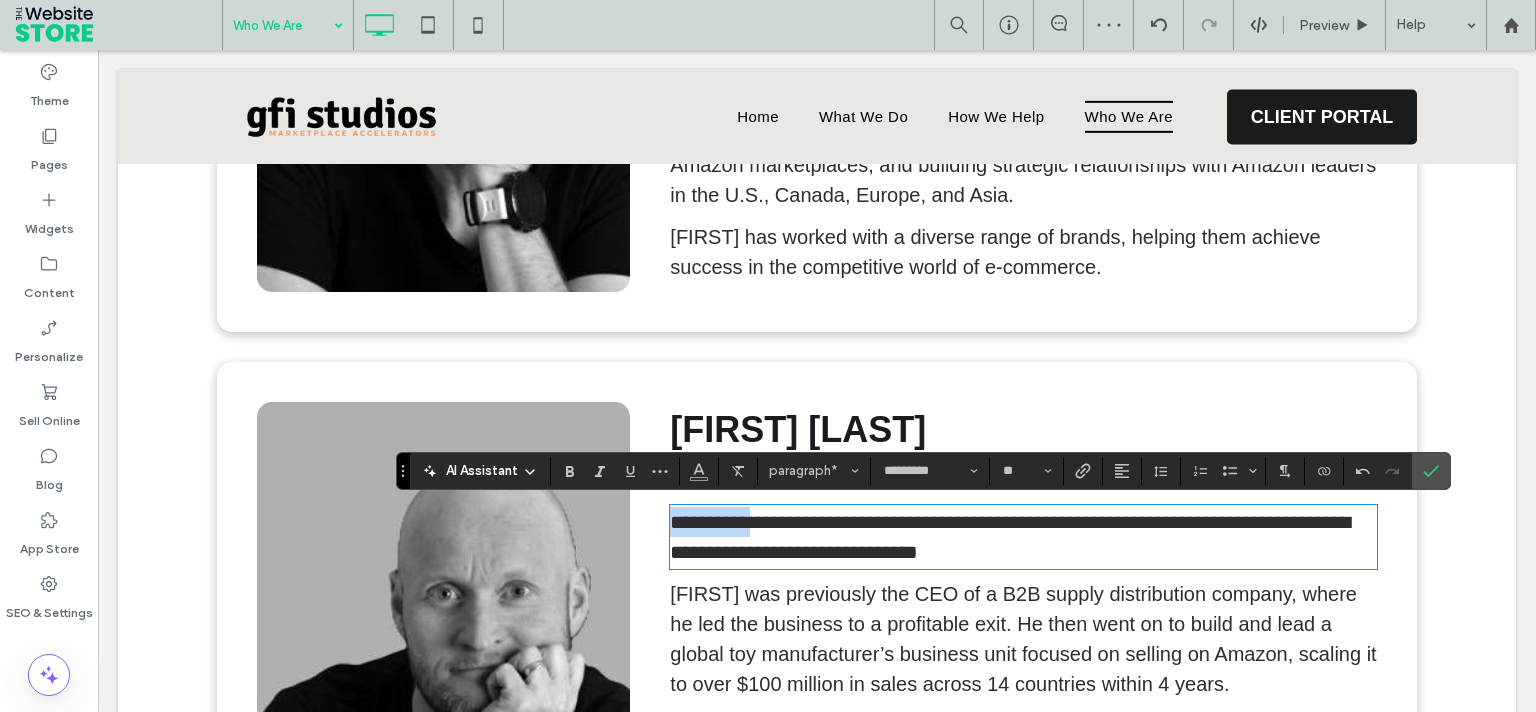 drag, startPoint x: 755, startPoint y: 522, endPoint x: 646, endPoint y: 510, distance: 109.65856 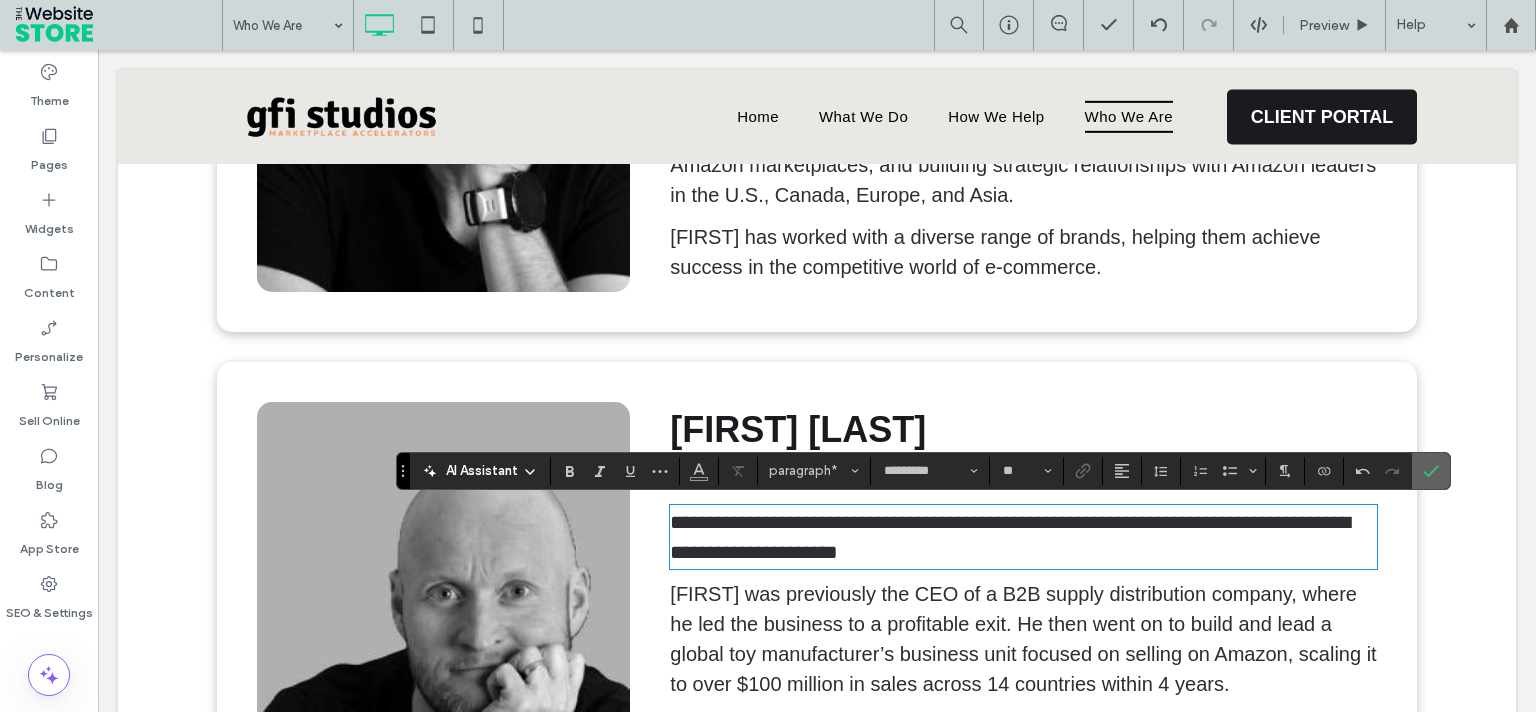 click 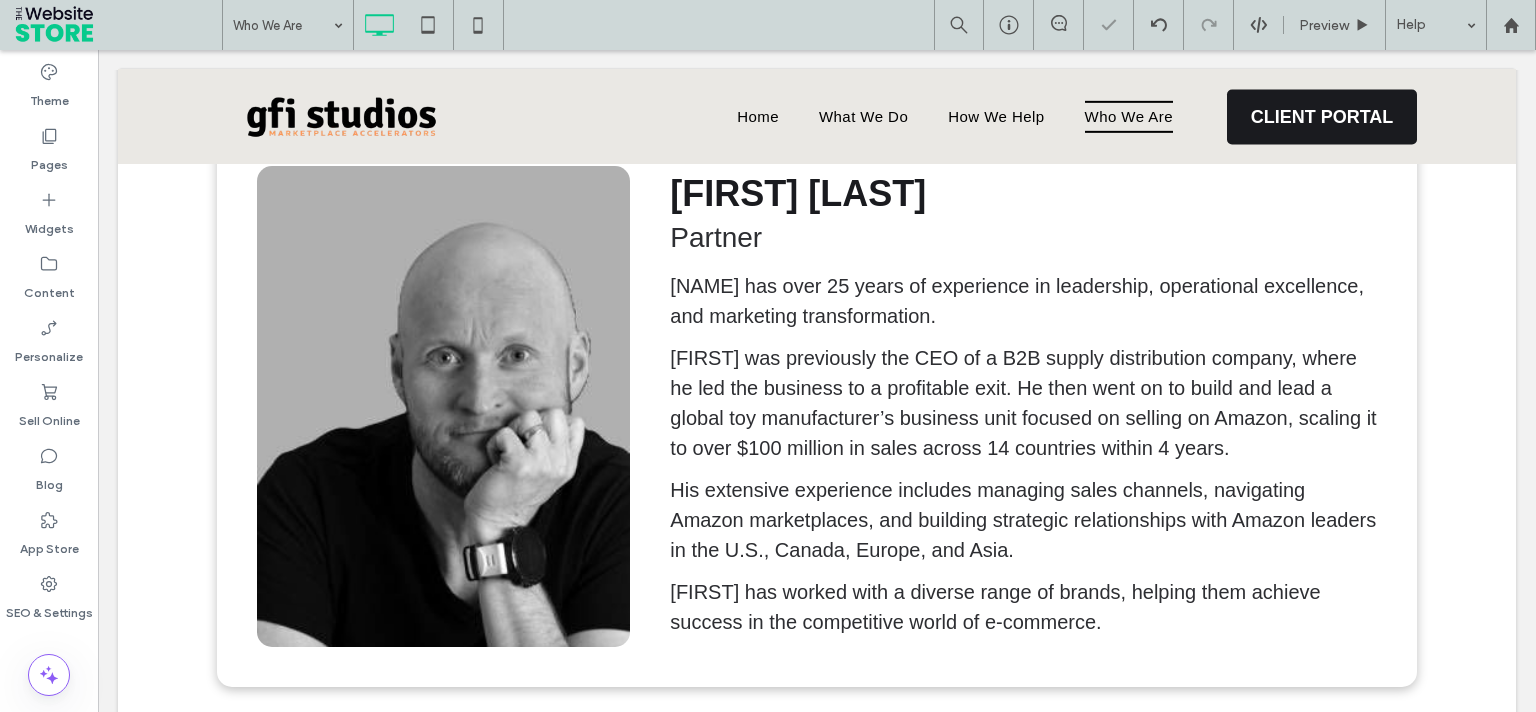 scroll, scrollTop: 1283, scrollLeft: 0, axis: vertical 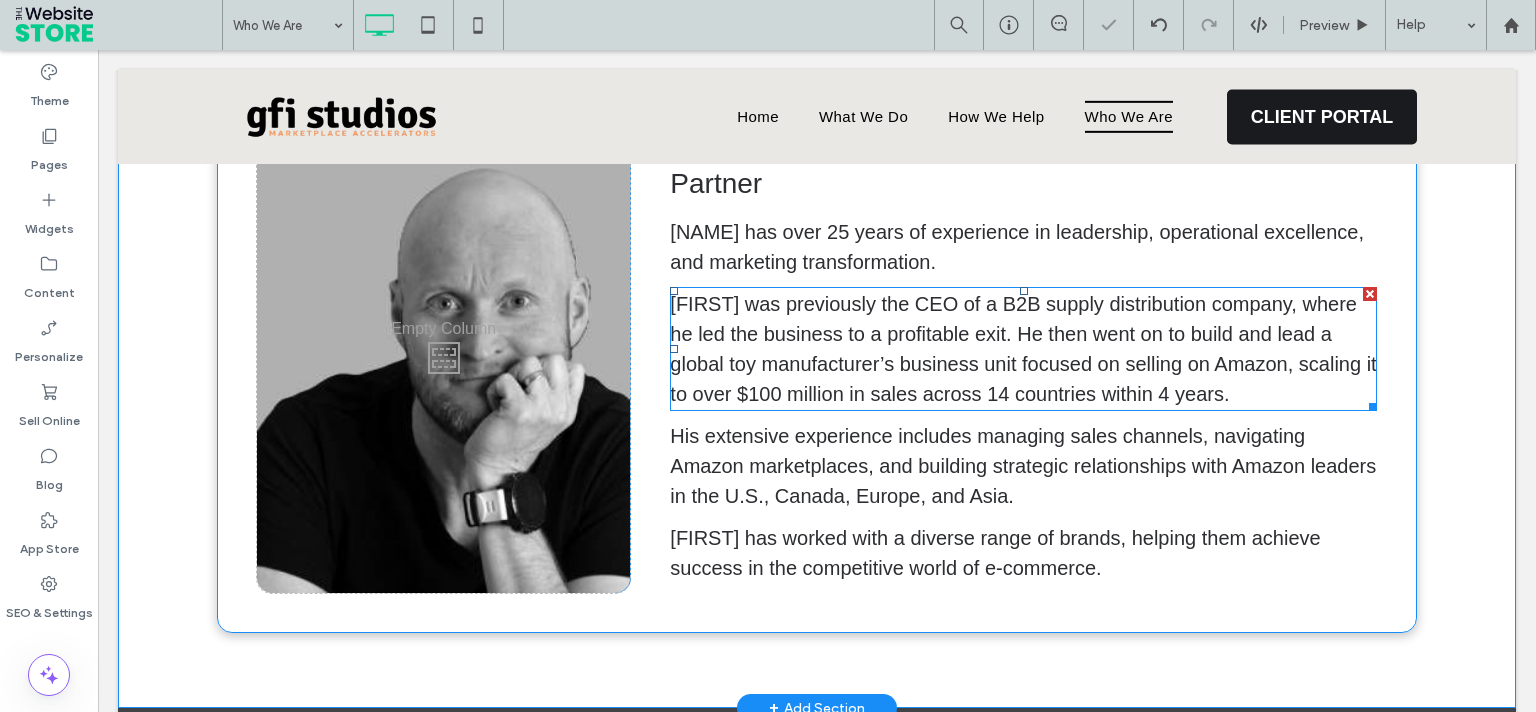 click on "[FIRST] was previously the CEO of a B2B supply distribution company, where he led the business to a profitable exit. He then went on to build and lead a global toy manufacturer’s business unit focused on selling on Amazon, scaling it to over $100 million in sales across 14 countries within 4 years." at bounding box center (1023, 349) 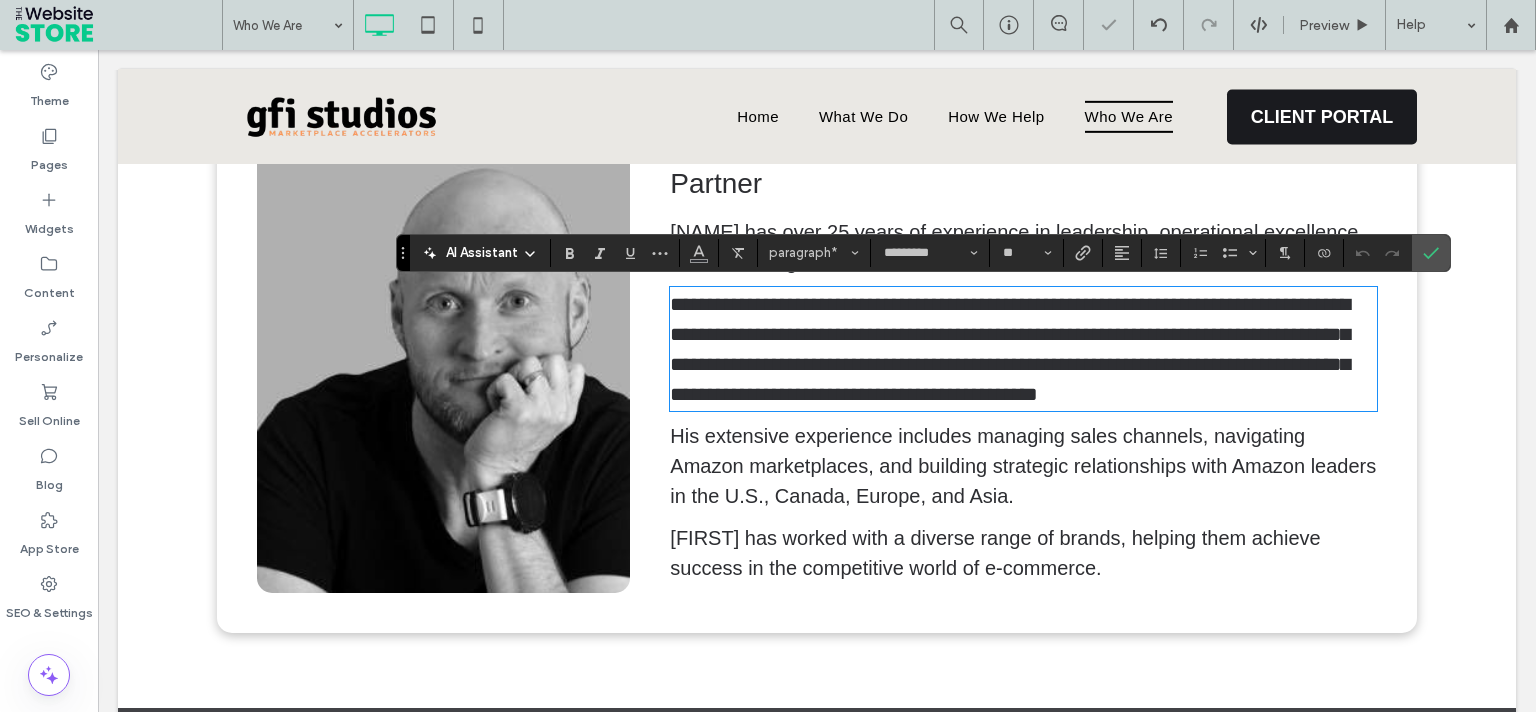 click on "**********" at bounding box center (1023, 349) 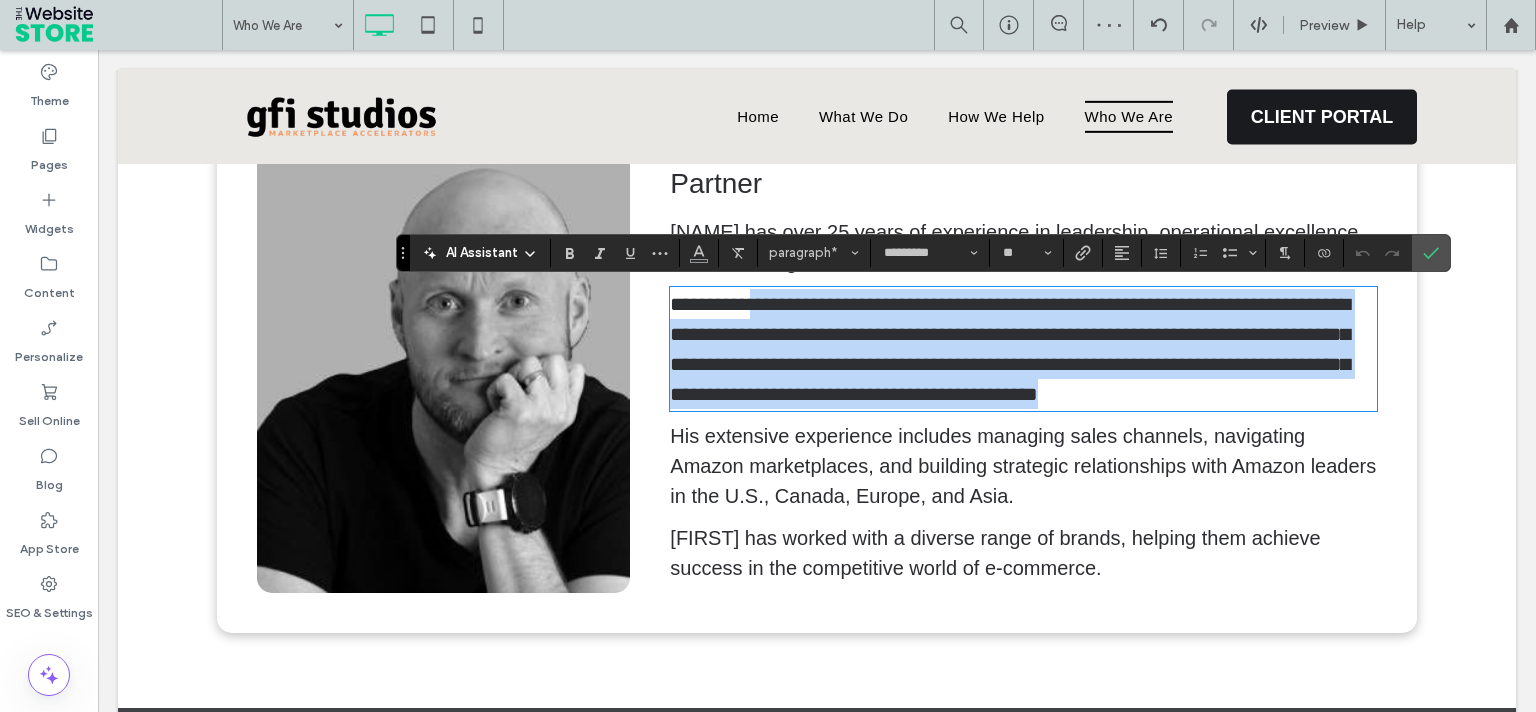 drag, startPoint x: 760, startPoint y: 310, endPoint x: 1337, endPoint y: 412, distance: 585.9462 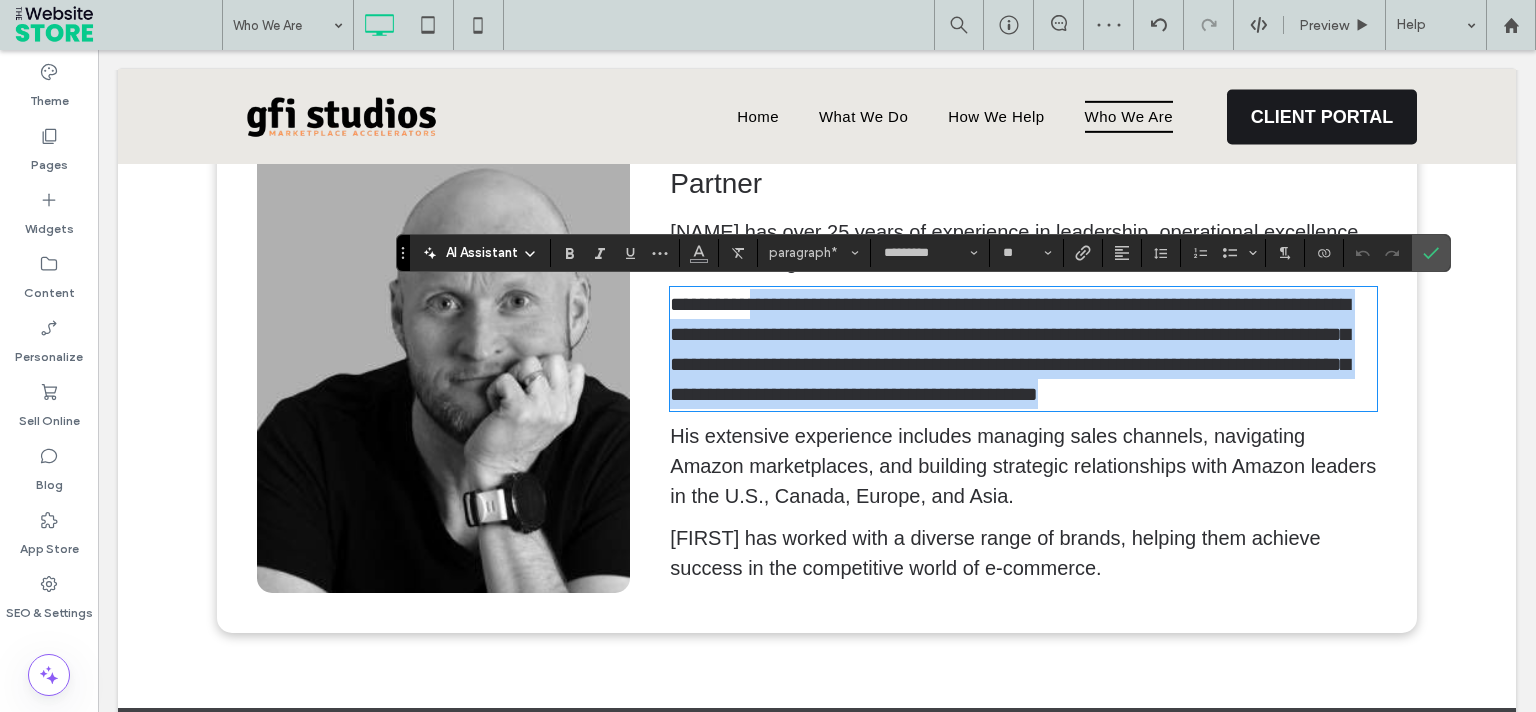 click on "**********" at bounding box center (1023, 349) 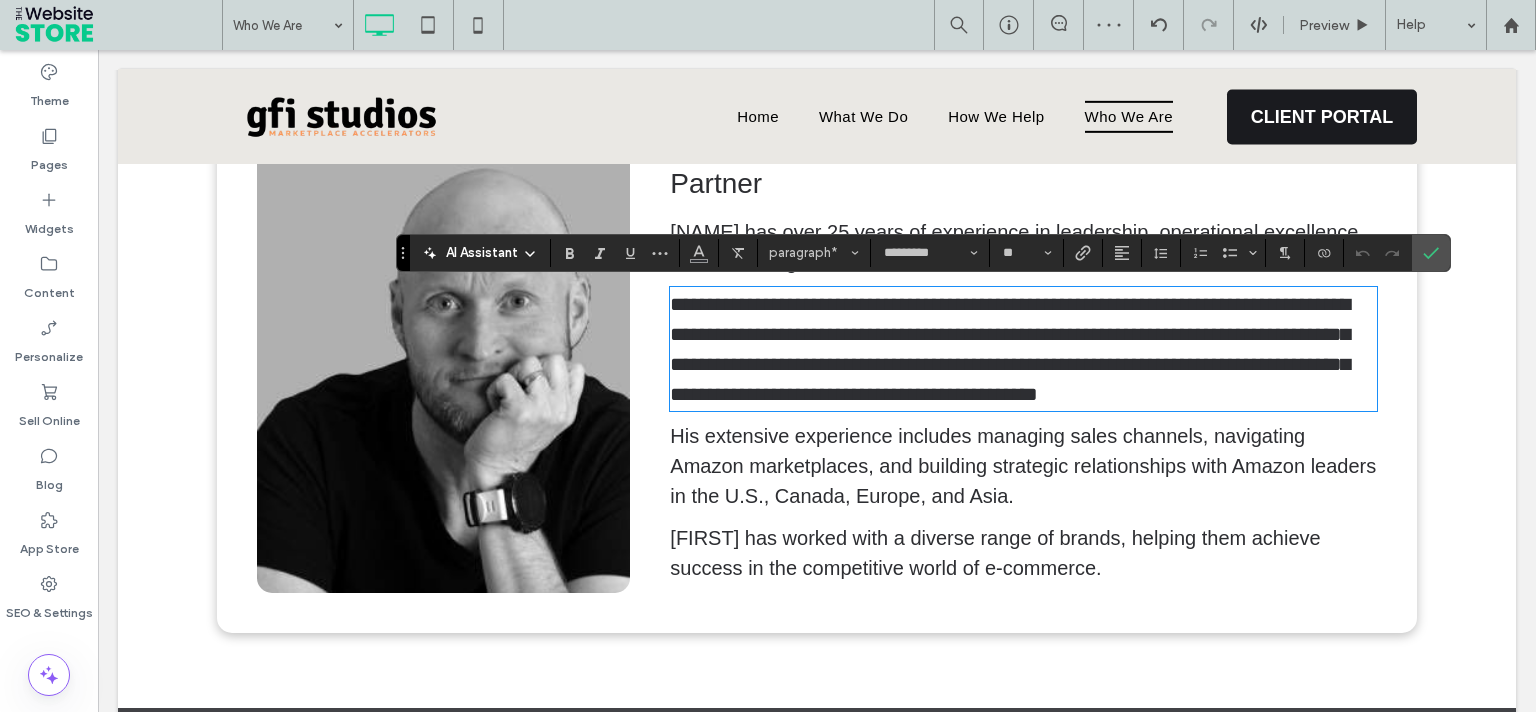 scroll, scrollTop: 1282, scrollLeft: 0, axis: vertical 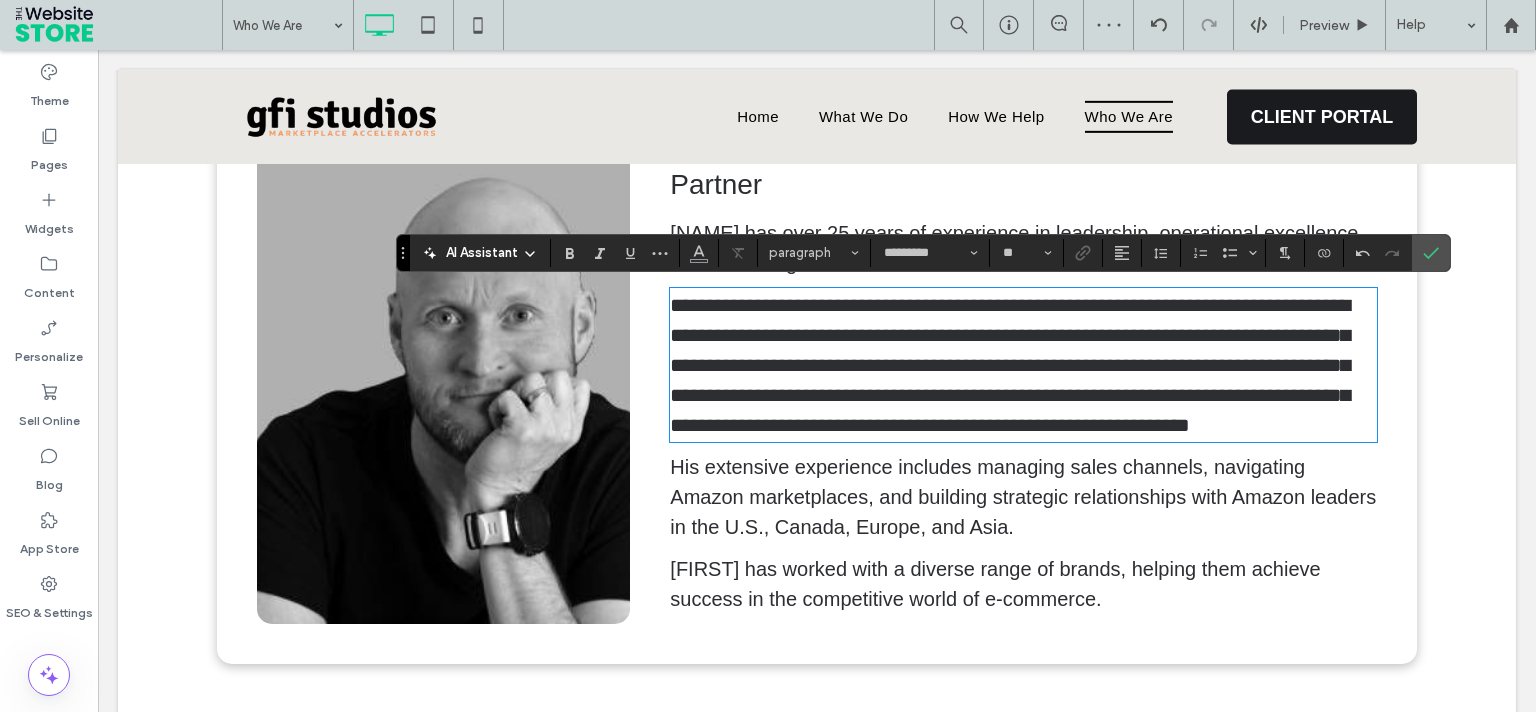 type on "**" 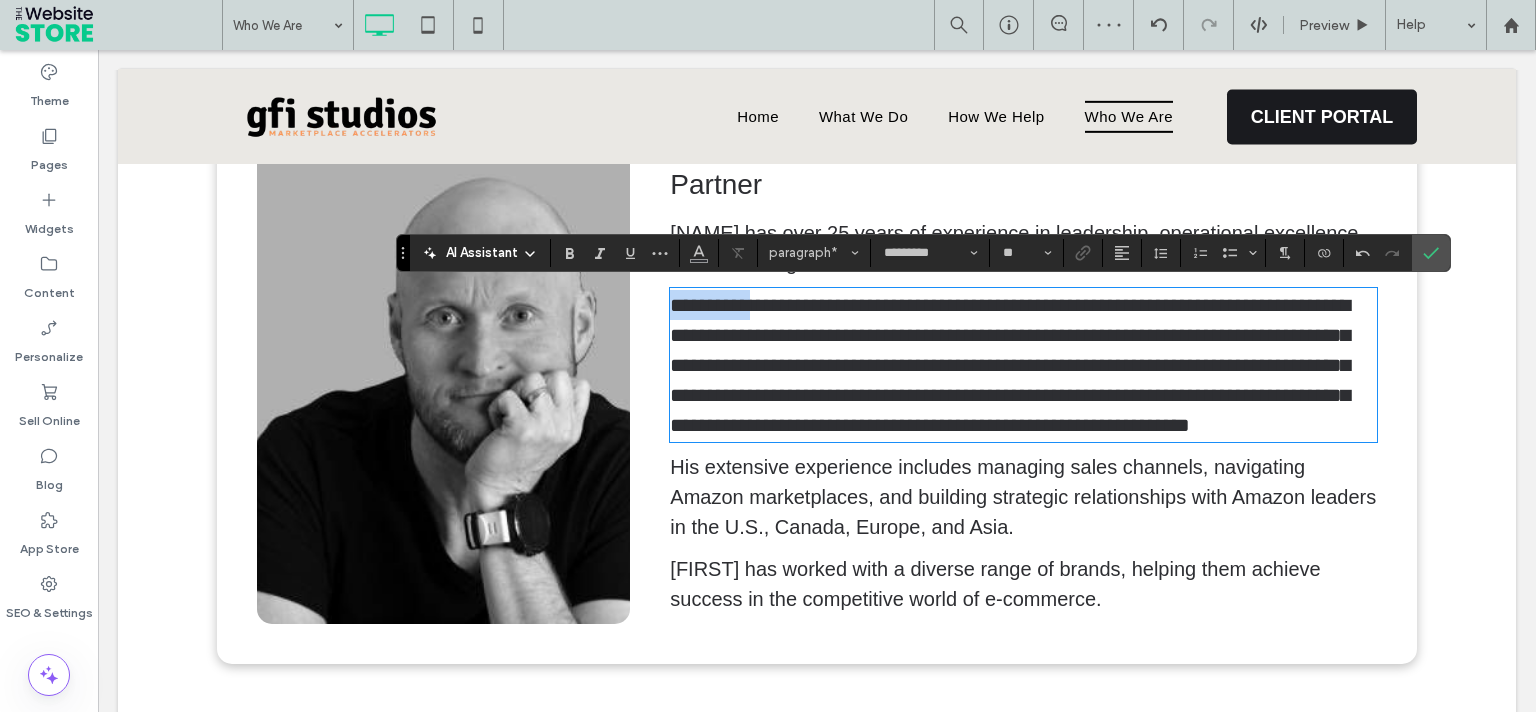 drag, startPoint x: 762, startPoint y: 306, endPoint x: 494, endPoint y: 303, distance: 268.01678 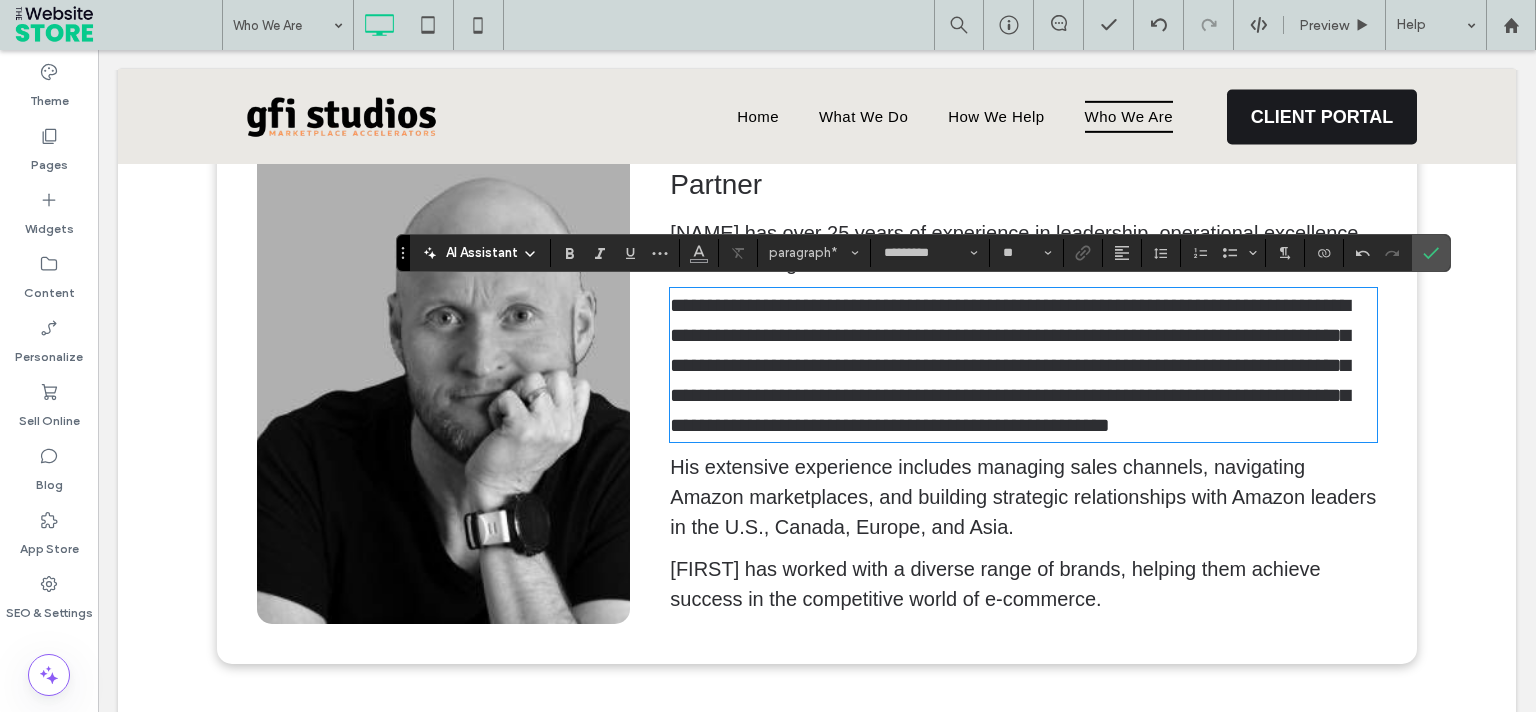 click on "His extensive experience includes managing sales channels, navigating Amazon marketplaces, and building strategic relationships with Amazon leaders in the U.S., Canada, Europe, and Asia." at bounding box center [1023, 497] 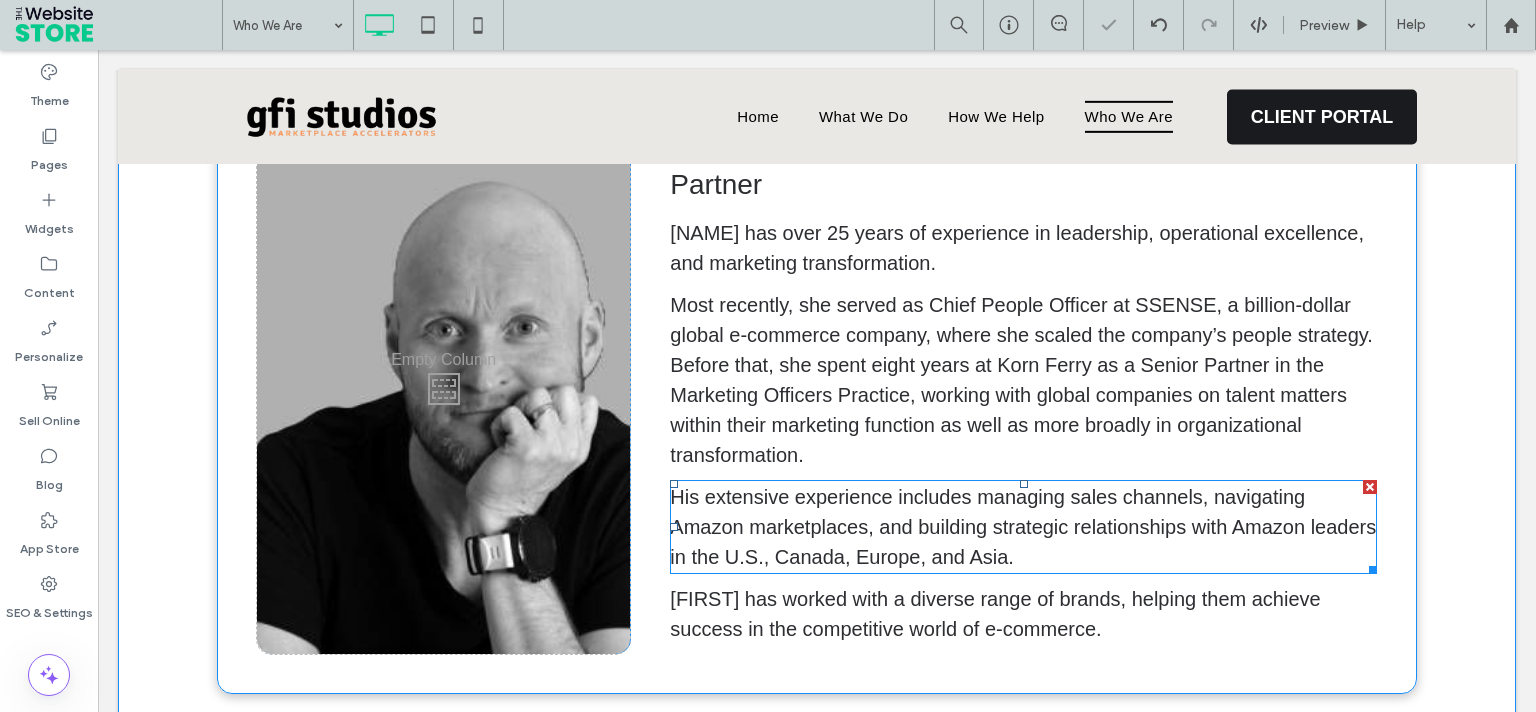 click on "His extensive experience includes managing sales channels, navigating Amazon marketplaces, and building strategic relationships with Amazon leaders in the U.S., Canada, Europe, and Asia." at bounding box center (1023, 527) 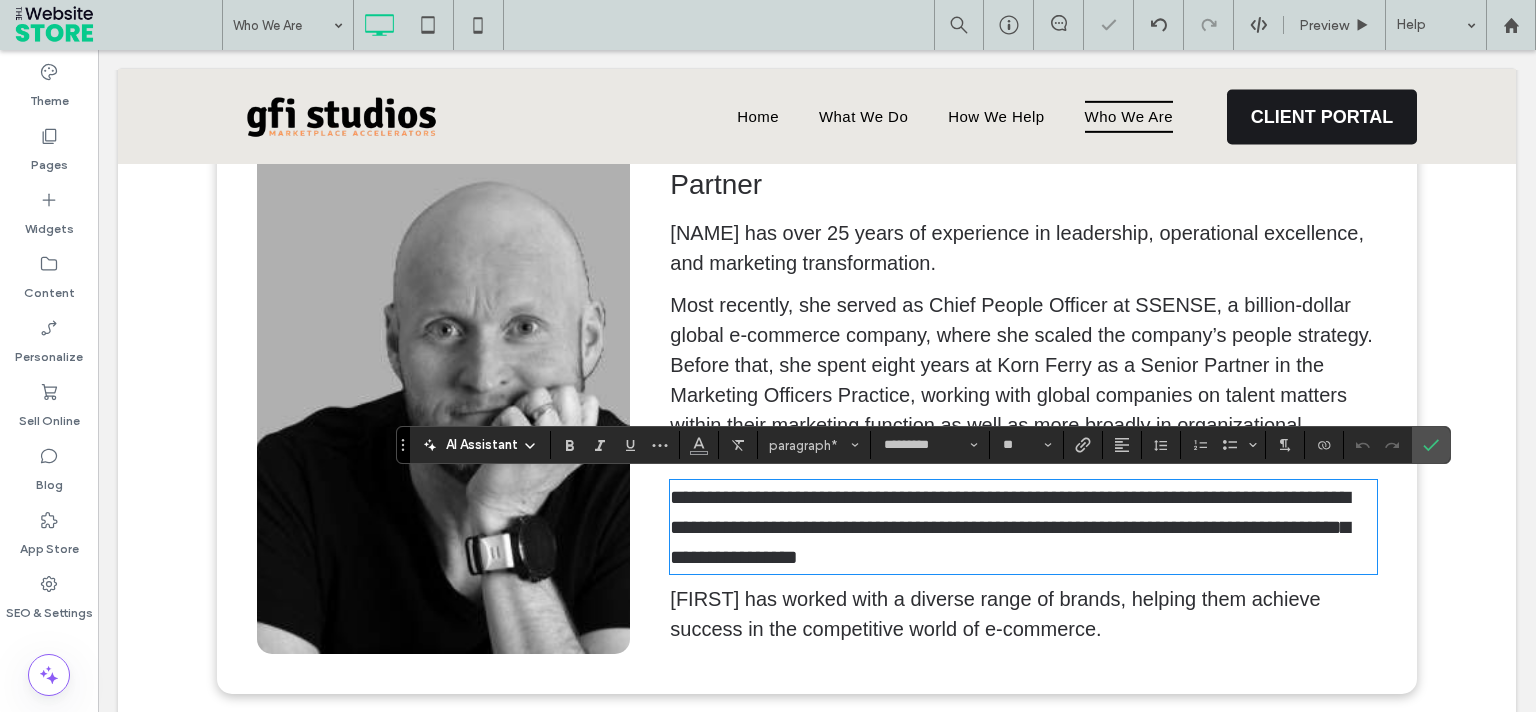 click on "**********" at bounding box center (1010, 527) 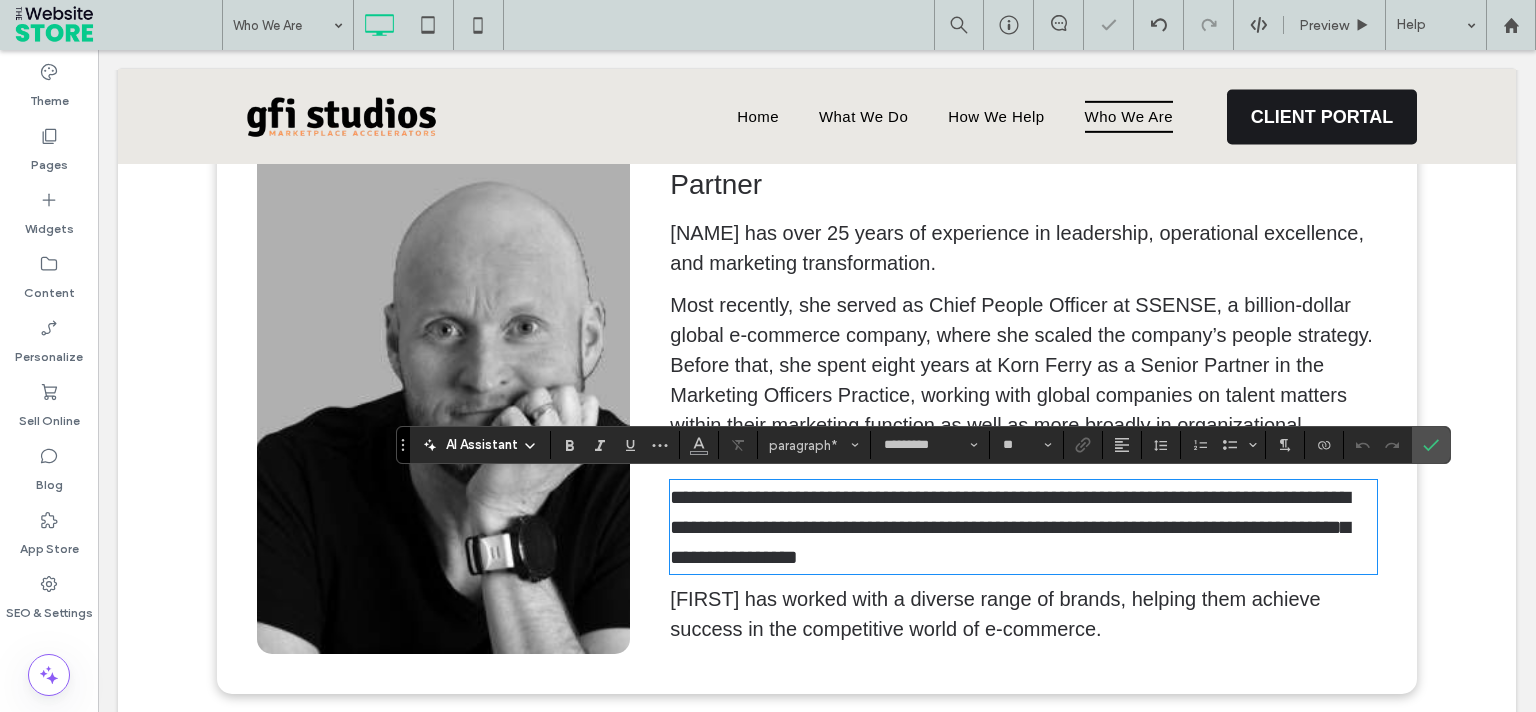 click on "**********" at bounding box center [1010, 527] 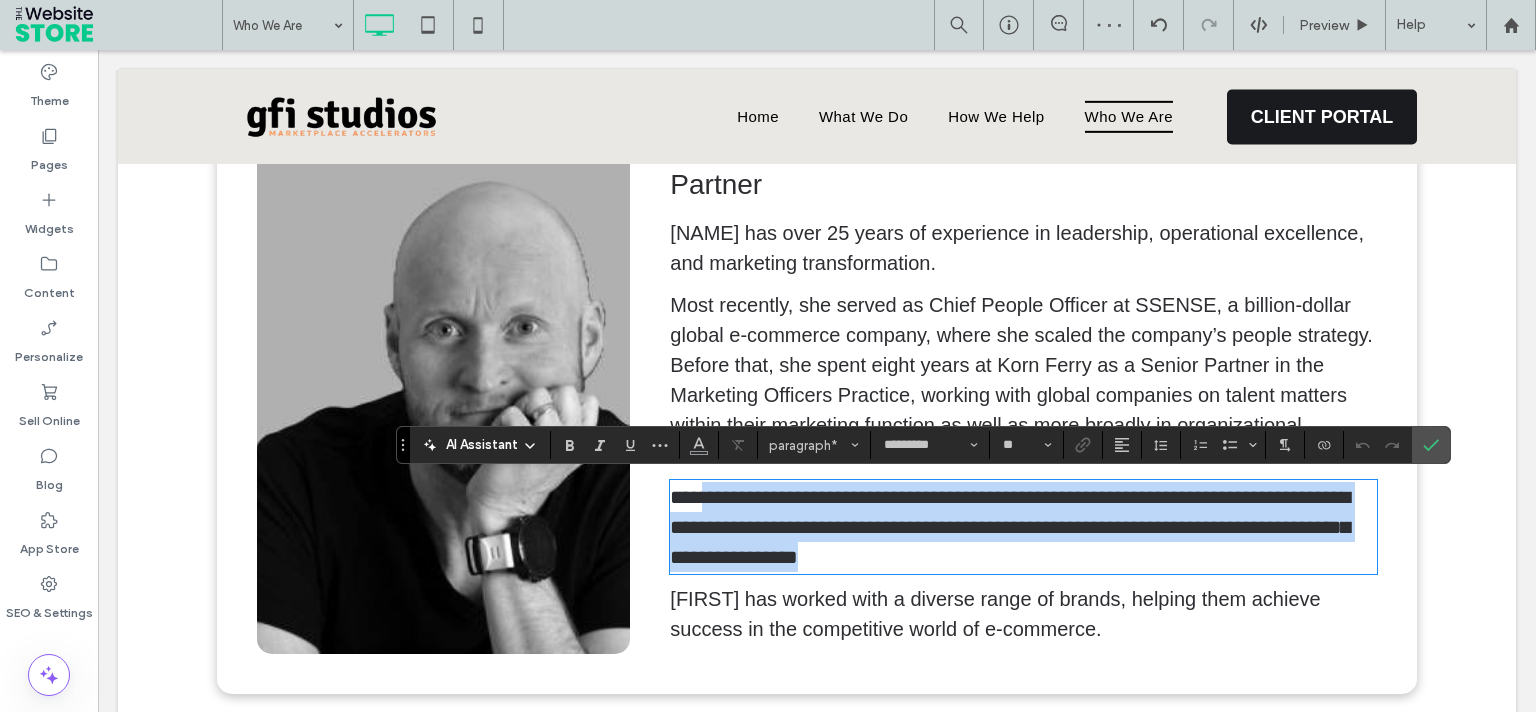 click on "**********" at bounding box center (1023, 527) 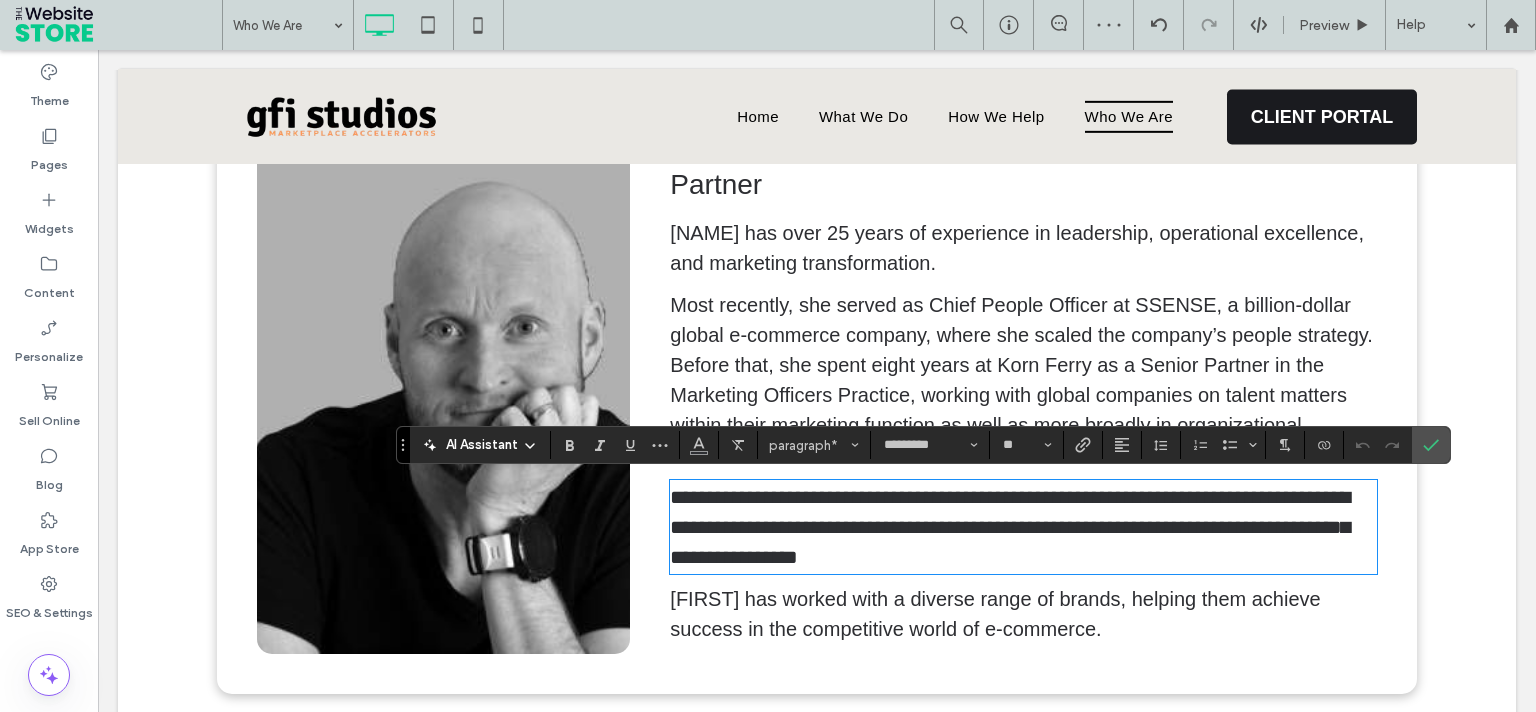 scroll, scrollTop: 0, scrollLeft: 0, axis: both 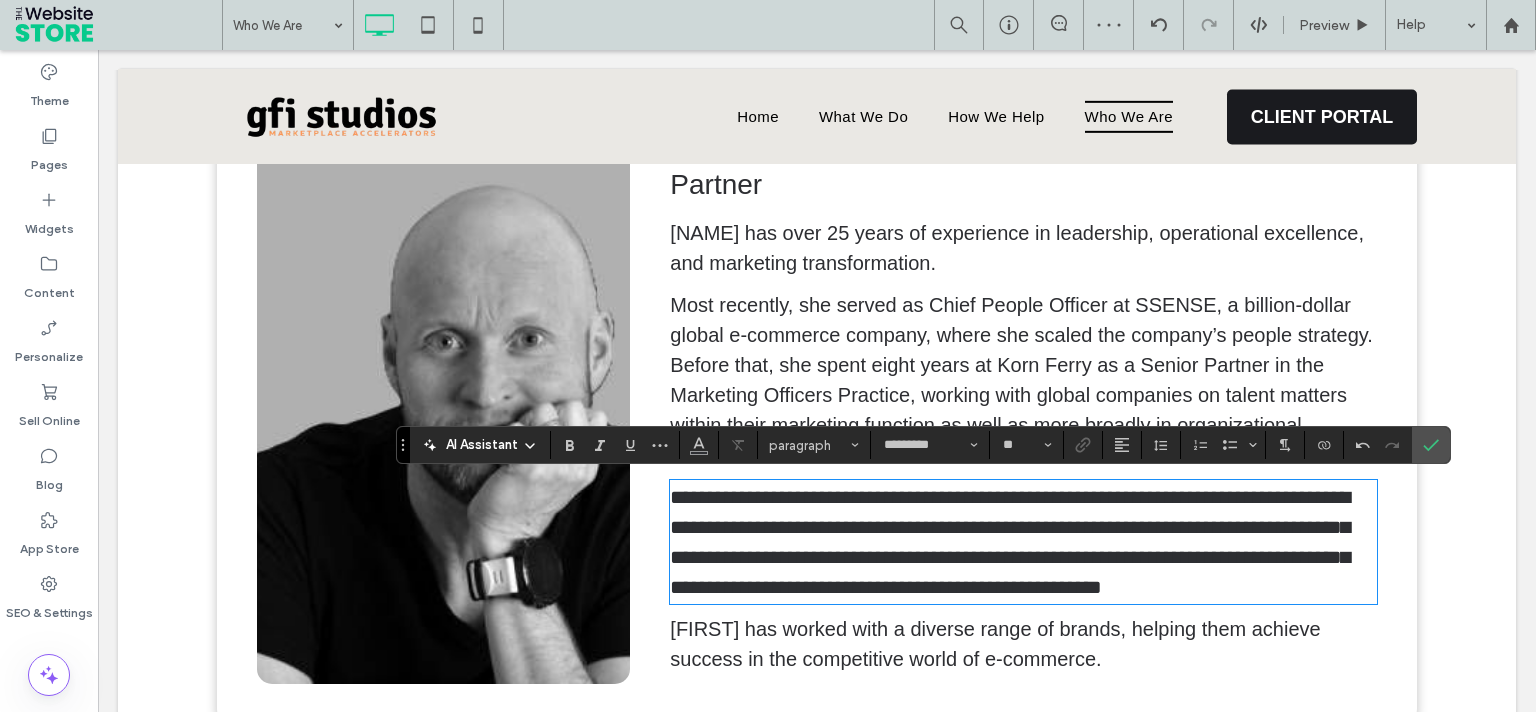 type on "**" 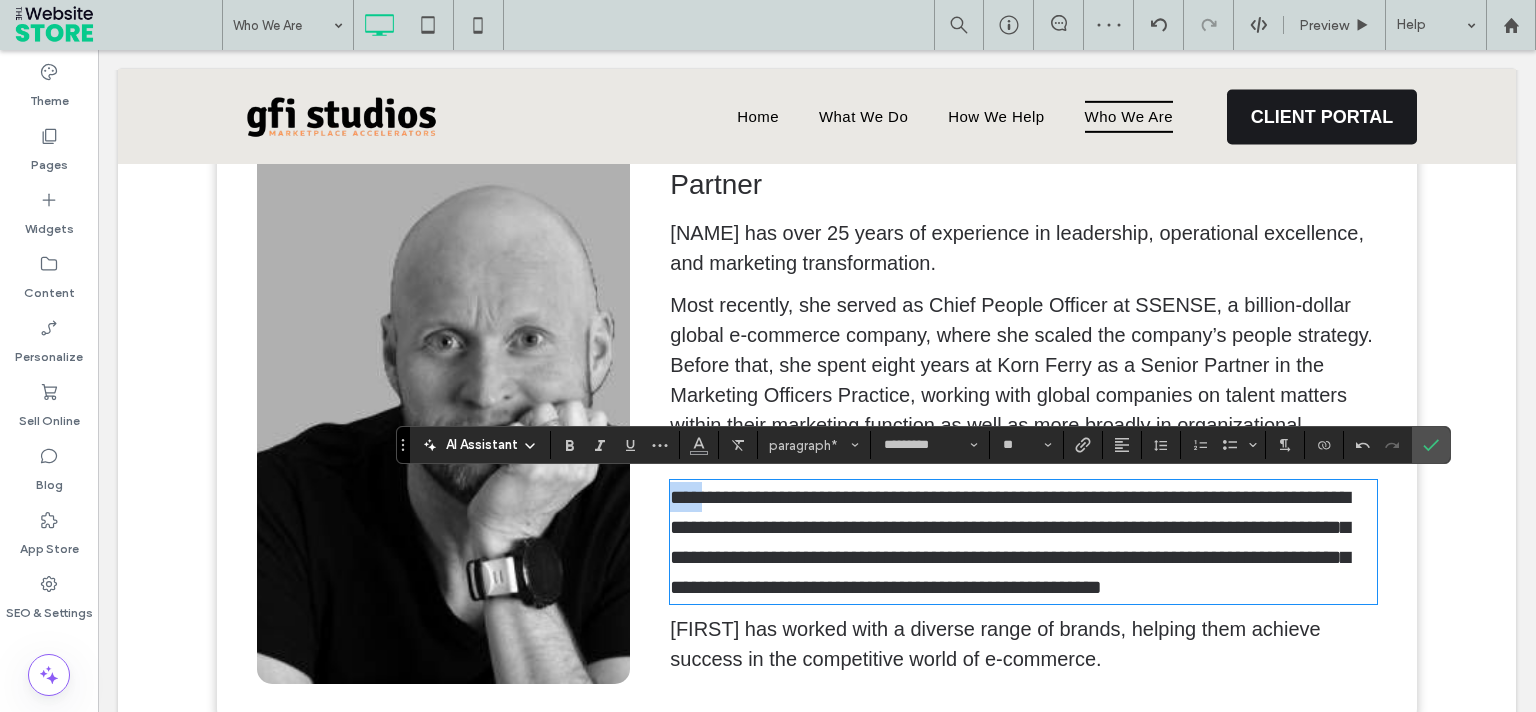 drag, startPoint x: 701, startPoint y: 494, endPoint x: 494, endPoint y: 498, distance: 207.03865 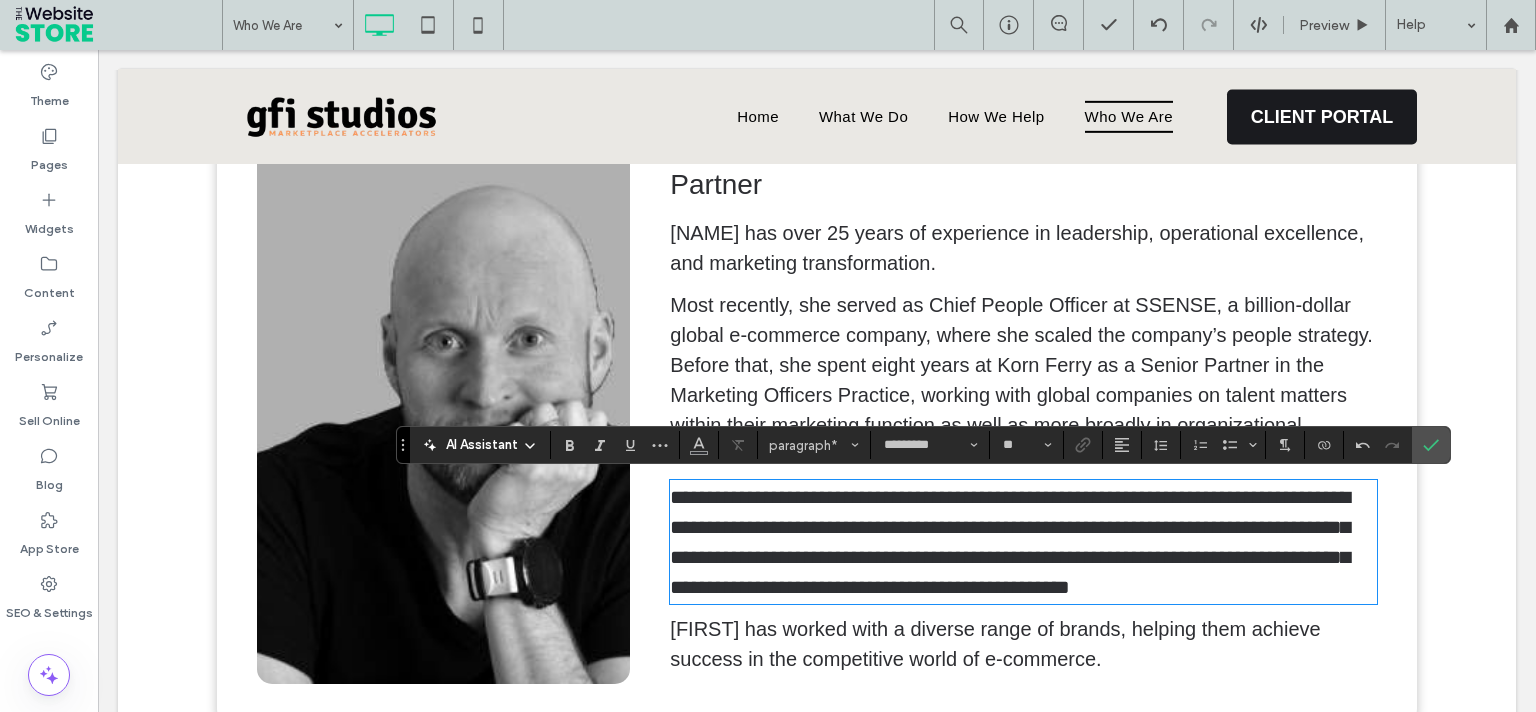 click on "[FIRST] has worked with a diverse range of brands, helping them achieve success in the competitive world of e-commerce." at bounding box center (995, 644) 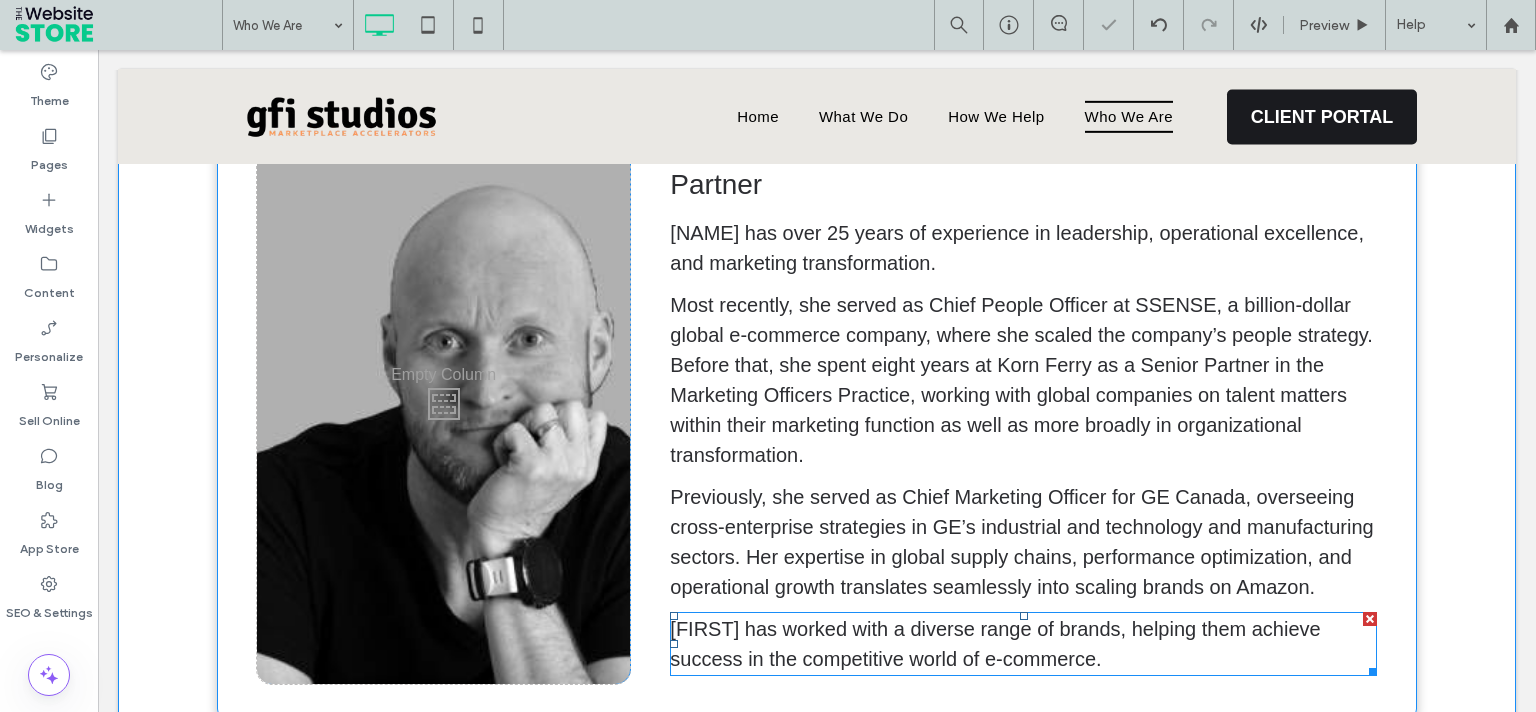 click on "[FIRST] has worked with a diverse range of brands, helping them achieve success in the competitive world of e-commerce." at bounding box center (995, 644) 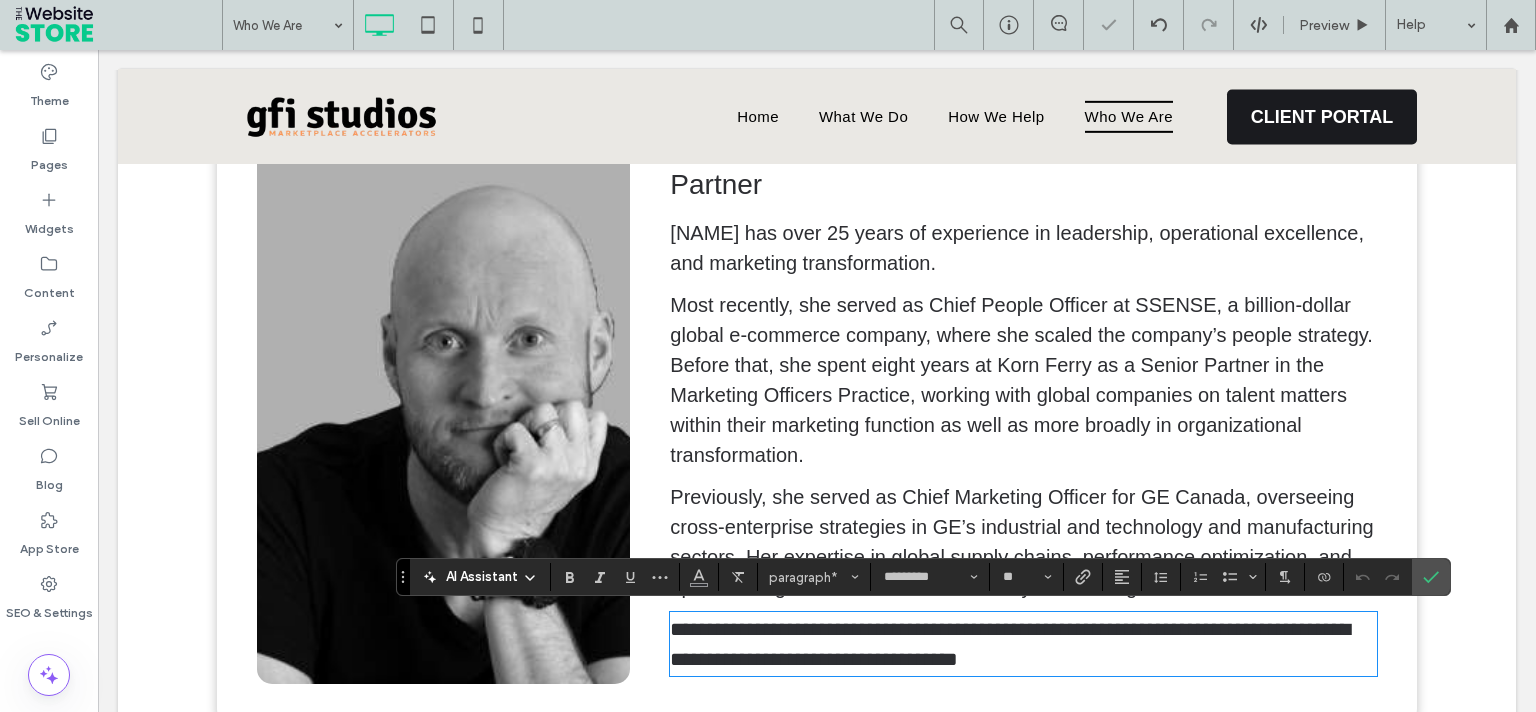 drag, startPoint x: 790, startPoint y: 646, endPoint x: 771, endPoint y: 638, distance: 20.615528 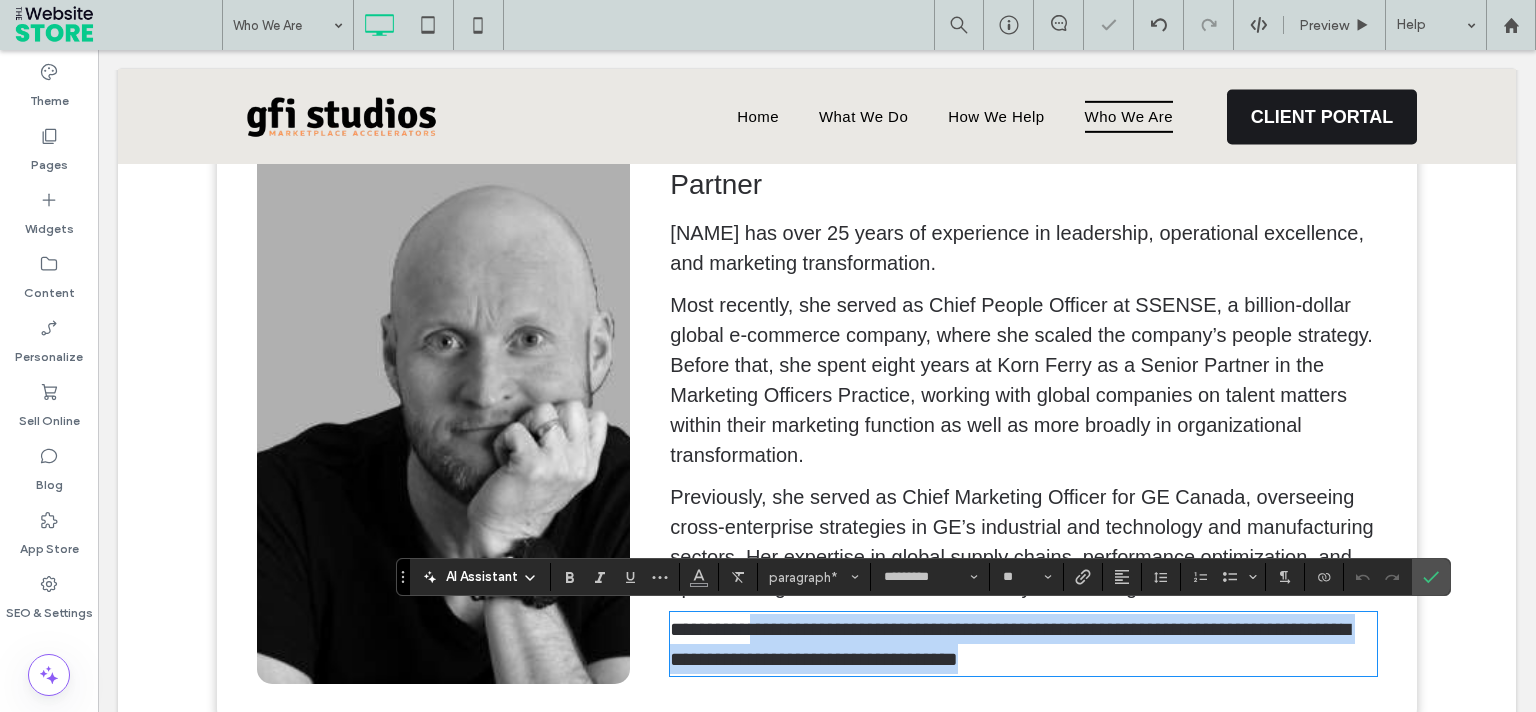 drag, startPoint x: 759, startPoint y: 627, endPoint x: 1314, endPoint y: 702, distance: 560.0446 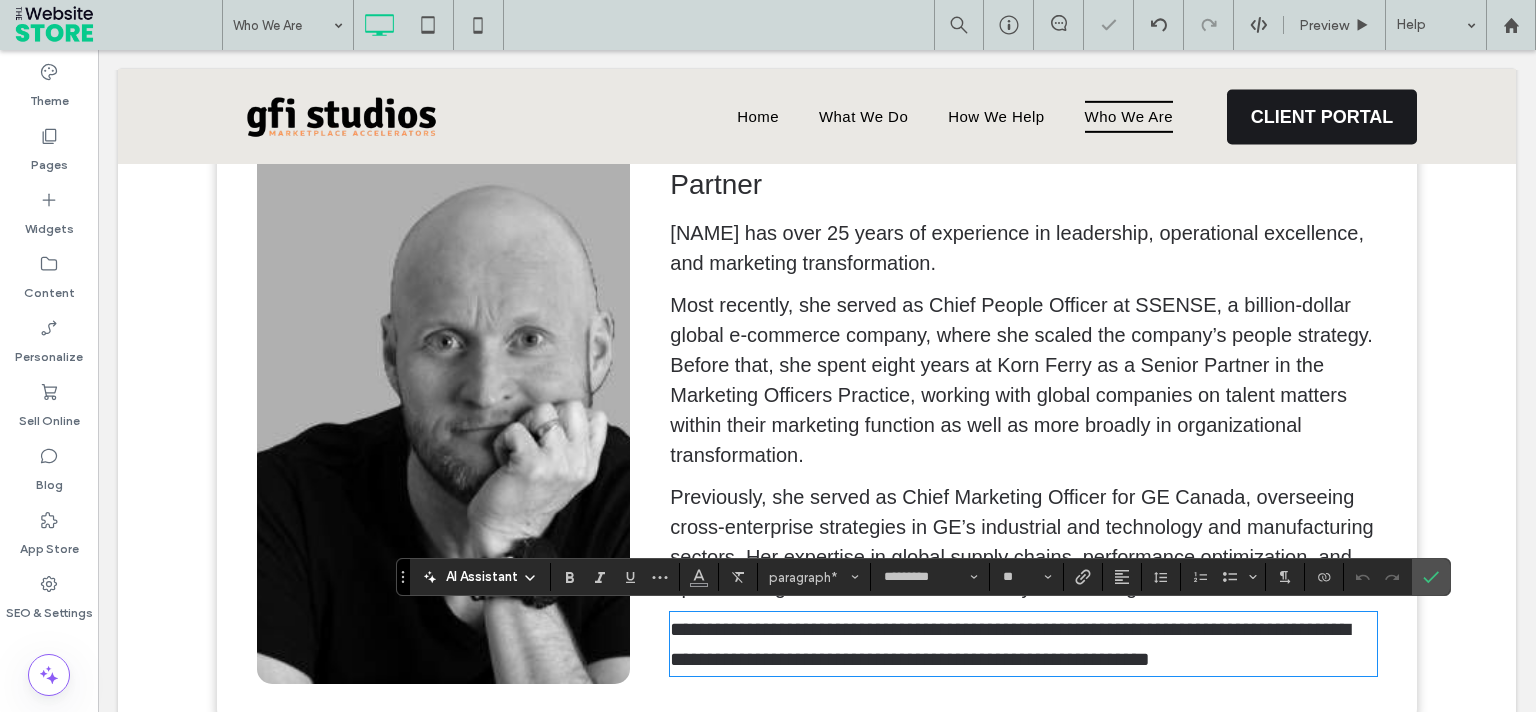 scroll, scrollTop: 0, scrollLeft: 0, axis: both 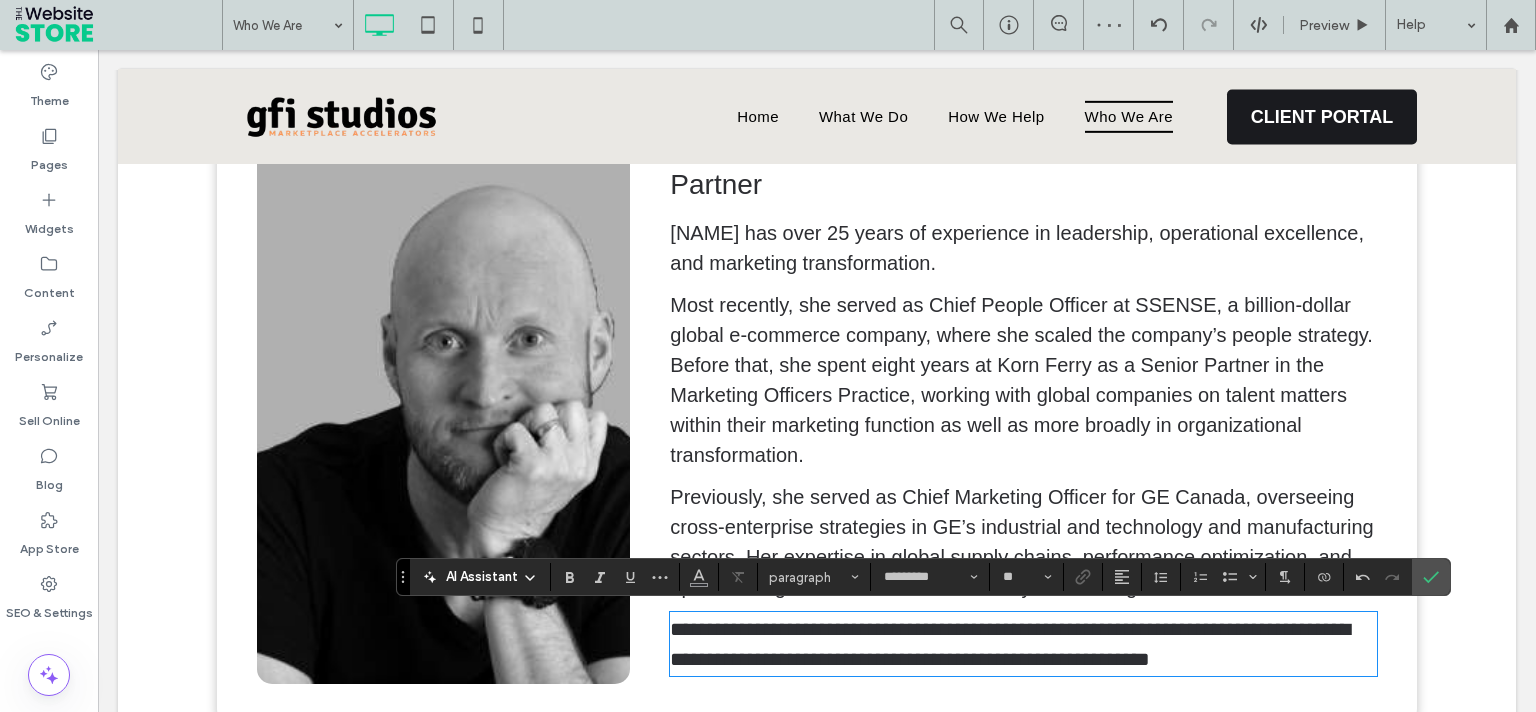 type on "**" 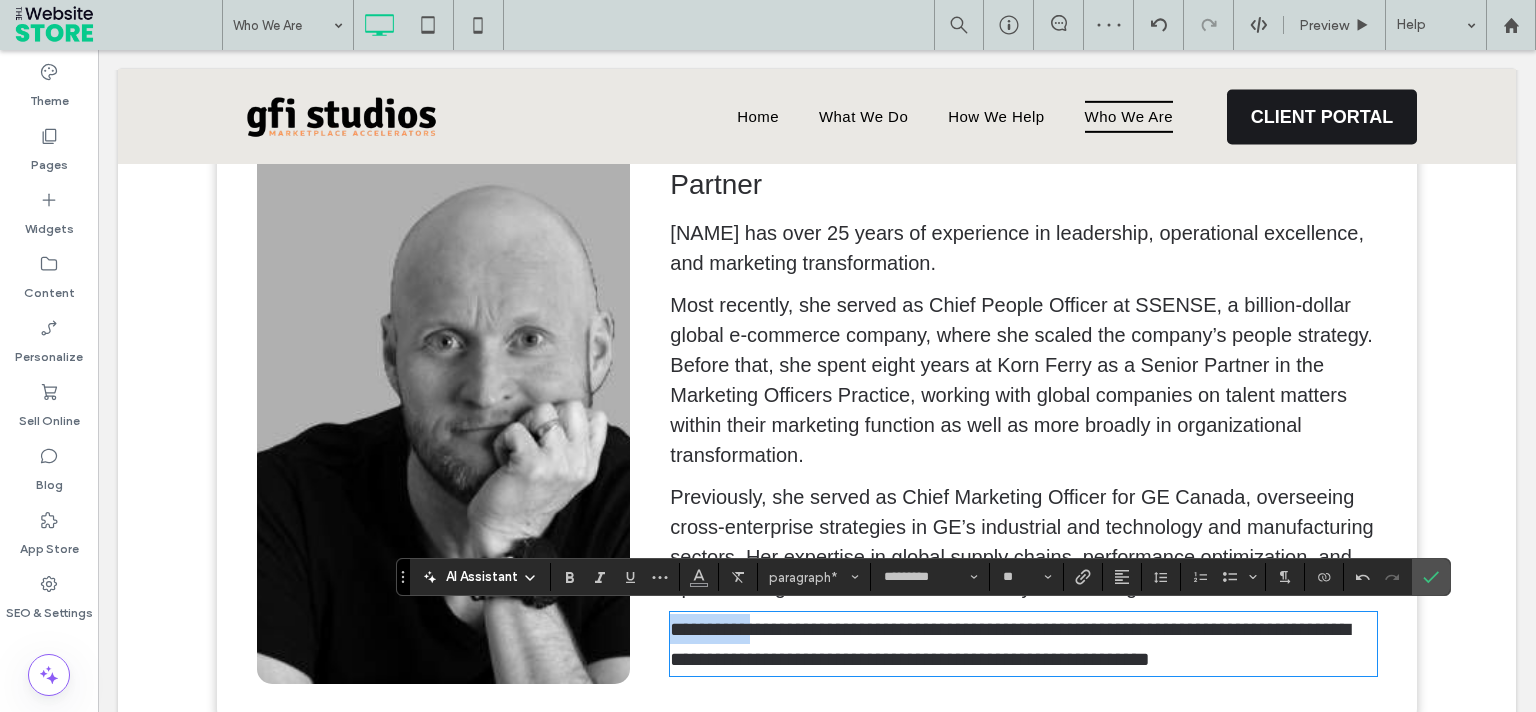 drag, startPoint x: 759, startPoint y: 632, endPoint x: 625, endPoint y: 631, distance: 134.00374 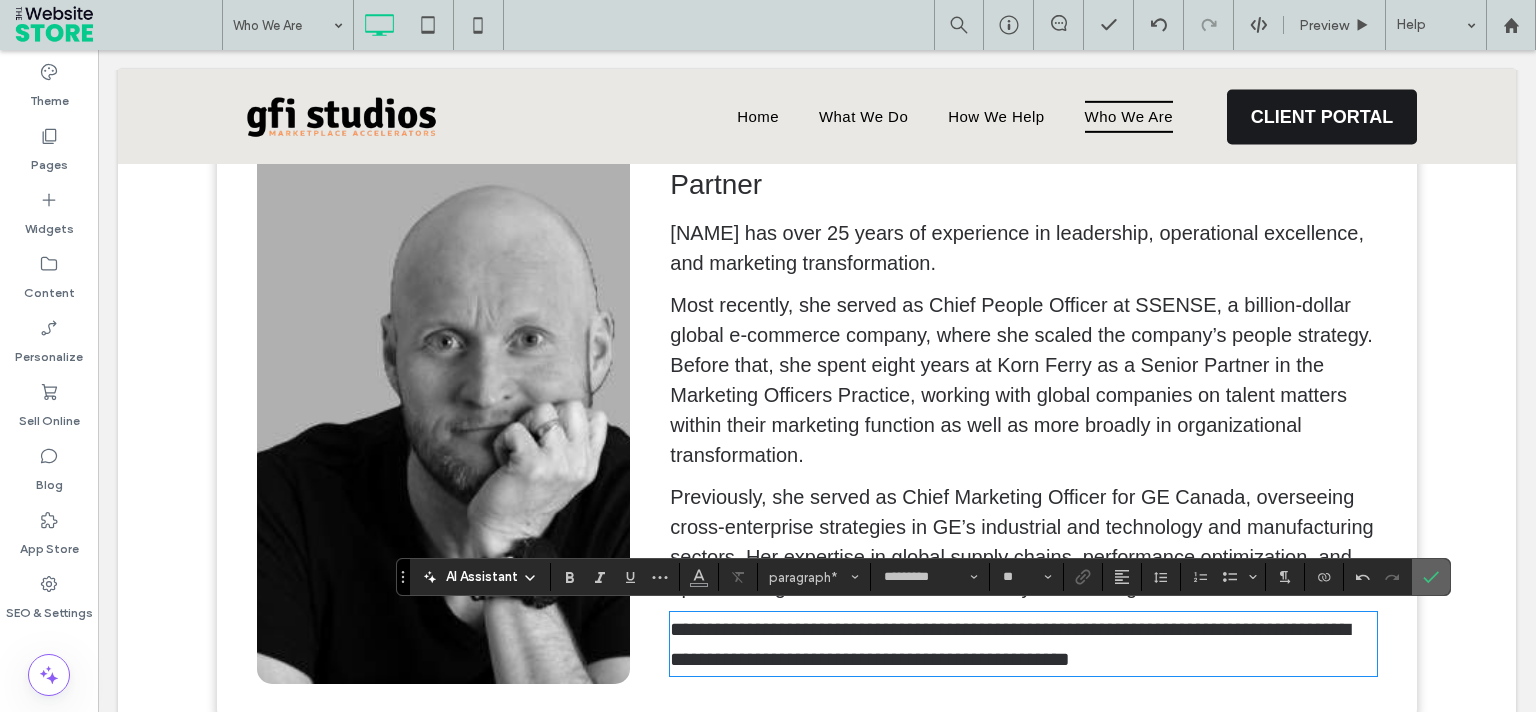 drag, startPoint x: 1420, startPoint y: 577, endPoint x: 1290, endPoint y: 515, distance: 144.02777 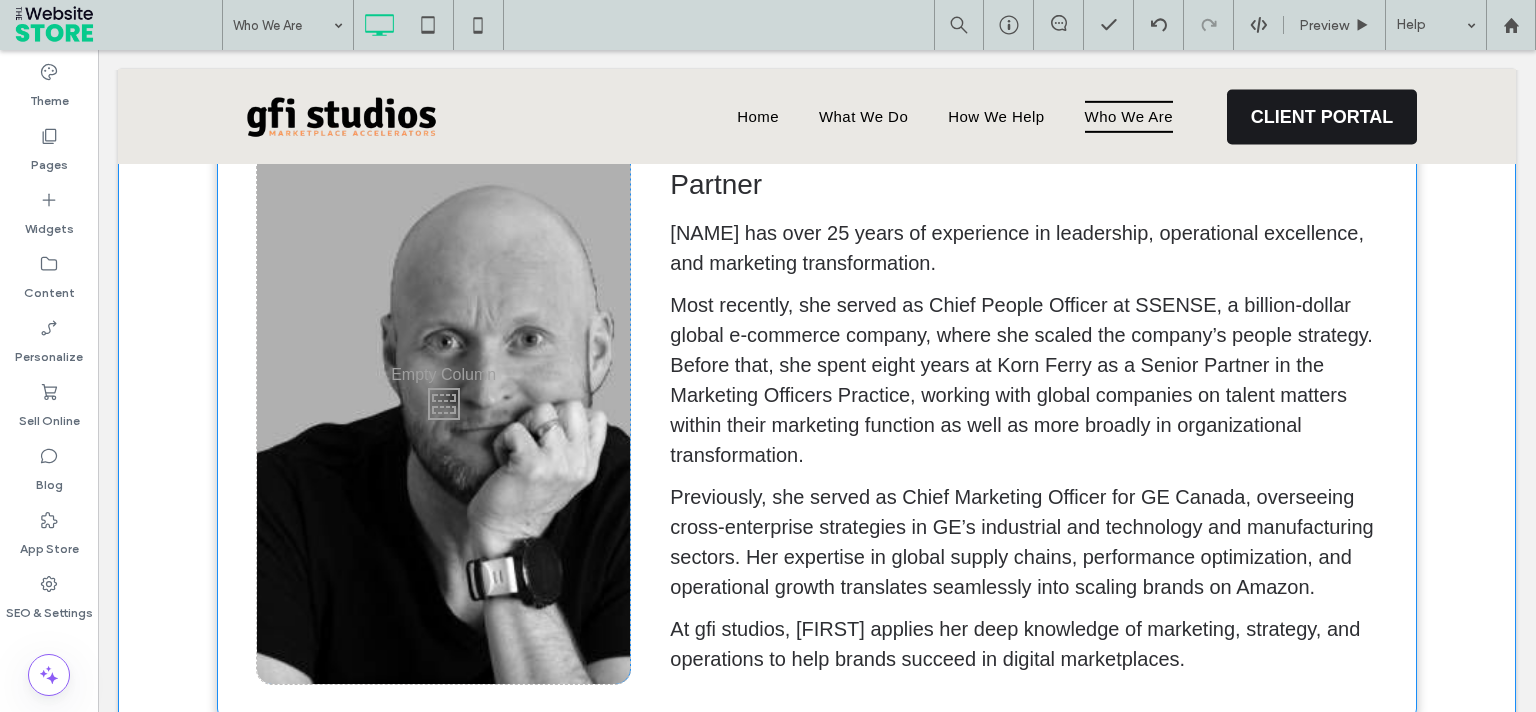 click on "Click To Paste     Click To Paste" at bounding box center (443, 398) 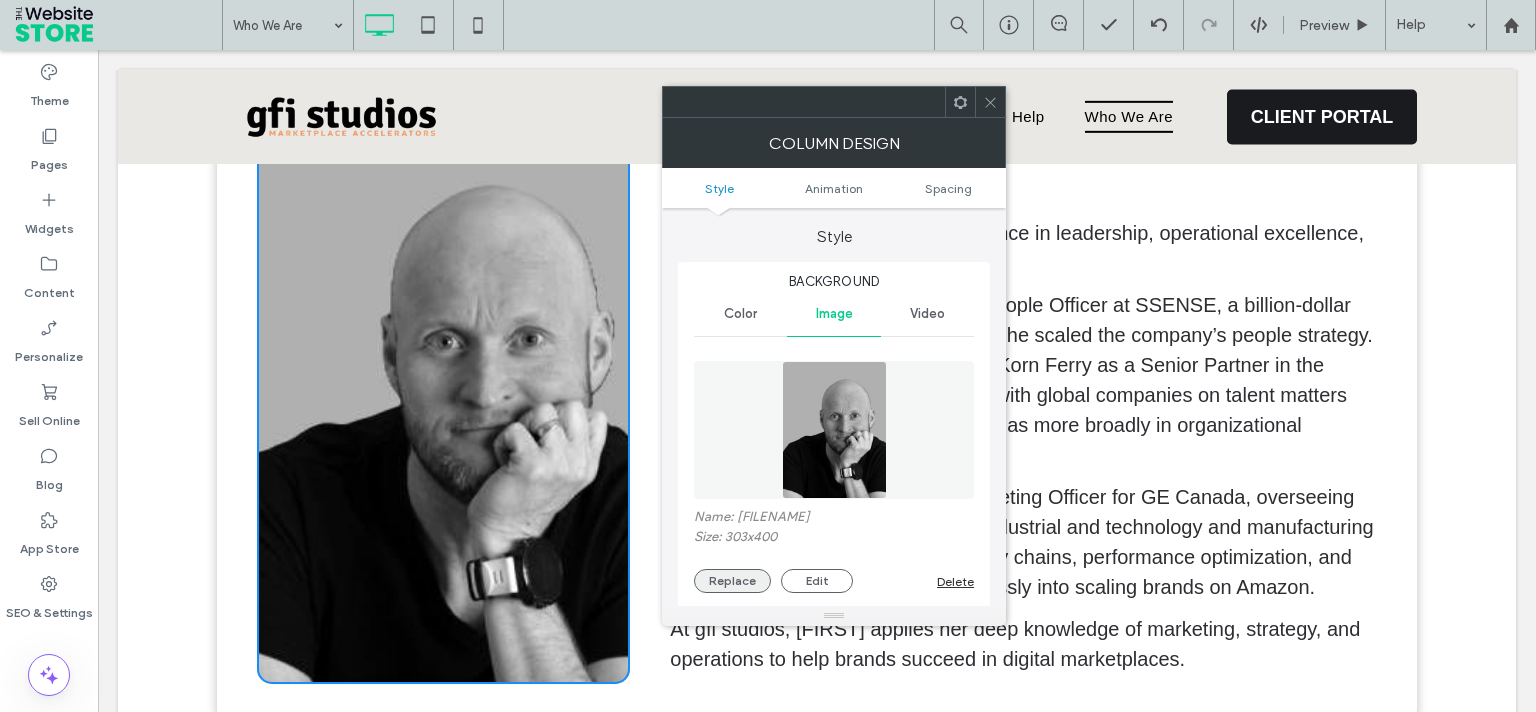 click on "Replace" at bounding box center [732, 581] 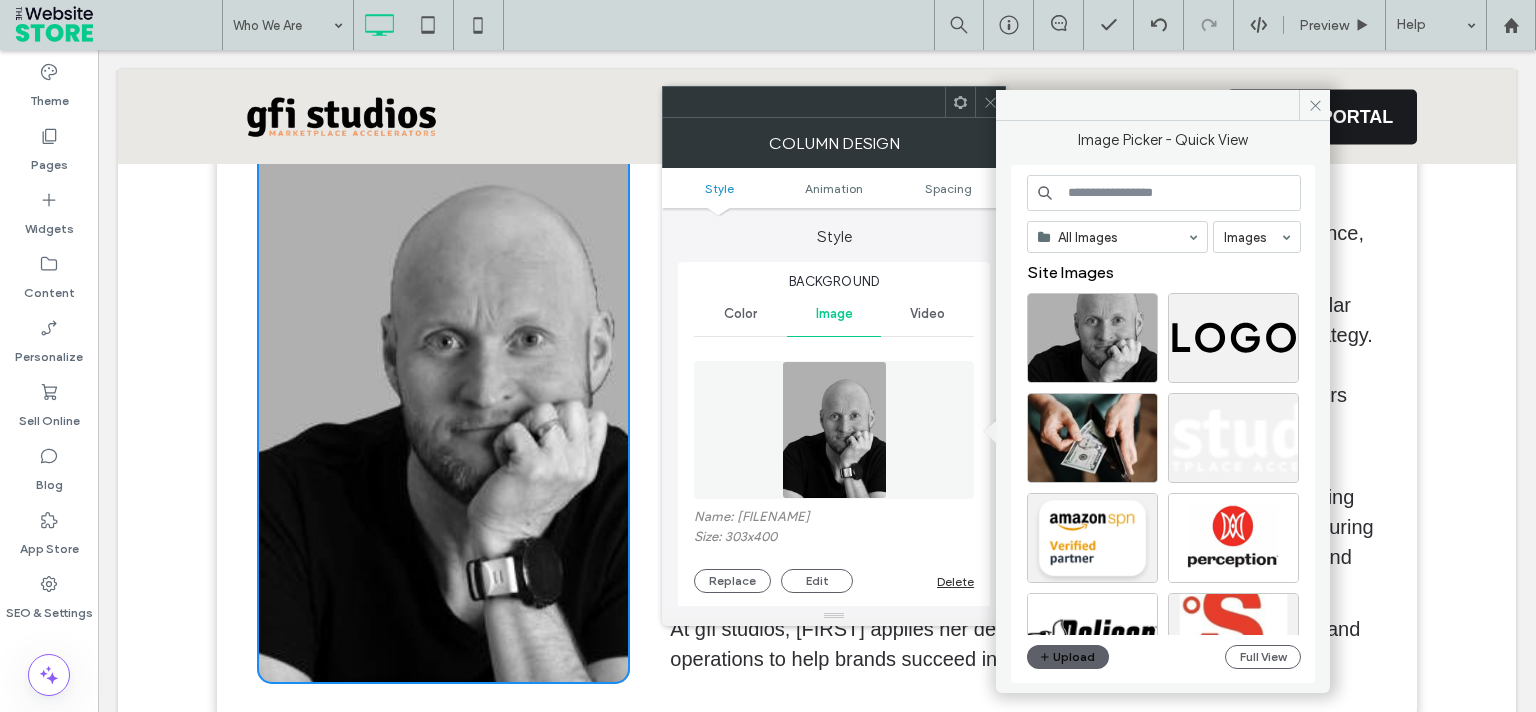 click on "Upload" at bounding box center [1068, 657] 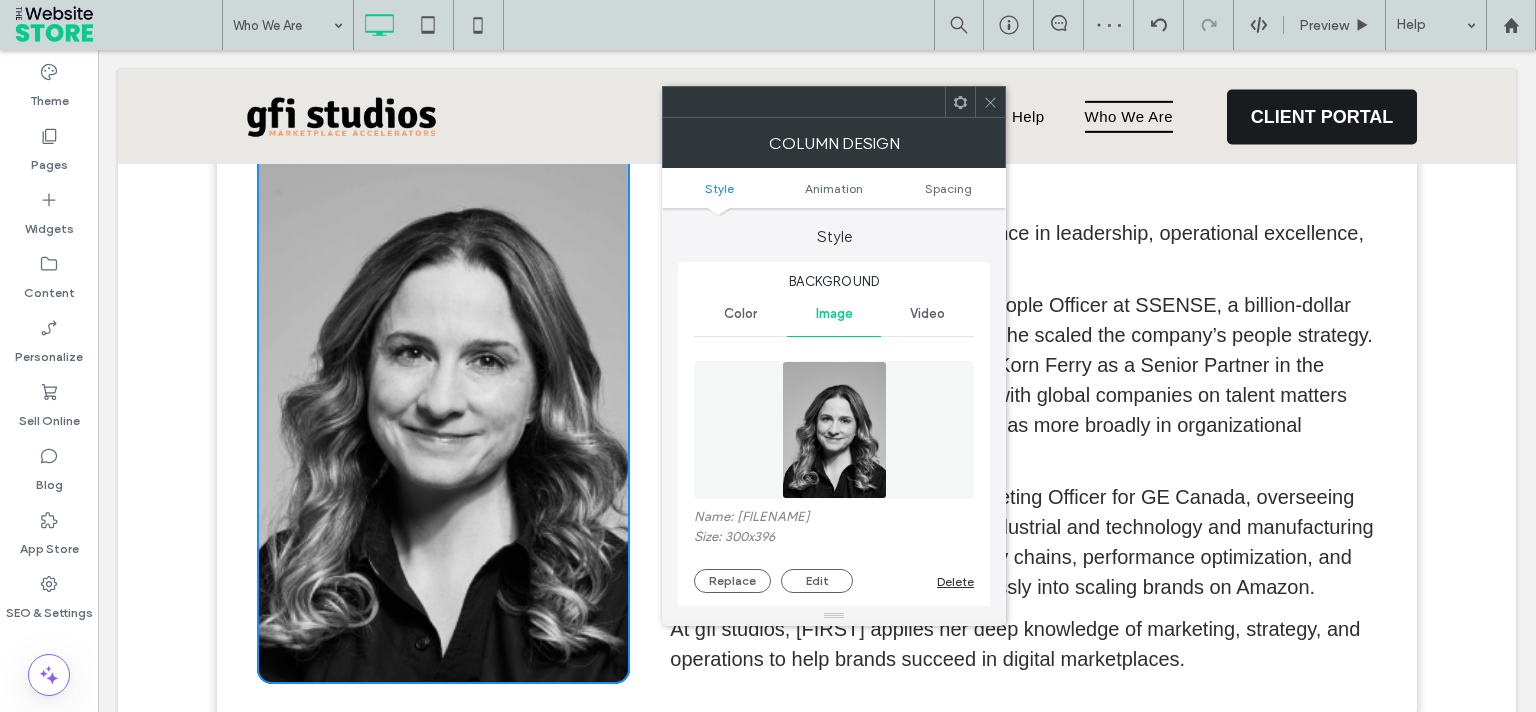 click 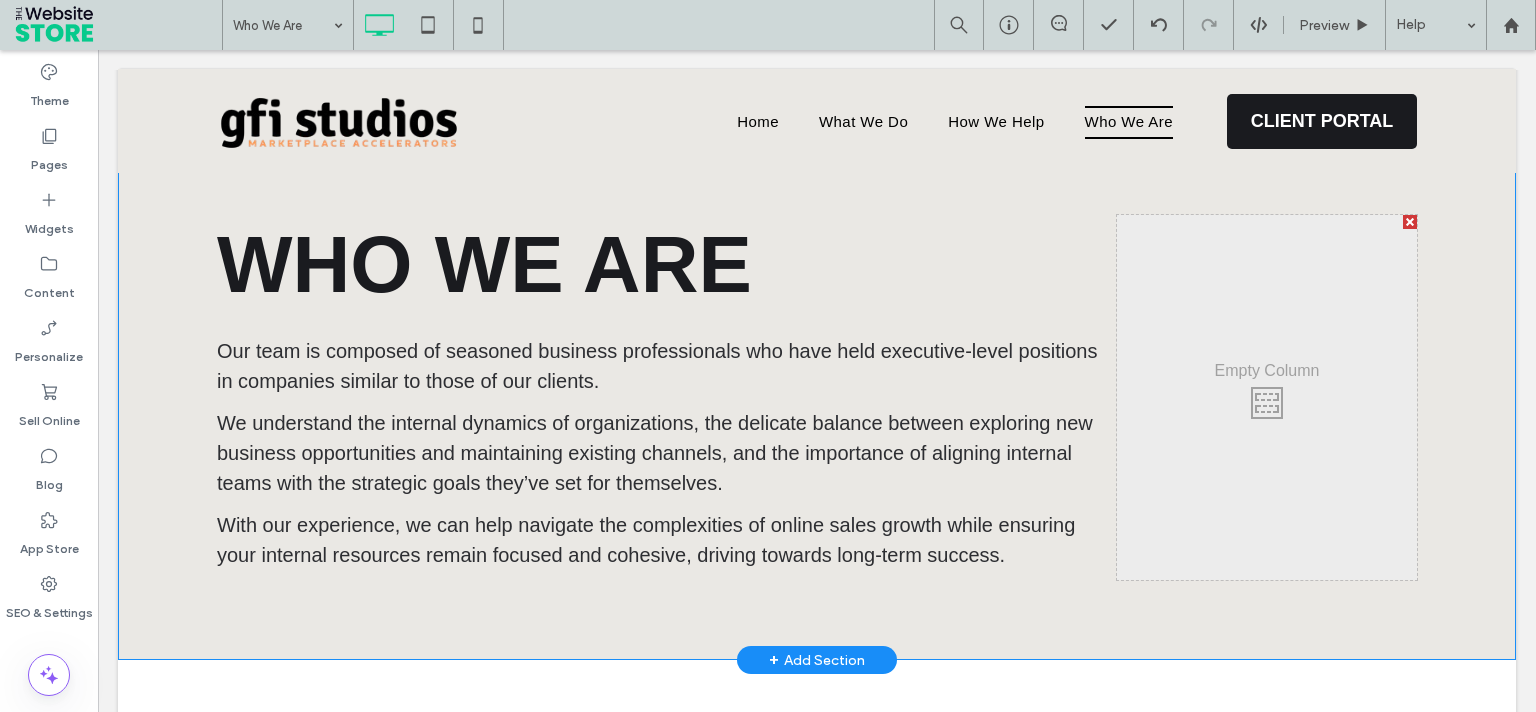 scroll, scrollTop: 0, scrollLeft: 0, axis: both 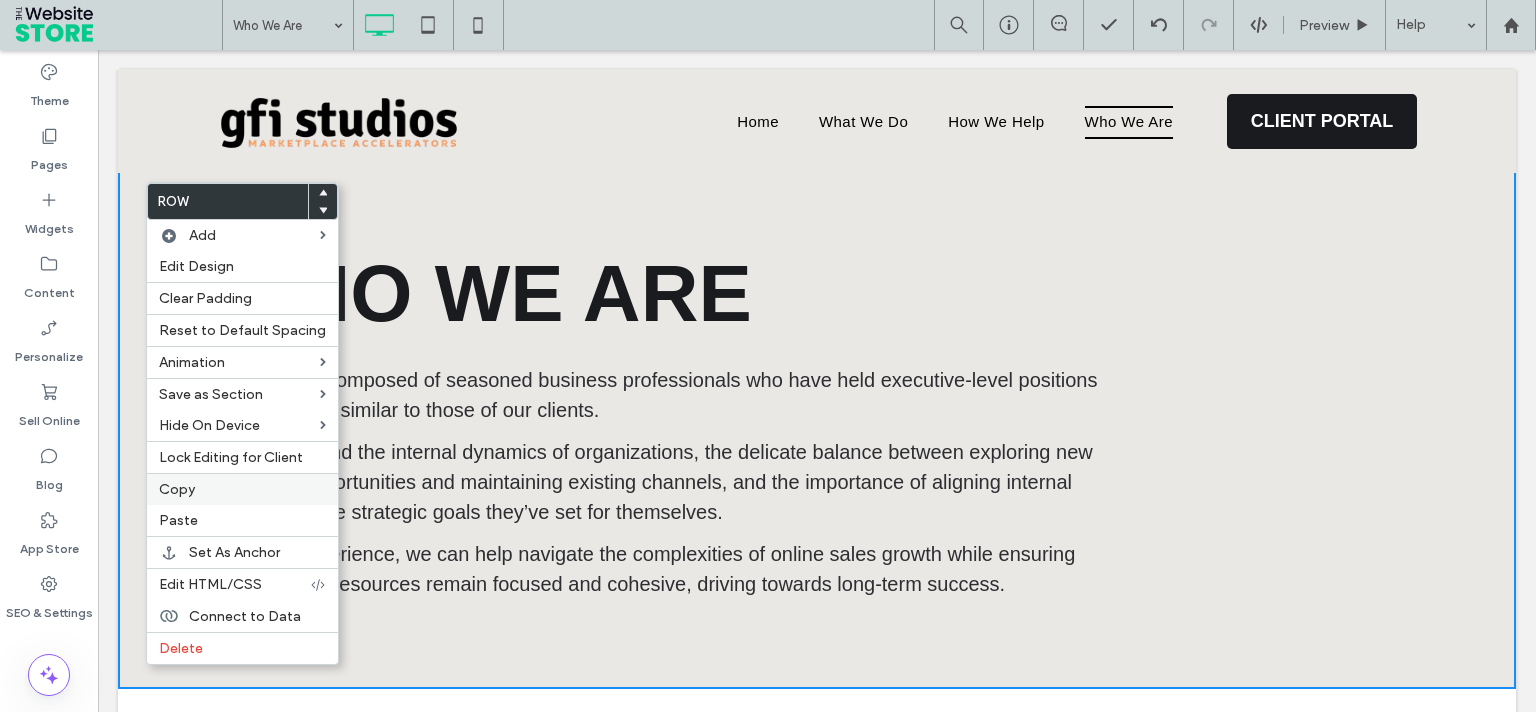 drag, startPoint x: 181, startPoint y: 486, endPoint x: 195, endPoint y: 474, distance: 18.439089 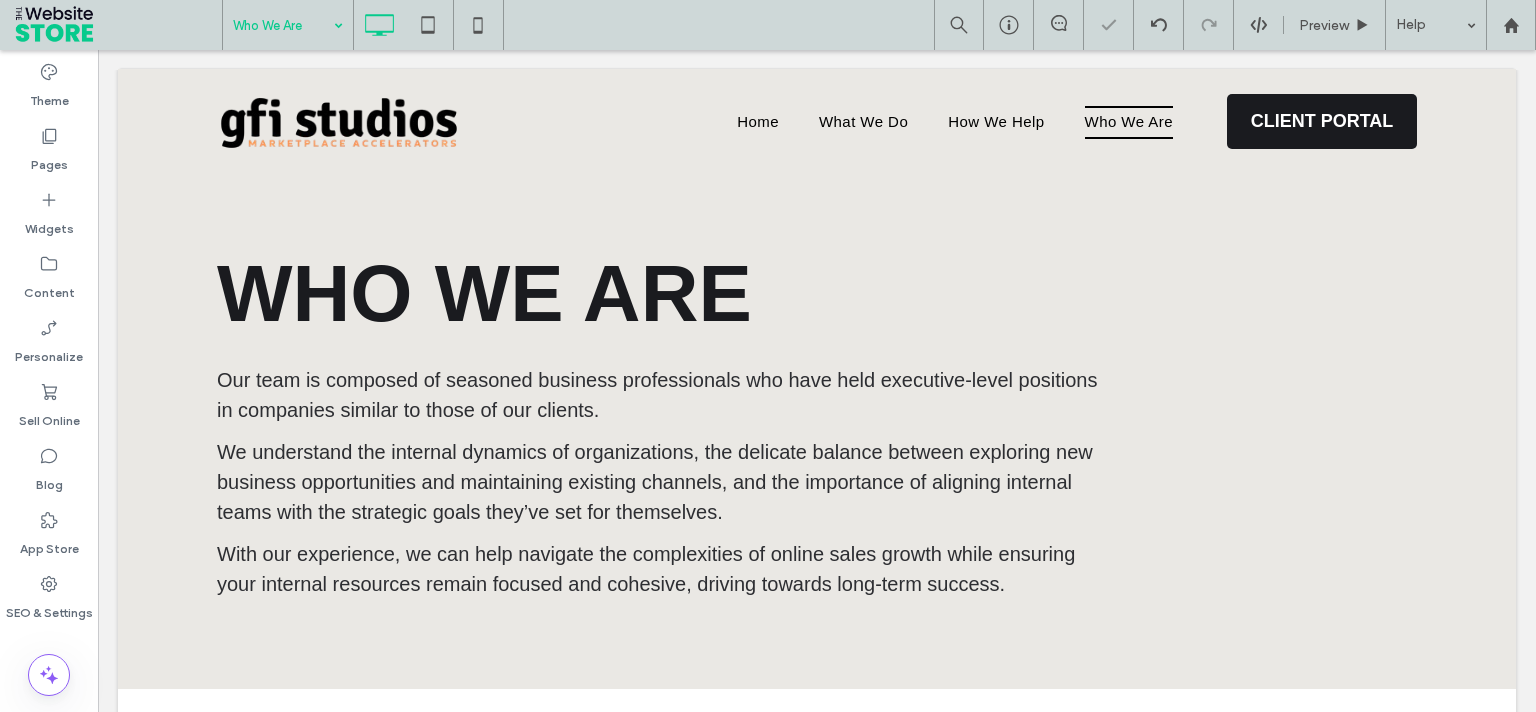 click at bounding box center (283, 25) 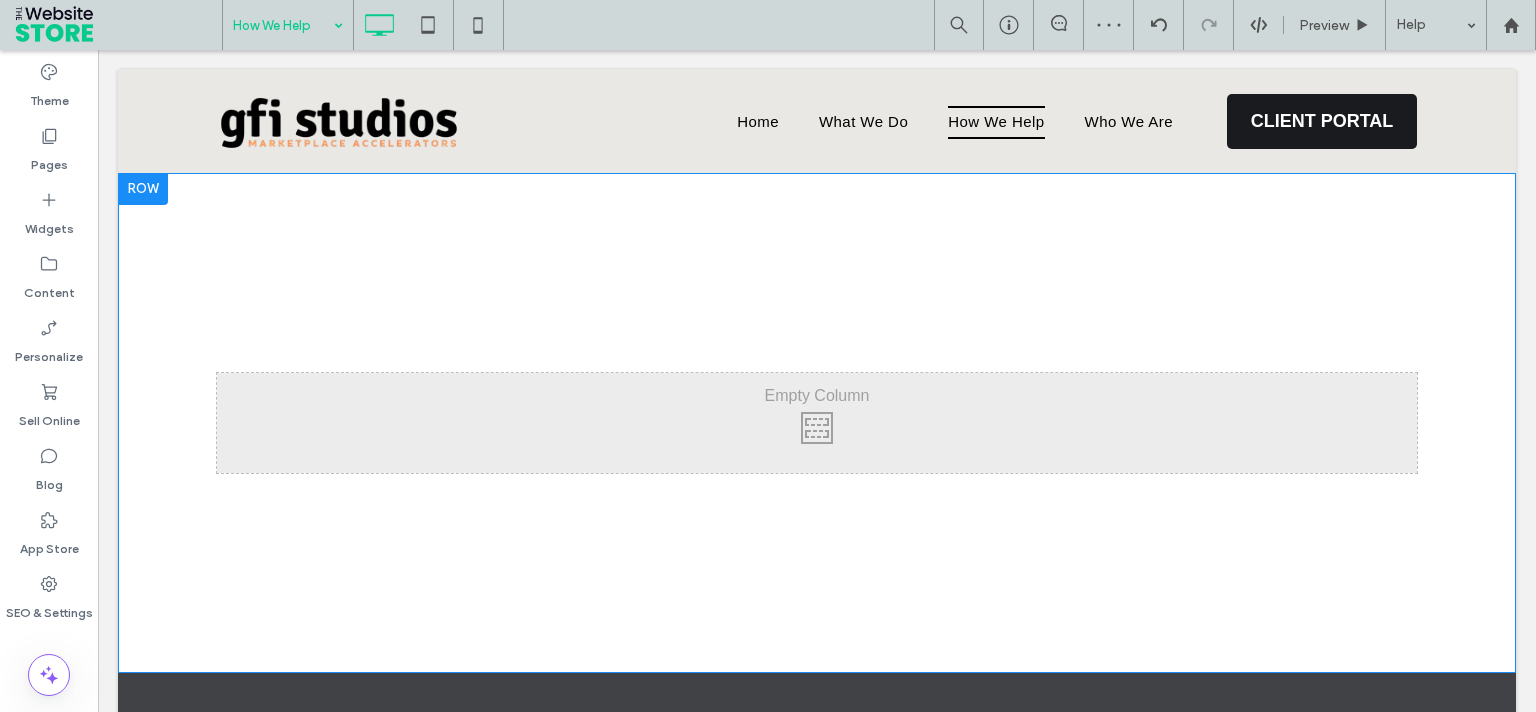scroll, scrollTop: 0, scrollLeft: 0, axis: both 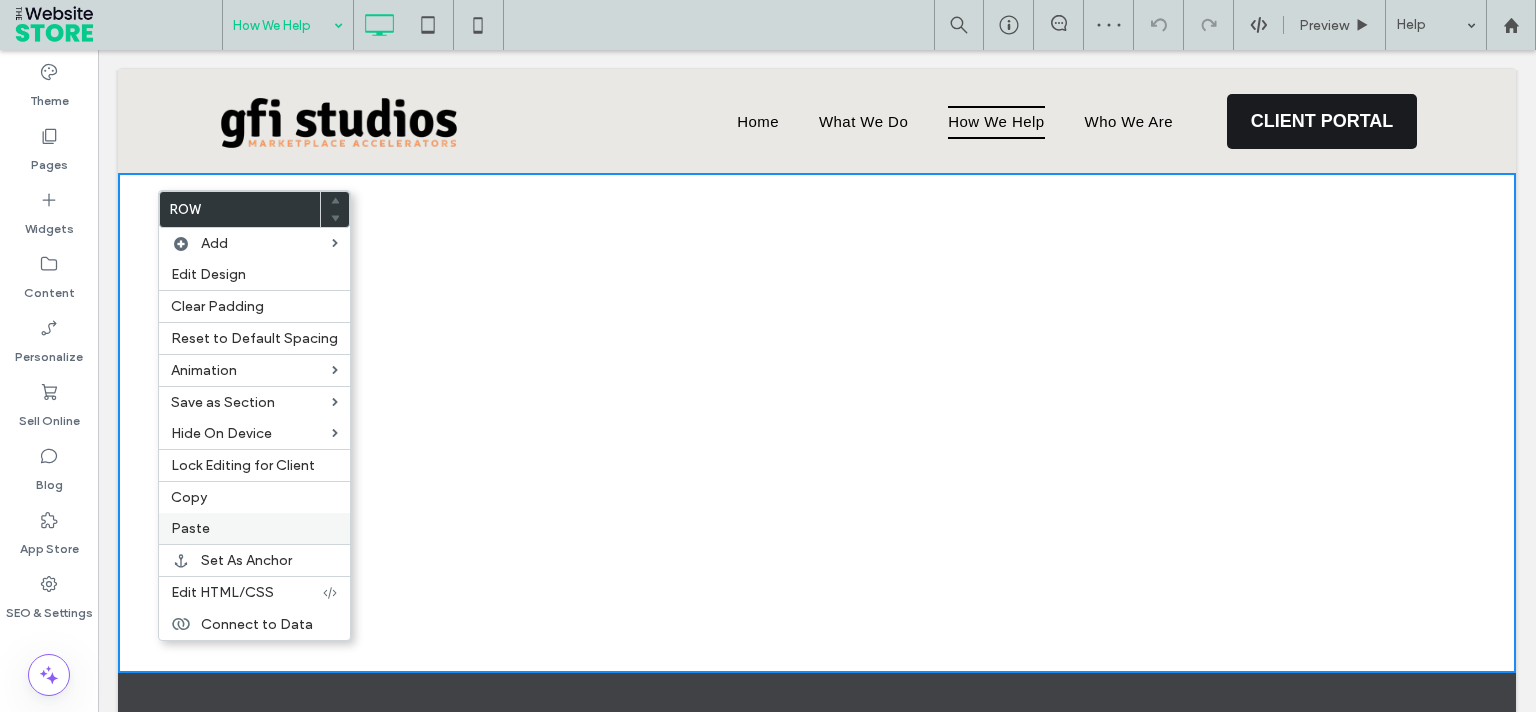 click on "Paste" at bounding box center (254, 528) 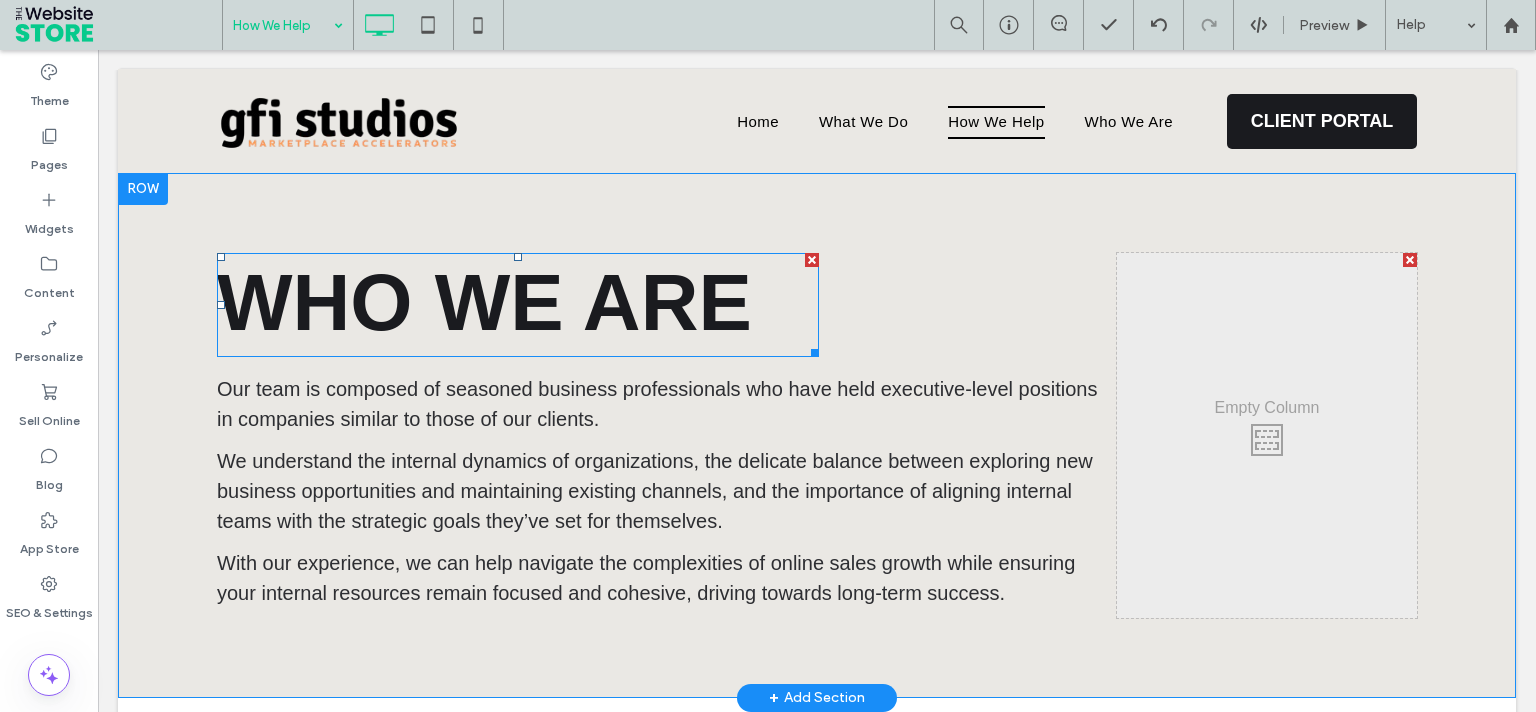 click on "WHO WE ARE" at bounding box center [484, 302] 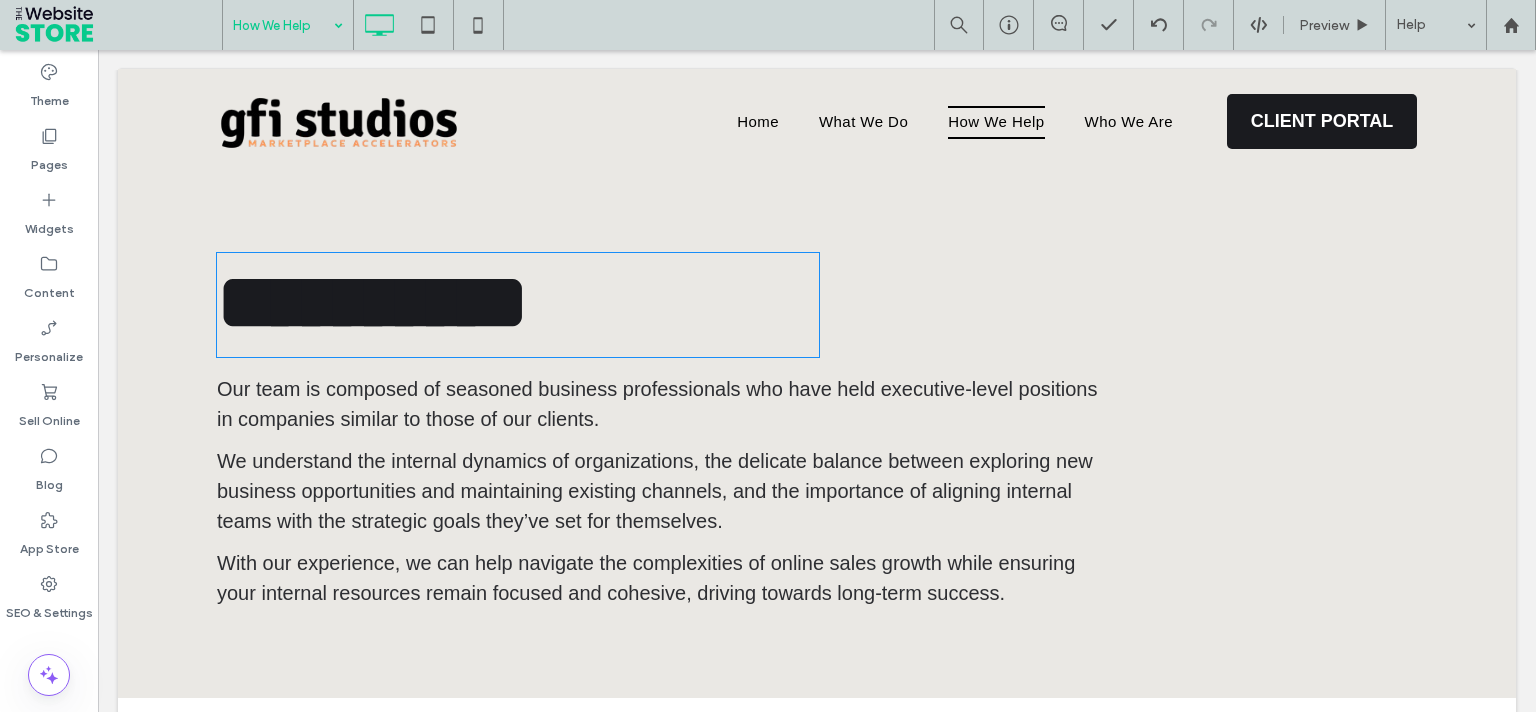 type on "*********" 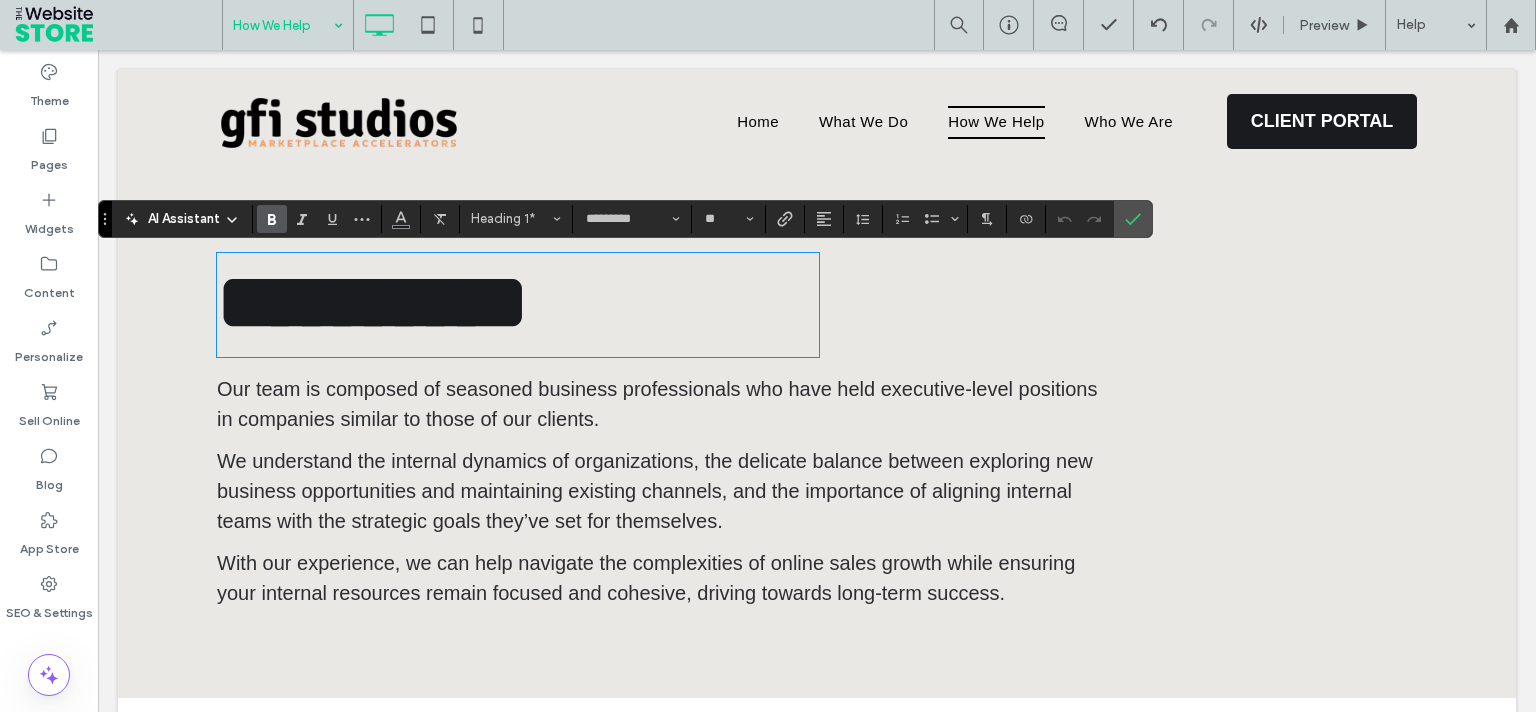 click on "**********" at bounding box center (373, 302) 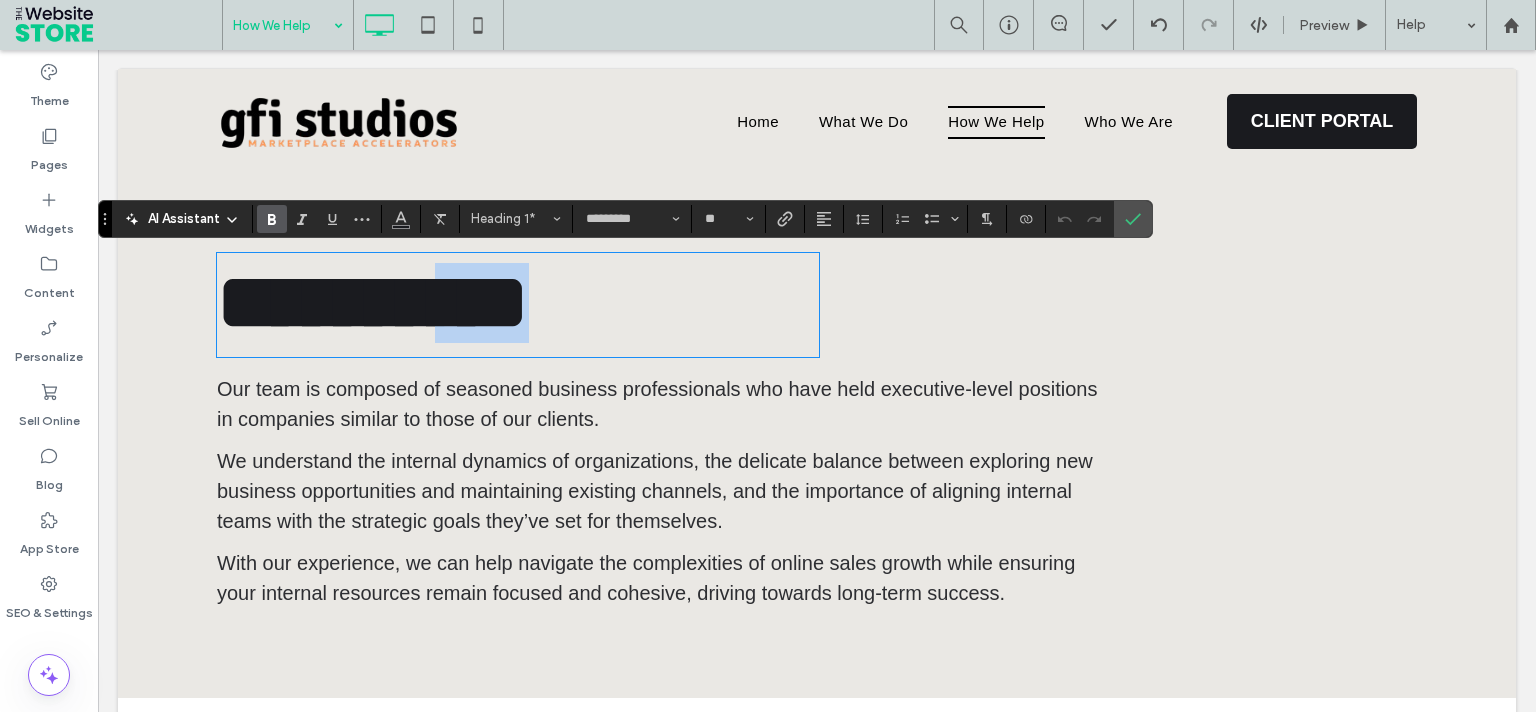 click on "**********" at bounding box center [373, 302] 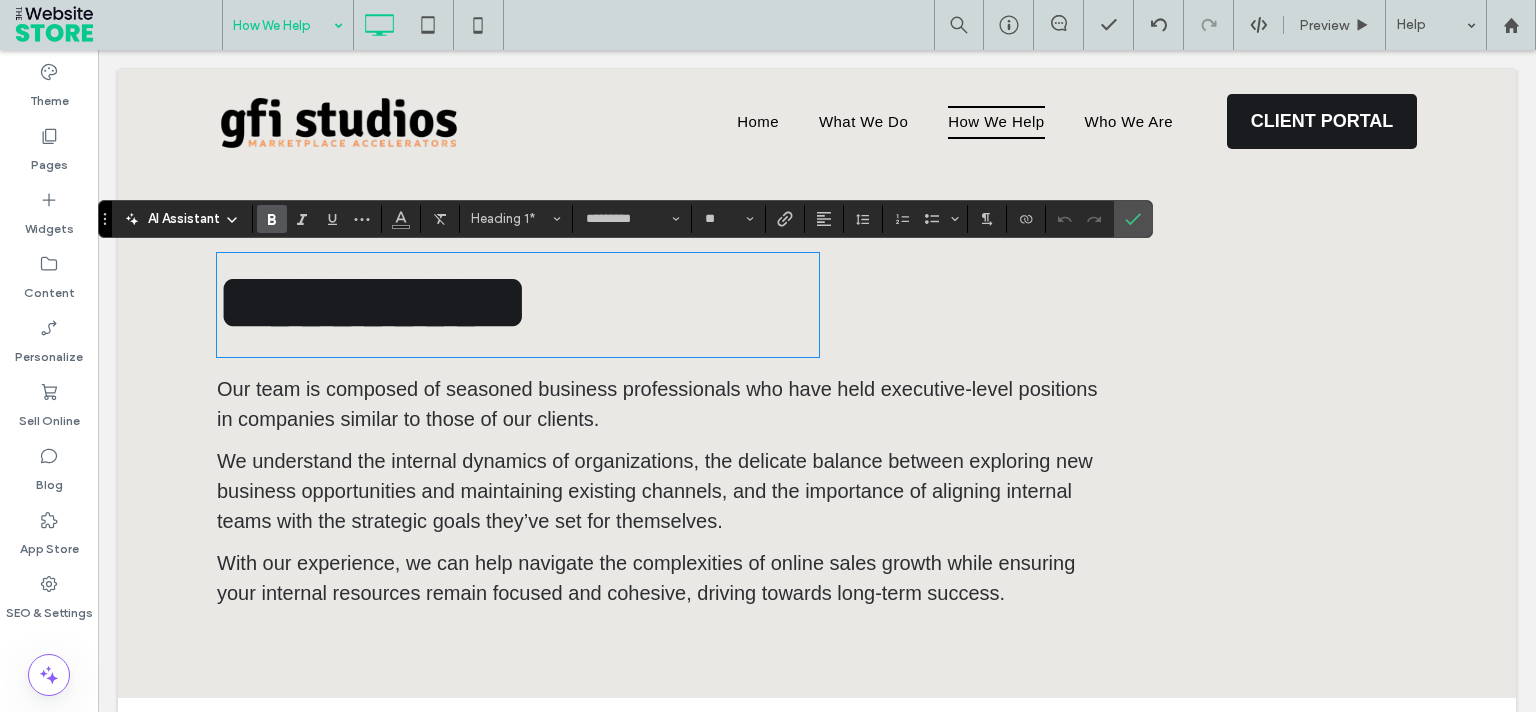 scroll, scrollTop: 0, scrollLeft: 0, axis: both 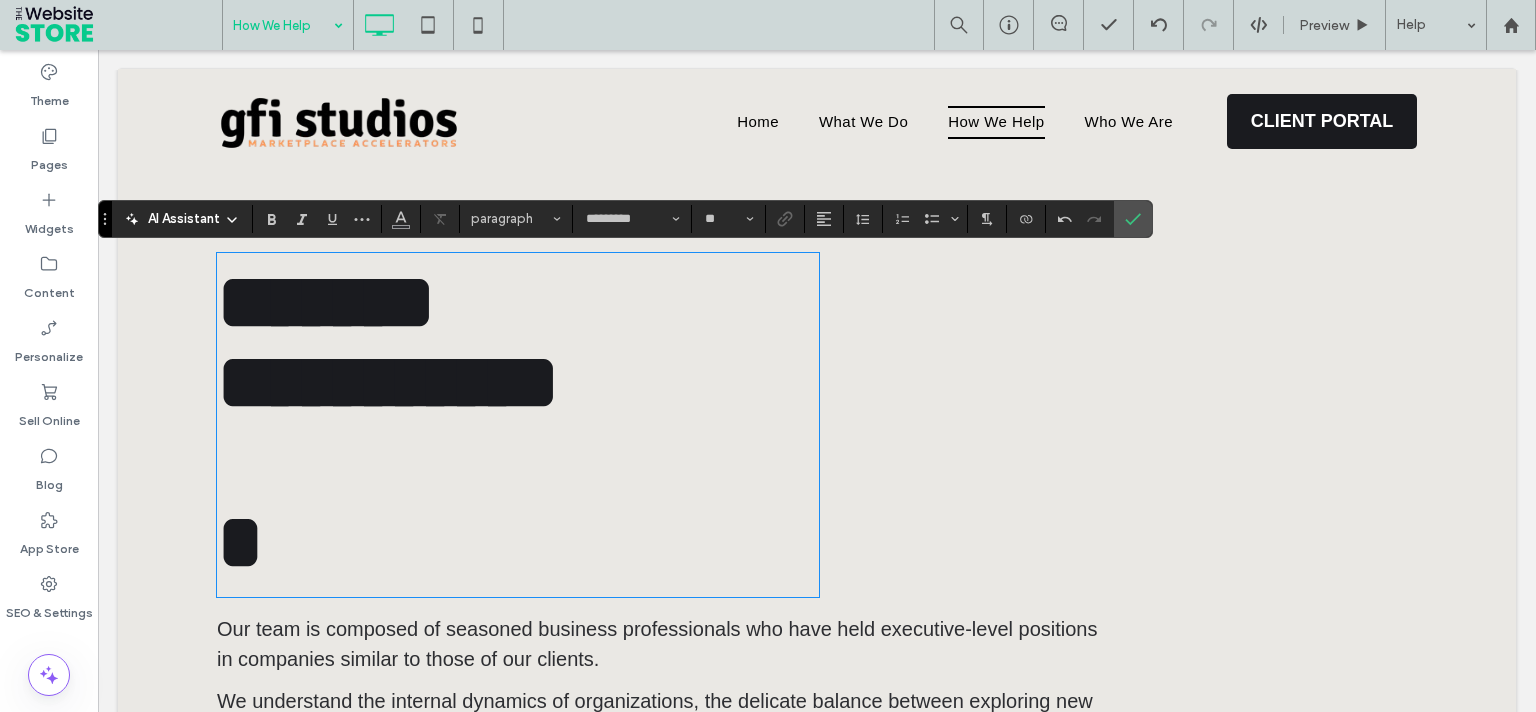 type on "**" 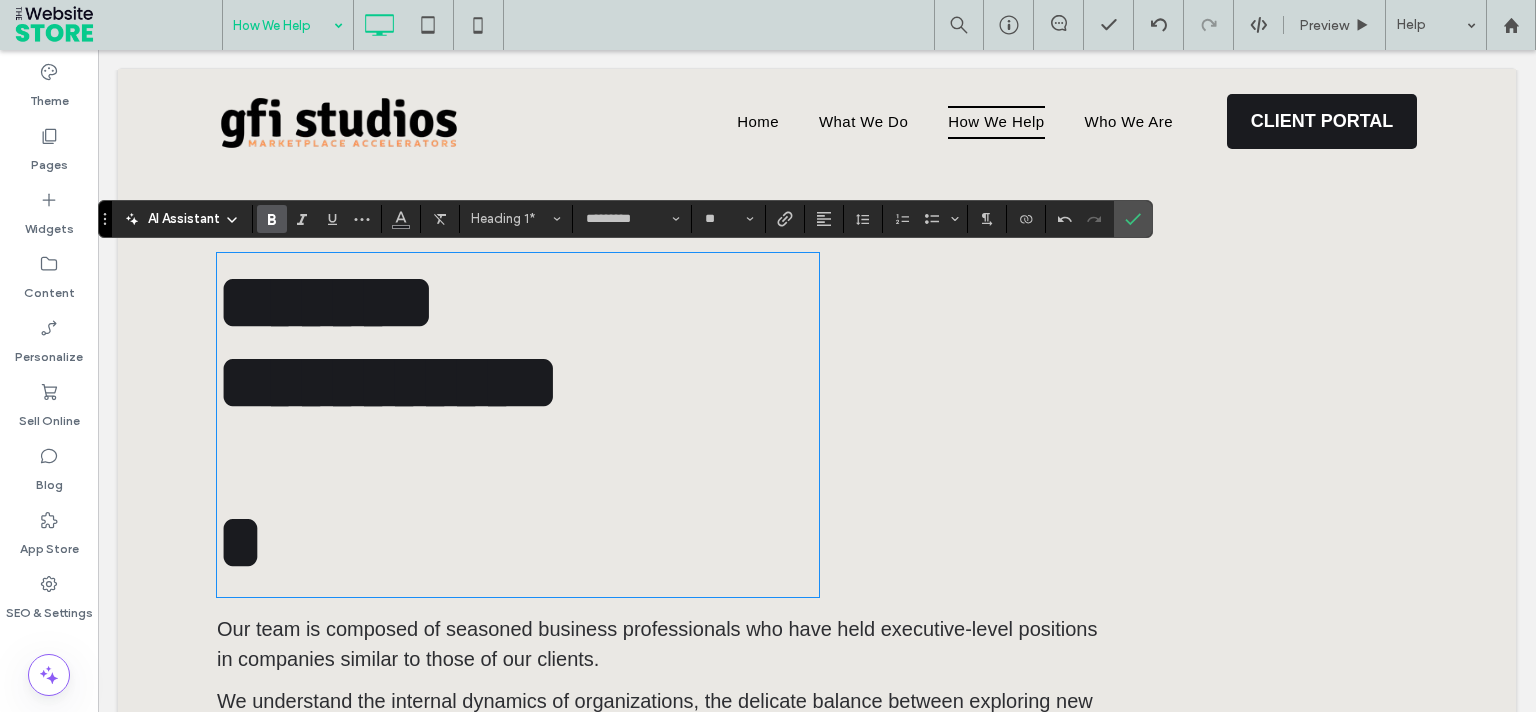 scroll, scrollTop: 4, scrollLeft: 0, axis: vertical 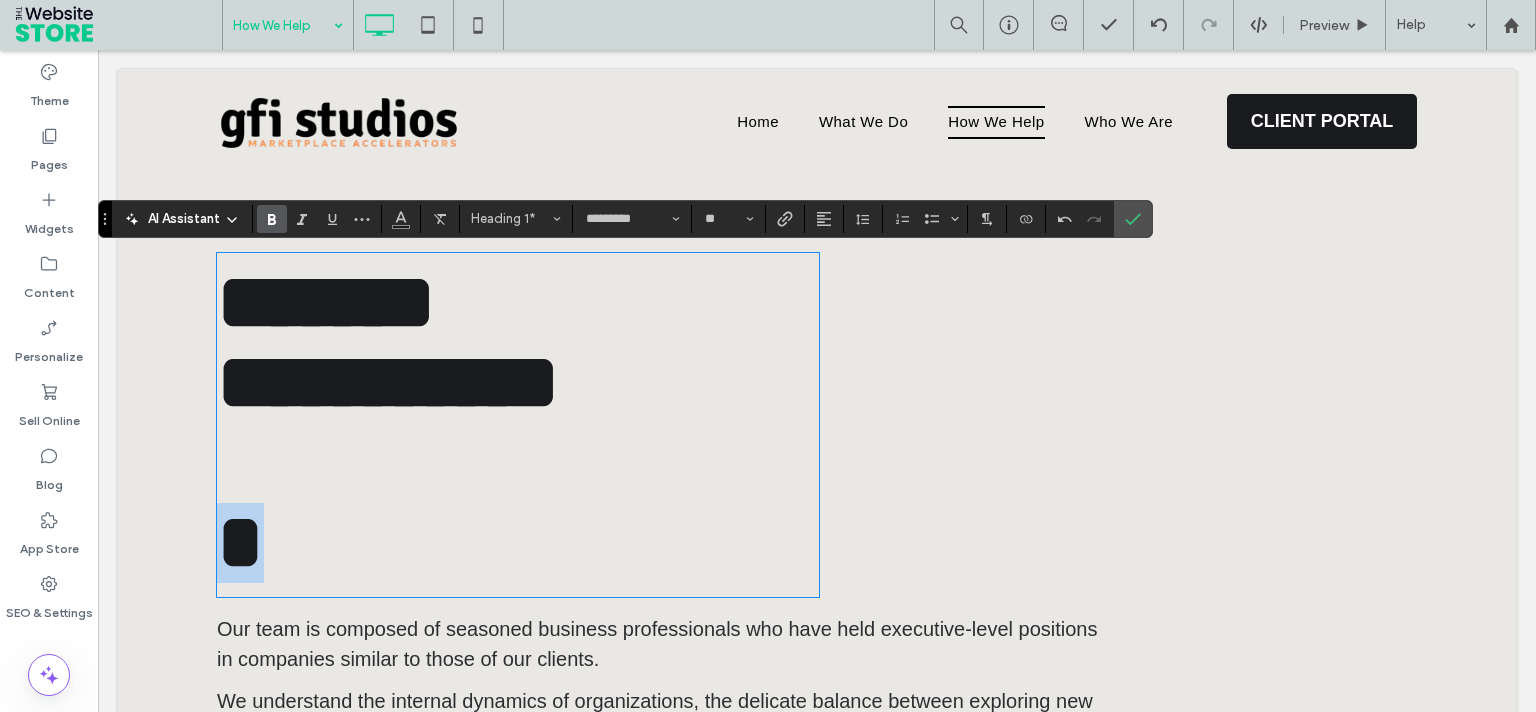 drag, startPoint x: 294, startPoint y: 540, endPoint x: 146, endPoint y: 548, distance: 148.21606 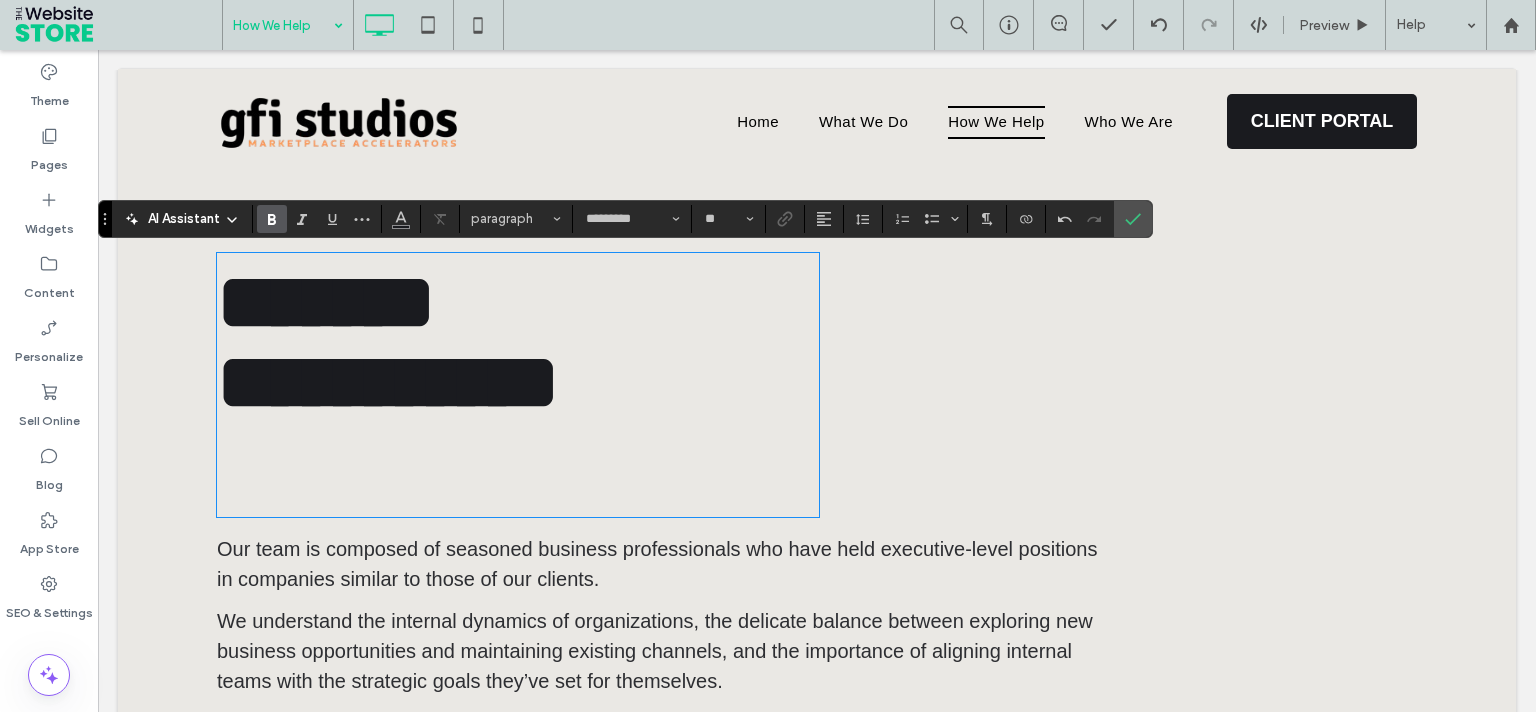 scroll, scrollTop: 4, scrollLeft: 0, axis: vertical 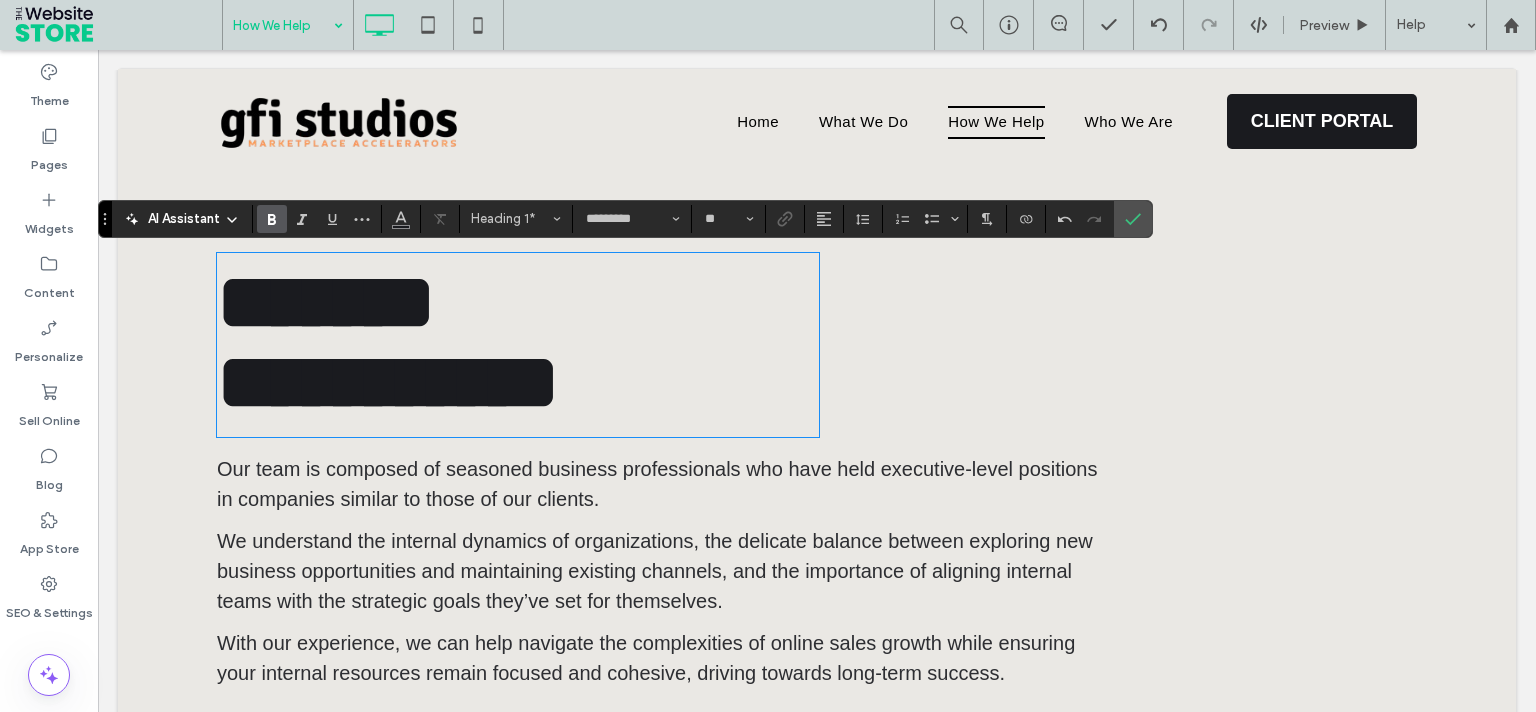 click on "**********" at bounding box center [388, 342] 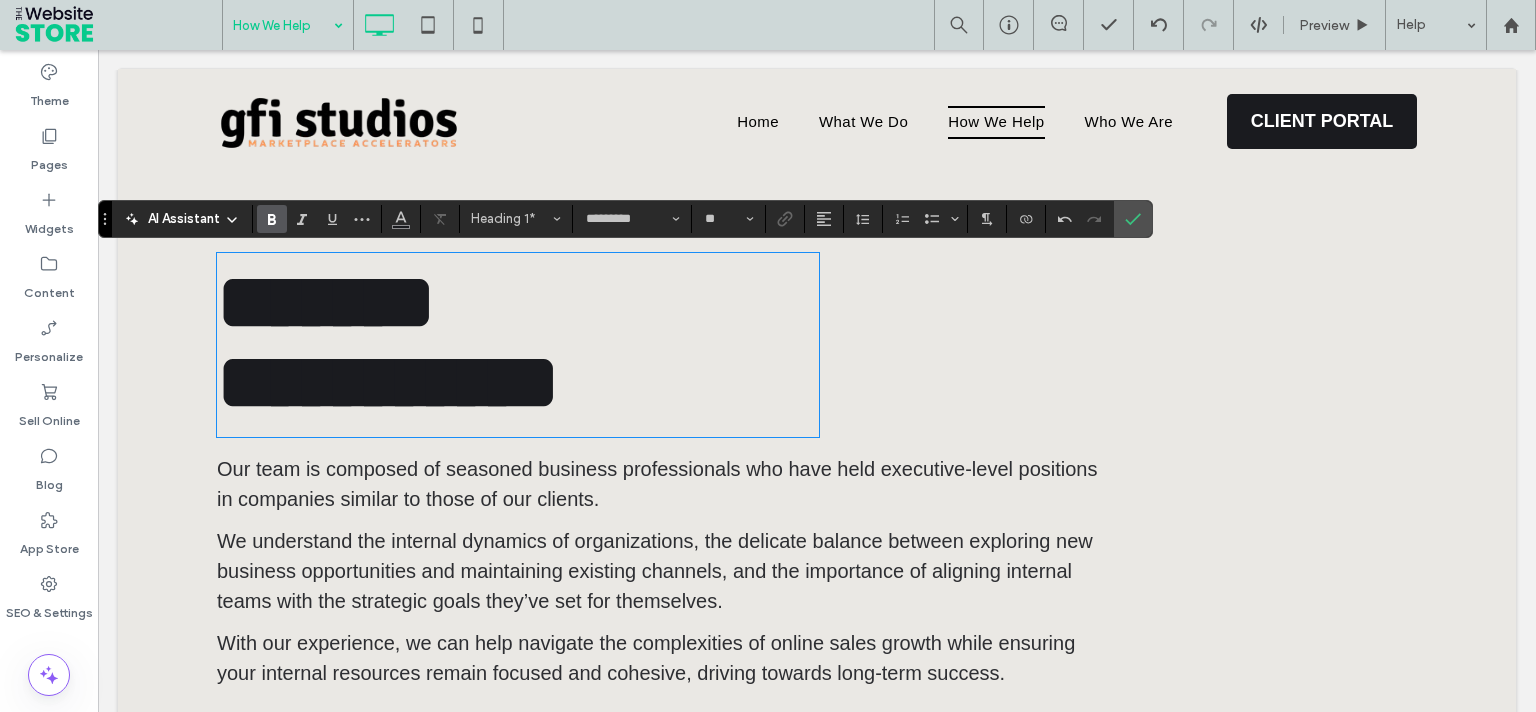 click on "**********" at bounding box center (388, 342) 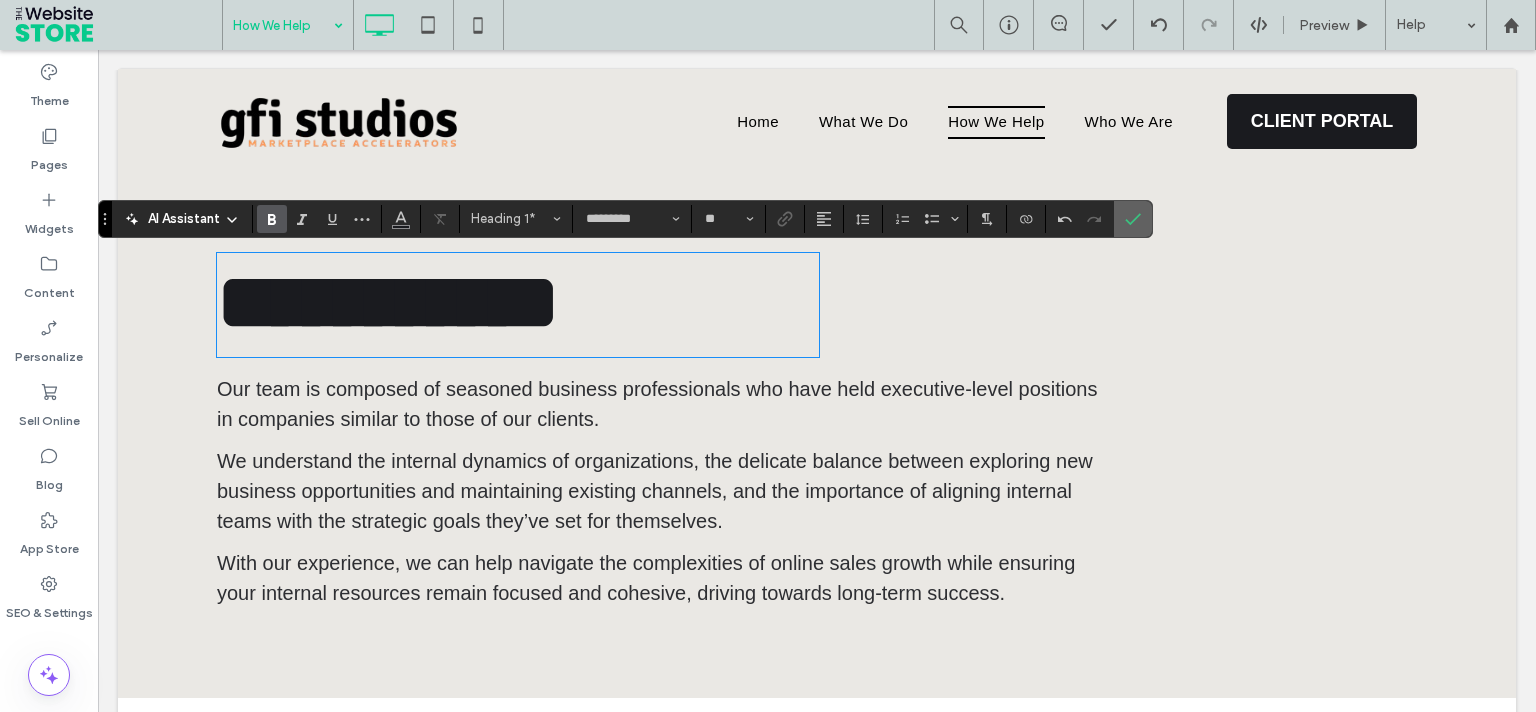 drag, startPoint x: 1127, startPoint y: 231, endPoint x: 1437, endPoint y: 204, distance: 311.17358 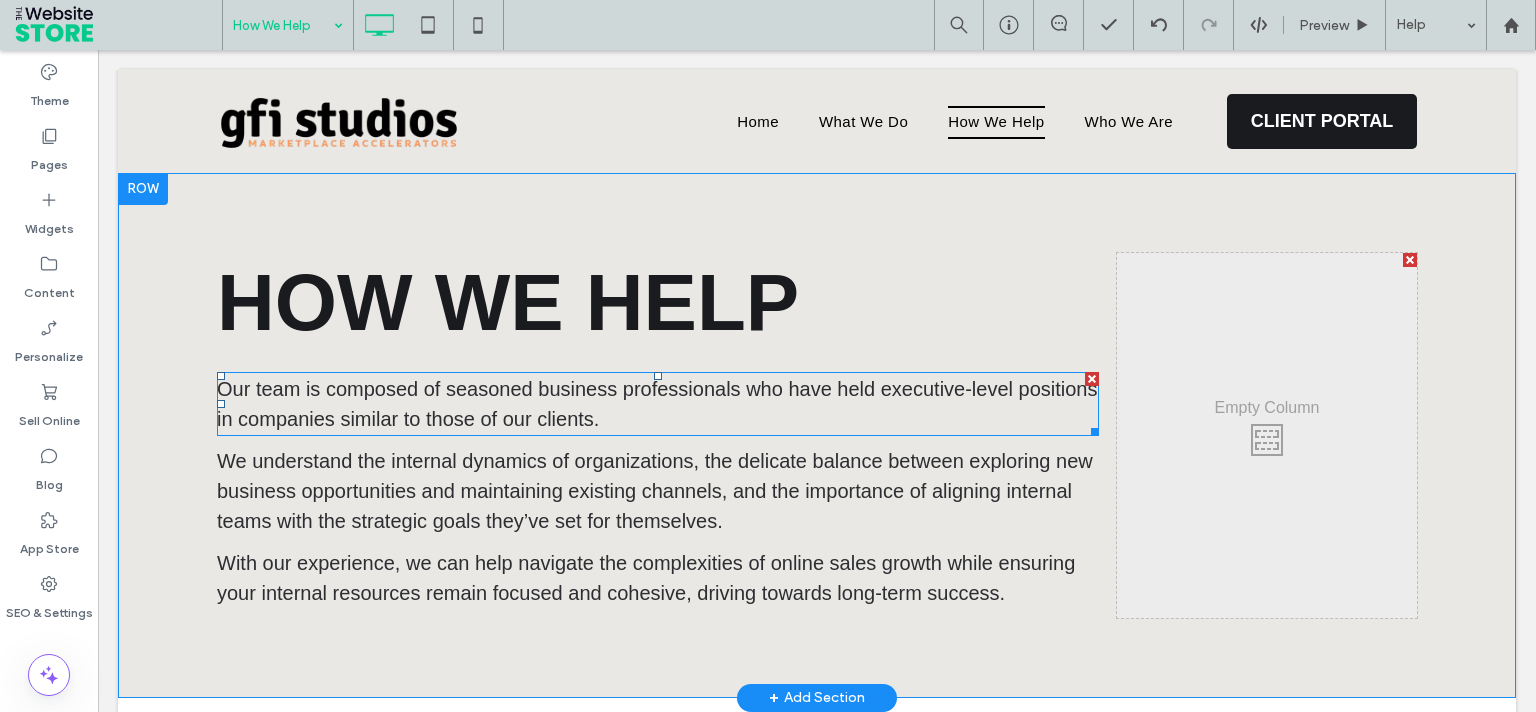 click on "Our team is composed of seasoned business professionals who have held executive-level positions in companies similar to those of our clients." at bounding box center [657, 404] 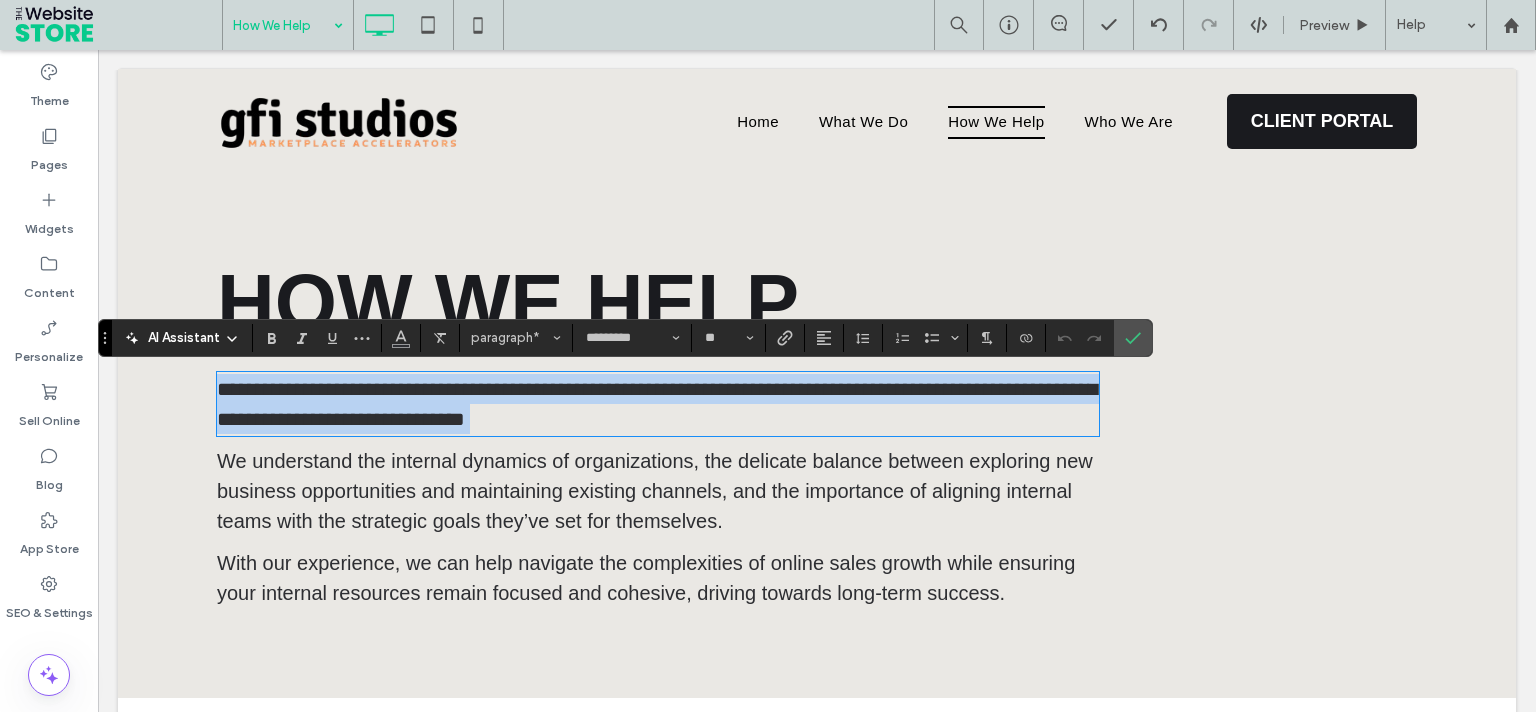 click on "**********" at bounding box center (658, 404) 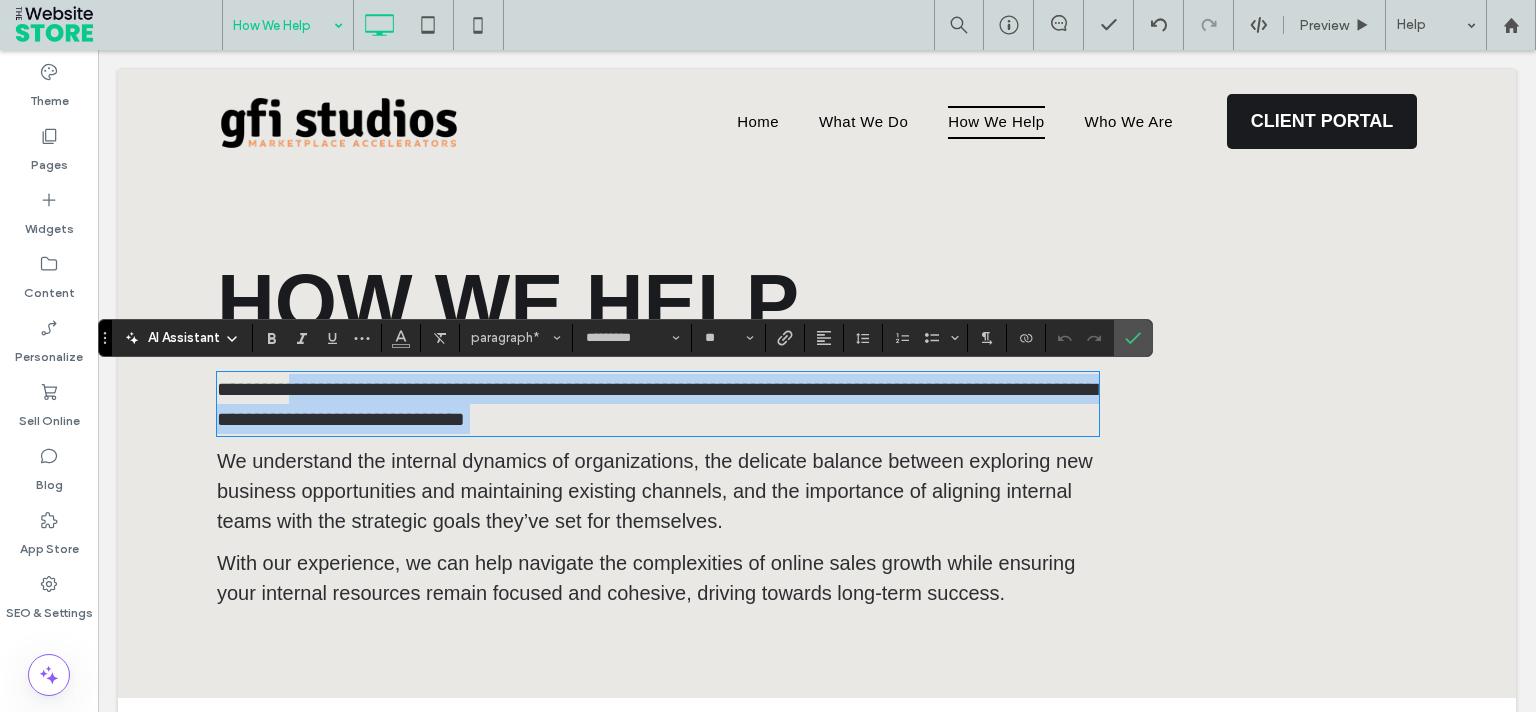 drag, startPoint x: 296, startPoint y: 390, endPoint x: 789, endPoint y: 404, distance: 493.19873 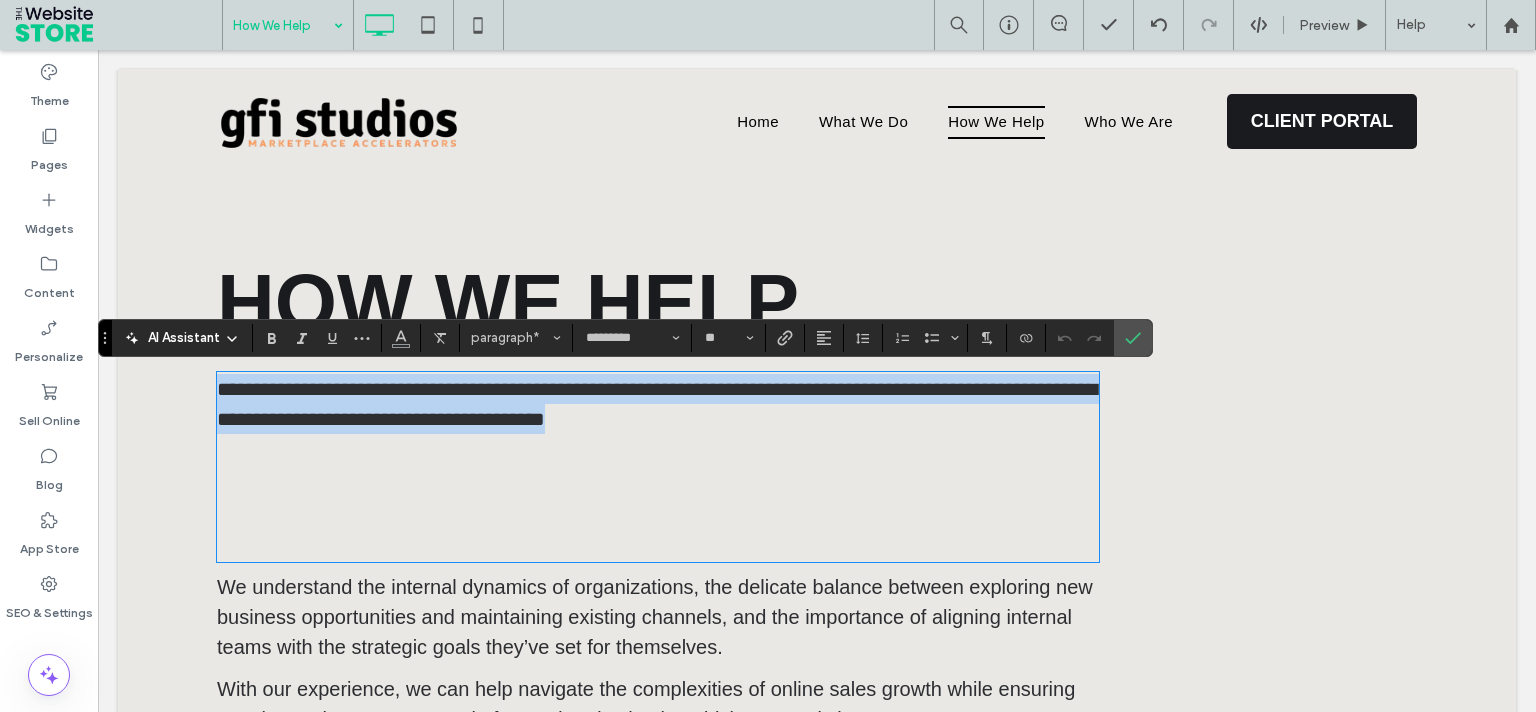 scroll, scrollTop: 0, scrollLeft: 0, axis: both 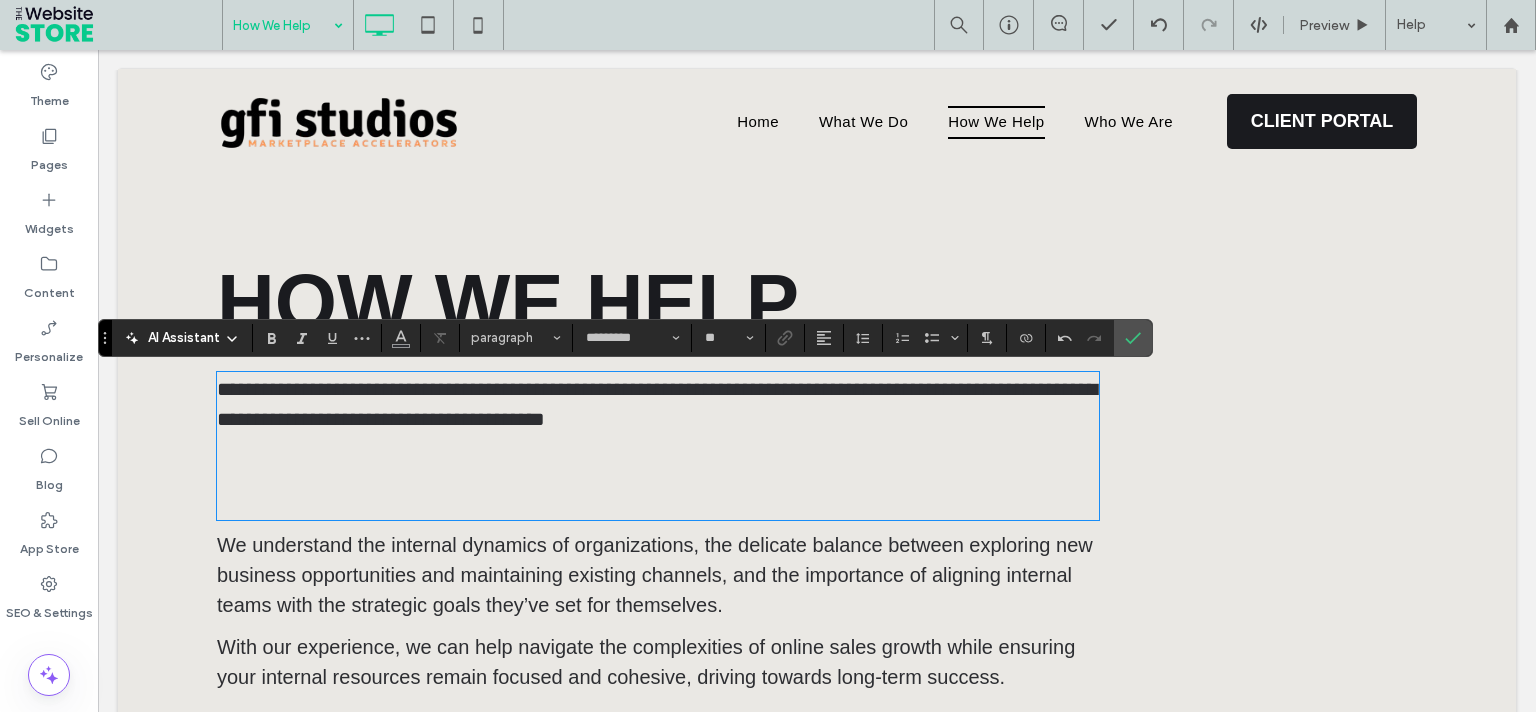 type on "**" 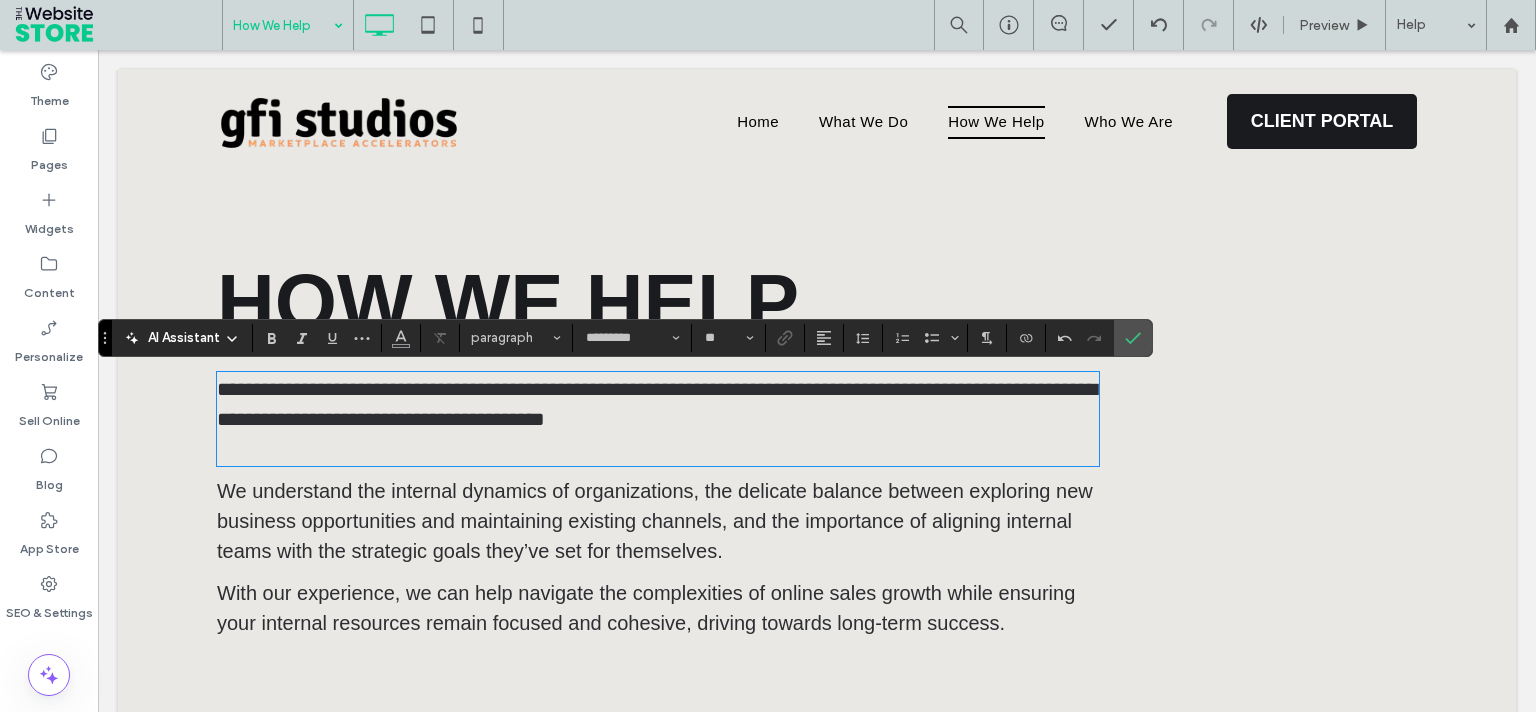 click on "**********" at bounding box center (658, 419) 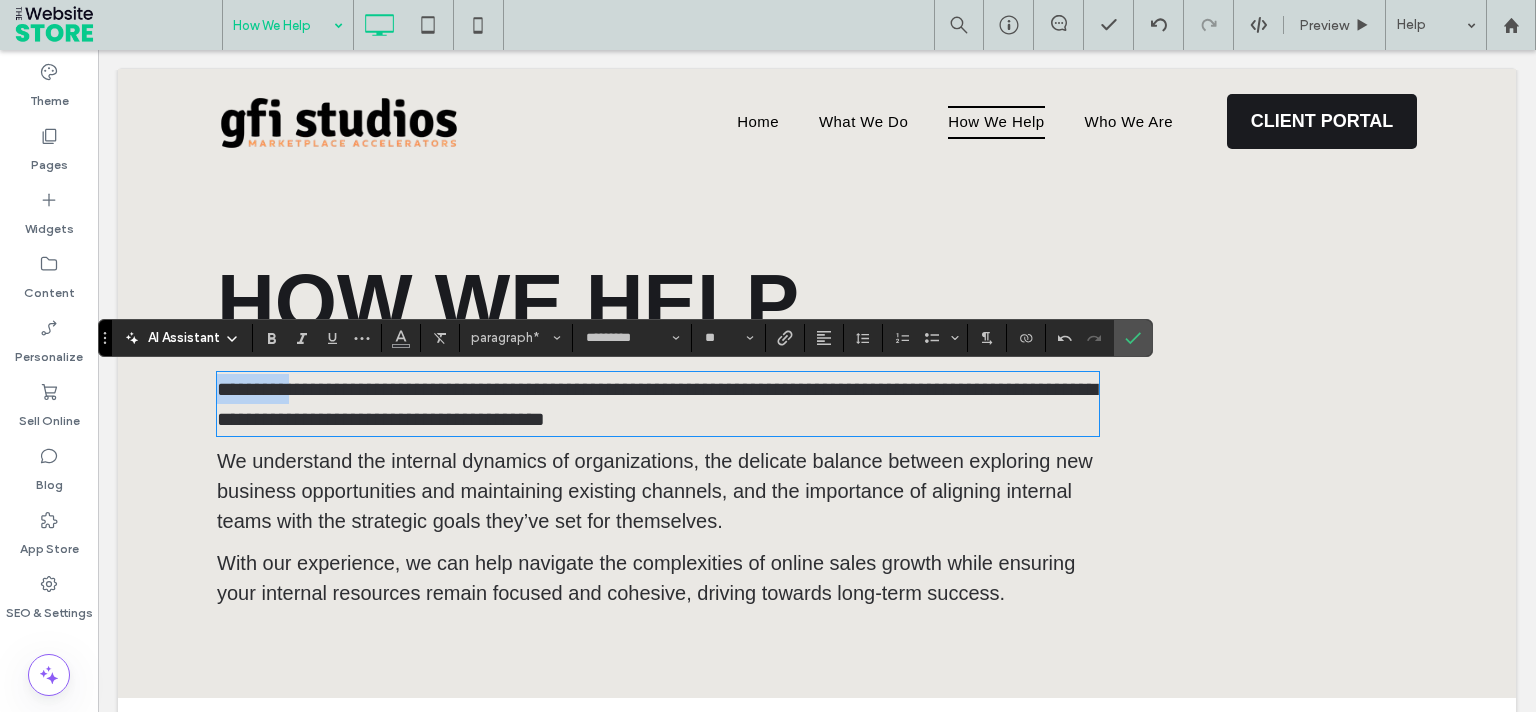 drag, startPoint x: 302, startPoint y: 390, endPoint x: 201, endPoint y: 389, distance: 101.00495 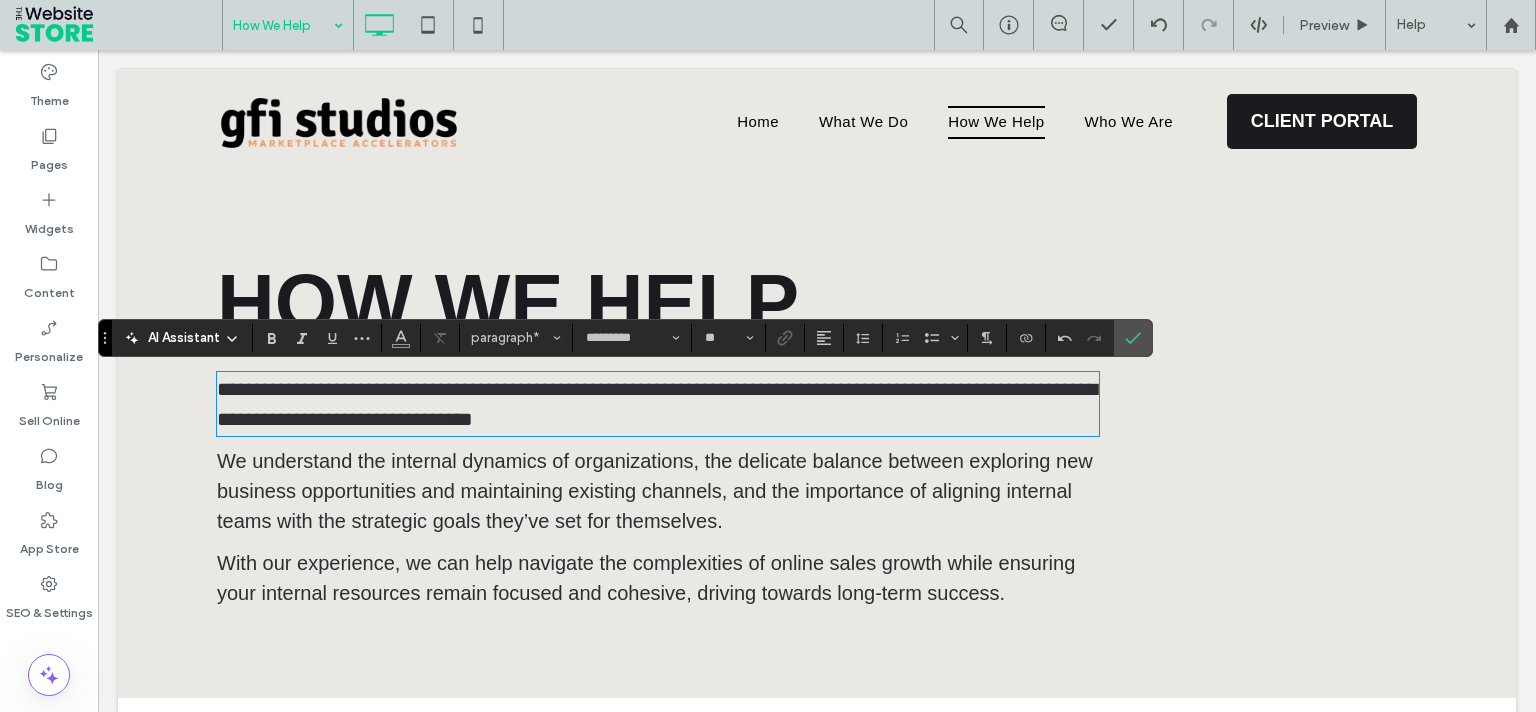 click on "We understand the internal dynamics of organizations, the delicate balance between exploring new business opportunities and maintaining existing channels, and the importance of aligning internal teams with the strategic goals they’ve set for themselves." at bounding box center (655, 491) 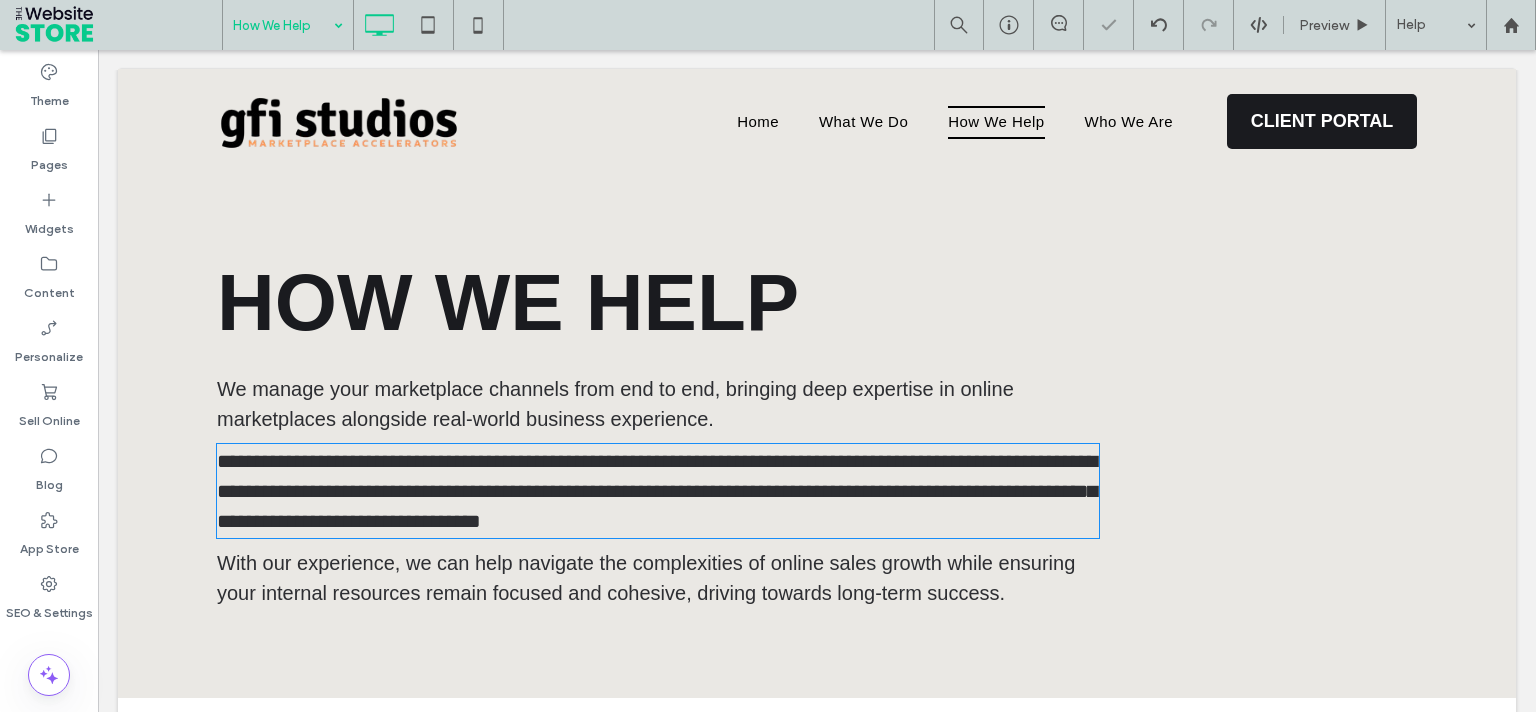 click on "**********" at bounding box center (657, 491) 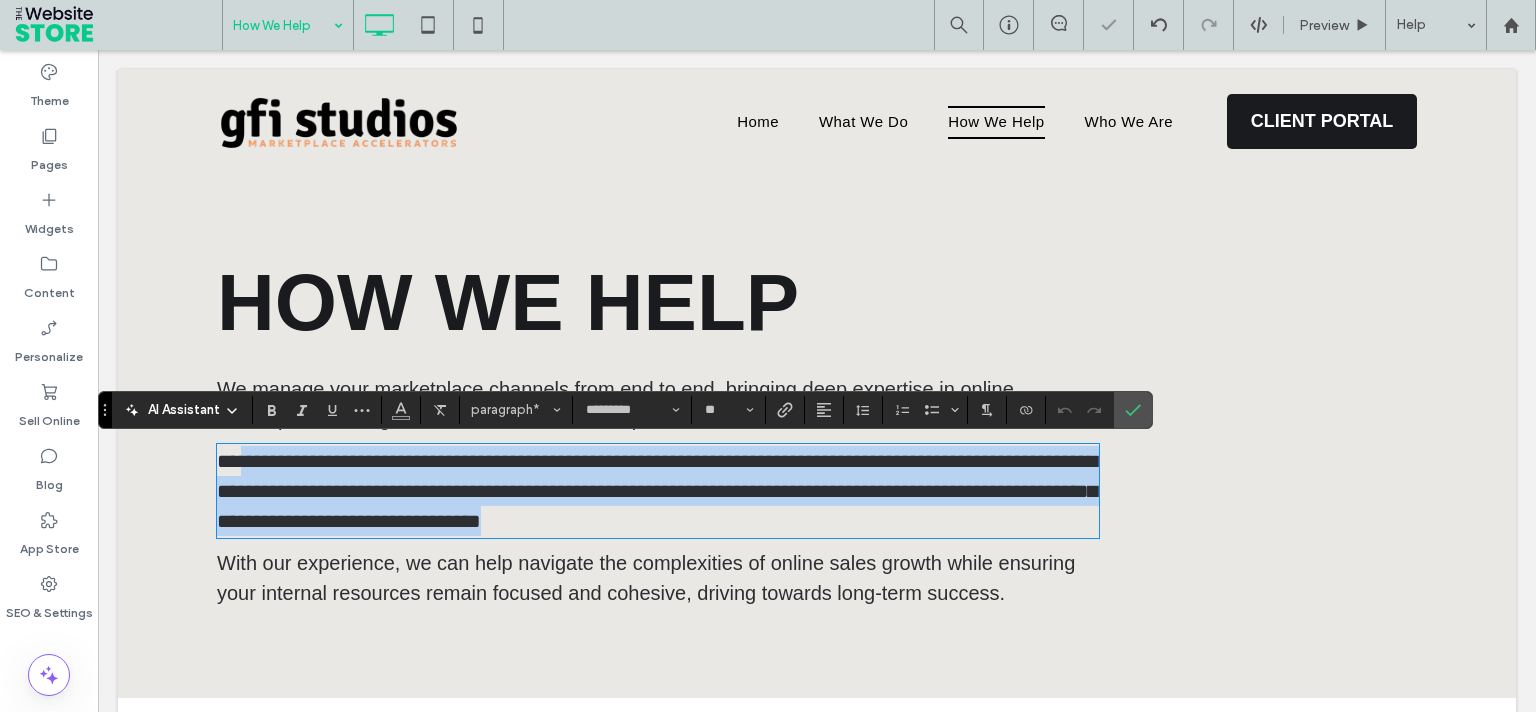 drag, startPoint x: 252, startPoint y: 463, endPoint x: 827, endPoint y: 514, distance: 577.2573 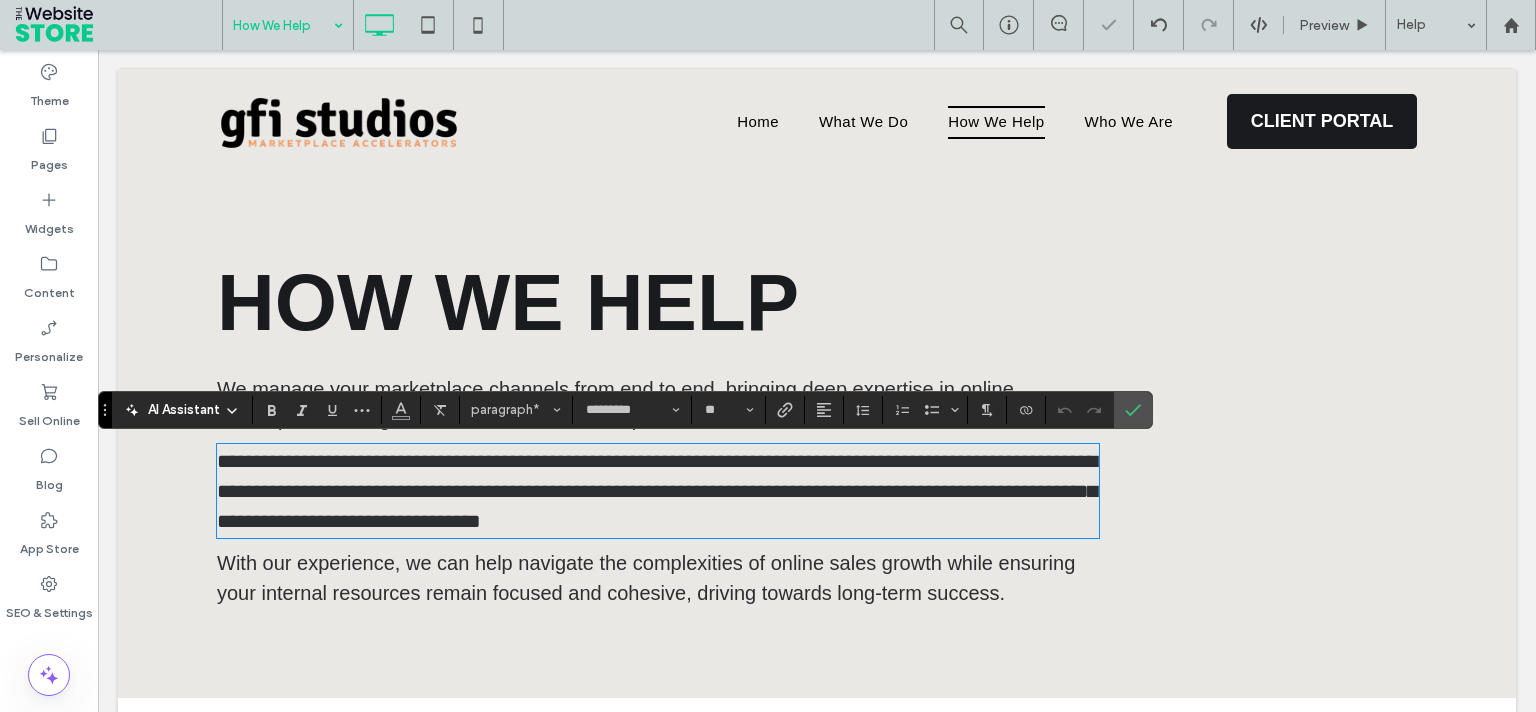 scroll, scrollTop: 0, scrollLeft: 0, axis: both 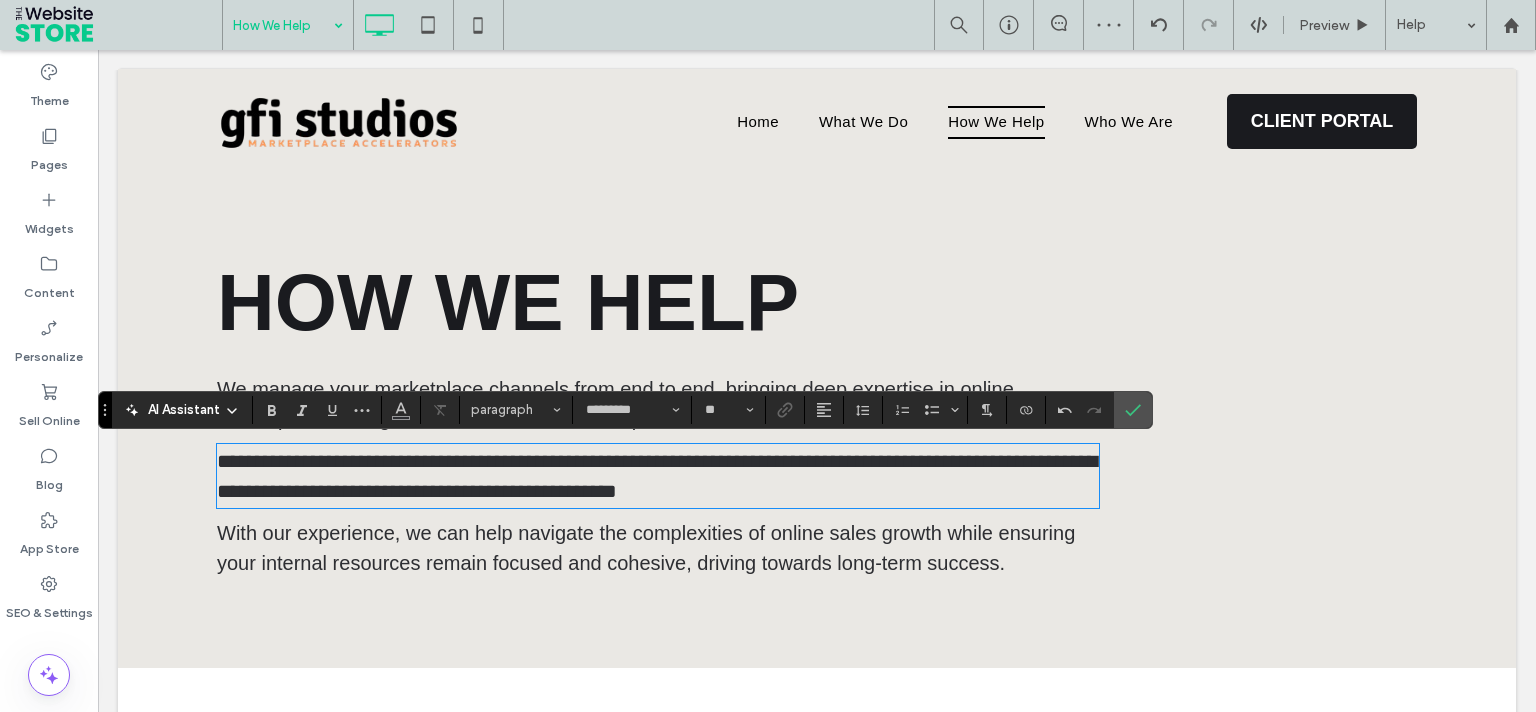 type on "**" 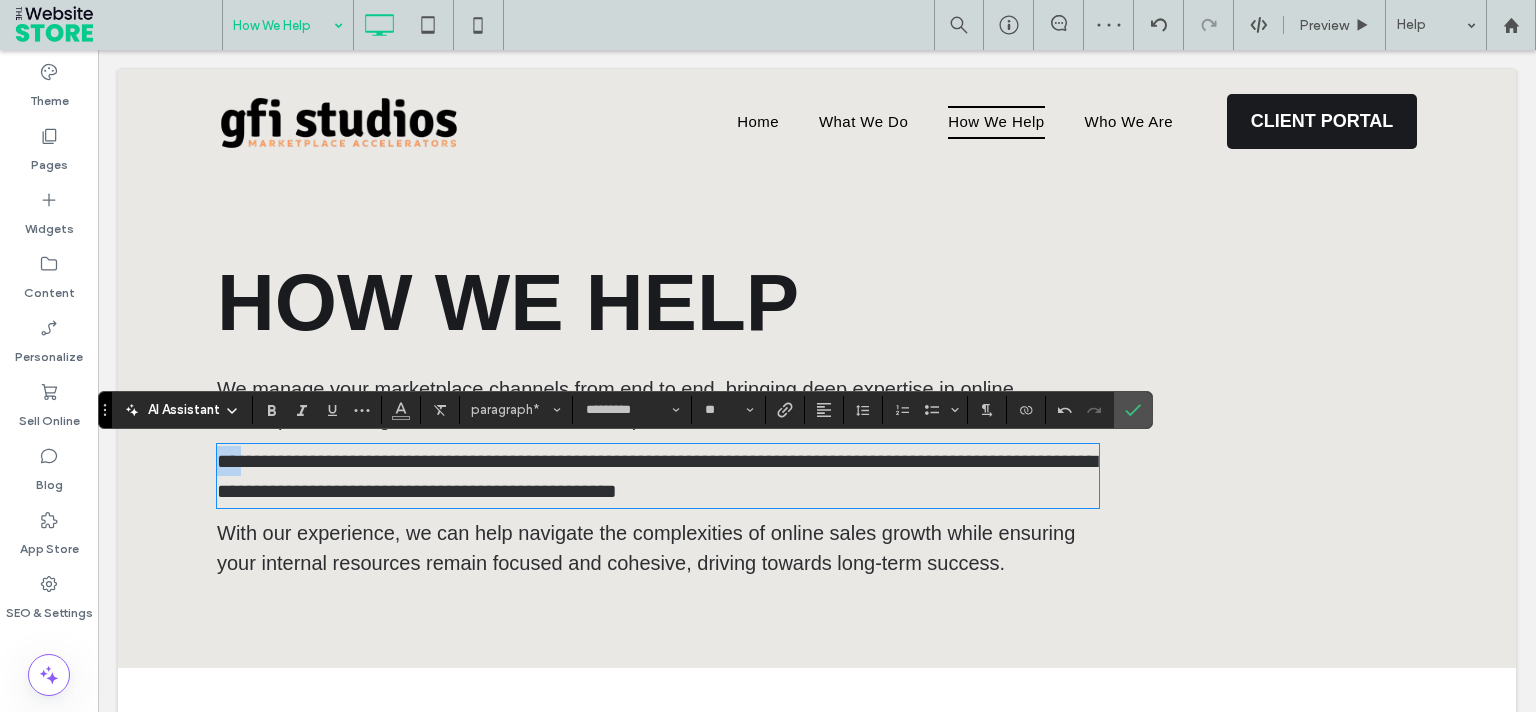 drag, startPoint x: 246, startPoint y: 457, endPoint x: 116, endPoint y: 457, distance: 130 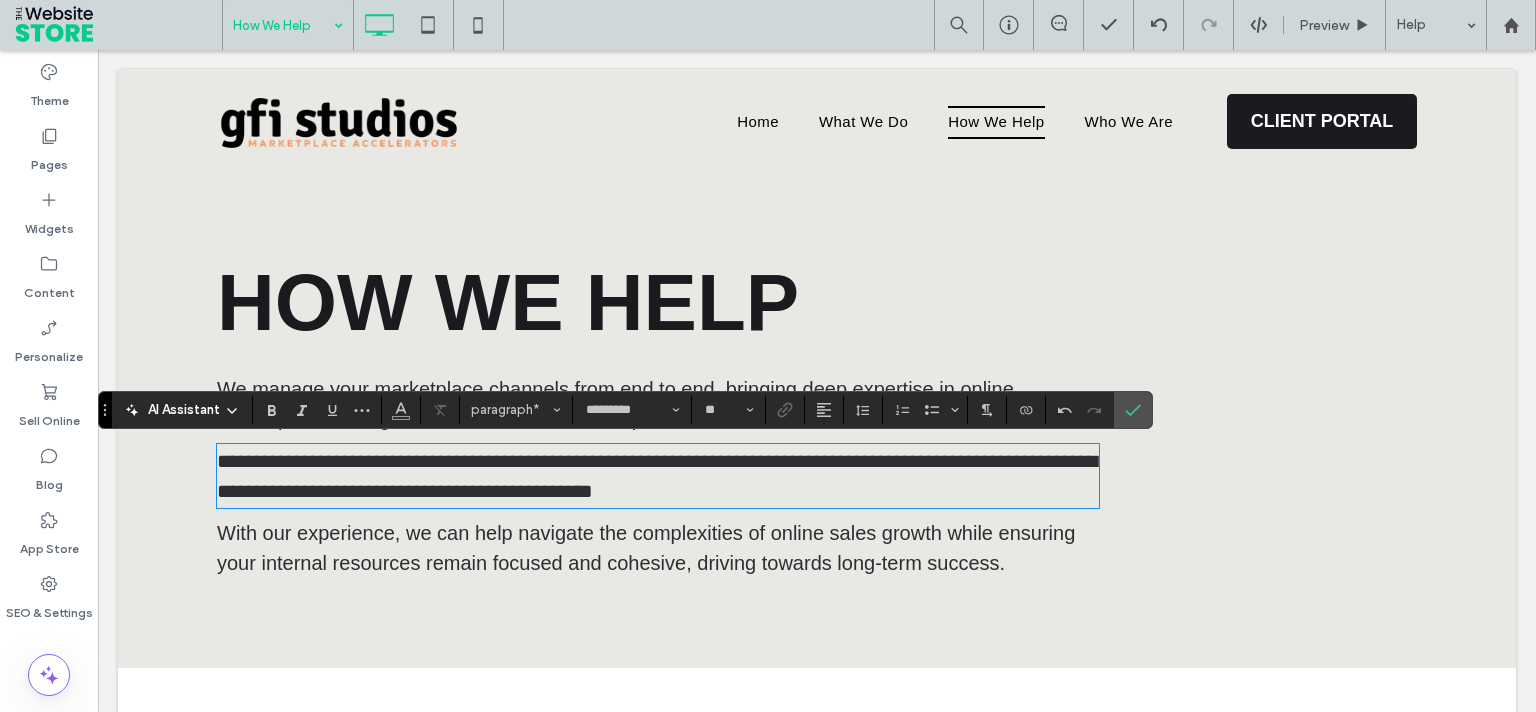 click on "With our experience, we can help navigate the complexities of online sales growth while ensuring your internal resources remain focused and cohesive, driving towards long-term success." at bounding box center (646, 548) 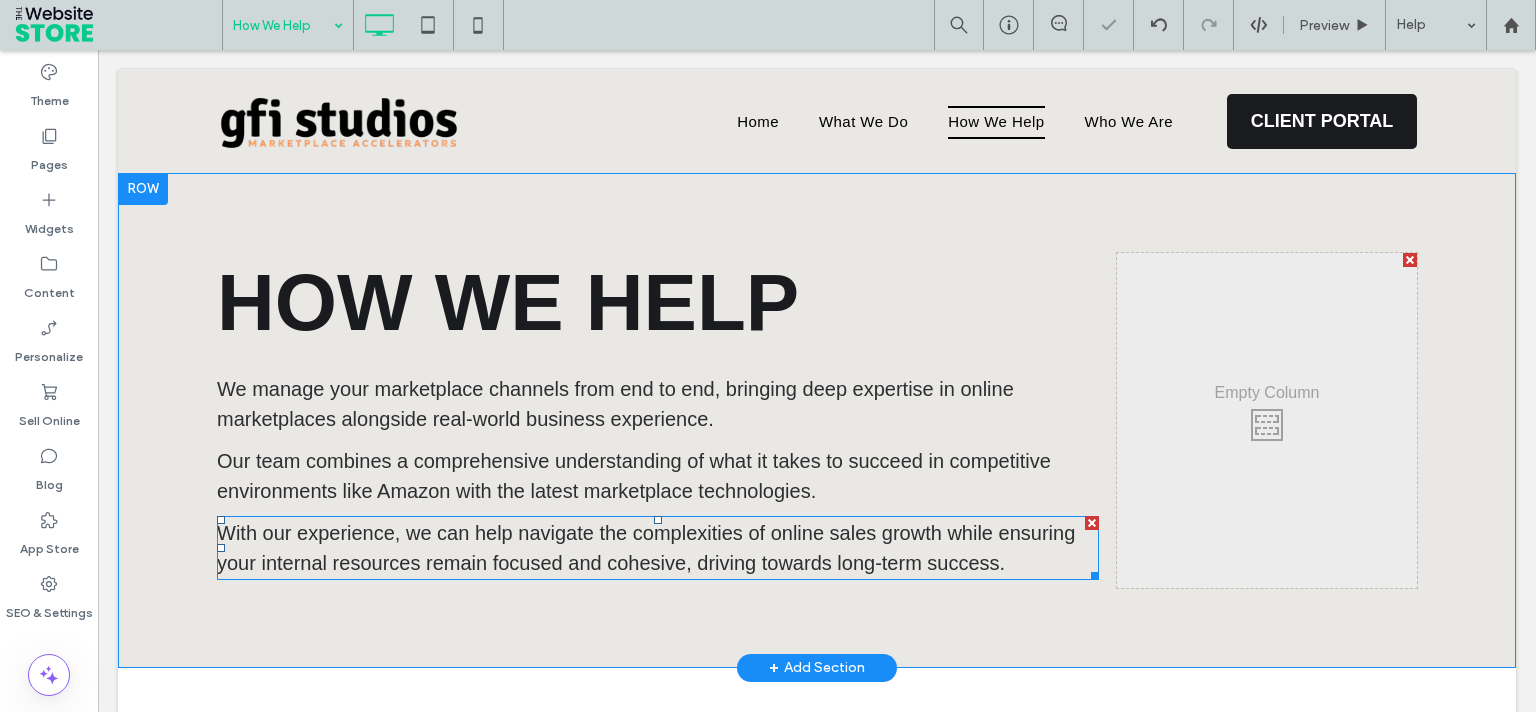 click on "With our experience, we can help navigate the complexities of online sales growth while ensuring your internal resources remain focused and cohesive, driving towards long-term success." at bounding box center [646, 548] 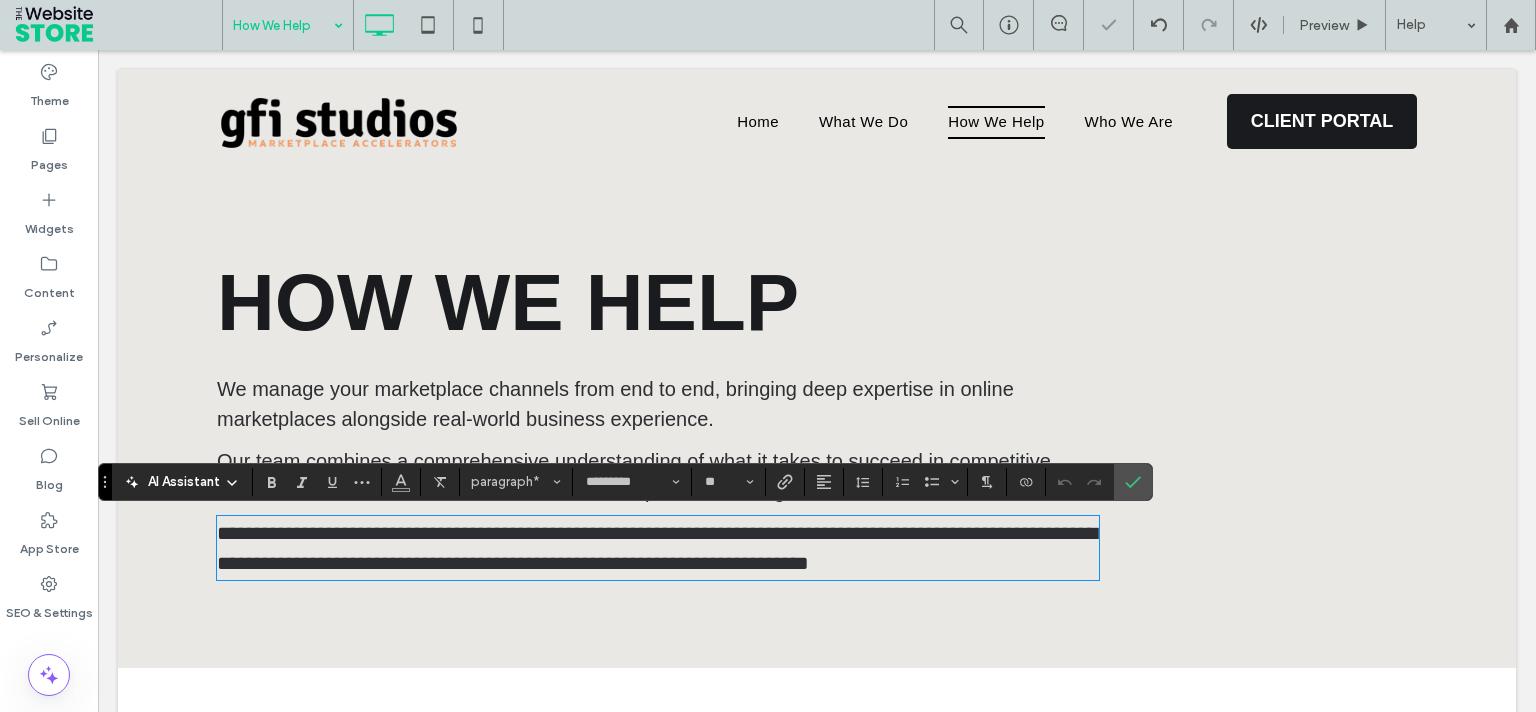 click on "**********" at bounding box center (658, 548) 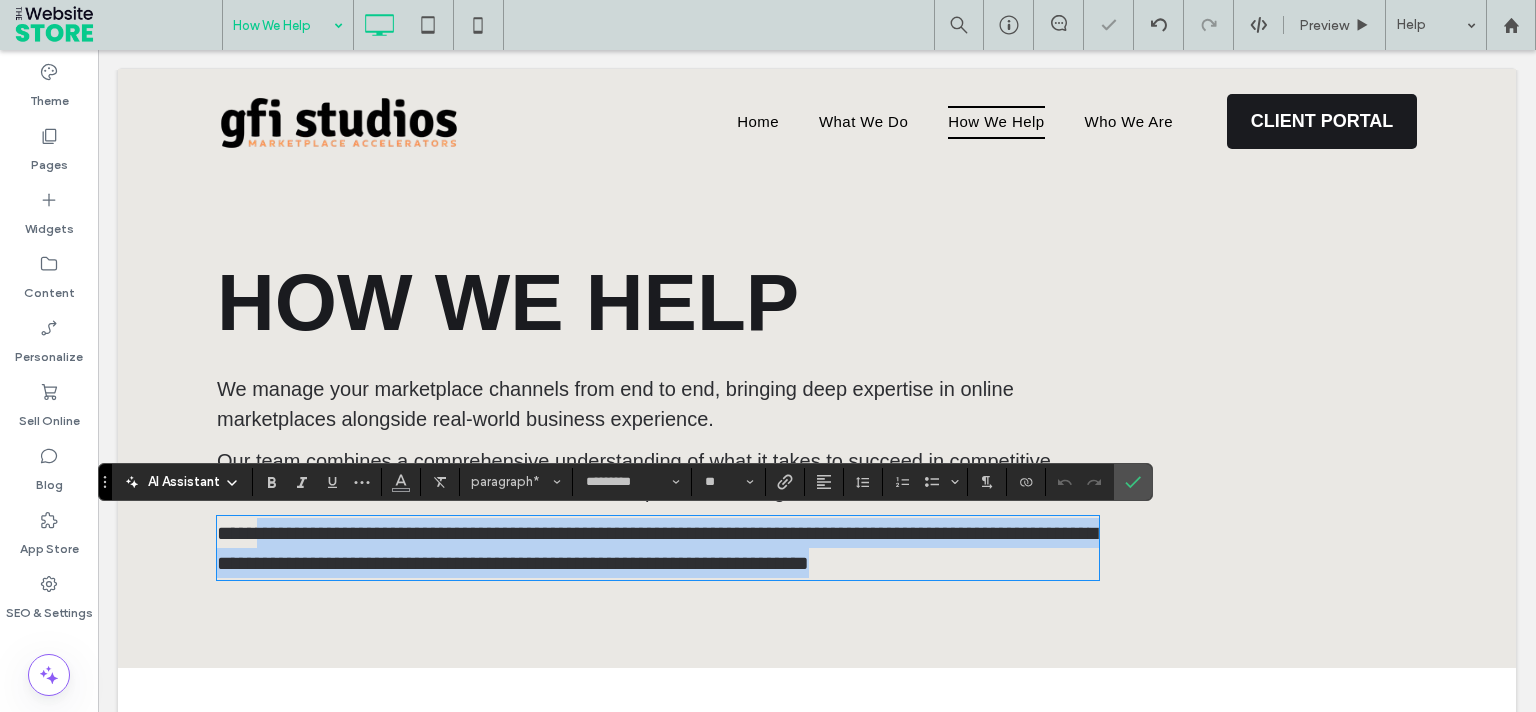 drag, startPoint x: 259, startPoint y: 534, endPoint x: 1058, endPoint y: 566, distance: 799.64056 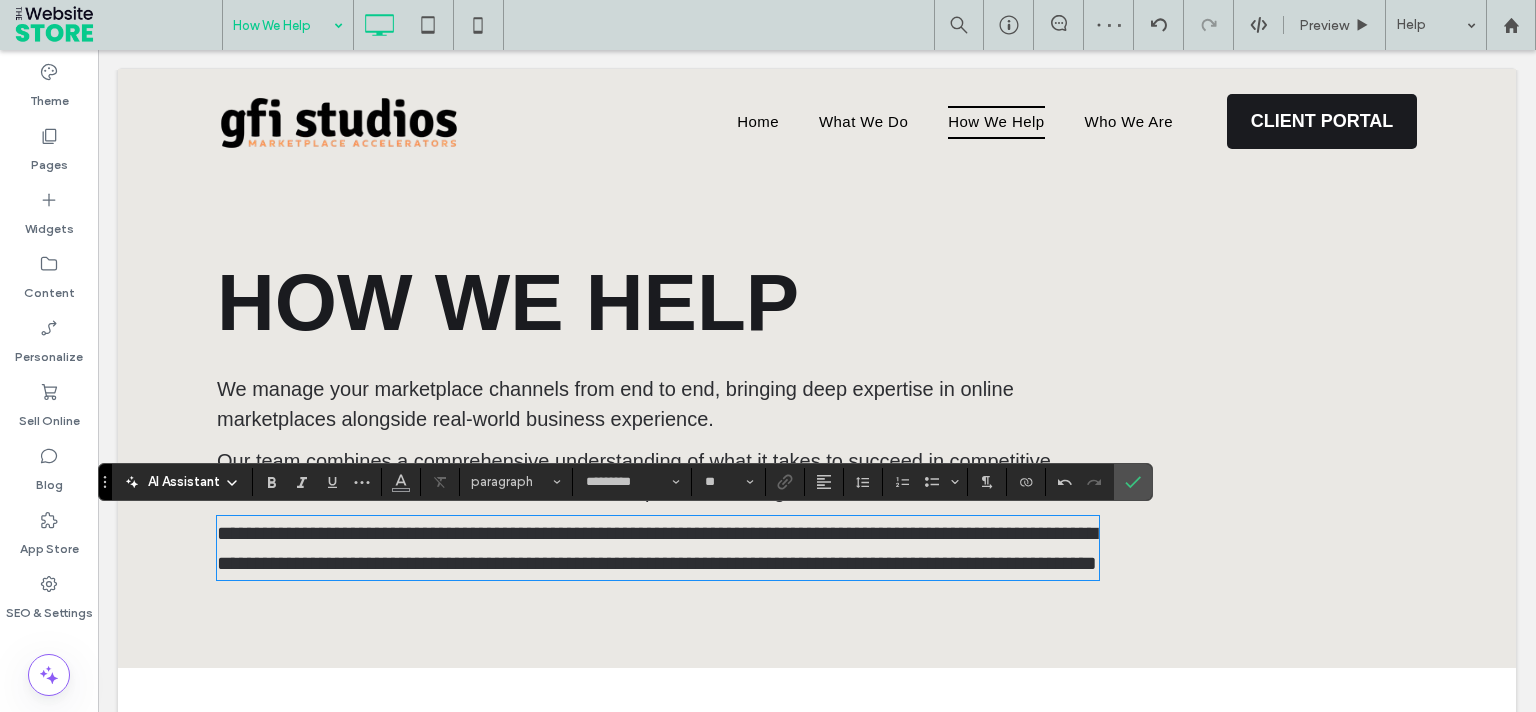 scroll, scrollTop: 0, scrollLeft: 0, axis: both 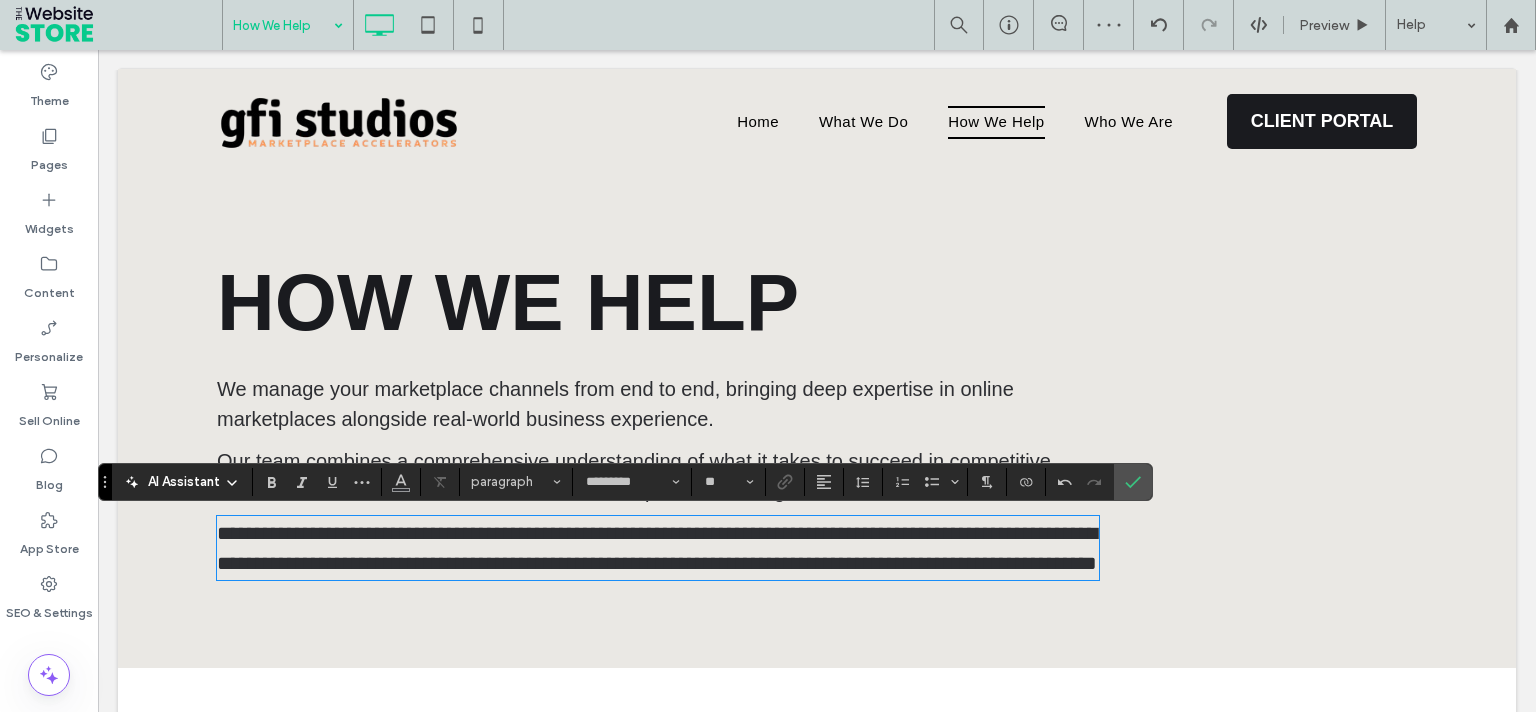 type on "**" 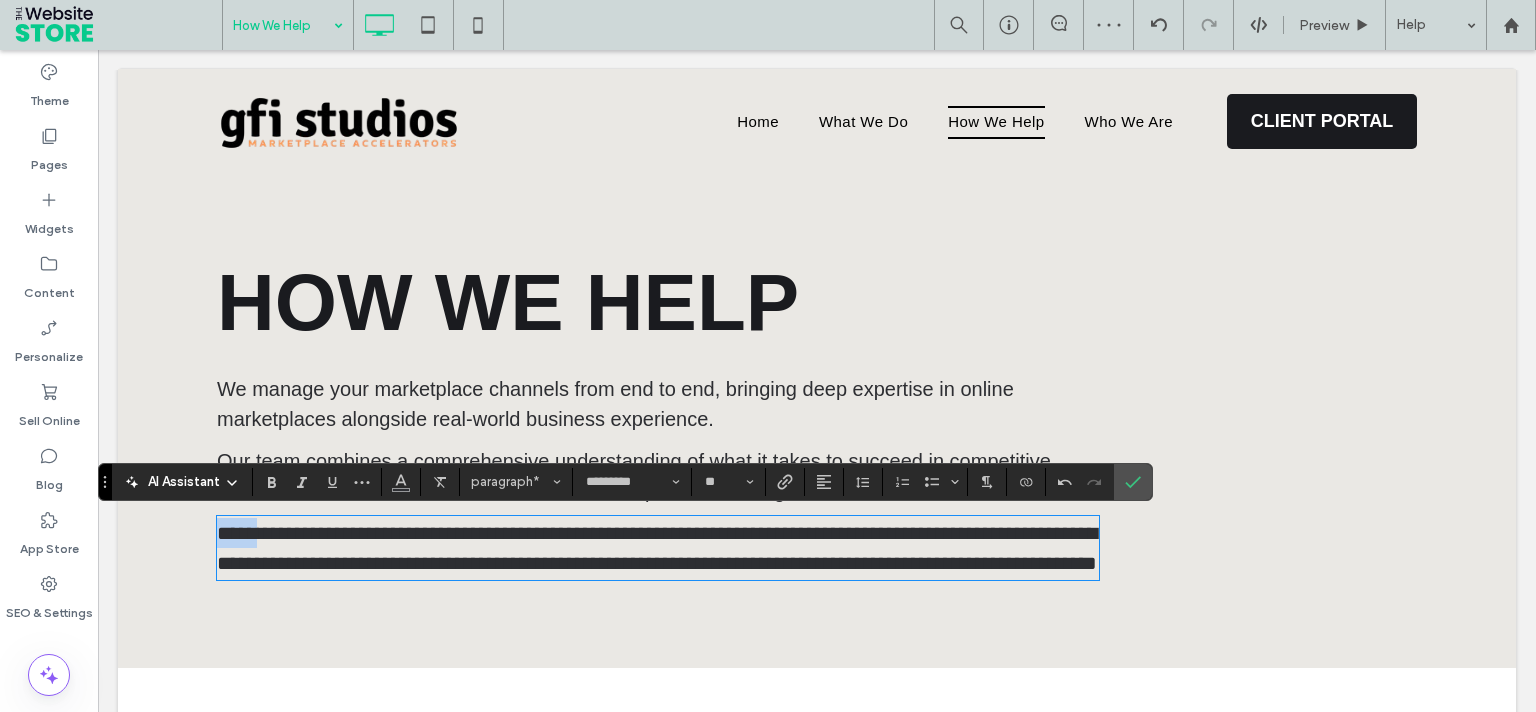 drag, startPoint x: 259, startPoint y: 537, endPoint x: 123, endPoint y: 586, distance: 144.55795 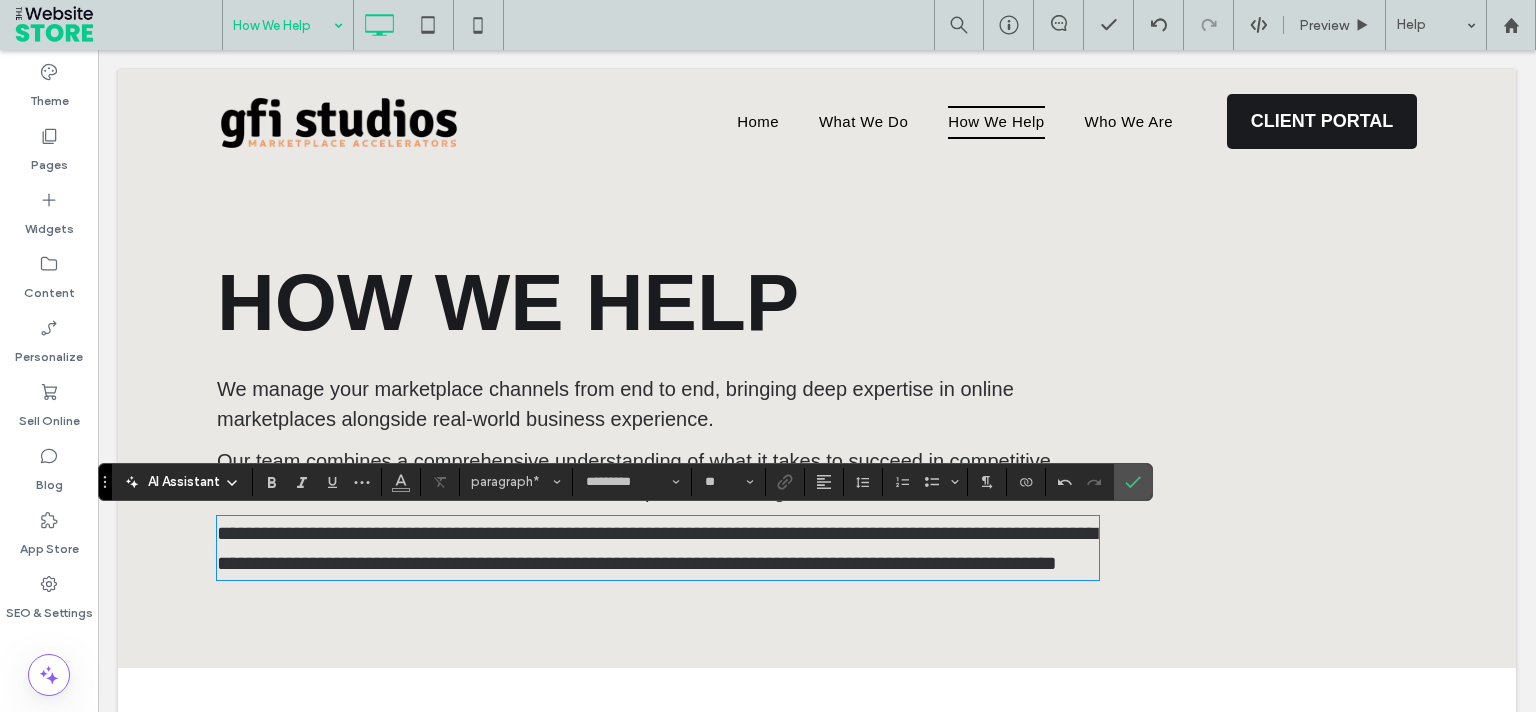 click on "**********" at bounding box center (658, 548) 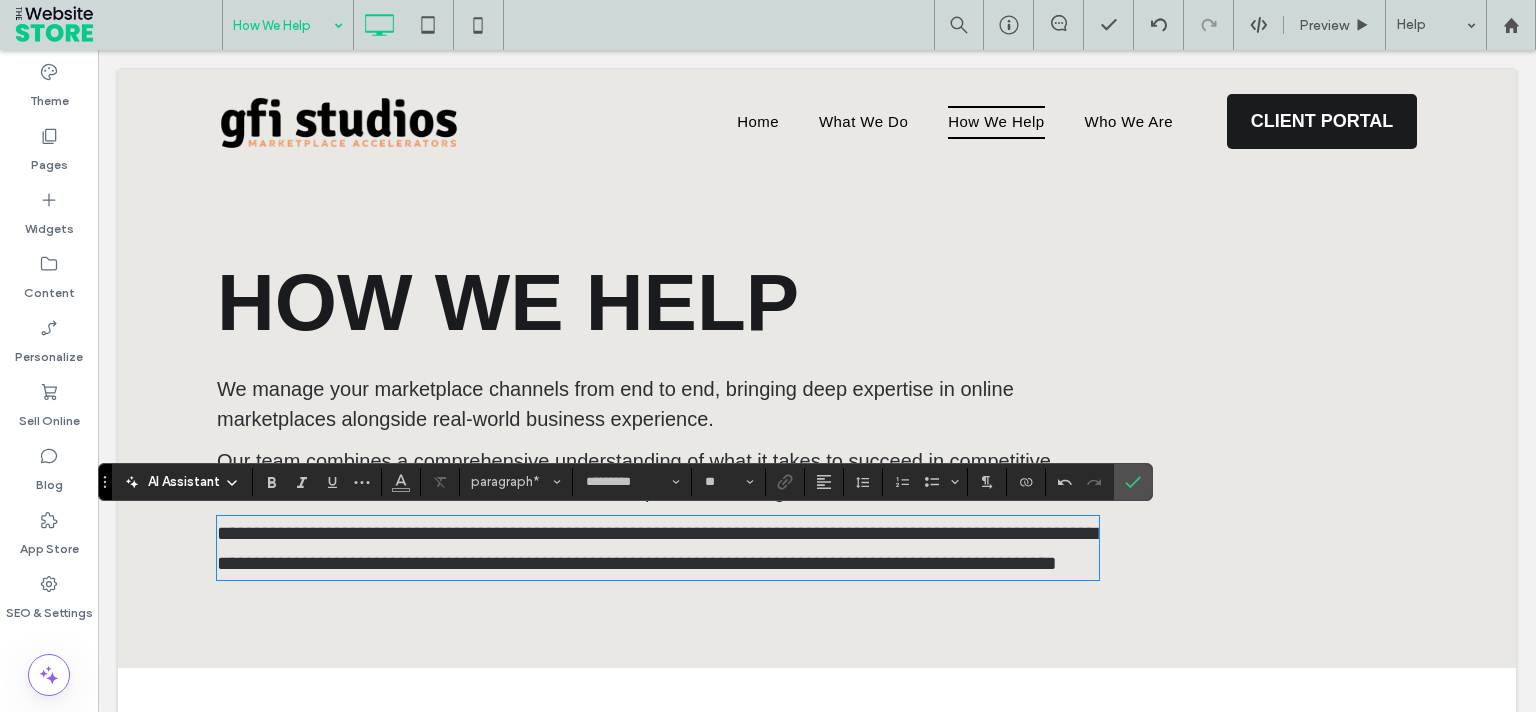 type 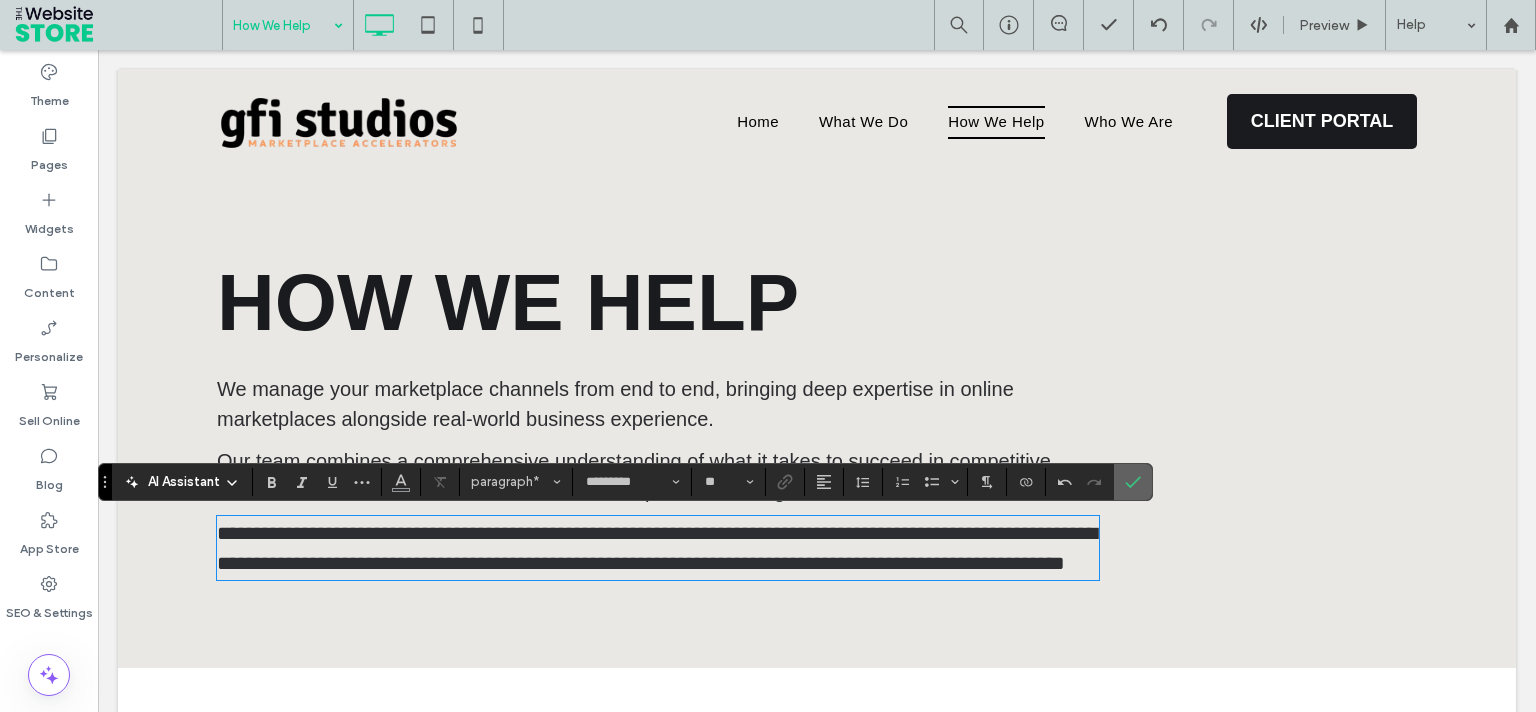click 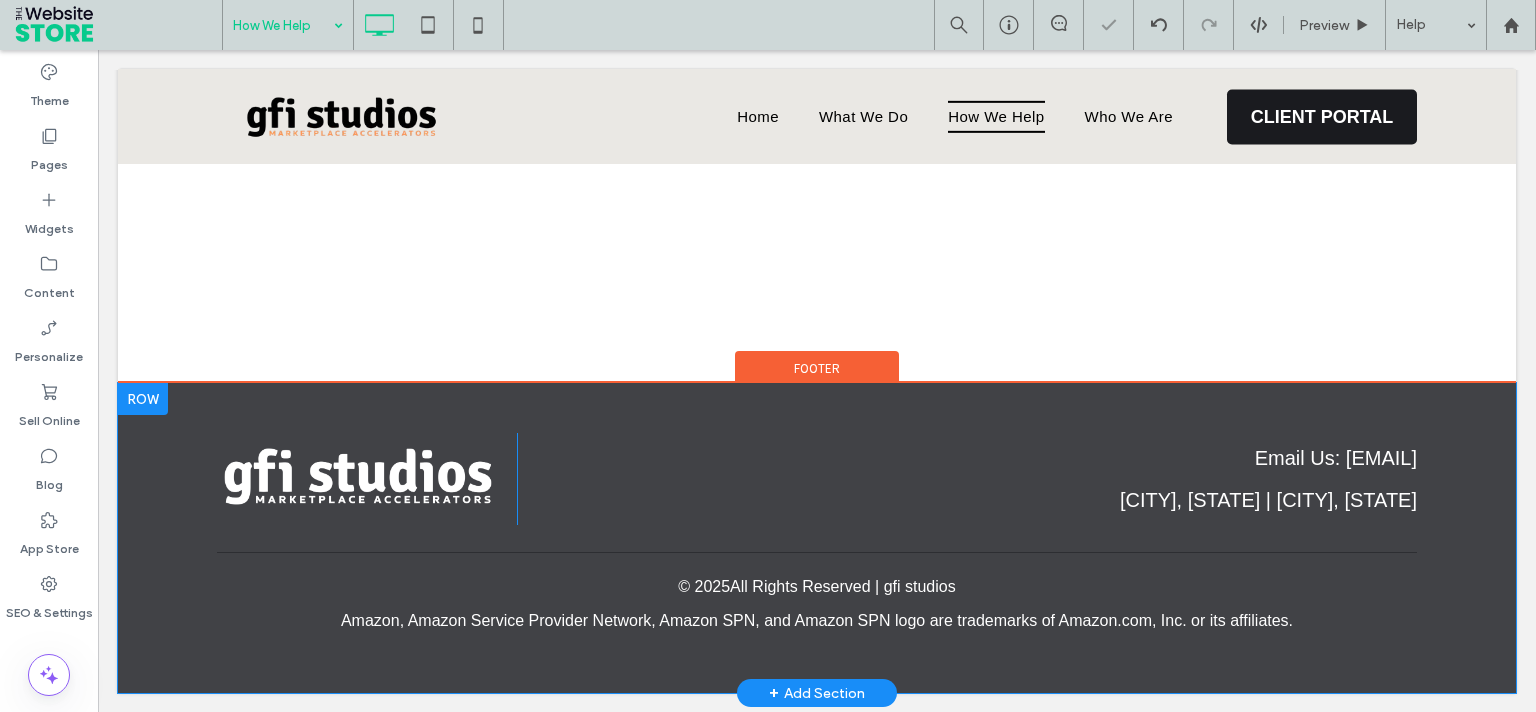 scroll, scrollTop: 0, scrollLeft: 0, axis: both 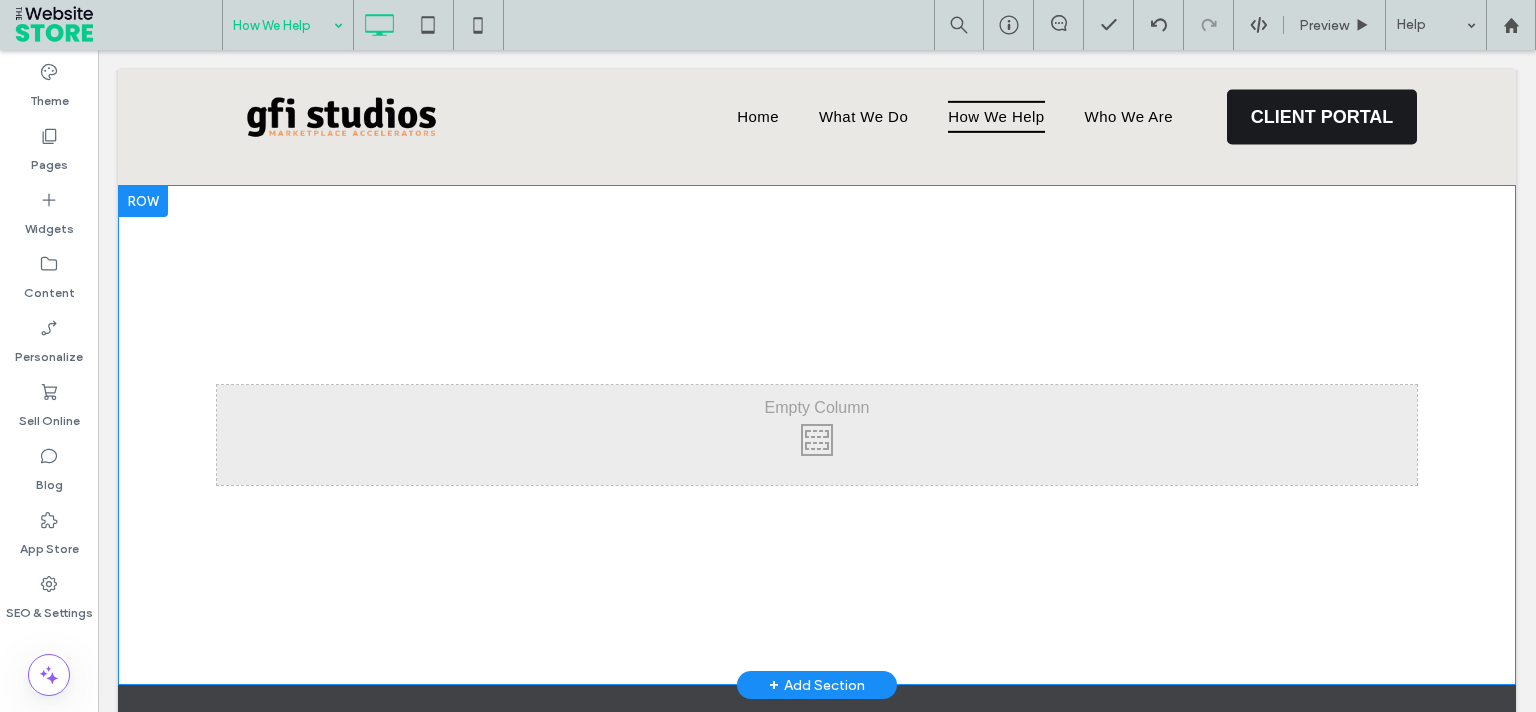 click on "Click To Paste
Row + Add Section" at bounding box center (817, 435) 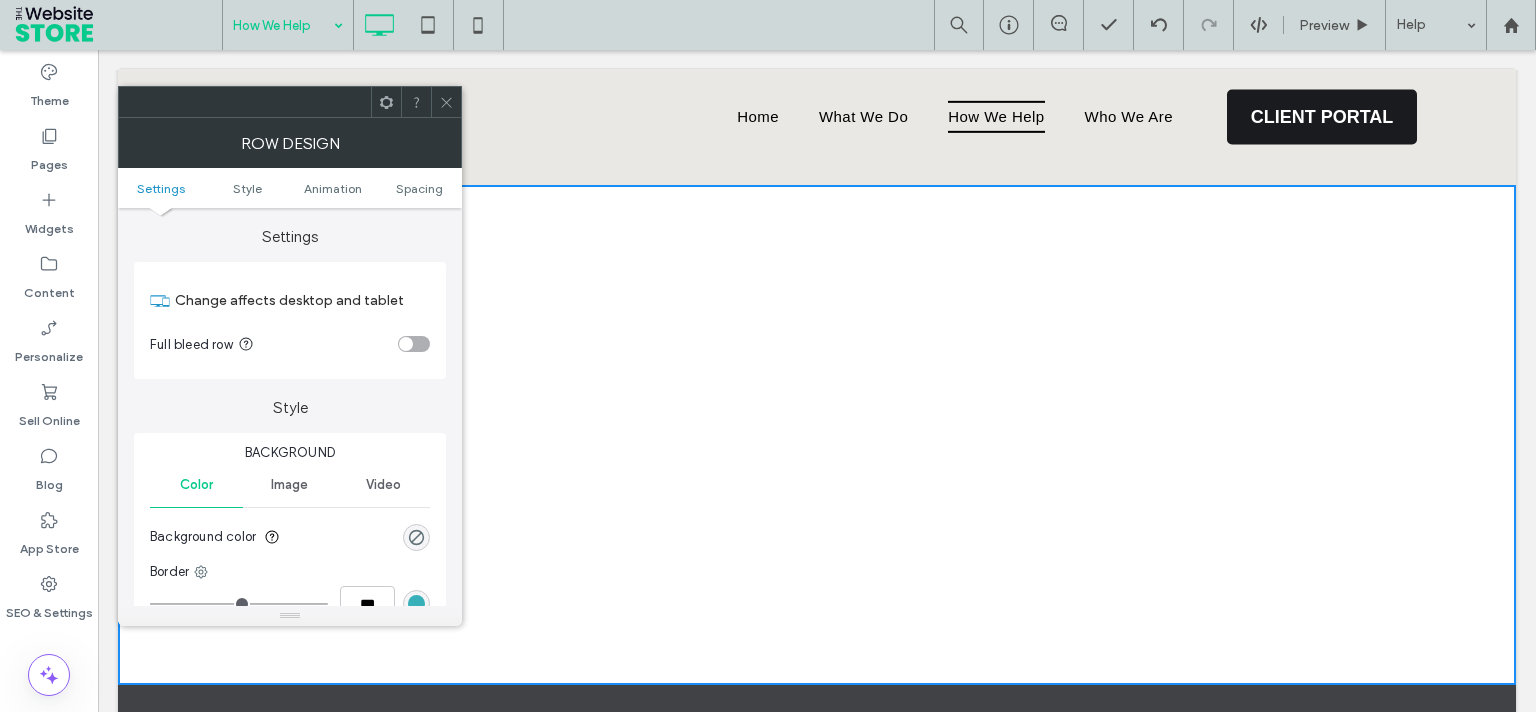 scroll, scrollTop: 306, scrollLeft: 0, axis: vertical 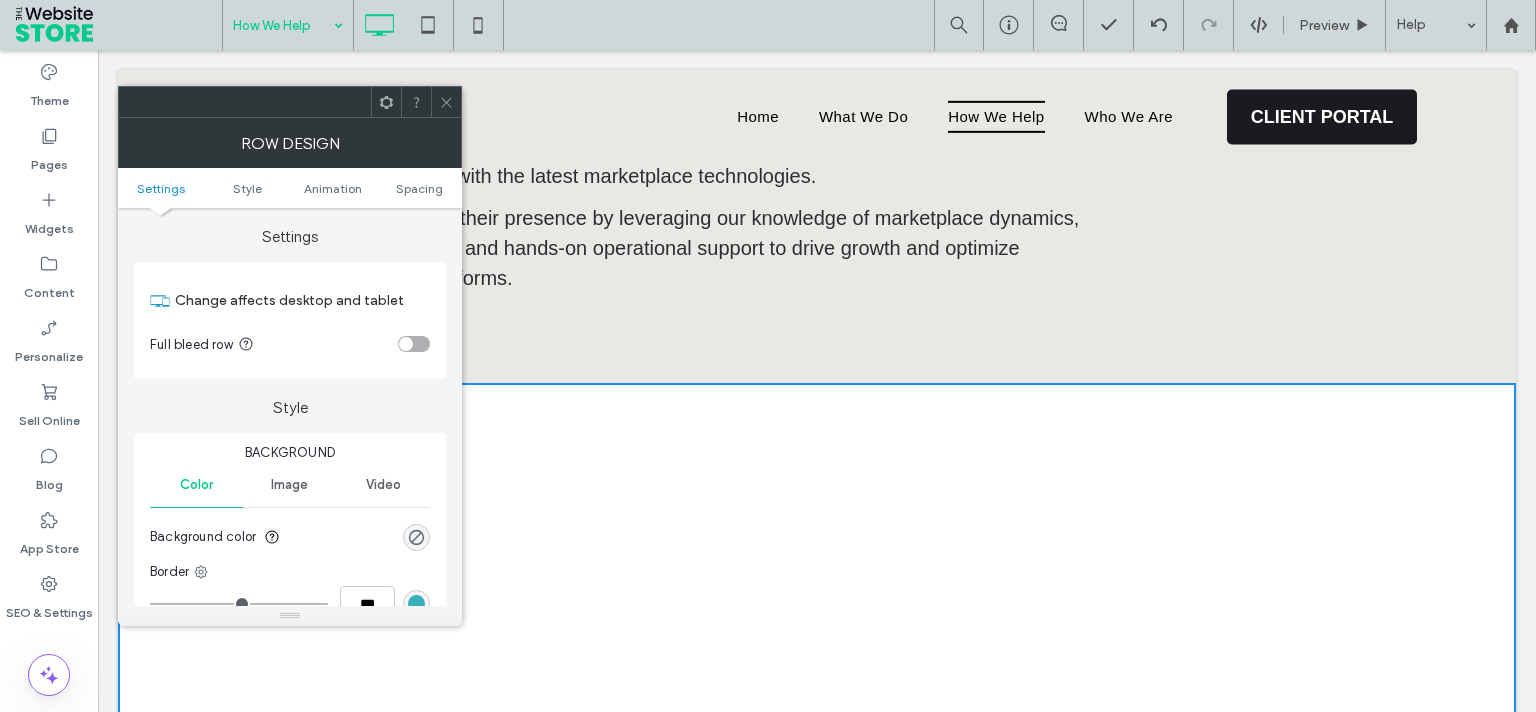 click at bounding box center [446, 102] 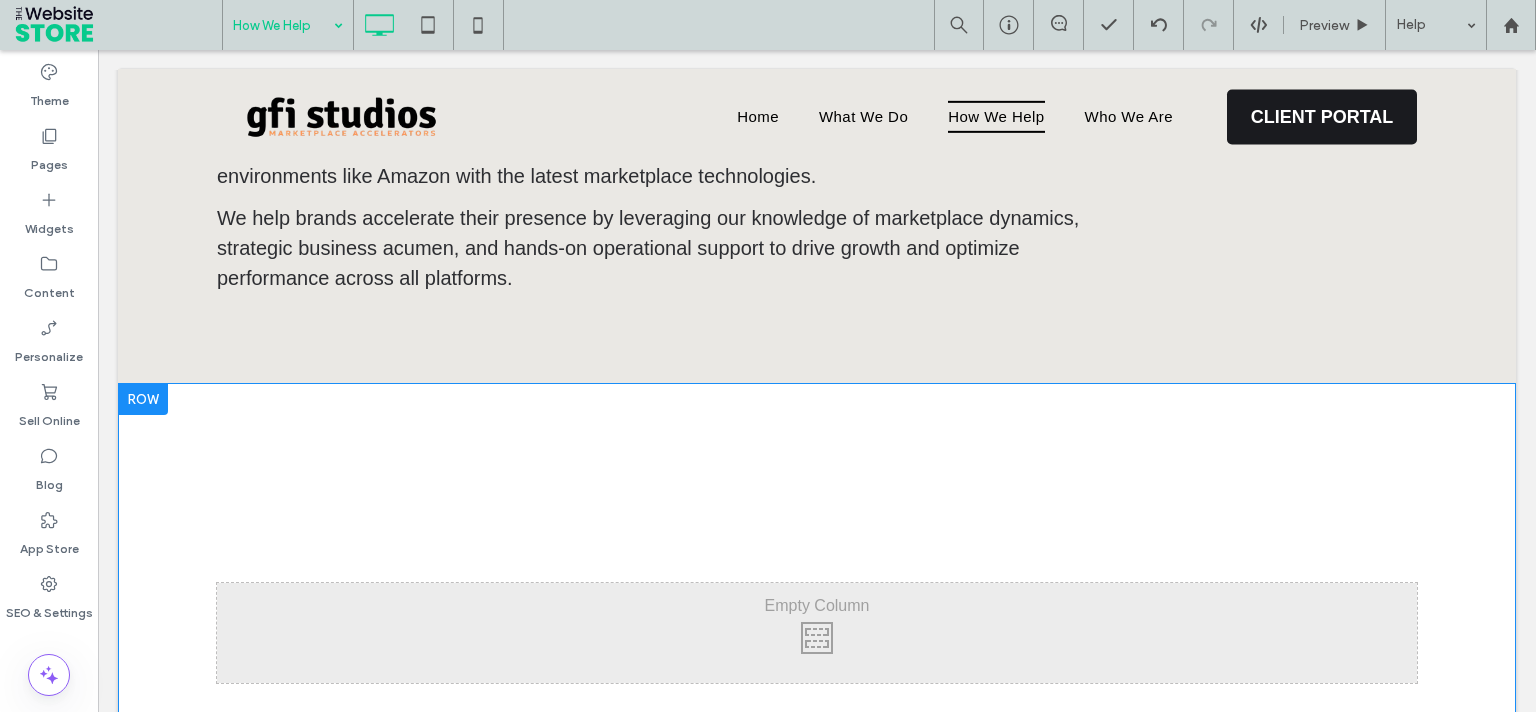 click at bounding box center [143, 399] 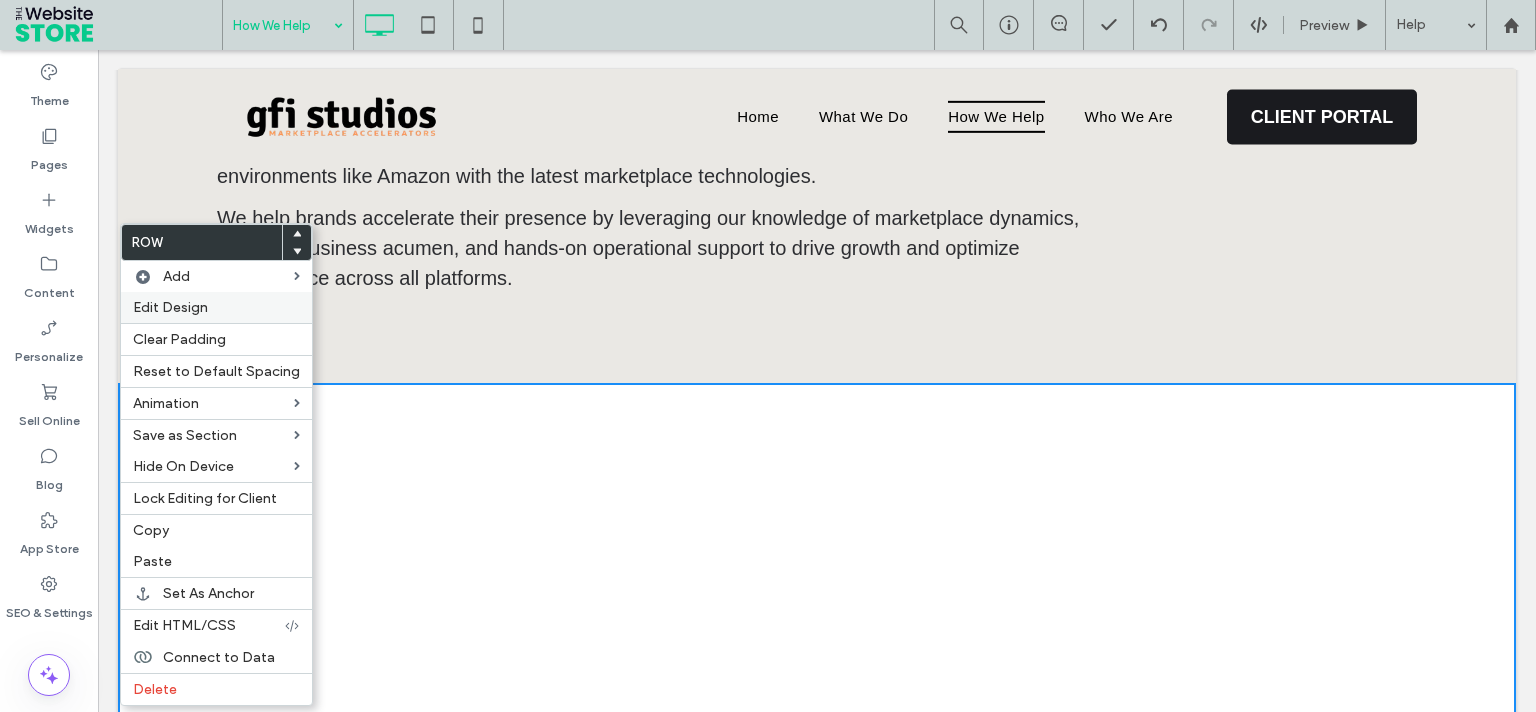 click on "Edit Design" at bounding box center [170, 307] 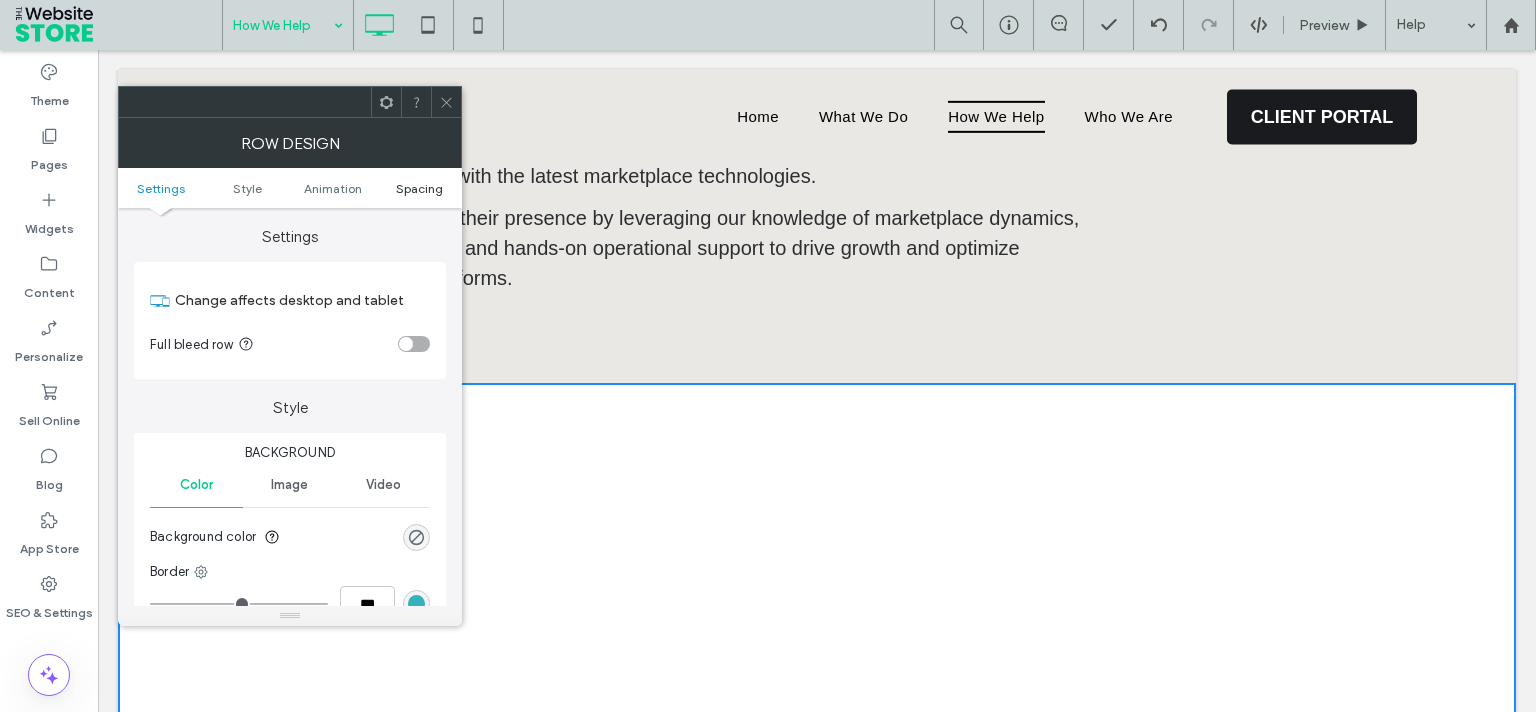 click on "Spacing" at bounding box center (419, 188) 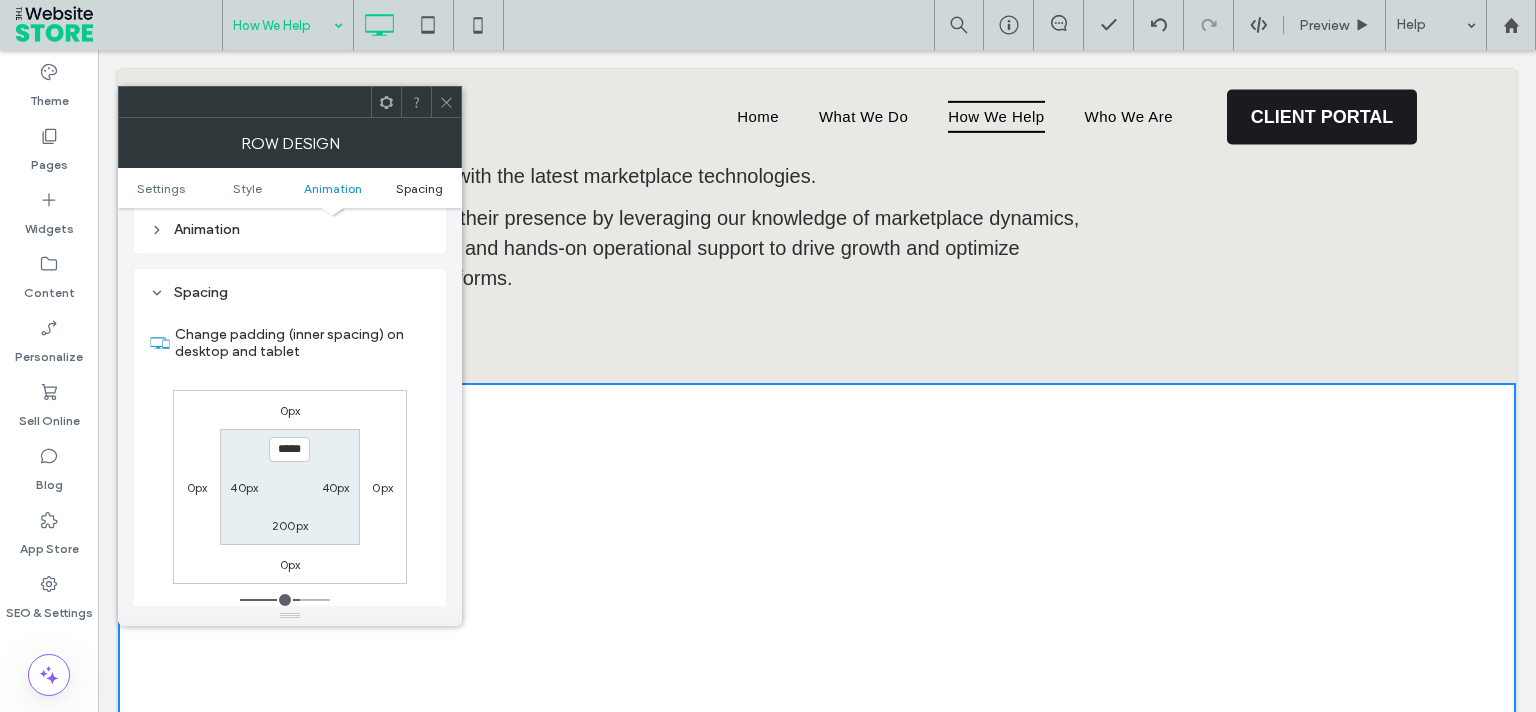 scroll, scrollTop: 565, scrollLeft: 0, axis: vertical 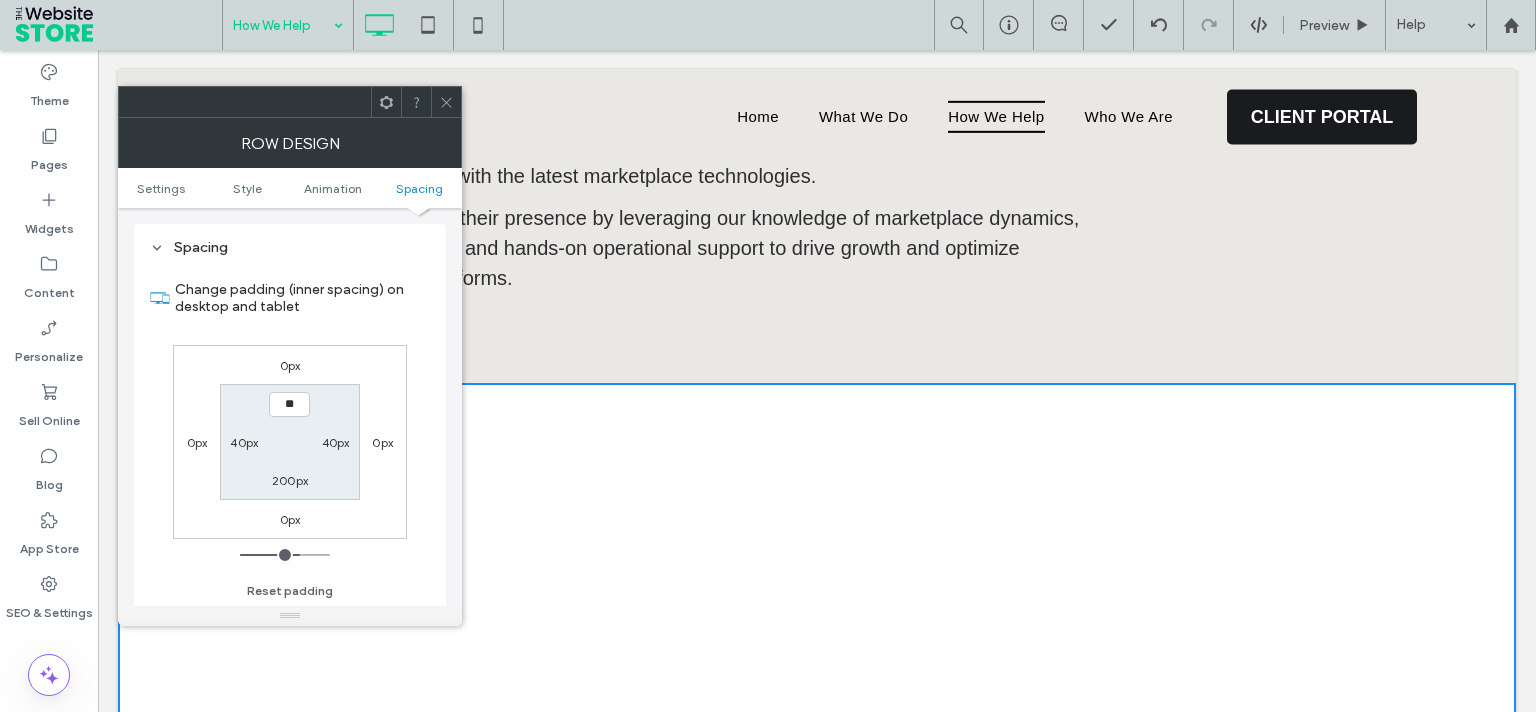 type on "****" 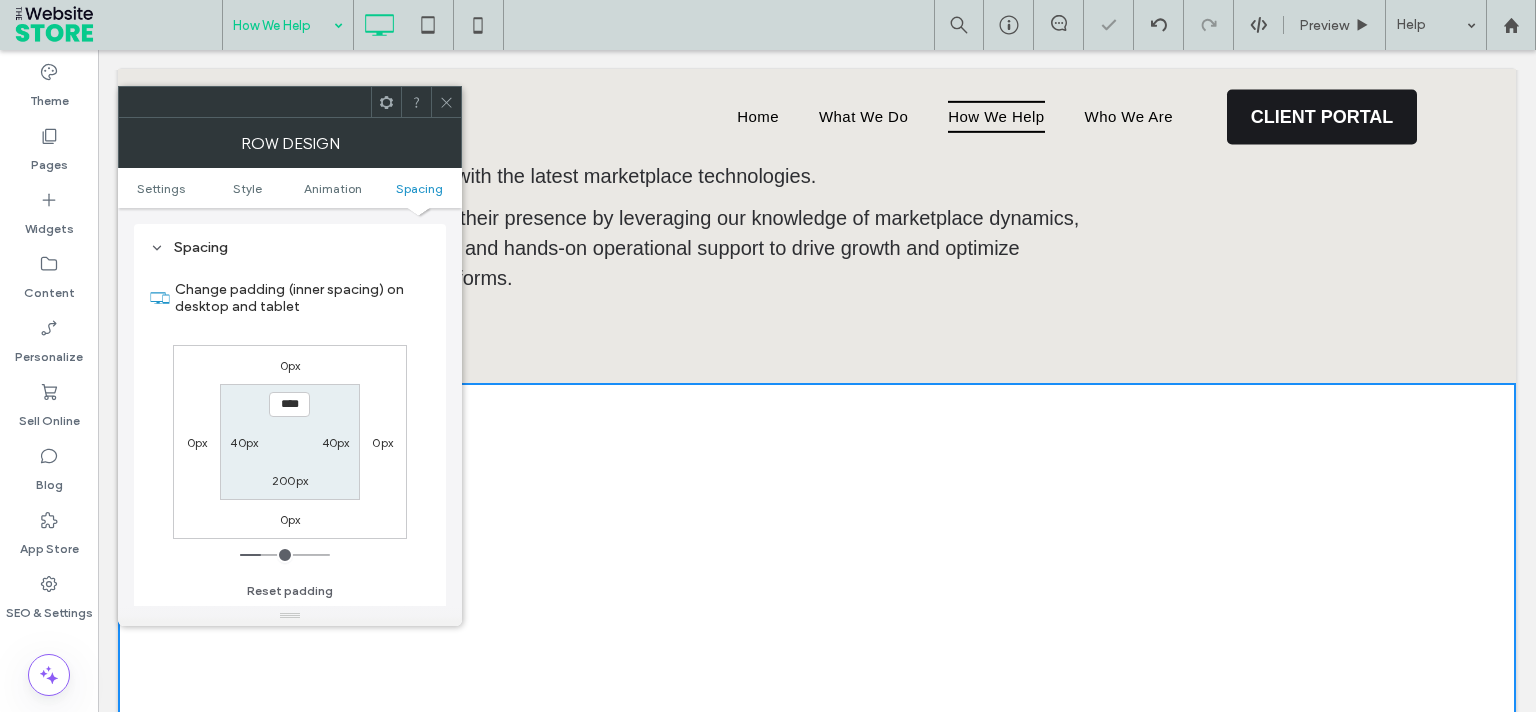 click on "200px" at bounding box center [290, 480] 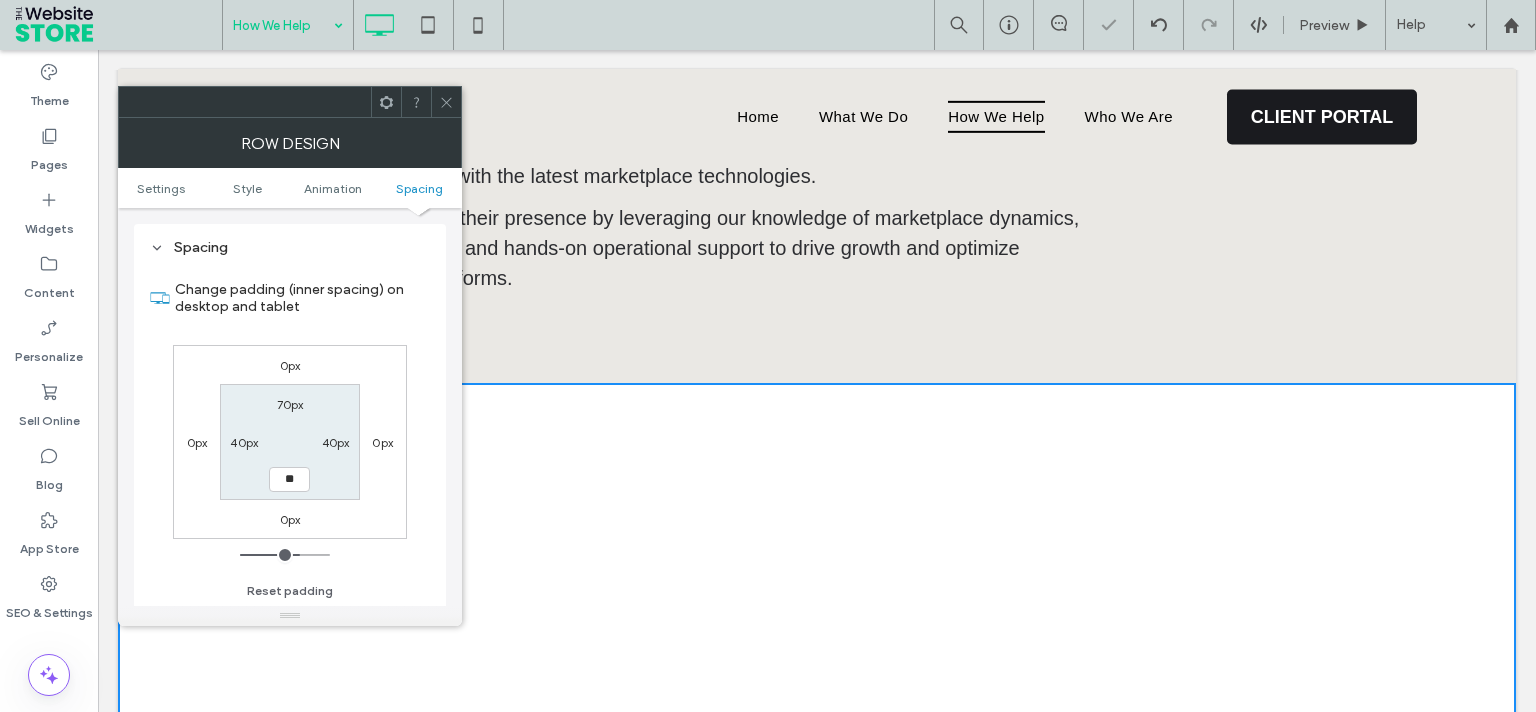 type on "**" 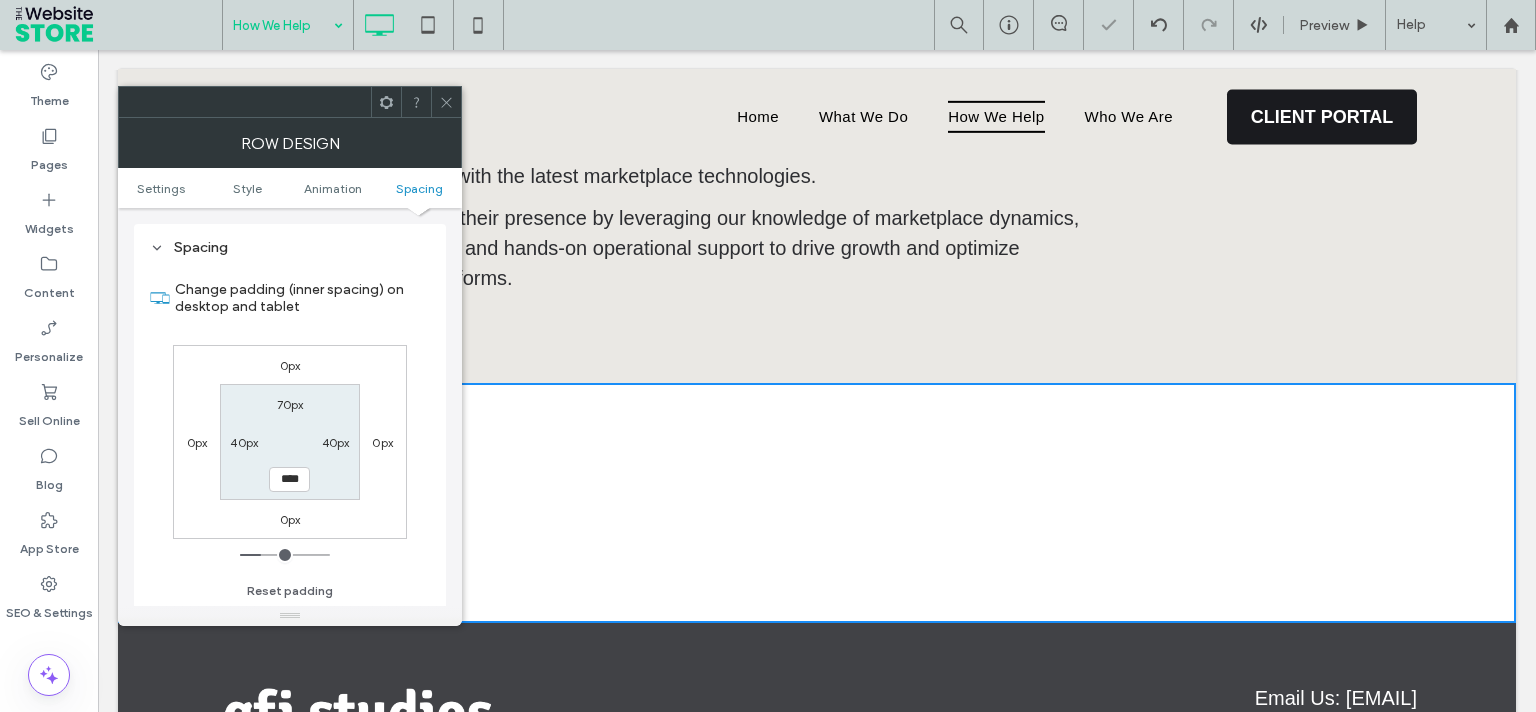 click 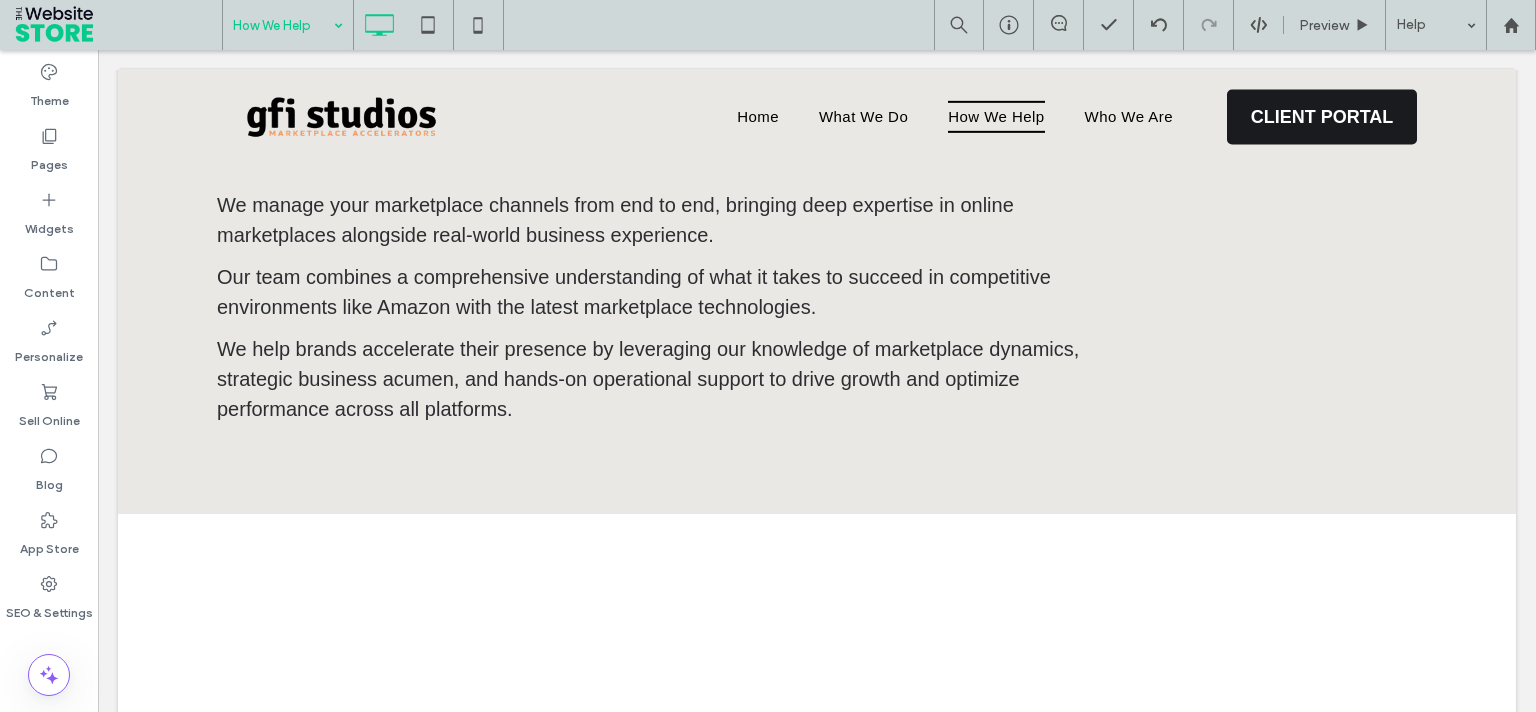 scroll, scrollTop: 0, scrollLeft: 0, axis: both 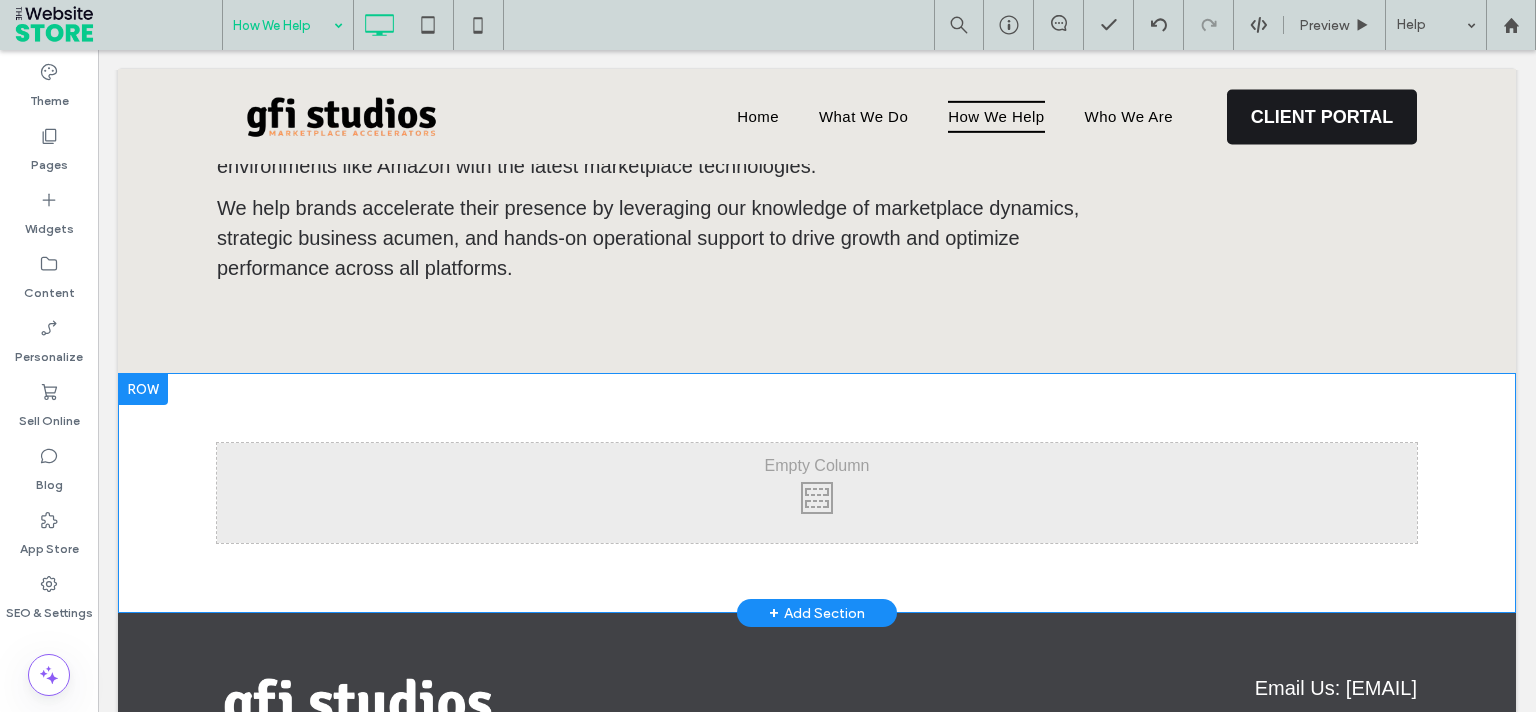 click on "Click To Paste
Row + Add Section" at bounding box center [817, 493] 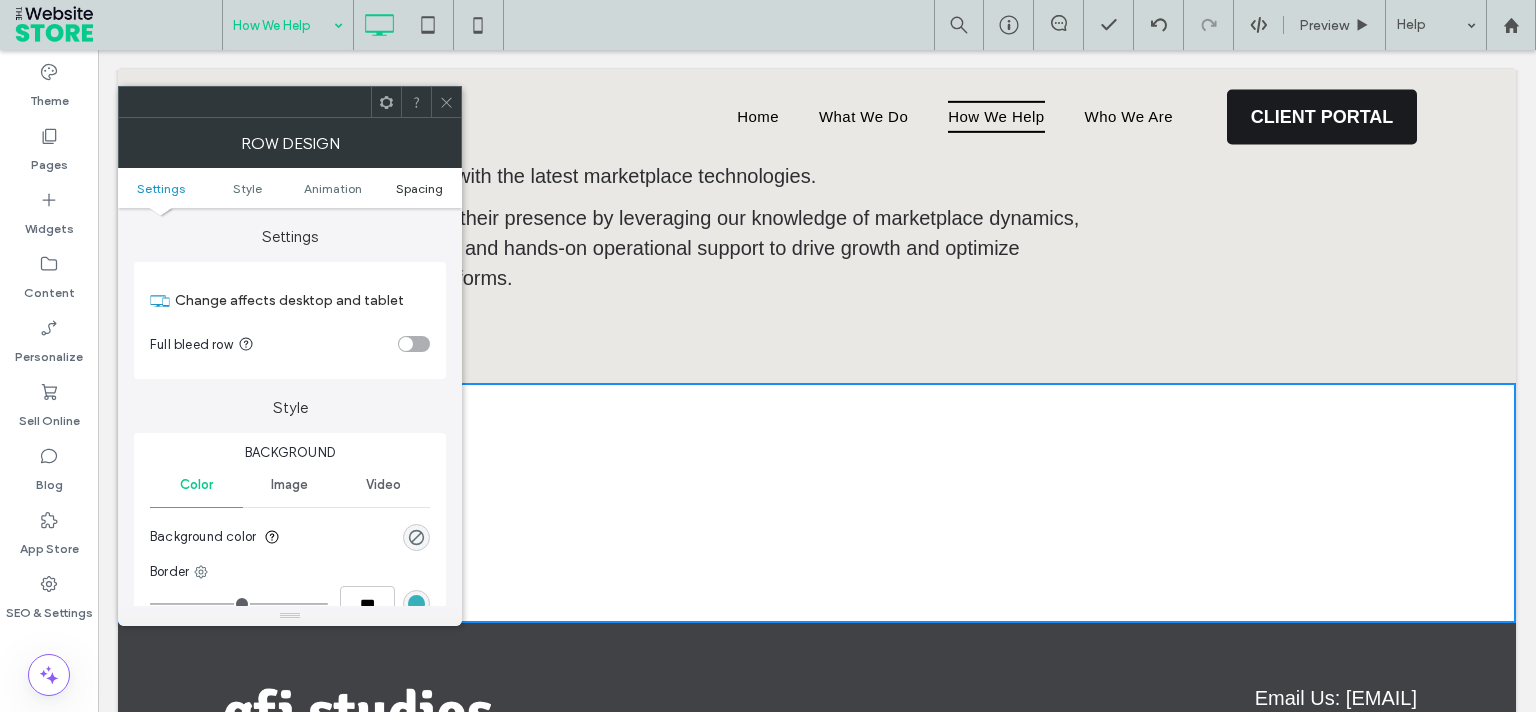 click on "Spacing" at bounding box center (419, 188) 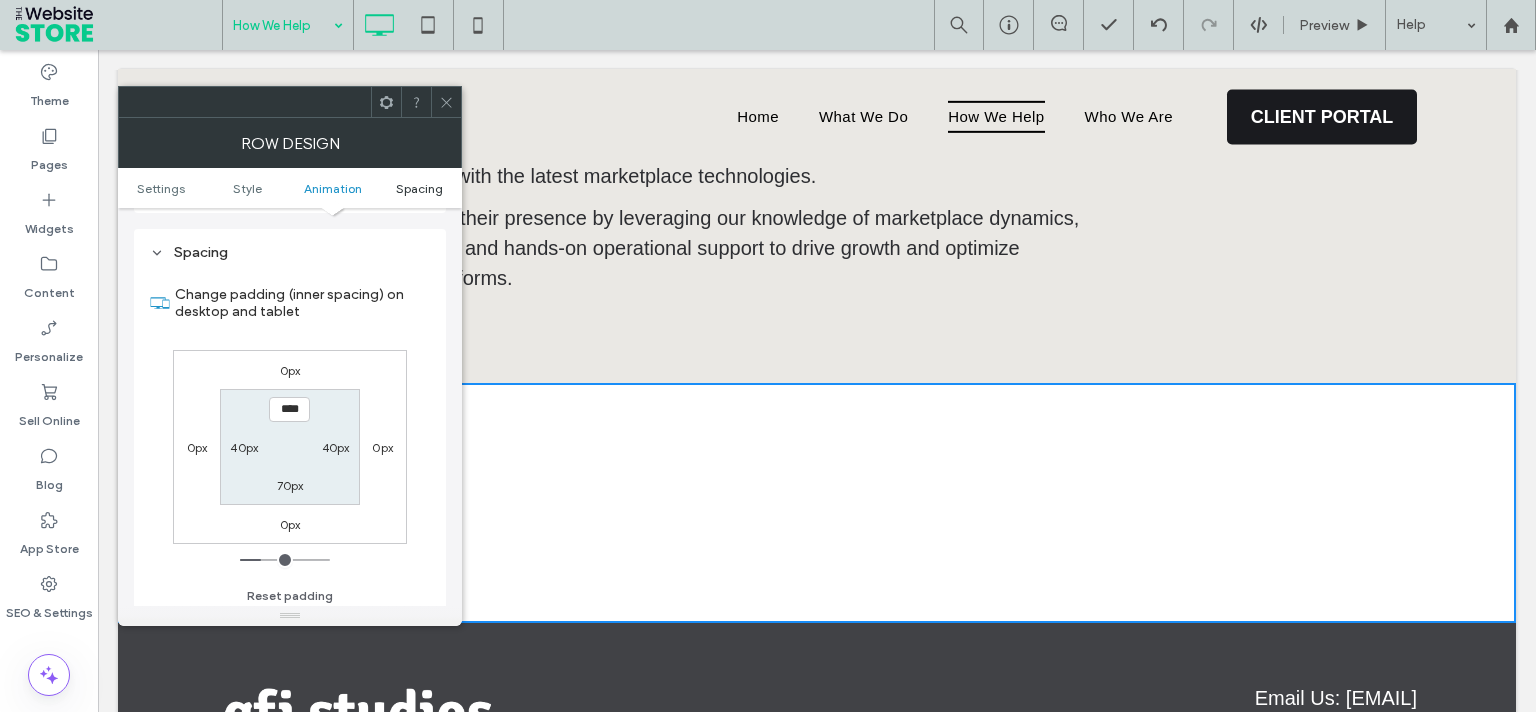 scroll, scrollTop: 565, scrollLeft: 0, axis: vertical 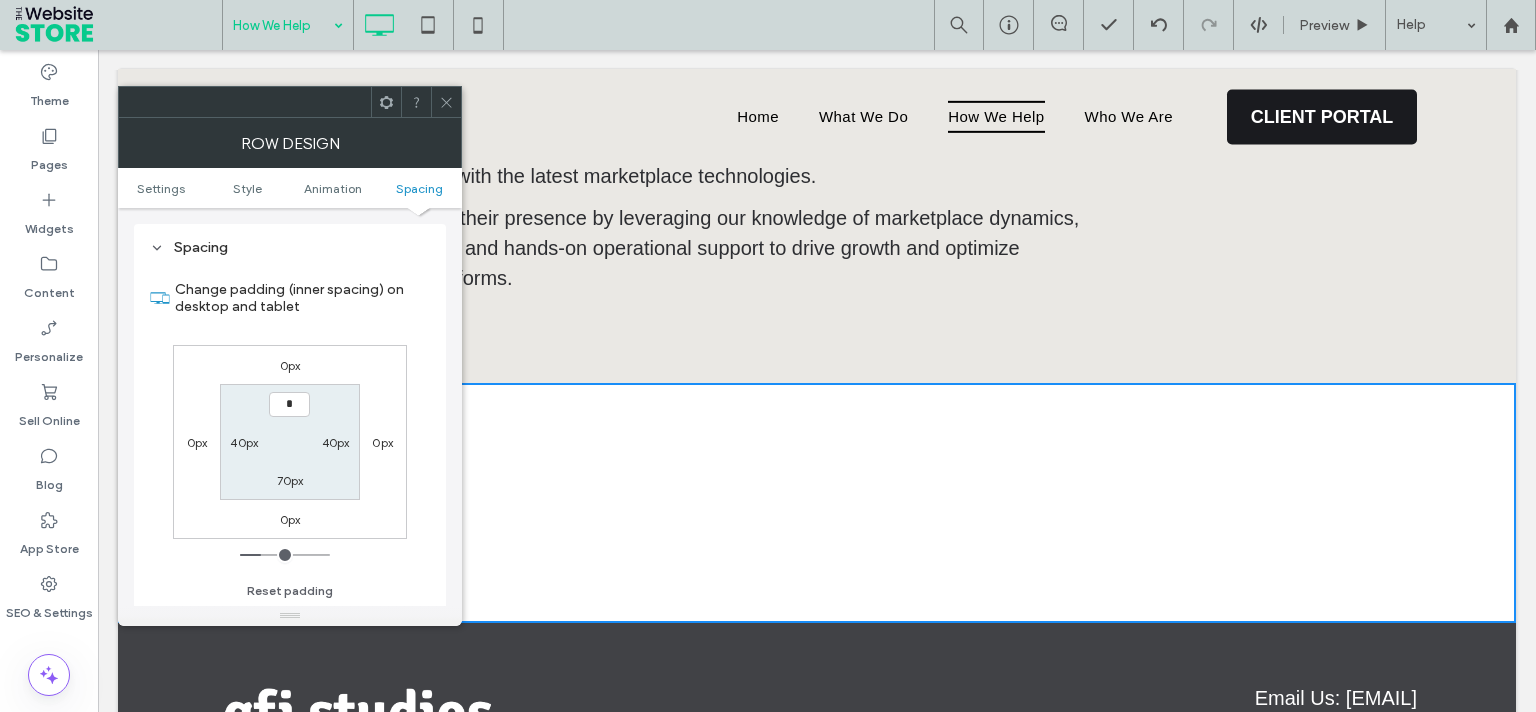 type on "**" 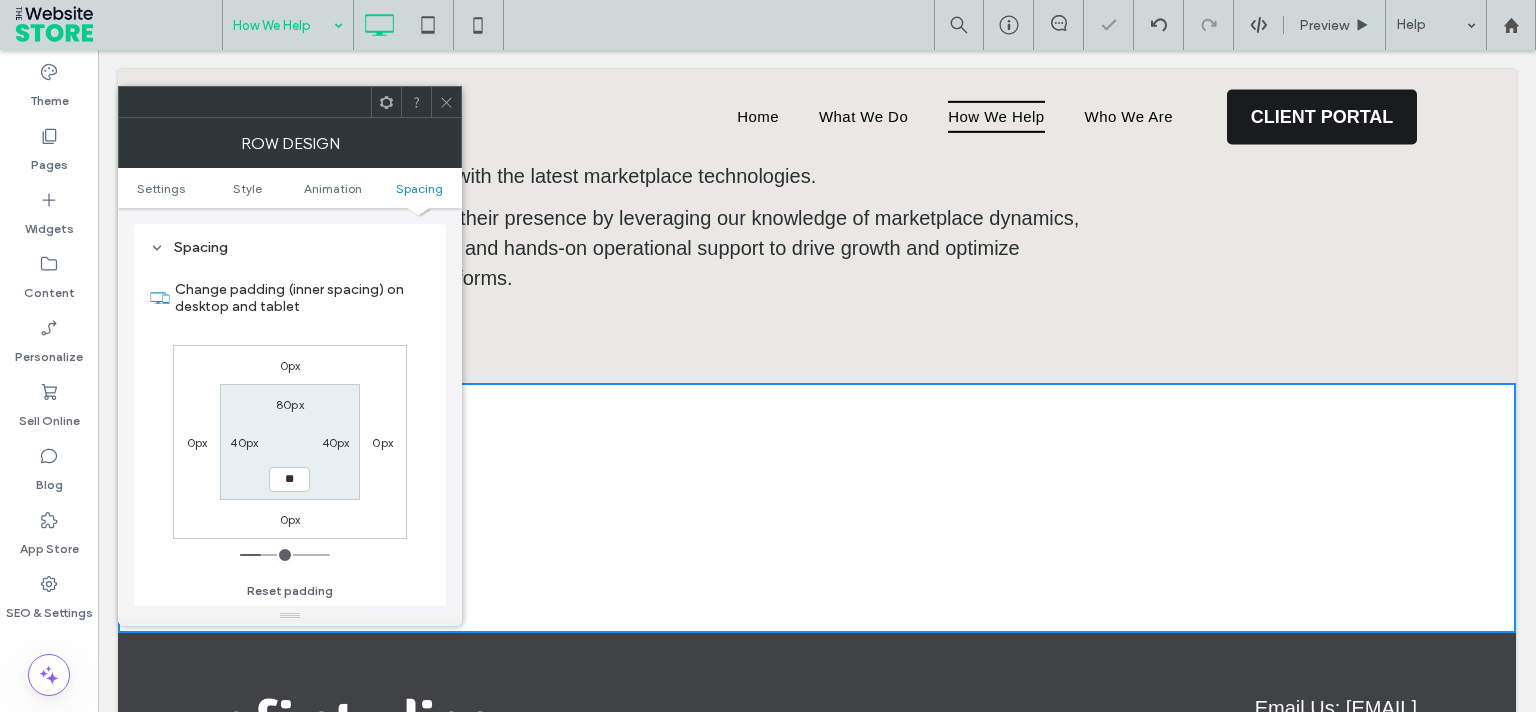 type on "**" 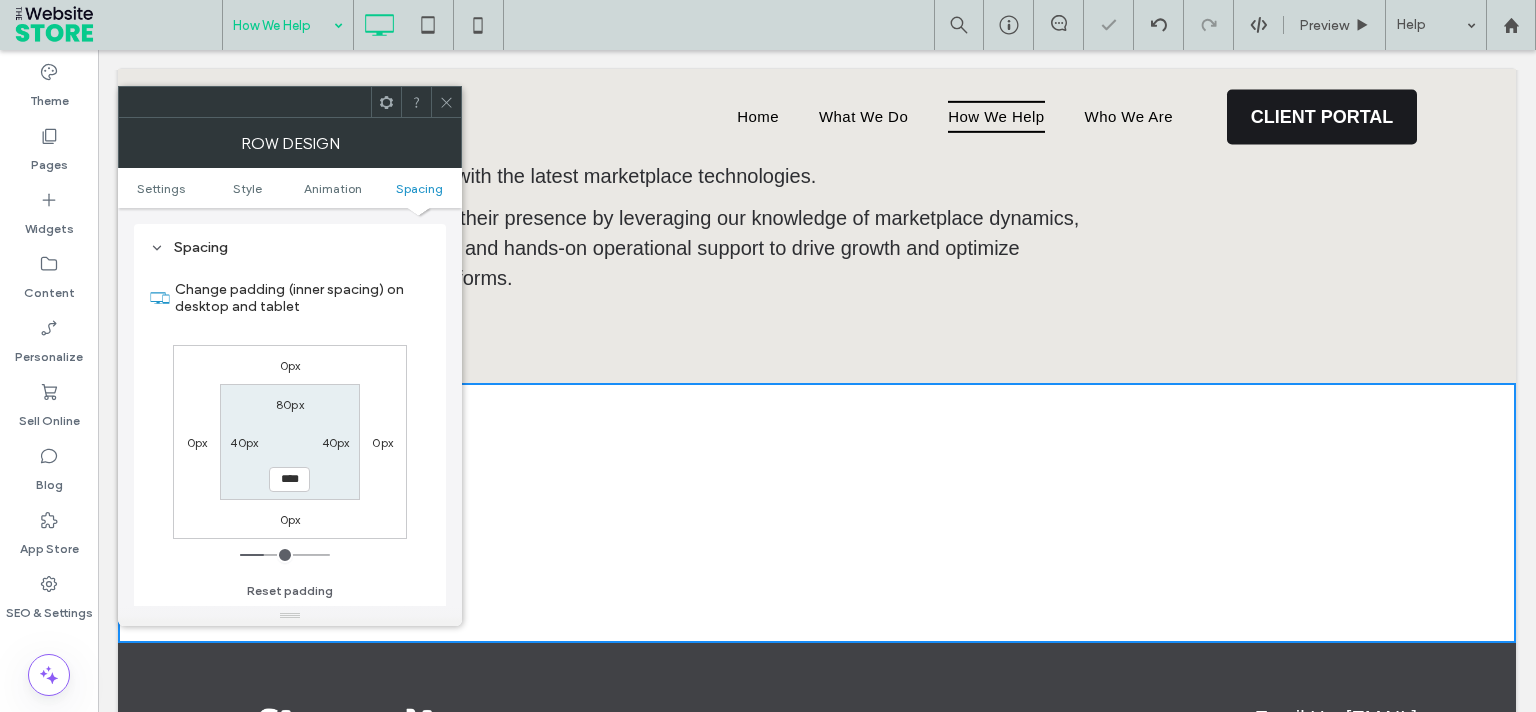 type on "****" 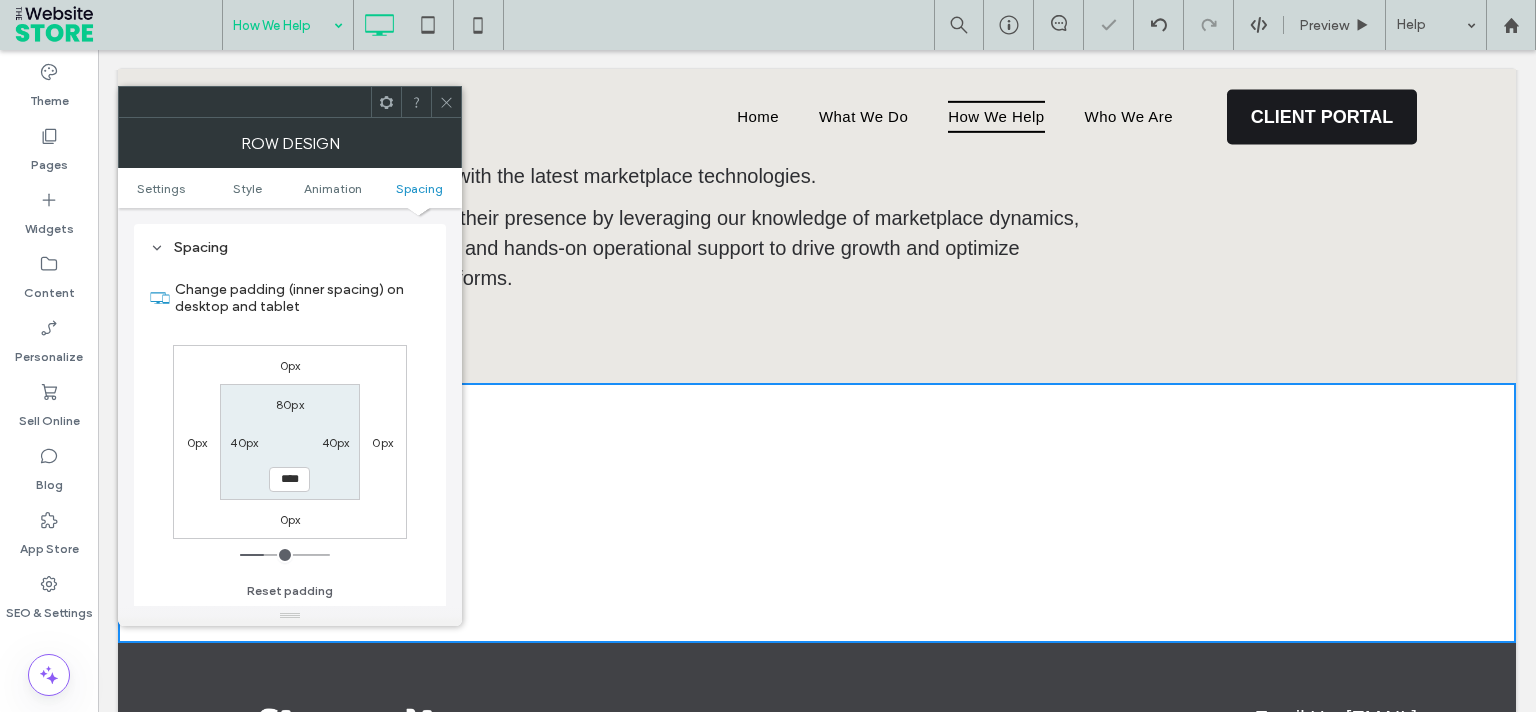 click at bounding box center [446, 102] 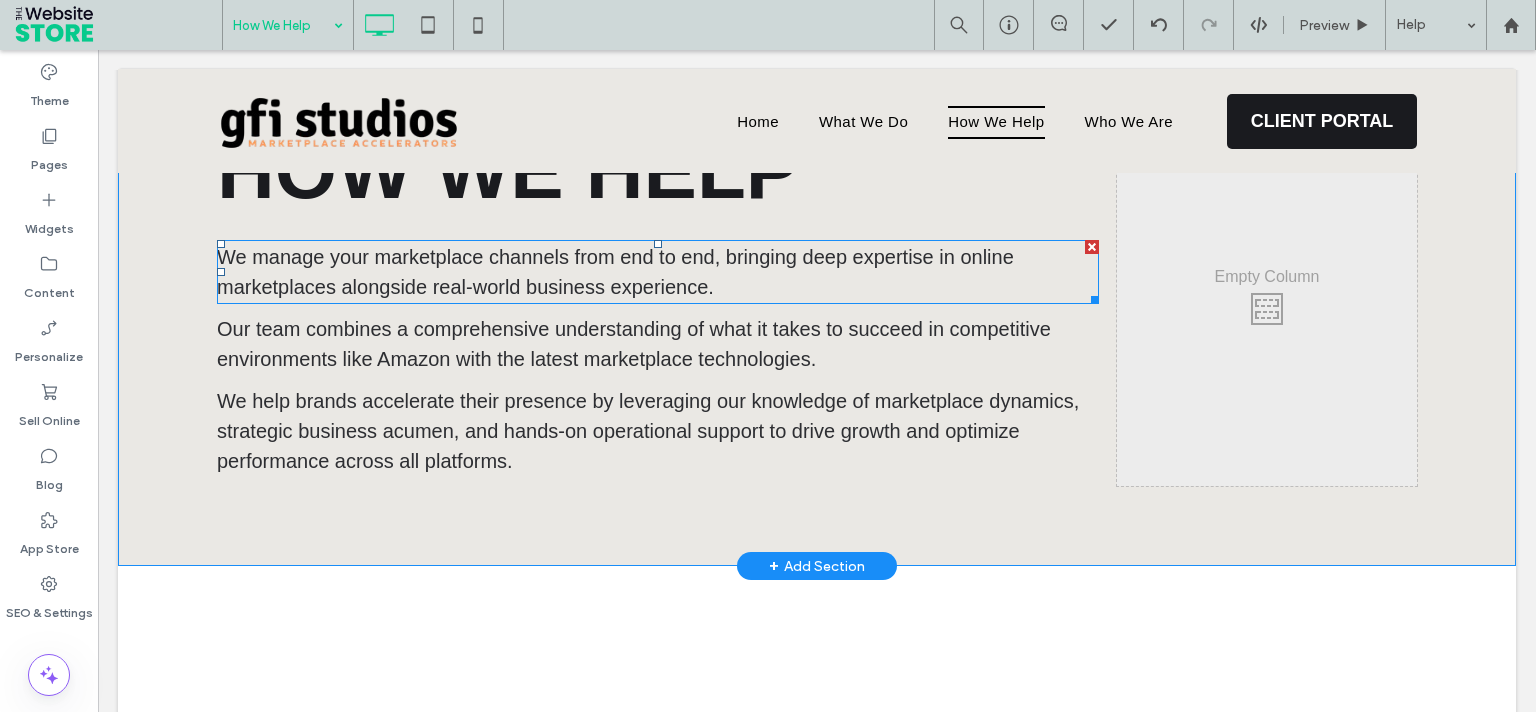 scroll, scrollTop: 0, scrollLeft: 0, axis: both 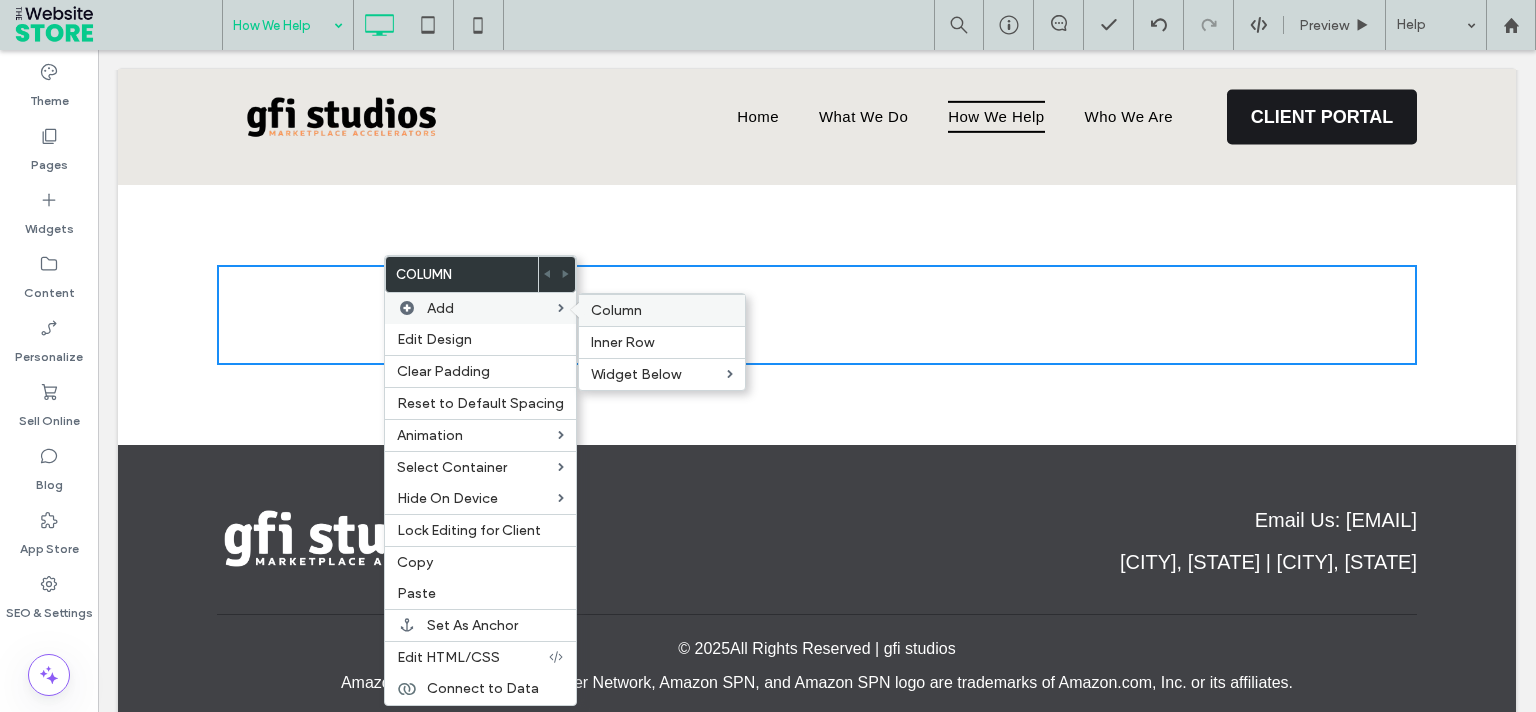 click on "Column" at bounding box center (616, 310) 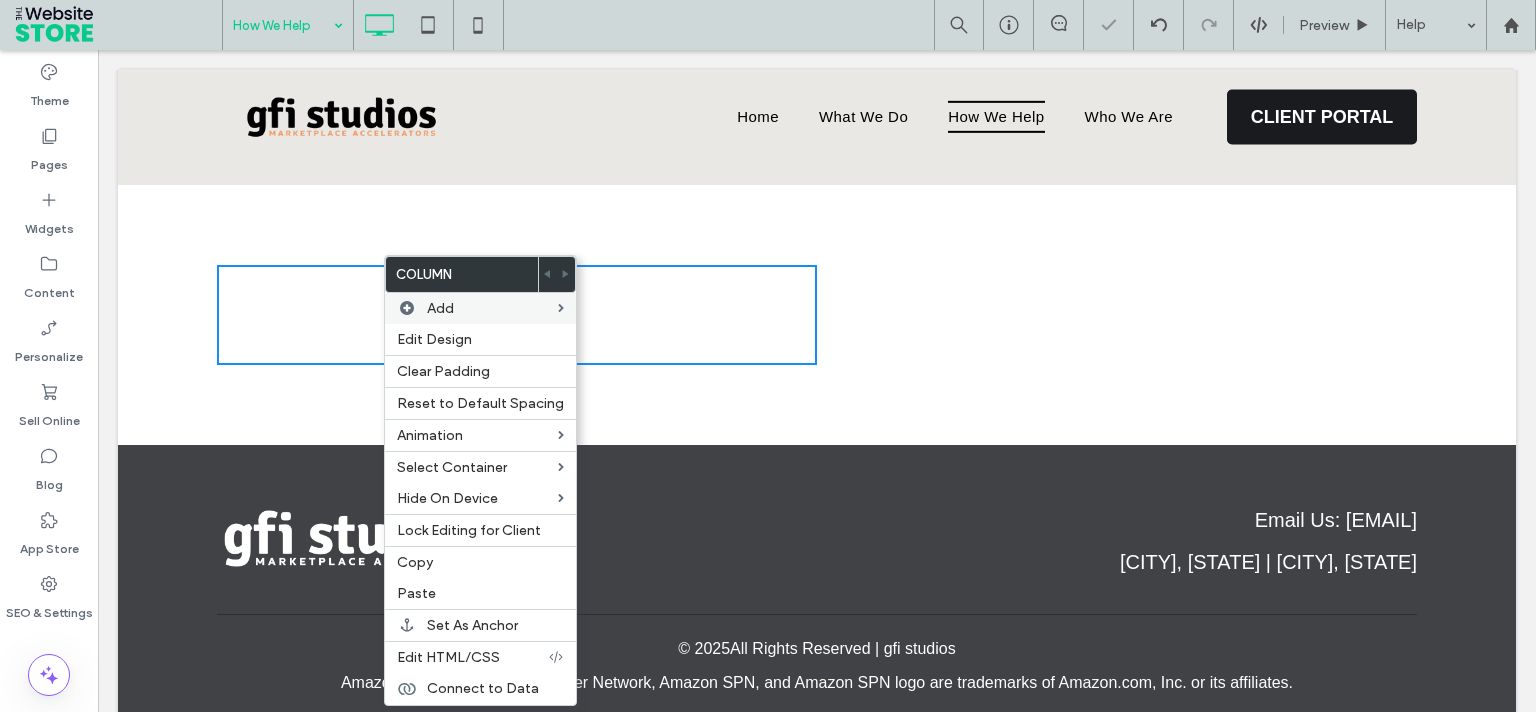 click on "Click To Paste" at bounding box center [517, 315] 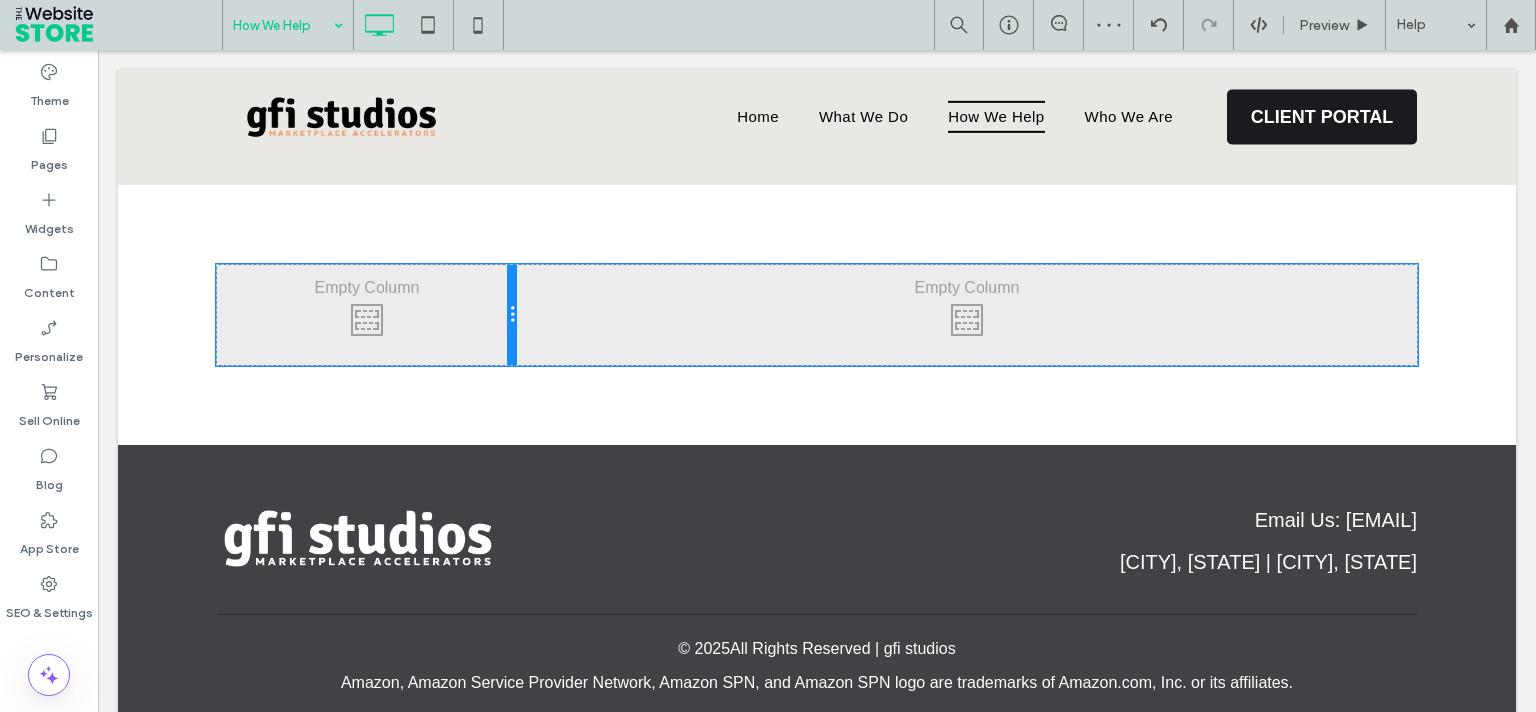 drag, startPoint x: 809, startPoint y: 313, endPoint x: 934, endPoint y: 385, distance: 144.25325 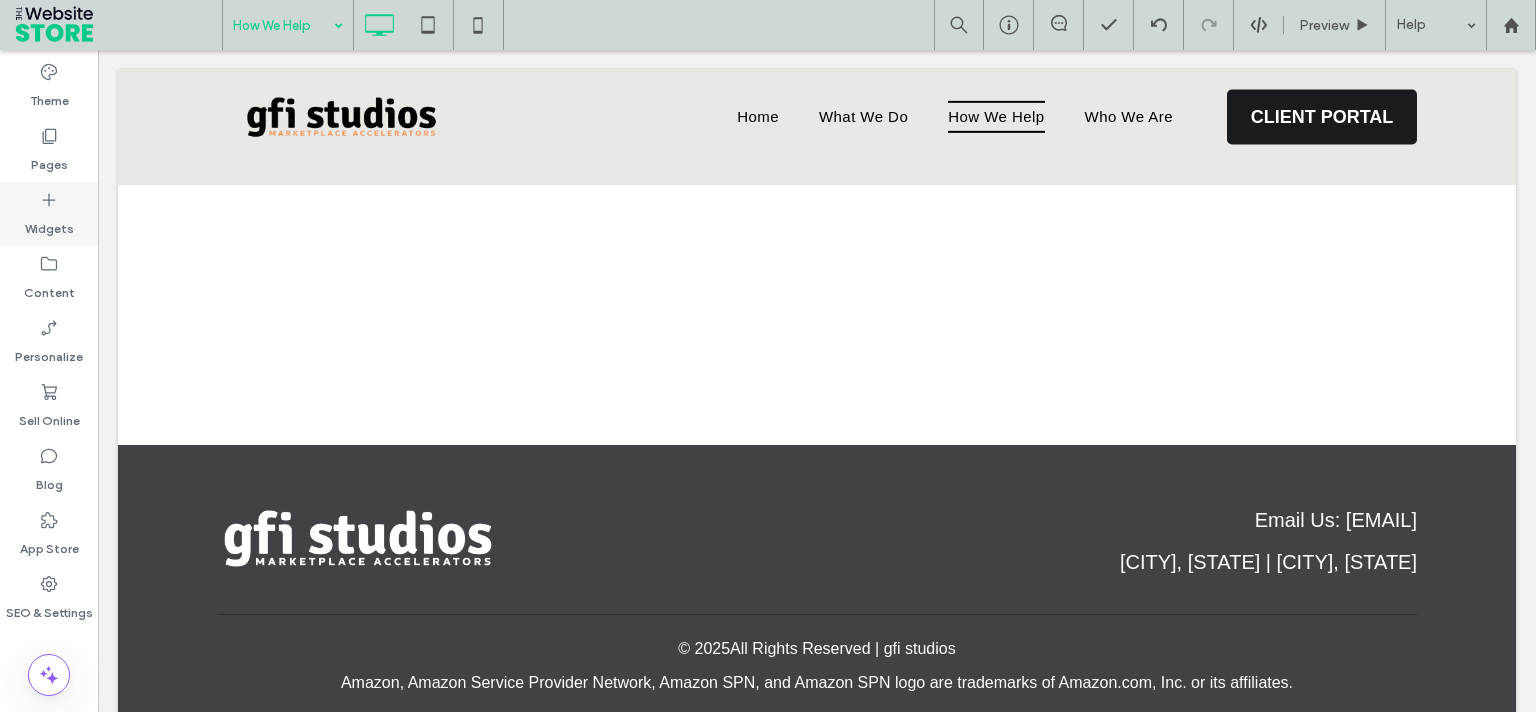 click on "Widgets" at bounding box center [49, 214] 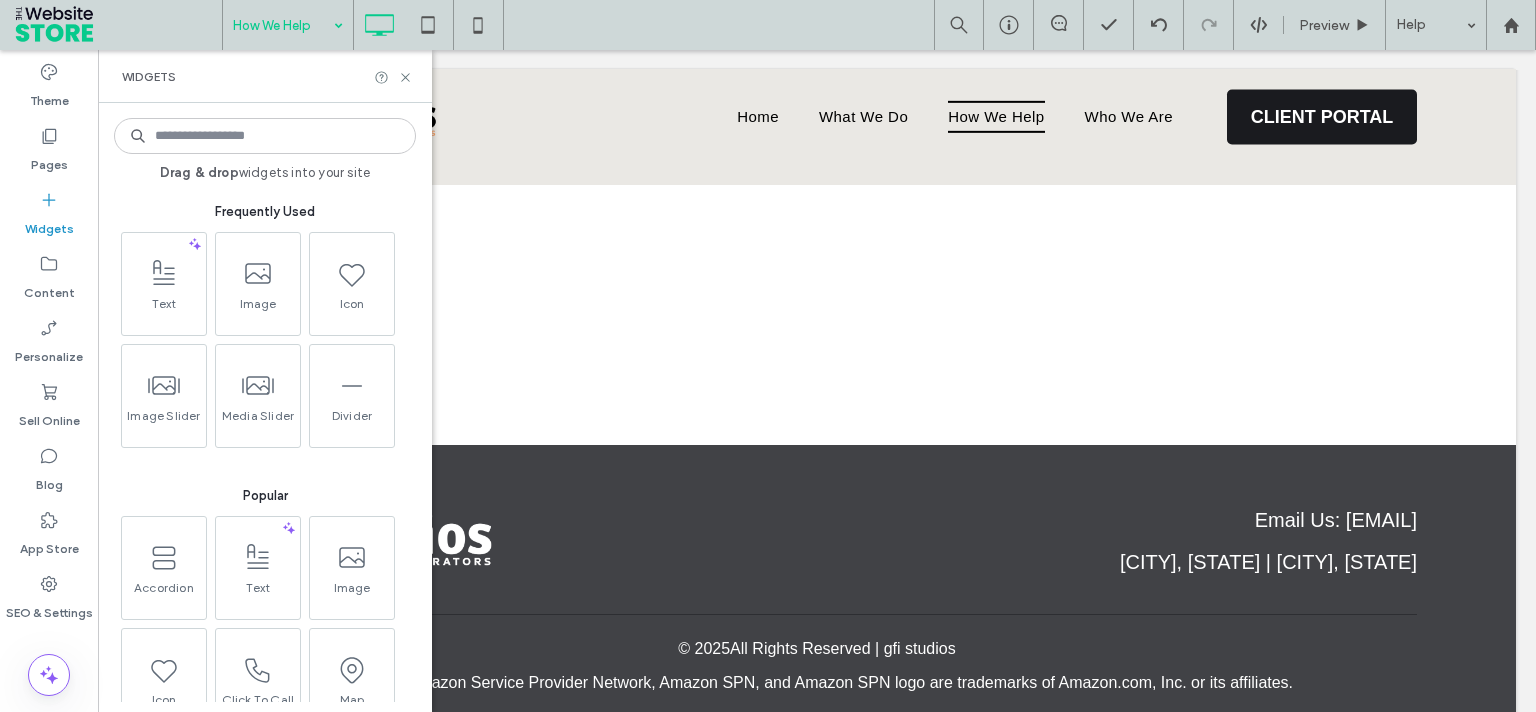 click at bounding box center (265, 136) 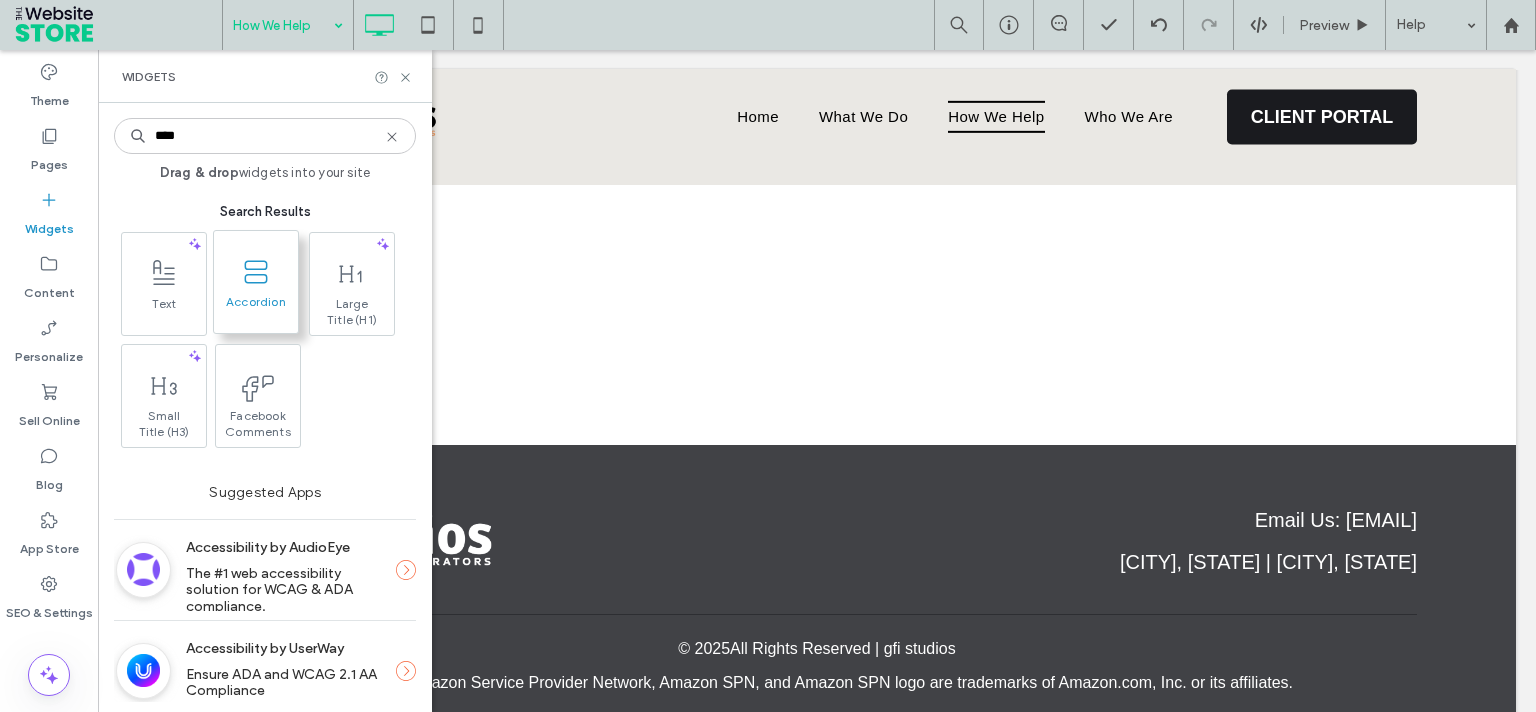 type on "****" 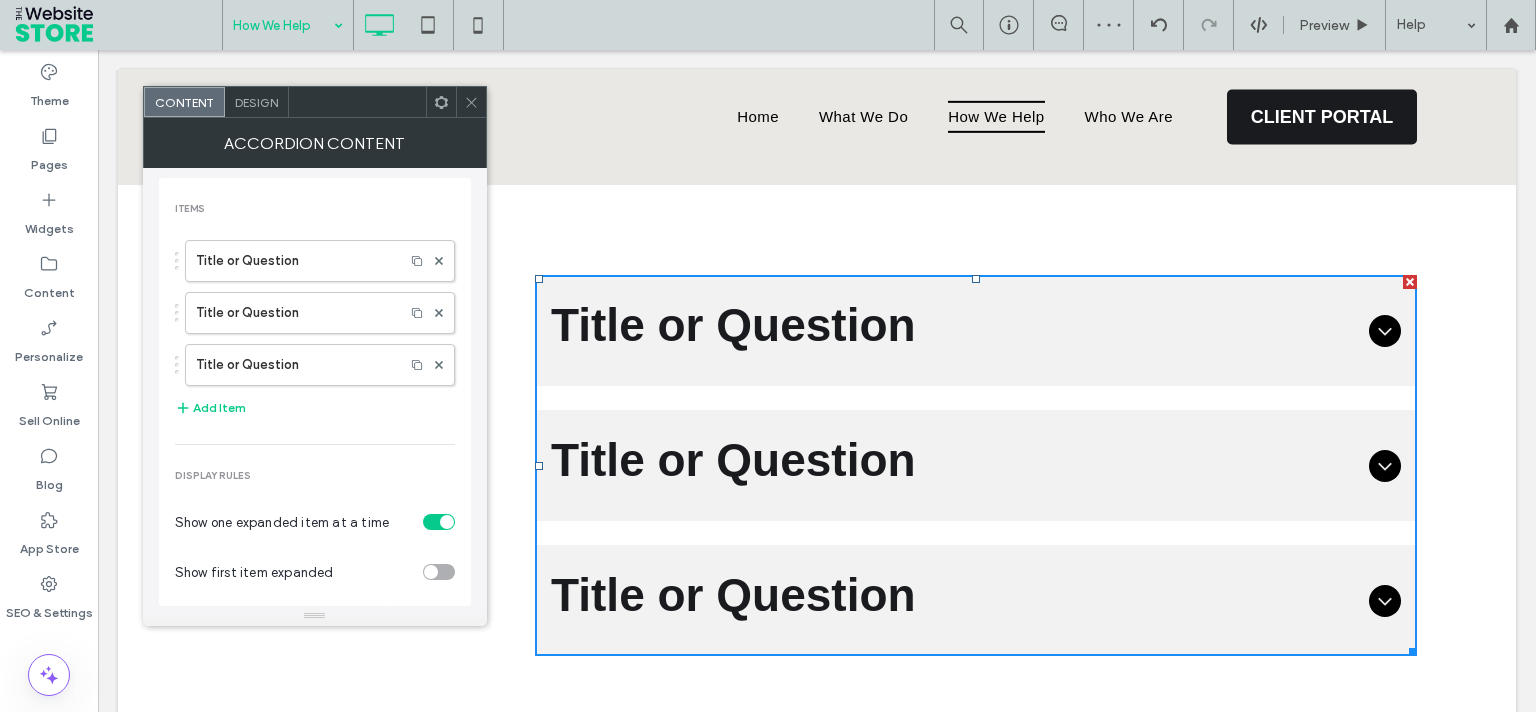click on "Design" at bounding box center [257, 102] 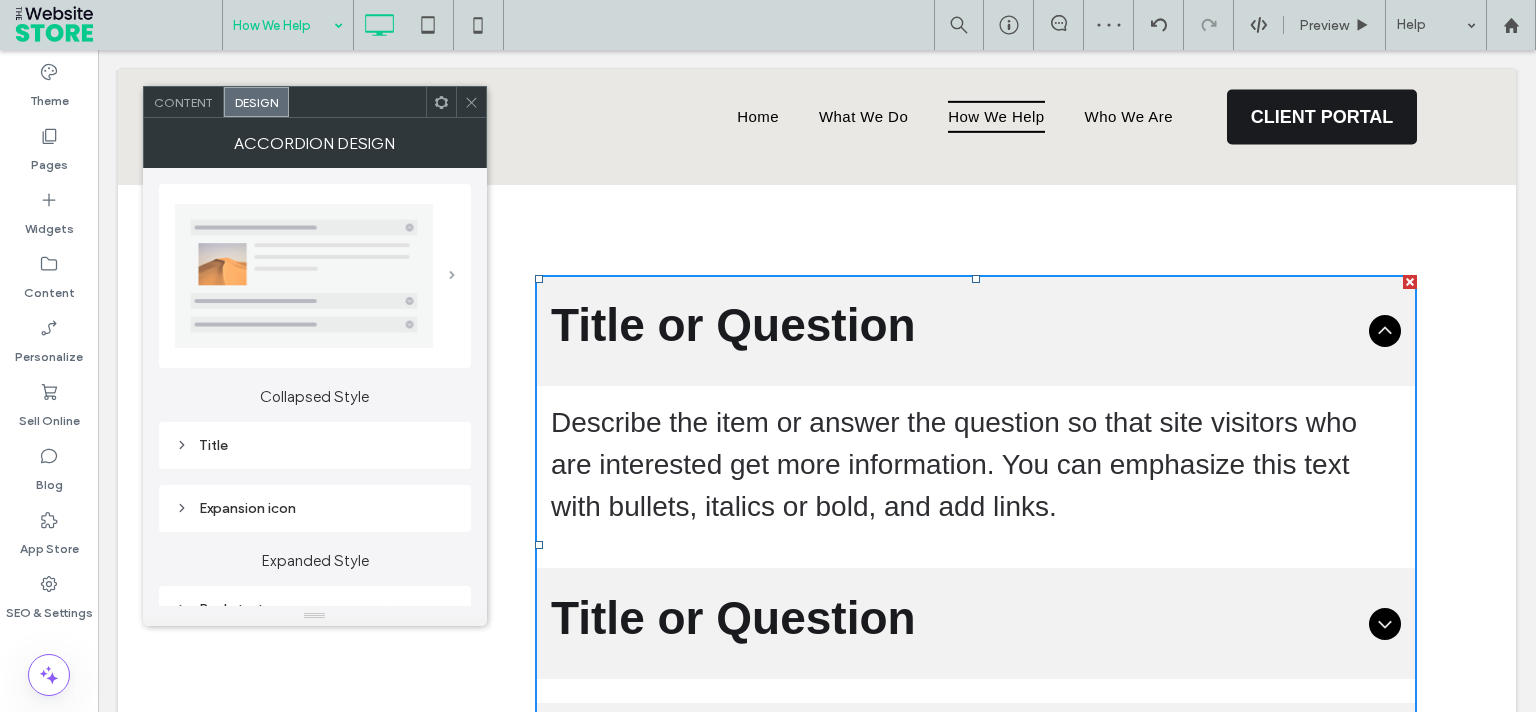 click at bounding box center (452, 275) 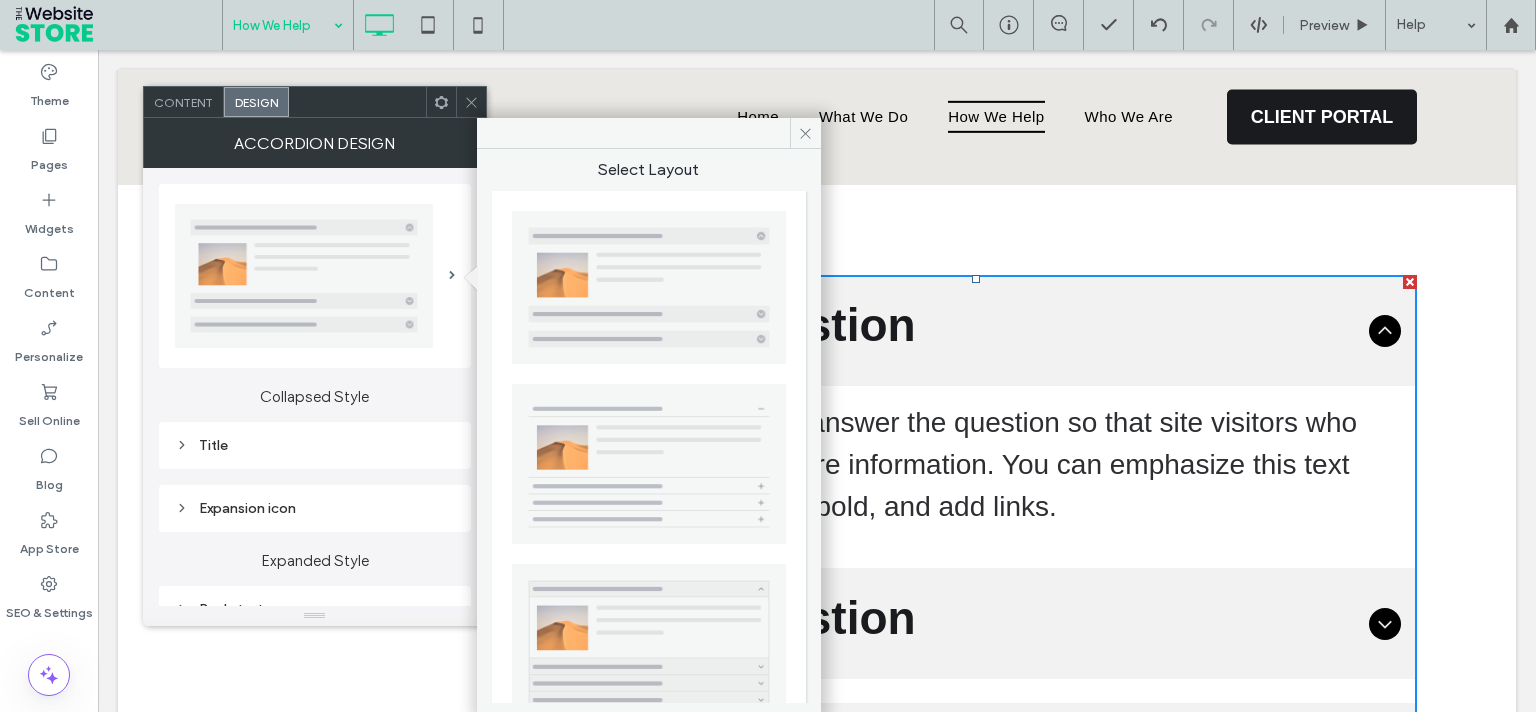 click at bounding box center (649, 464) 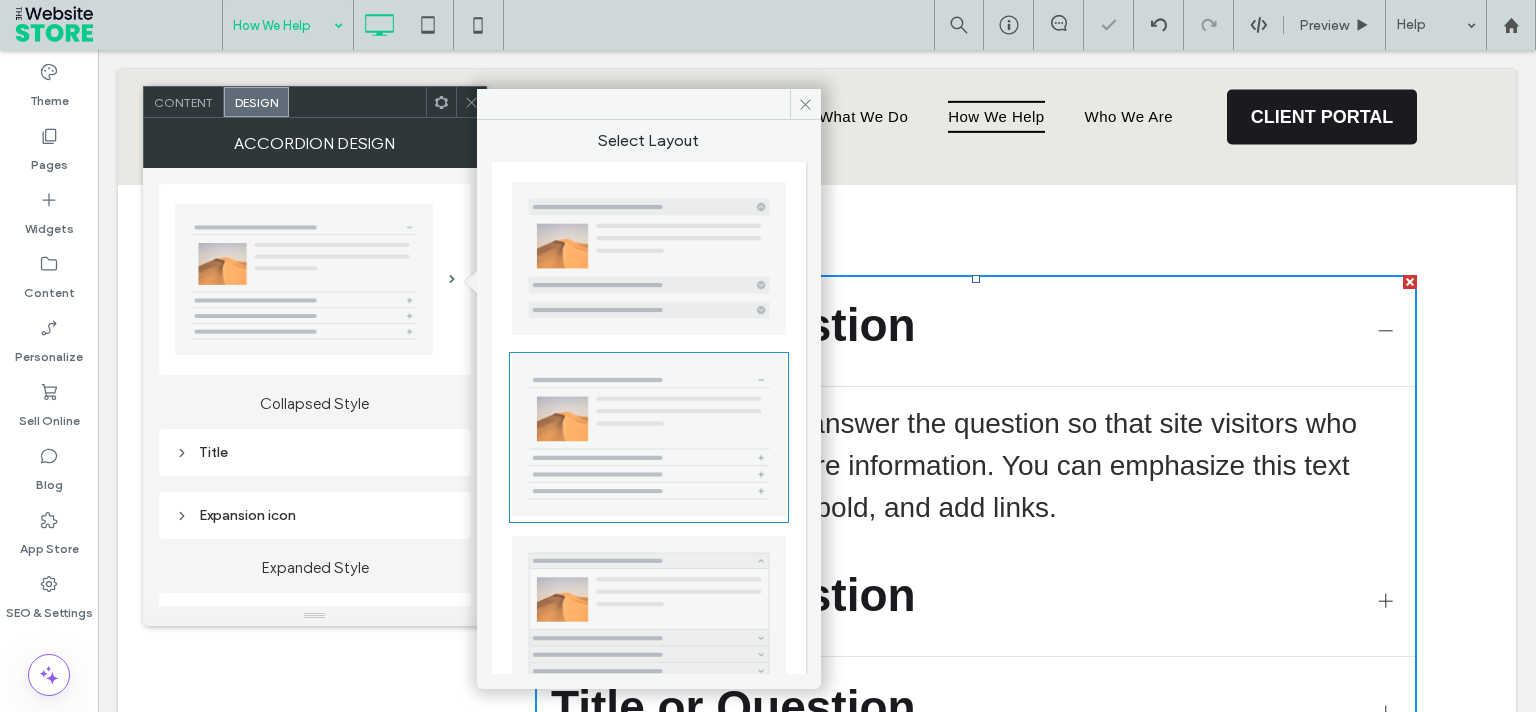 drag, startPoint x: 460, startPoint y: 89, endPoint x: 573, endPoint y: 203, distance: 160.5148 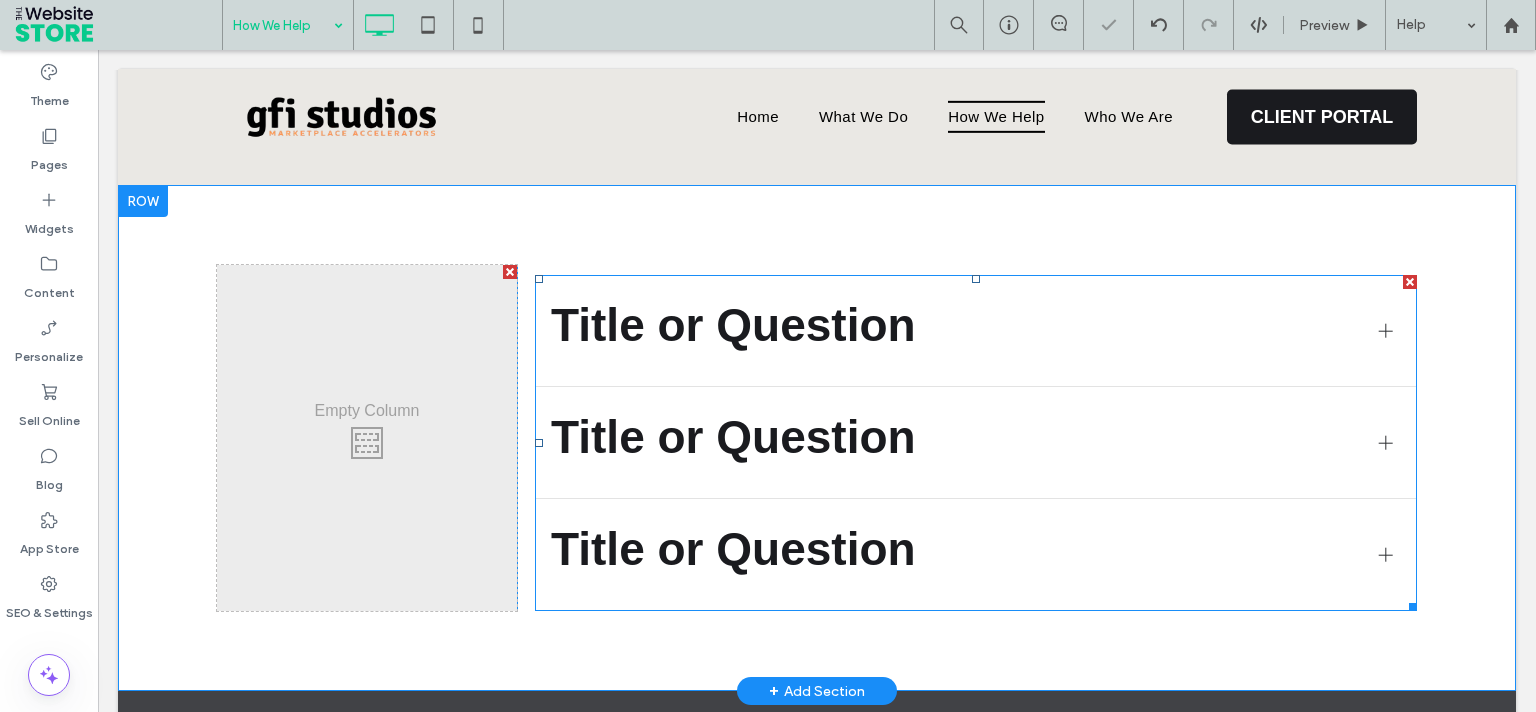 click on "Title or Question" at bounding box center (957, 325) 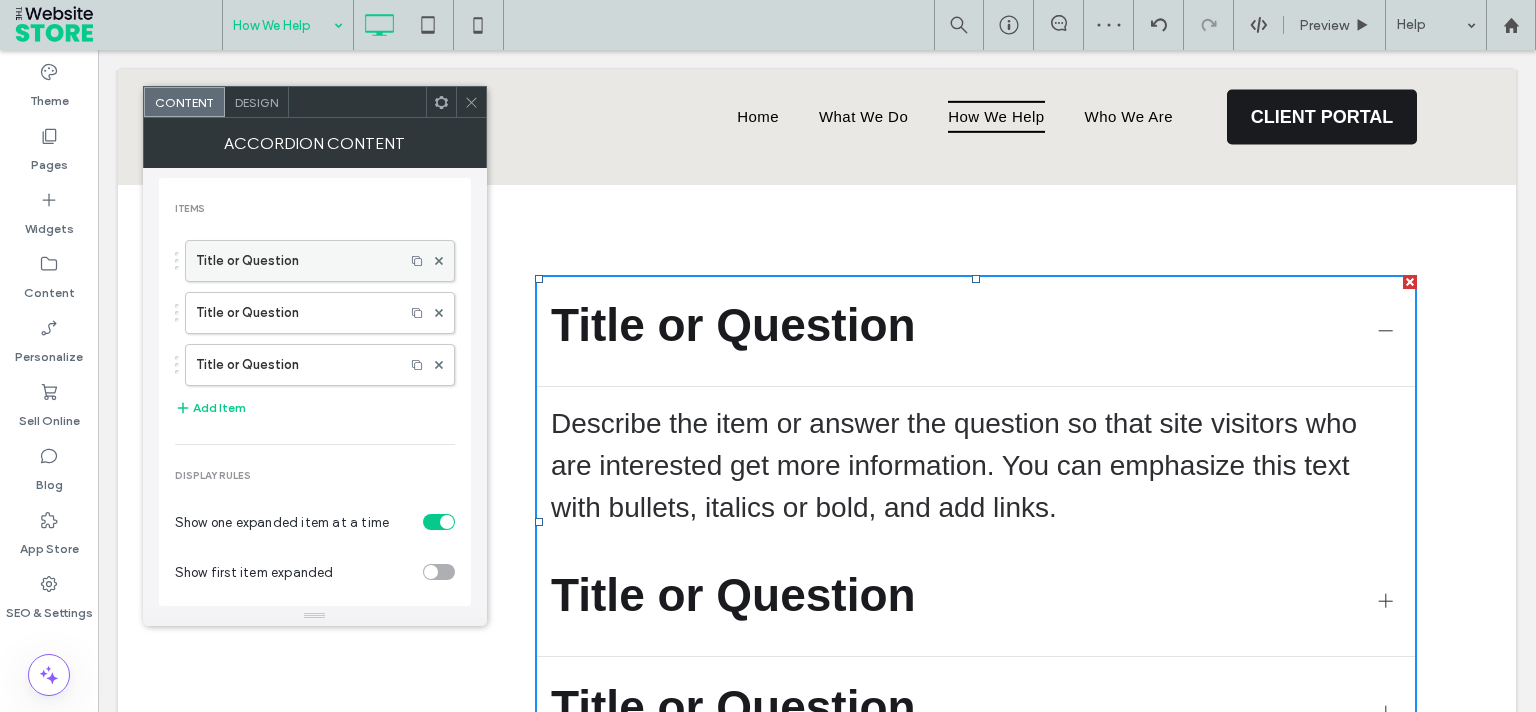 drag, startPoint x: 264, startPoint y: 252, endPoint x: 460, endPoint y: 218, distance: 198.92712 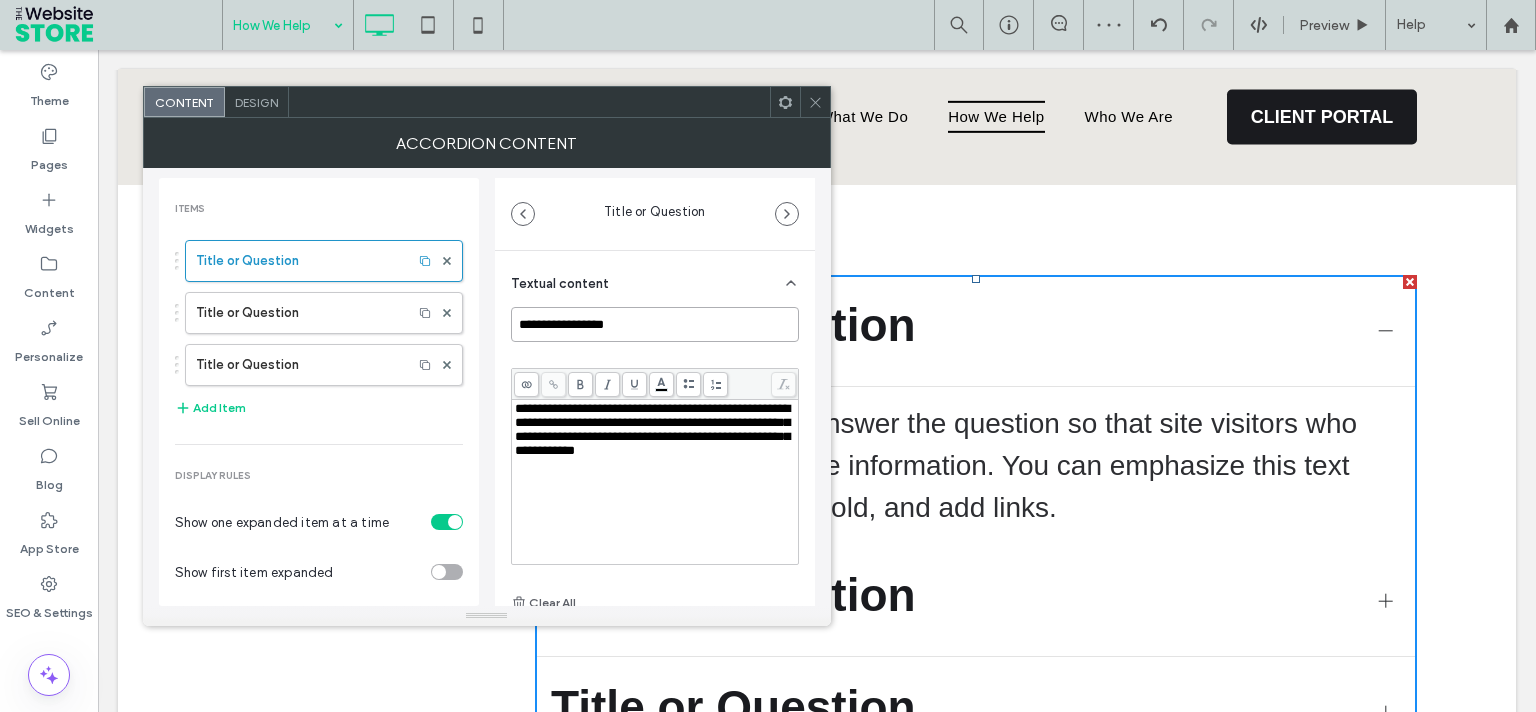 click on "**********" at bounding box center [655, 324] 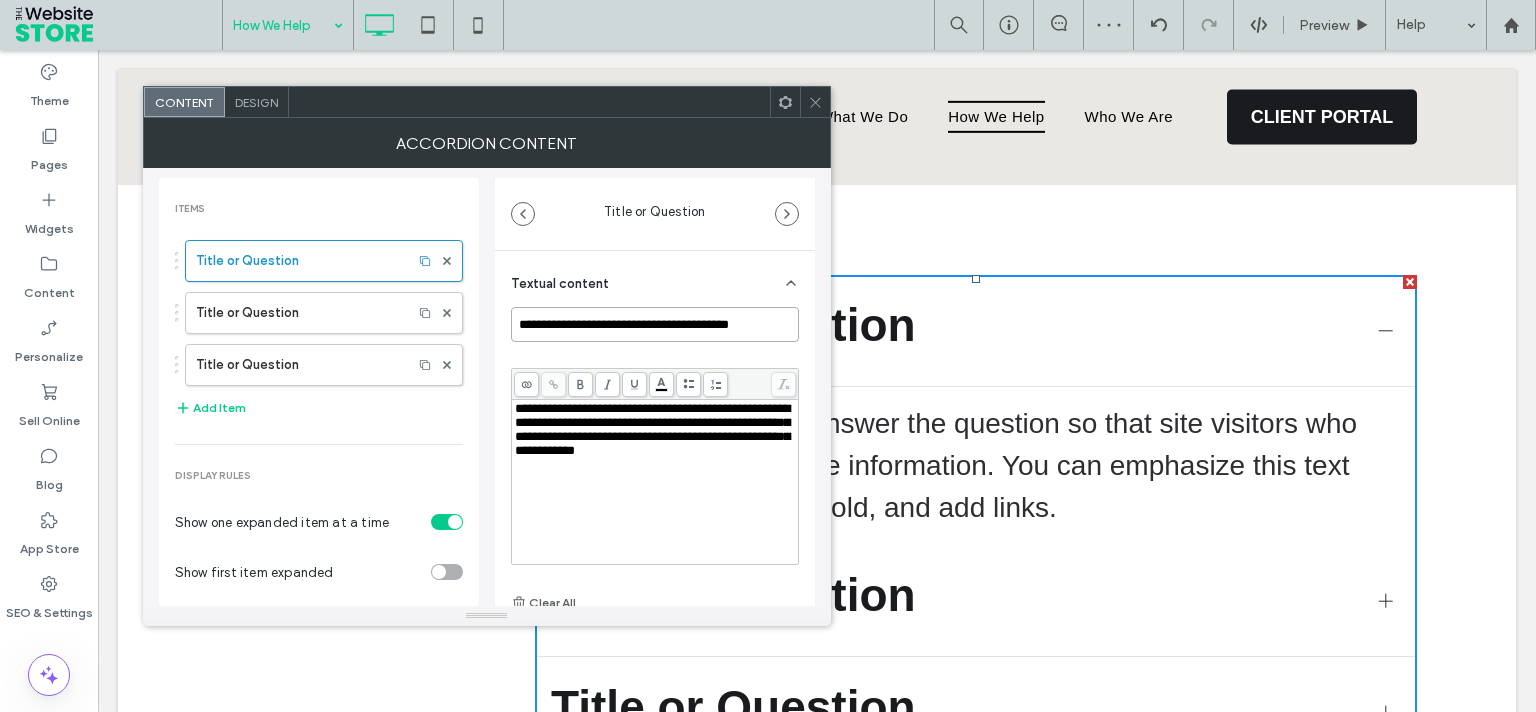 scroll, scrollTop: 0, scrollLeft: 10, axis: horizontal 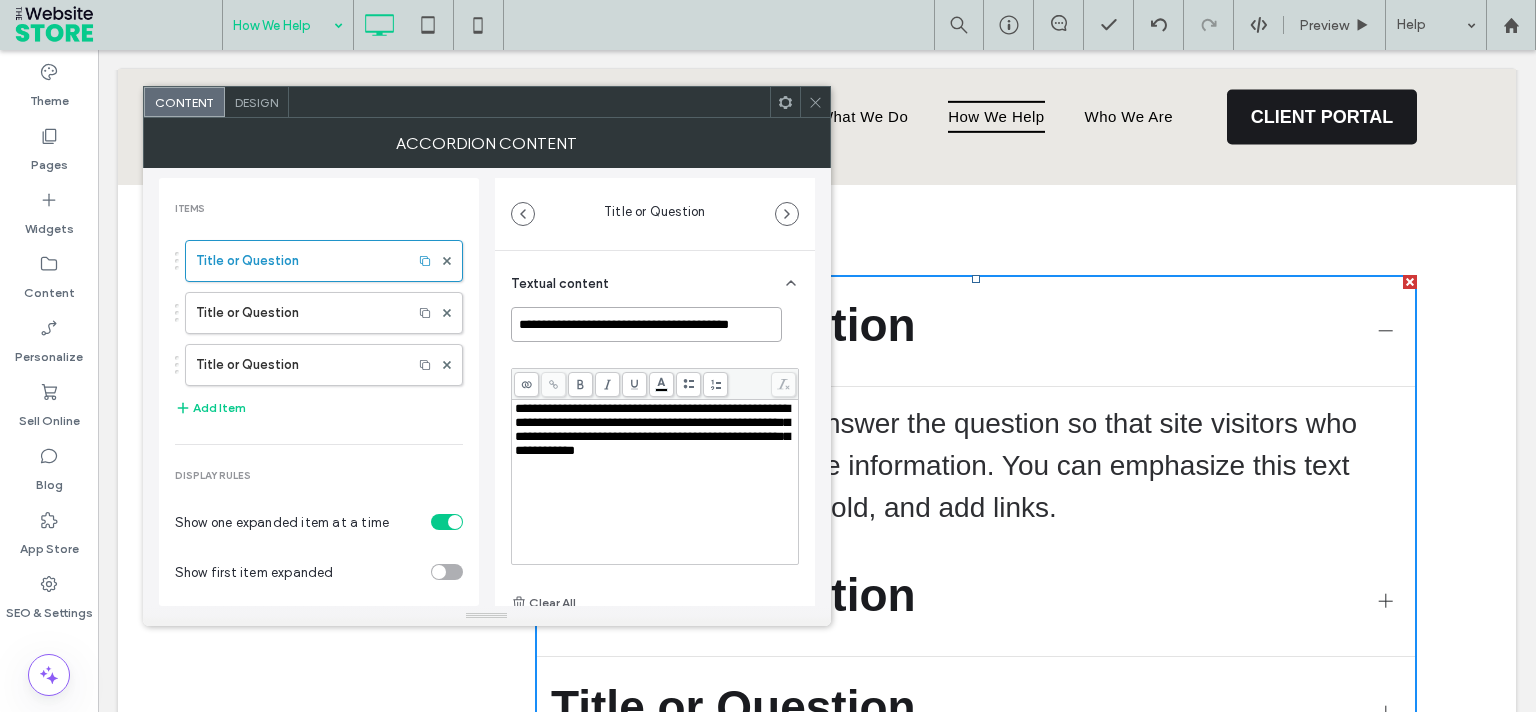 type on "**********" 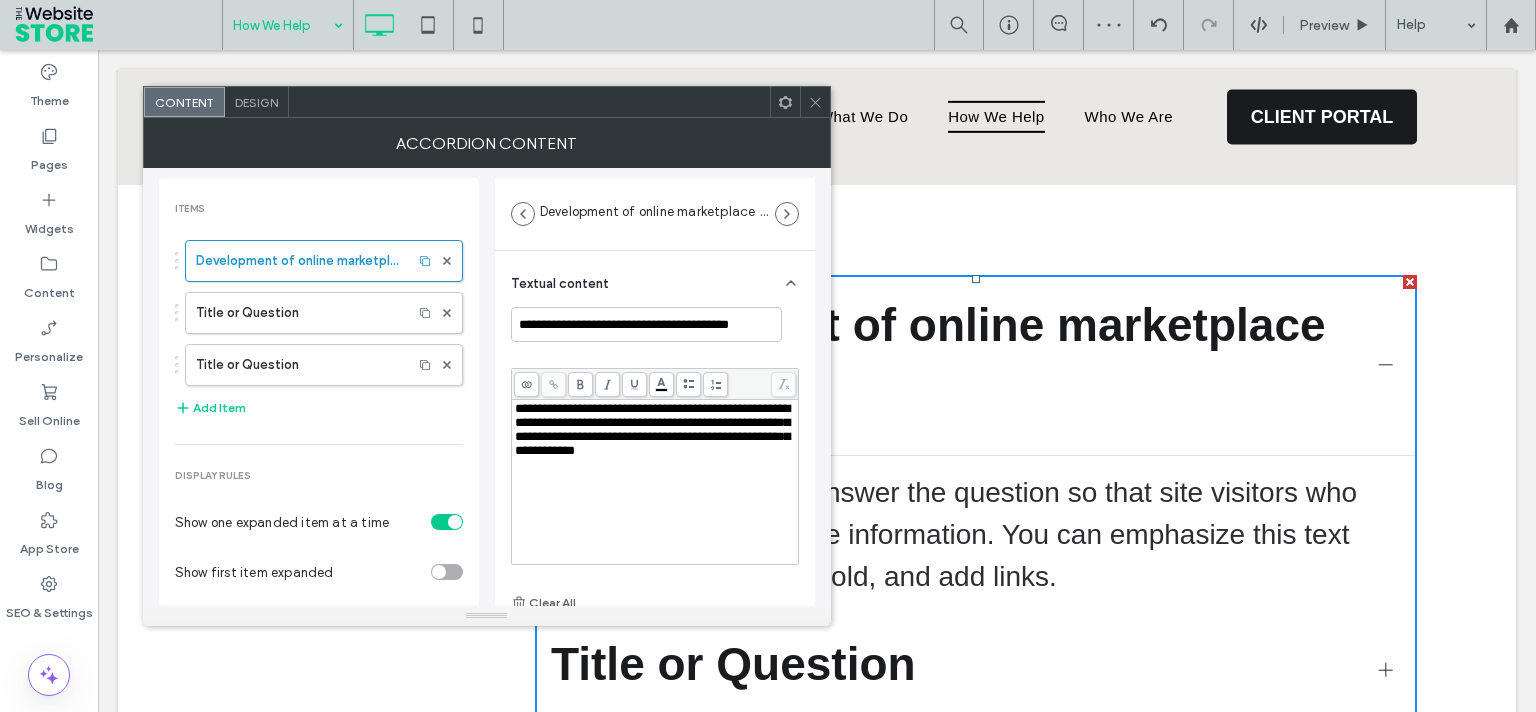 click on "**********" at bounding box center [652, 429] 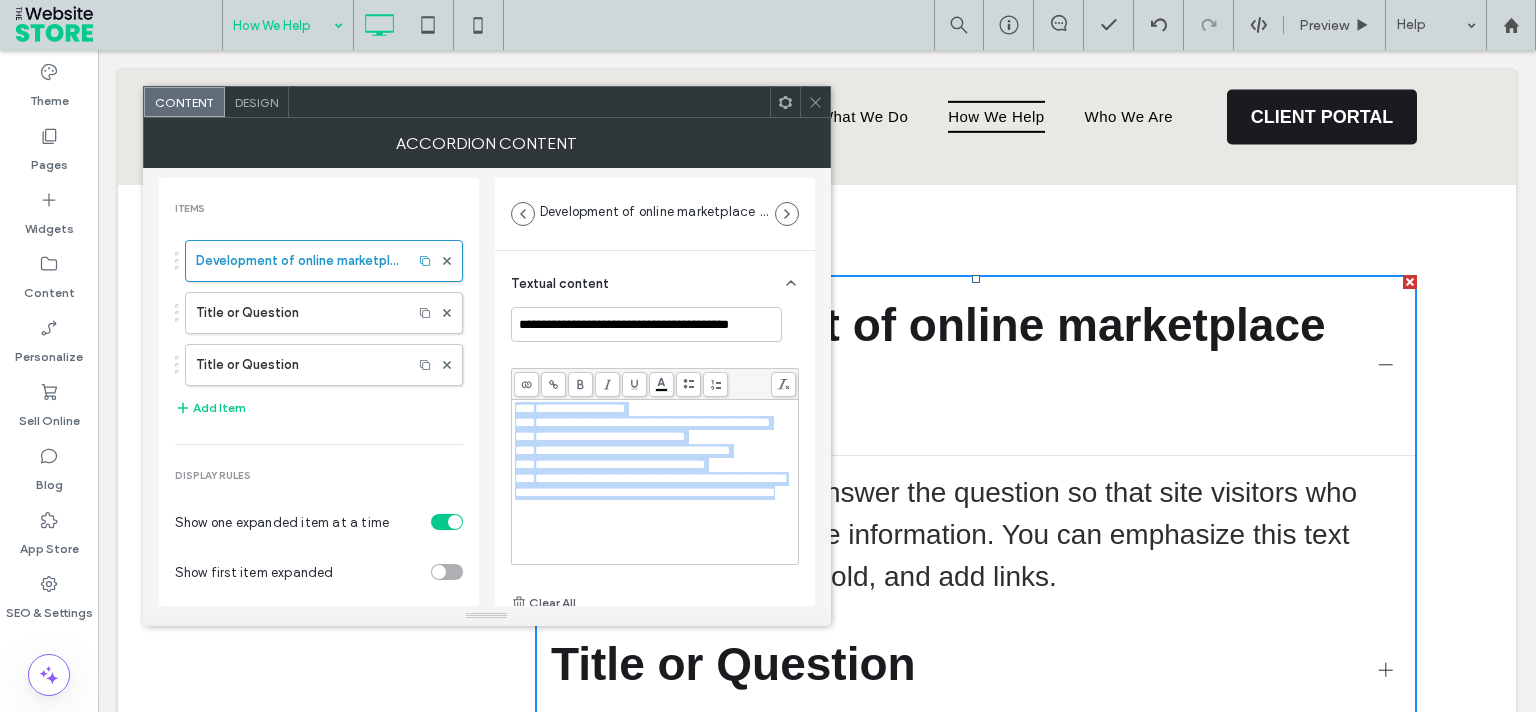 click at bounding box center (688, 384) 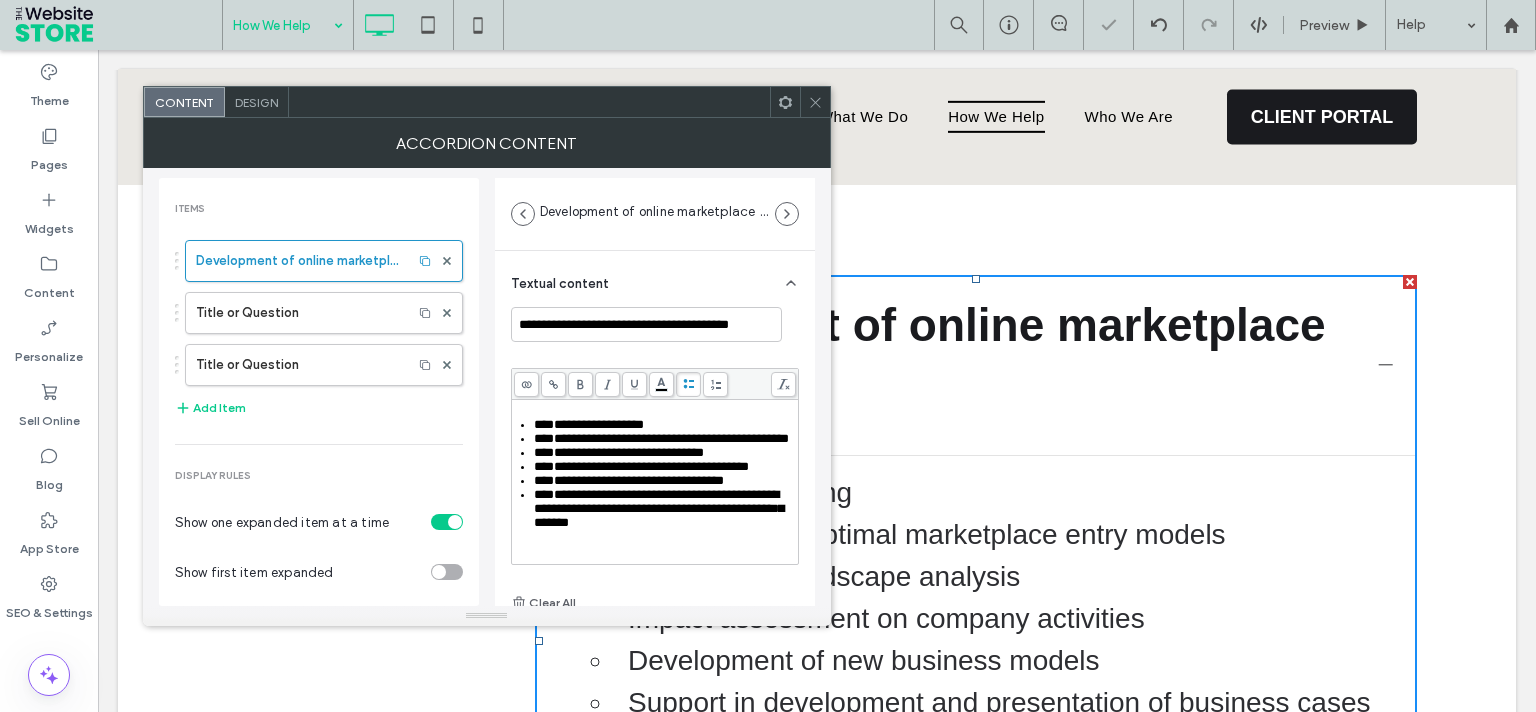 click 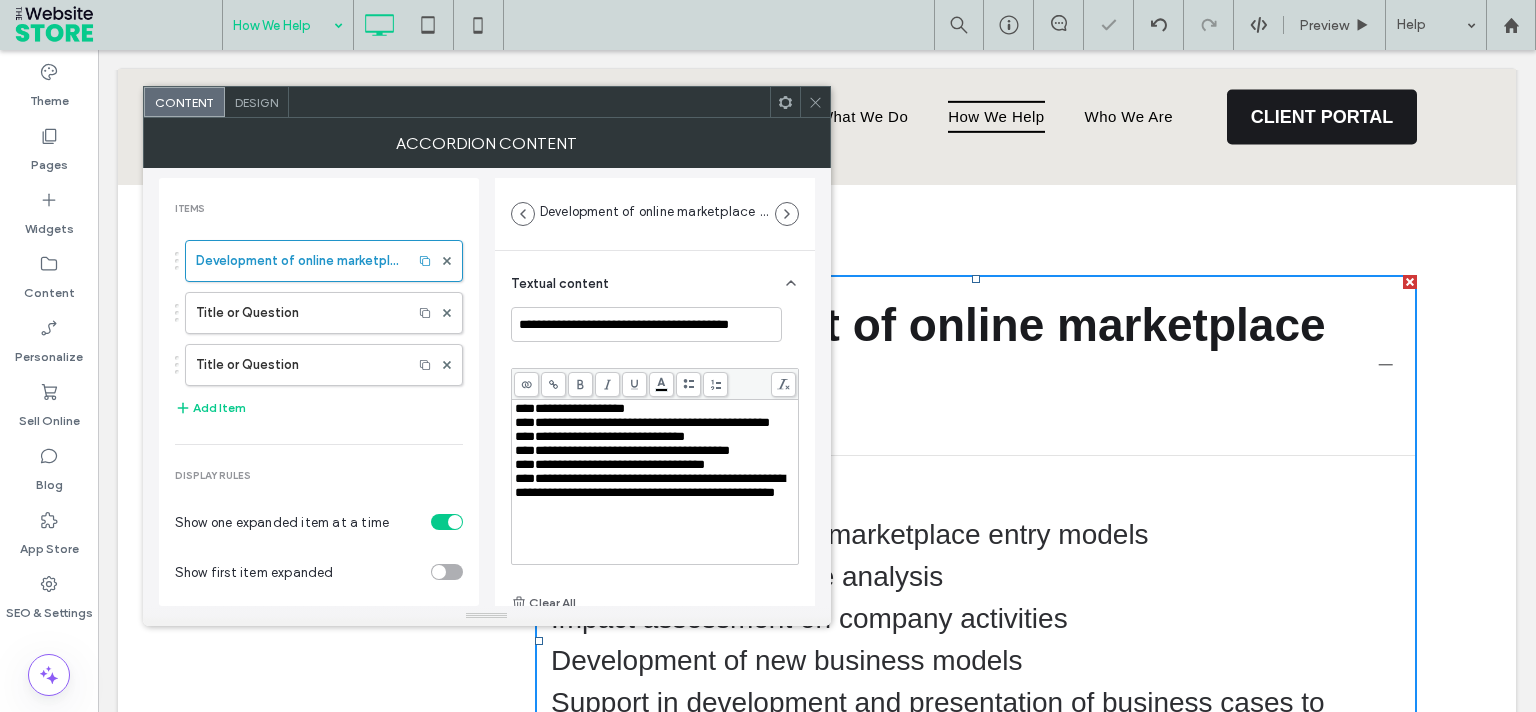 click at bounding box center [688, 384] 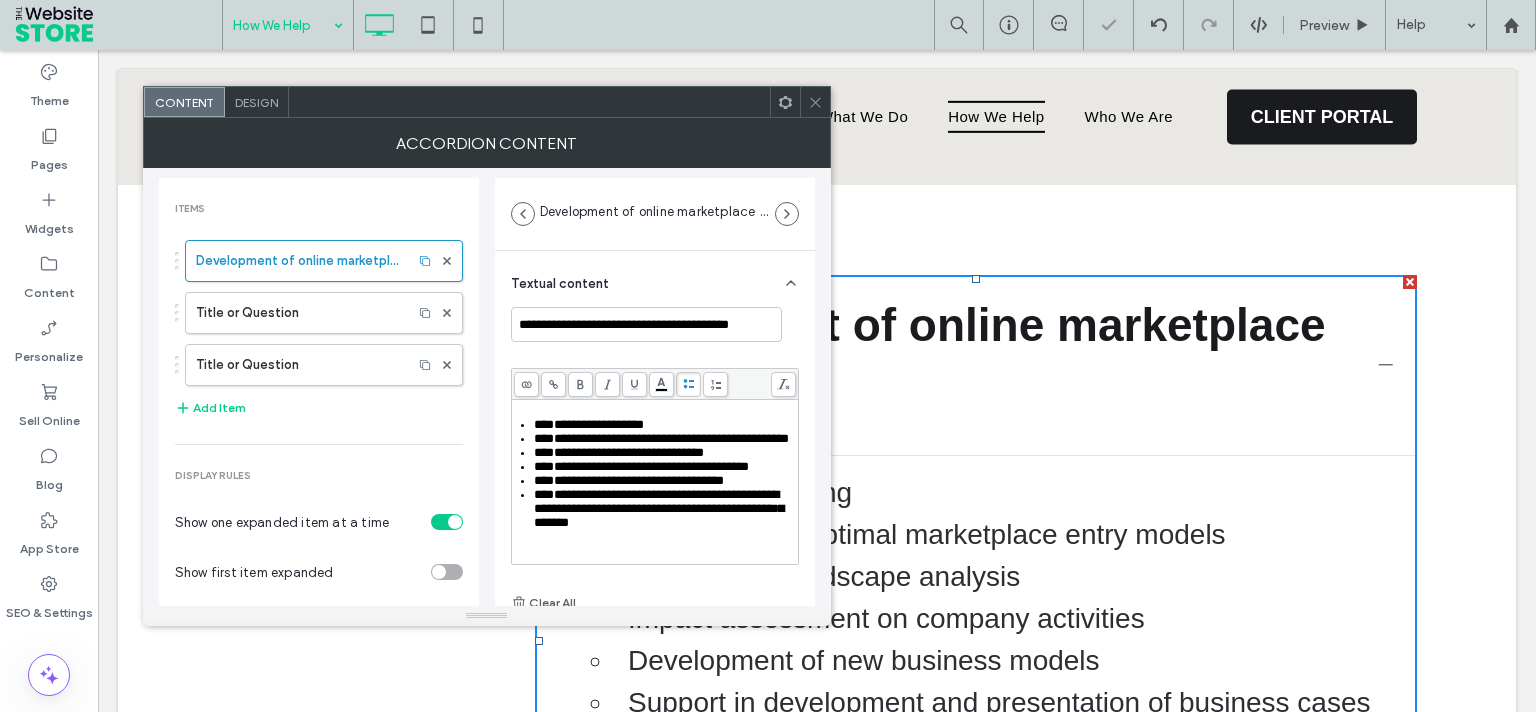 click on "**********" at bounding box center [589, 424] 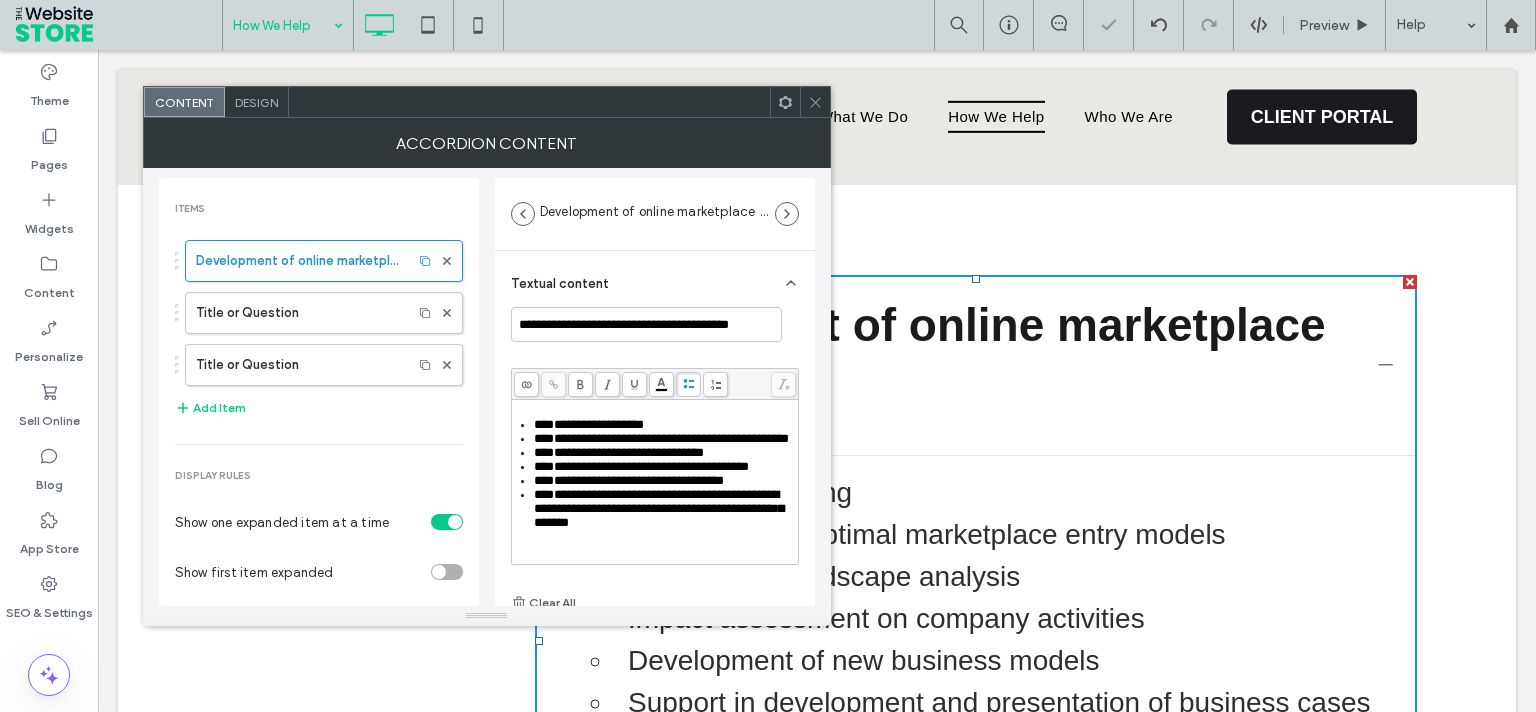click on "**********" at bounding box center (655, 482) 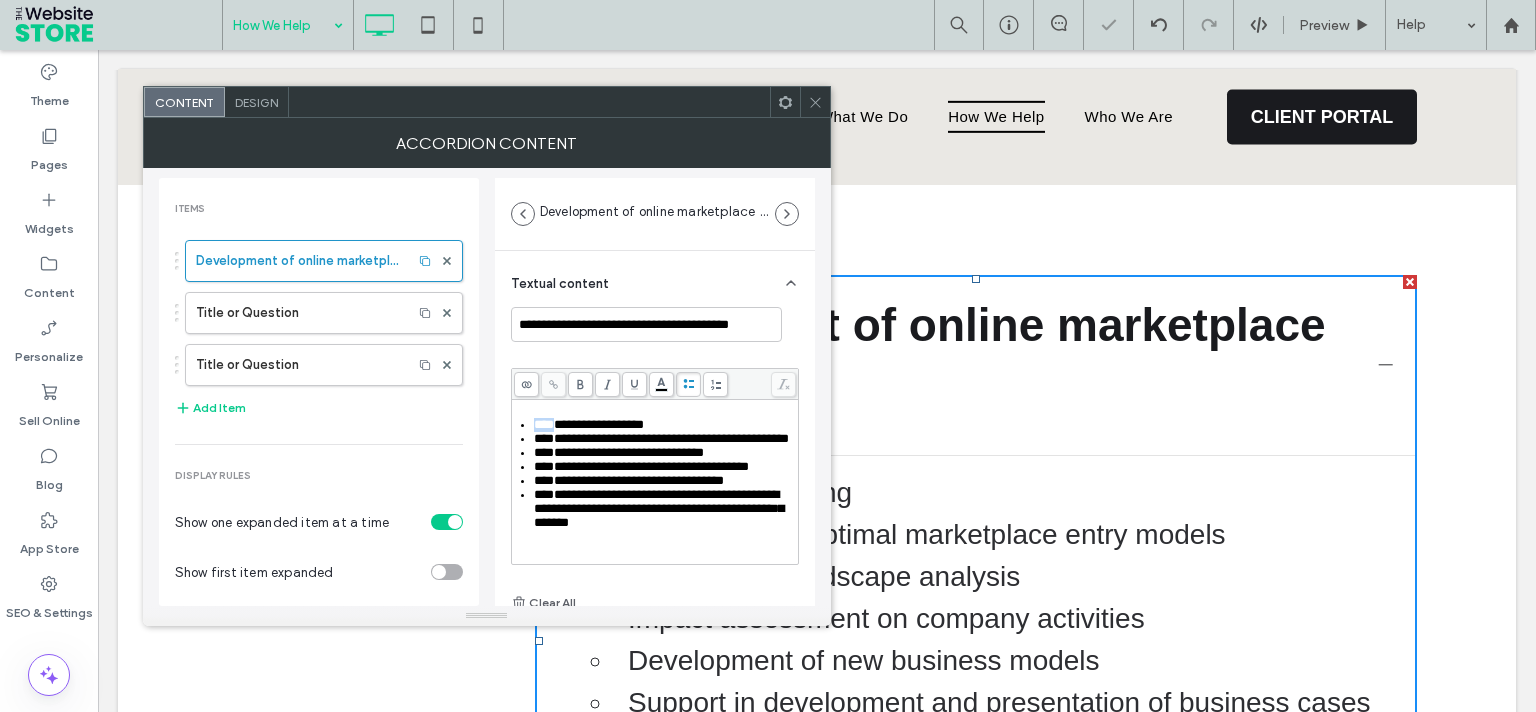click on "**********" at bounding box center [589, 424] 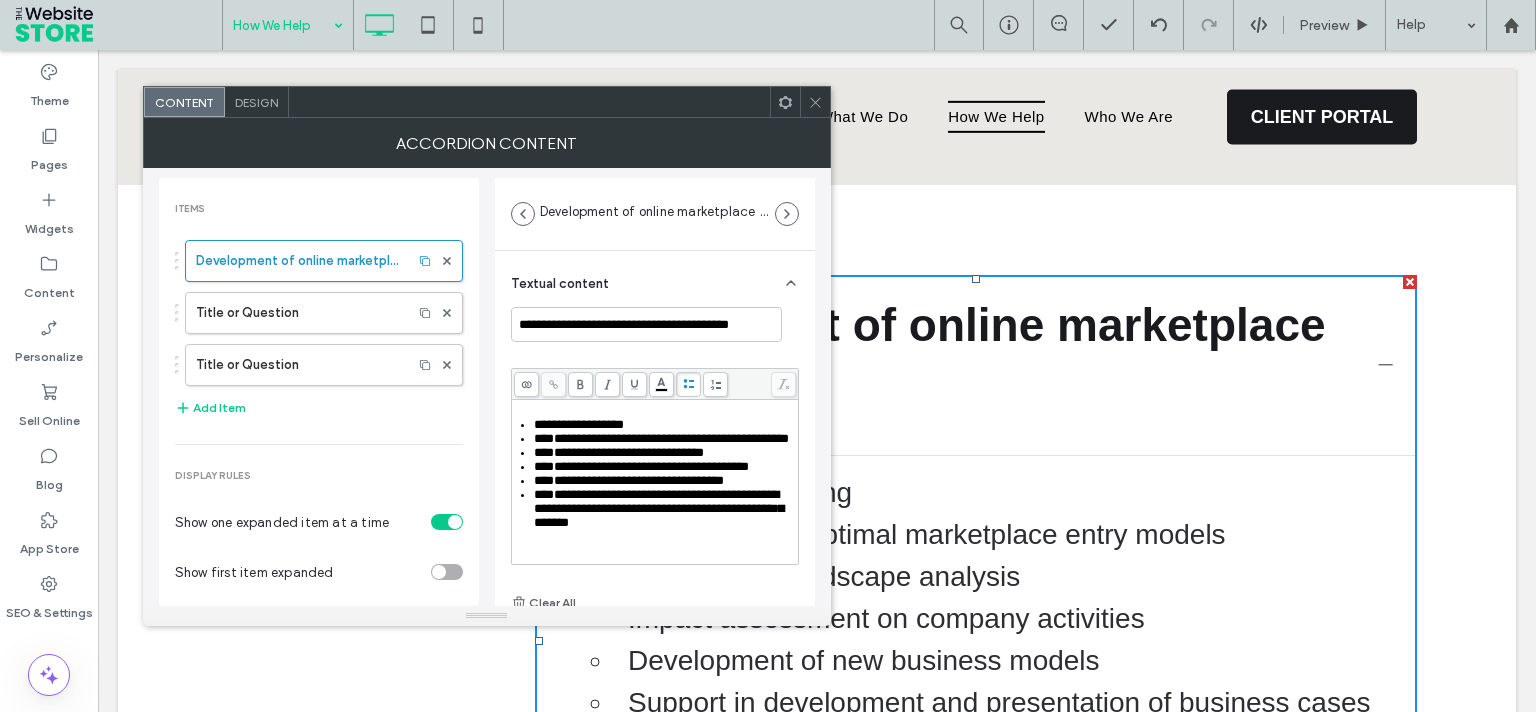 click on "**********" at bounding box center [661, 438] 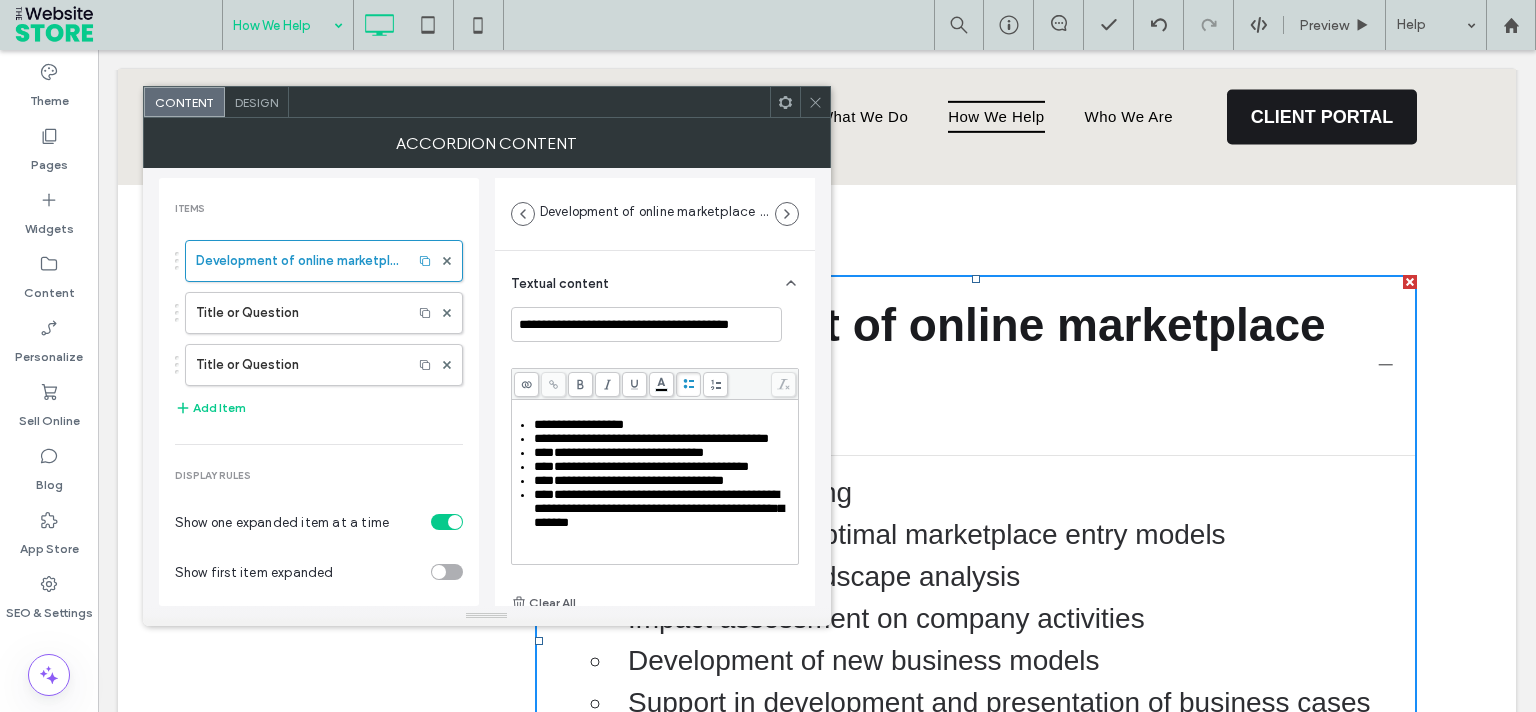 click on "**********" at bounding box center (619, 452) 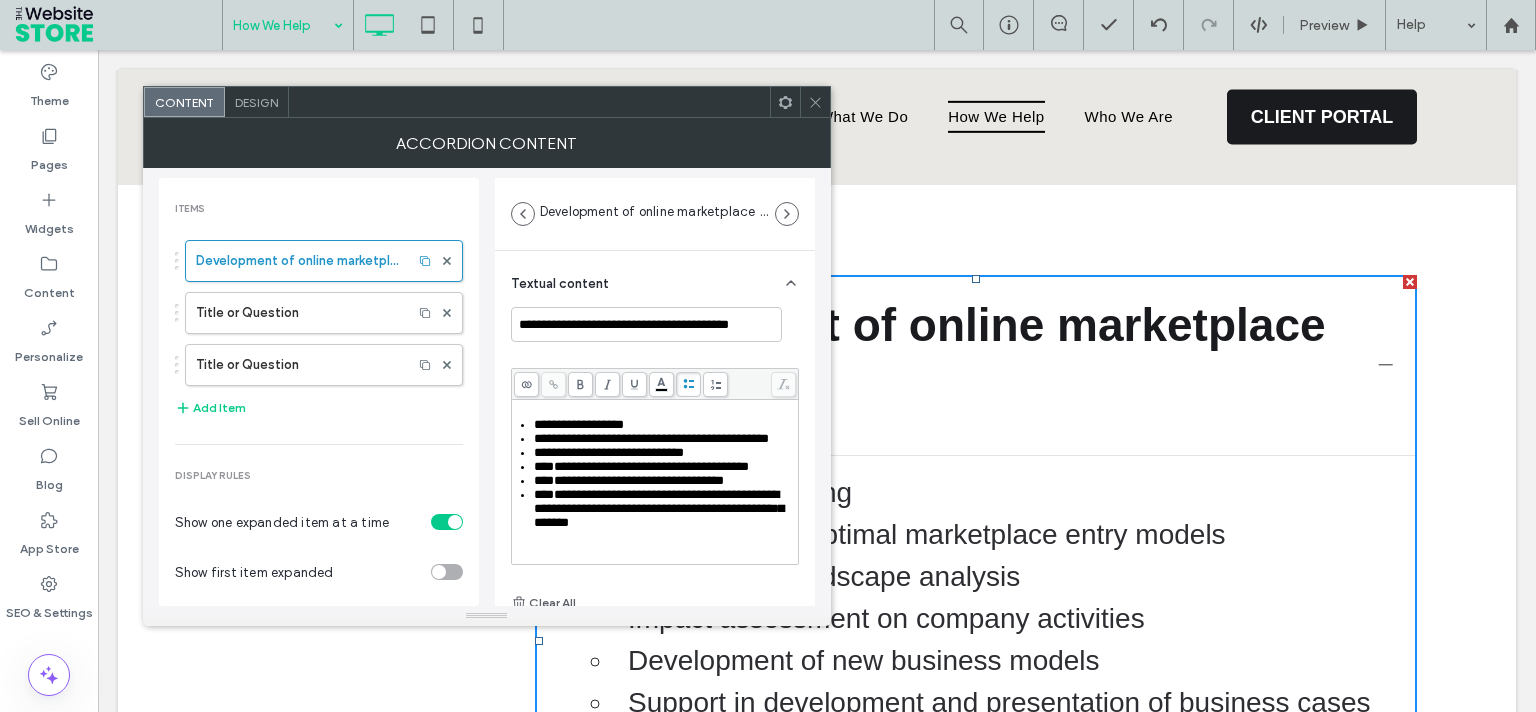 click on "**********" at bounding box center [641, 466] 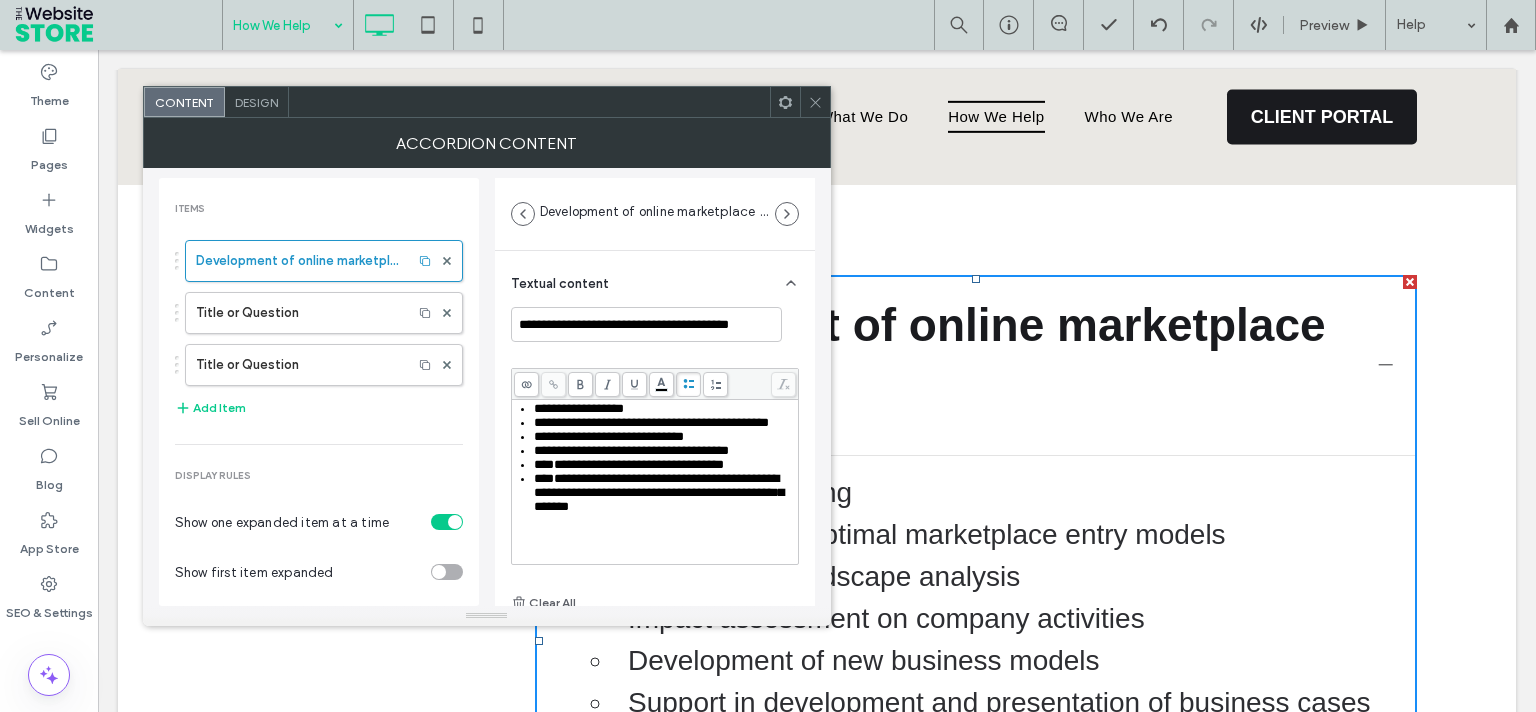 scroll, scrollTop: 56, scrollLeft: 0, axis: vertical 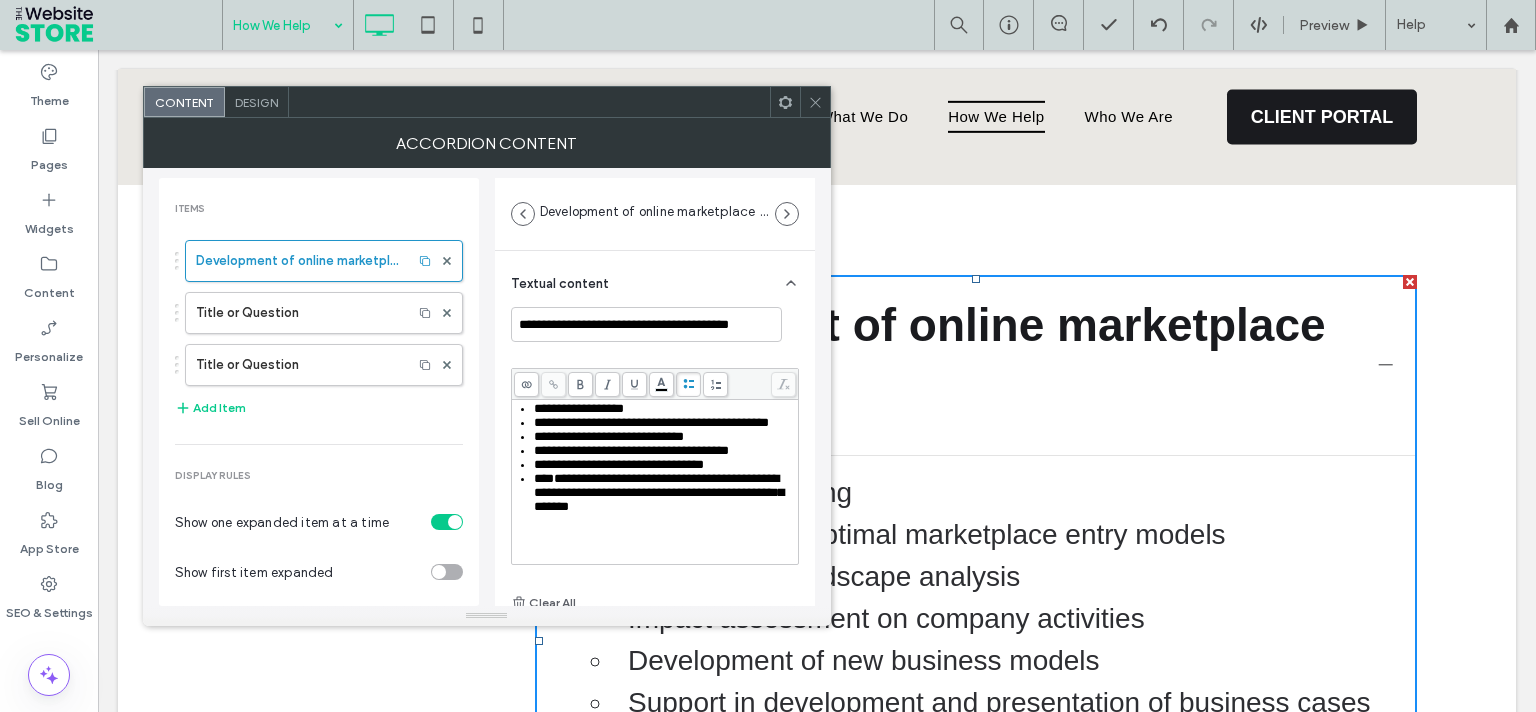 click on "**********" at bounding box center (659, 492) 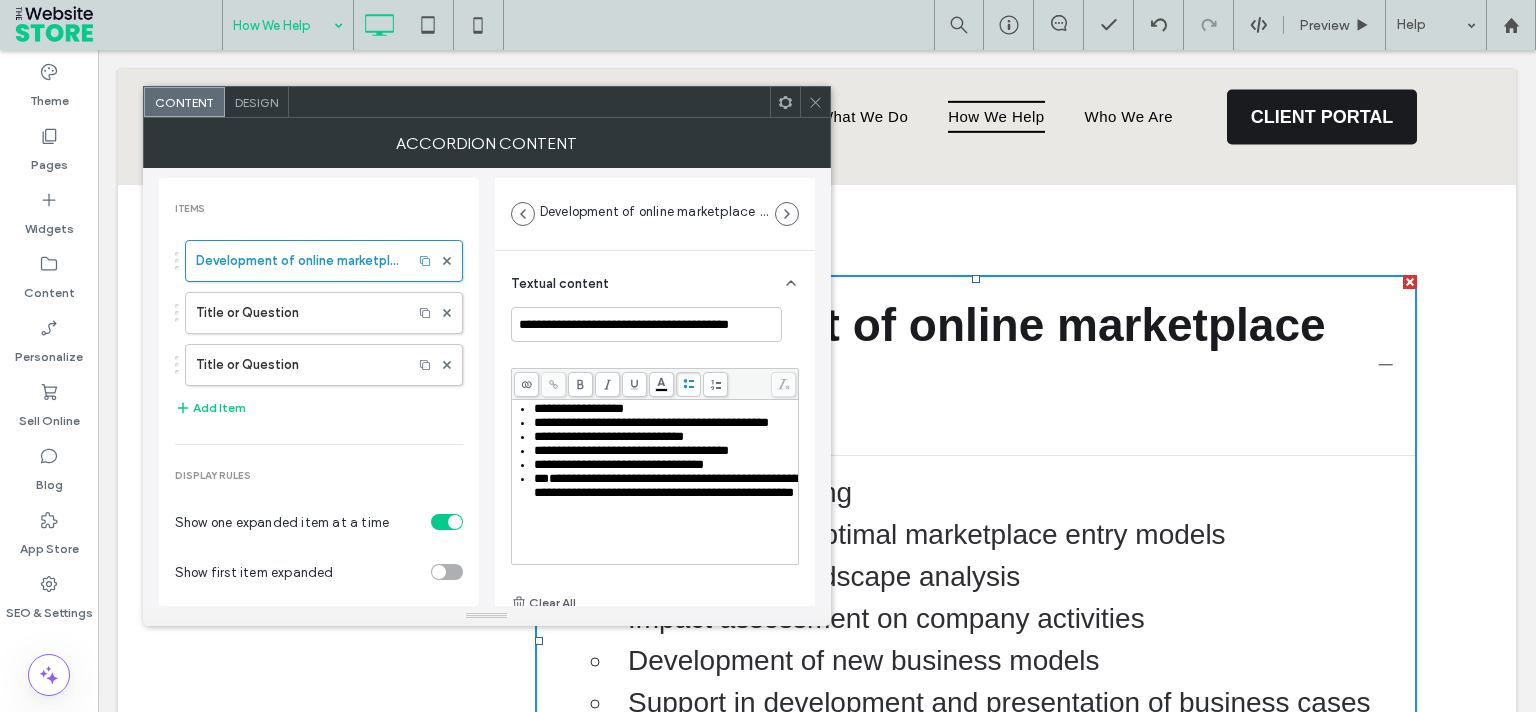 click on "**********" at bounding box center [666, 485] 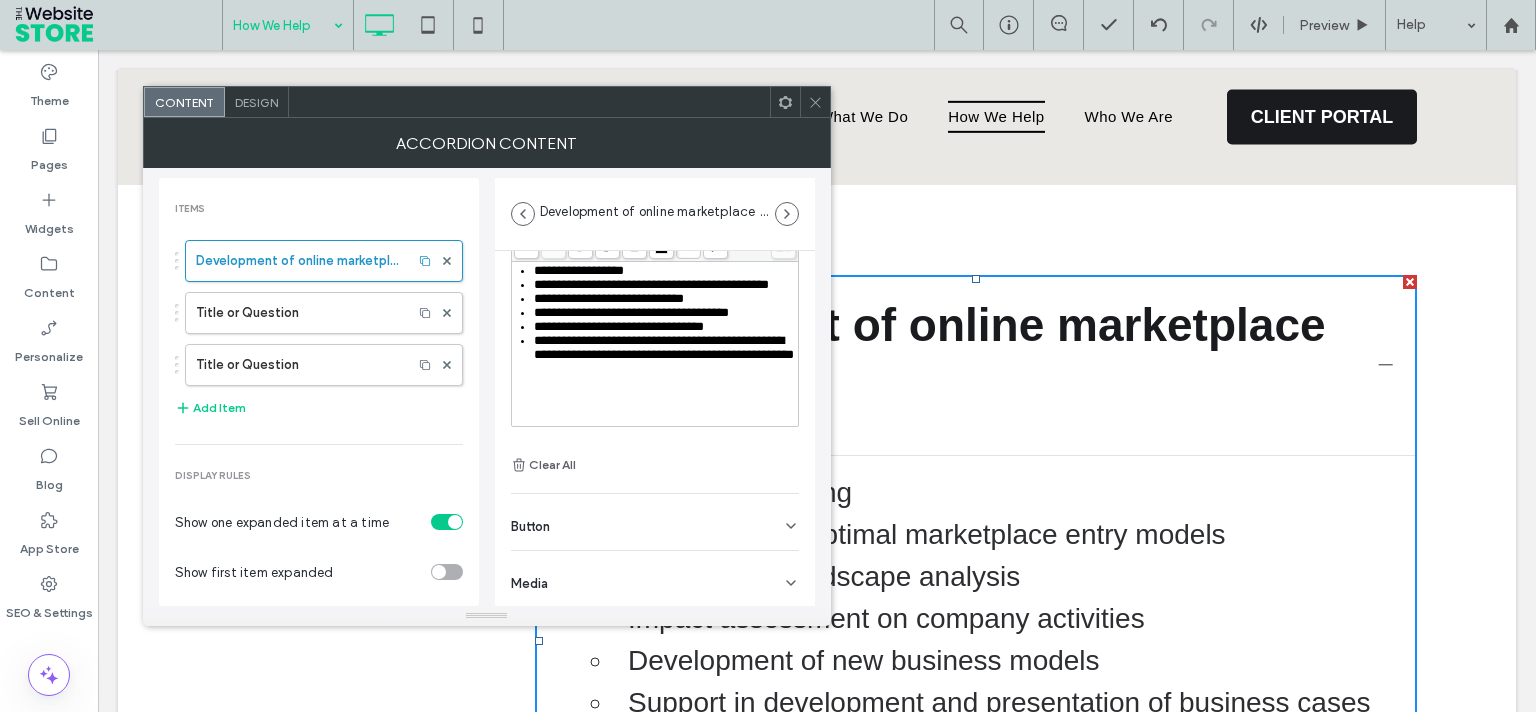 scroll, scrollTop: 0, scrollLeft: 0, axis: both 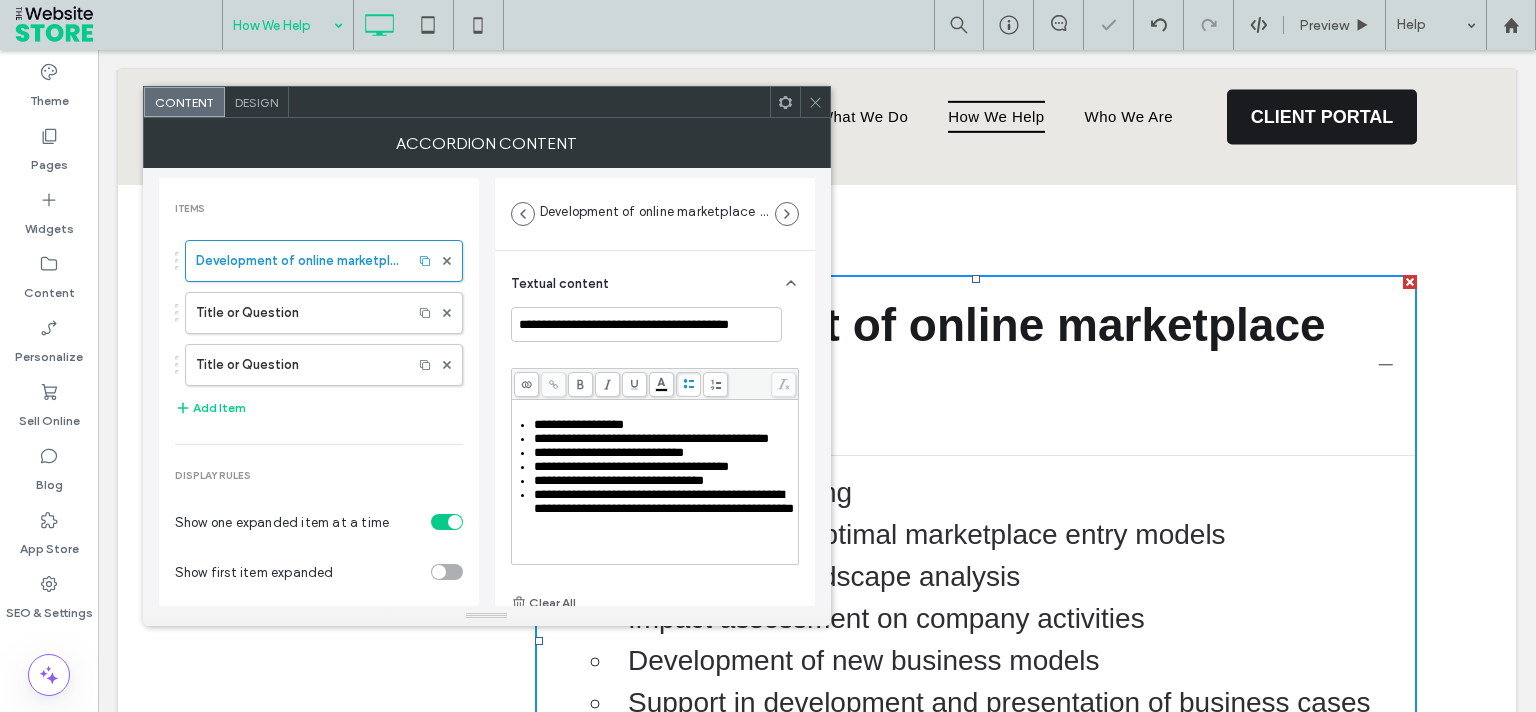 click on "**********" at bounding box center [655, 482] 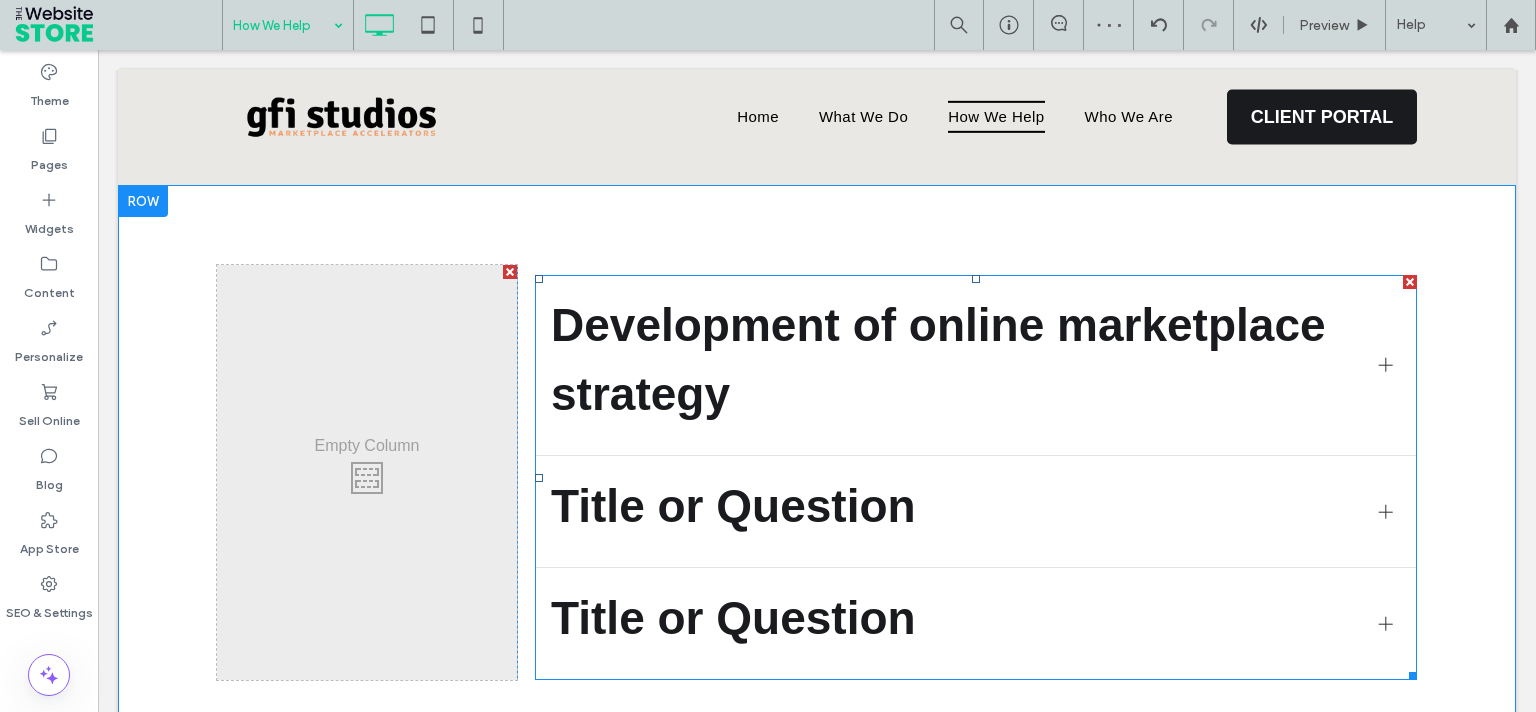 click at bounding box center (1386, 365) 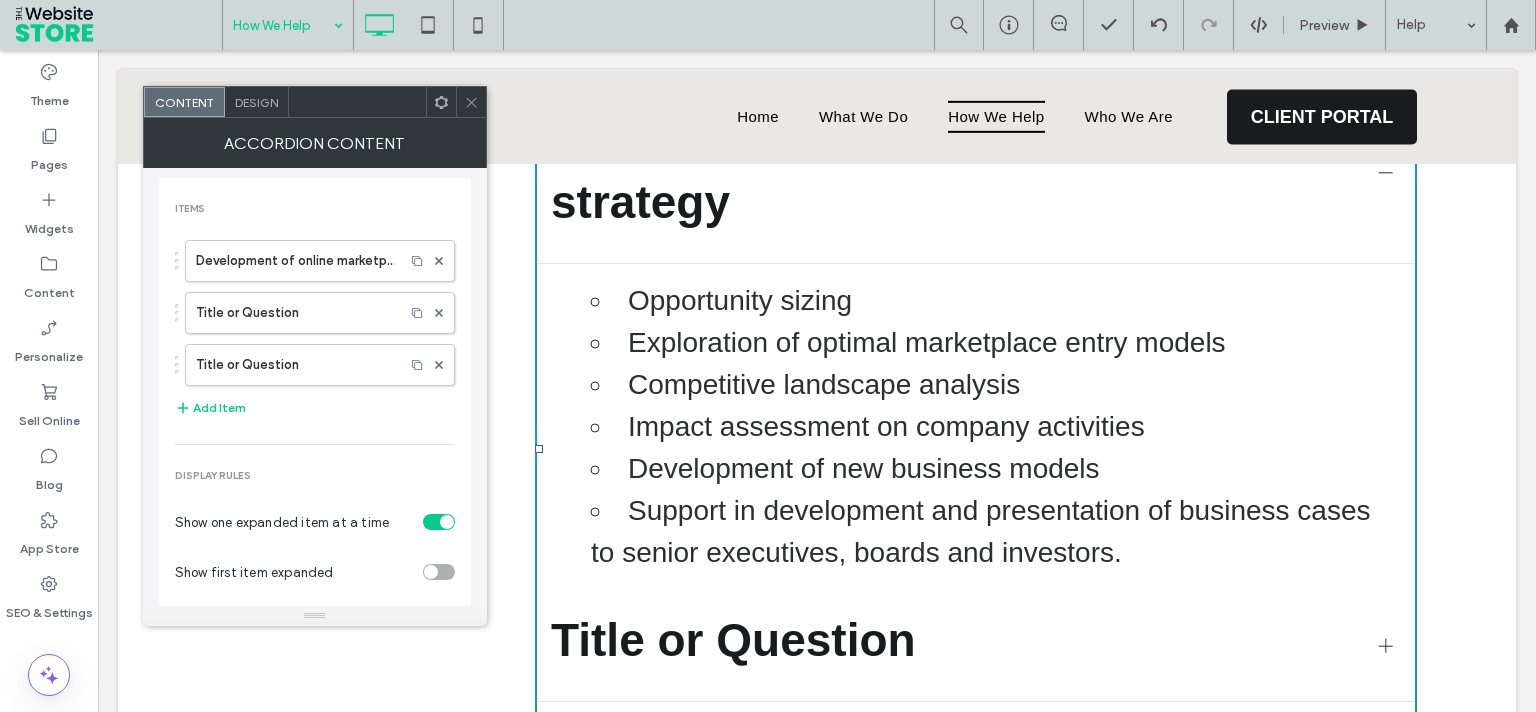 scroll, scrollTop: 652, scrollLeft: 0, axis: vertical 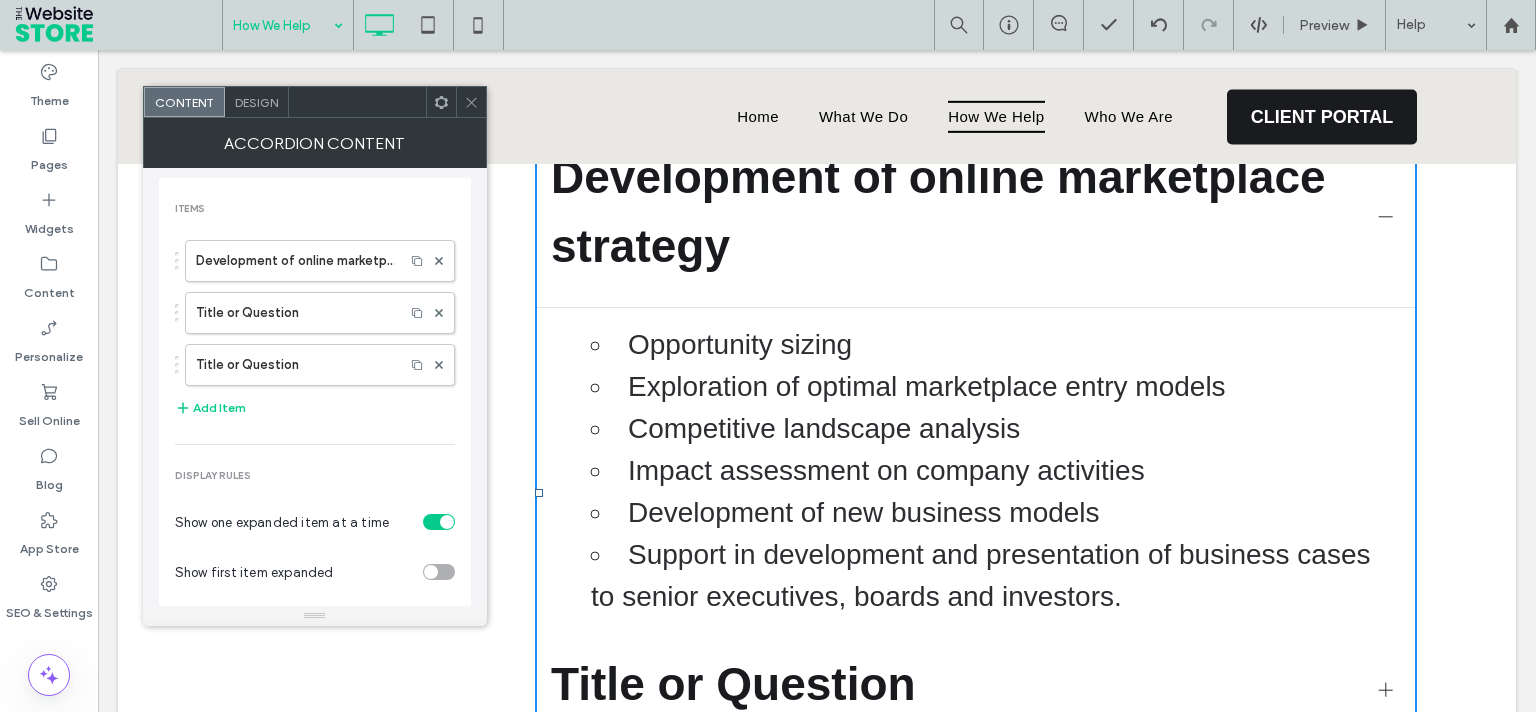 click on "Exploration of optimal marketplace entry models" at bounding box center [996, 387] 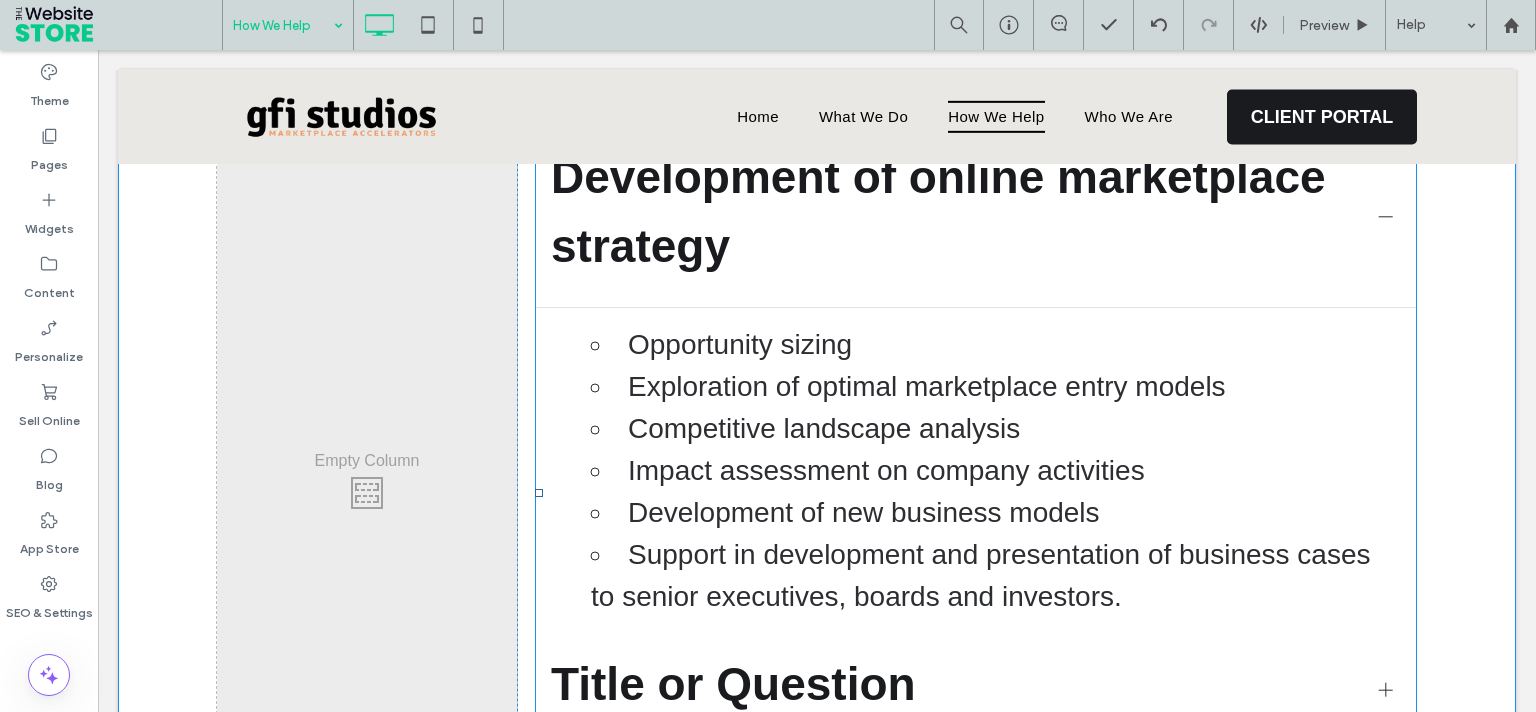 click on "Opportunity sizing Exploration of optimal marketplace entry models Competitive landscape analysis Impact assessment on company activities Development of new business models Support in development and presentation of business cases to senior executives, boards and investors." at bounding box center (976, 471) 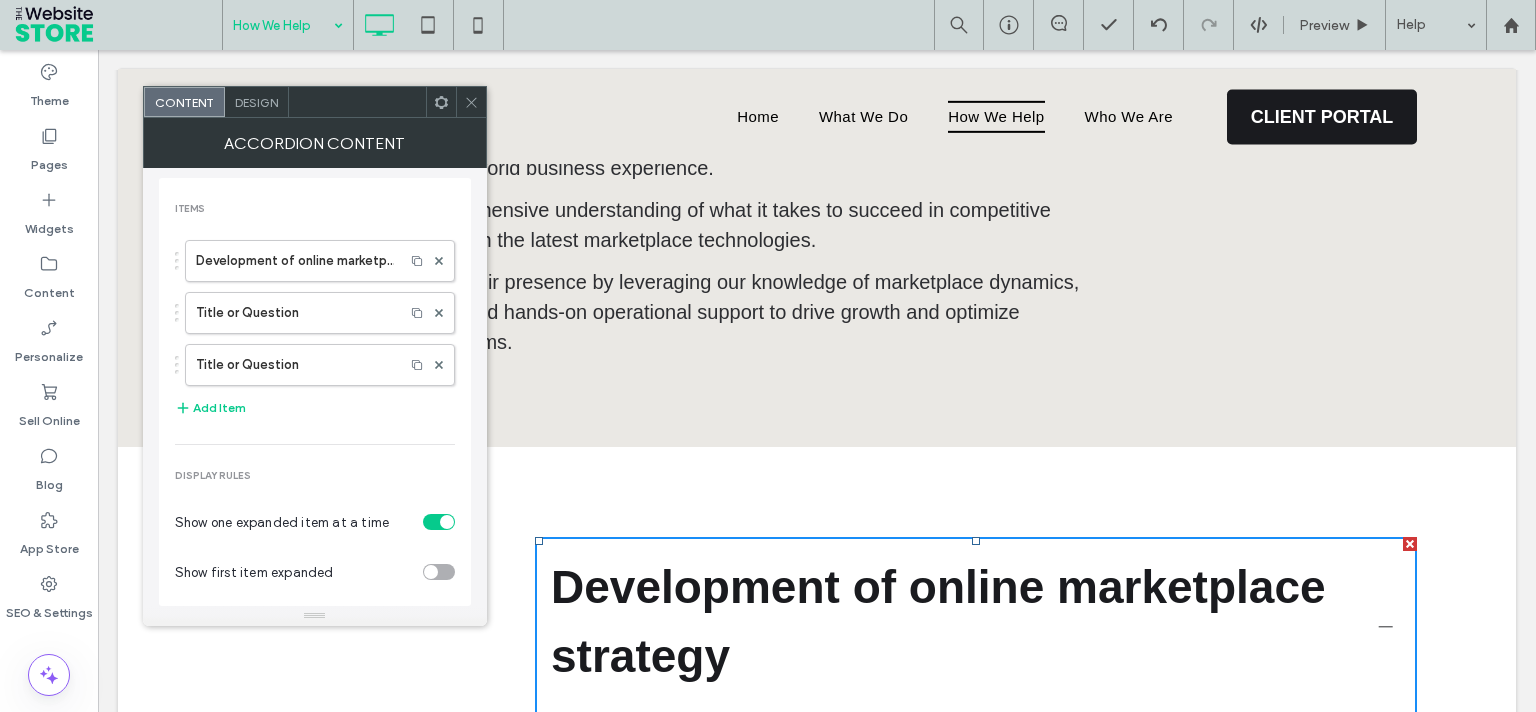 scroll, scrollTop: 139, scrollLeft: 0, axis: vertical 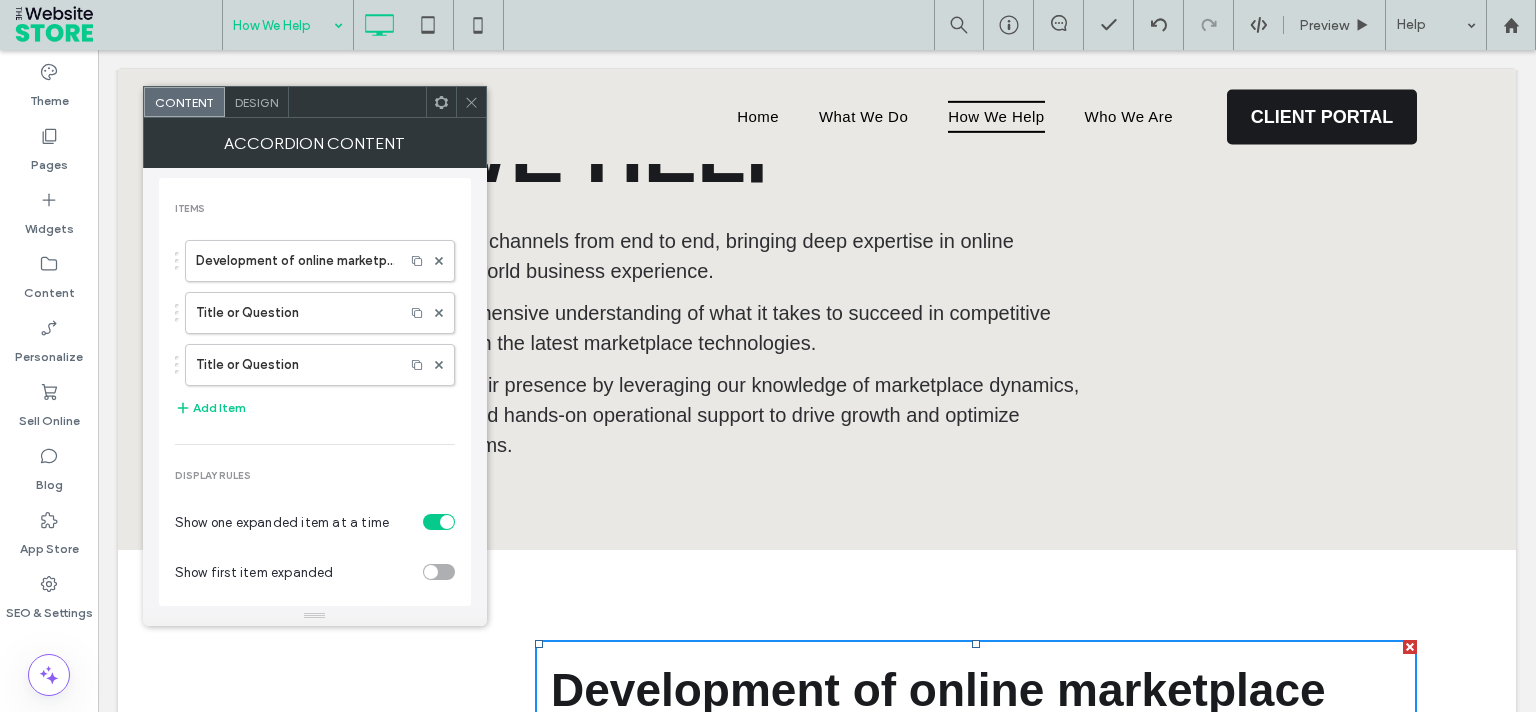 click on "Design" at bounding box center (257, 102) 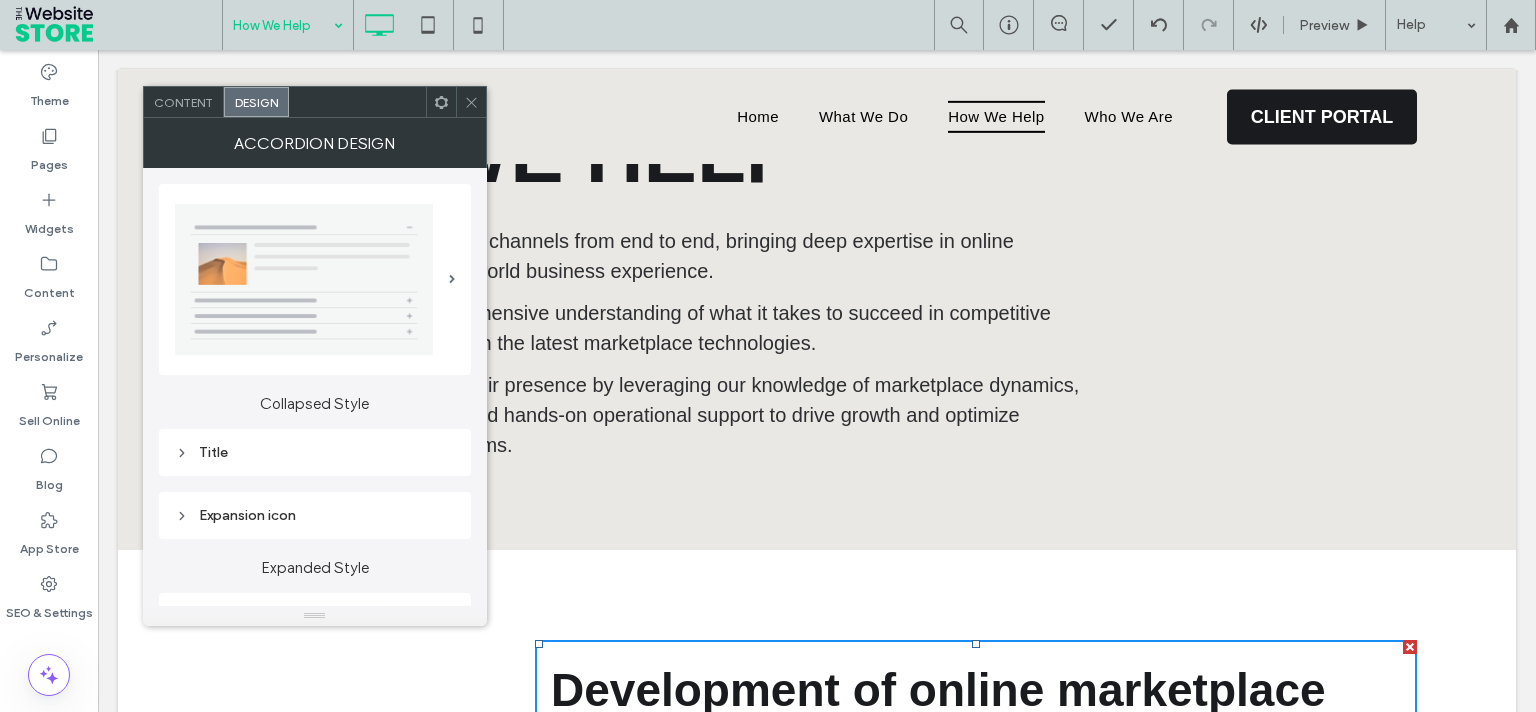click on "Title" at bounding box center [315, 452] 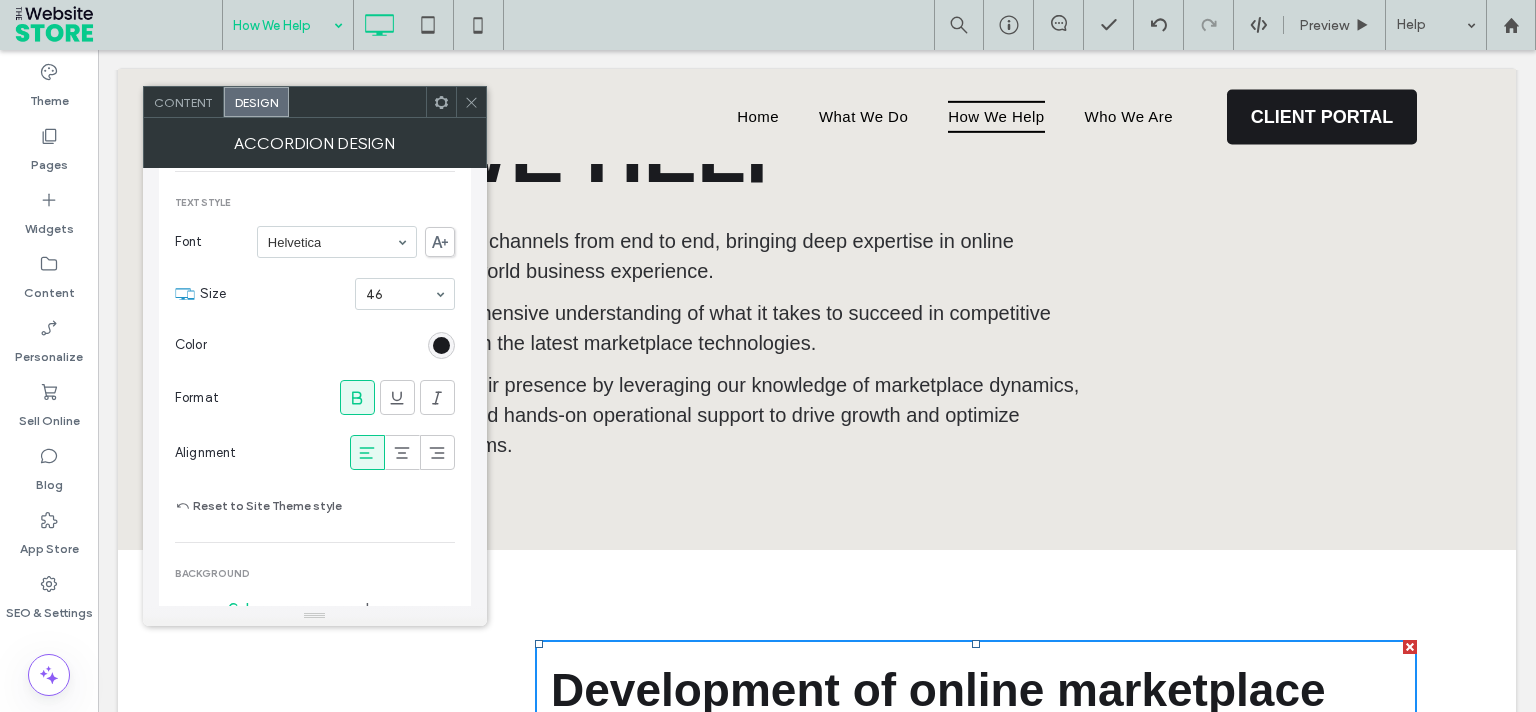 scroll, scrollTop: 278, scrollLeft: 0, axis: vertical 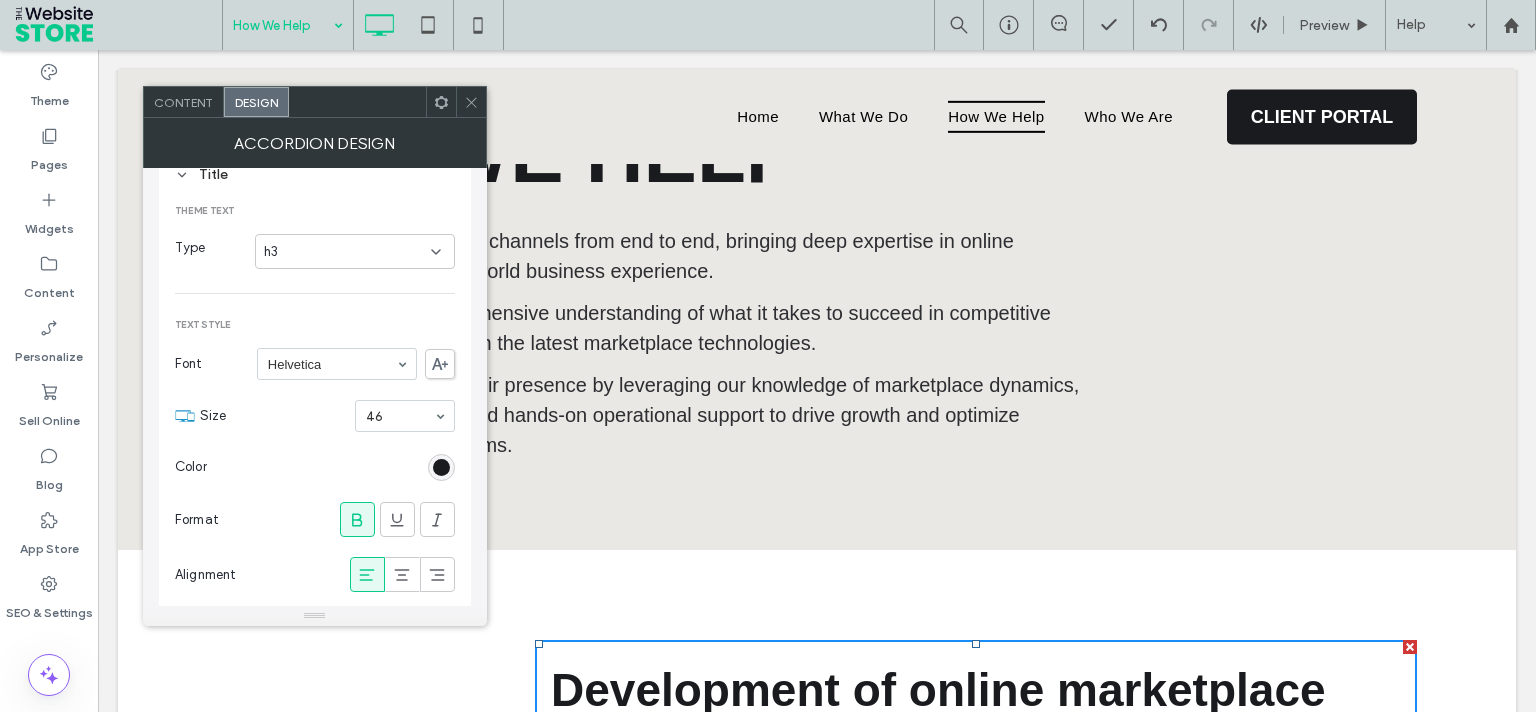 click on "h3" at bounding box center (355, 251) 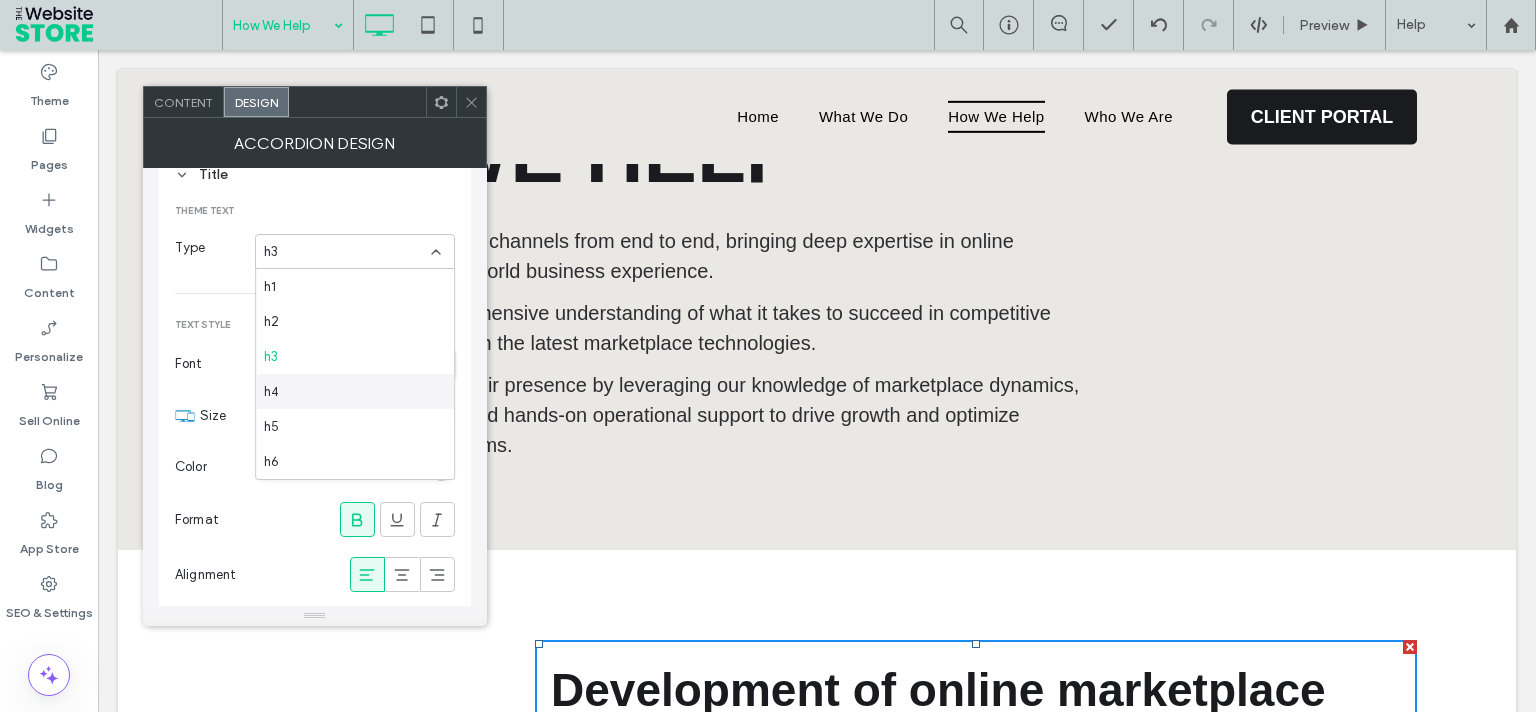 click on "h4" at bounding box center [355, 391] 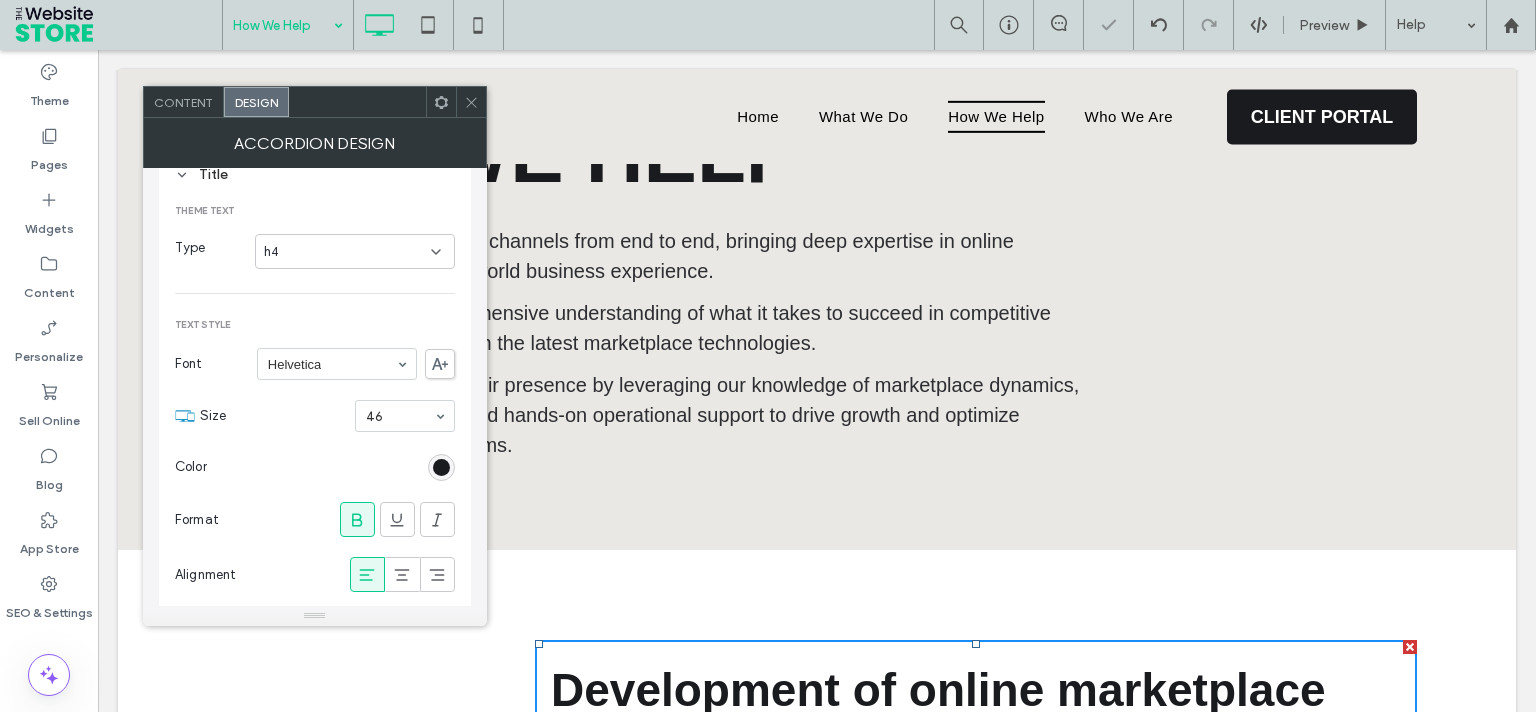 type on "*" 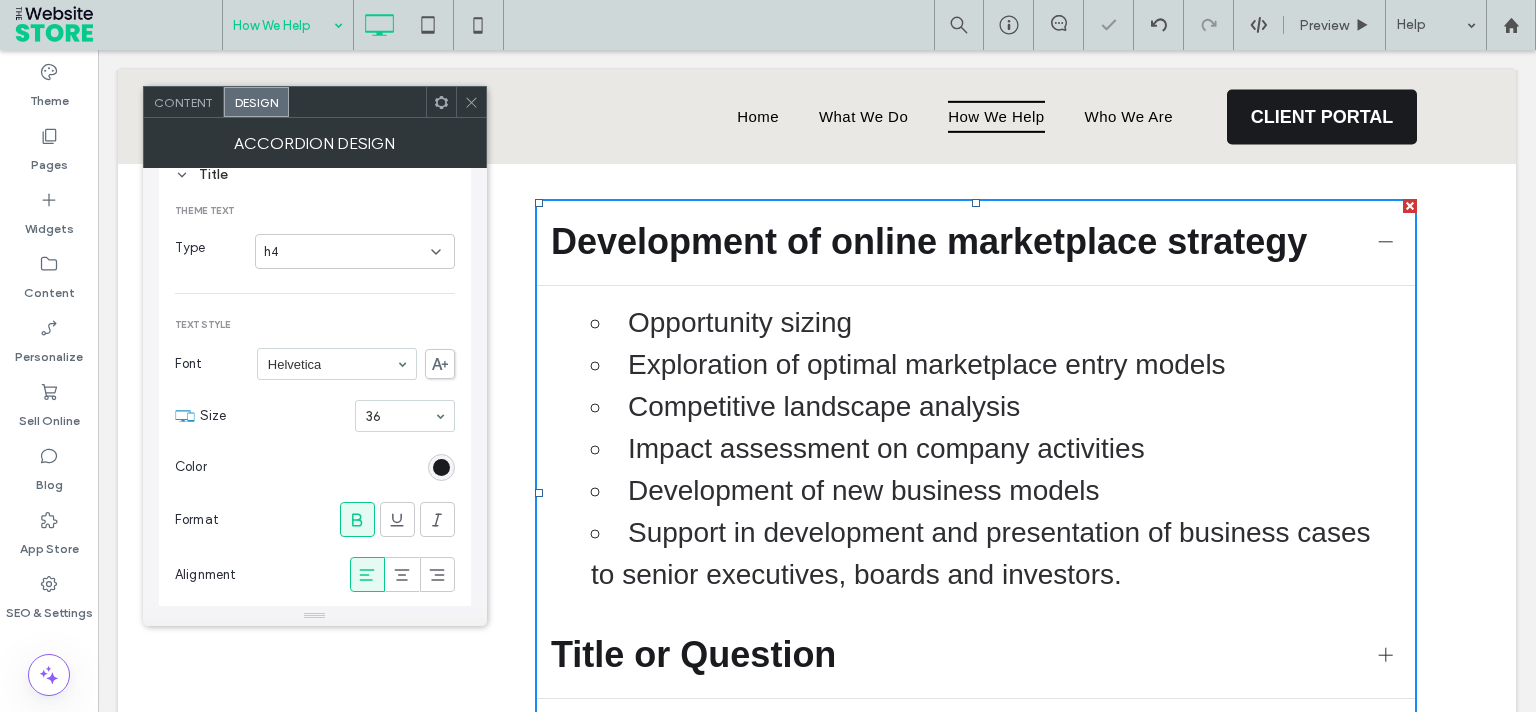 scroll, scrollTop: 584, scrollLeft: 0, axis: vertical 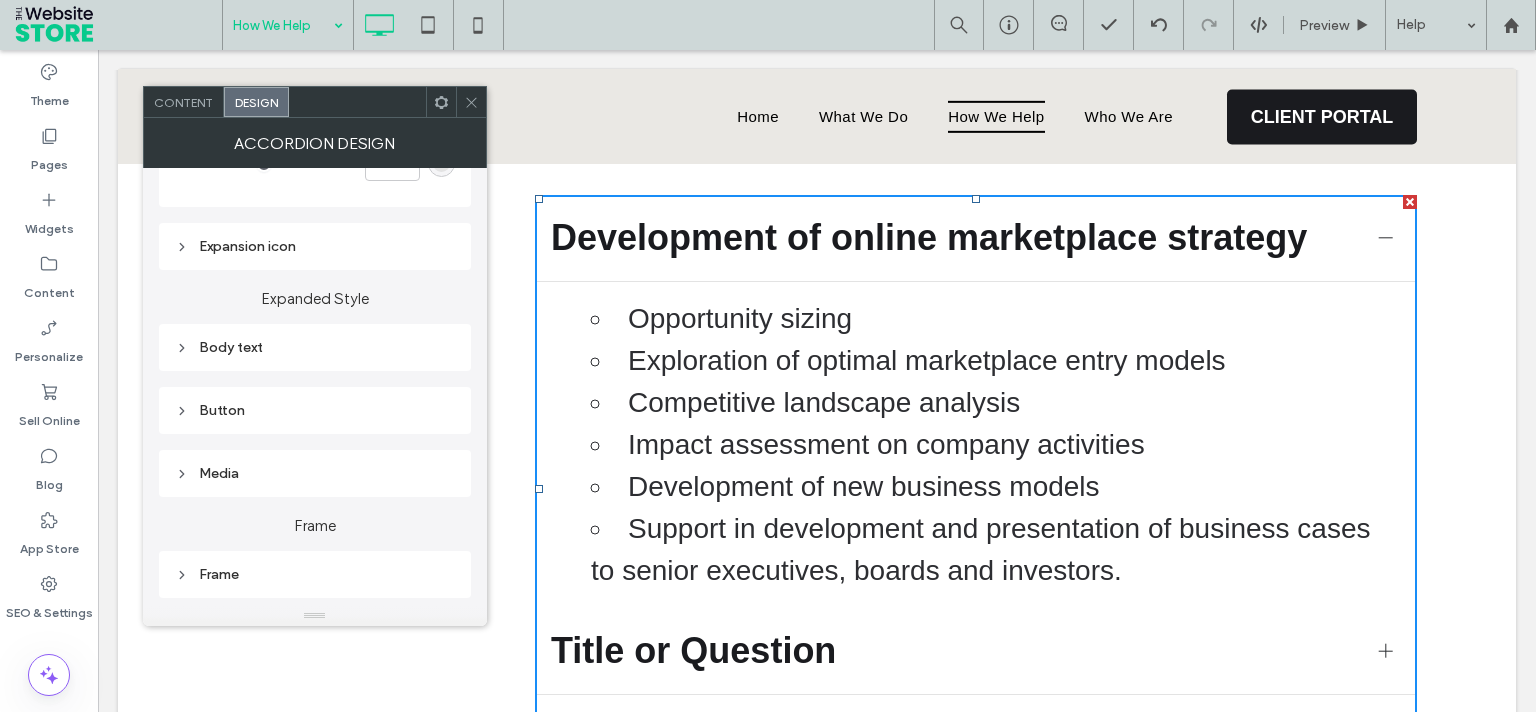 drag, startPoint x: 281, startPoint y: 348, endPoint x: 317, endPoint y: 353, distance: 36.345562 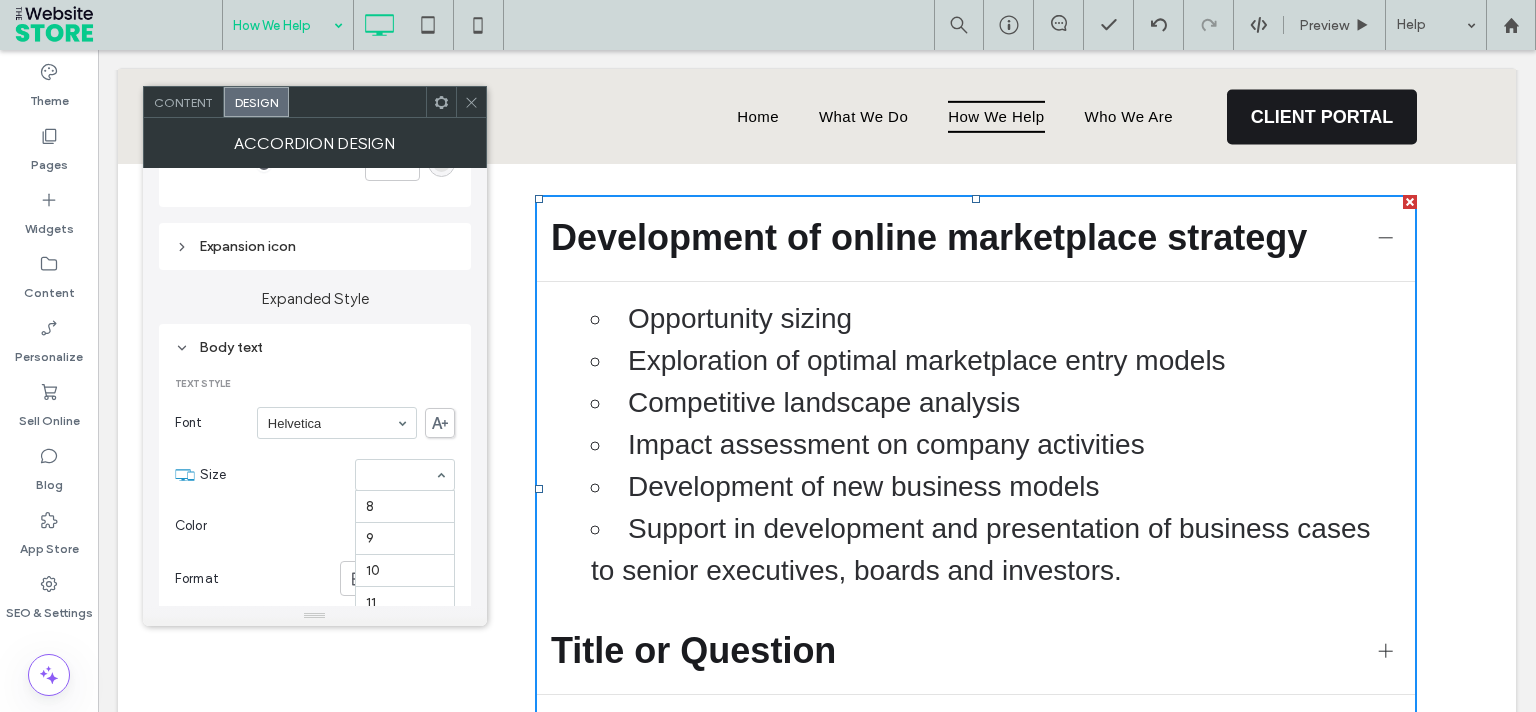 scroll, scrollTop: 295, scrollLeft: 0, axis: vertical 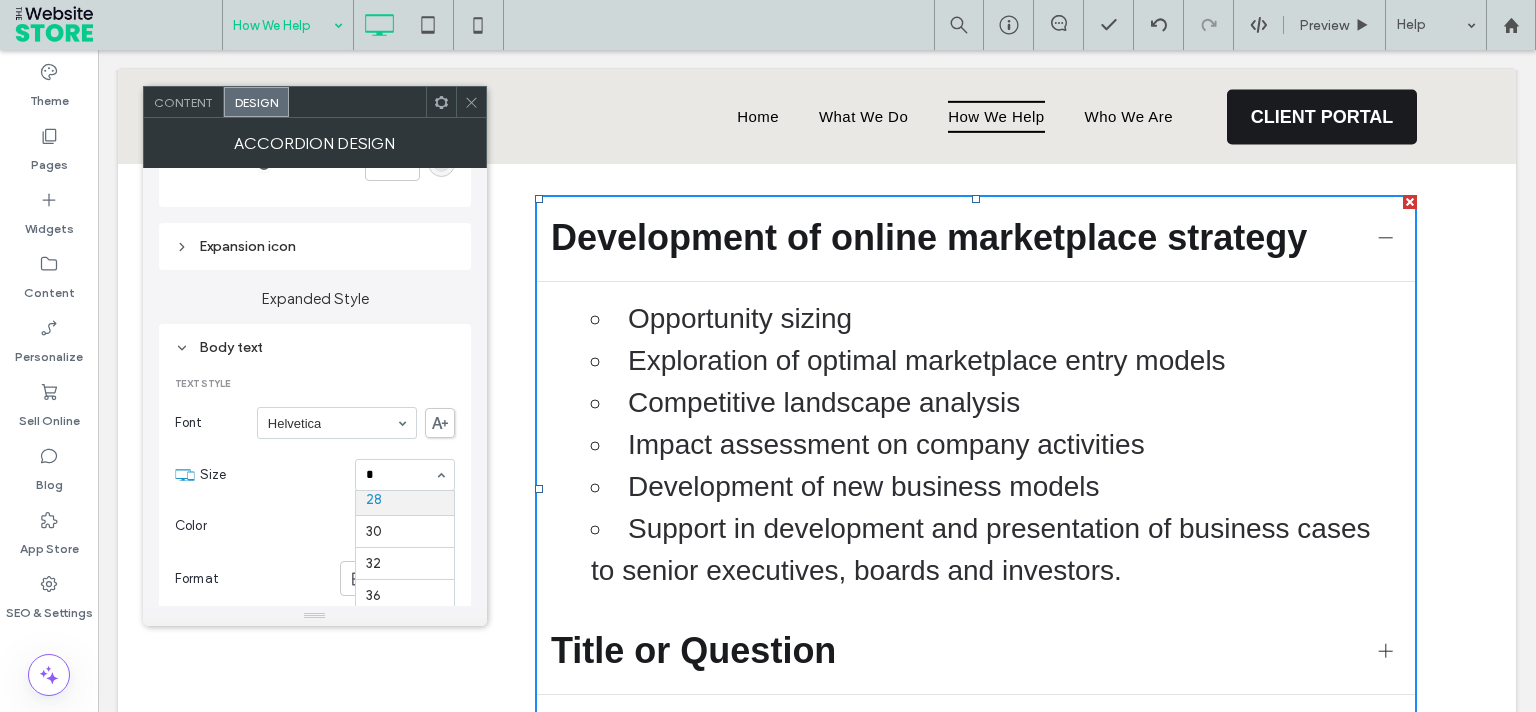 type on "**" 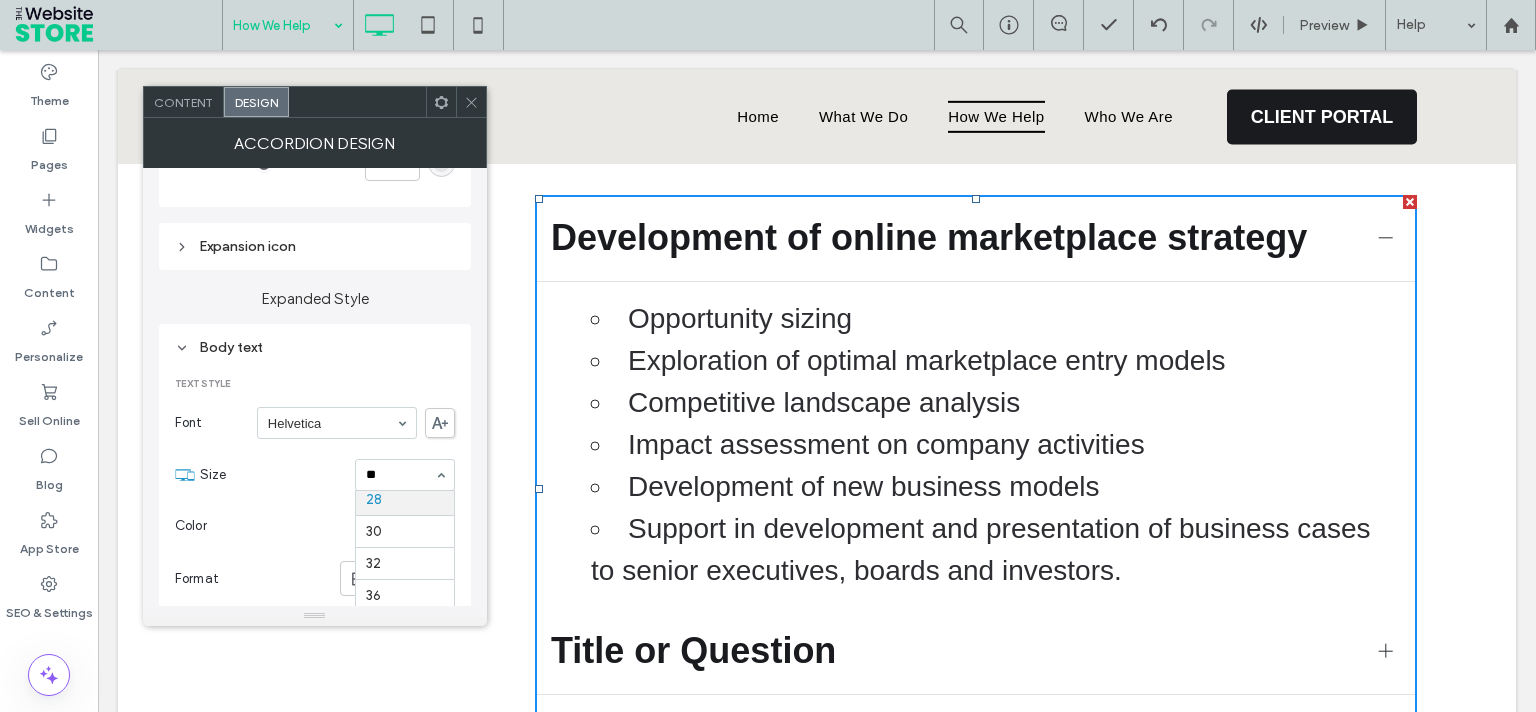 scroll, scrollTop: 0, scrollLeft: 0, axis: both 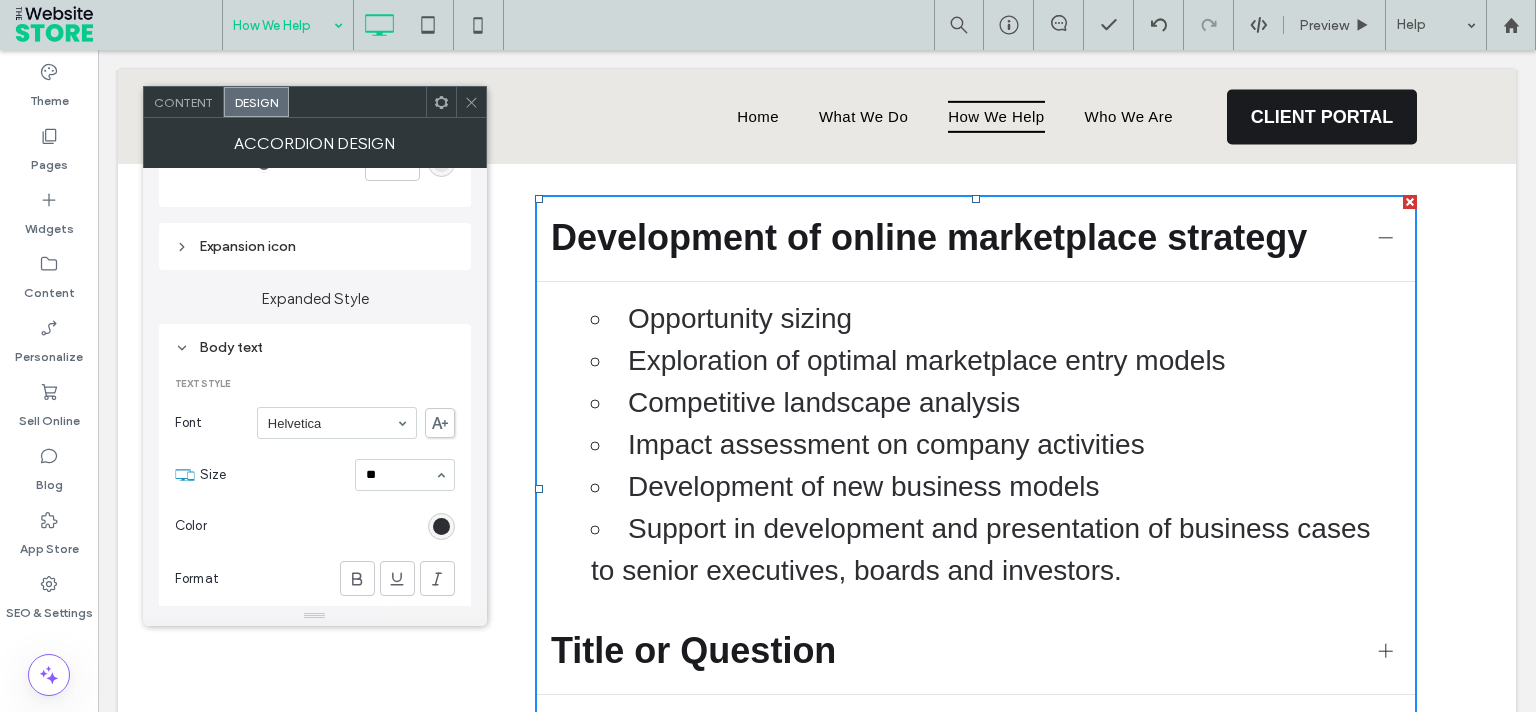 type on "*" 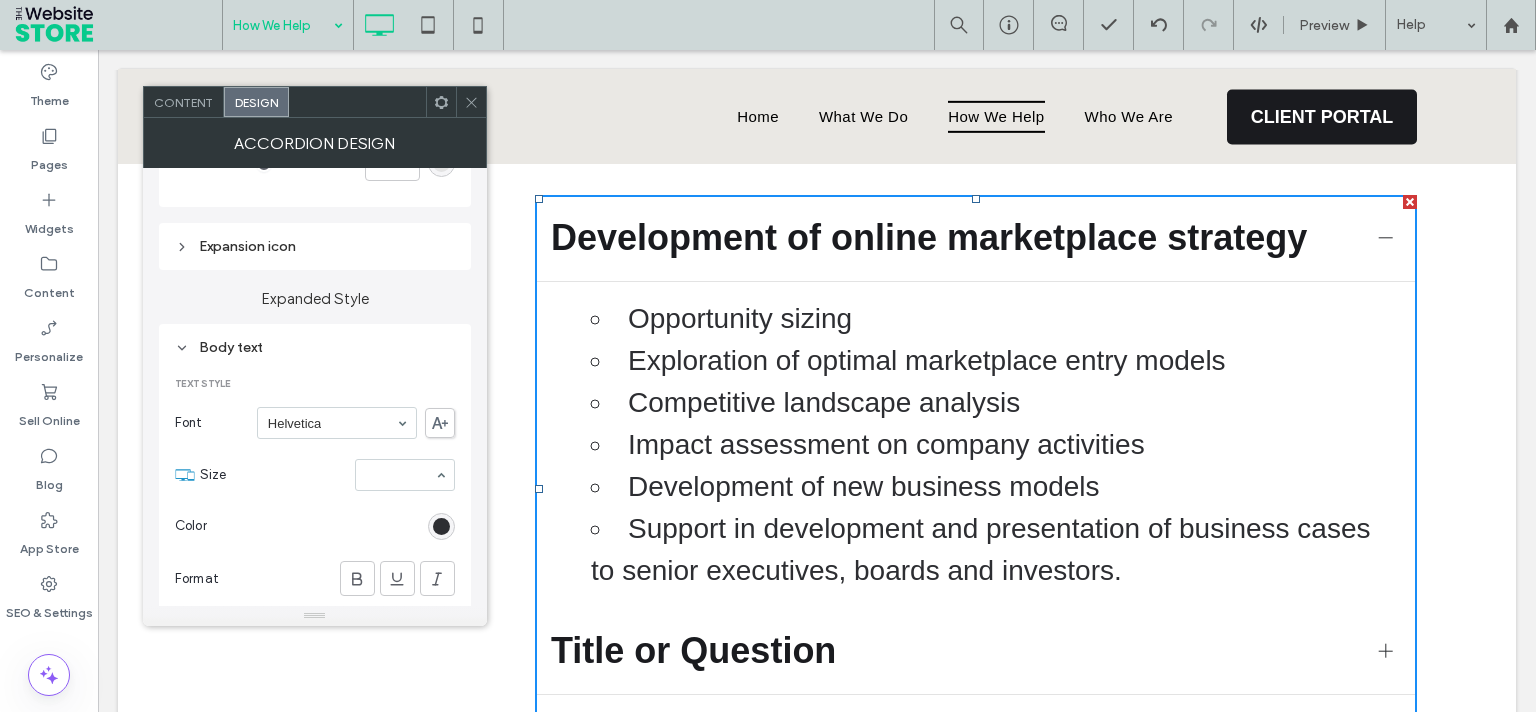 type on "*" 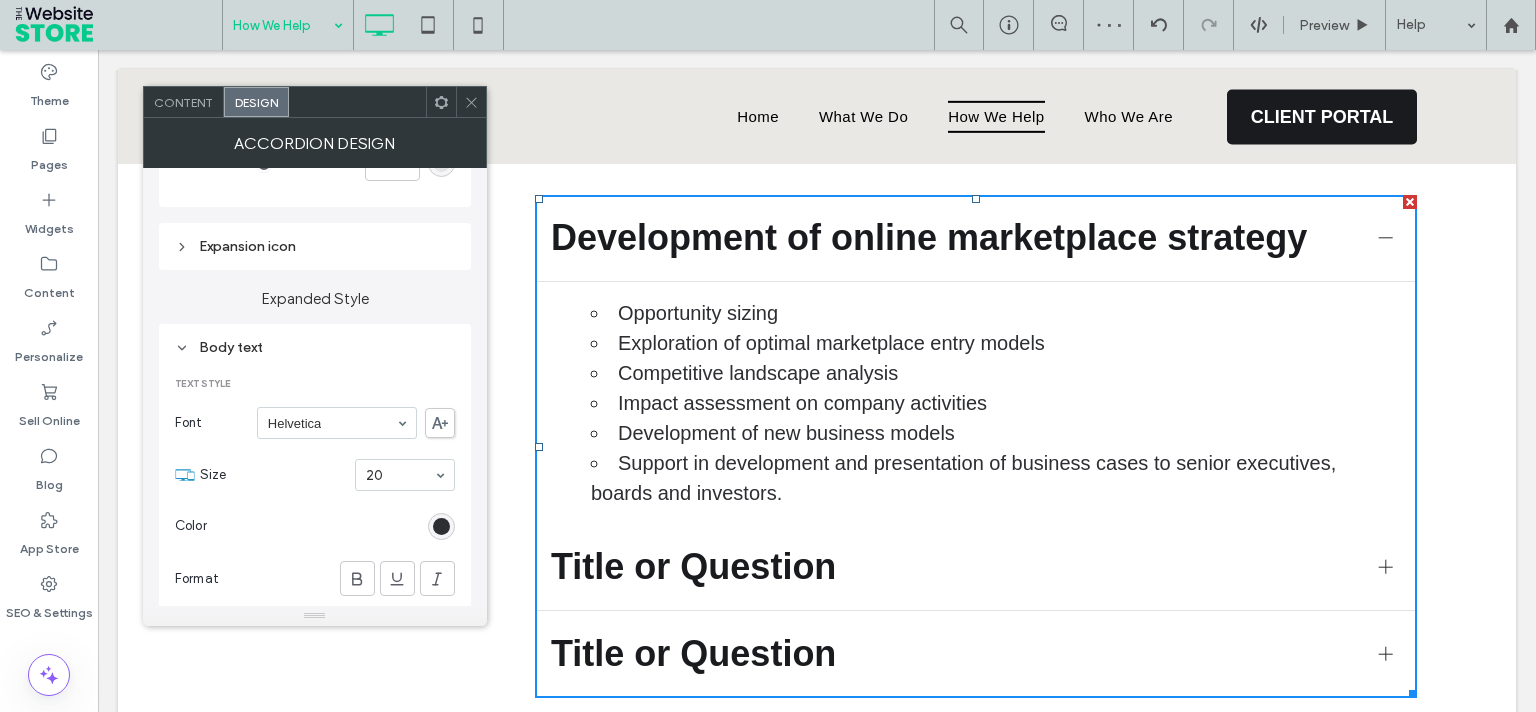 click 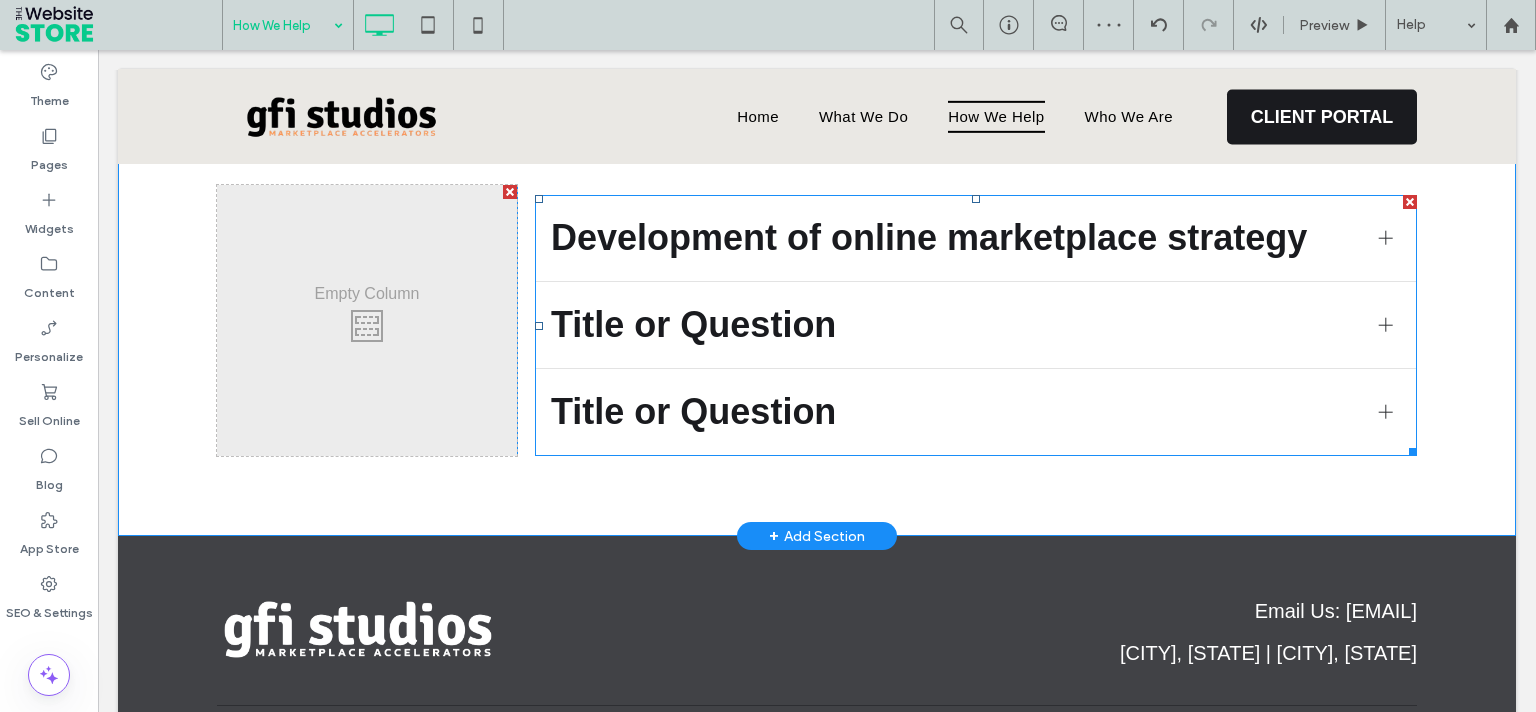 click on "Development of online marketplace strategy" at bounding box center (976, 238) 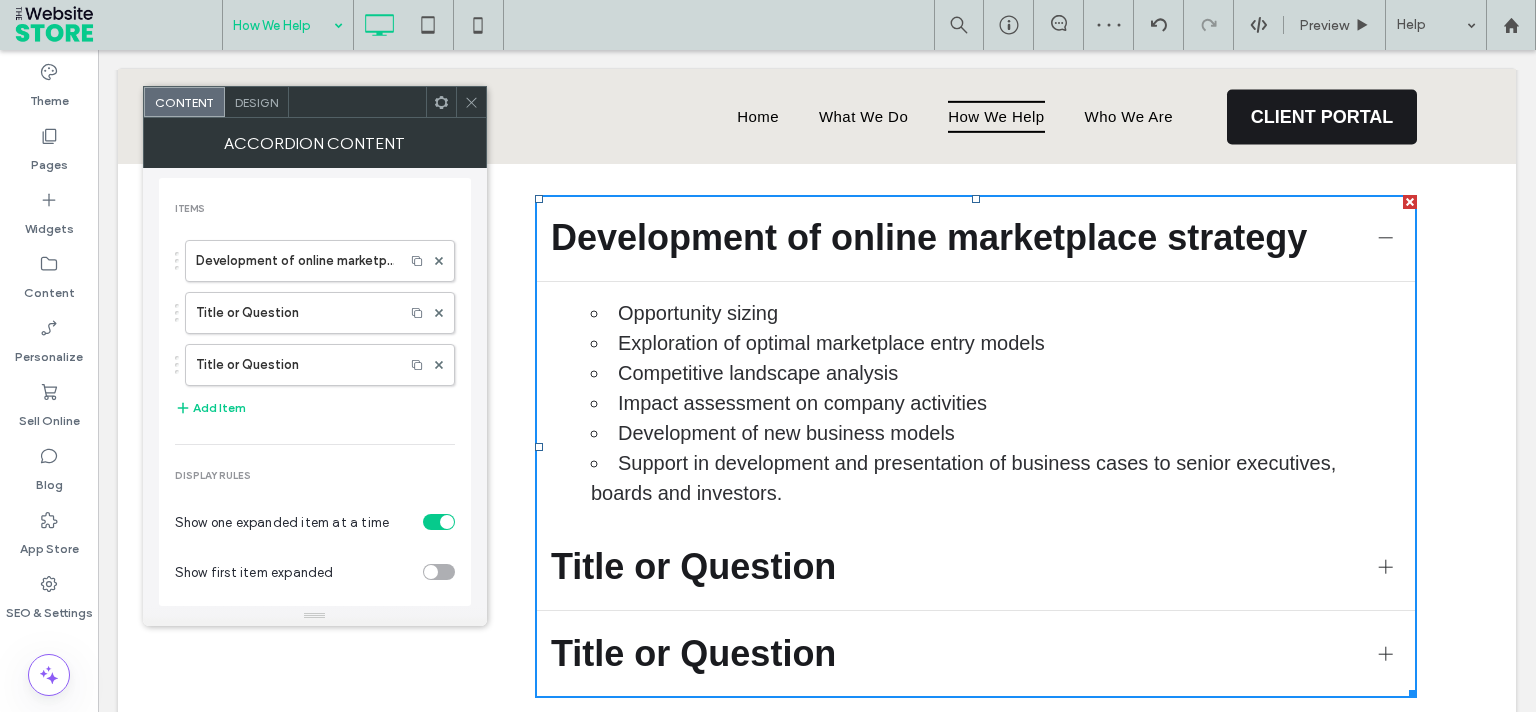 click on "Opportunity sizing" at bounding box center [996, 313] 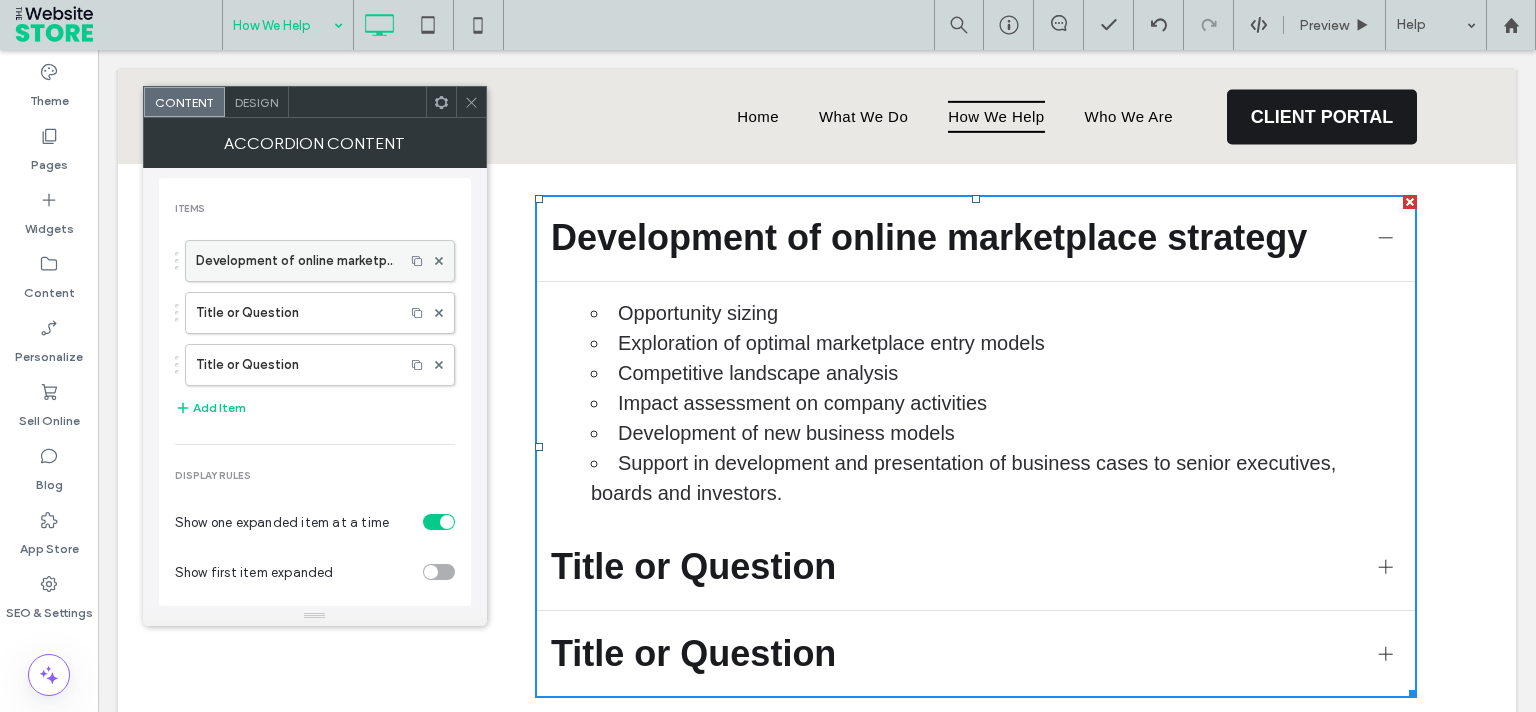 click on "Development of online marketplace strategy" at bounding box center [295, 261] 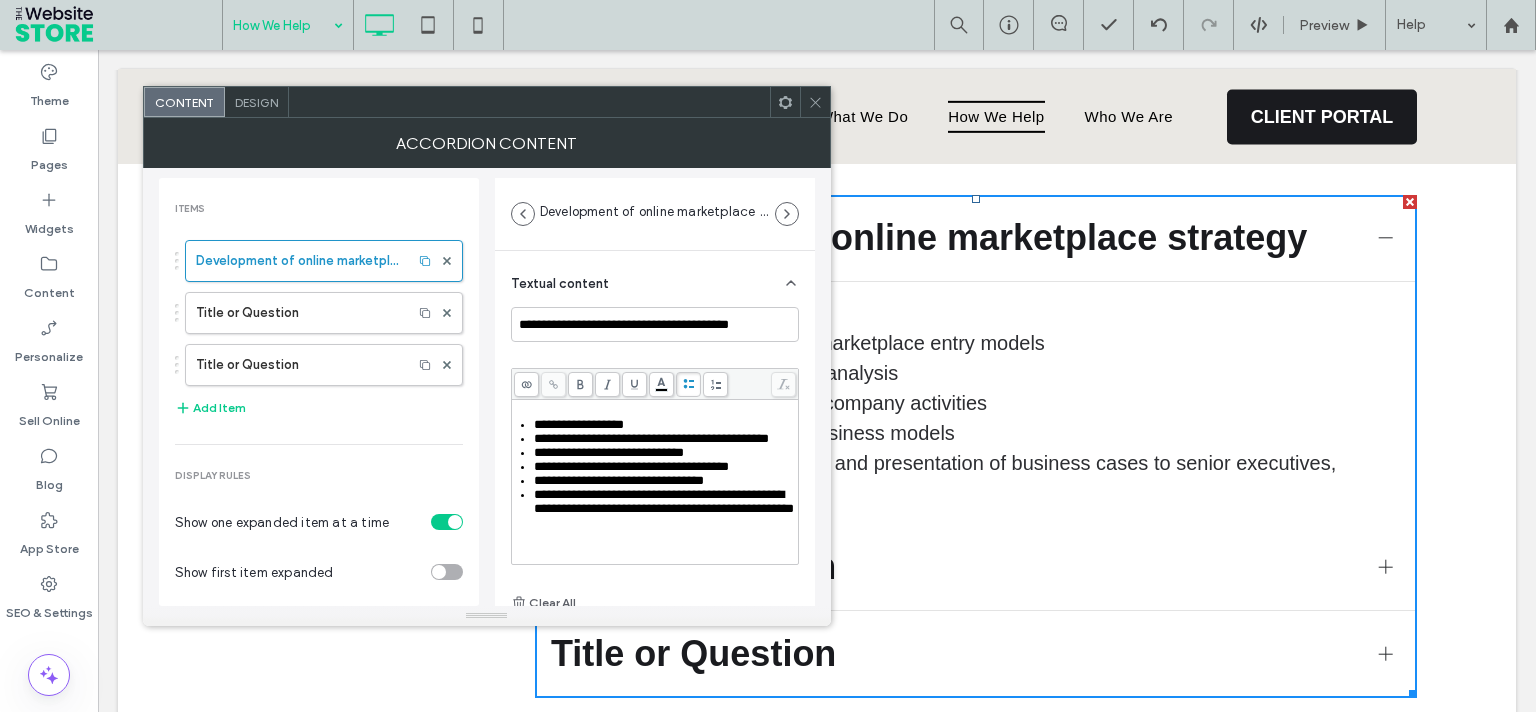 click on "**********" at bounding box center [665, 425] 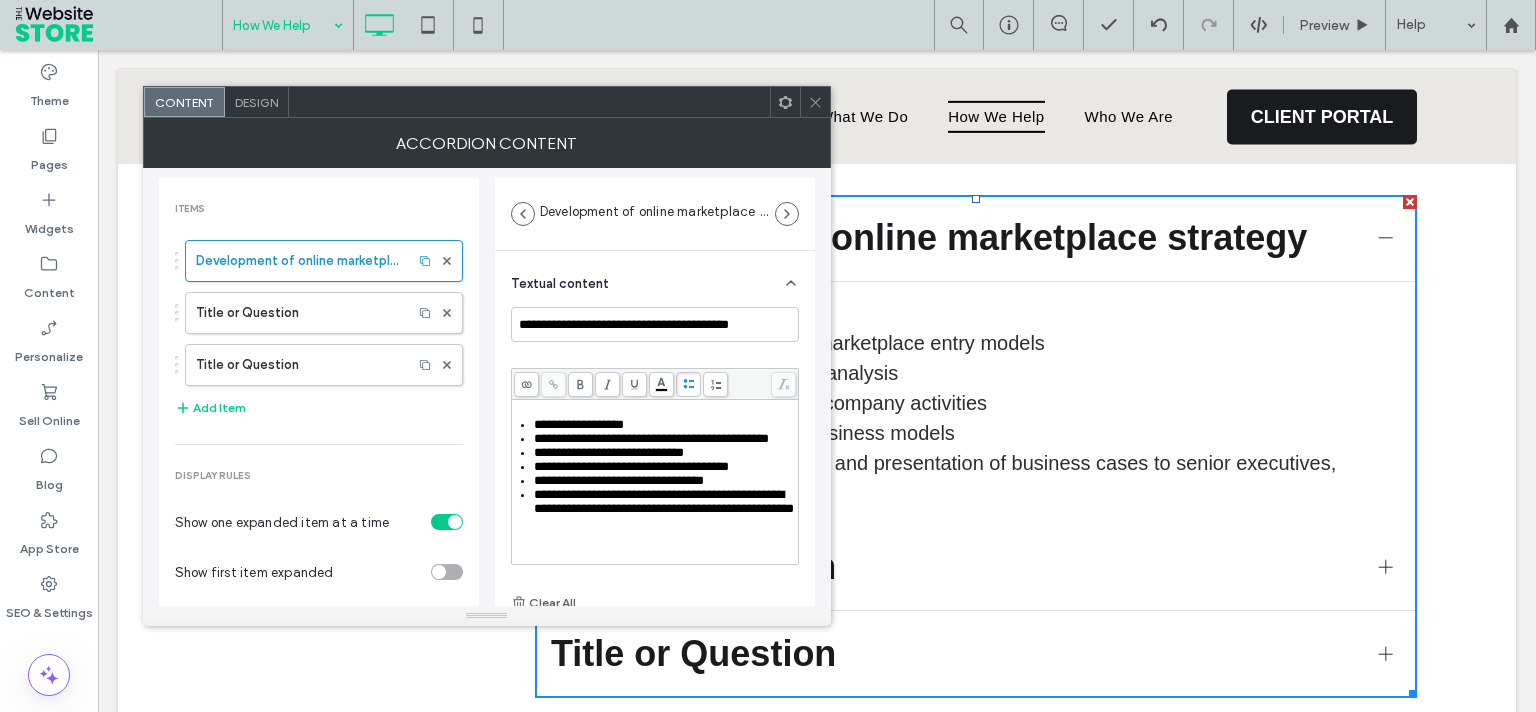 click on "**********" at bounding box center [655, 482] 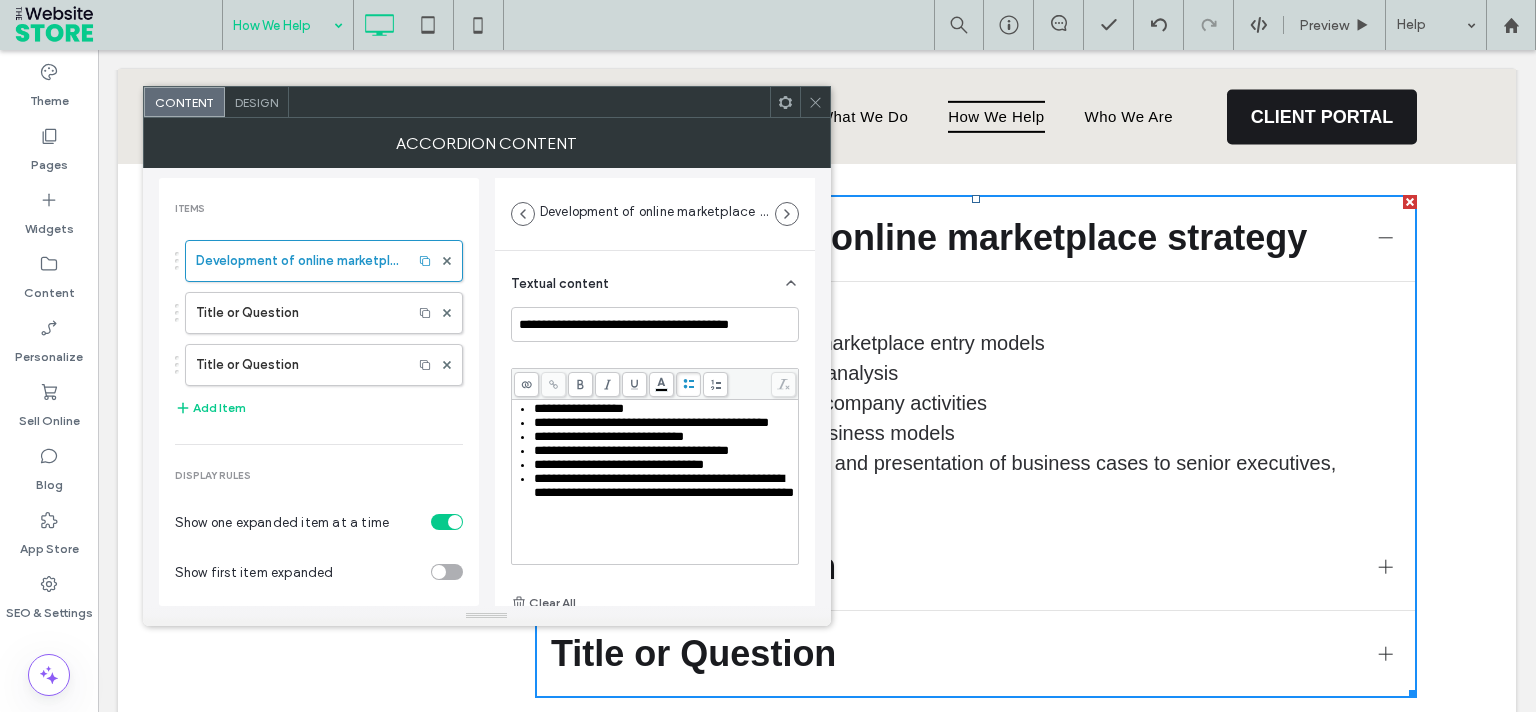 scroll, scrollTop: 0, scrollLeft: 0, axis: both 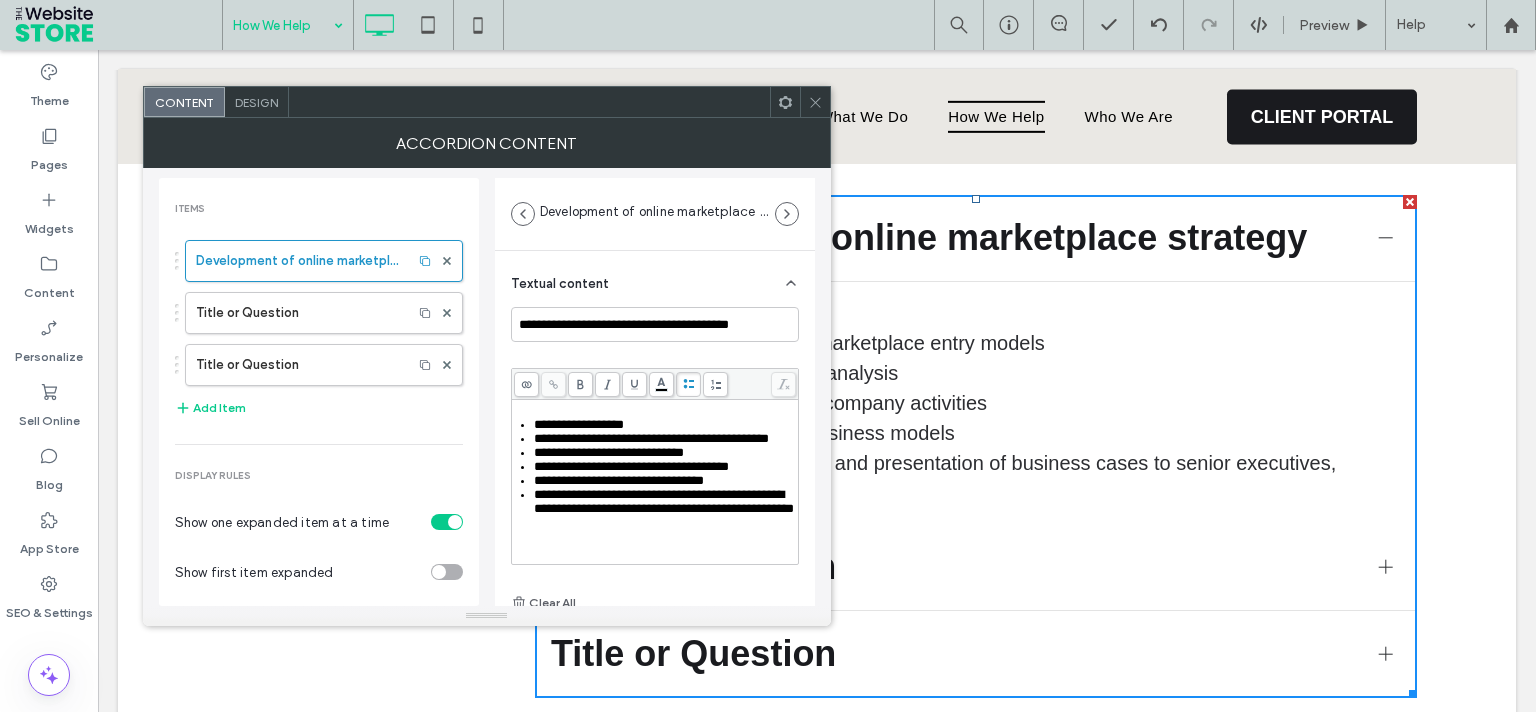 click 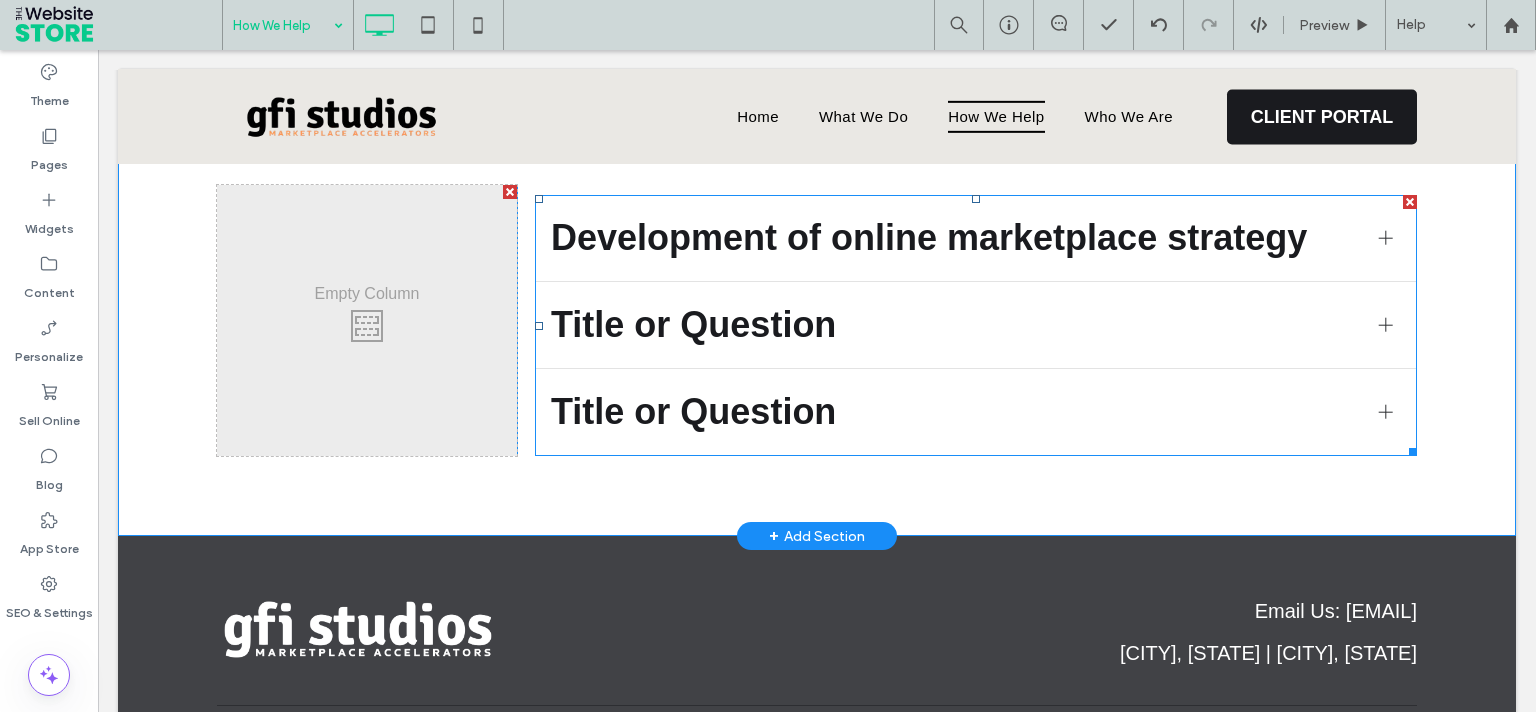 click on "Title or Question" at bounding box center [957, 325] 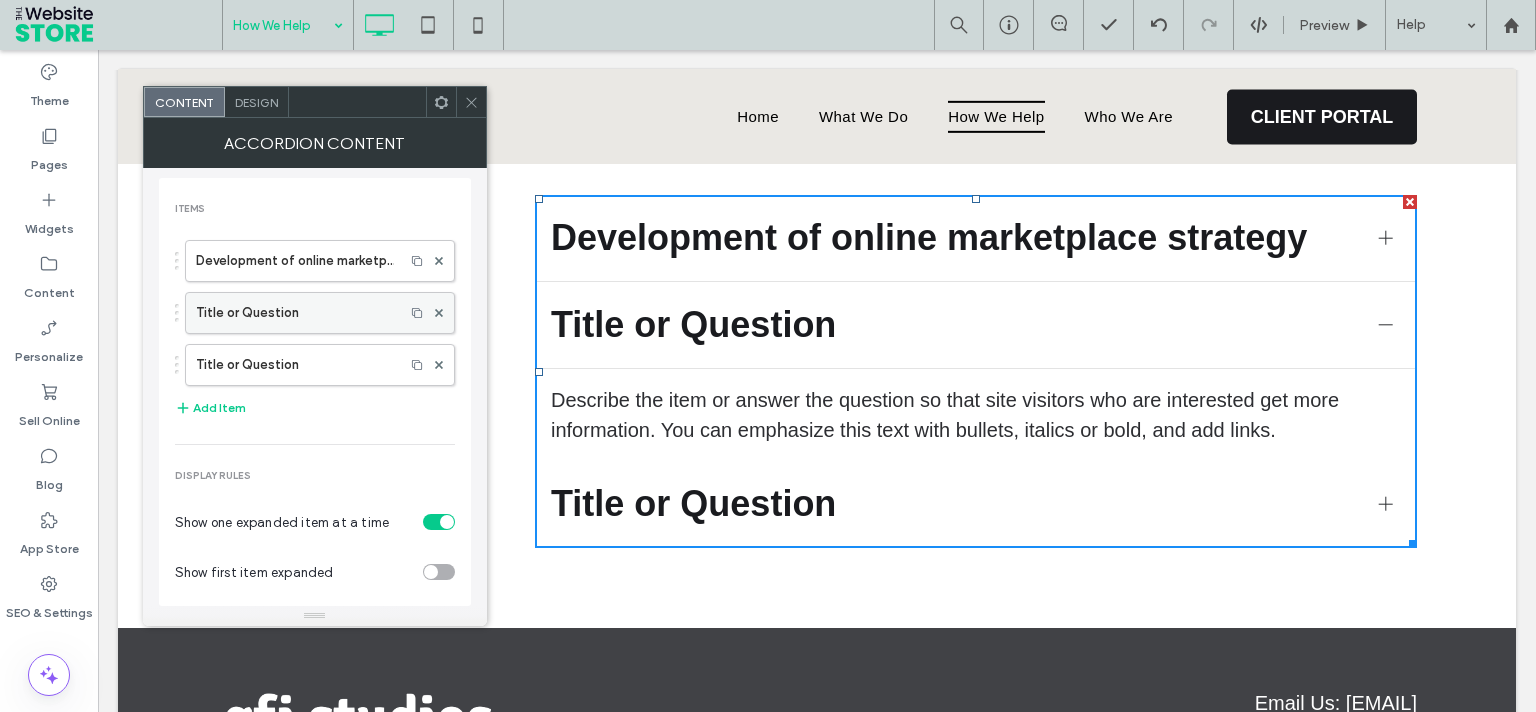 click on "Title or Question" at bounding box center [295, 313] 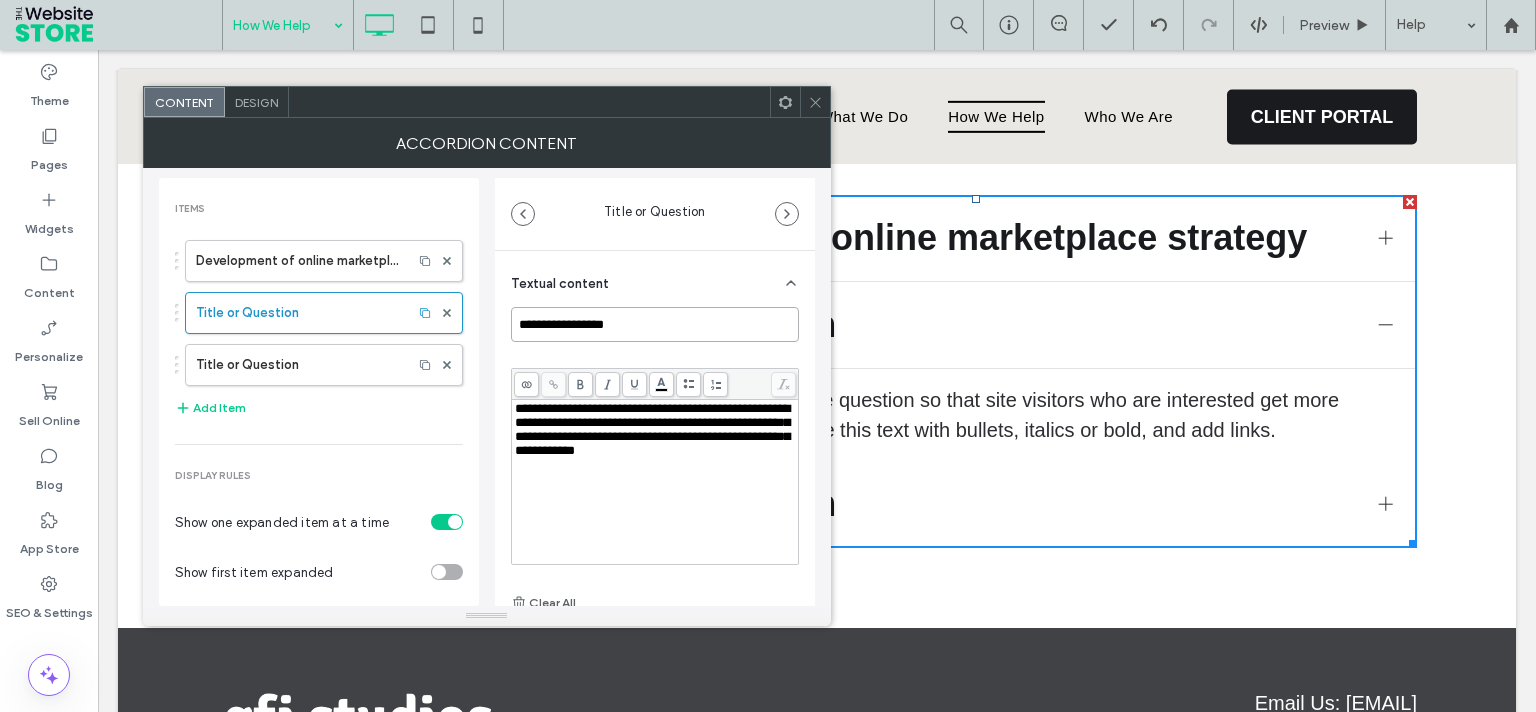 click on "**********" at bounding box center (655, 324) 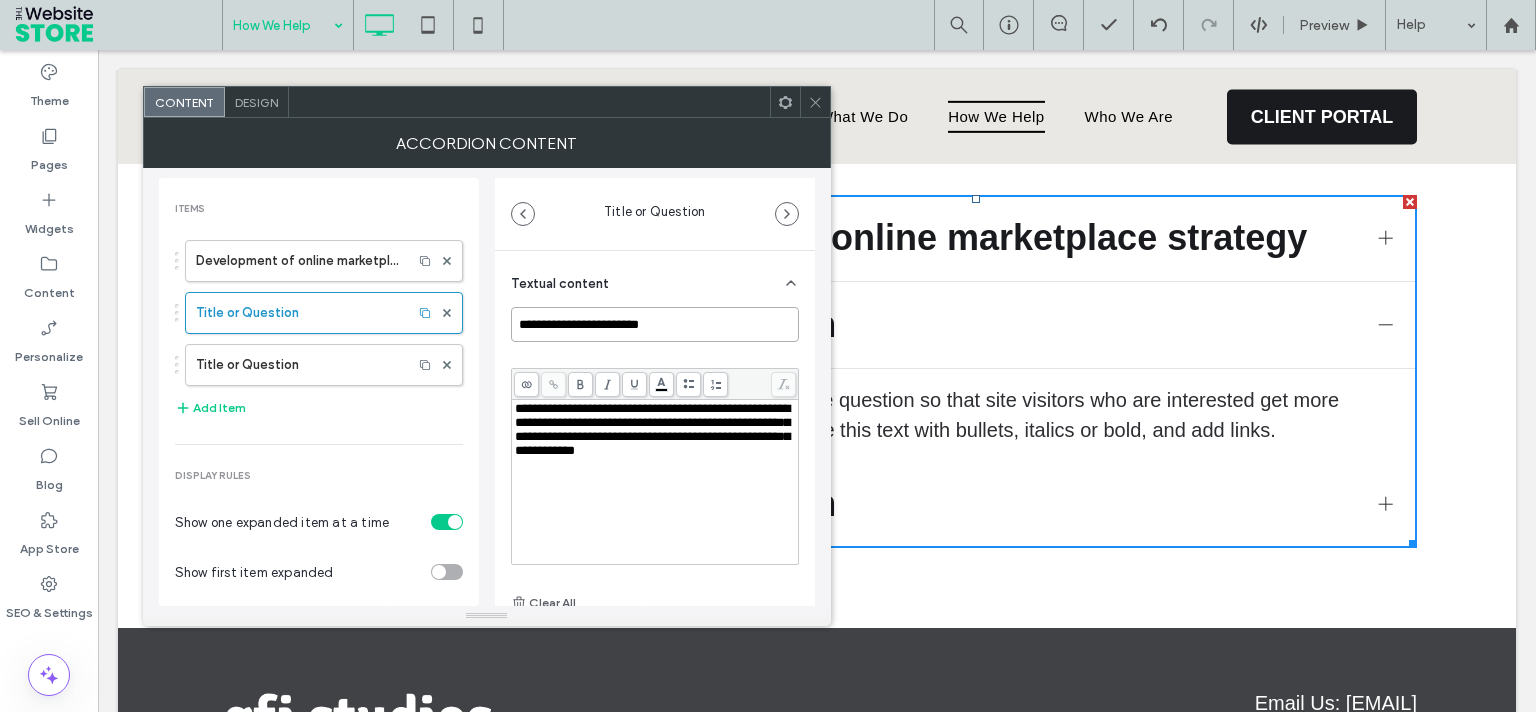 type on "**********" 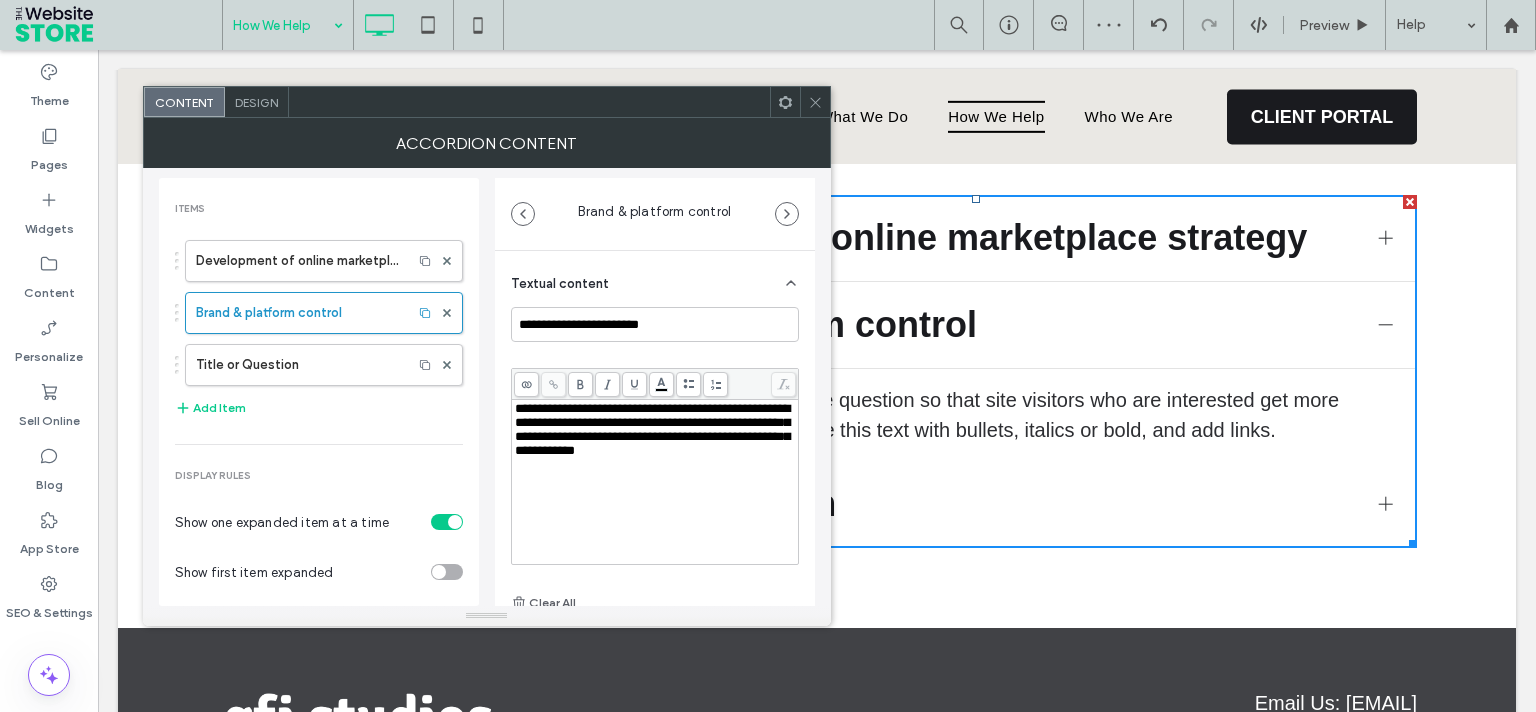 click on "**********" at bounding box center (652, 429) 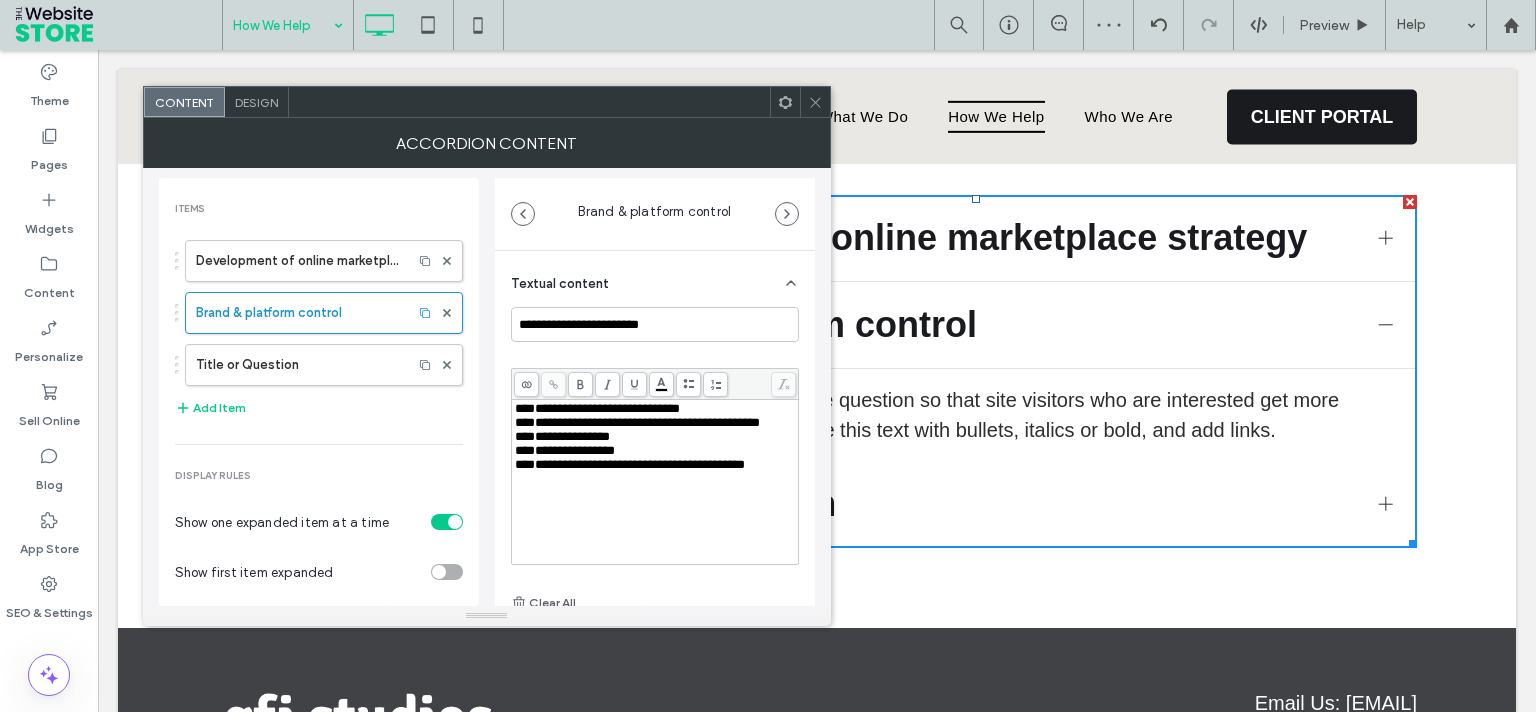click on "**********" at bounding box center (597, 408) 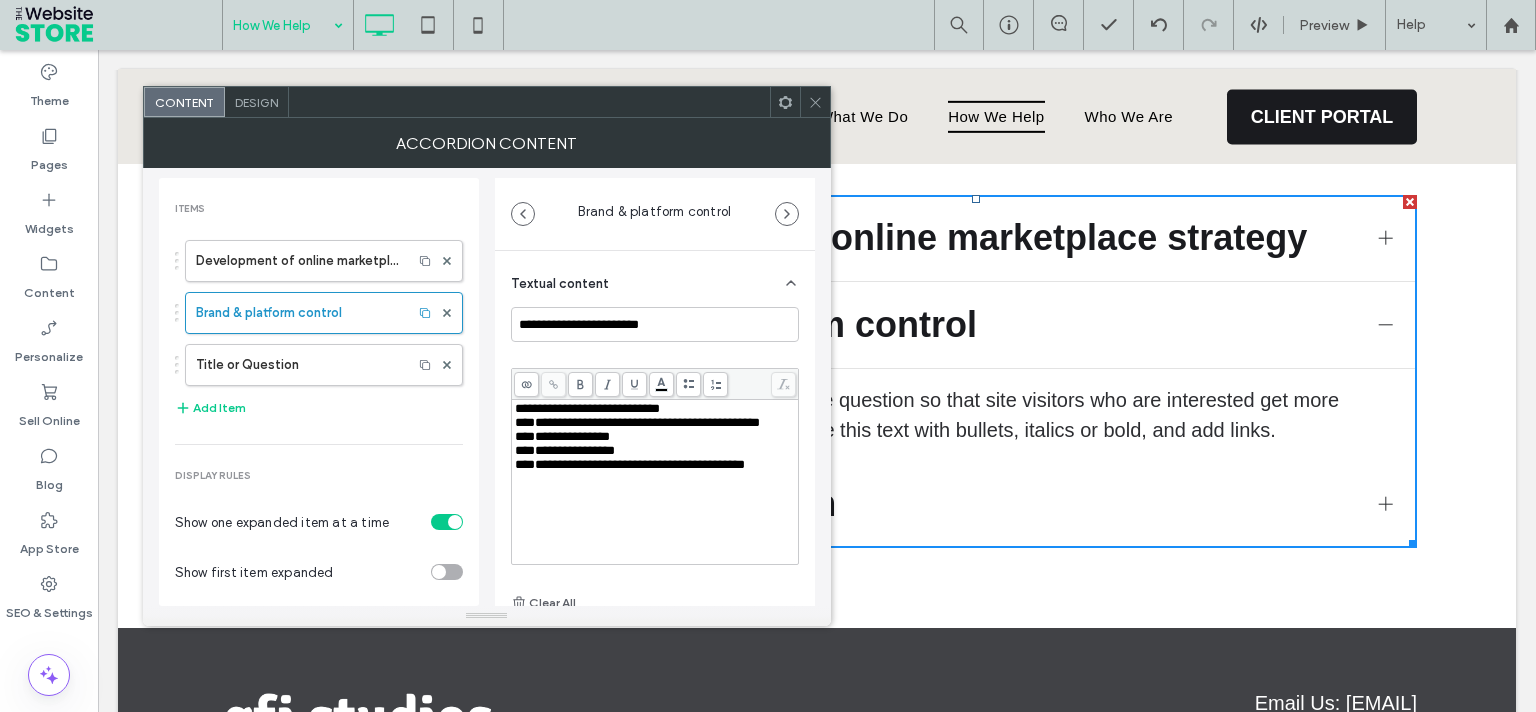 click 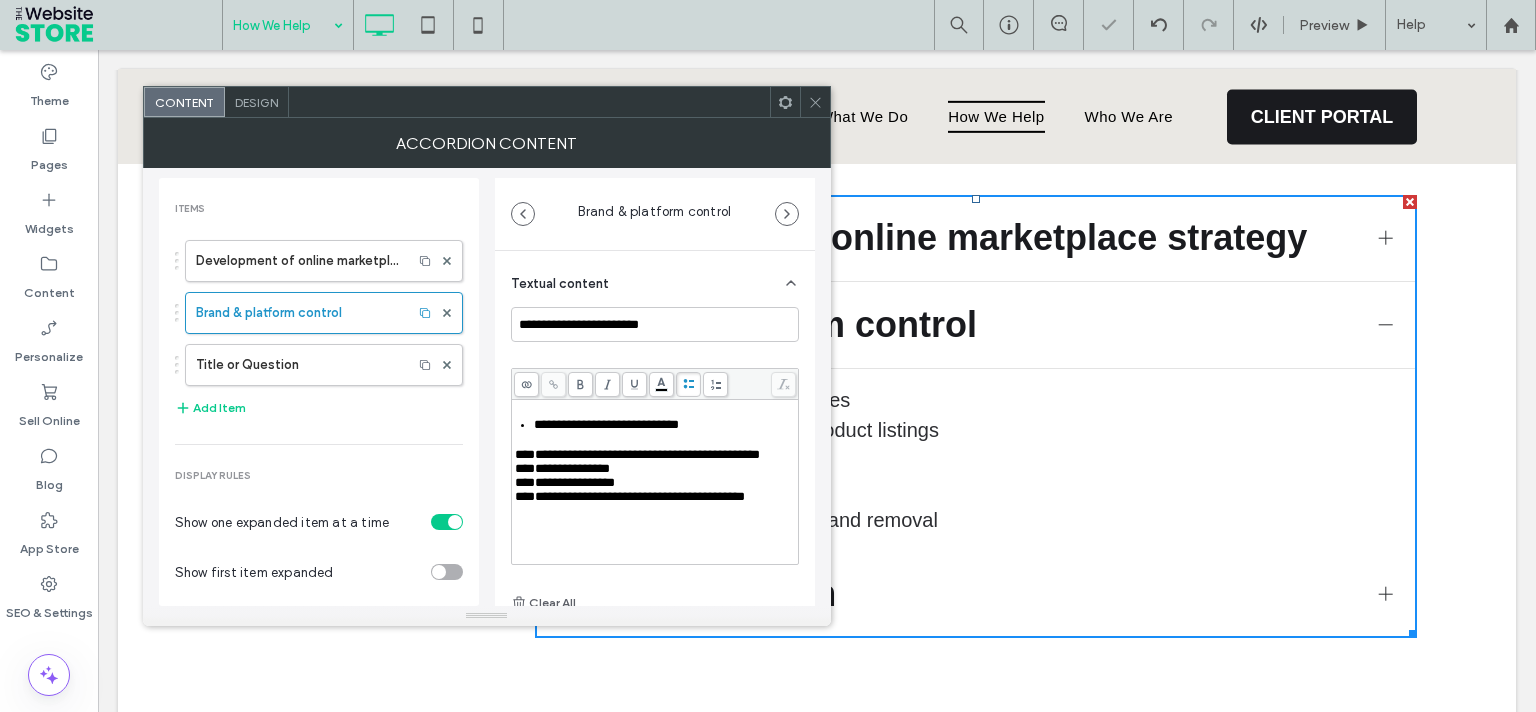 drag, startPoint x: 522, startPoint y: 456, endPoint x: 550, endPoint y: 461, distance: 28.442924 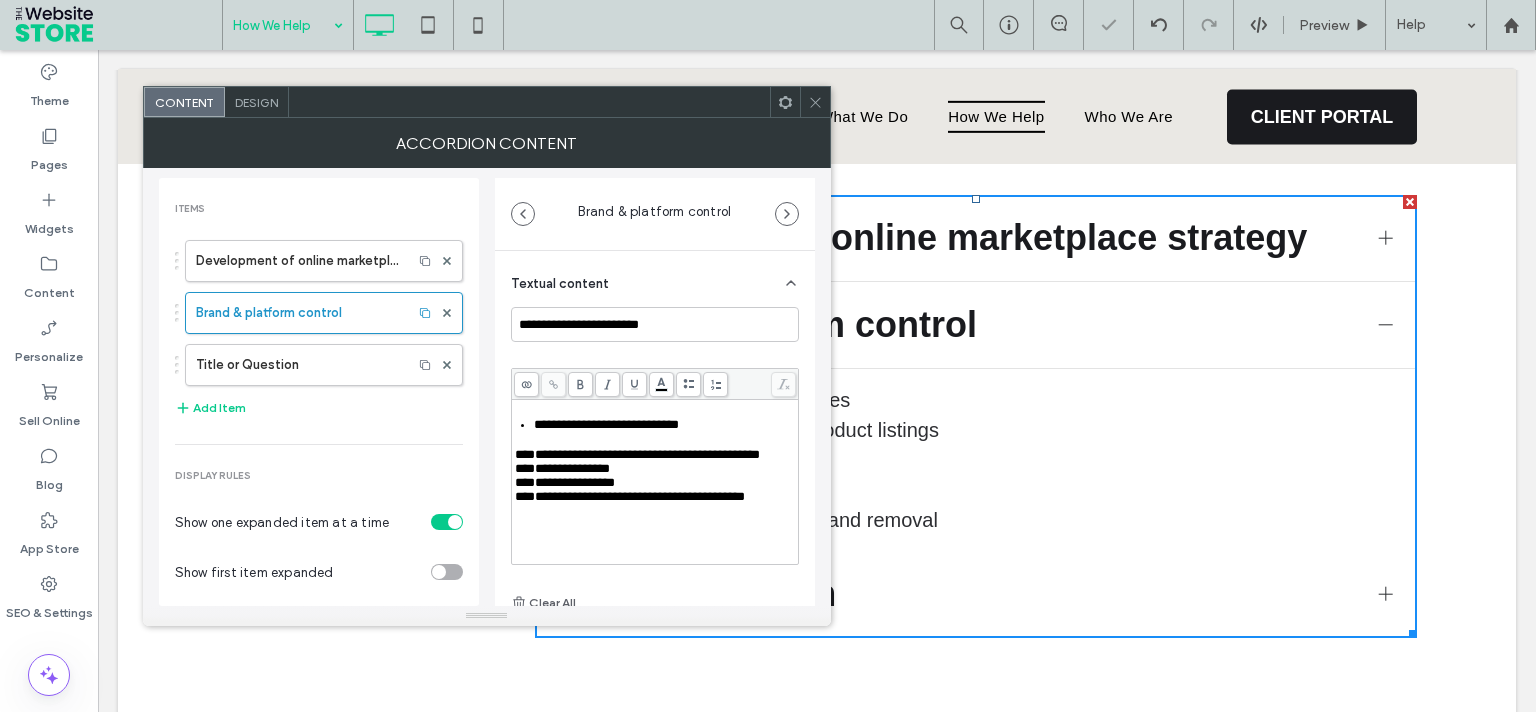 click on "**********" at bounding box center [637, 454] 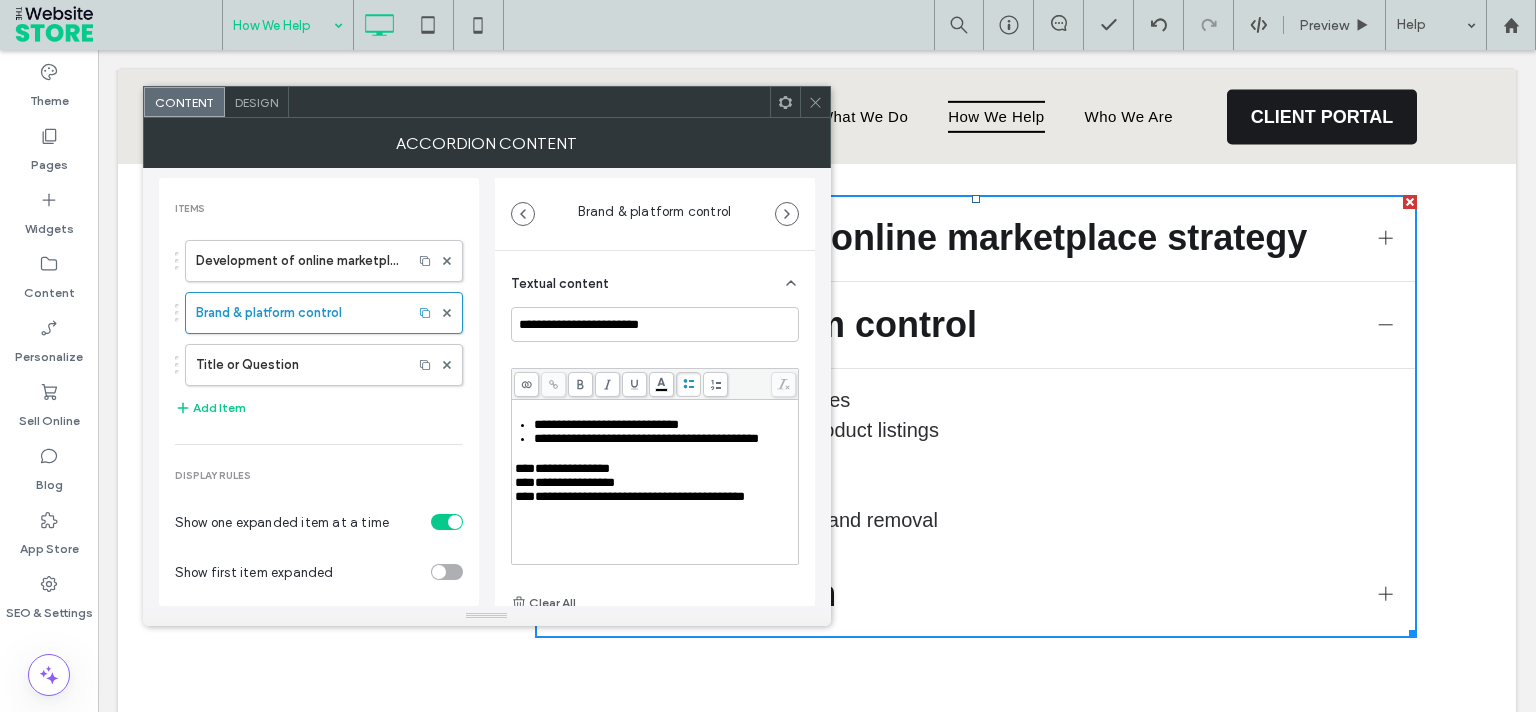 click on "**********" at bounding box center [562, 468] 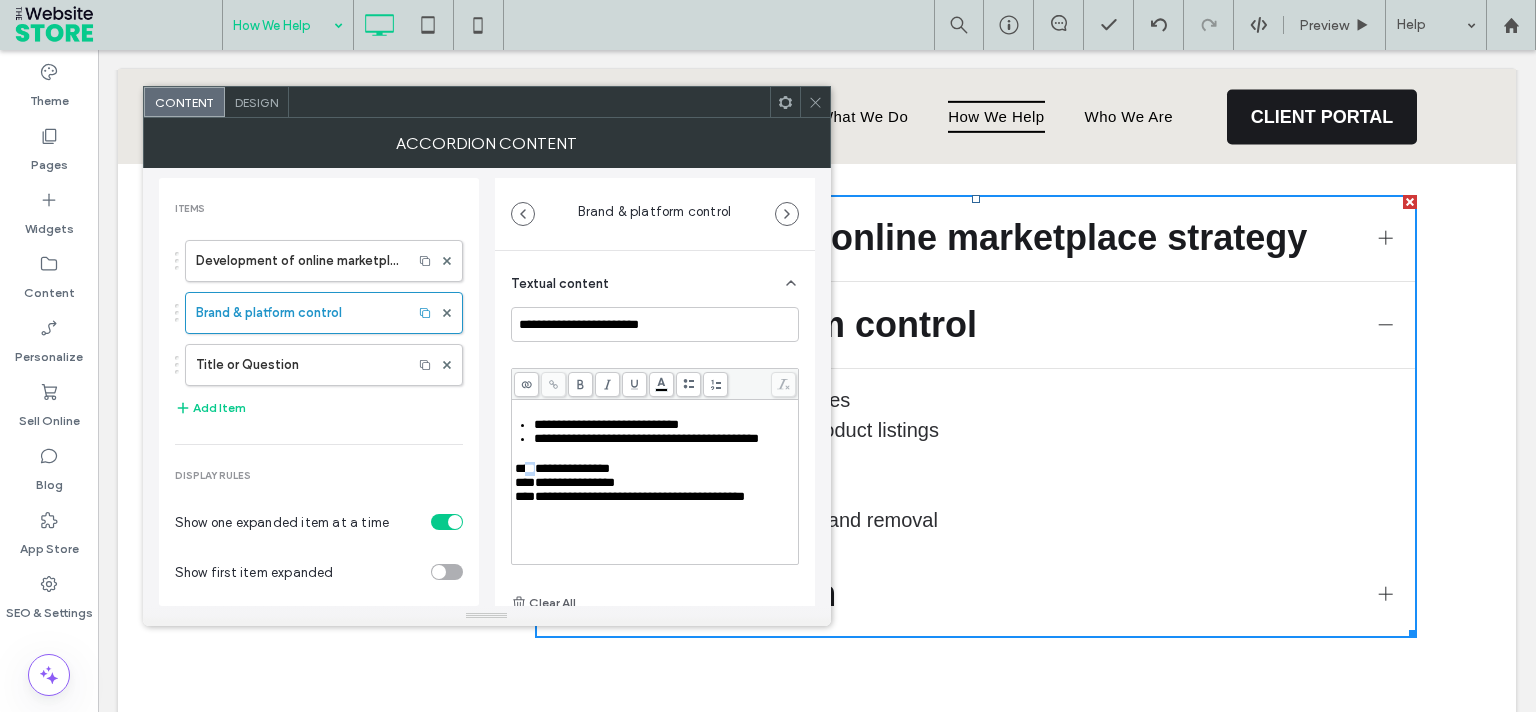 click on "**********" at bounding box center (562, 468) 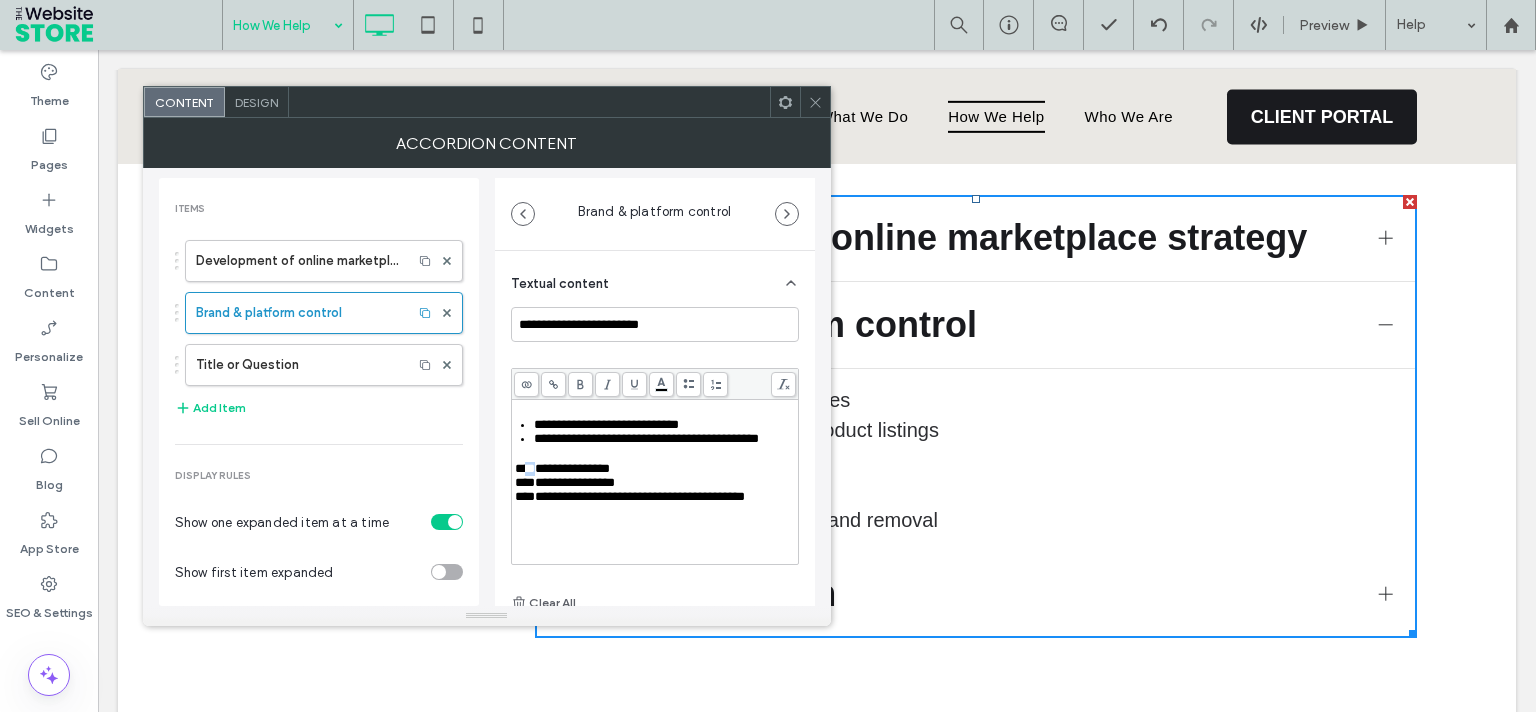 click on "**********" at bounding box center [562, 468] 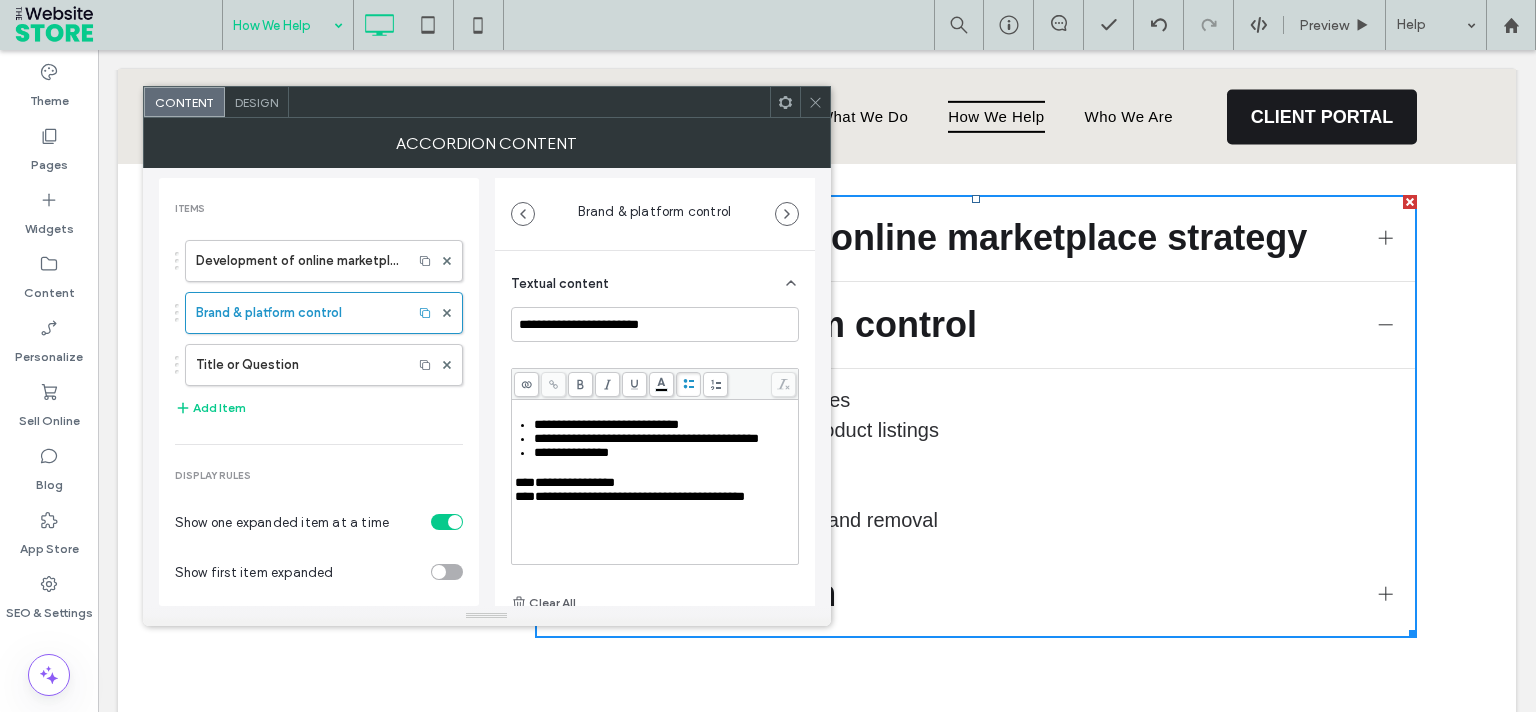 click on "**********" at bounding box center (565, 482) 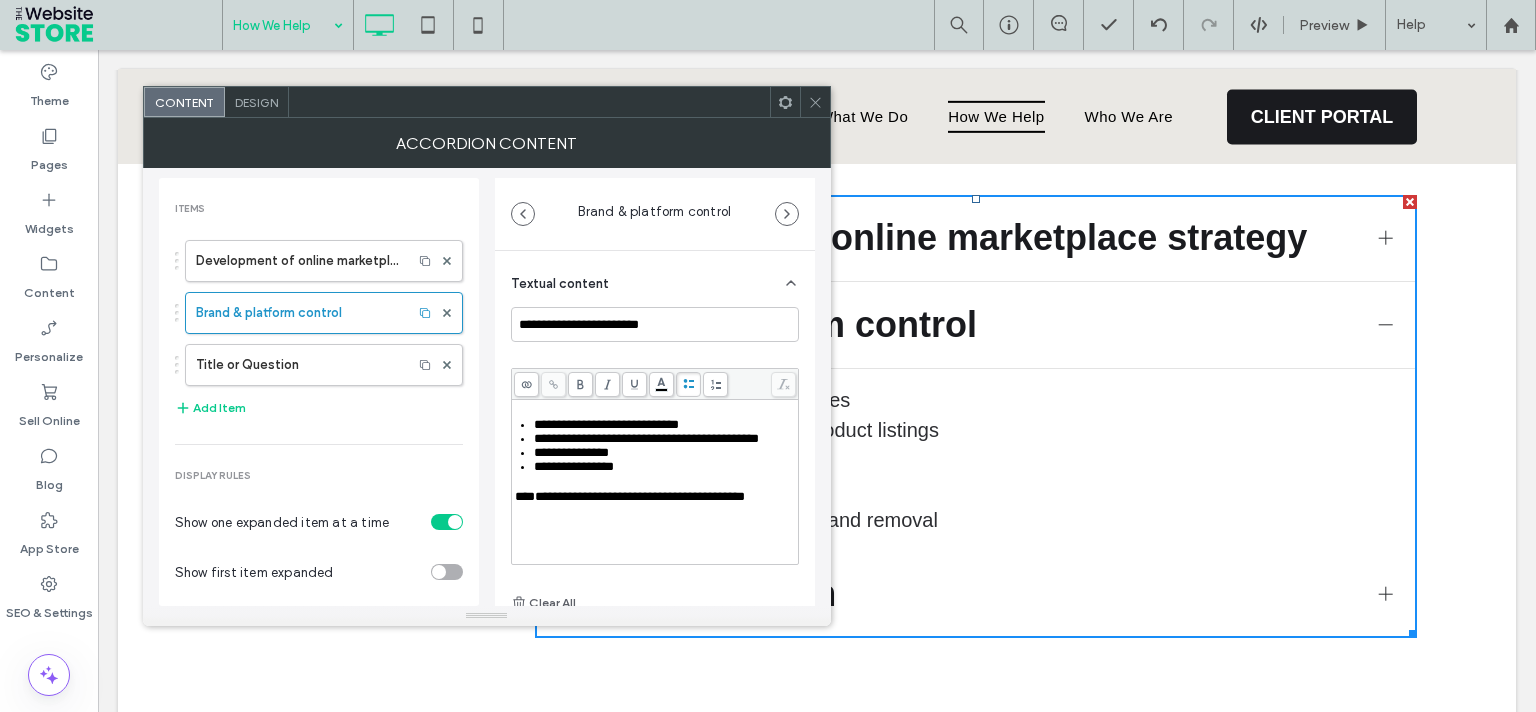 click on "**********" at bounding box center (630, 496) 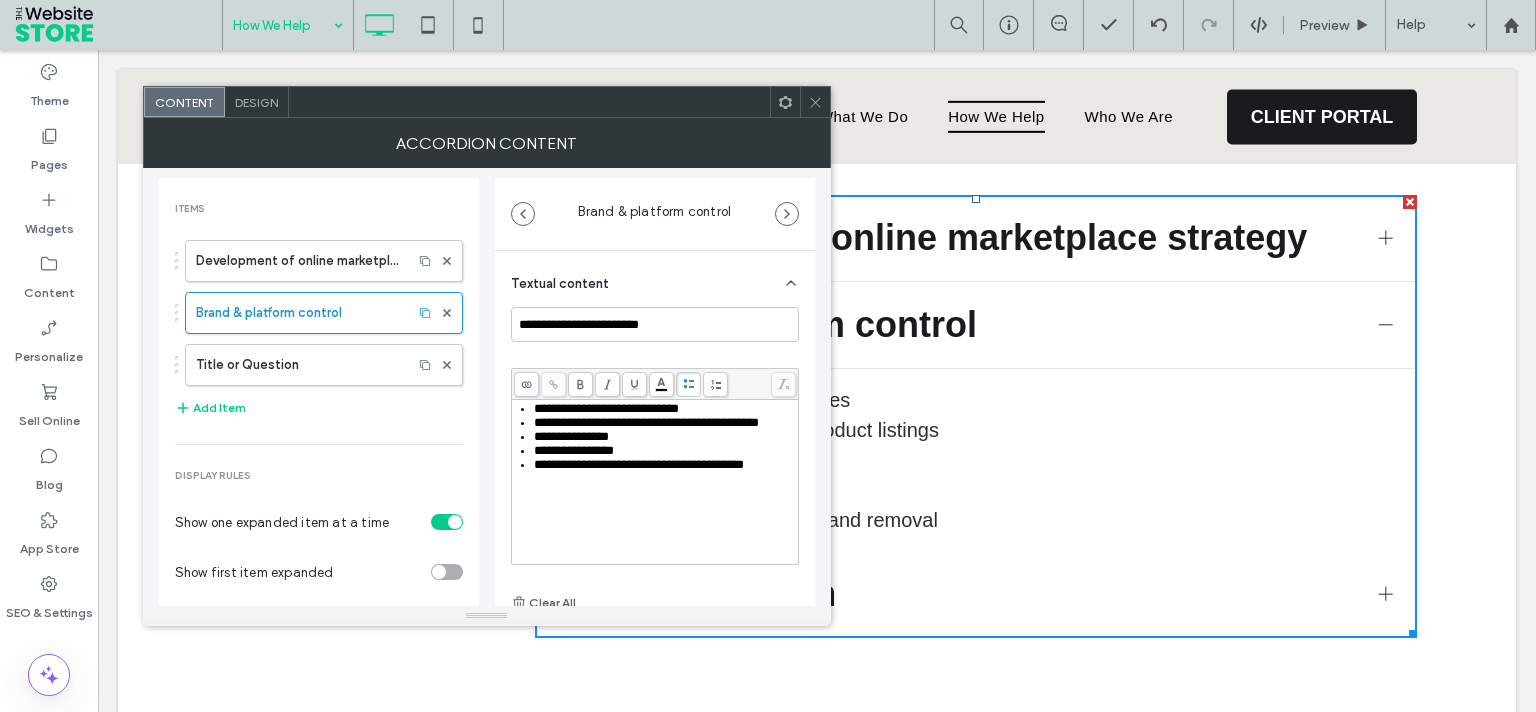 scroll, scrollTop: 33, scrollLeft: 0, axis: vertical 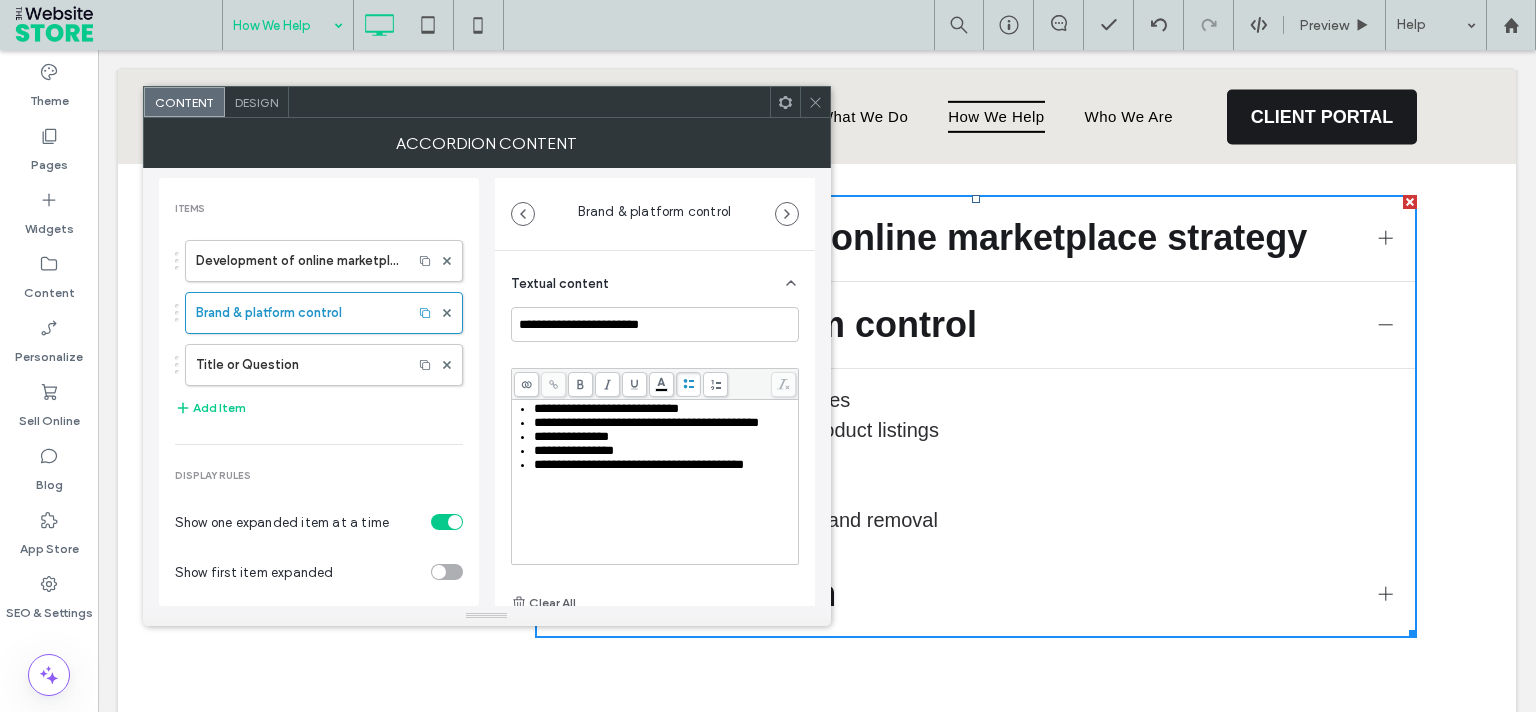 click 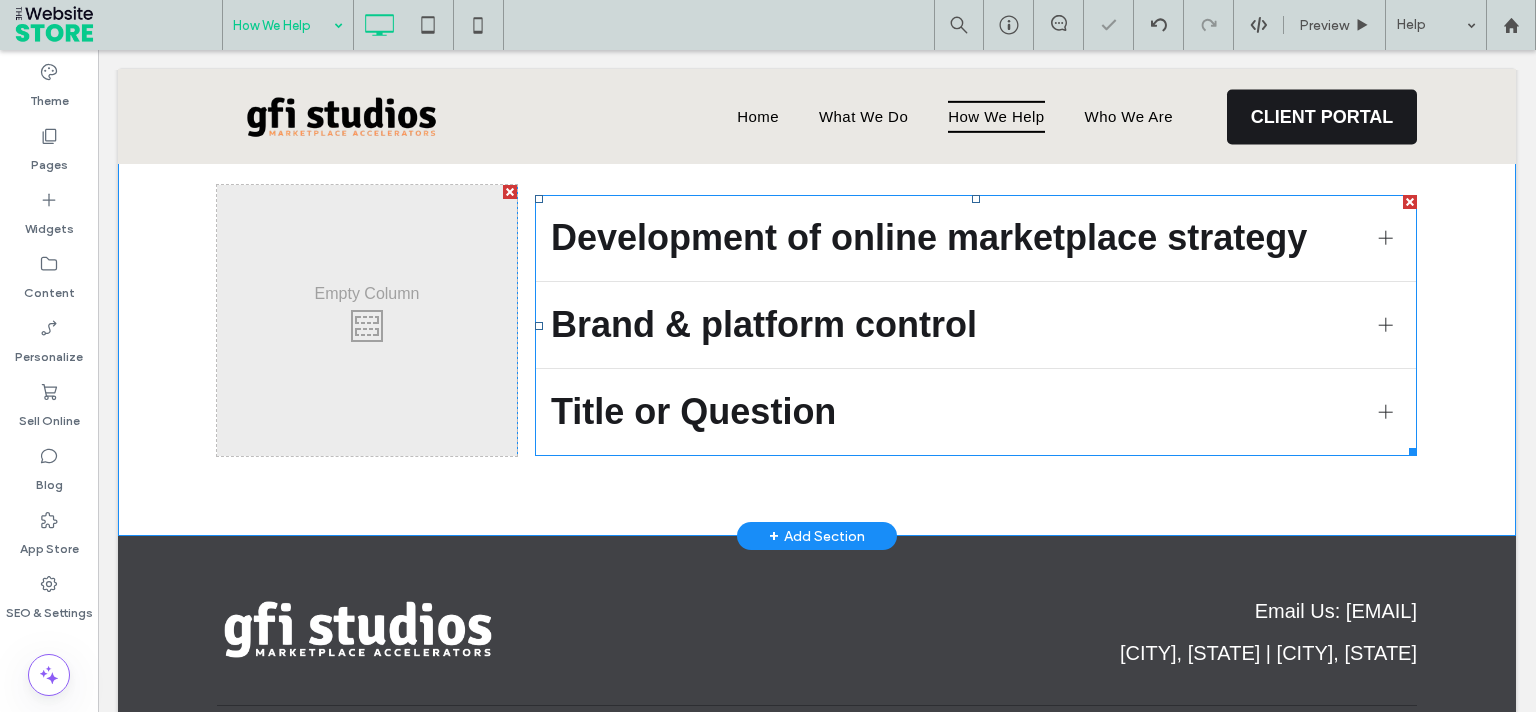 click on "Brand & platform control" at bounding box center (957, 325) 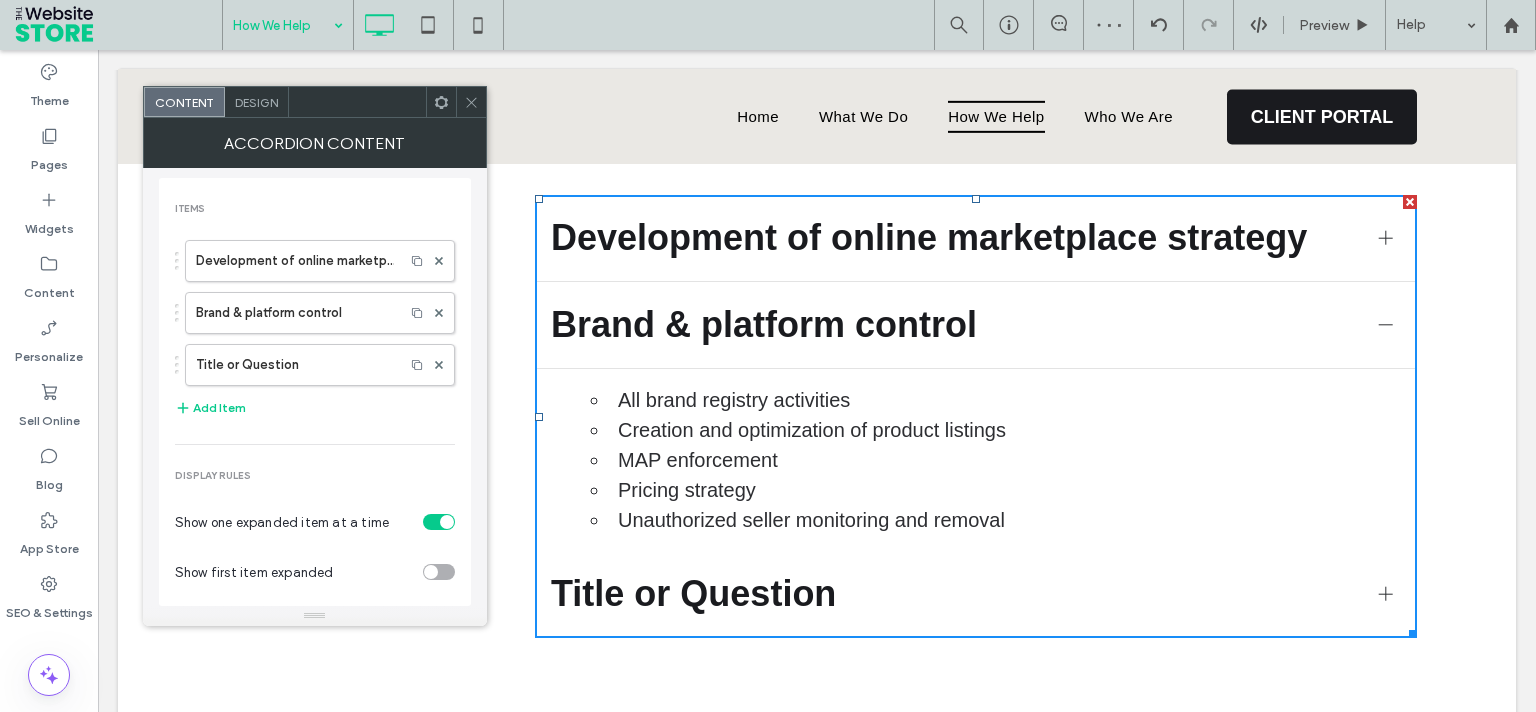 click 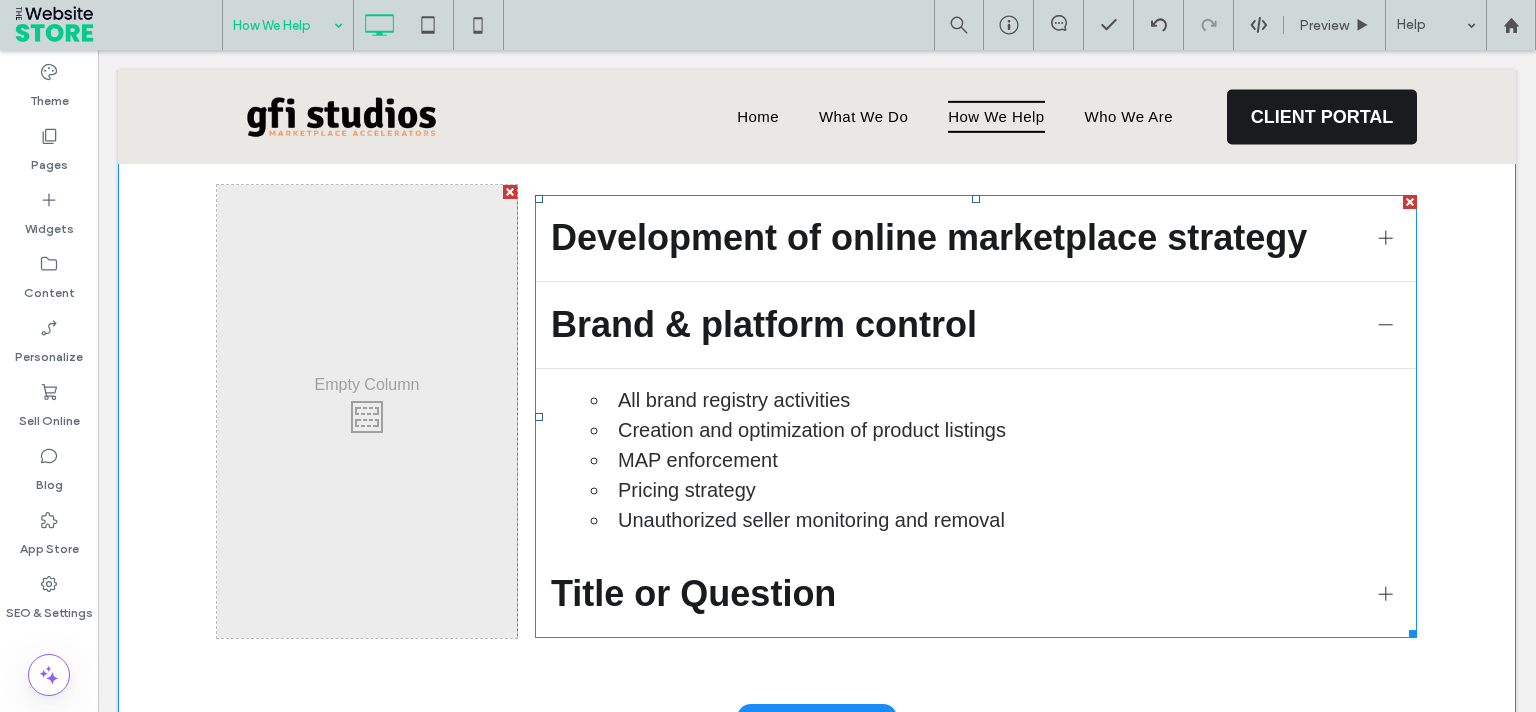 drag, startPoint x: 703, startPoint y: 419, endPoint x: 661, endPoint y: 404, distance: 44.598206 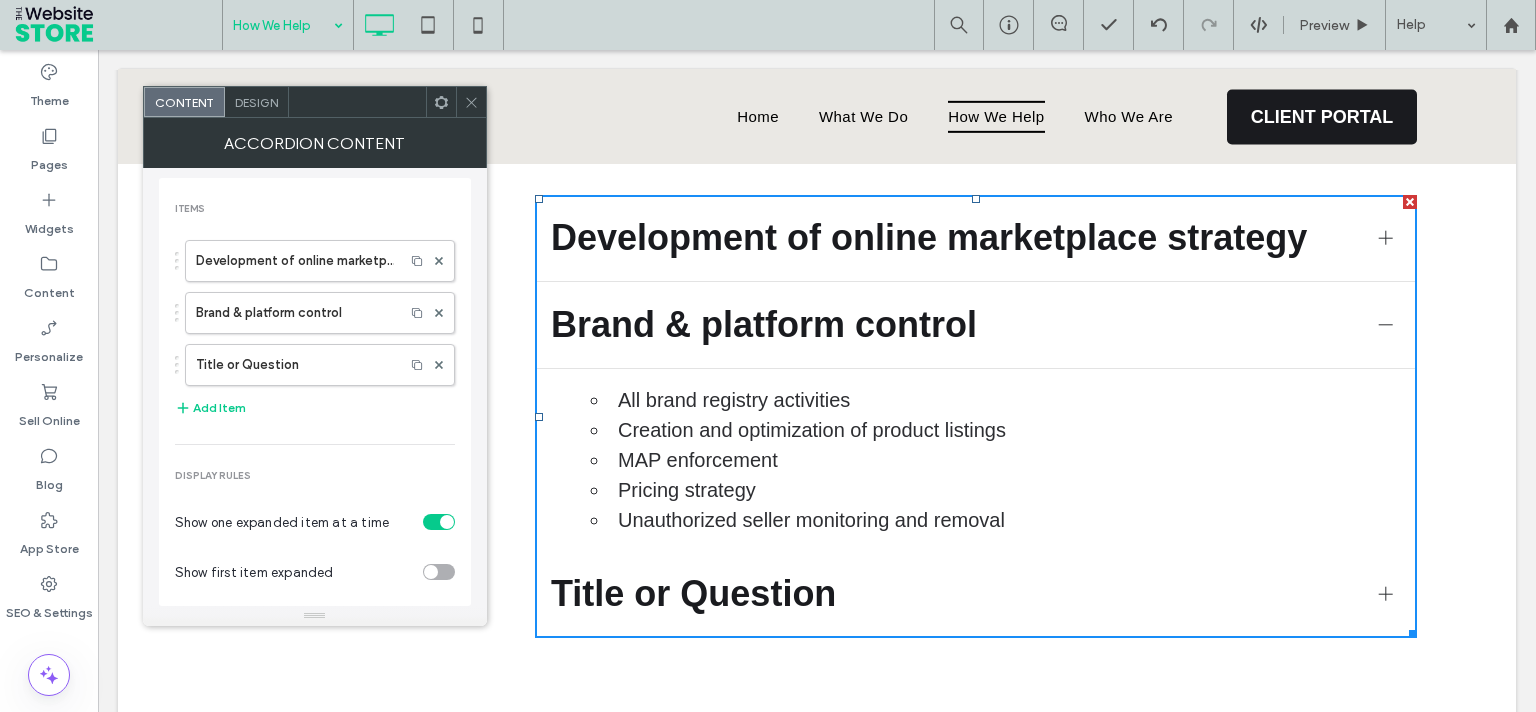 click on "Title or Question" at bounding box center [295, 365] 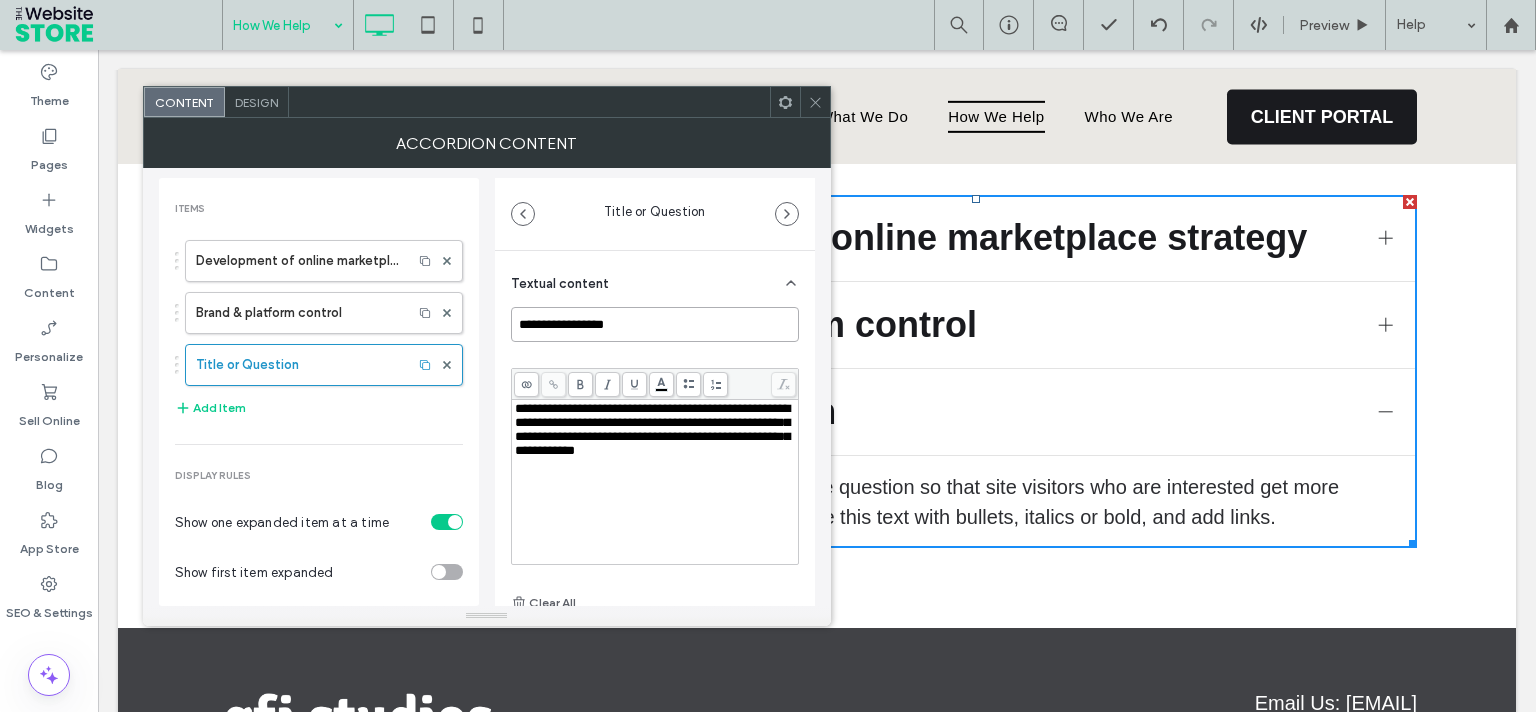 click on "**********" at bounding box center (655, 324) 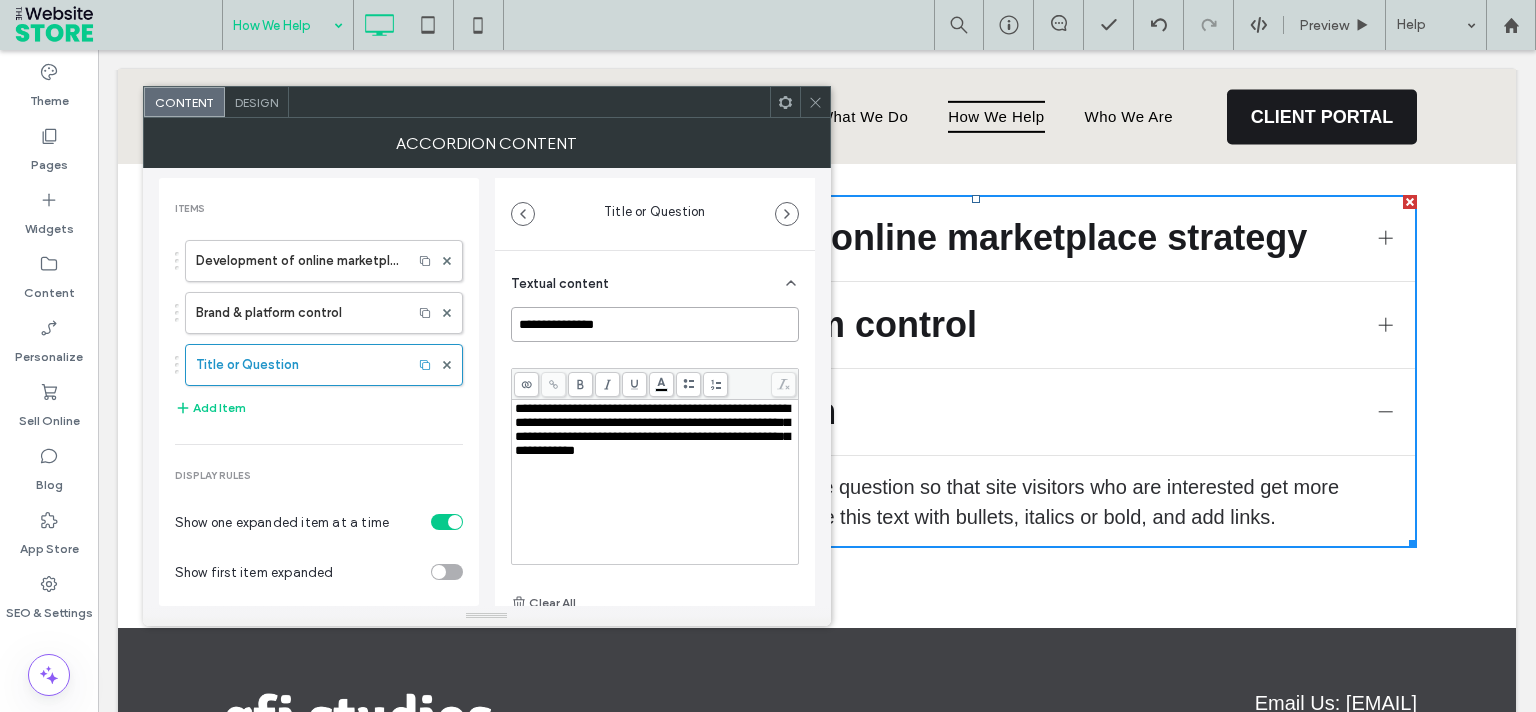 type on "**********" 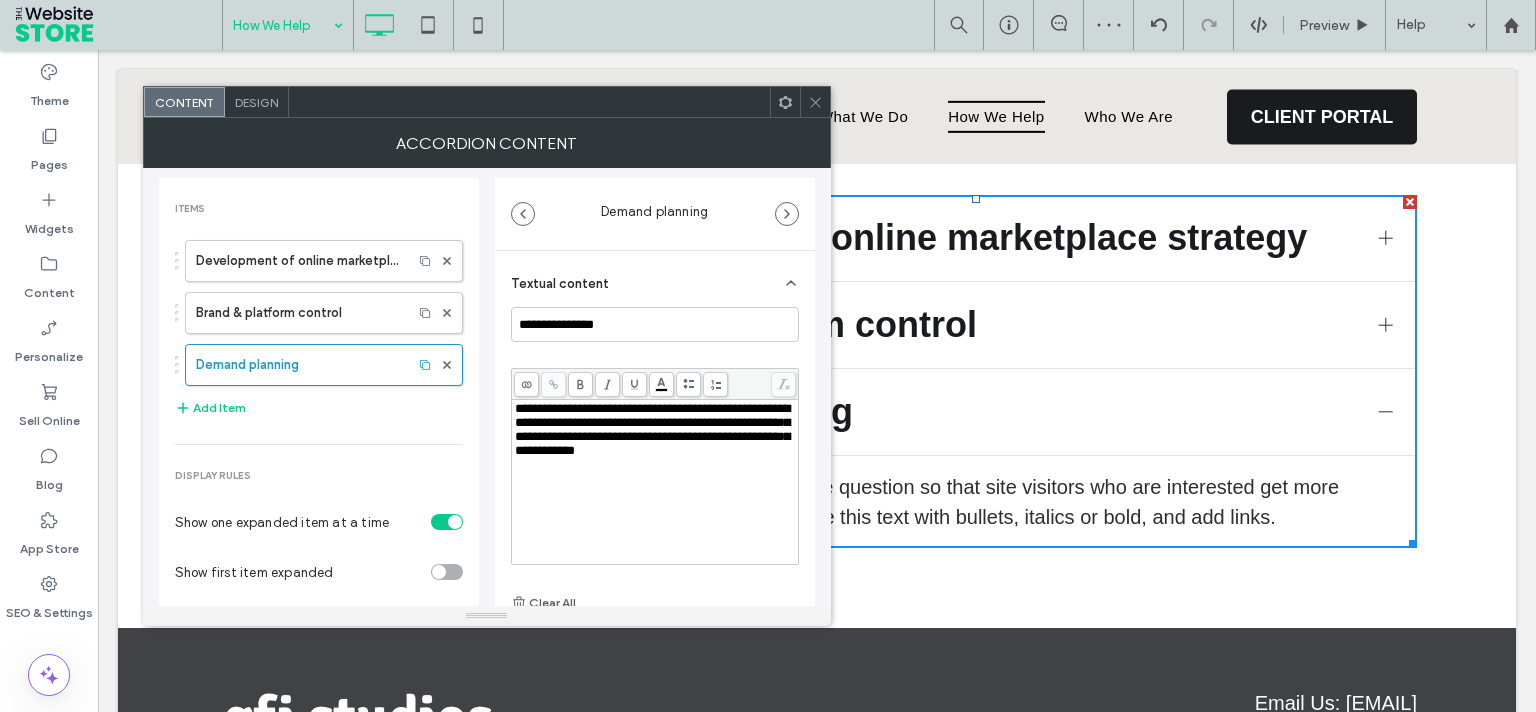 click on "**********" at bounding box center (655, 430) 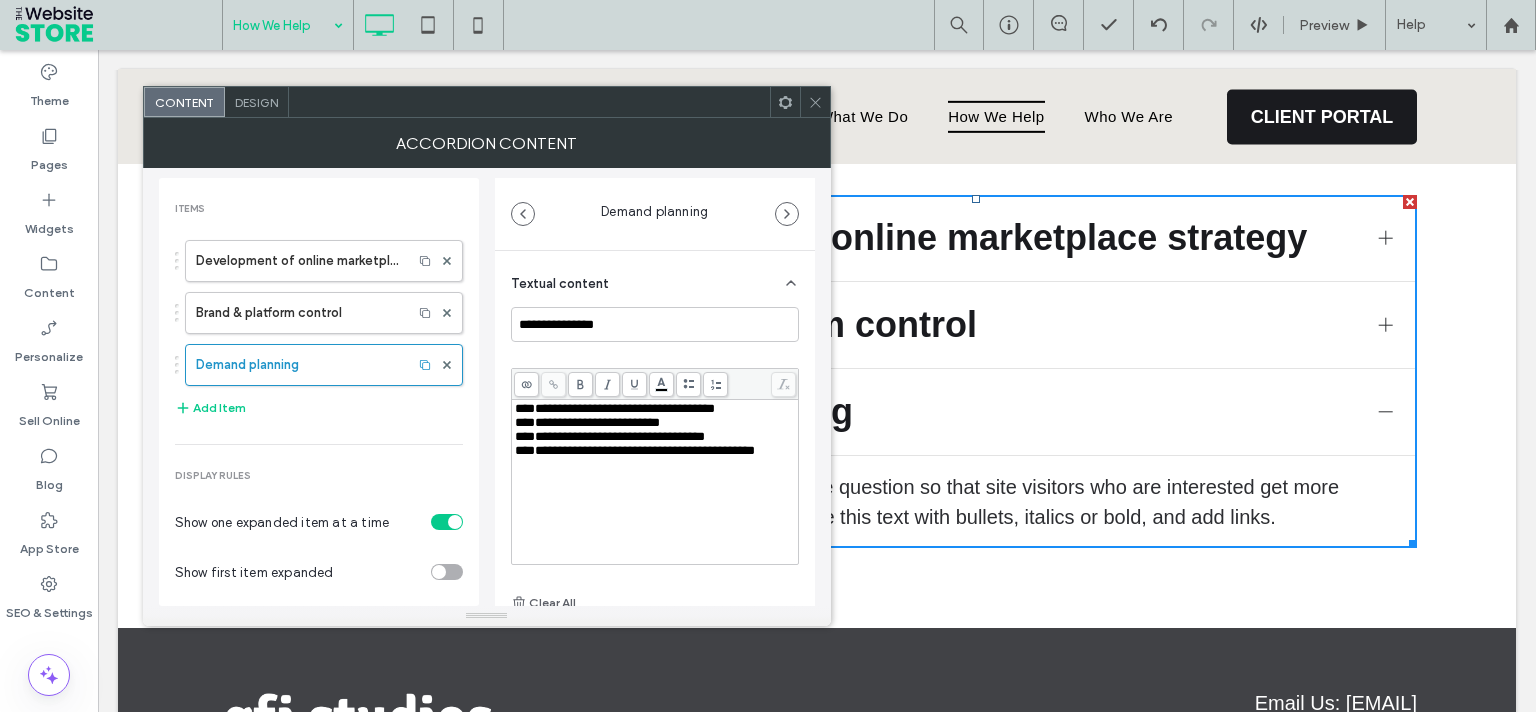 click on "**********" at bounding box center [615, 408] 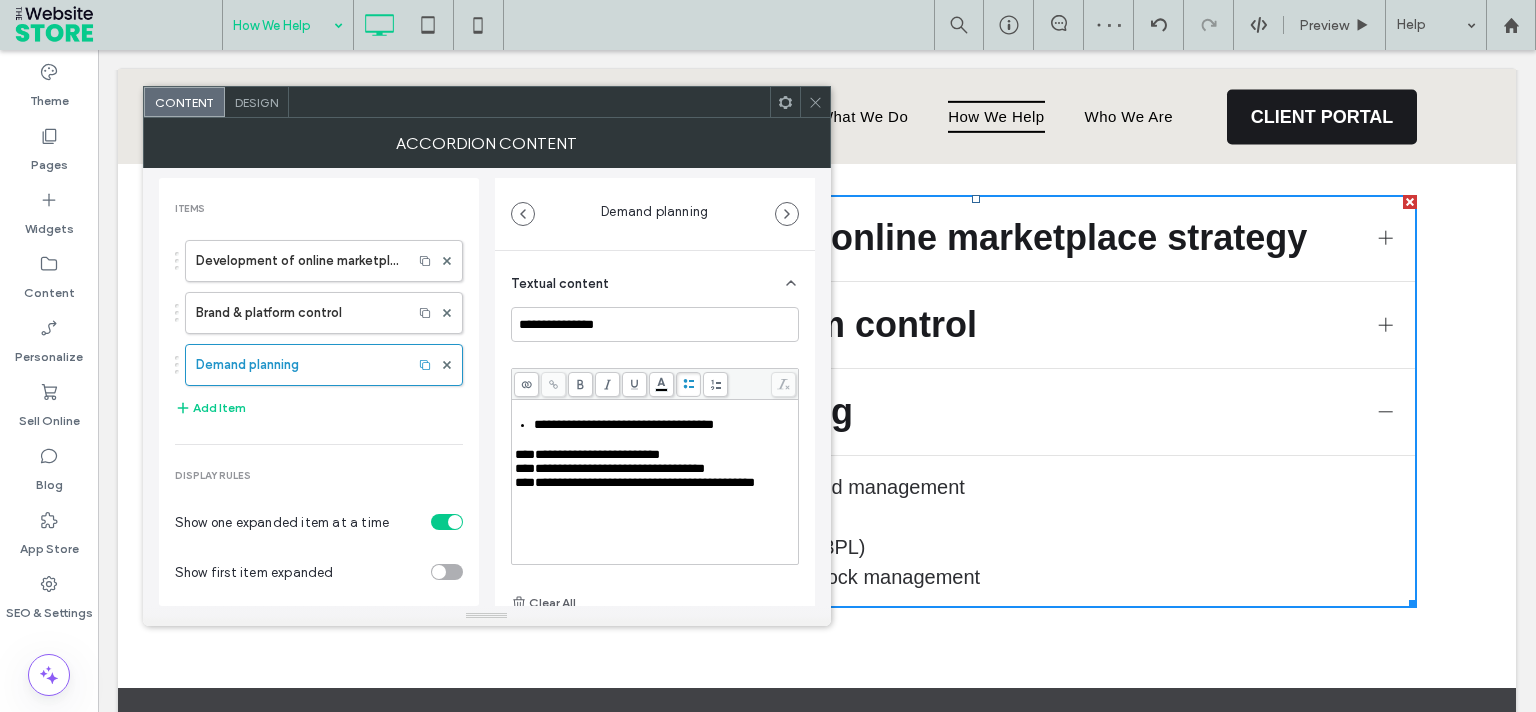 click on "**********" at bounding box center [587, 454] 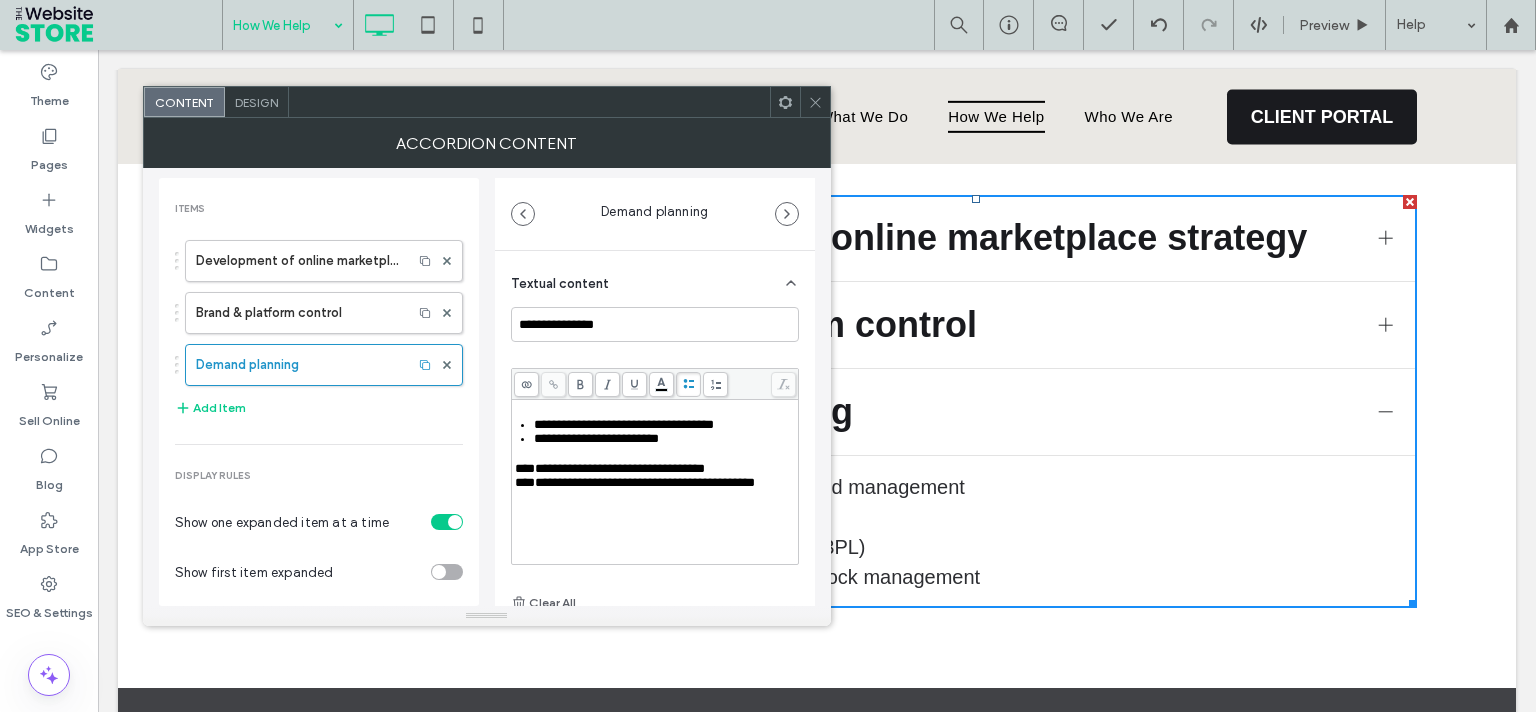 click on "**********" at bounding box center (610, 468) 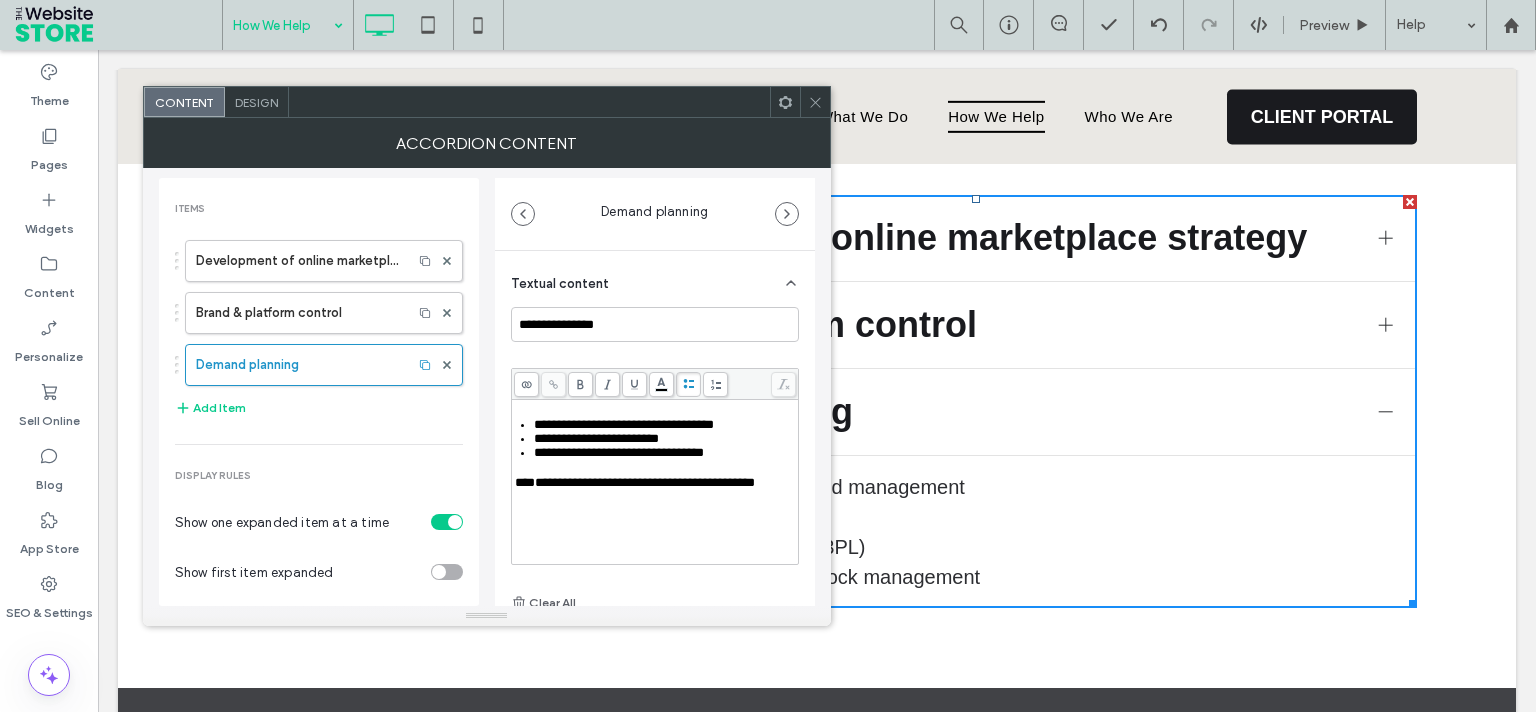 click on "**********" at bounding box center (635, 482) 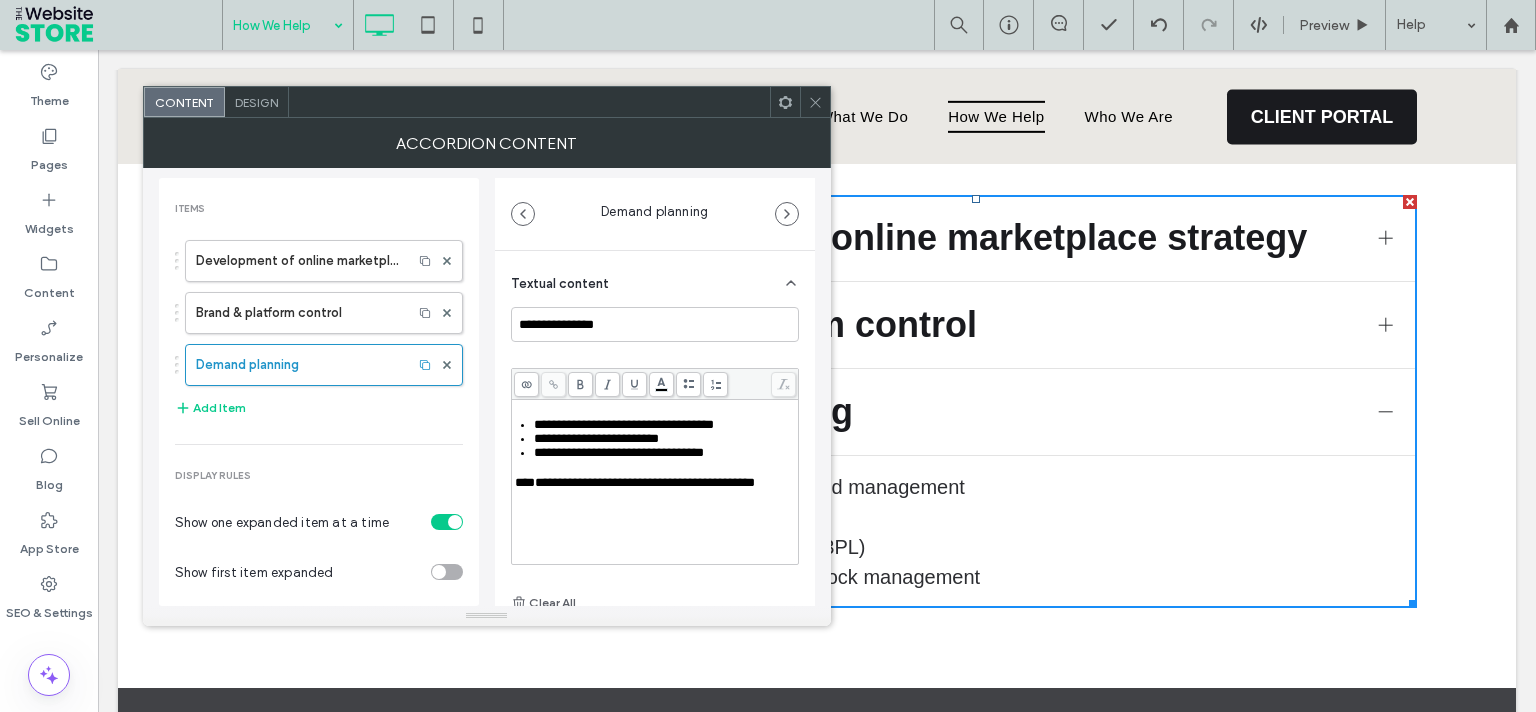 click on "**********" at bounding box center [635, 482] 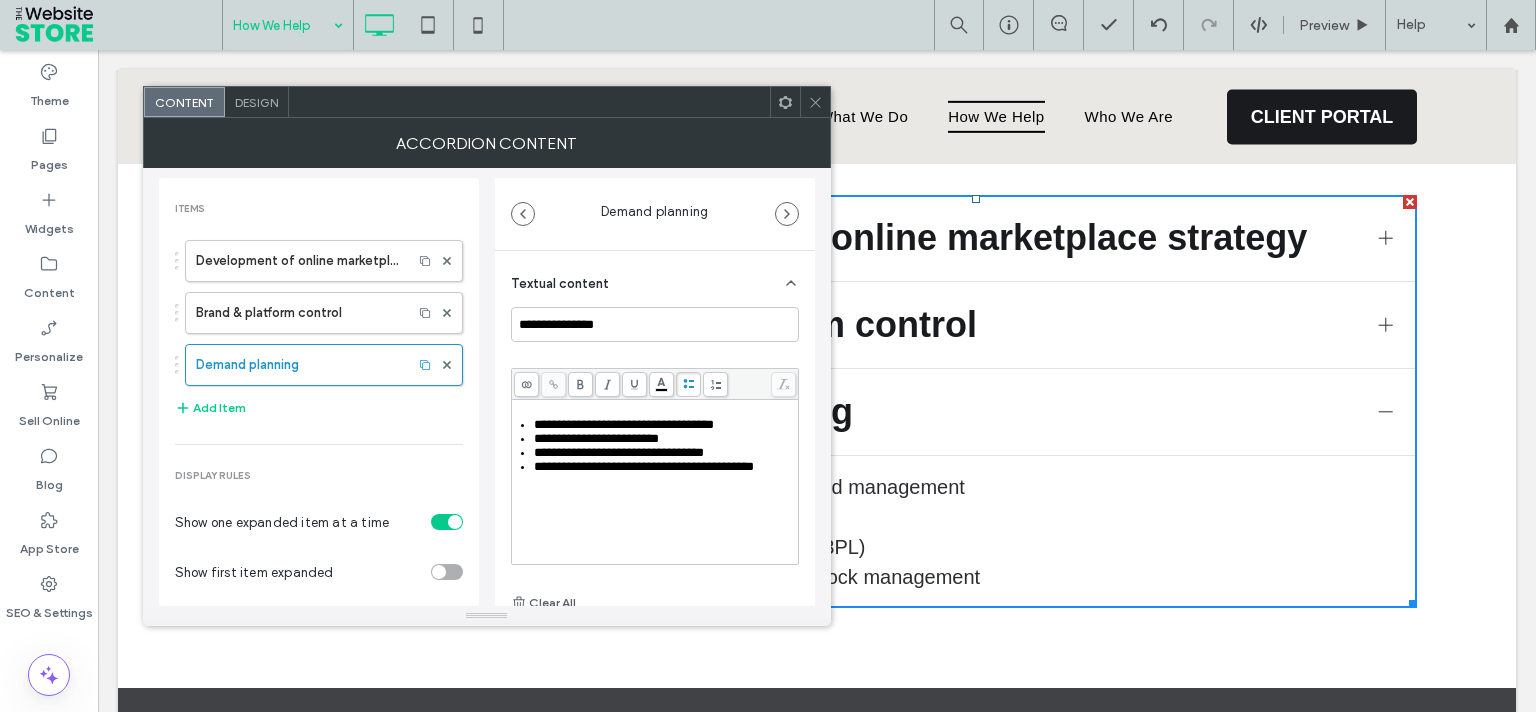 scroll, scrollTop: 33, scrollLeft: 0, axis: vertical 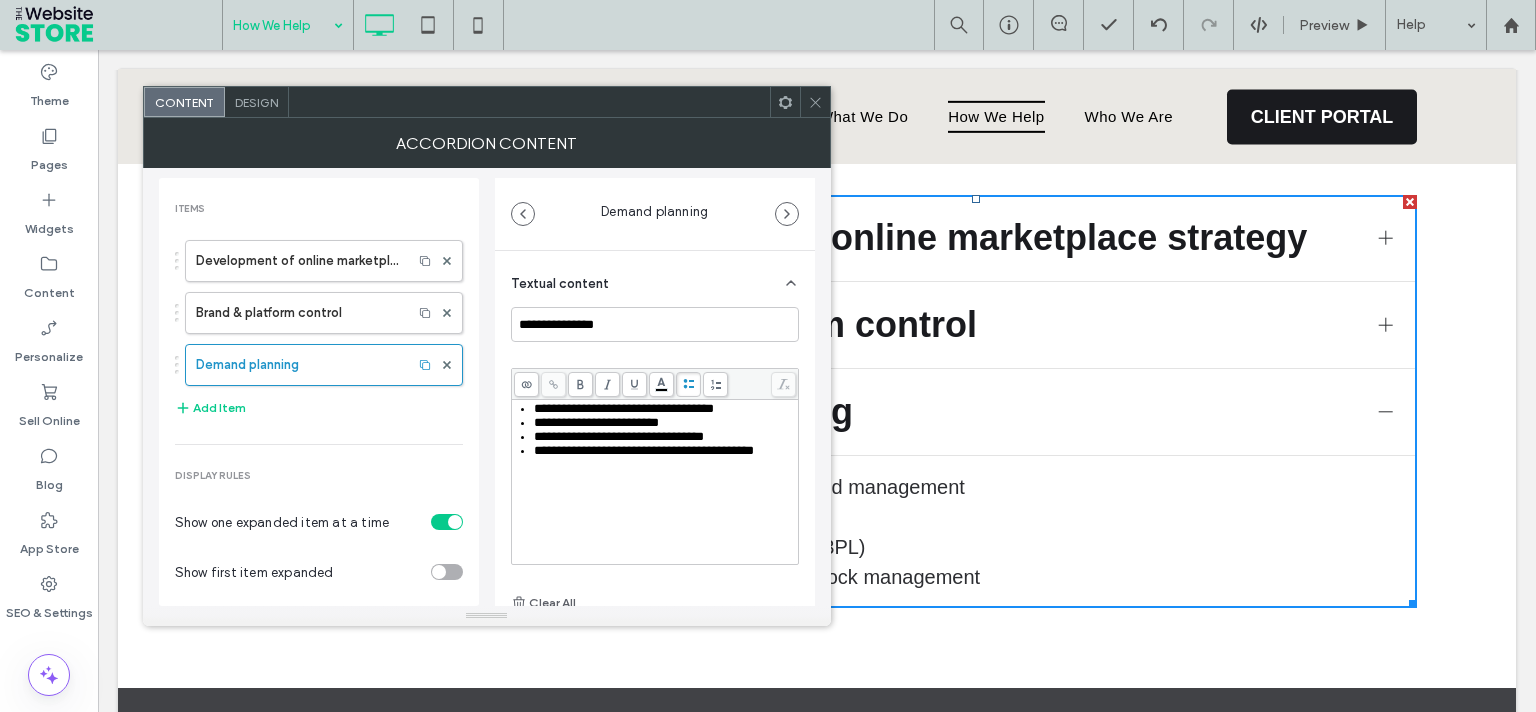 click on "**********" at bounding box center [655, 482] 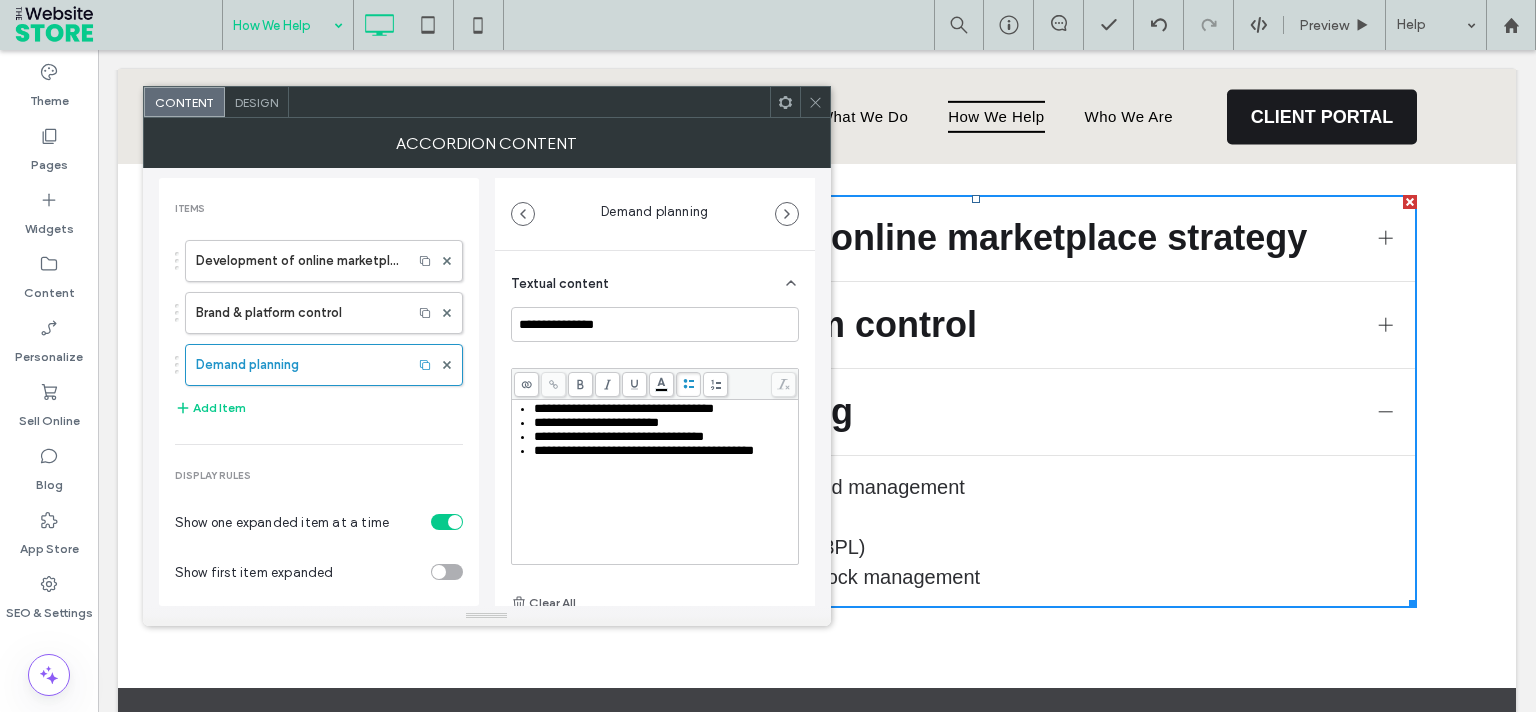 click 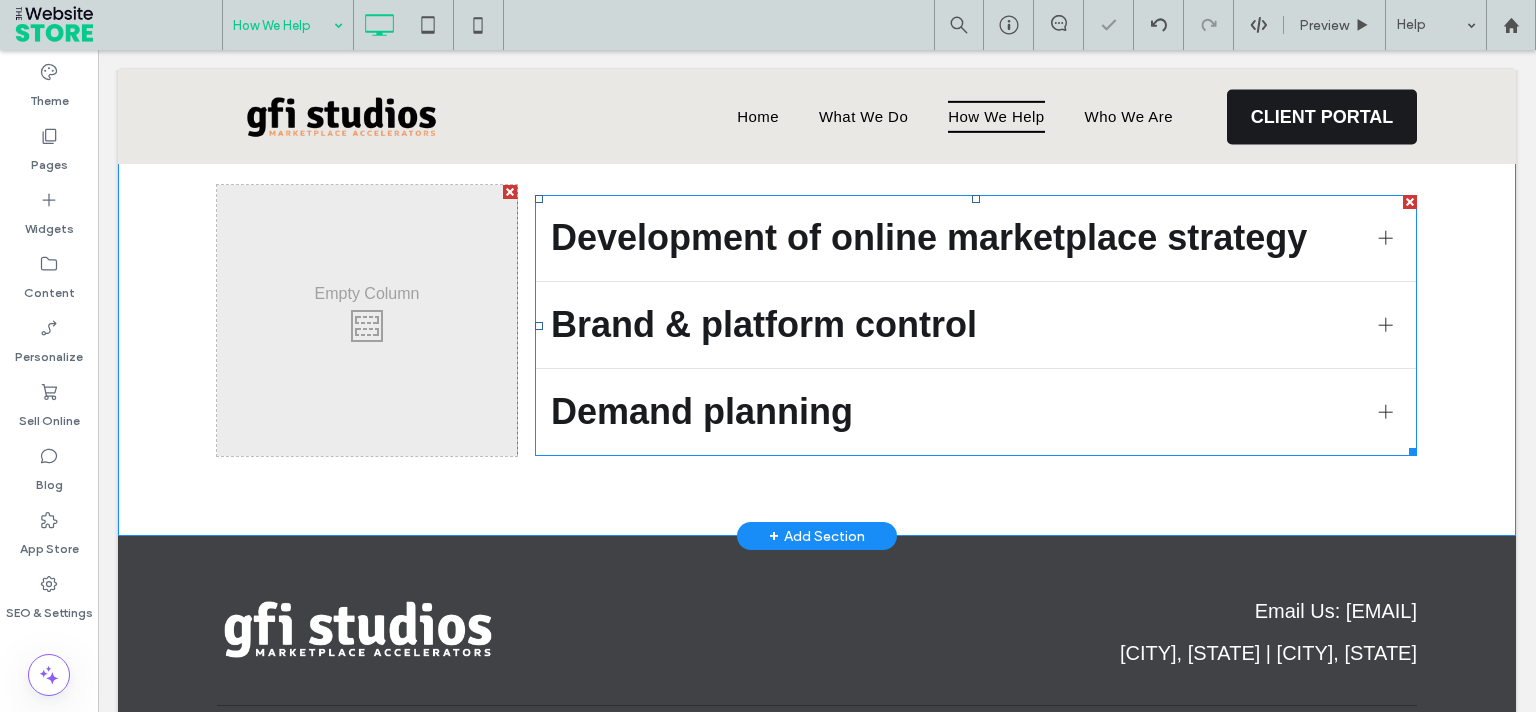 click on "Demand planning" at bounding box center (957, 412) 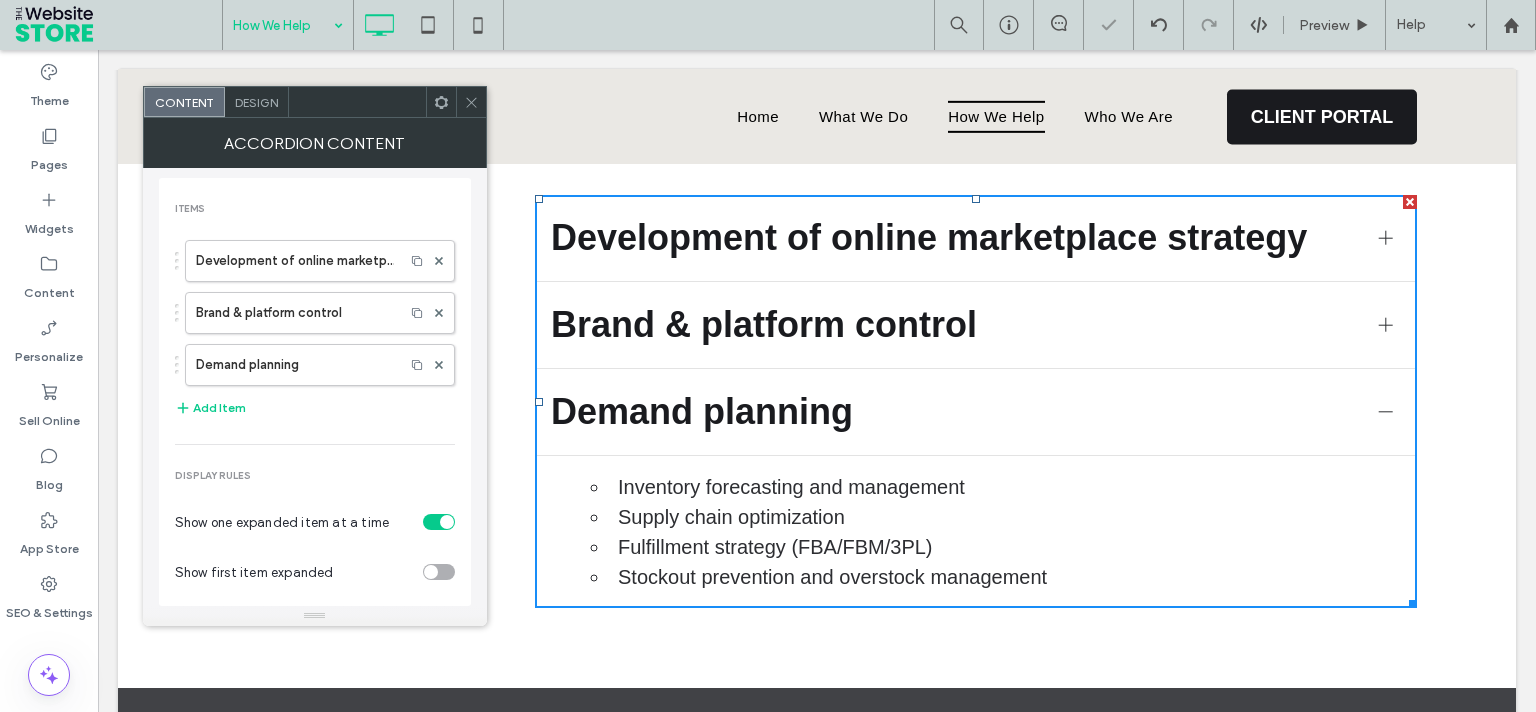 click on "Demand planning" at bounding box center (957, 412) 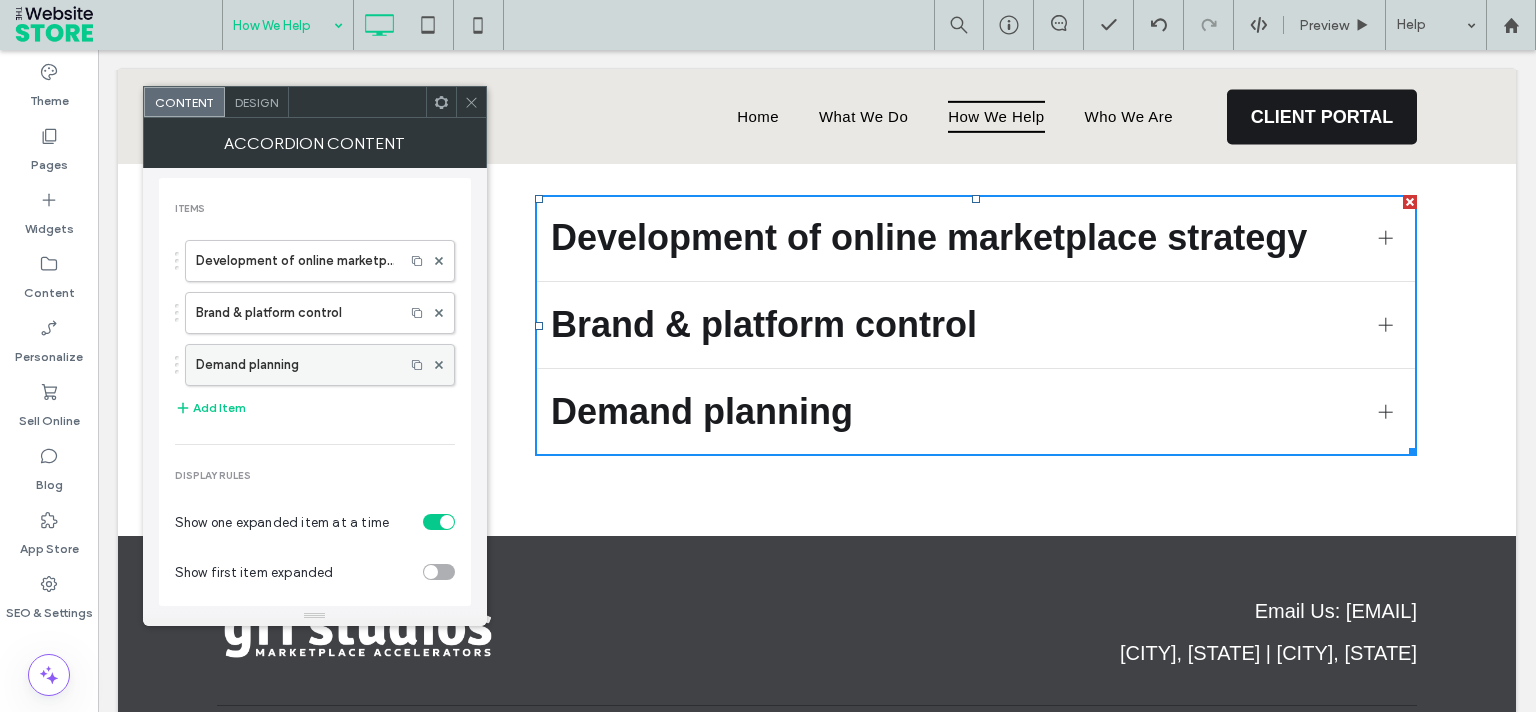 drag, startPoint x: 395, startPoint y: 365, endPoint x: 386, endPoint y: 373, distance: 12.0415945 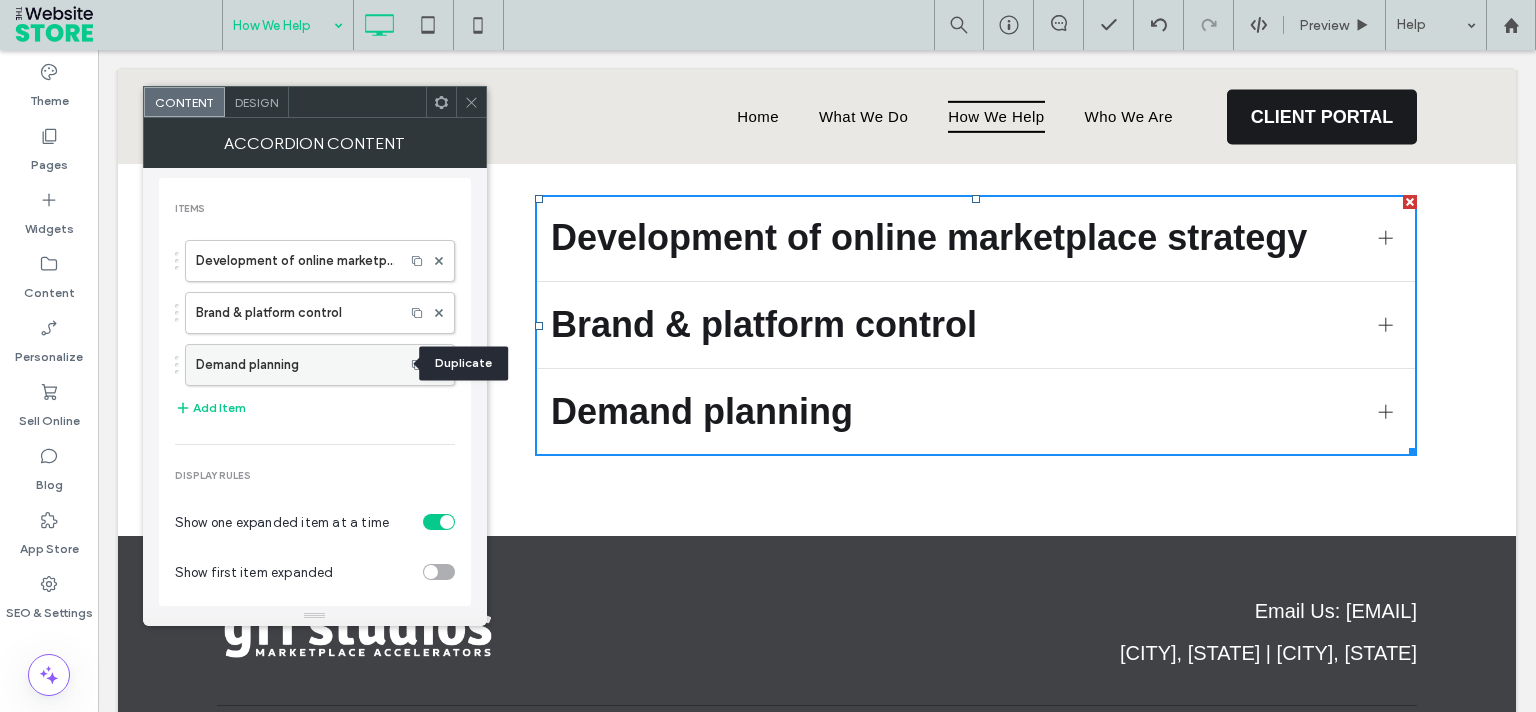 click 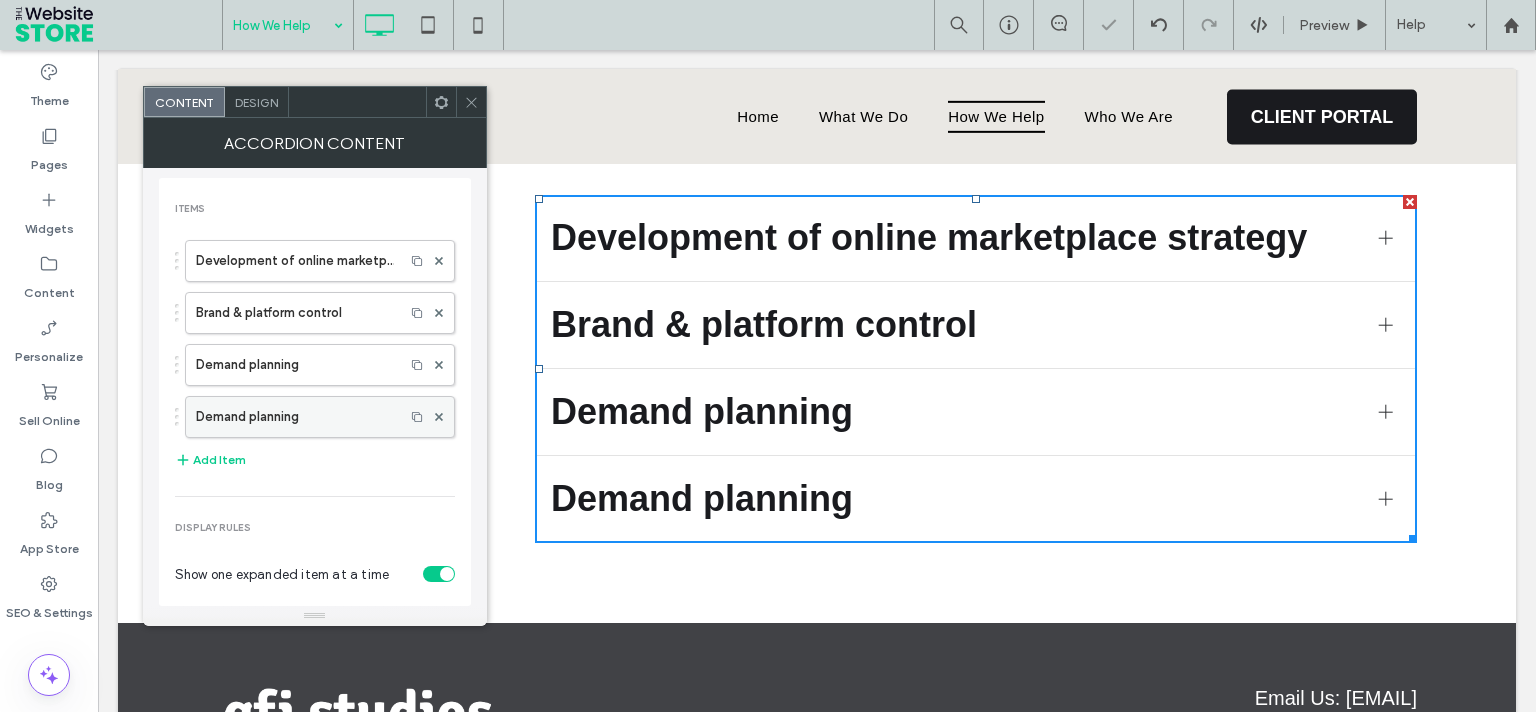 click on "Demand planning" at bounding box center [295, 417] 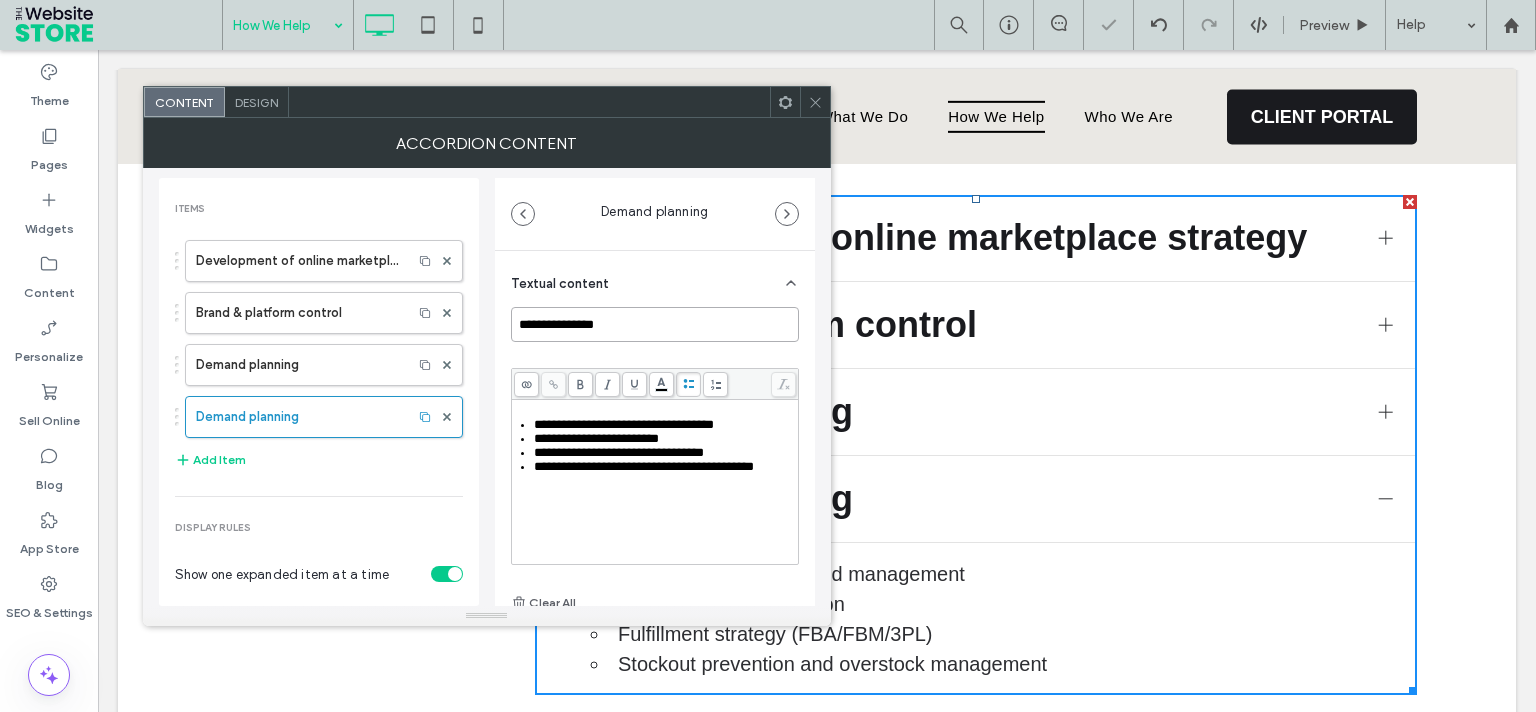 click on "**********" at bounding box center [655, 324] 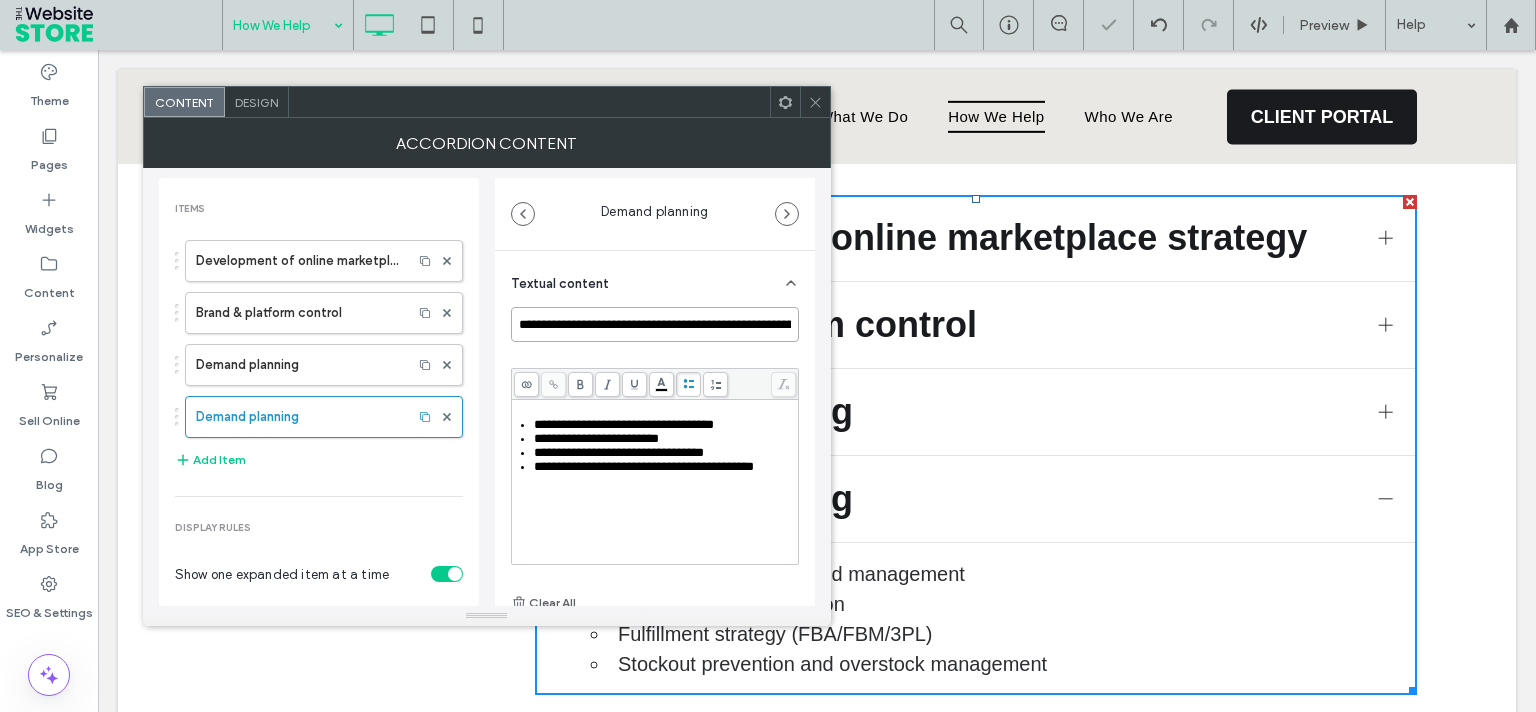 scroll, scrollTop: 0, scrollLeft: 140, axis: horizontal 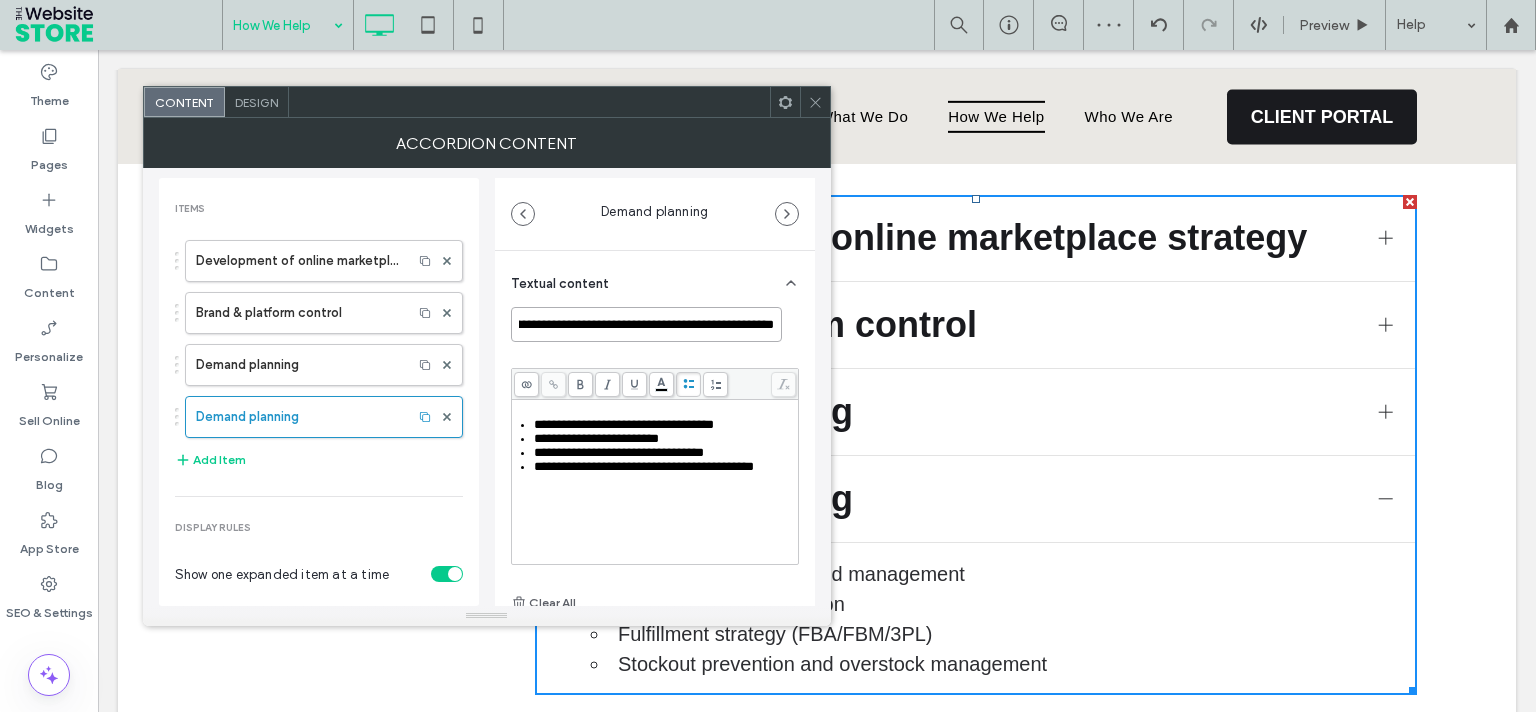 type on "**********" 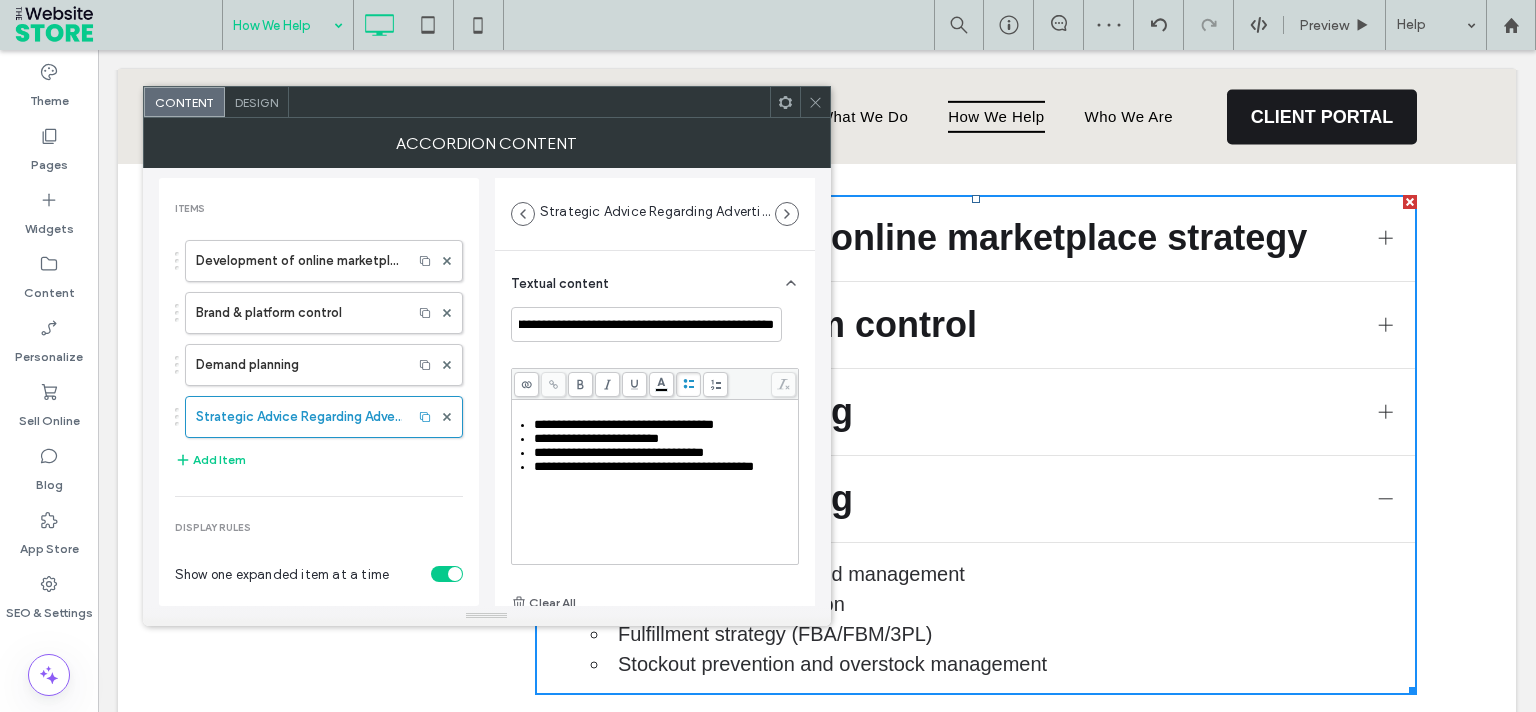 click on "**********" at bounding box center (655, 466) 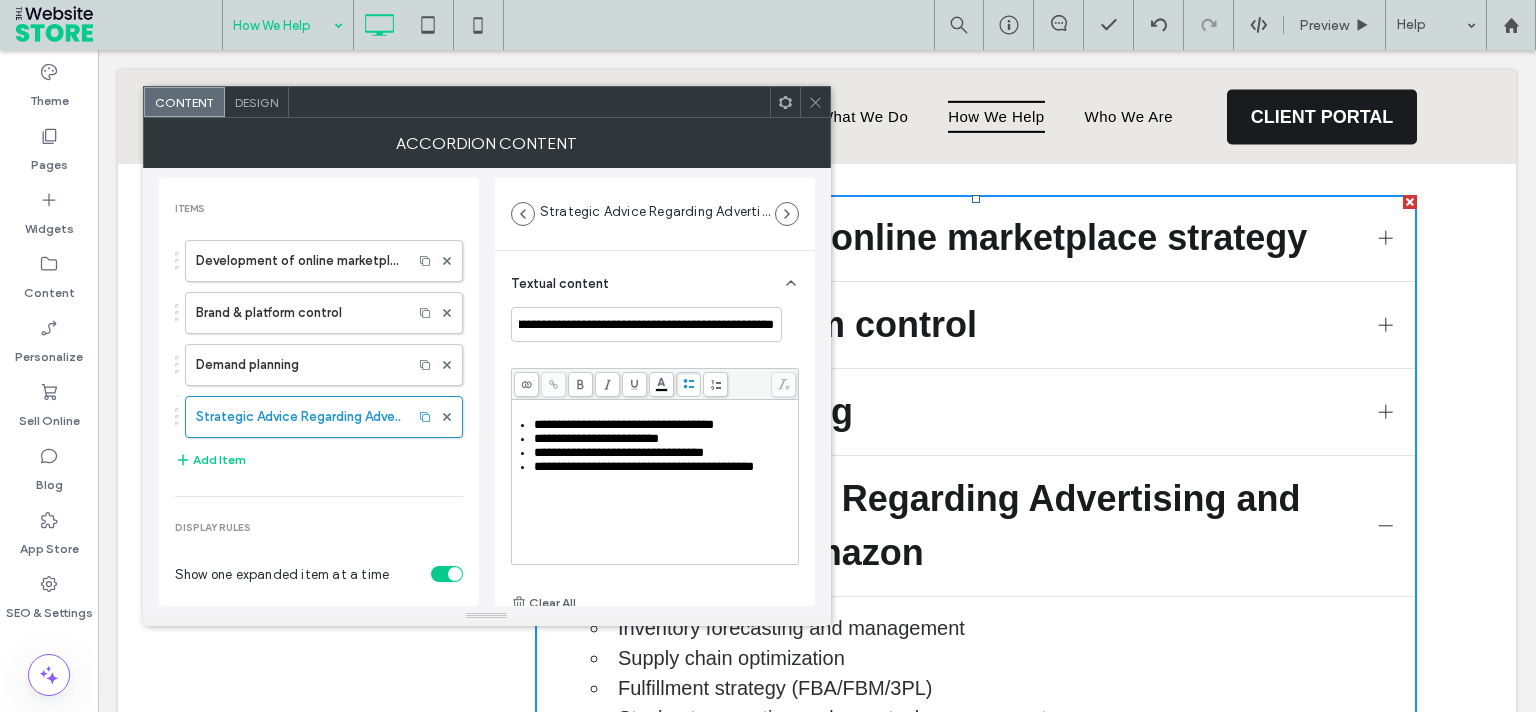 click on "**********" at bounding box center (644, 466) 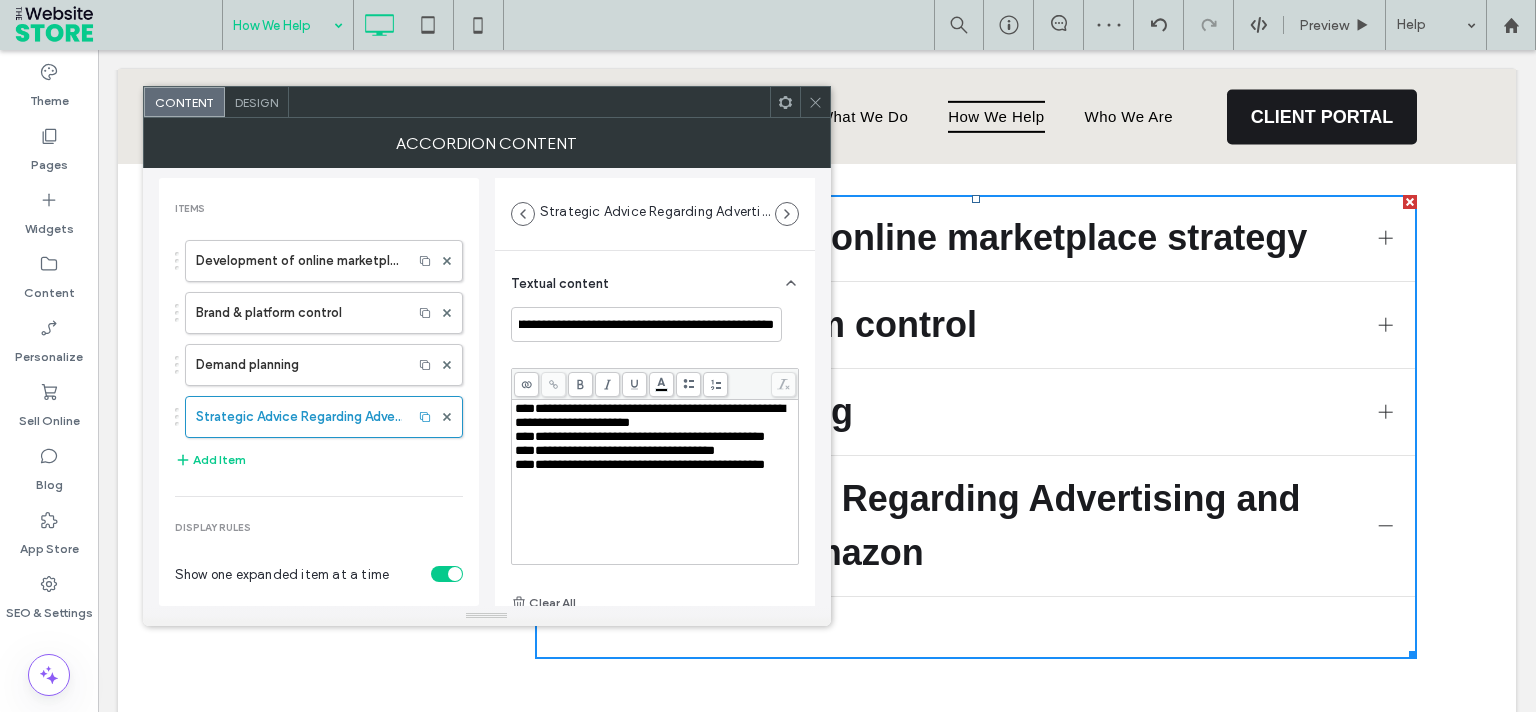 click on "**********" at bounding box center (650, 415) 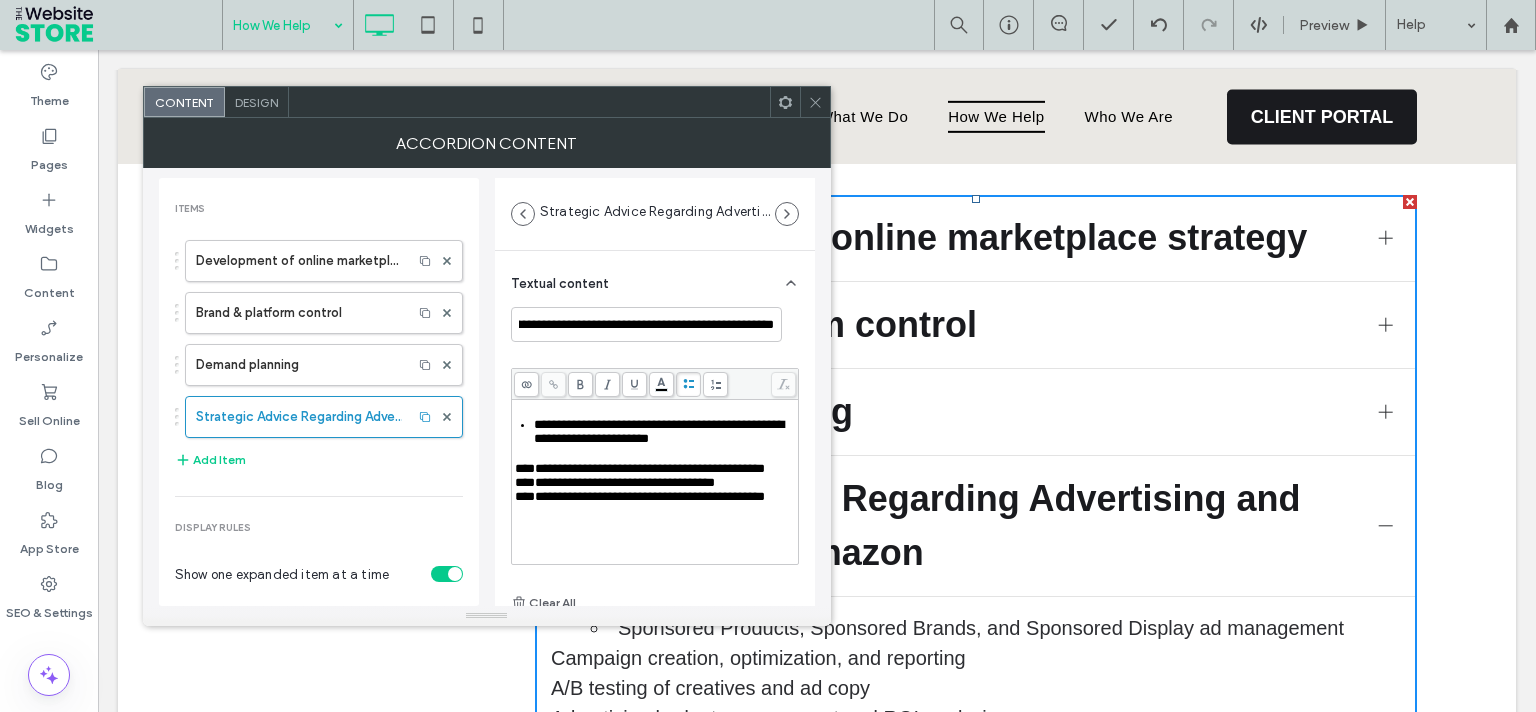 click on "**********" at bounding box center [640, 468] 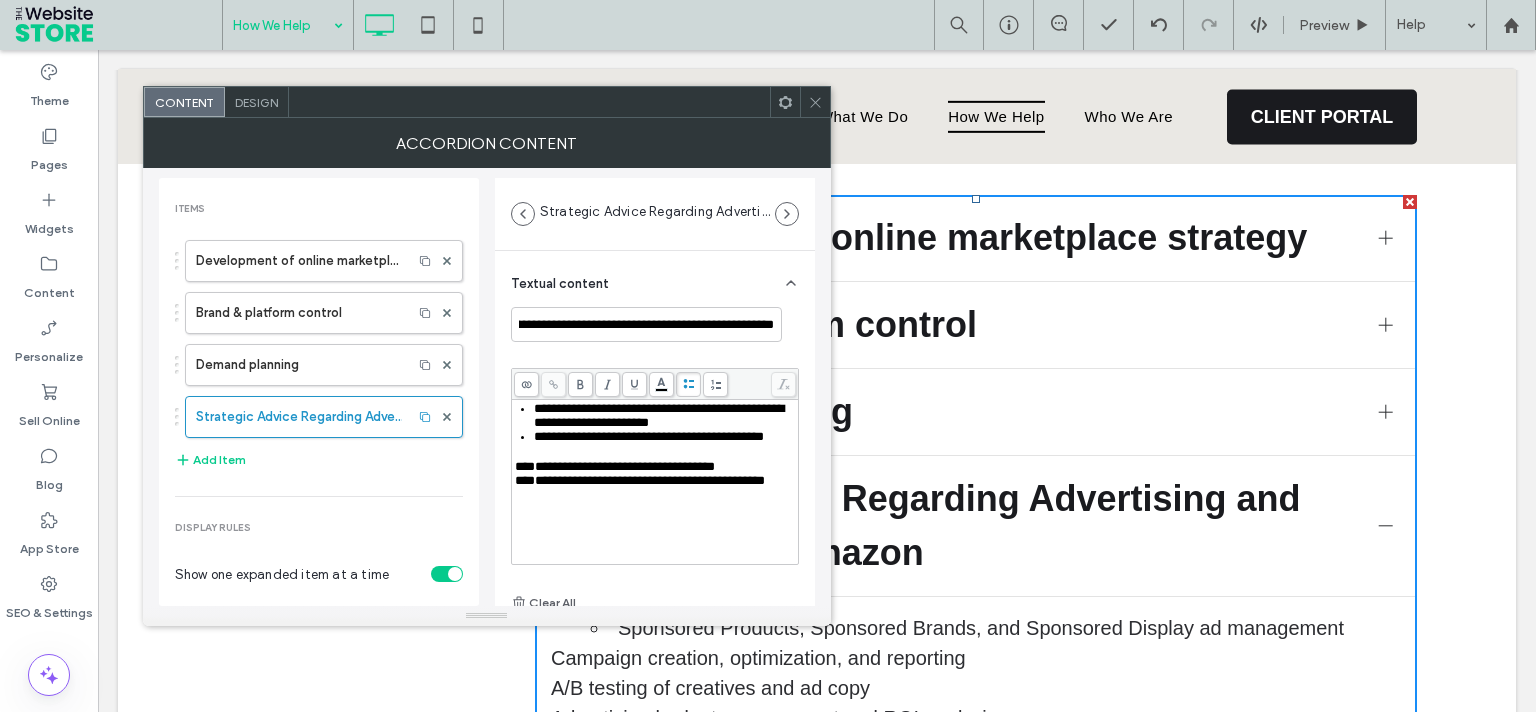 scroll, scrollTop: 33, scrollLeft: 0, axis: vertical 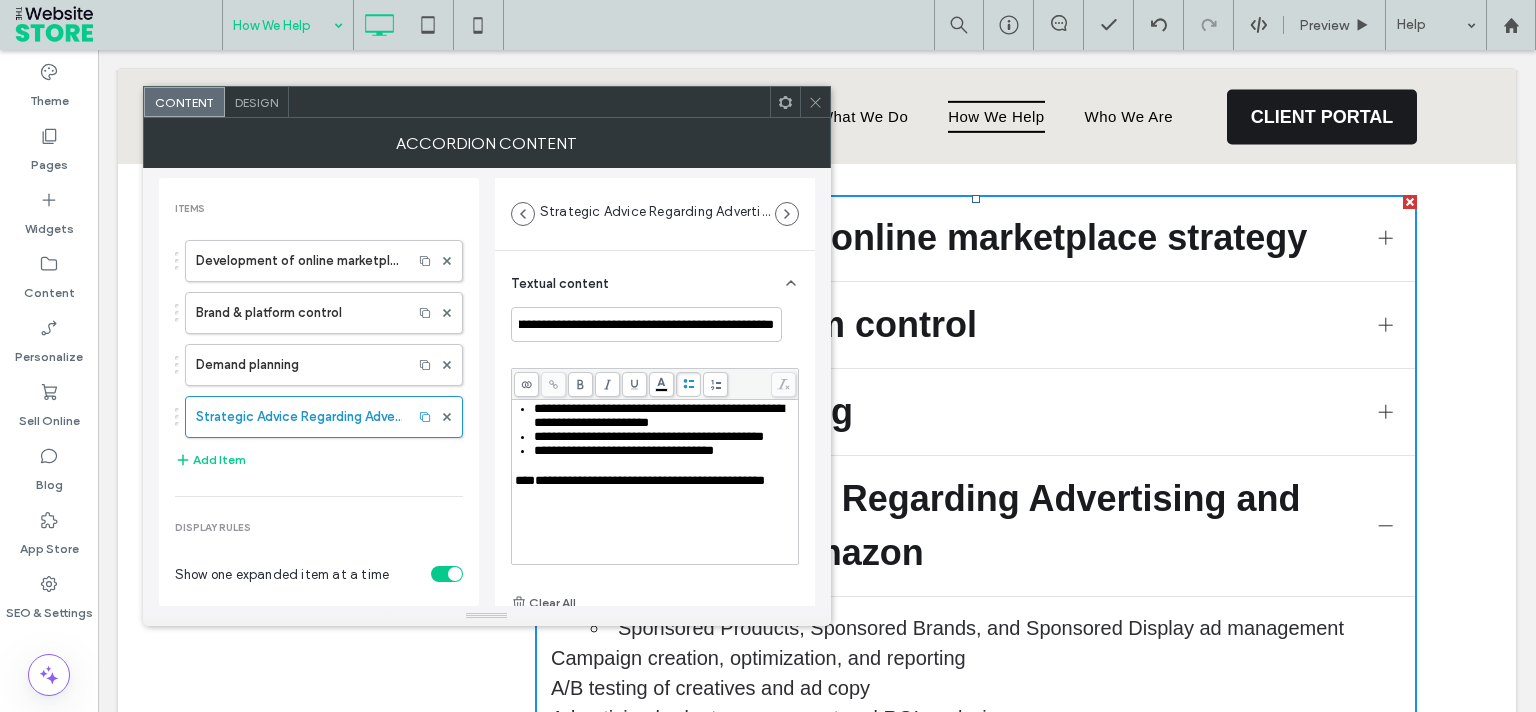 click on "**********" at bounding box center [640, 480] 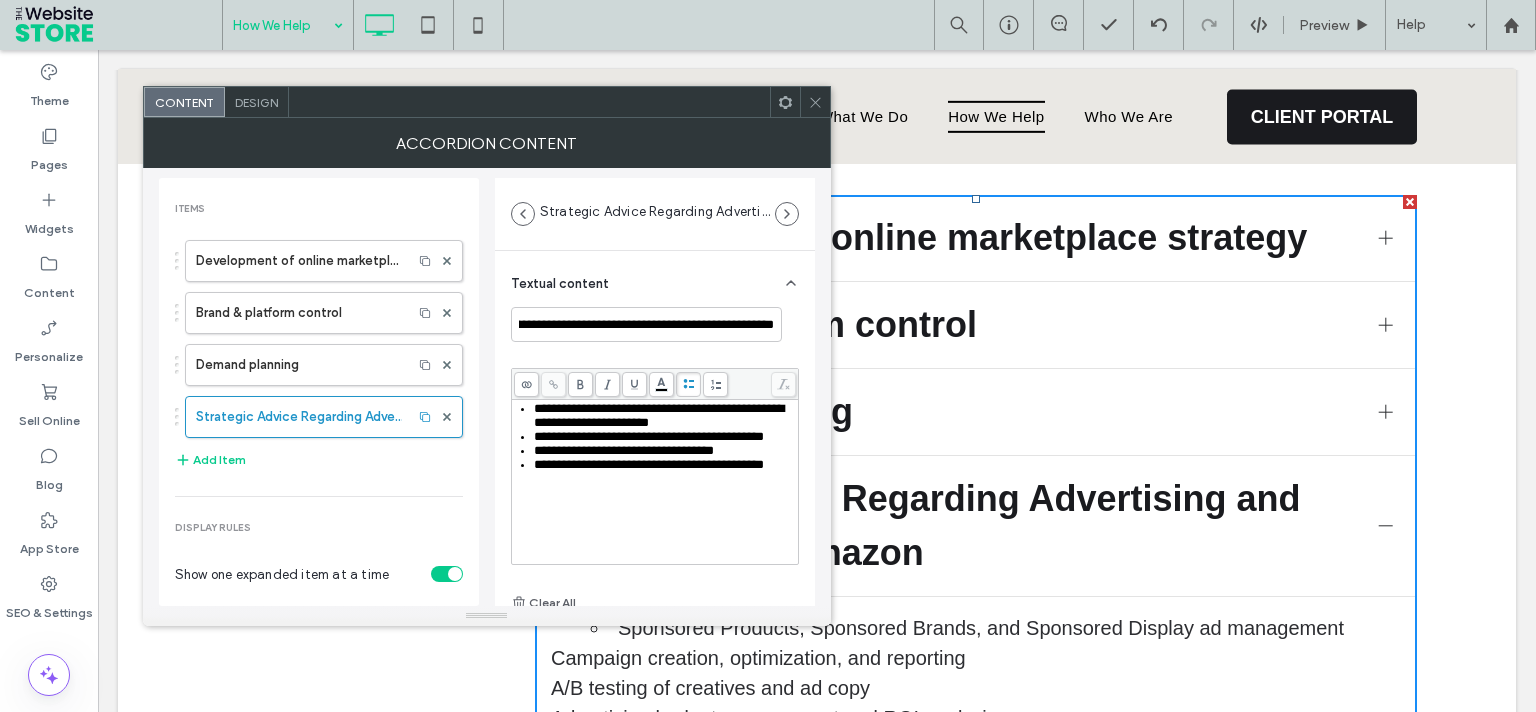 scroll, scrollTop: 138, scrollLeft: 0, axis: vertical 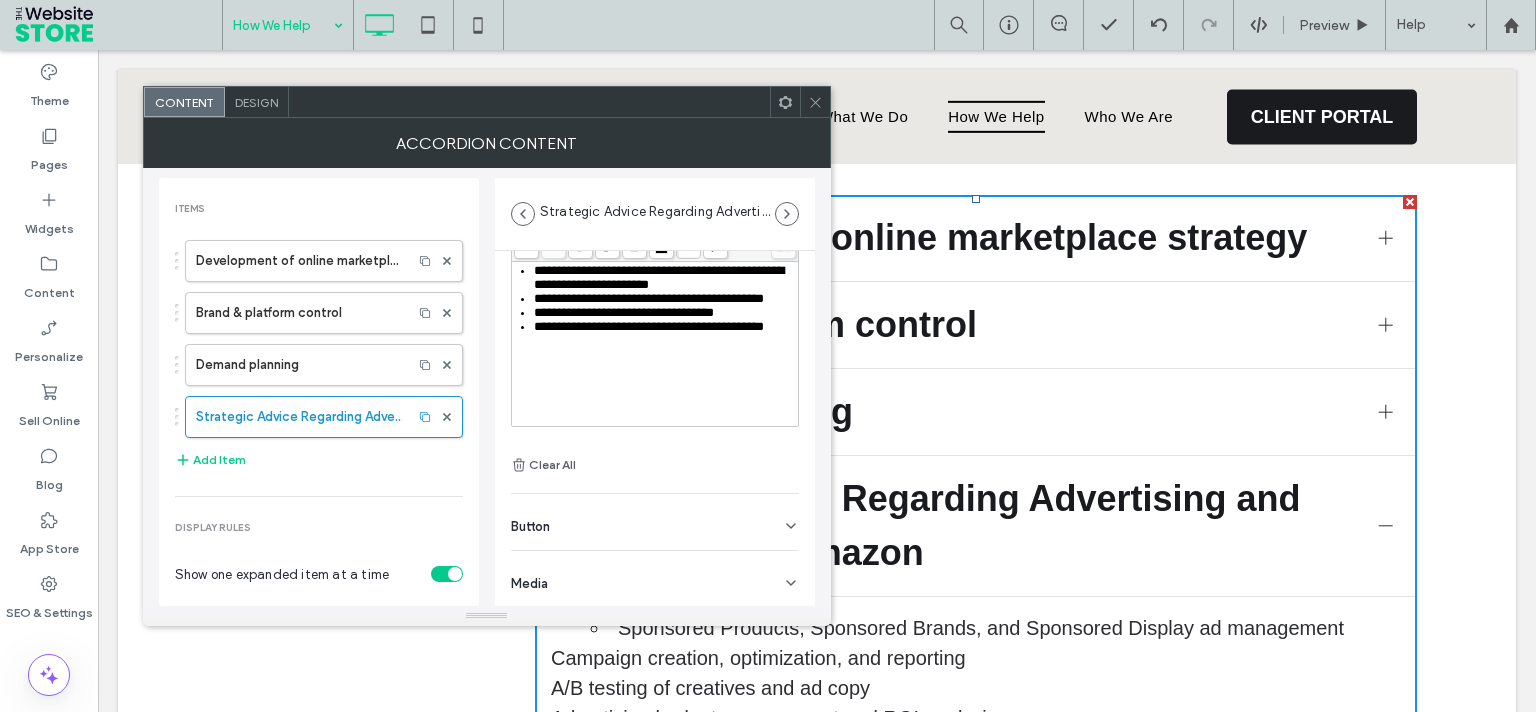 click on "**********" at bounding box center [655, 344] 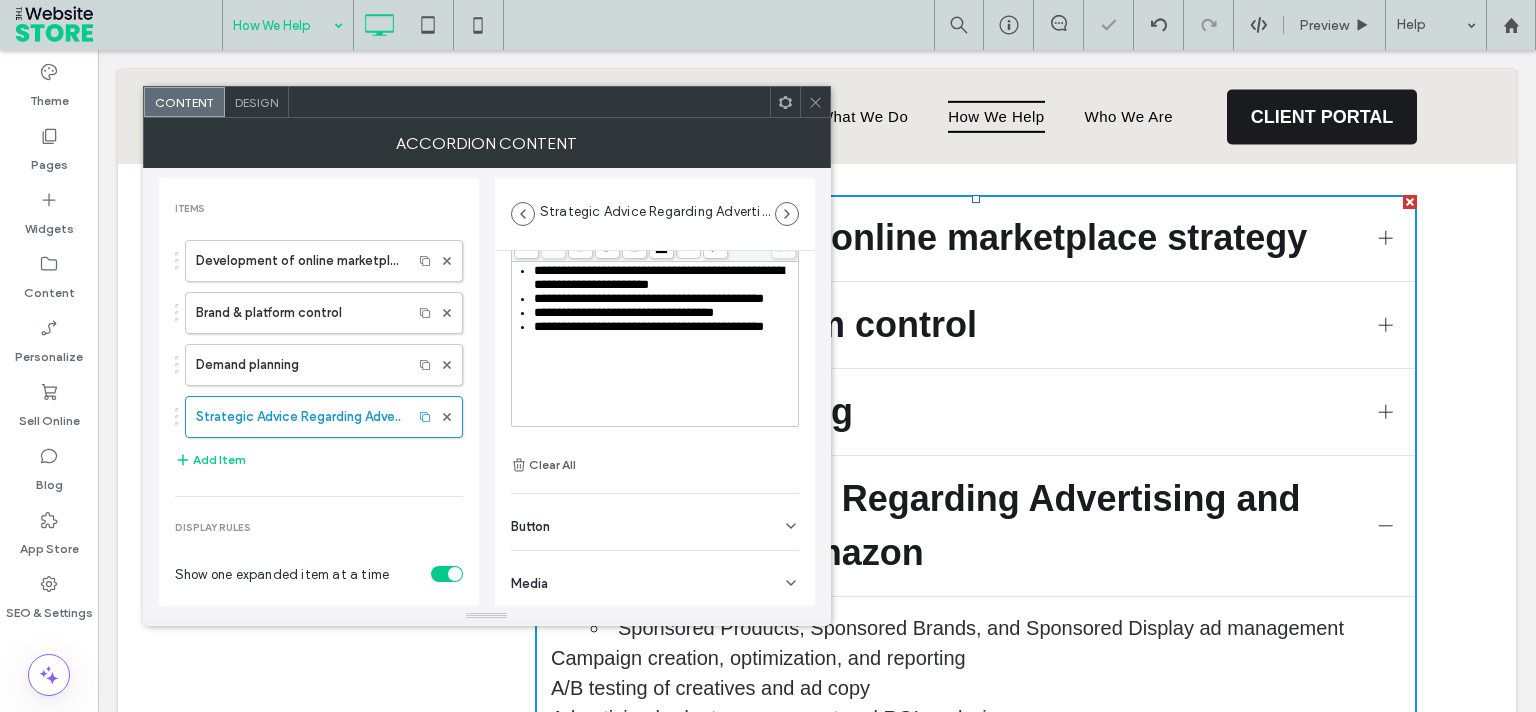 drag, startPoint x: 818, startPoint y: 108, endPoint x: 1295, endPoint y: 300, distance: 514.1916 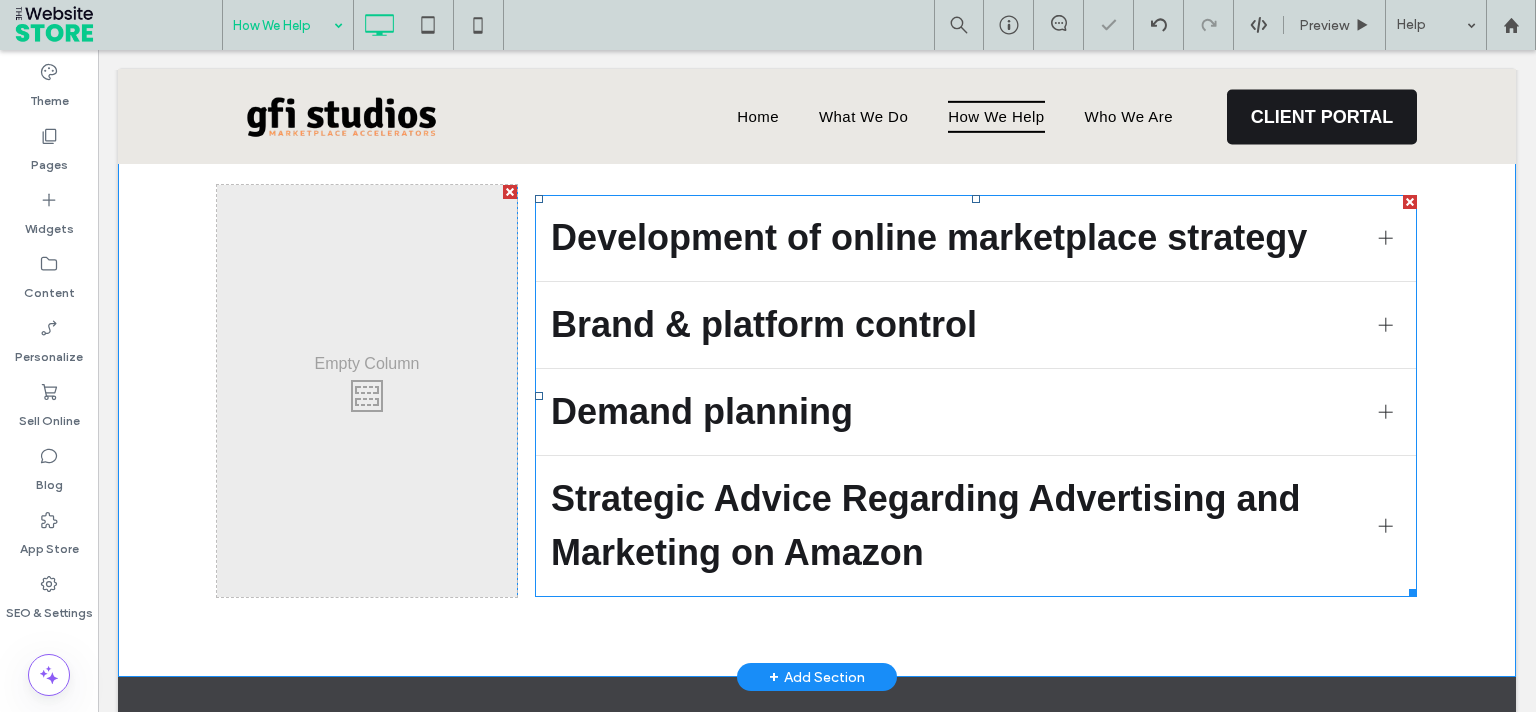click on "Strategic Advice Regarding Advertising and Marketing on Amazon" at bounding box center (957, 526) 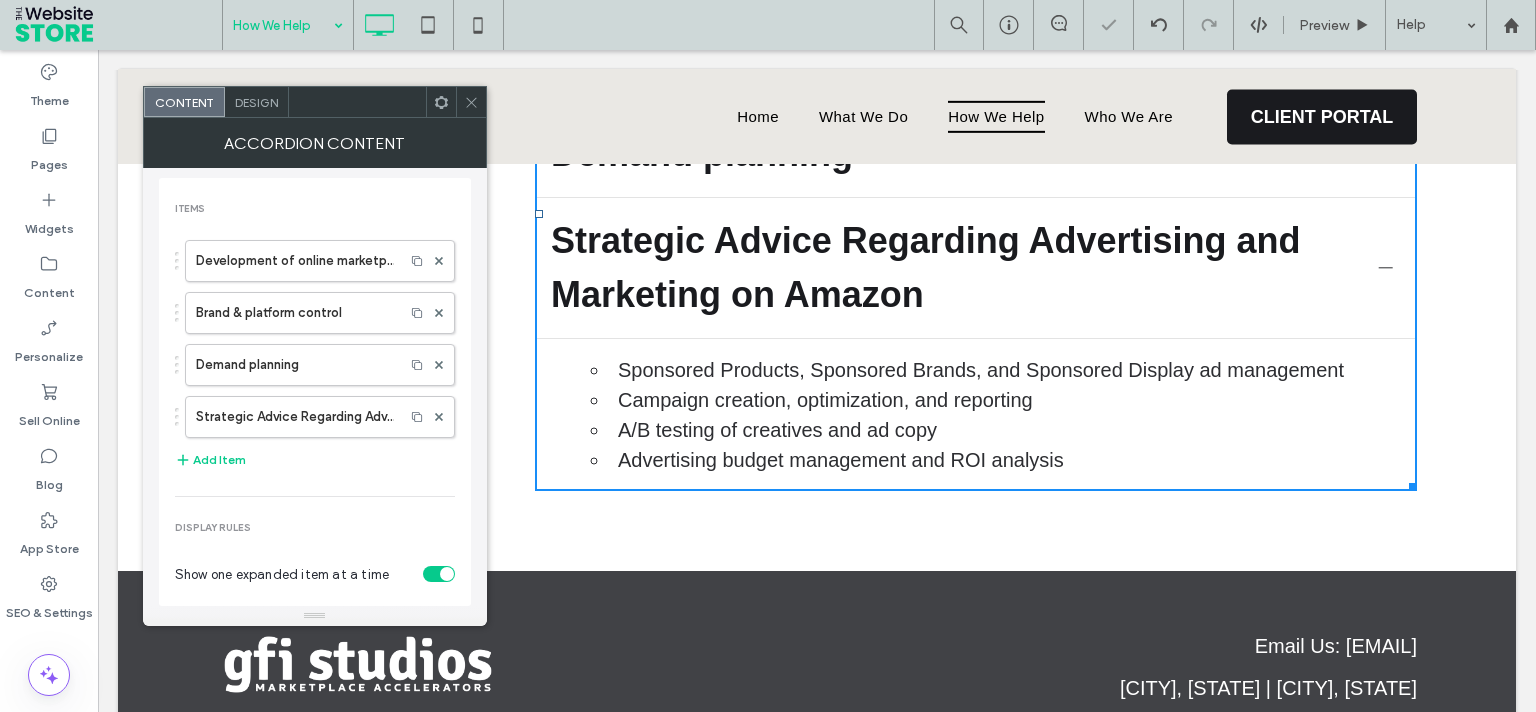 scroll, scrollTop: 1031, scrollLeft: 0, axis: vertical 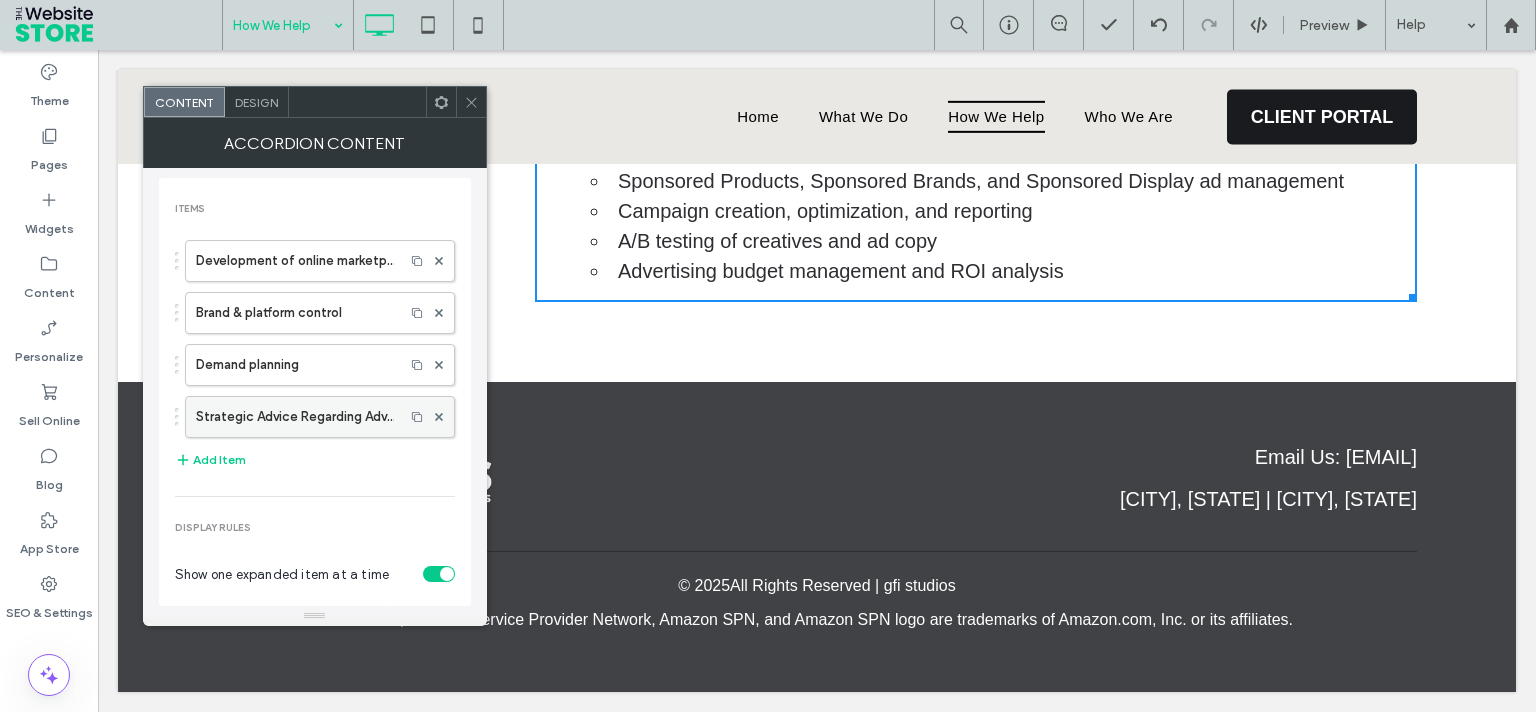 click 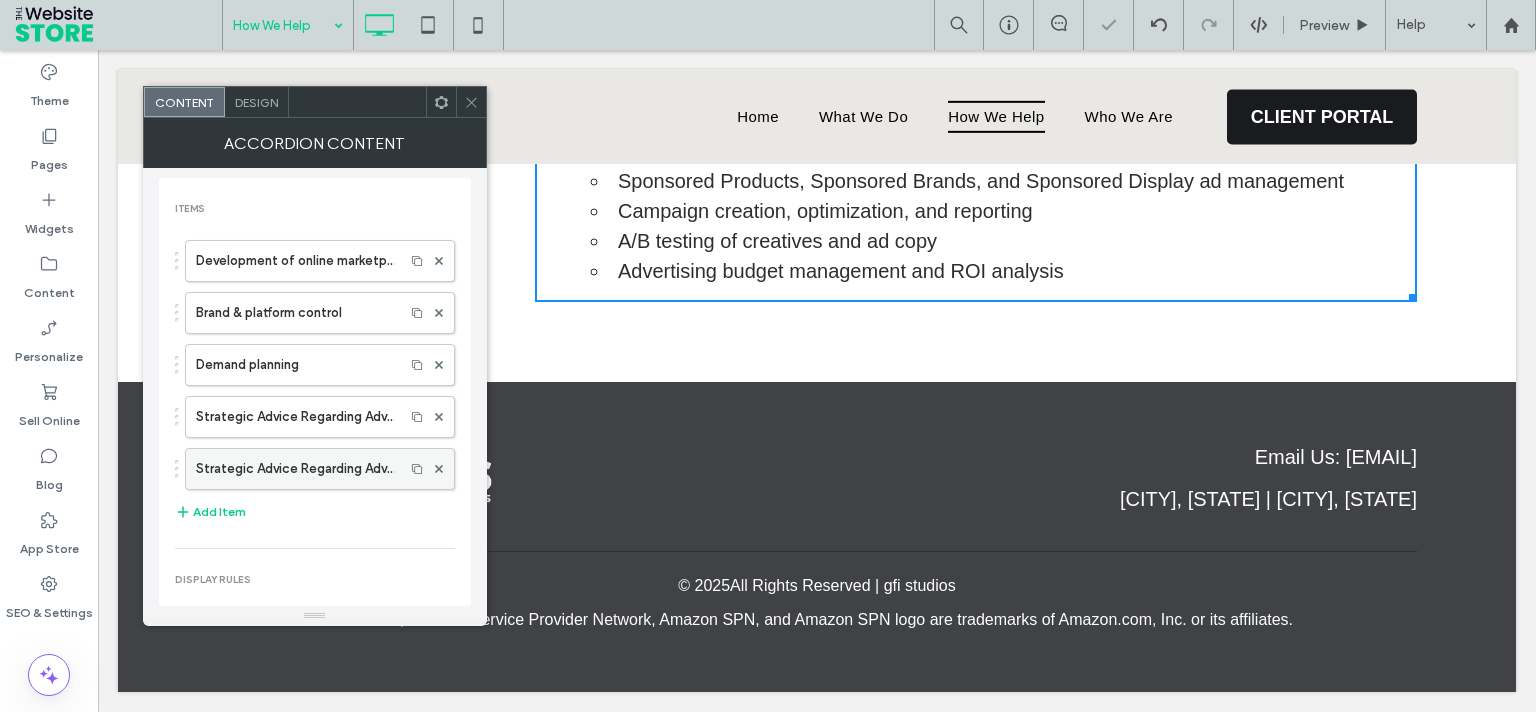 scroll, scrollTop: 1018, scrollLeft: 0, axis: vertical 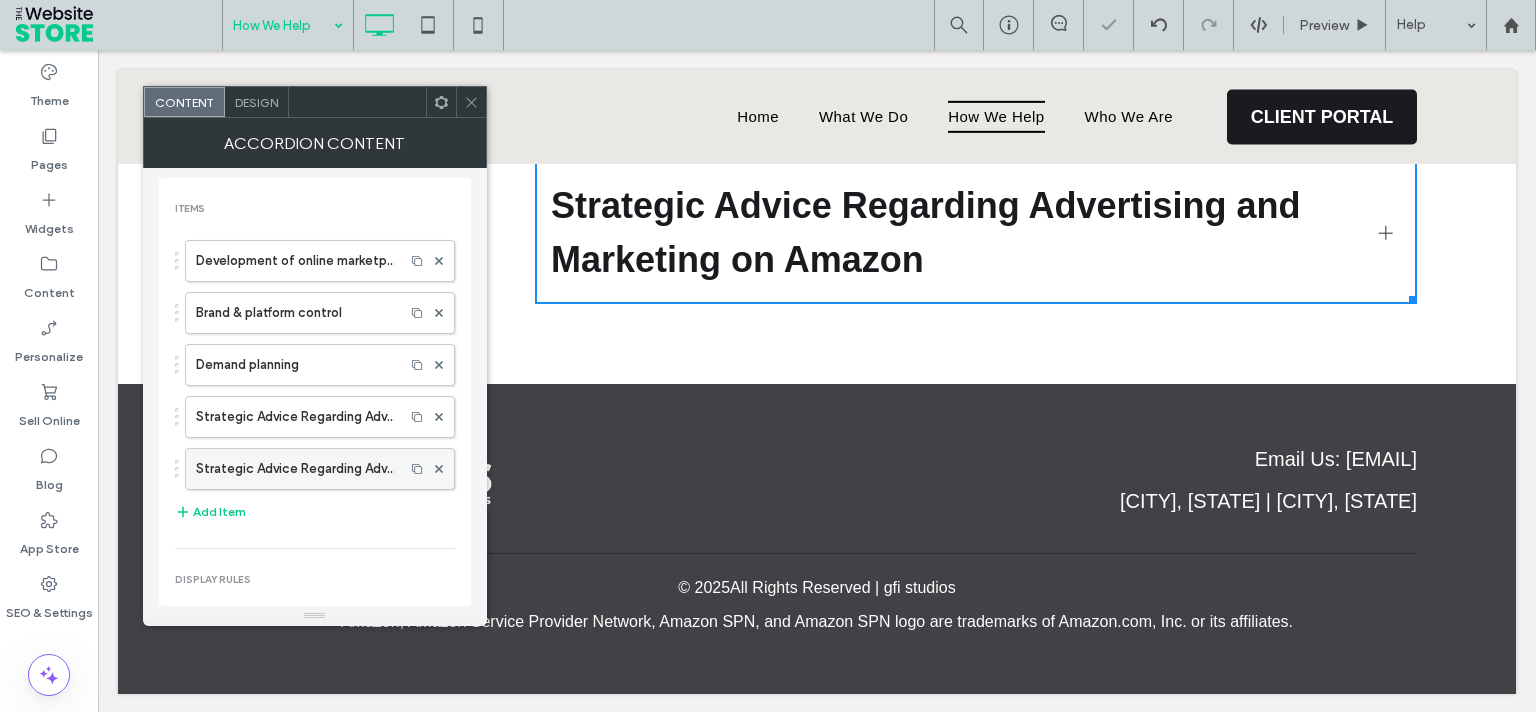 click on "Strategic Advice Regarding Advertising and Marketing on Amazon" at bounding box center (295, 469) 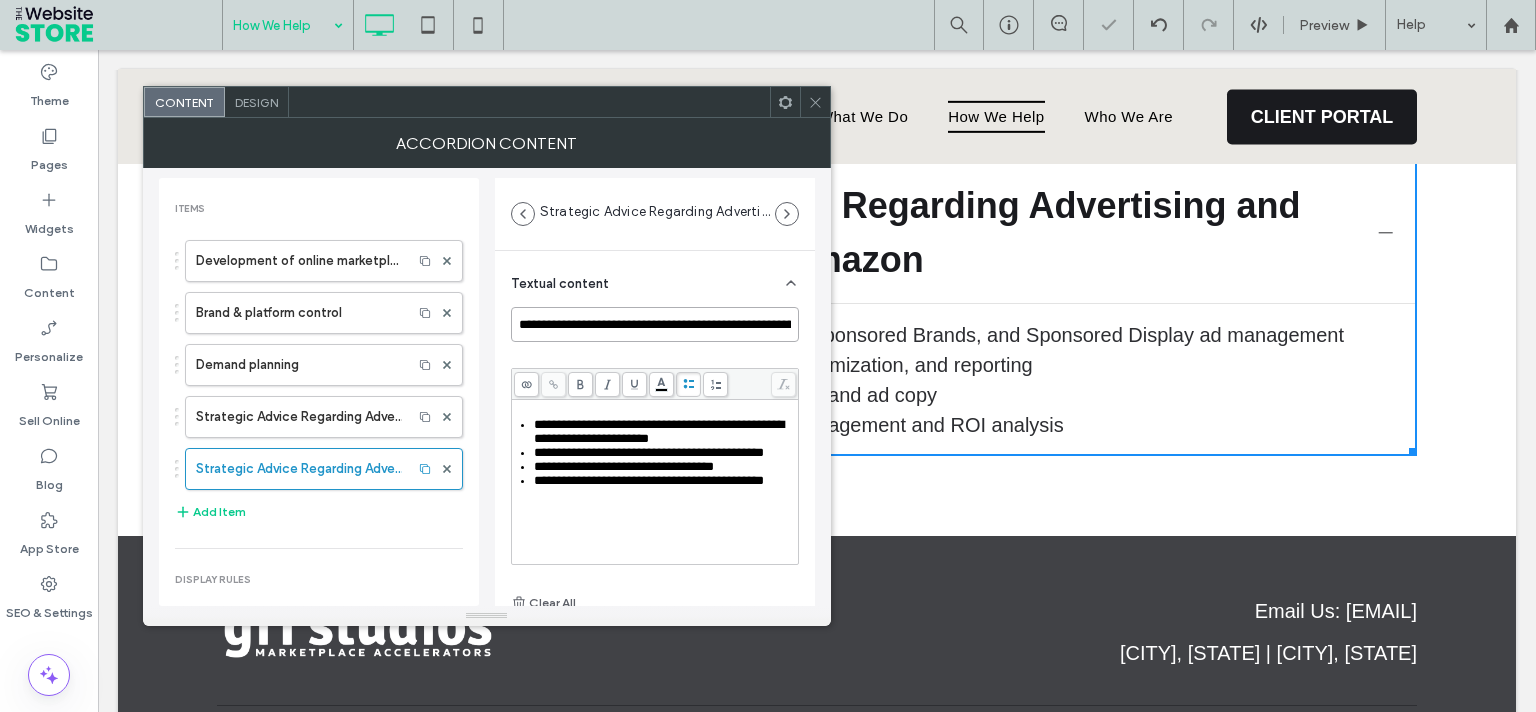 click on "**********" at bounding box center (655, 324) 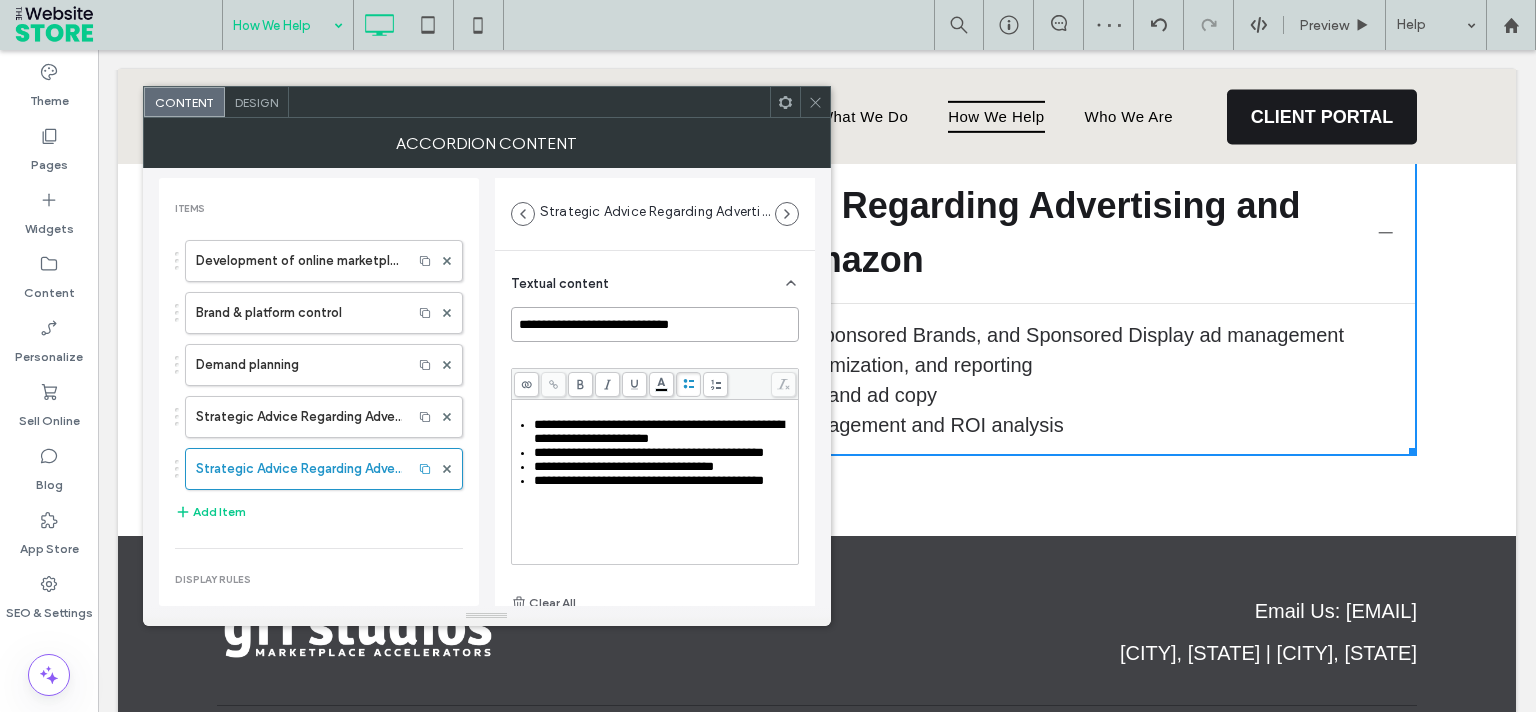 type on "**********" 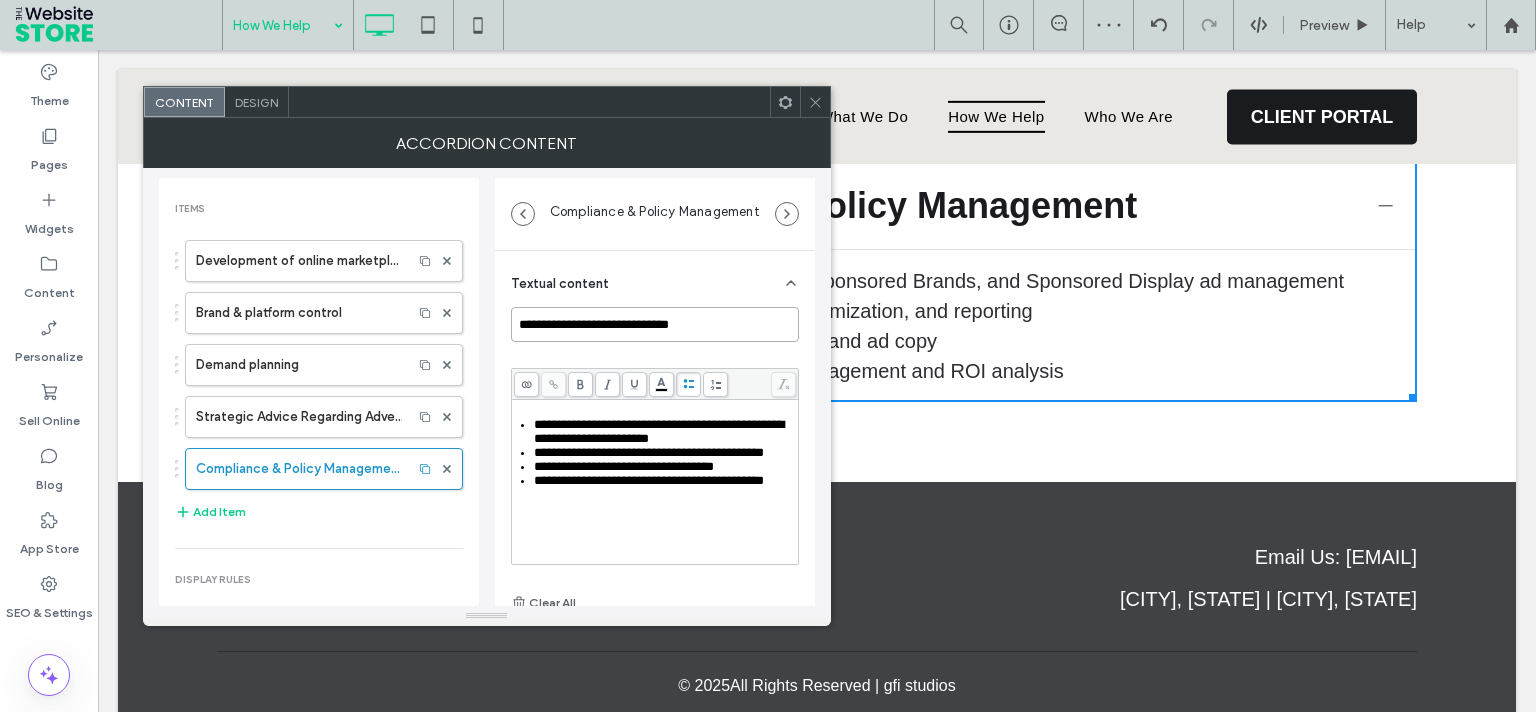 scroll, scrollTop: 964, scrollLeft: 0, axis: vertical 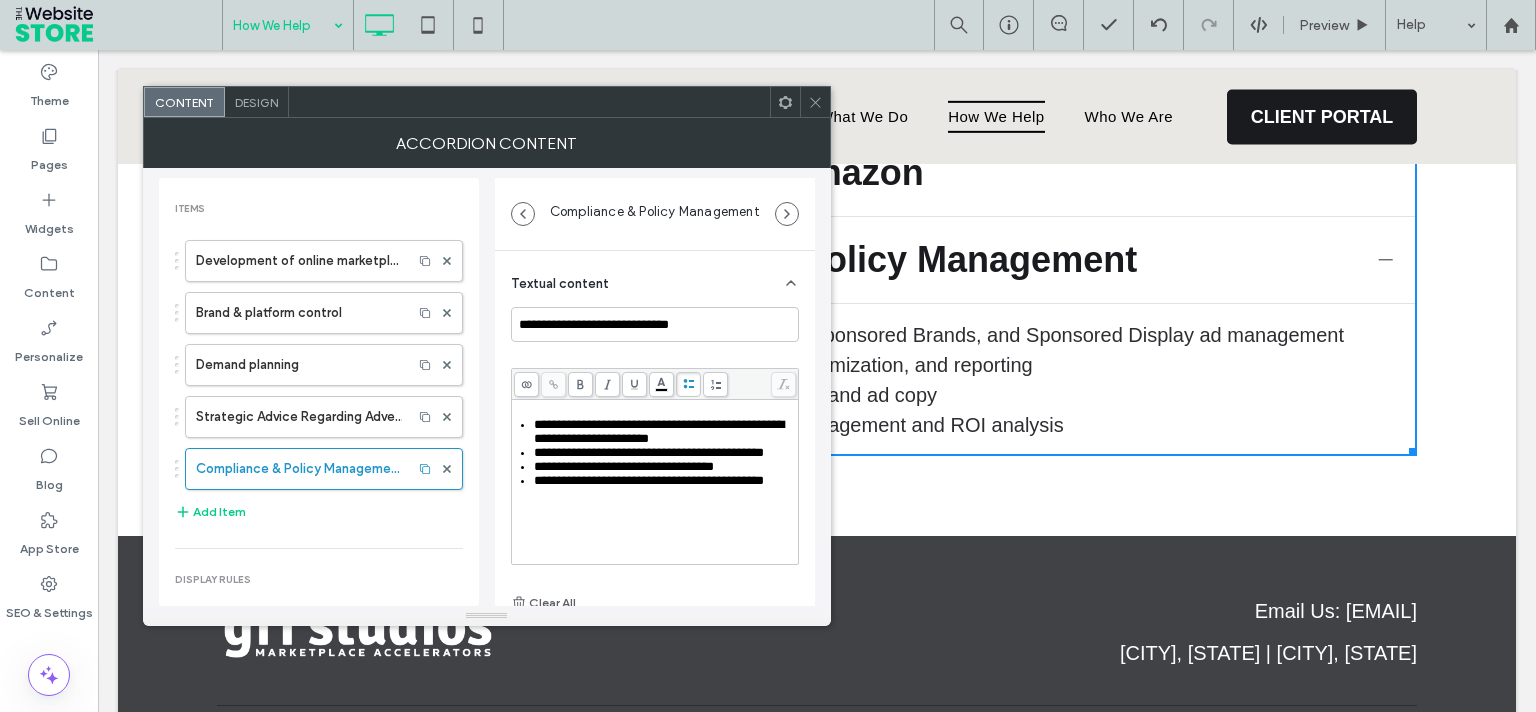 click on "**********" at bounding box center (665, 432) 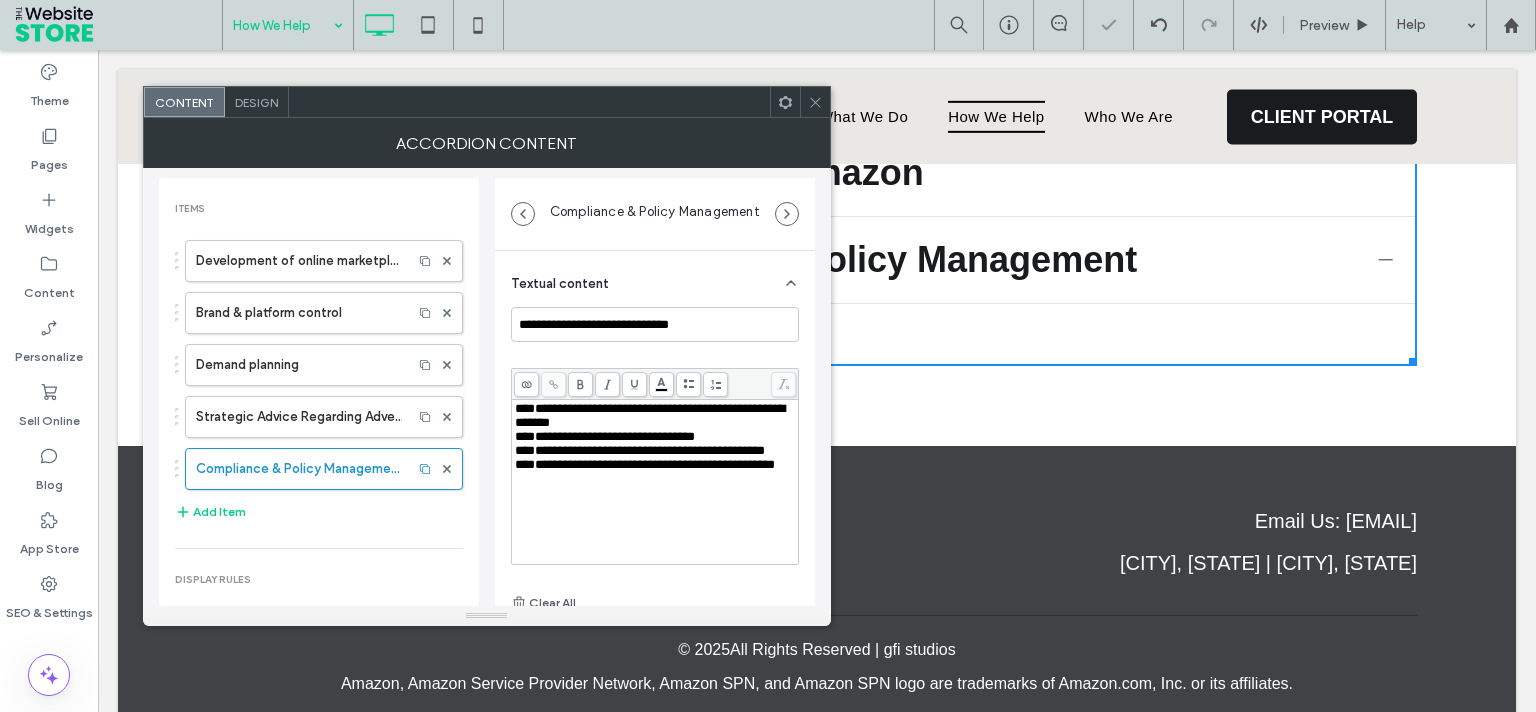 click on "**********" at bounding box center (650, 415) 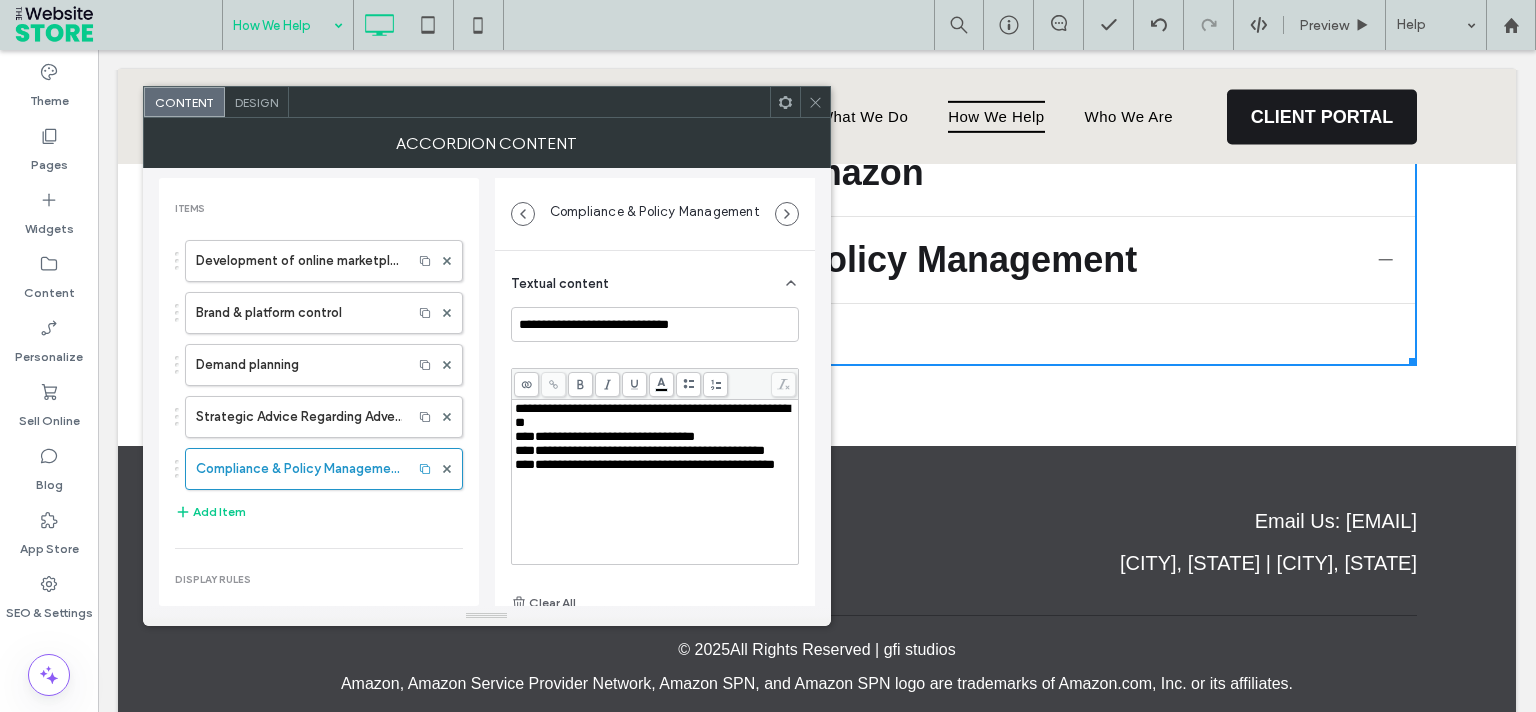 click 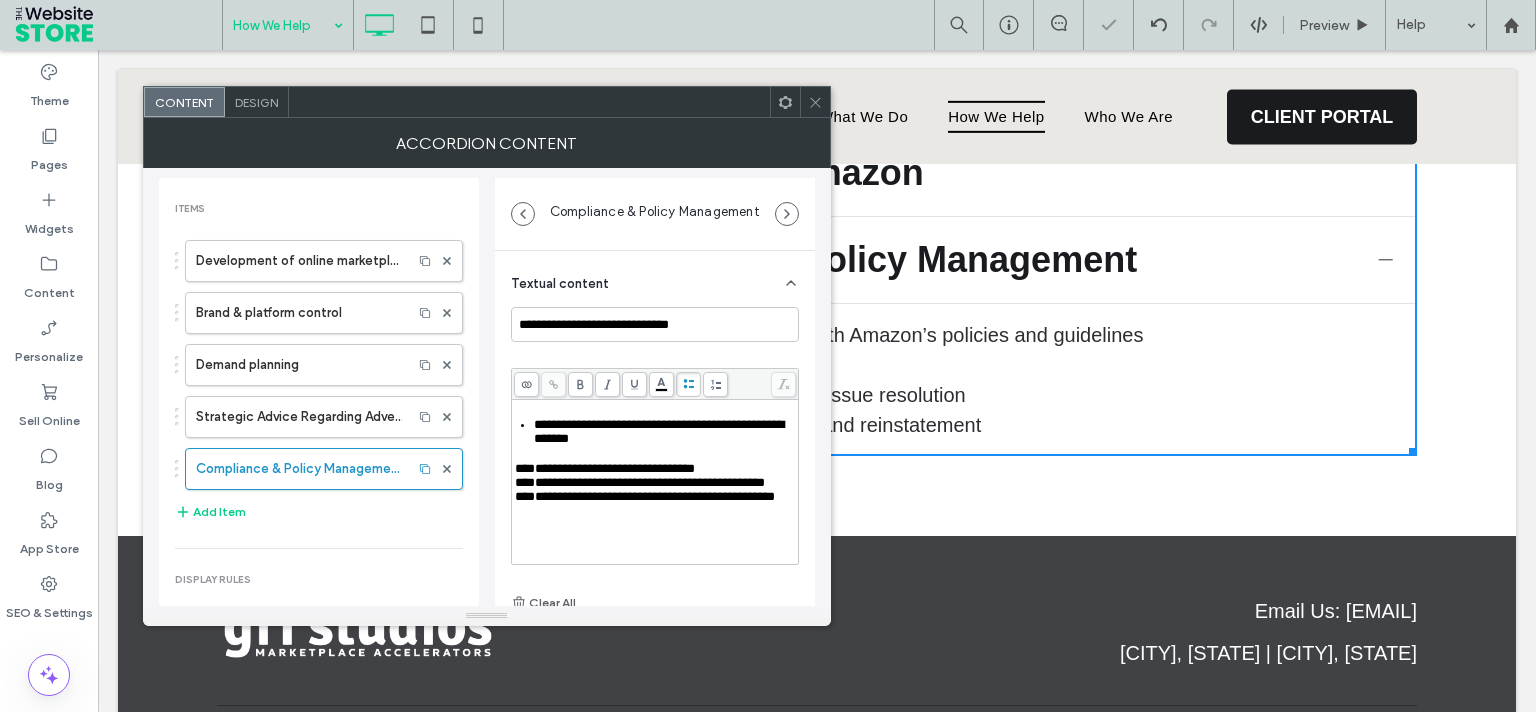 click on "**********" at bounding box center (605, 468) 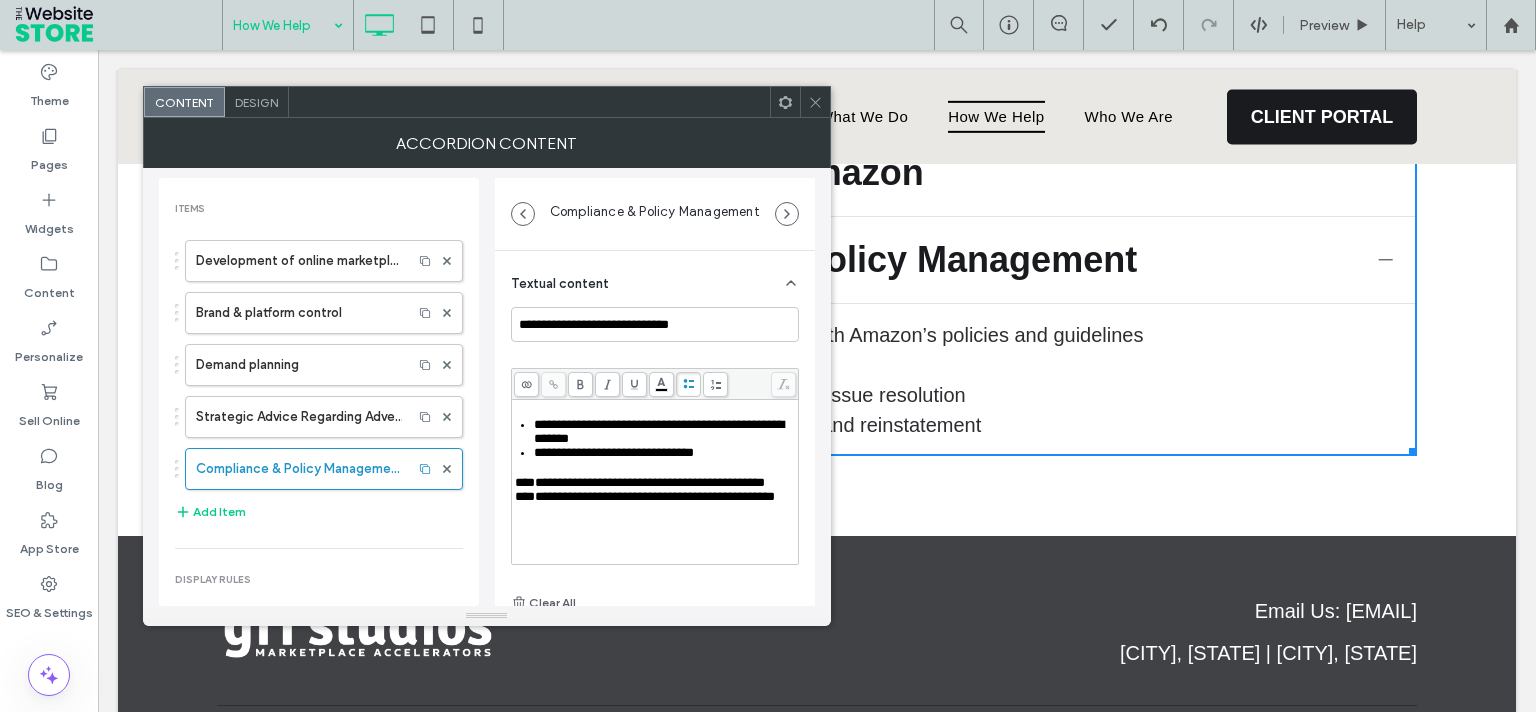 click on "**********" at bounding box center (640, 482) 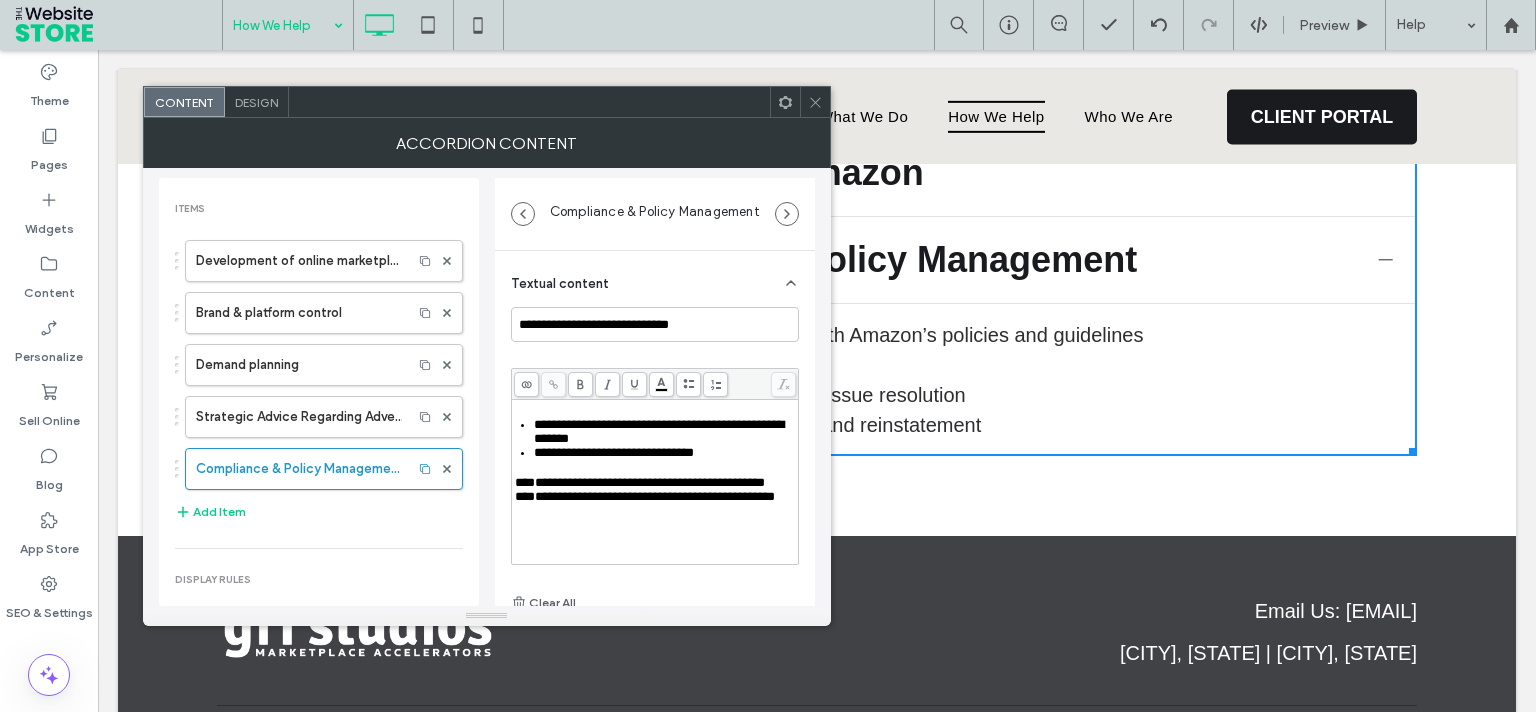 click on "**********" at bounding box center (640, 482) 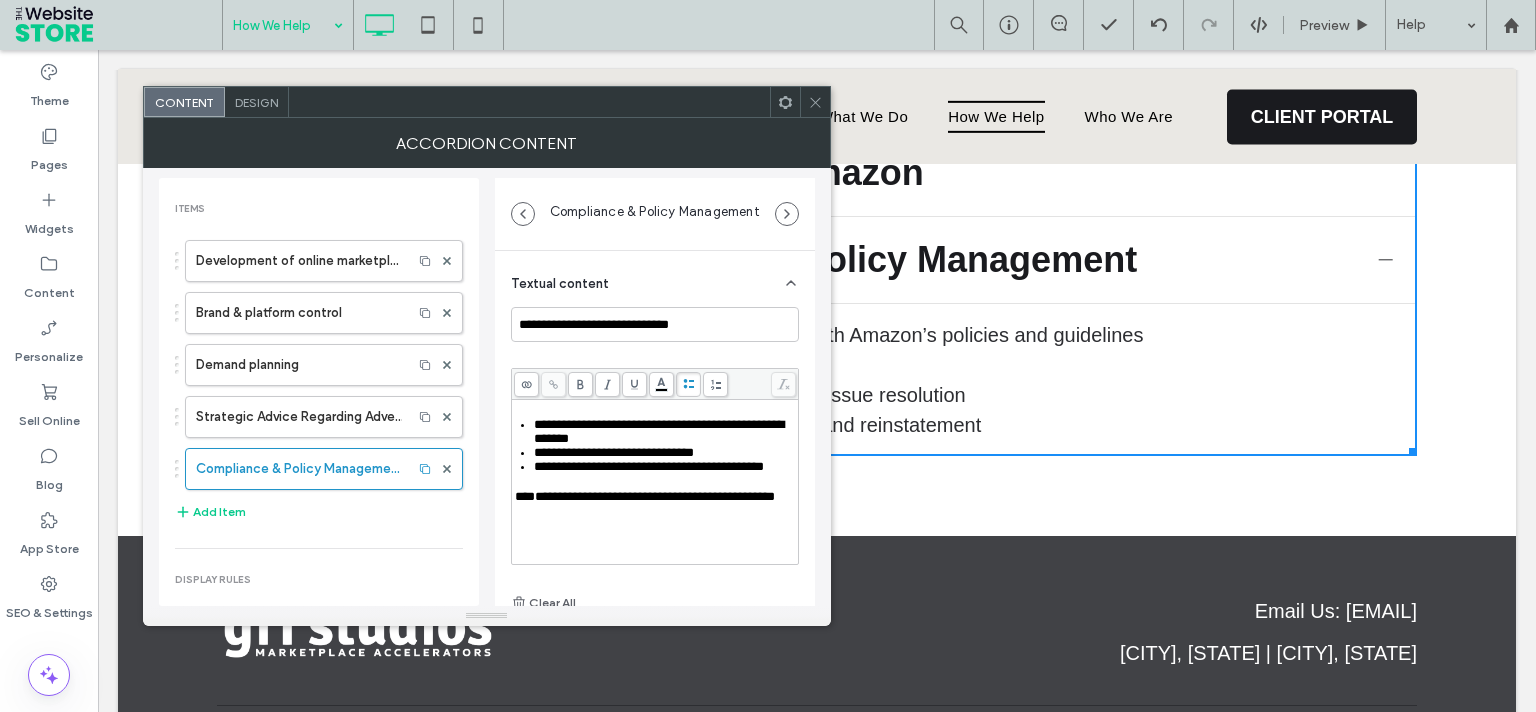 click on "**********" at bounding box center [645, 496] 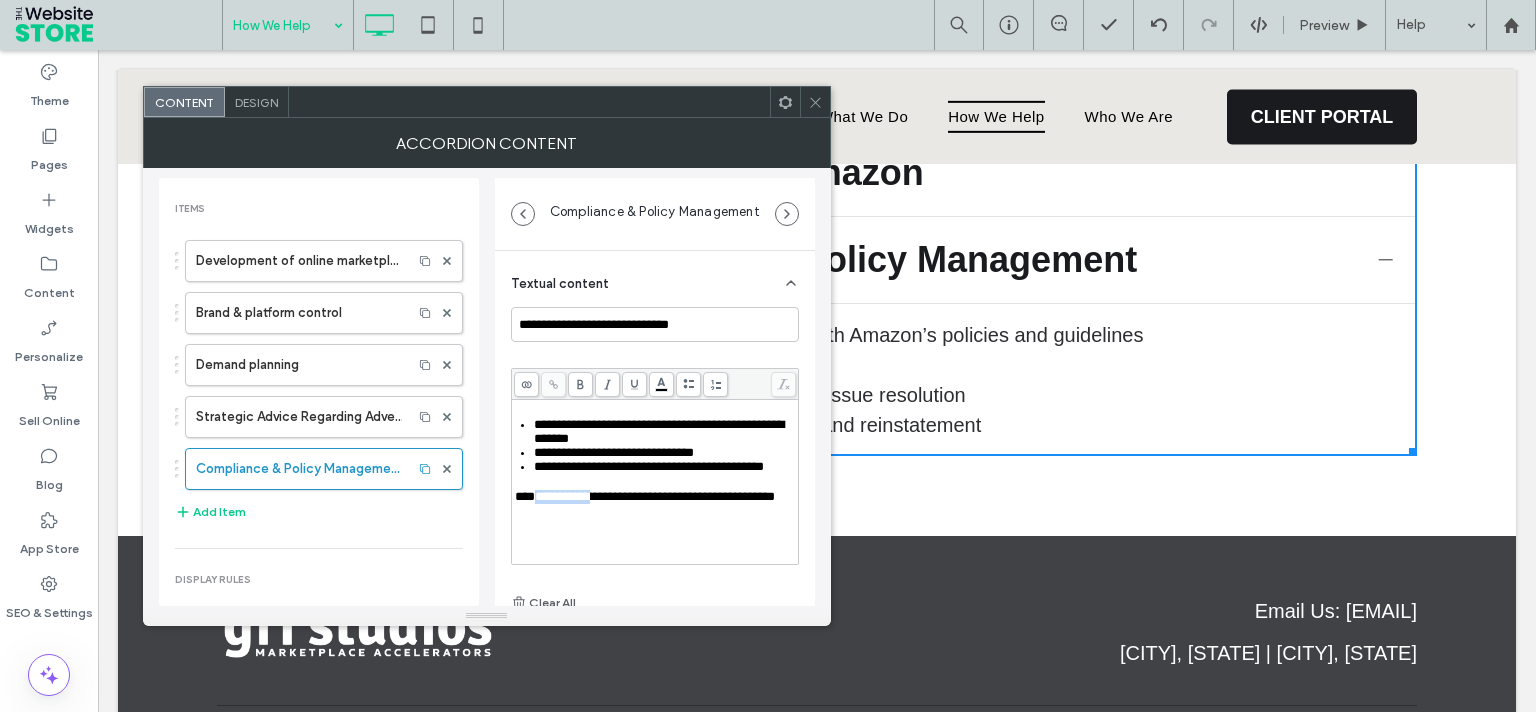 click on "**********" at bounding box center (645, 496) 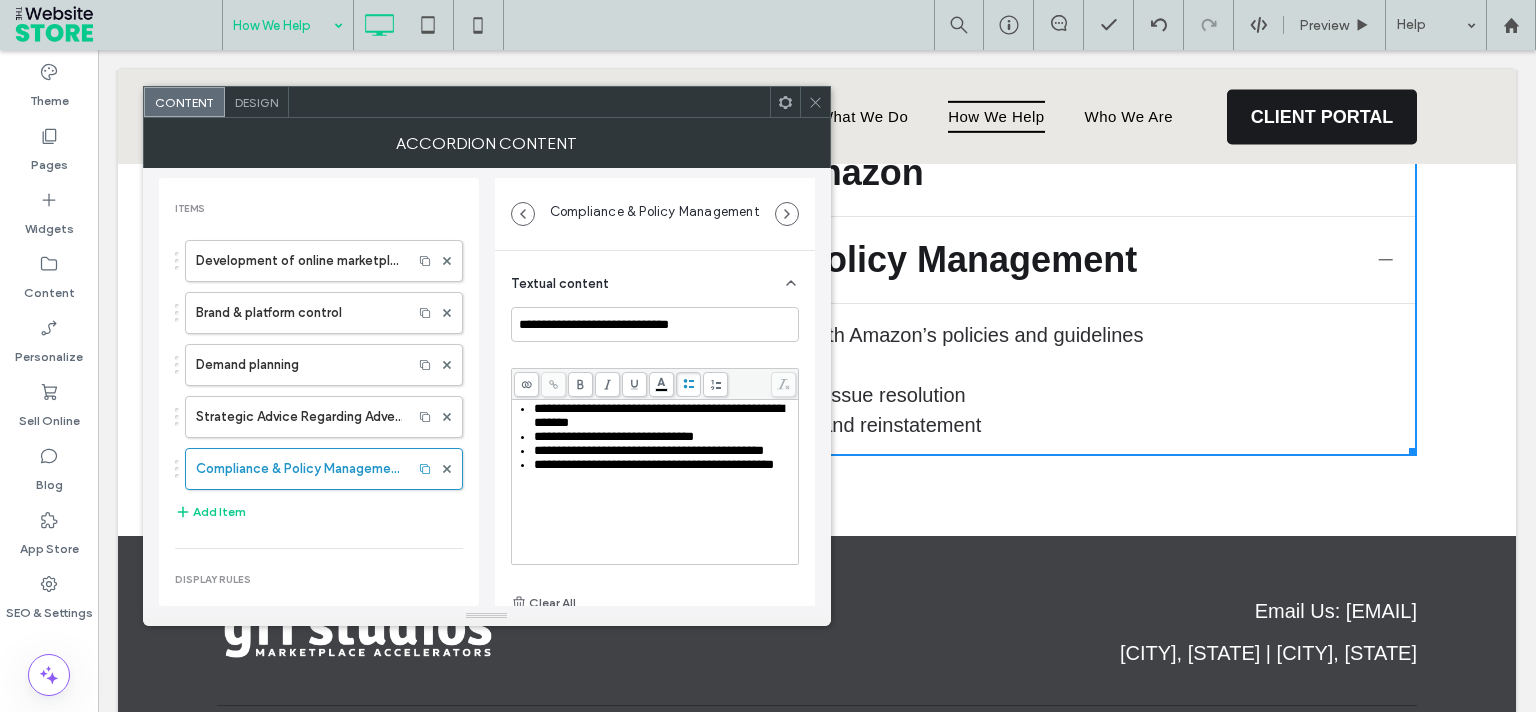 scroll, scrollTop: 33, scrollLeft: 0, axis: vertical 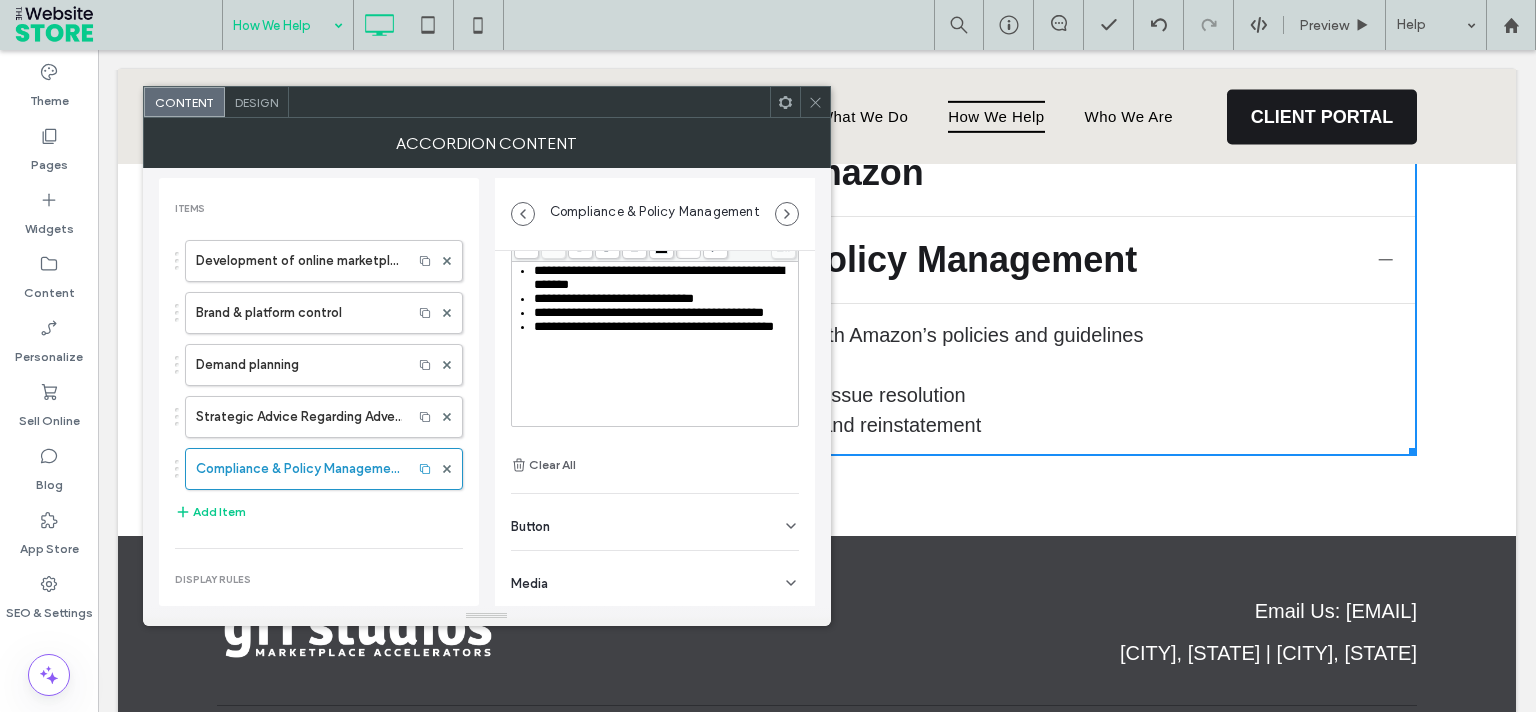 click on "**********" at bounding box center (655, 344) 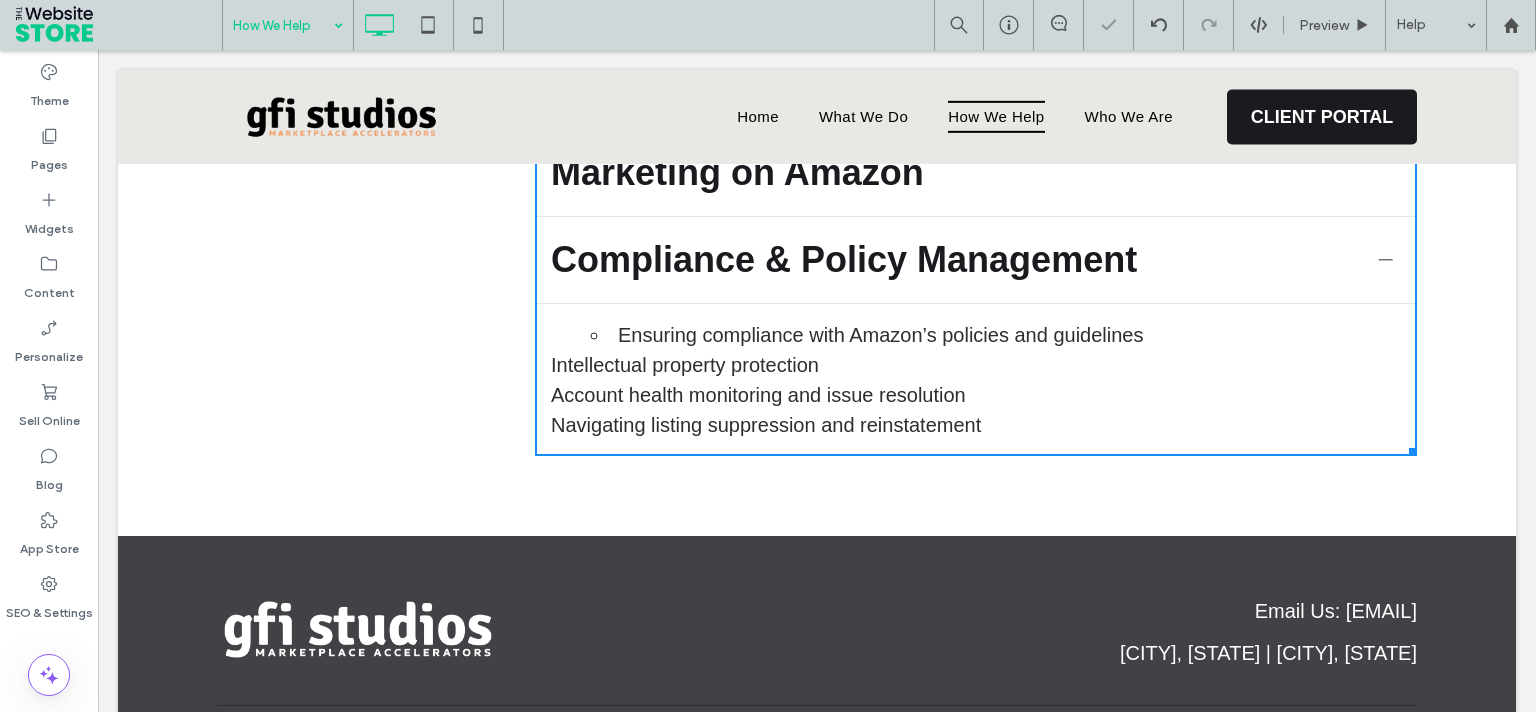 scroll, scrollTop: 887, scrollLeft: 0, axis: vertical 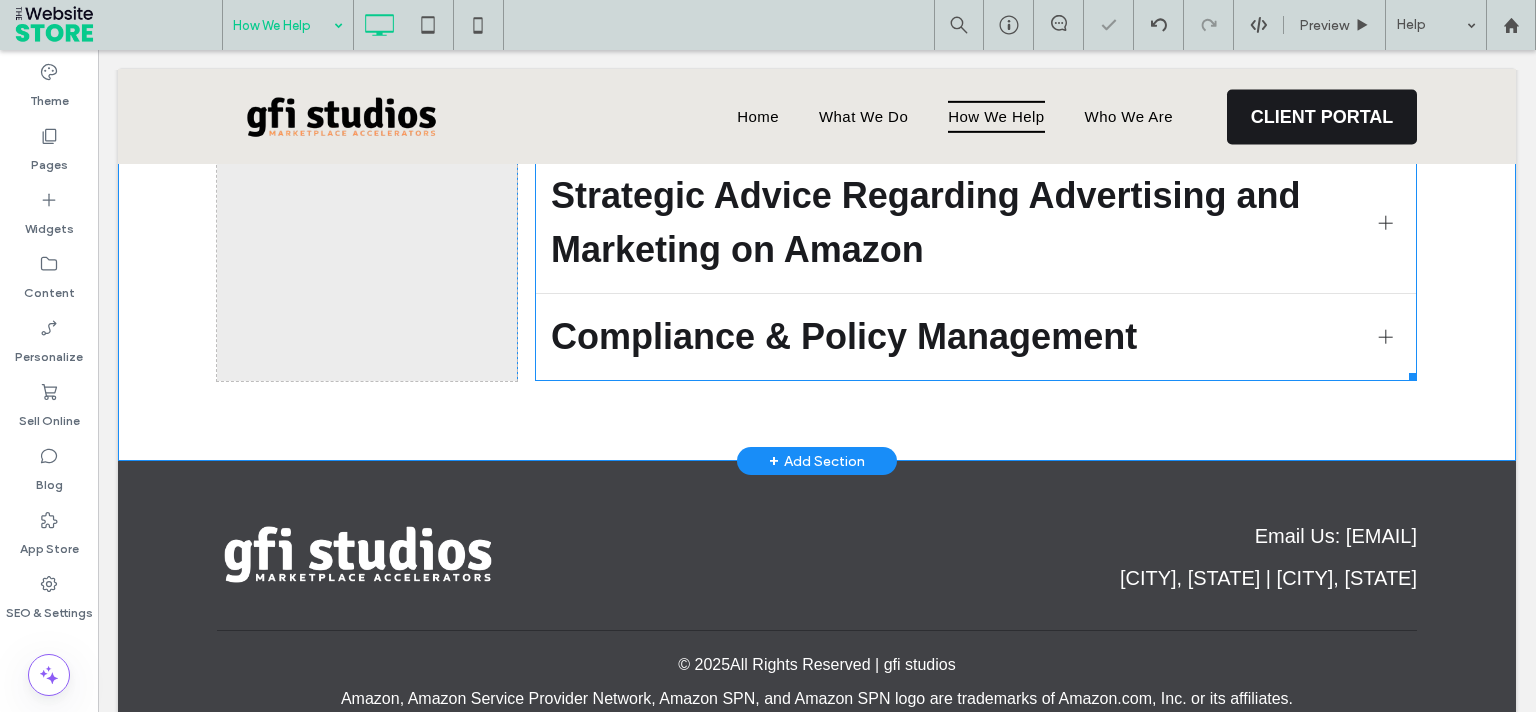 click on "Compliance & Policy Management" at bounding box center [957, 337] 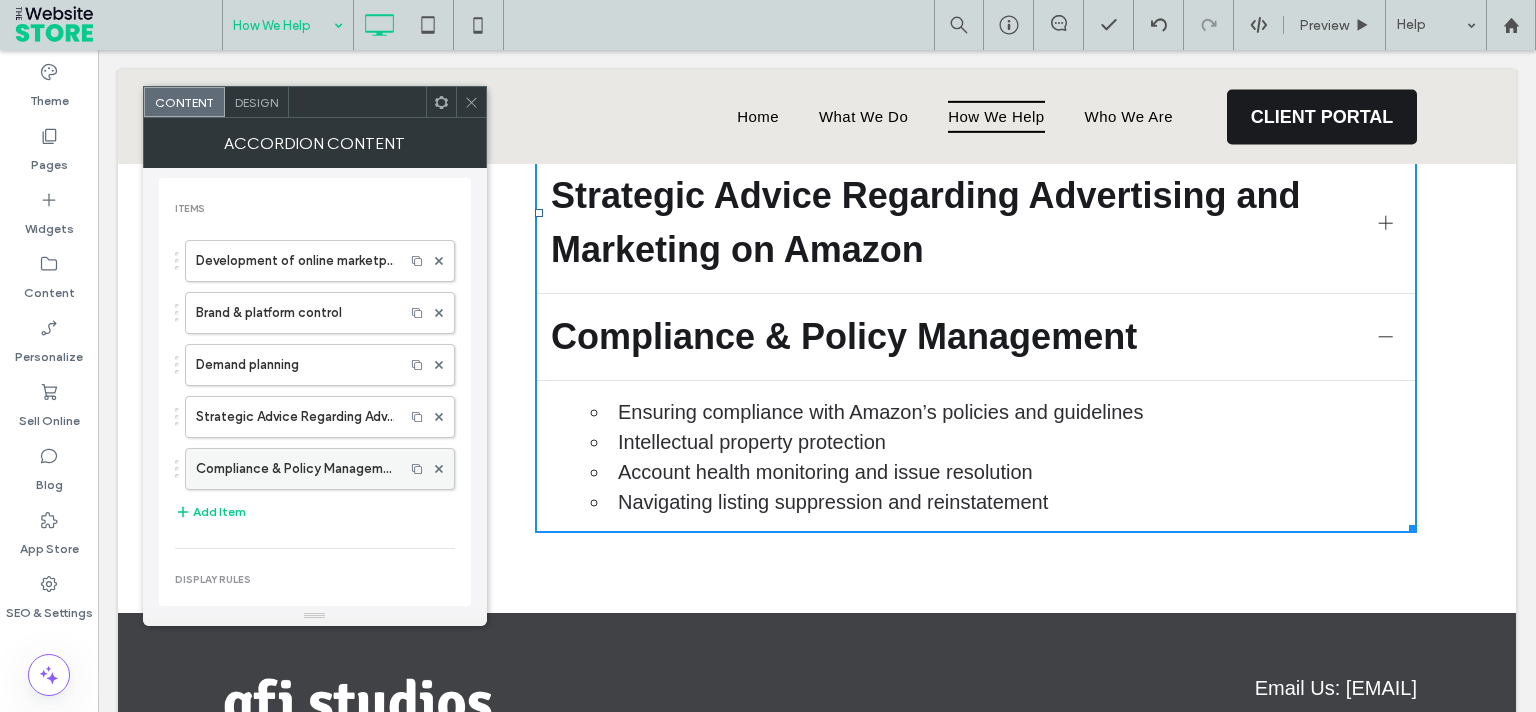 click 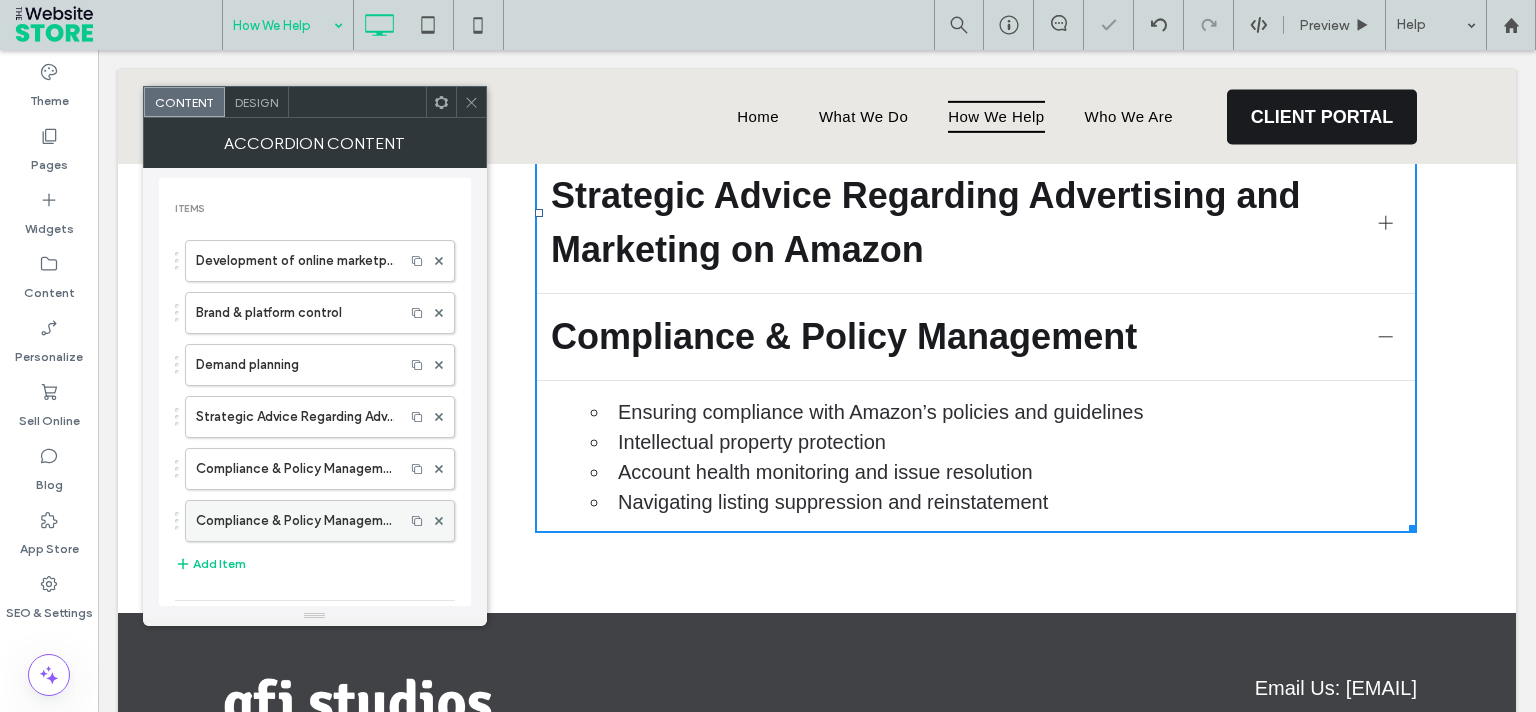 click on "Compliance & Policy Management" at bounding box center [295, 521] 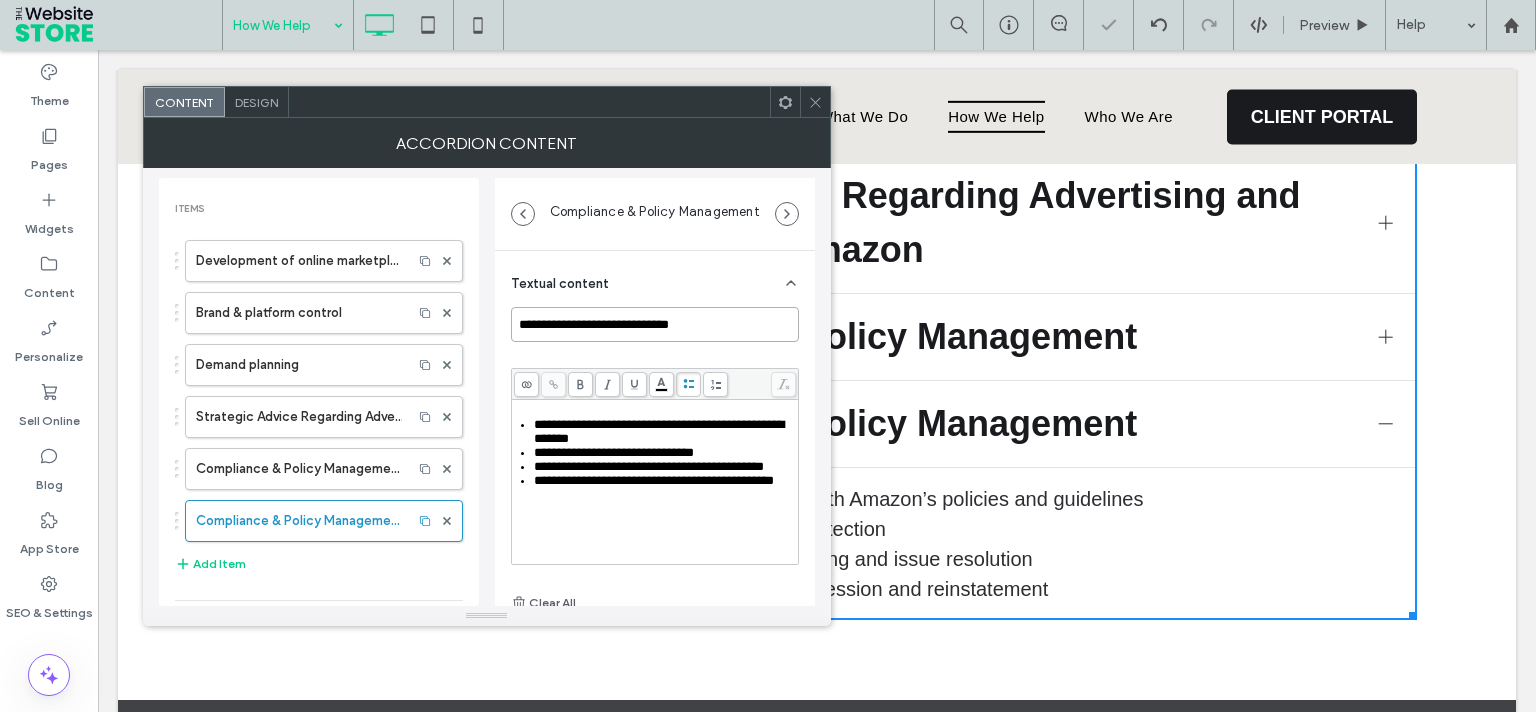 click on "**********" at bounding box center [655, 324] 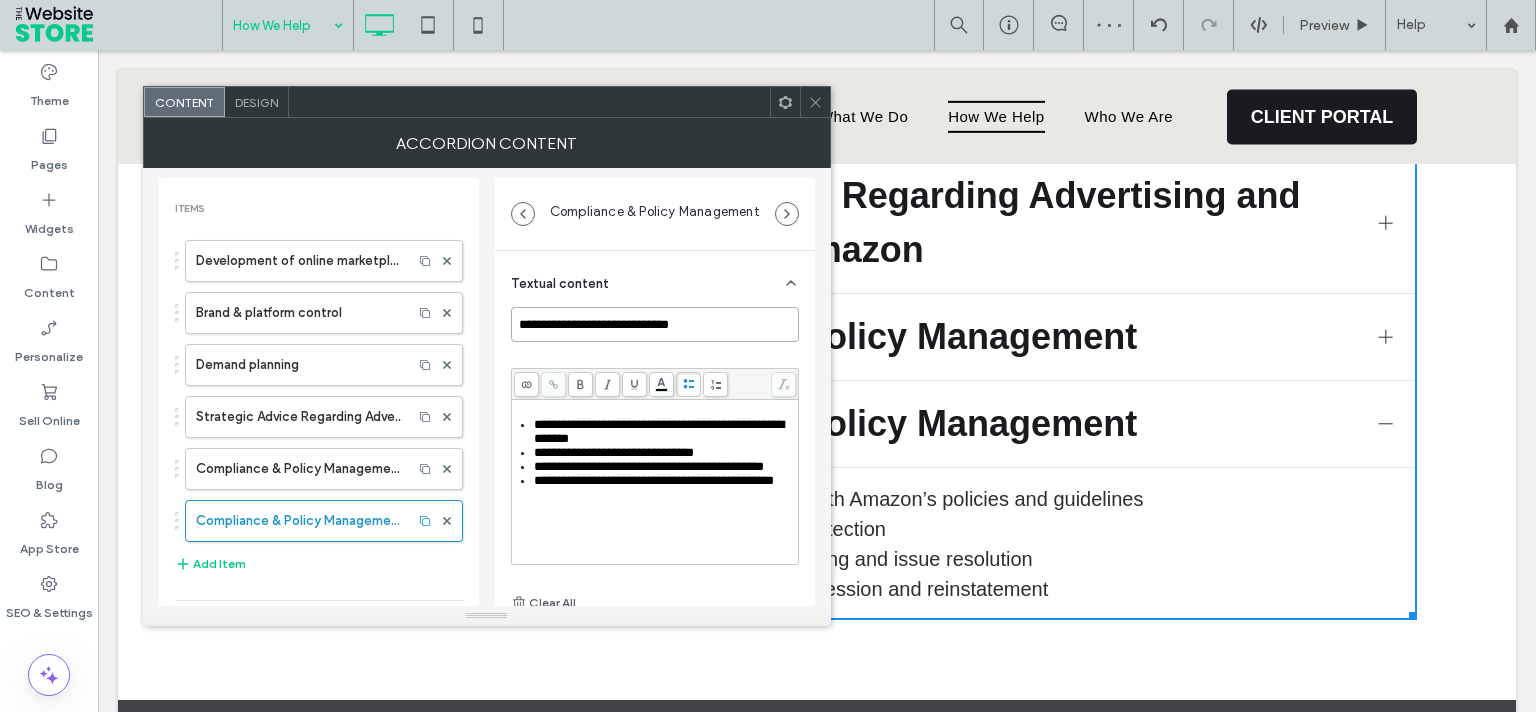 type on "**********" 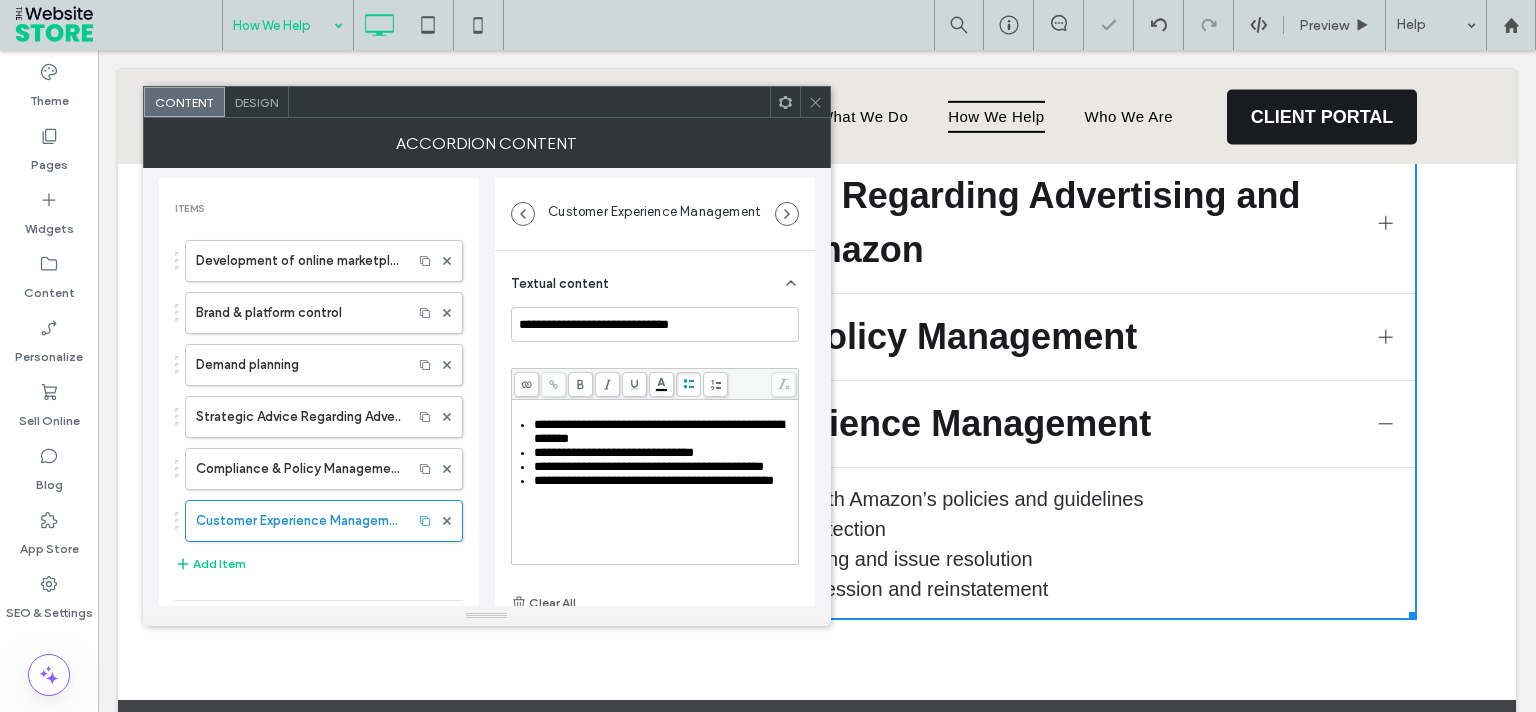 click on "**********" at bounding box center [649, 466] 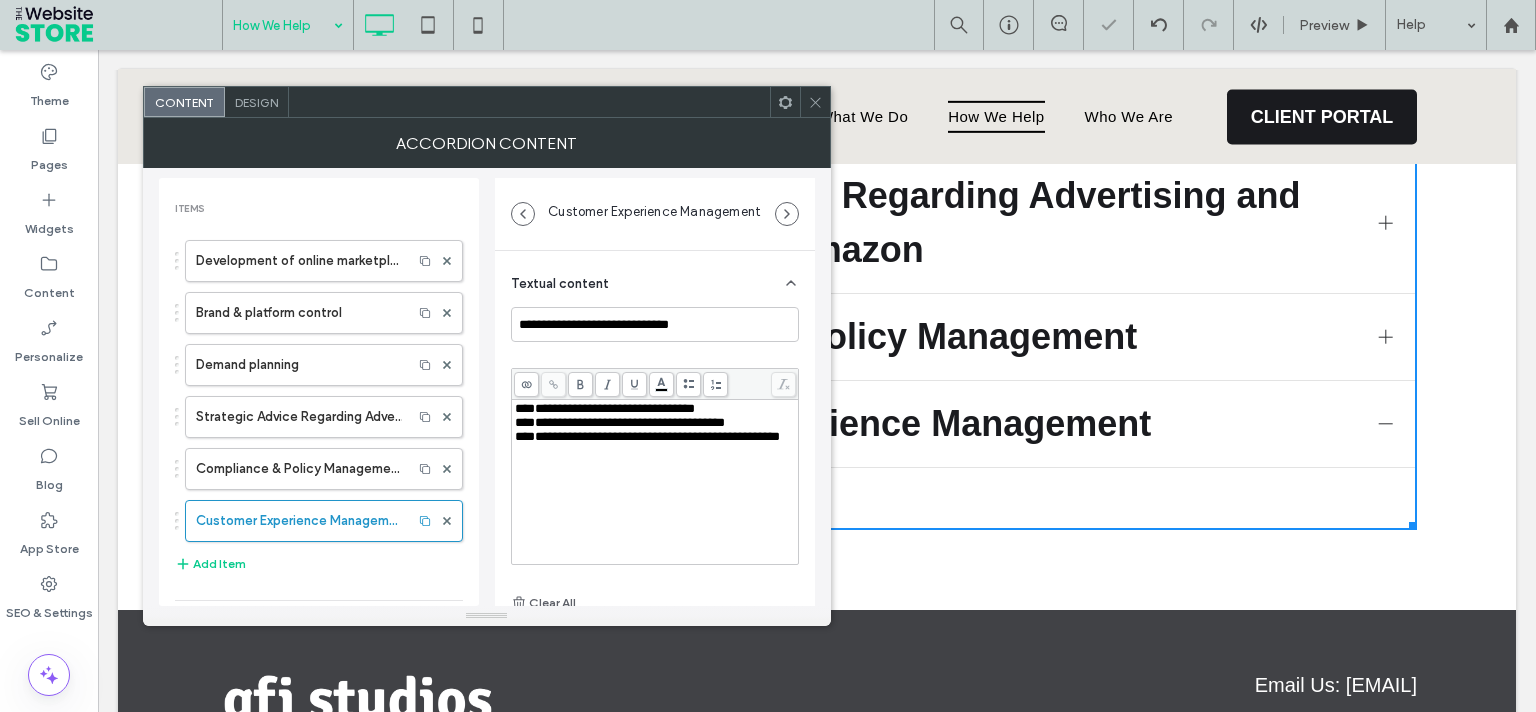 click on "**********" at bounding box center [605, 408] 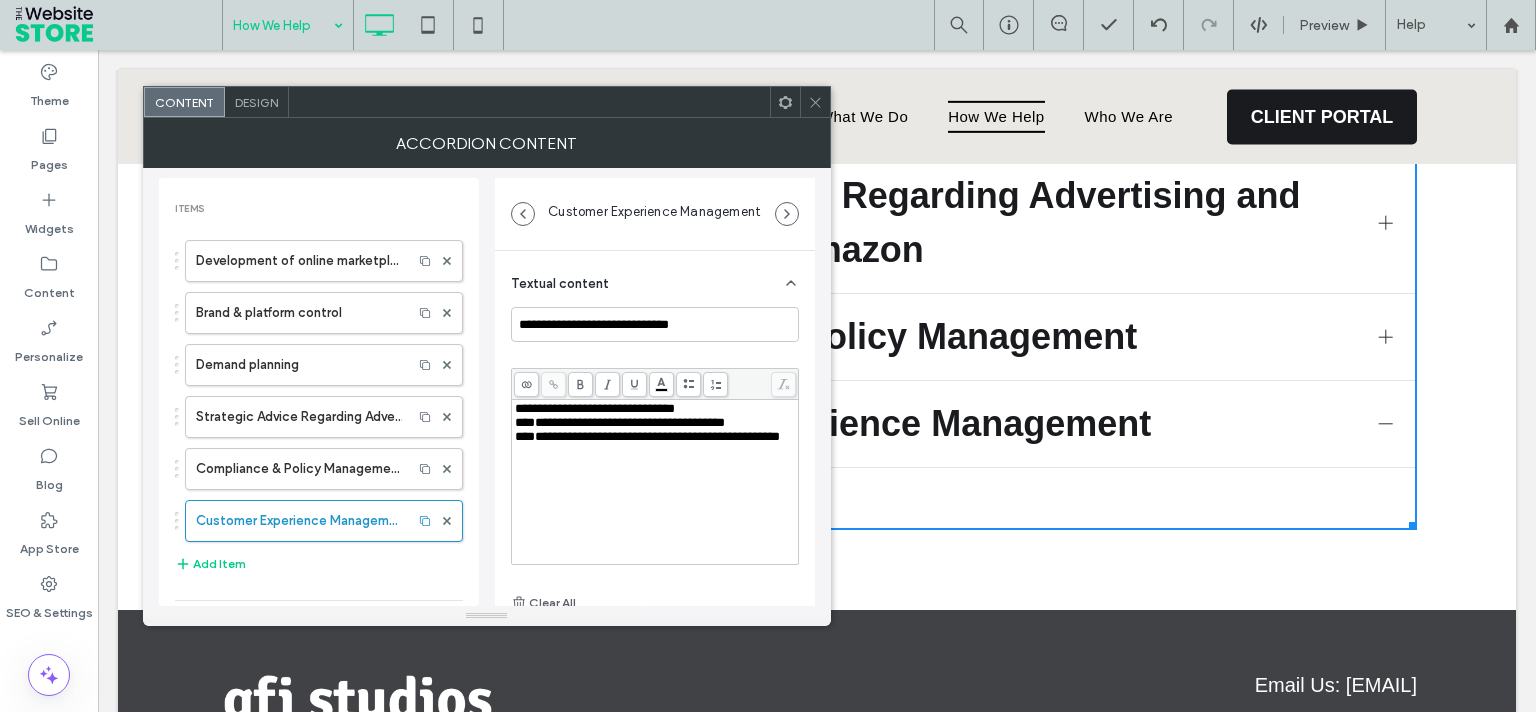 click at bounding box center (688, 384) 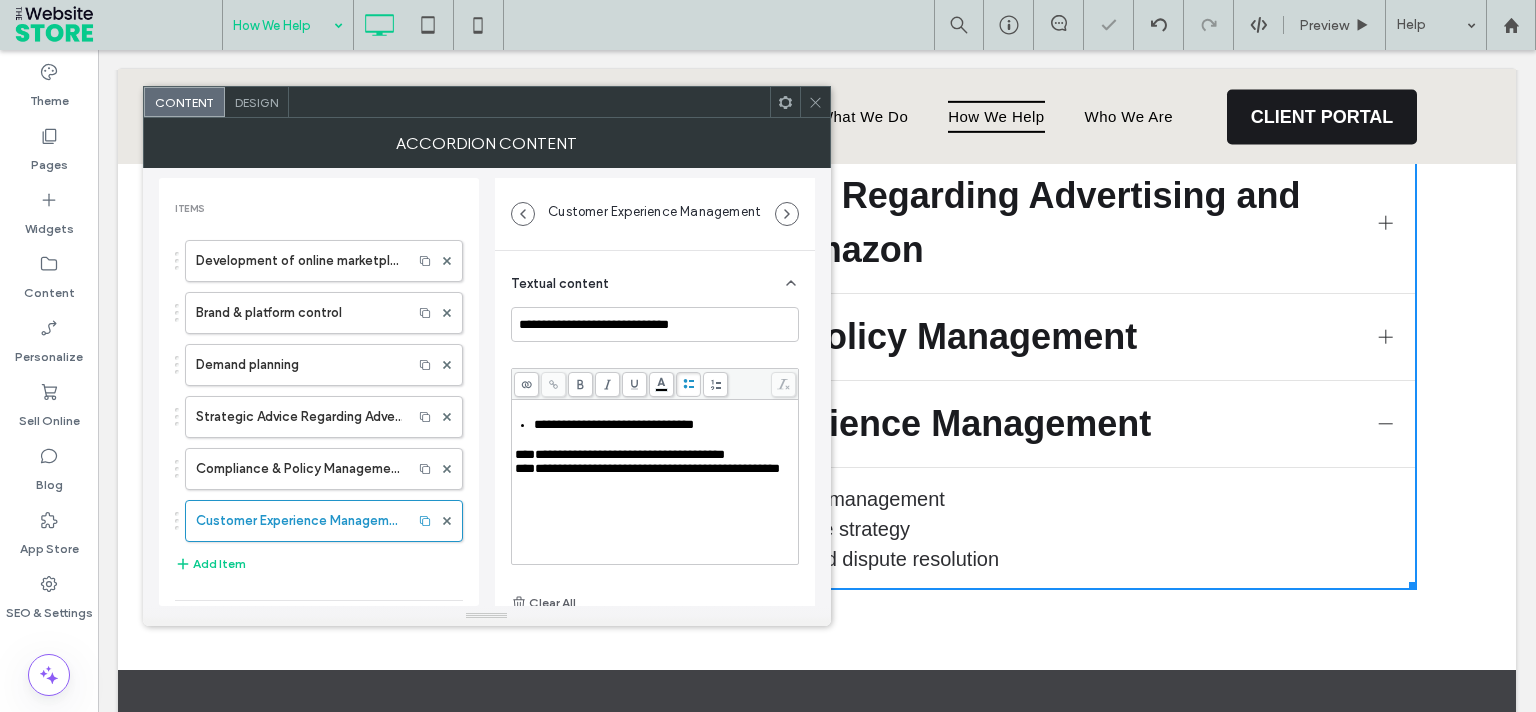 click on "**********" at bounding box center (620, 454) 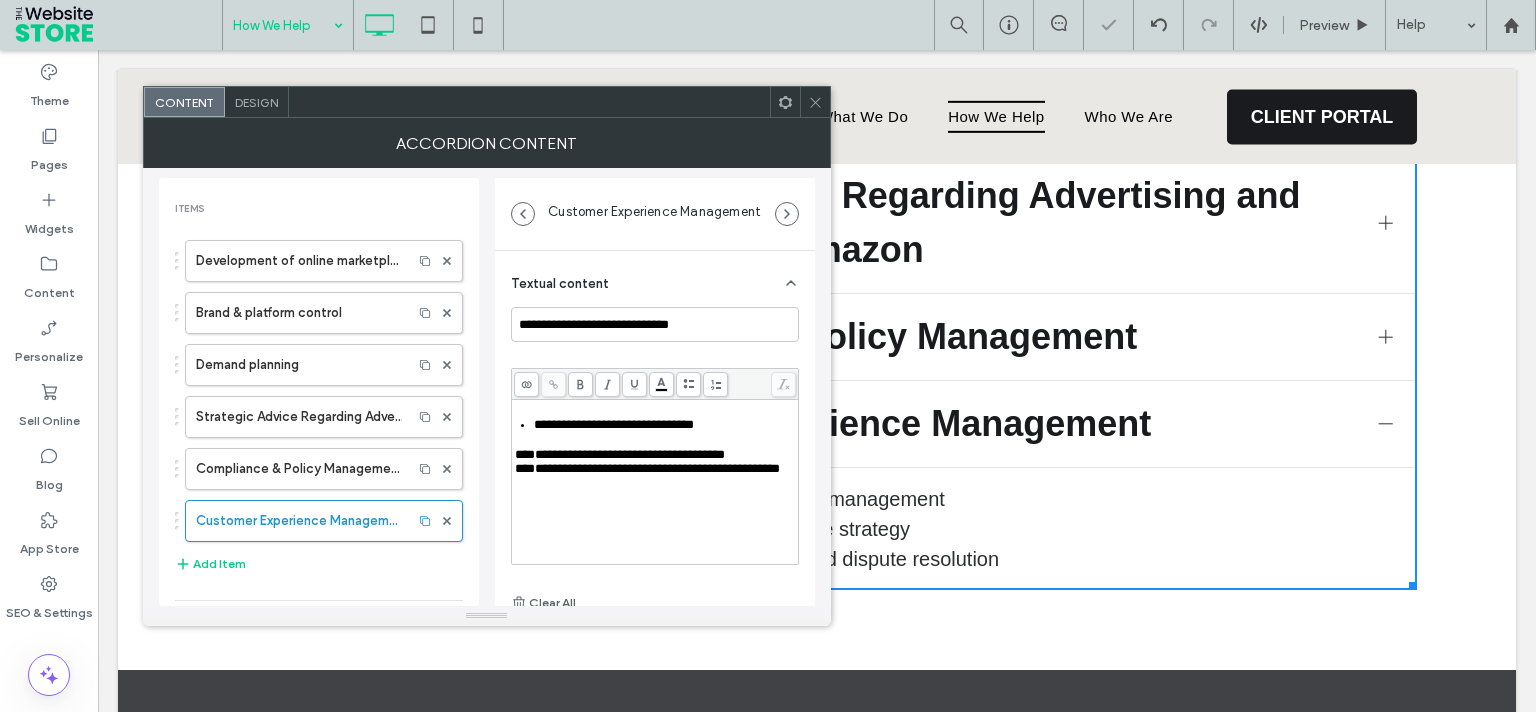 click on "**********" at bounding box center (620, 454) 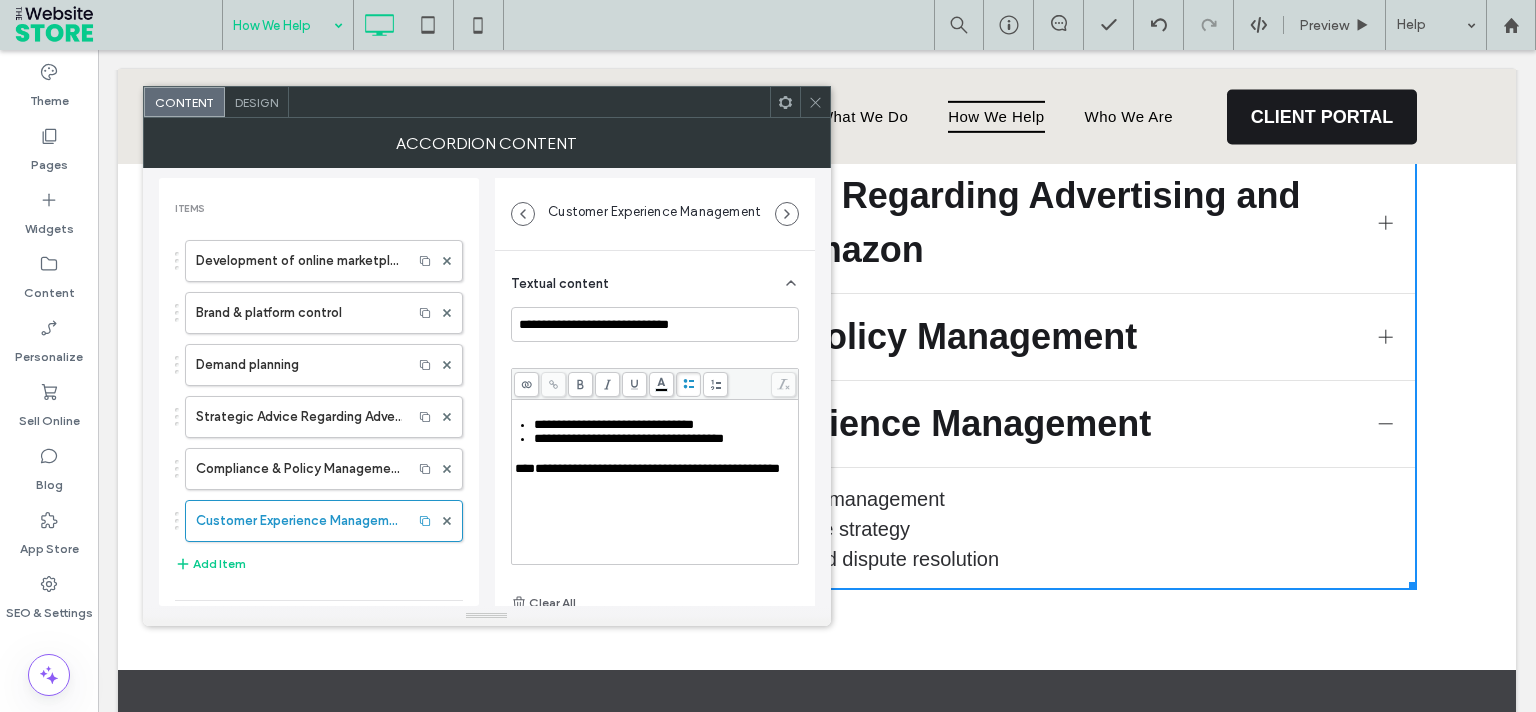 click on "**********" at bounding box center (647, 468) 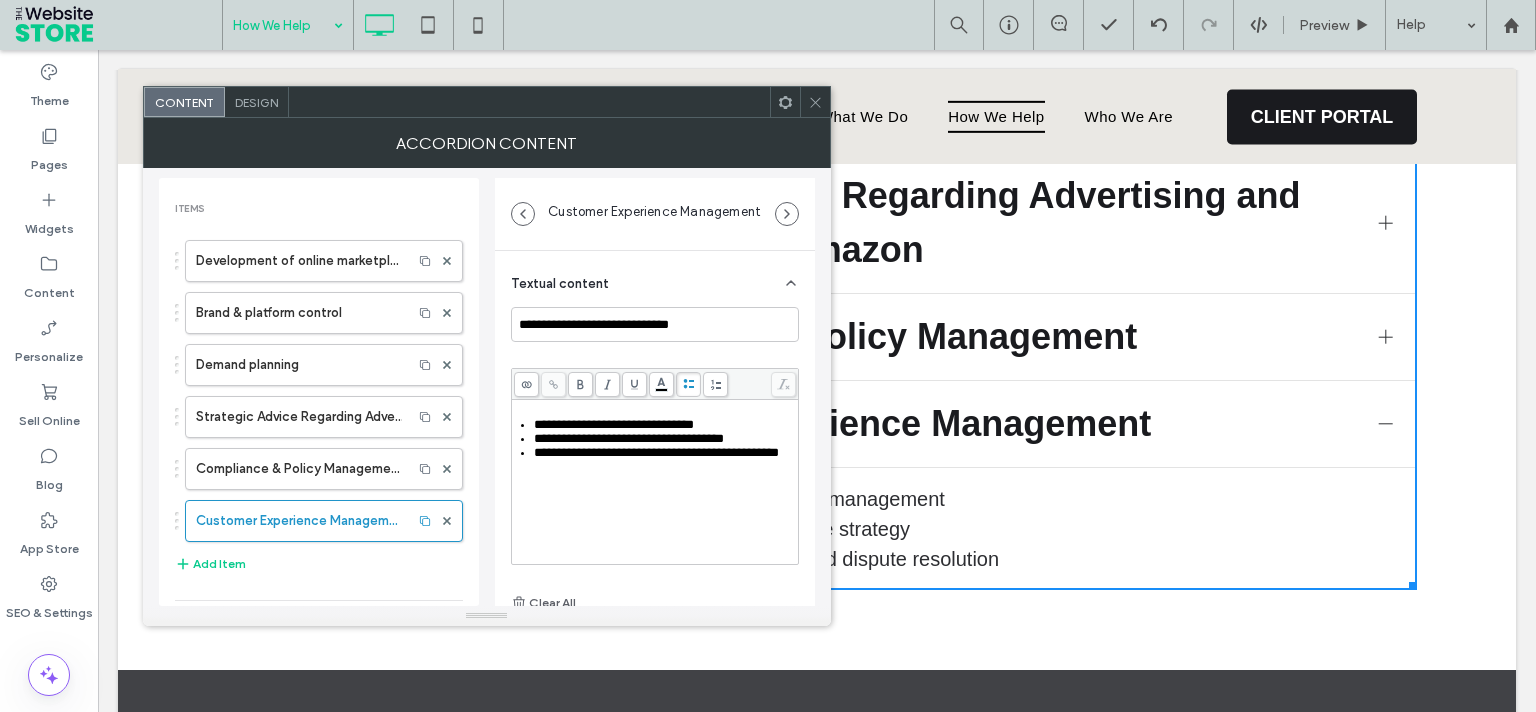 click on "**********" at bounding box center [655, 498] 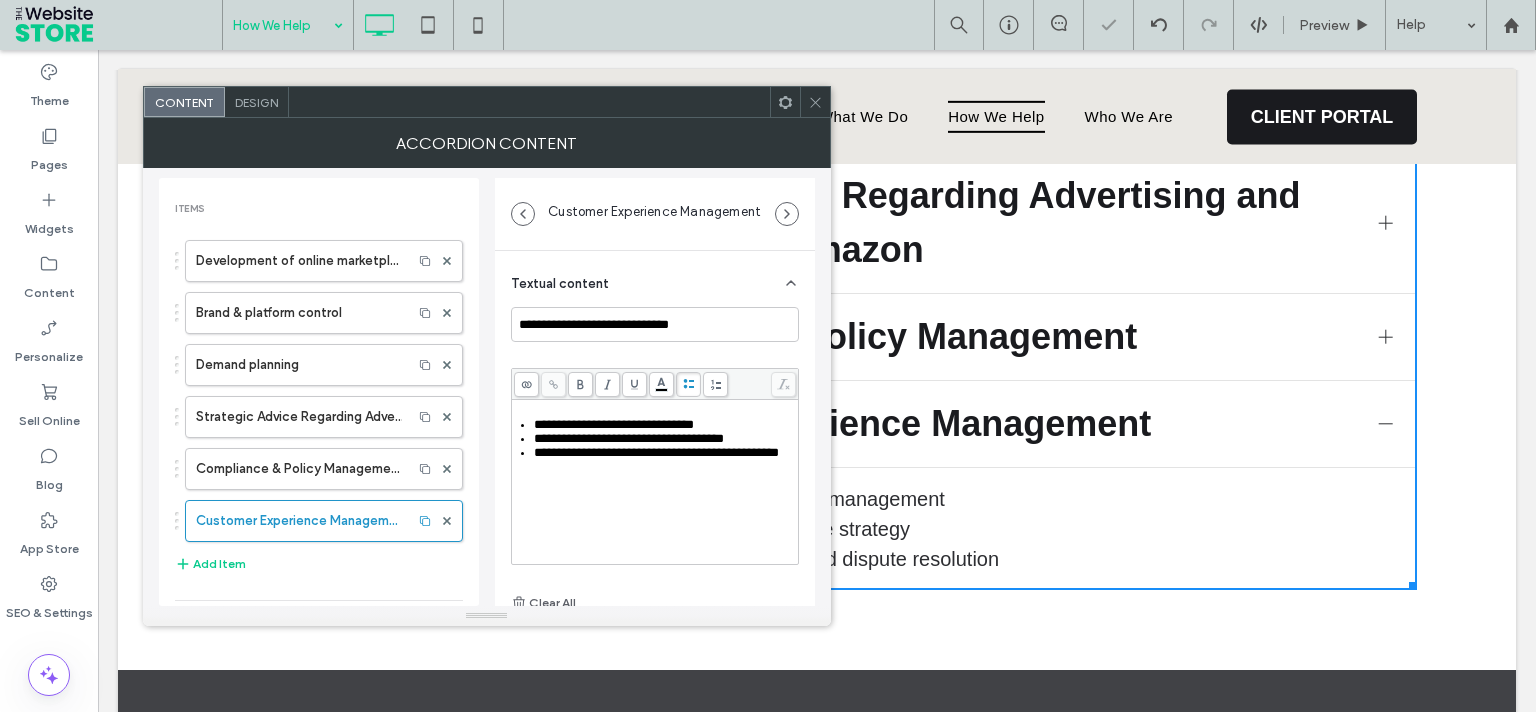 drag, startPoint x: 820, startPoint y: 97, endPoint x: 946, endPoint y: 232, distance: 184.66457 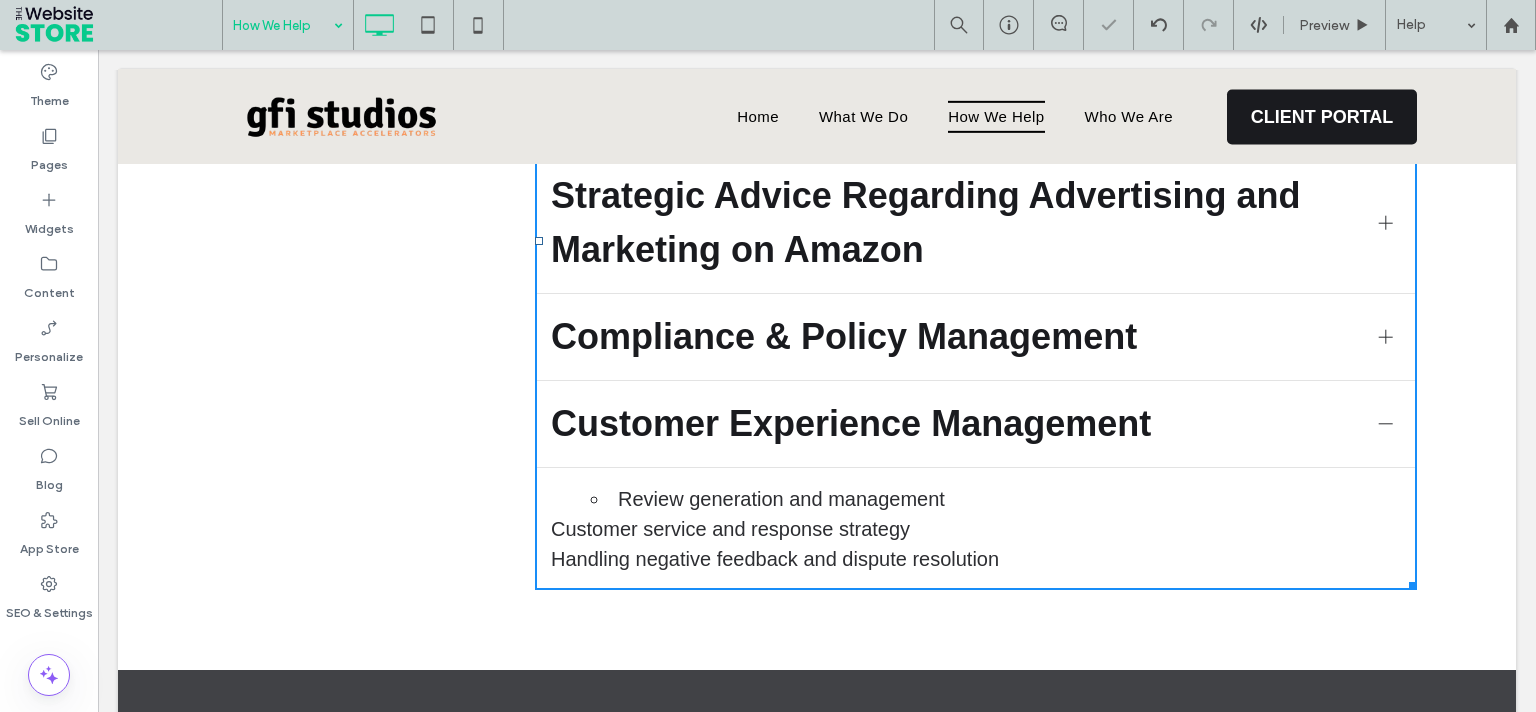 scroll, scrollTop: 826, scrollLeft: 0, axis: vertical 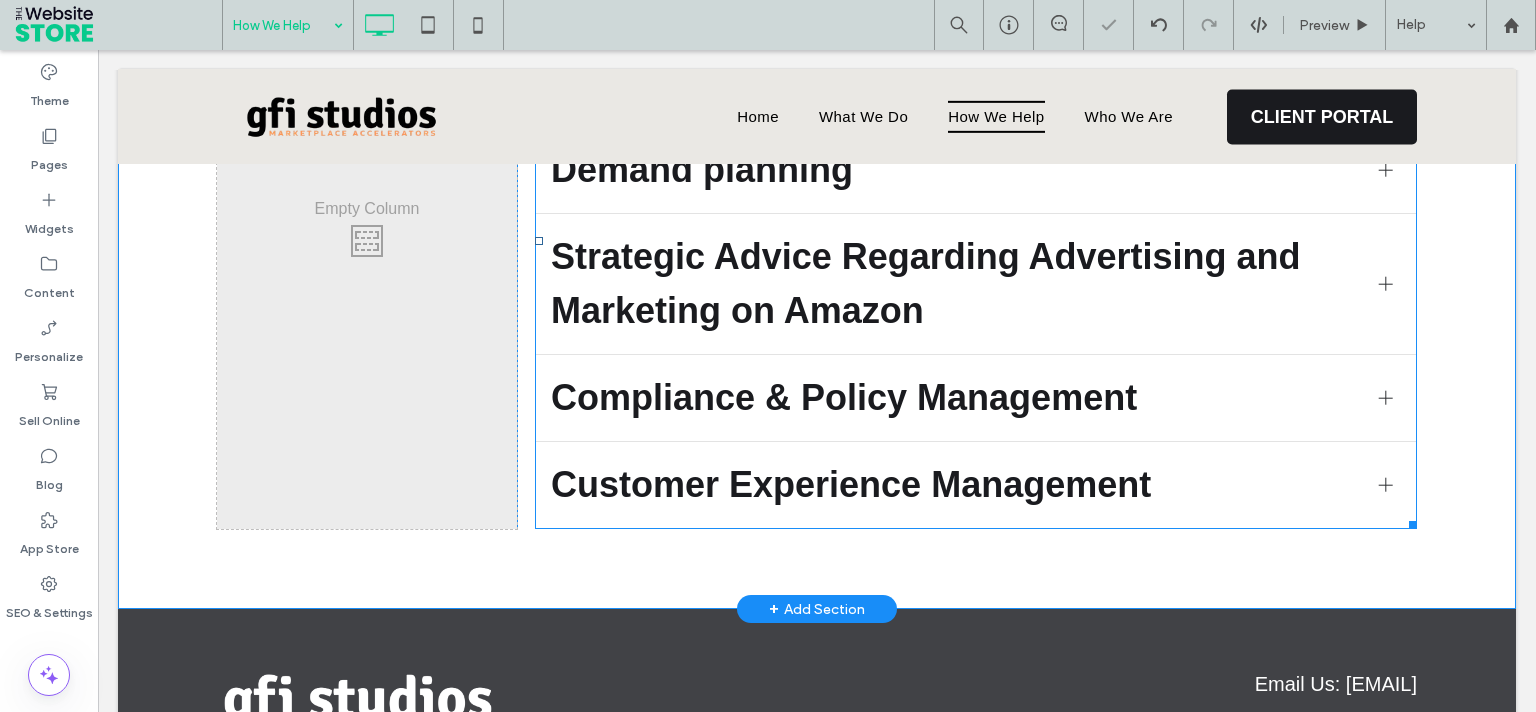click on "Customer Experience Management" at bounding box center [957, 485] 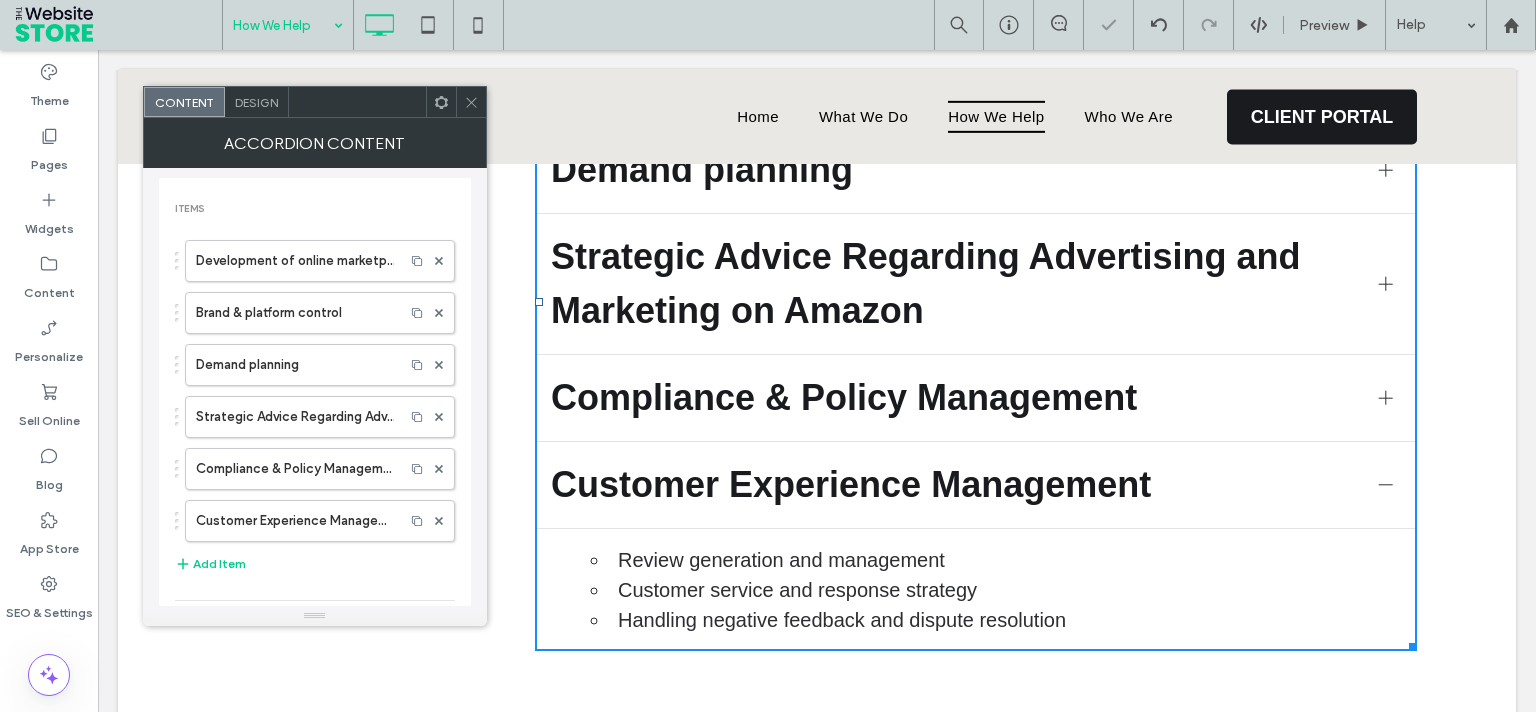 scroll, scrollTop: 1173, scrollLeft: 0, axis: vertical 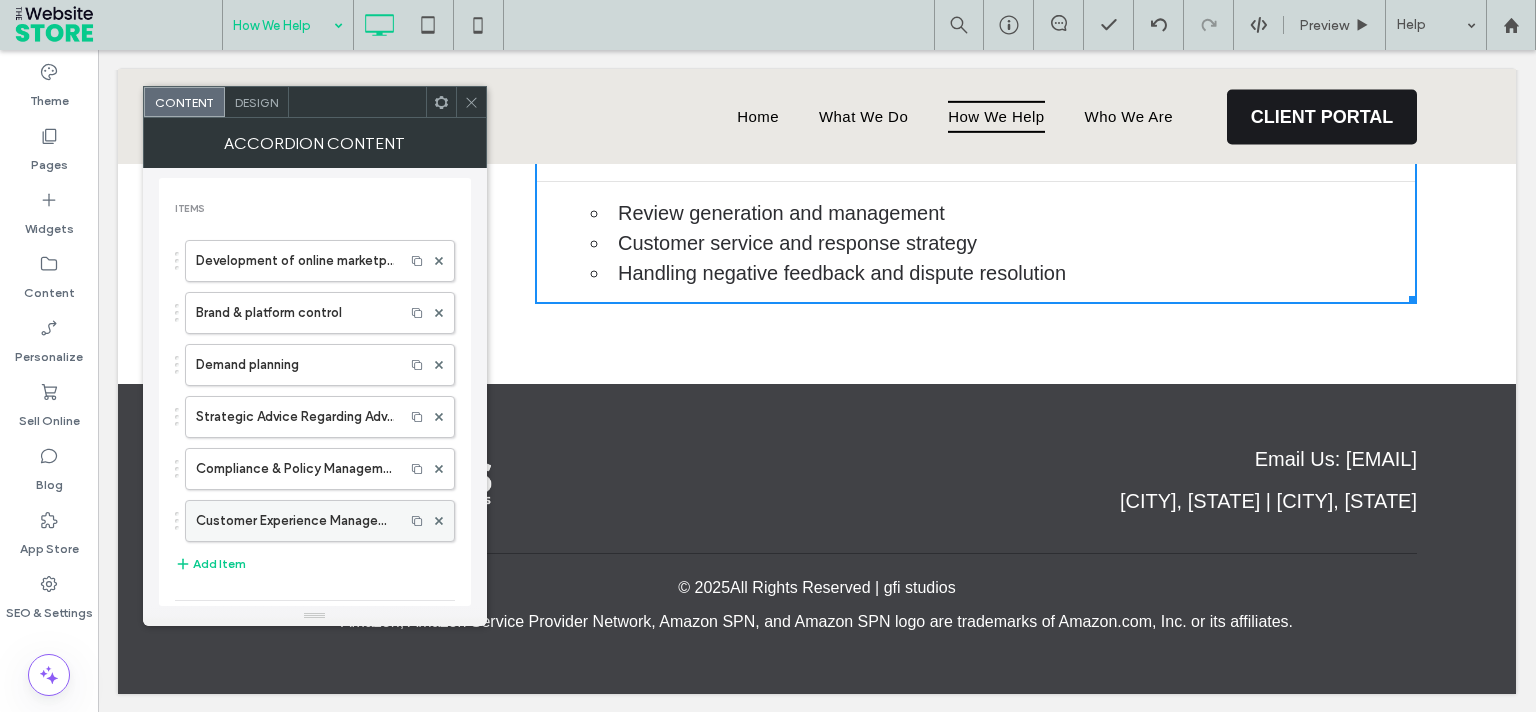 click 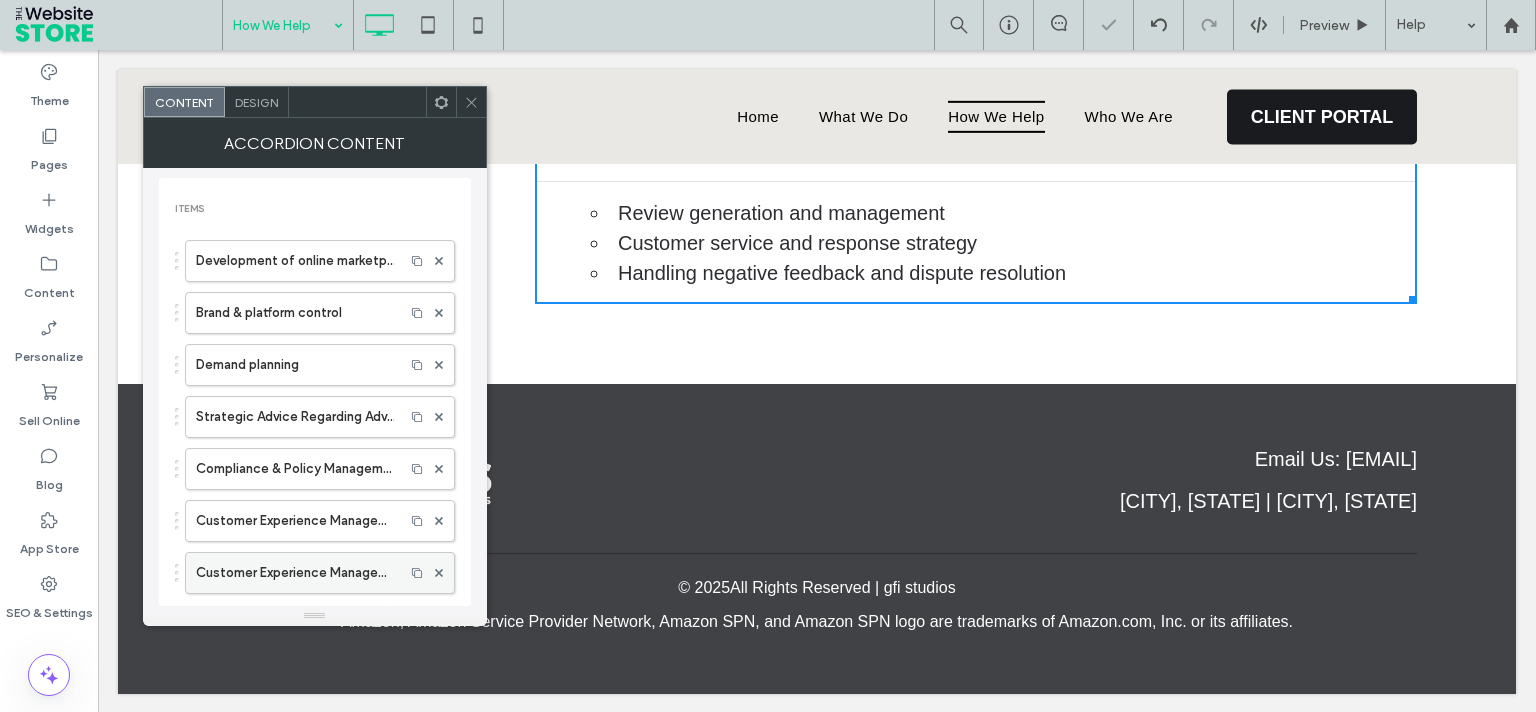scroll, scrollTop: 1137, scrollLeft: 0, axis: vertical 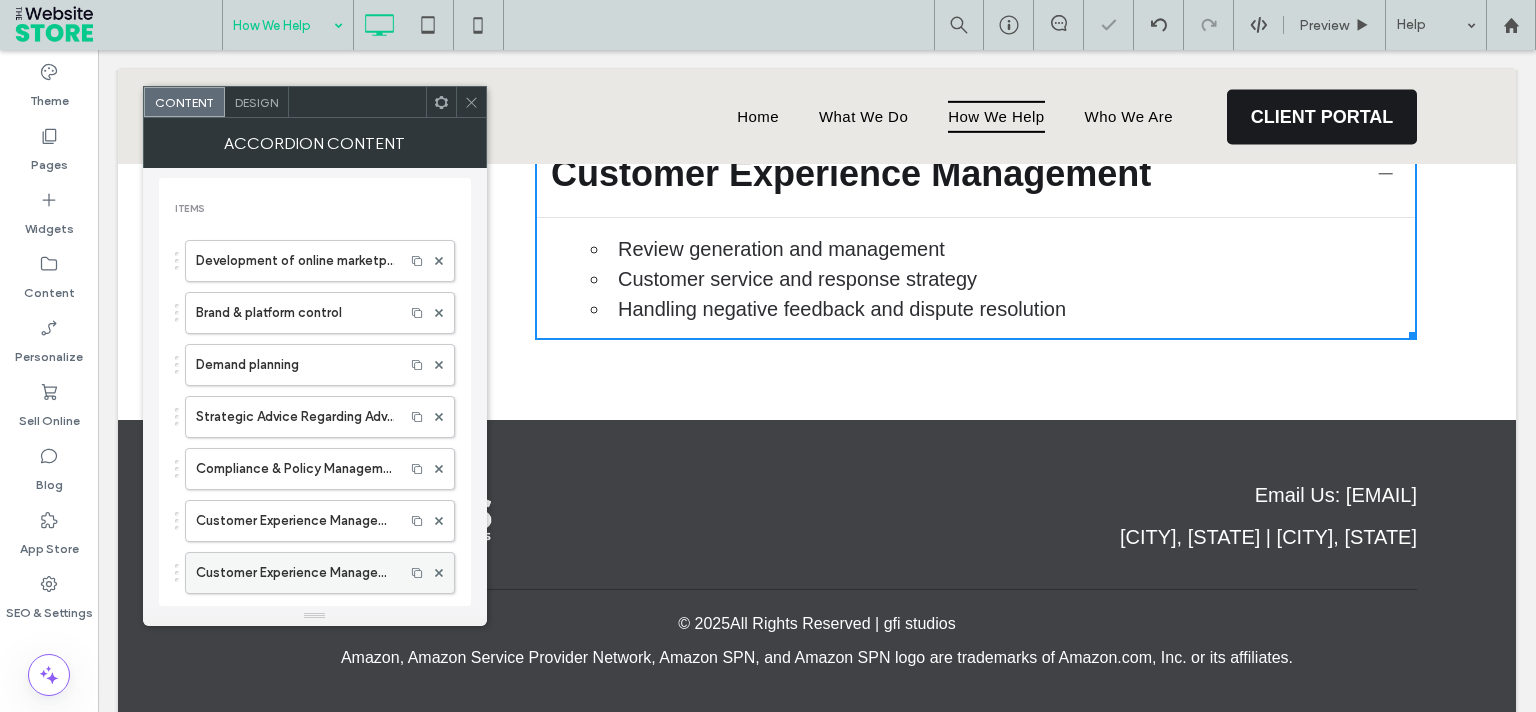 click on "Customer Experience Management" at bounding box center [295, 573] 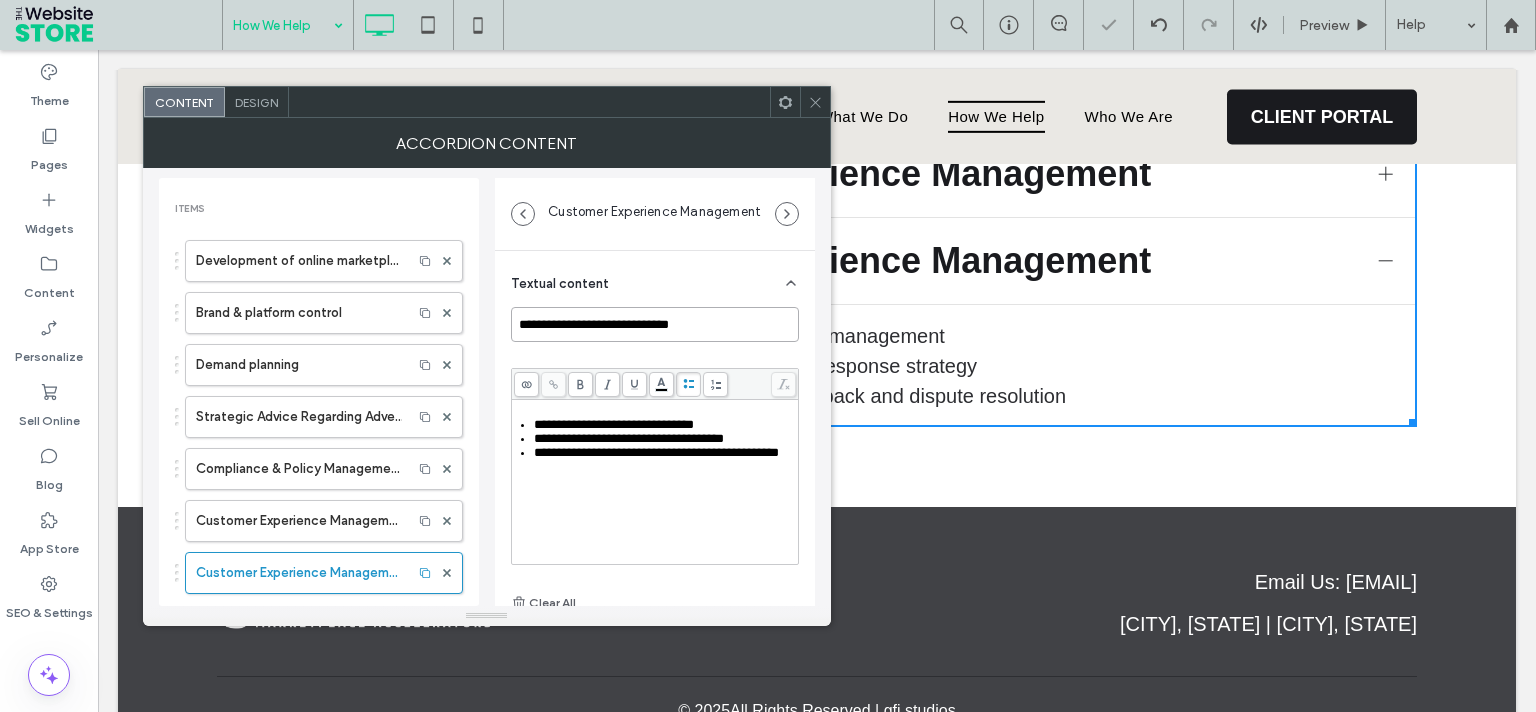 click on "**********" at bounding box center (655, 324) 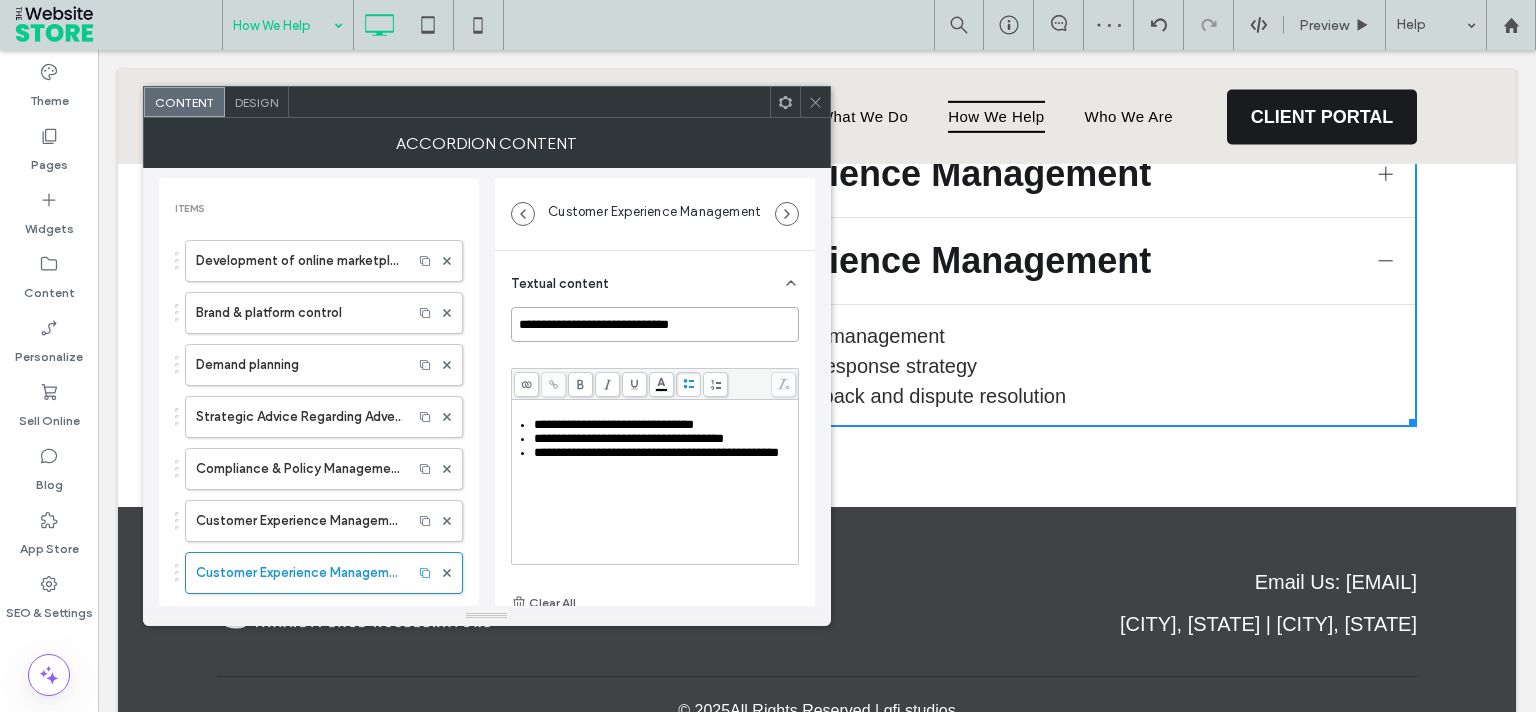 paste 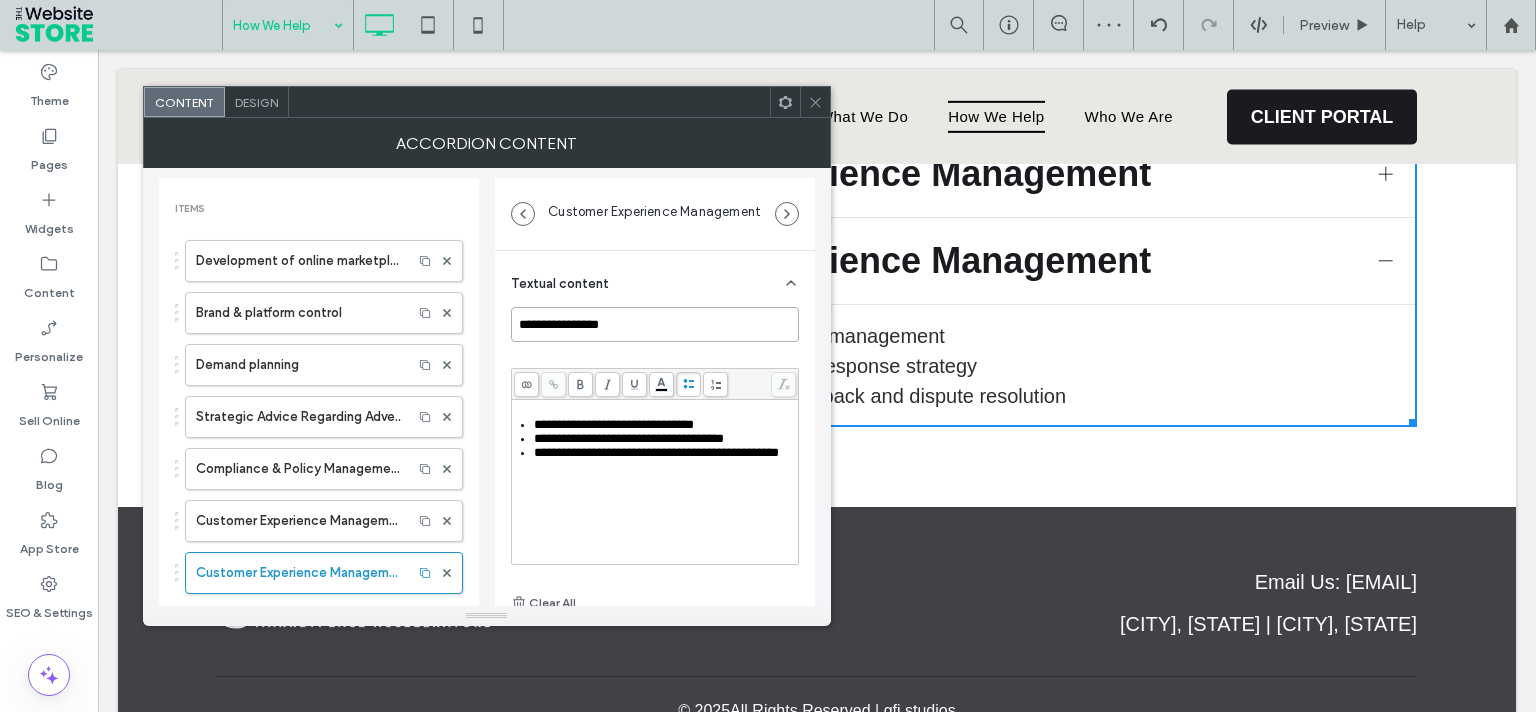 type on "**********" 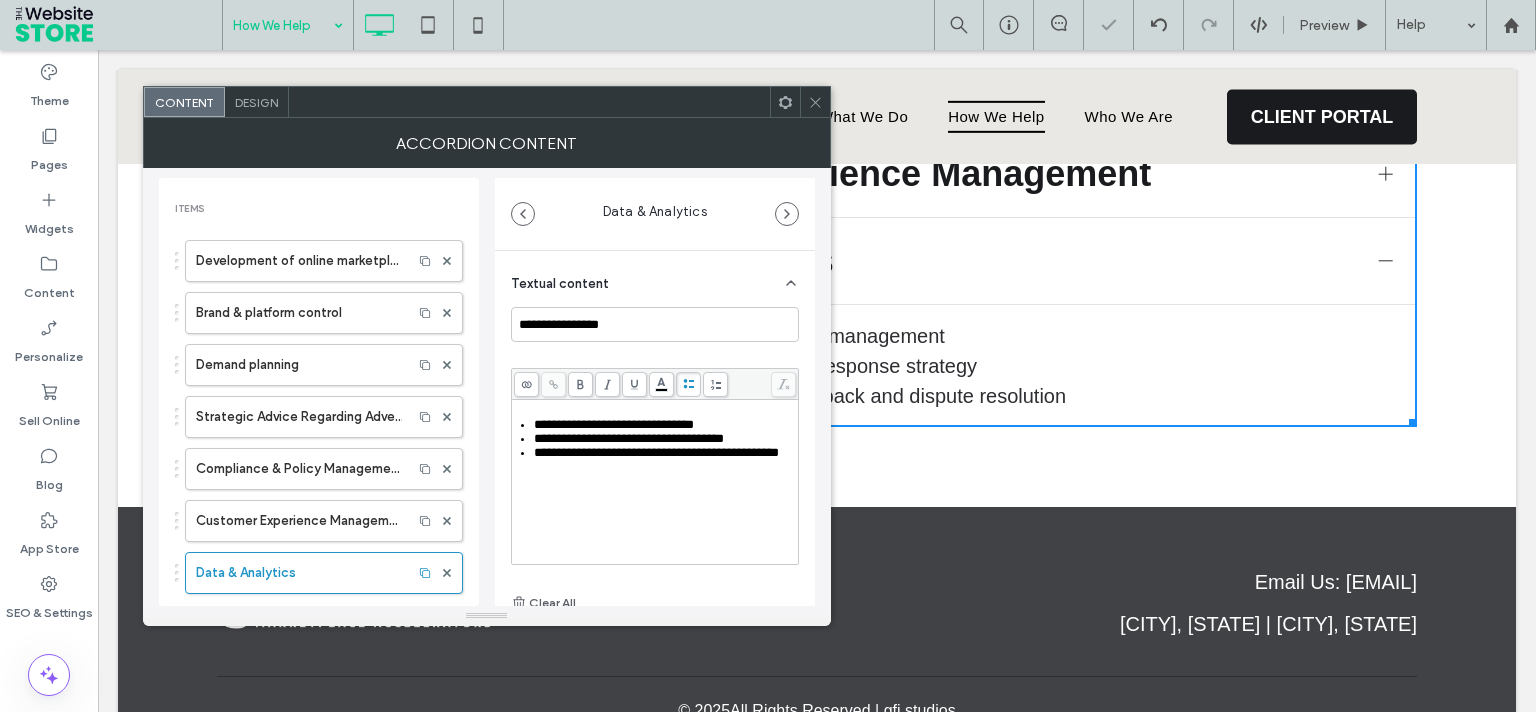click on "**********" at bounding box center (665, 453) 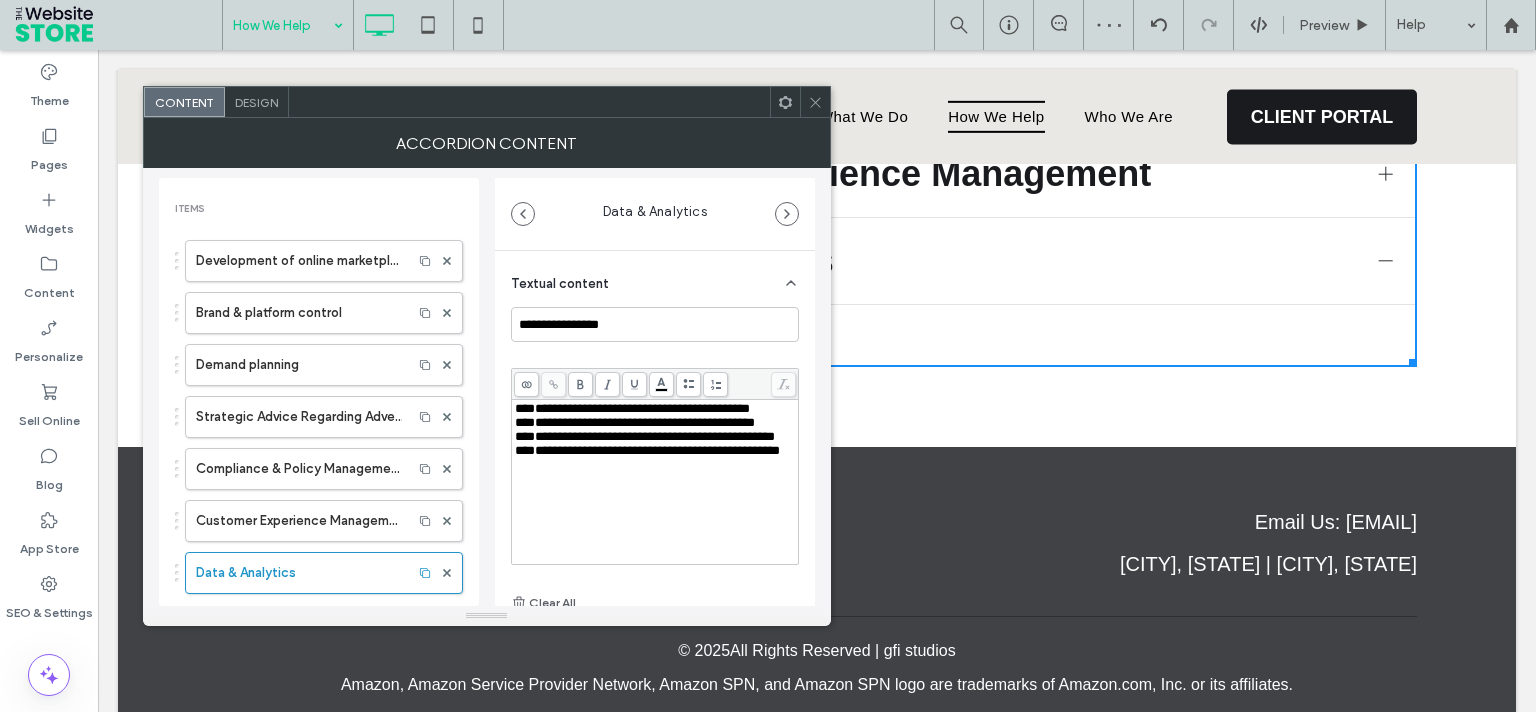 click on "**********" at bounding box center [632, 408] 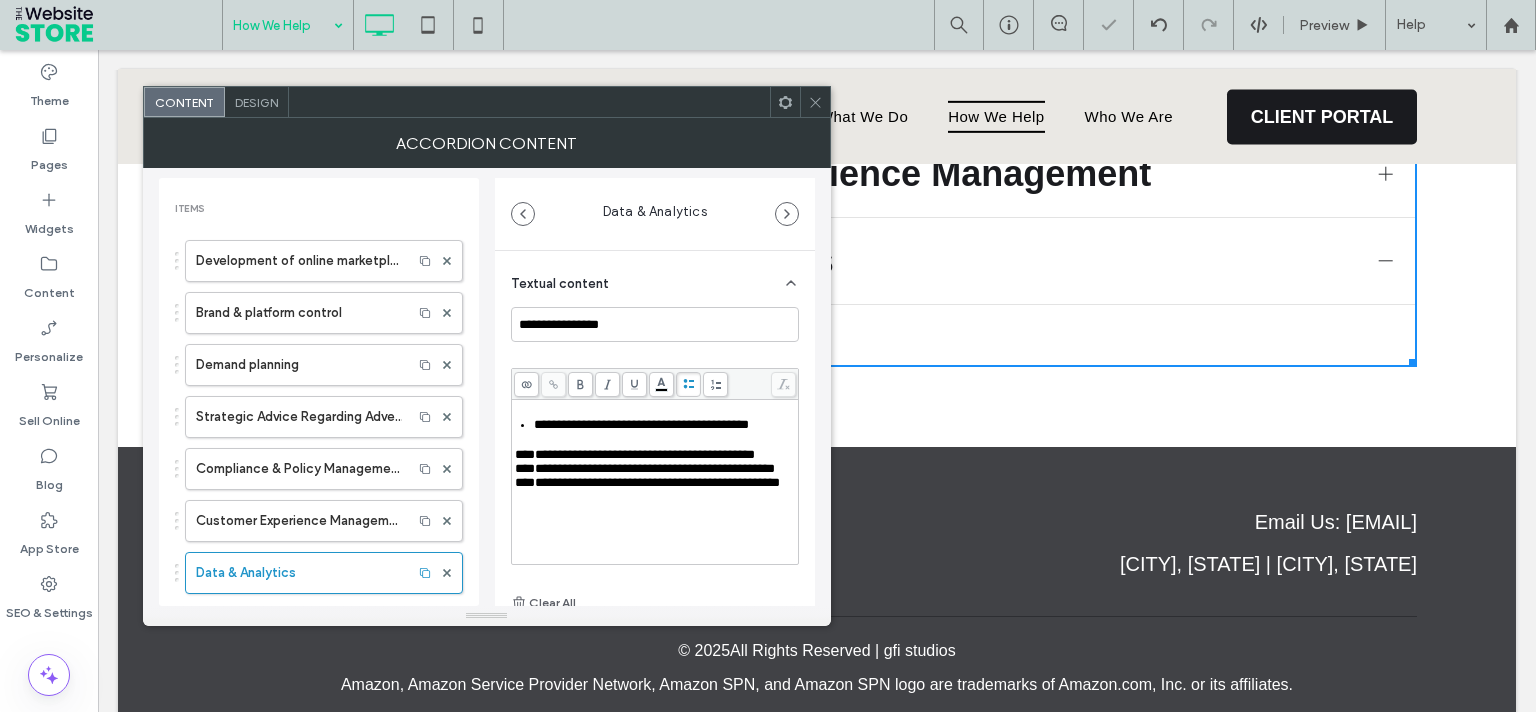 click at bounding box center [688, 384] 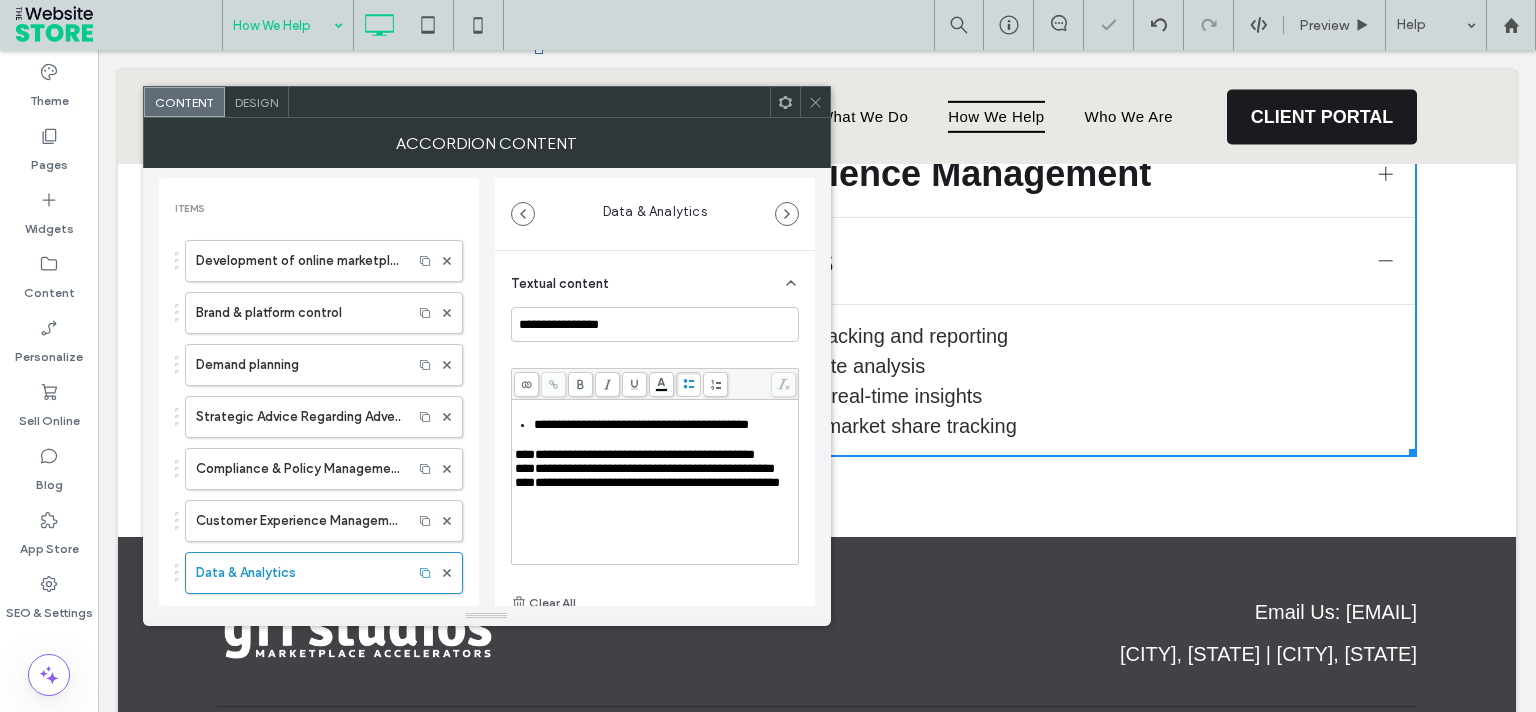 click on "**********" at bounding box center (635, 454) 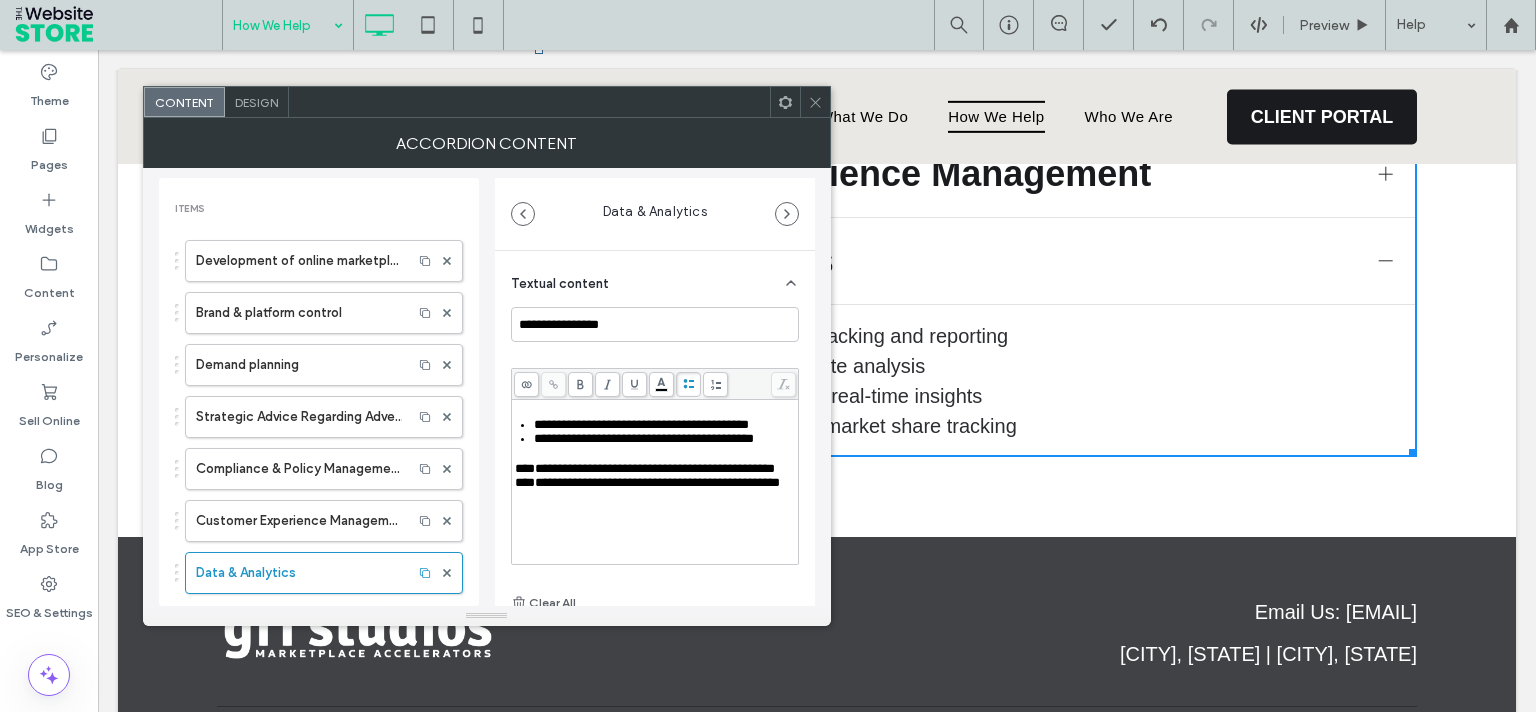 click on "**********" at bounding box center (645, 468) 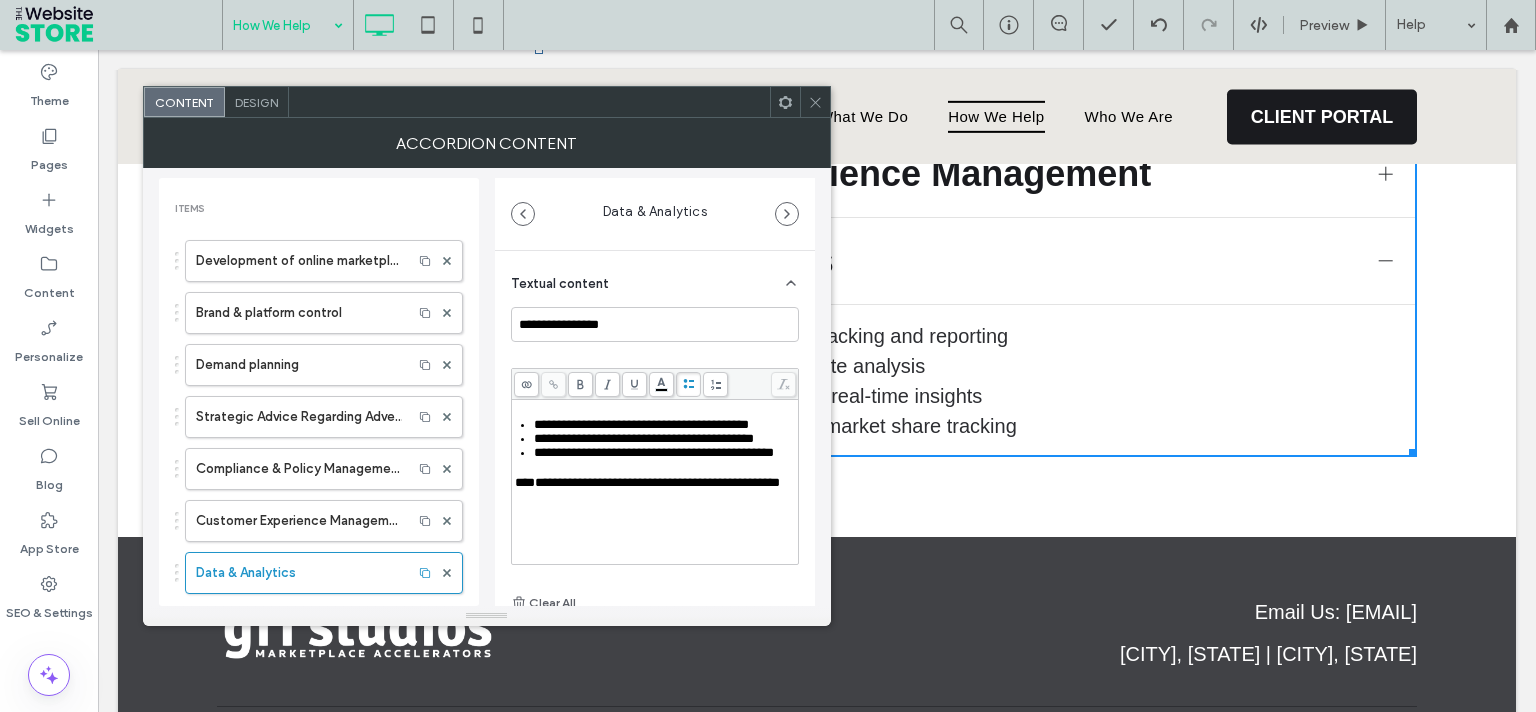 scroll, scrollTop: 33, scrollLeft: 0, axis: vertical 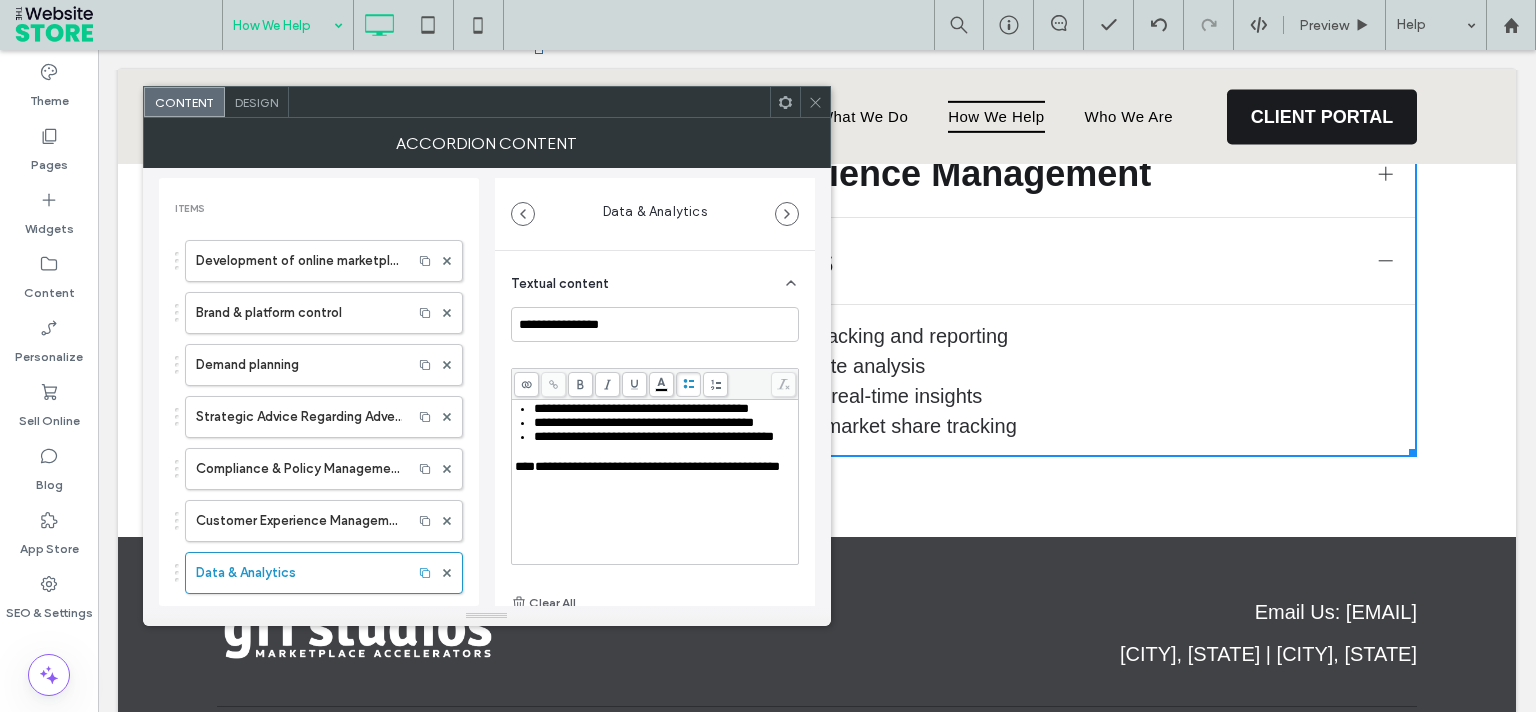 click on "**********" at bounding box center [647, 466] 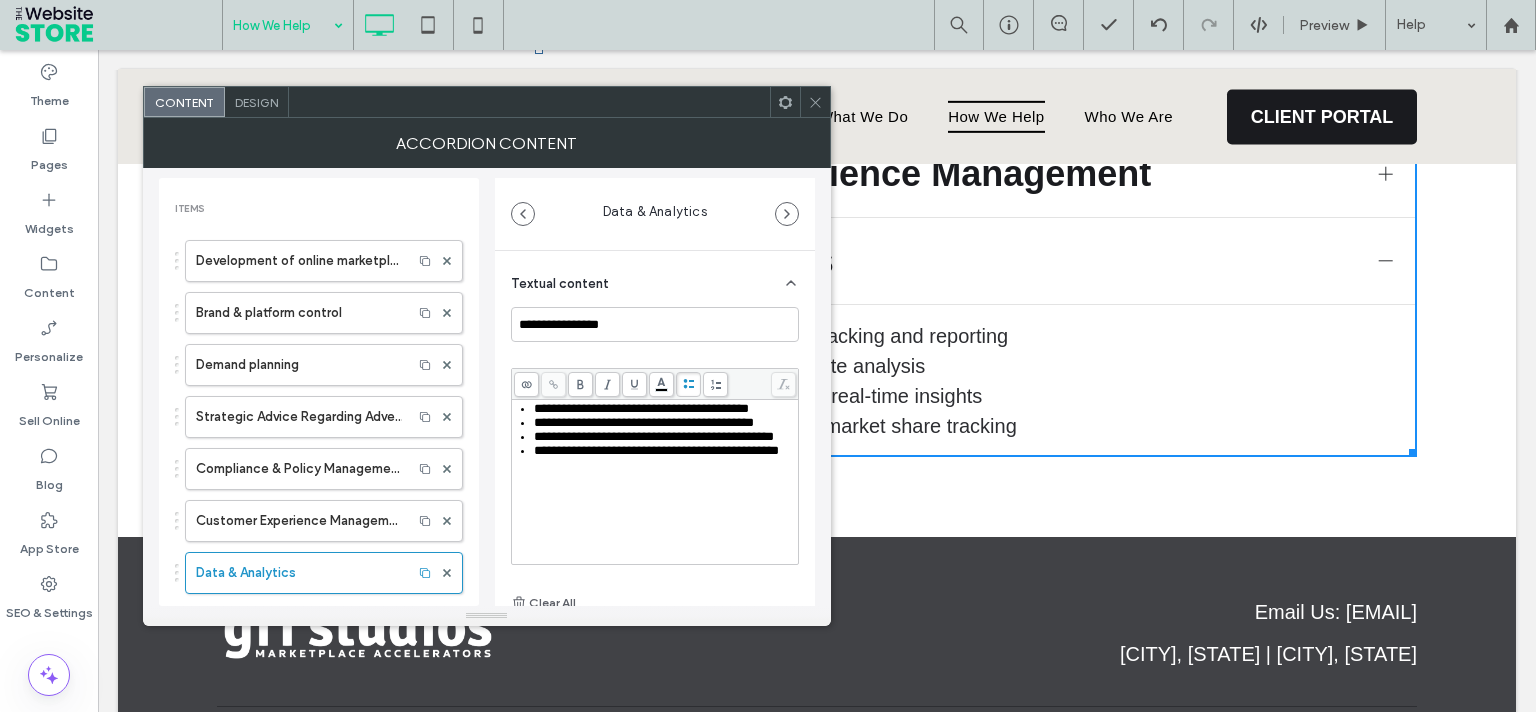 click on "**********" at bounding box center (655, 482) 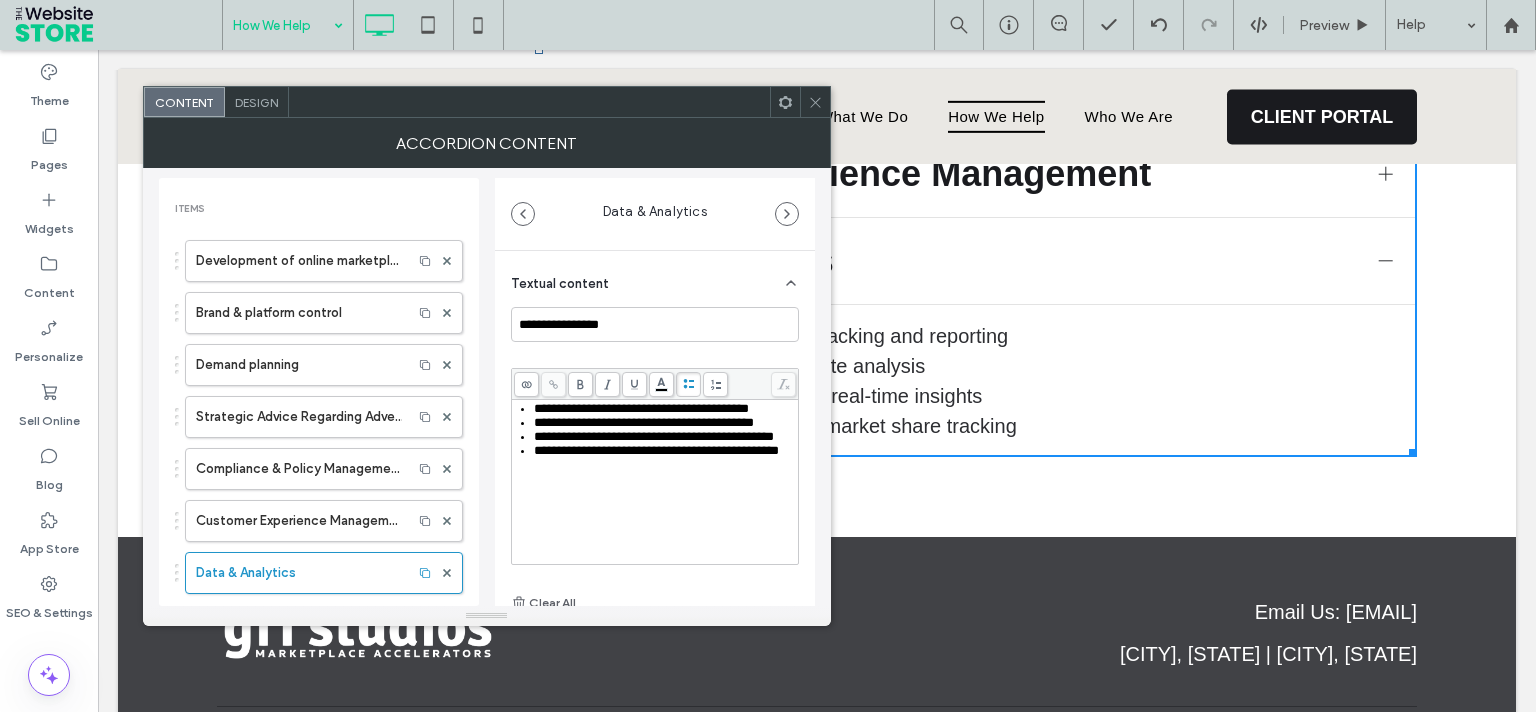 click on "**********" at bounding box center (655, 466) 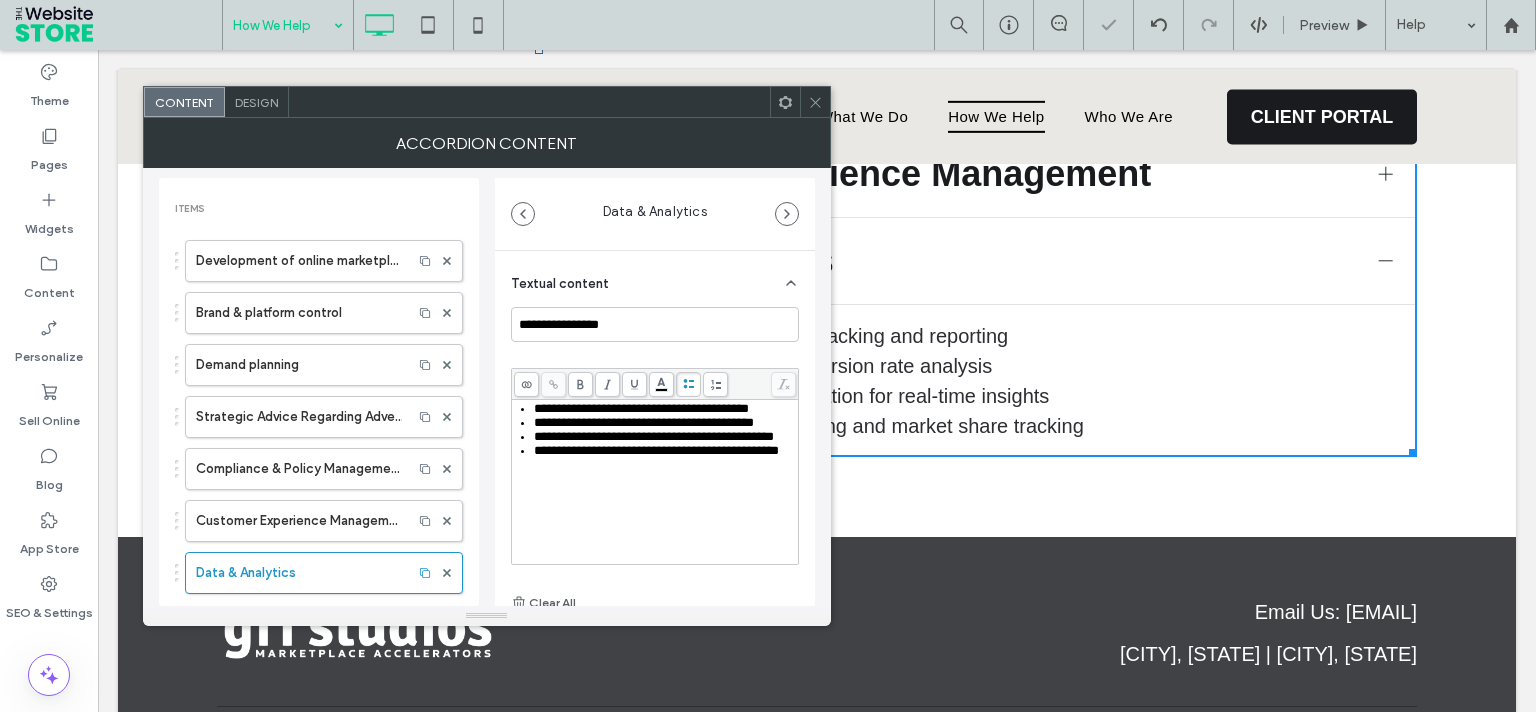 click at bounding box center (815, 102) 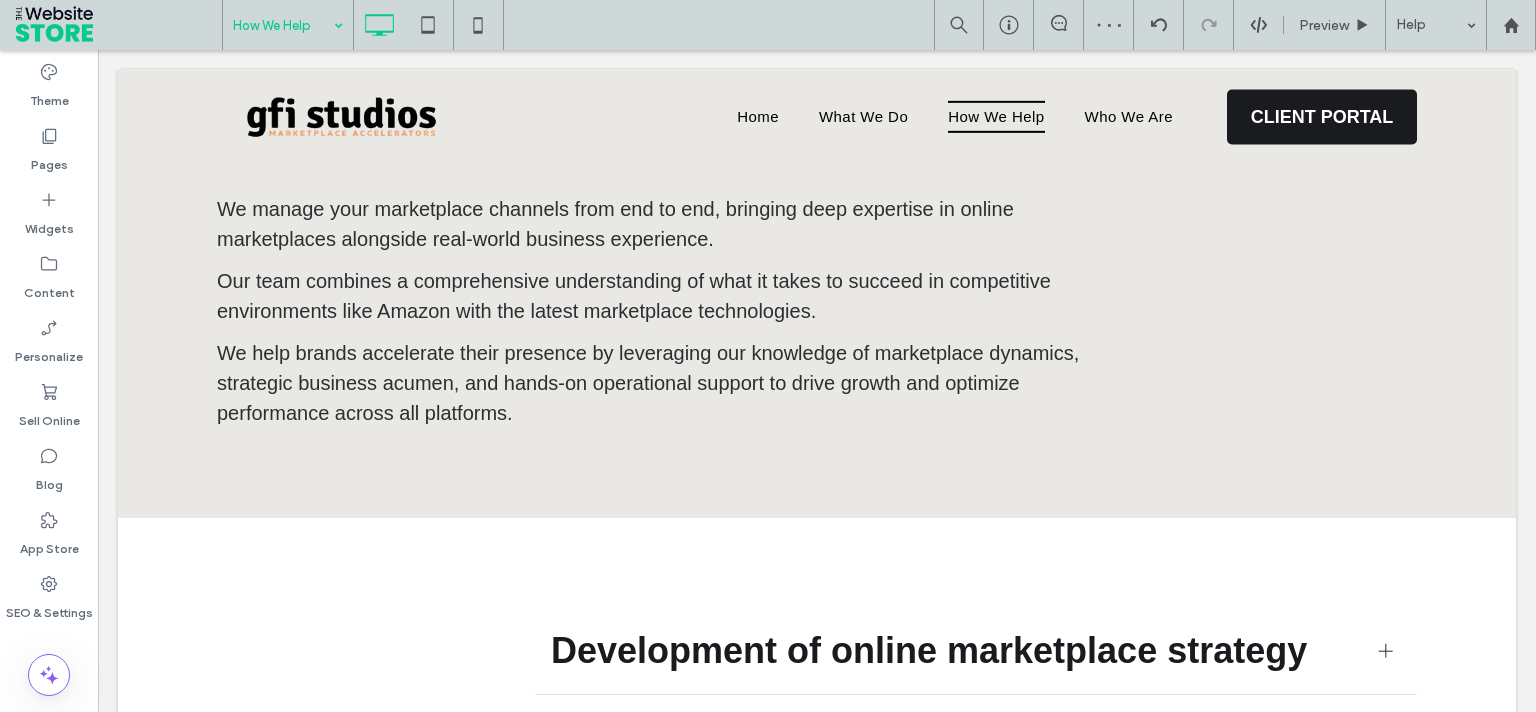 scroll, scrollTop: 0, scrollLeft: 0, axis: both 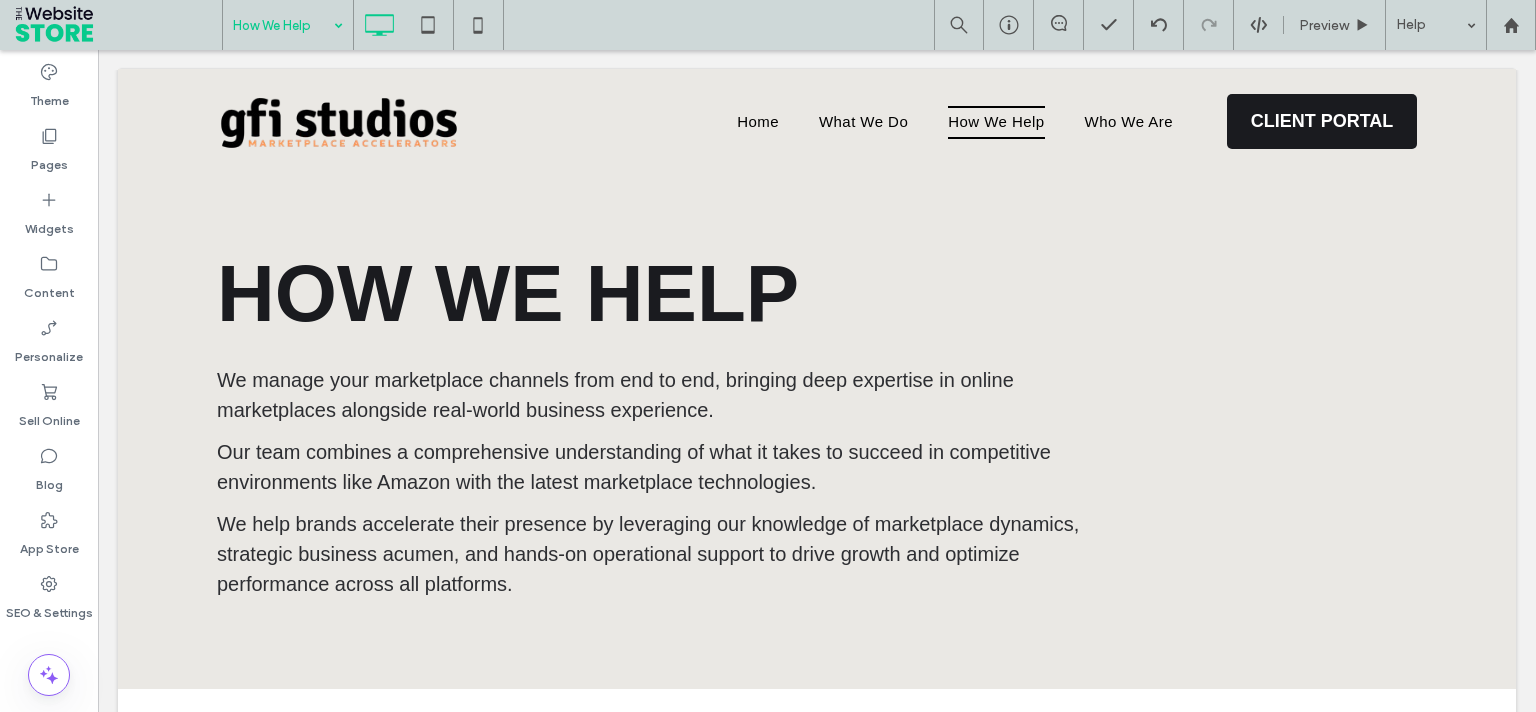 click at bounding box center [283, 25] 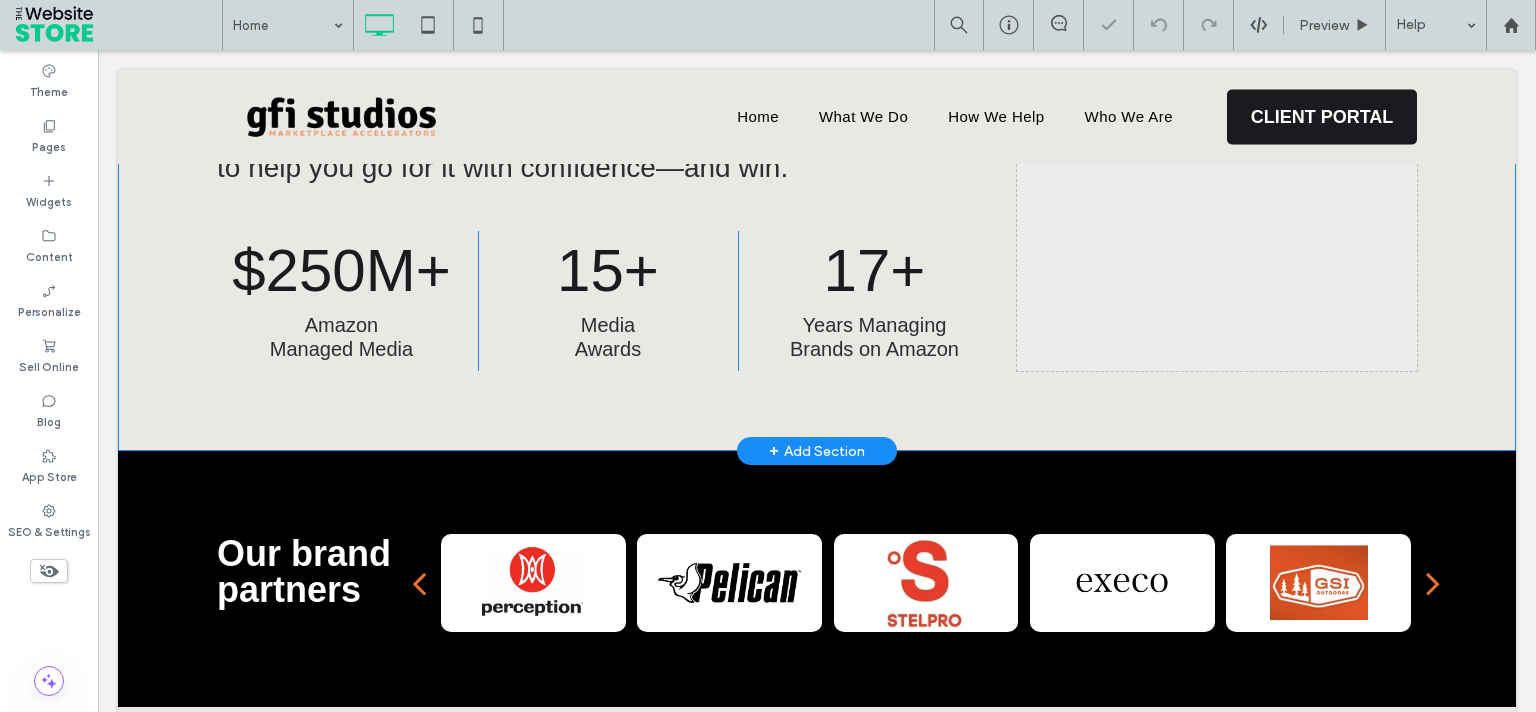 scroll, scrollTop: 505, scrollLeft: 0, axis: vertical 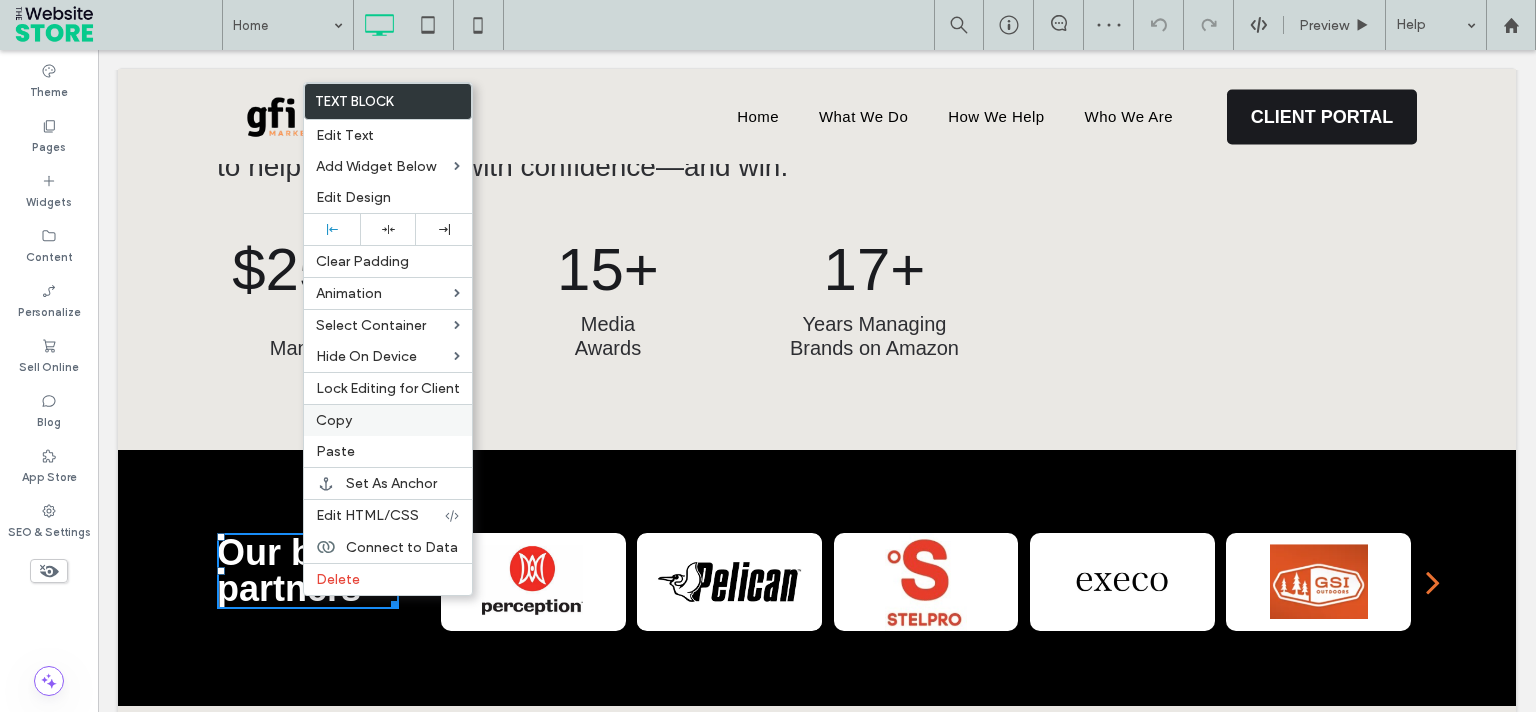 click on "Copy" at bounding box center [334, 420] 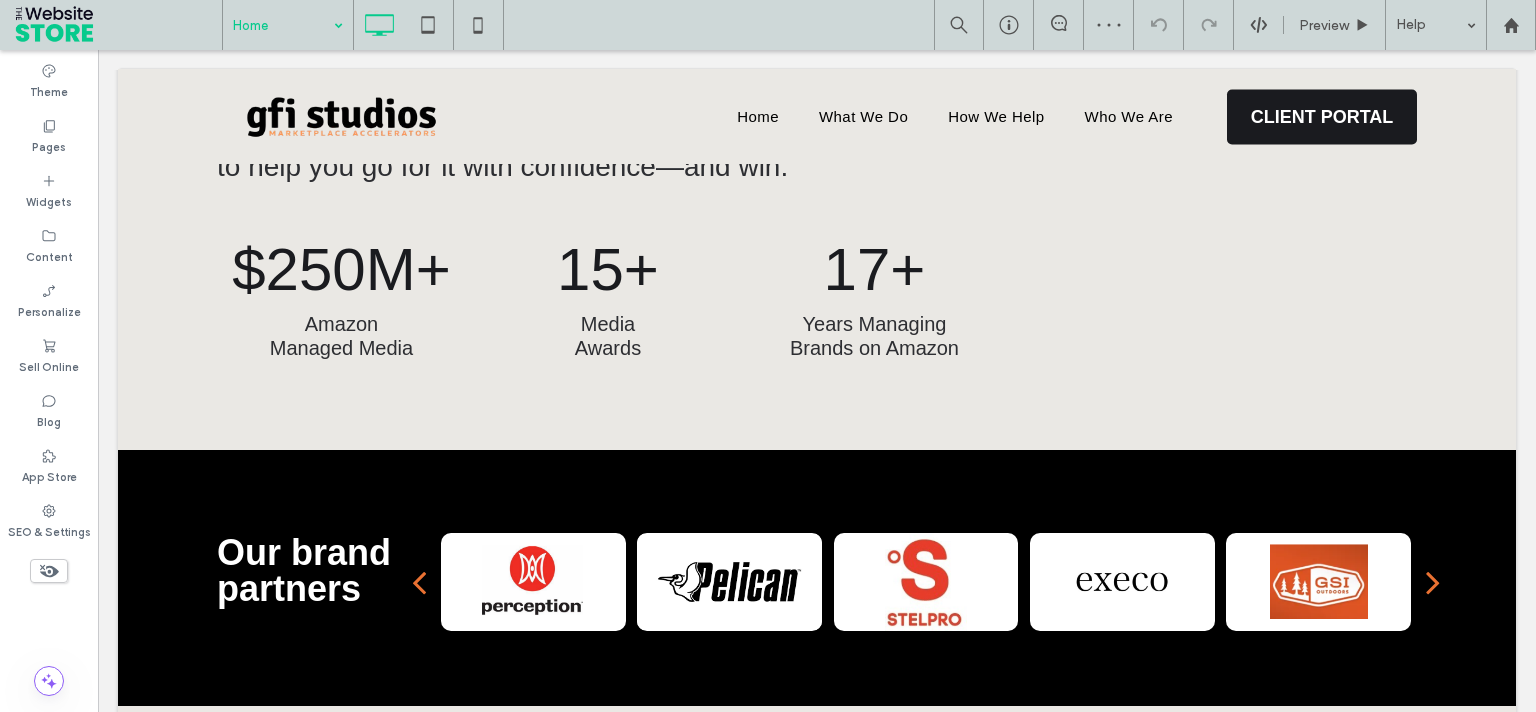 click at bounding box center (283, 25) 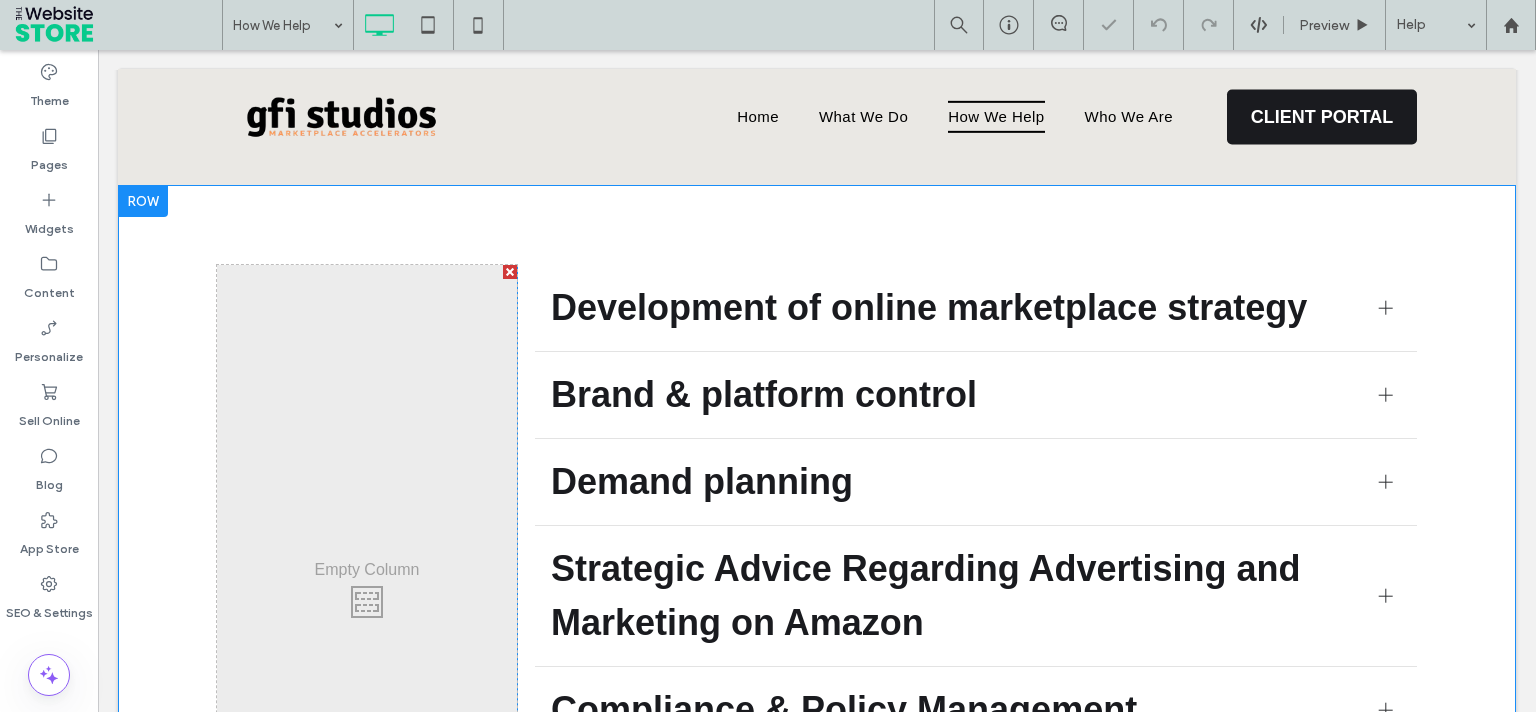scroll, scrollTop: 505, scrollLeft: 0, axis: vertical 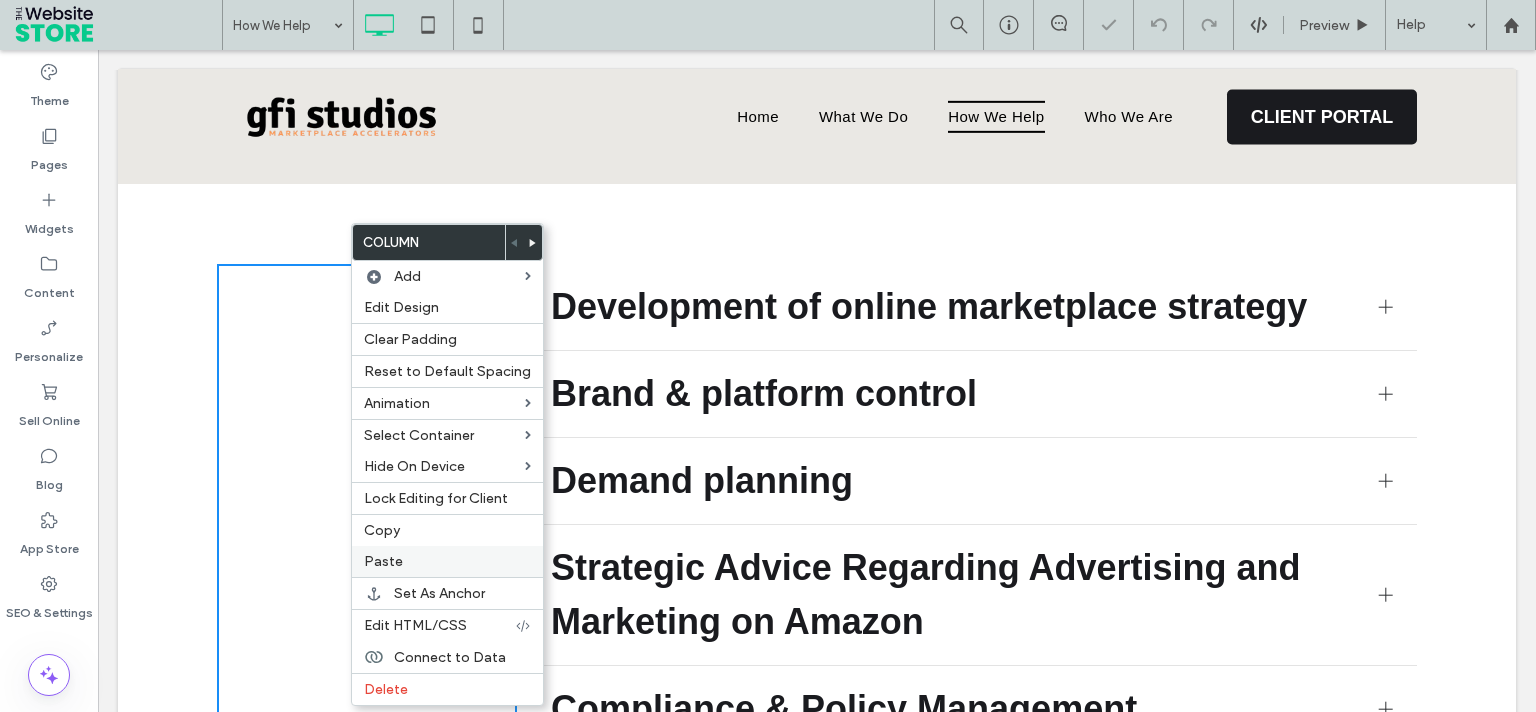 click on "Paste" at bounding box center (383, 561) 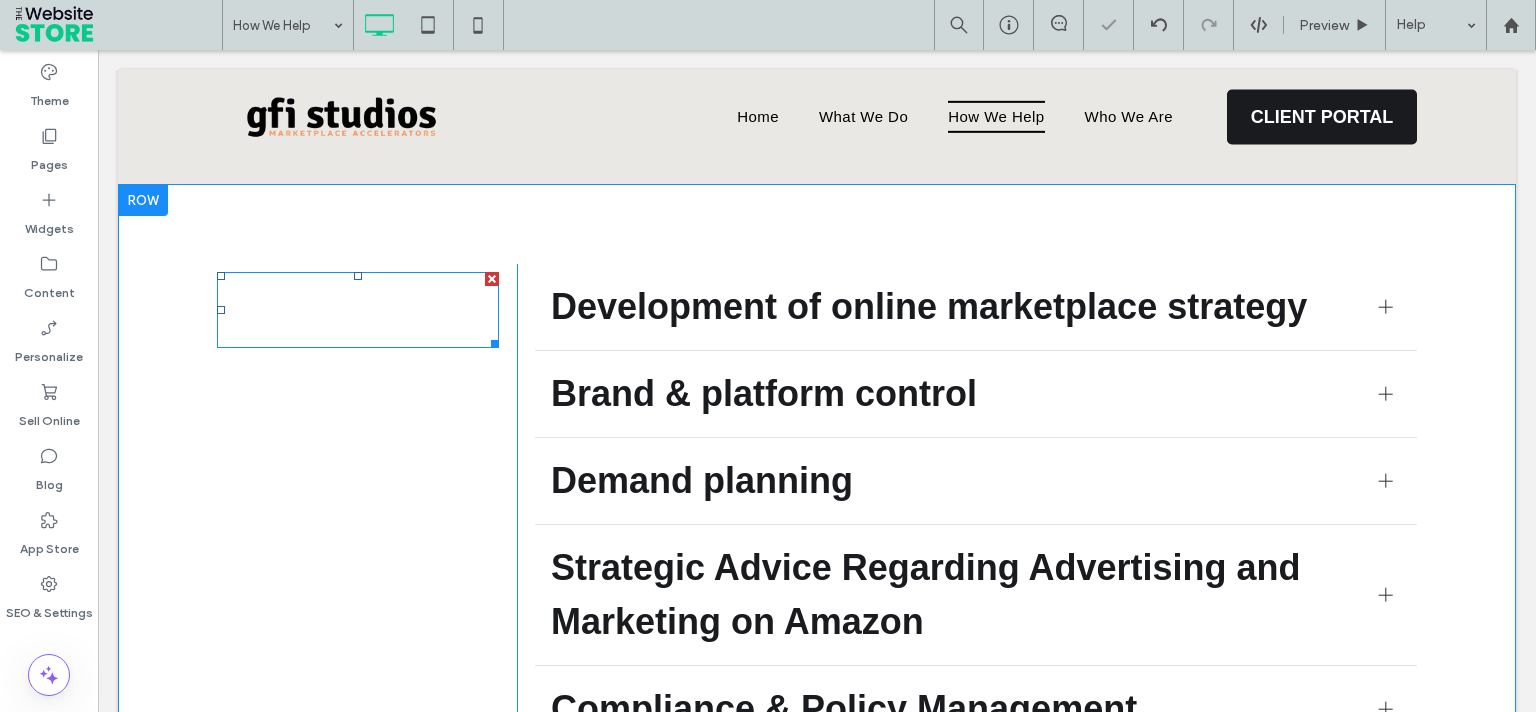 click on "Our brand partners" at bounding box center [304, 309] 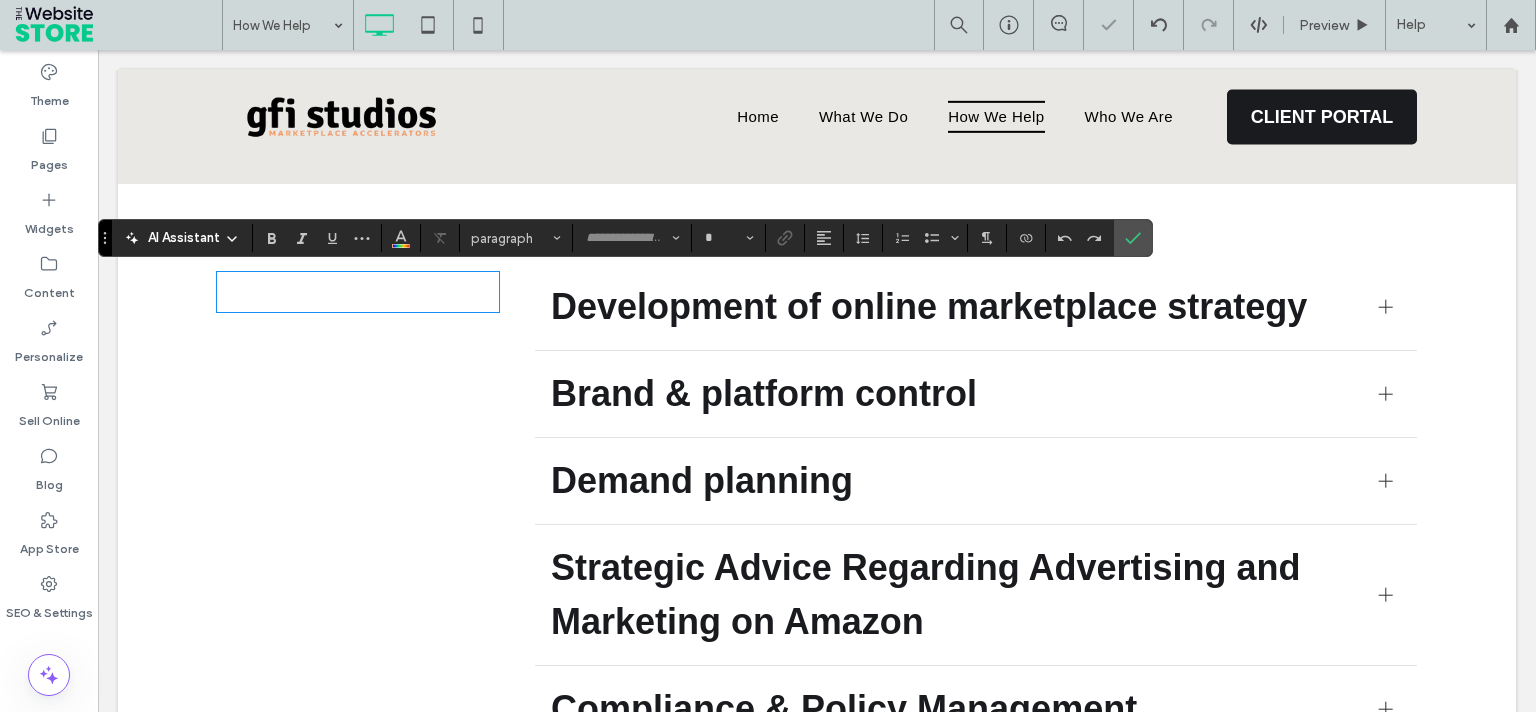 type on "*********" 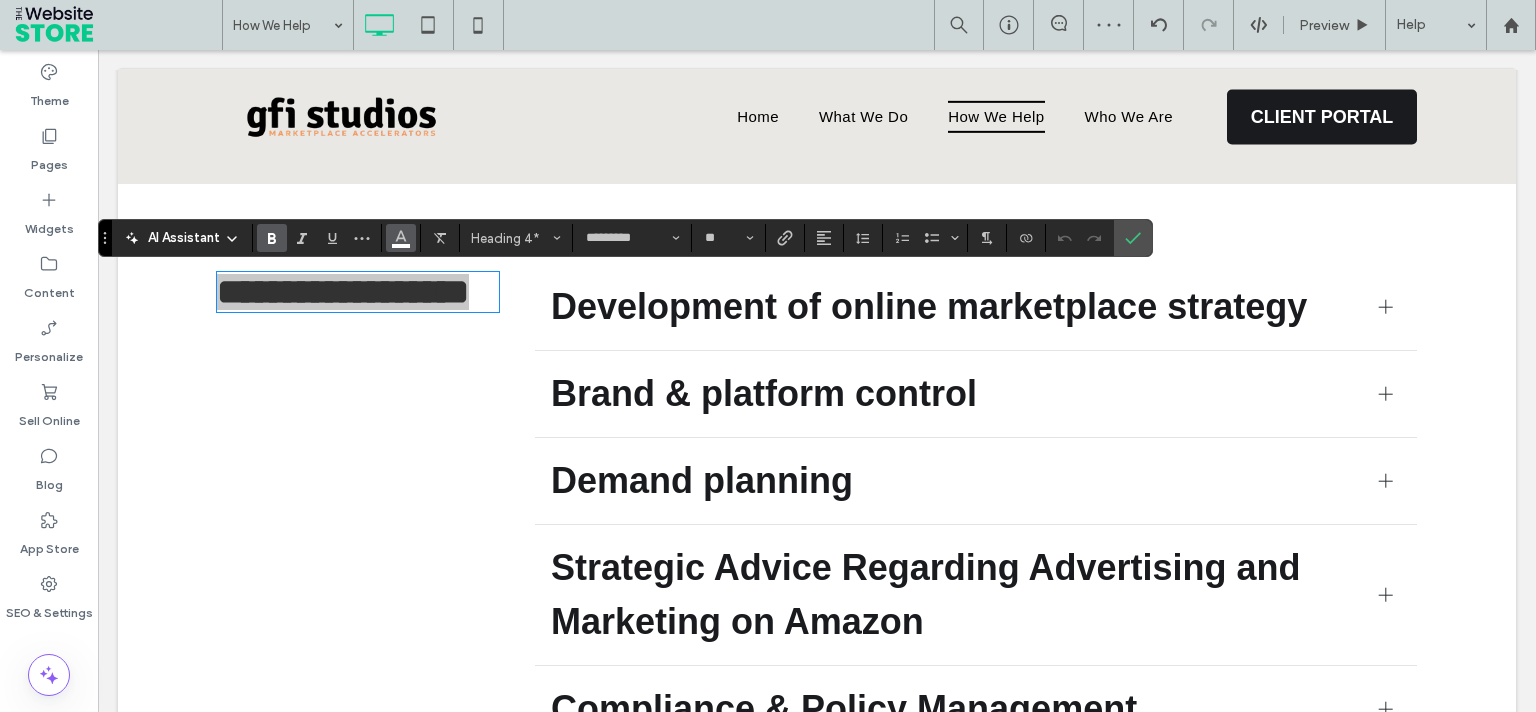 click 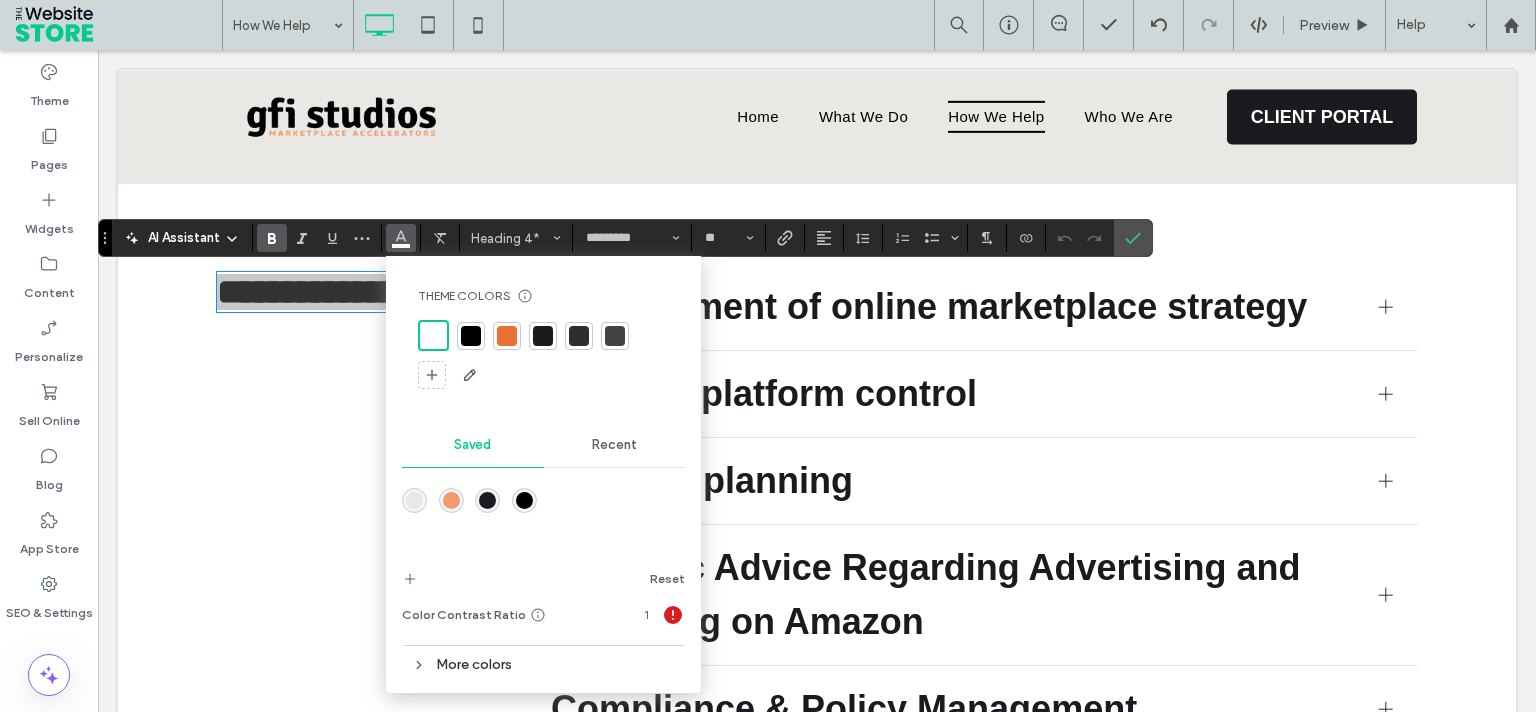 click at bounding box center [543, 336] 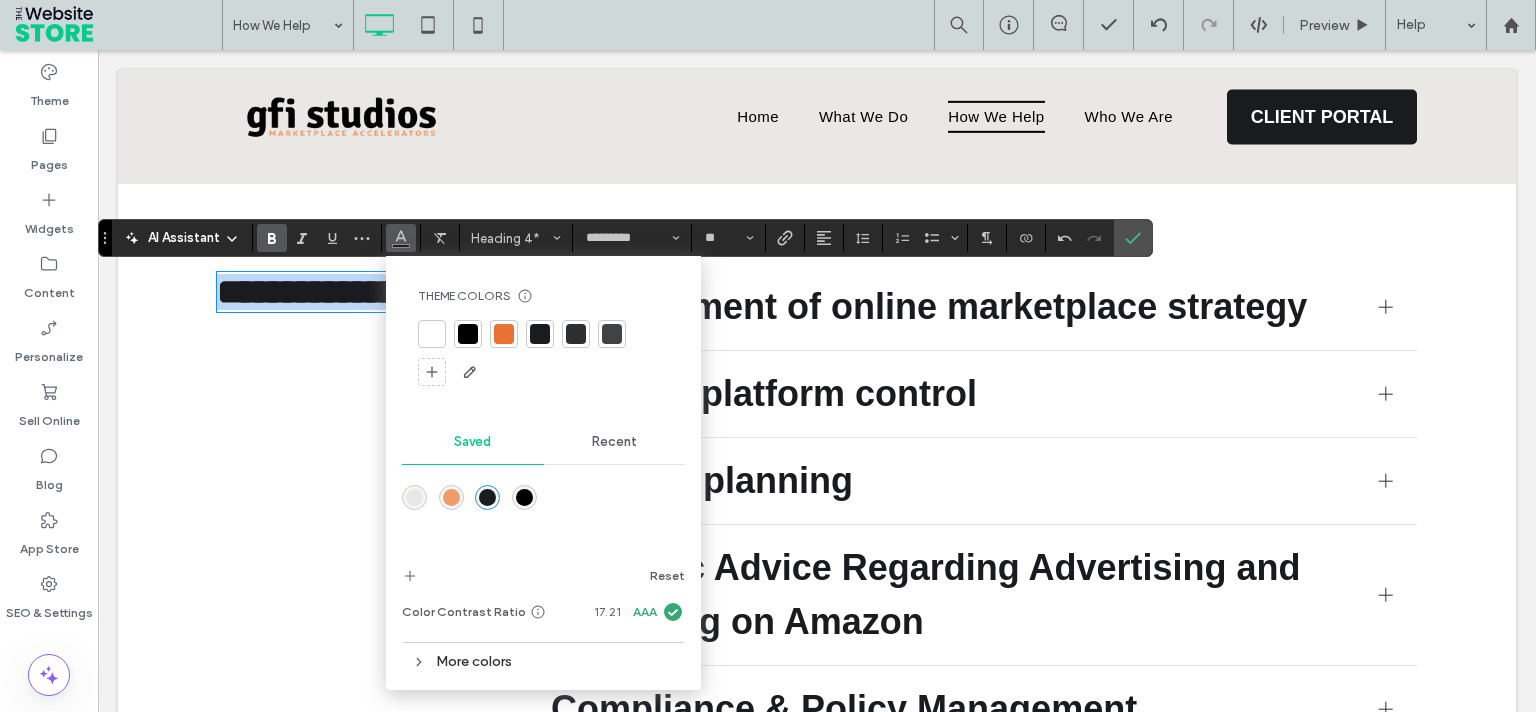 click on "**********" at bounding box center (343, 292) 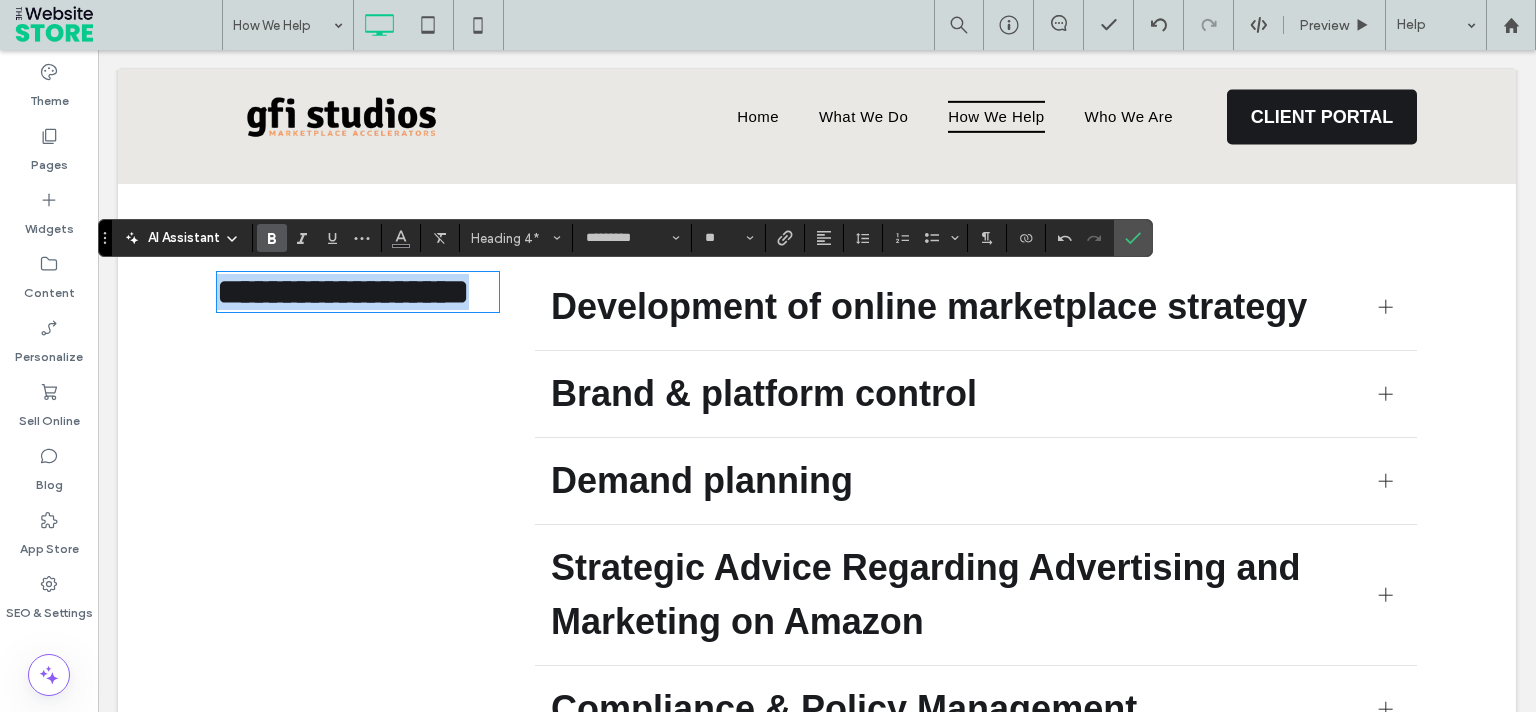 click on "**********" at bounding box center [343, 292] 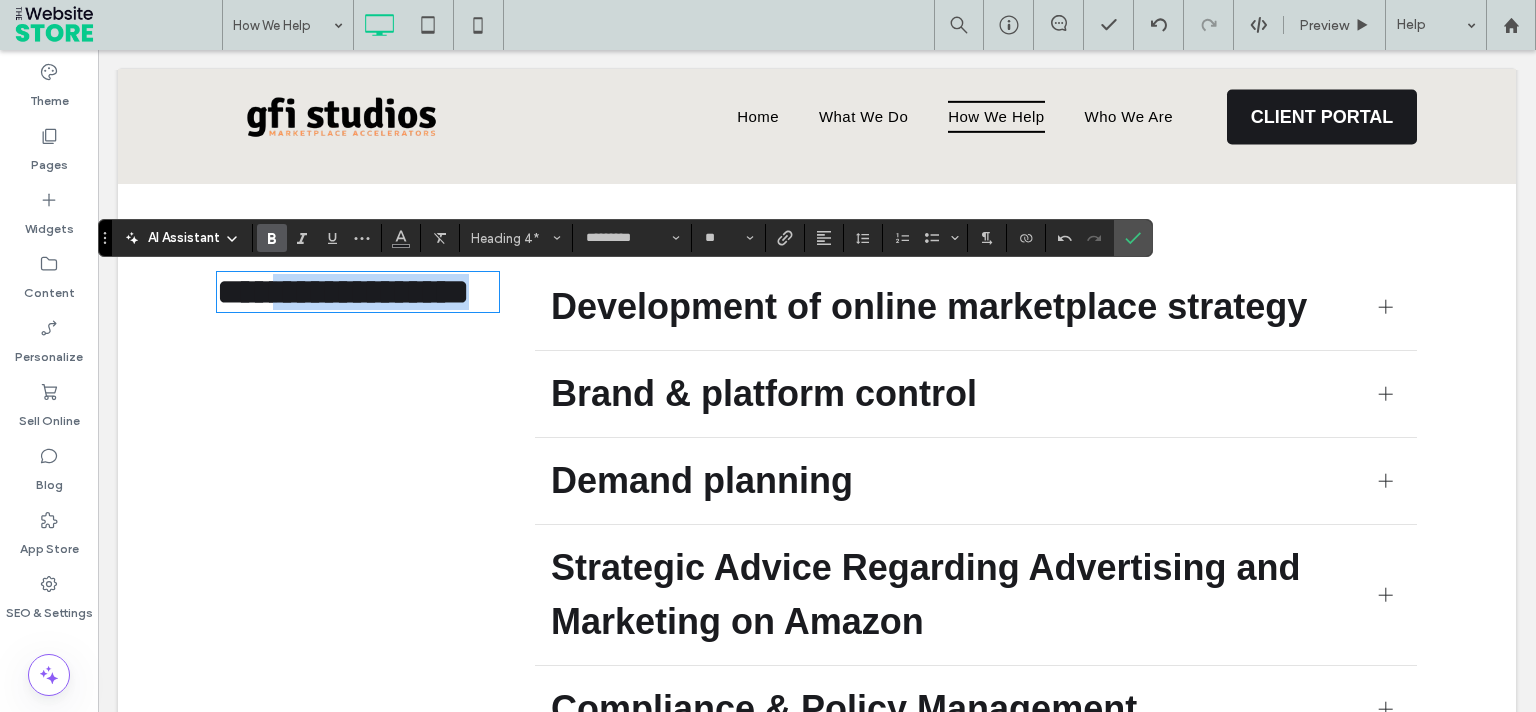 drag, startPoint x: 287, startPoint y: 299, endPoint x: 466, endPoint y: 356, distance: 187.85632 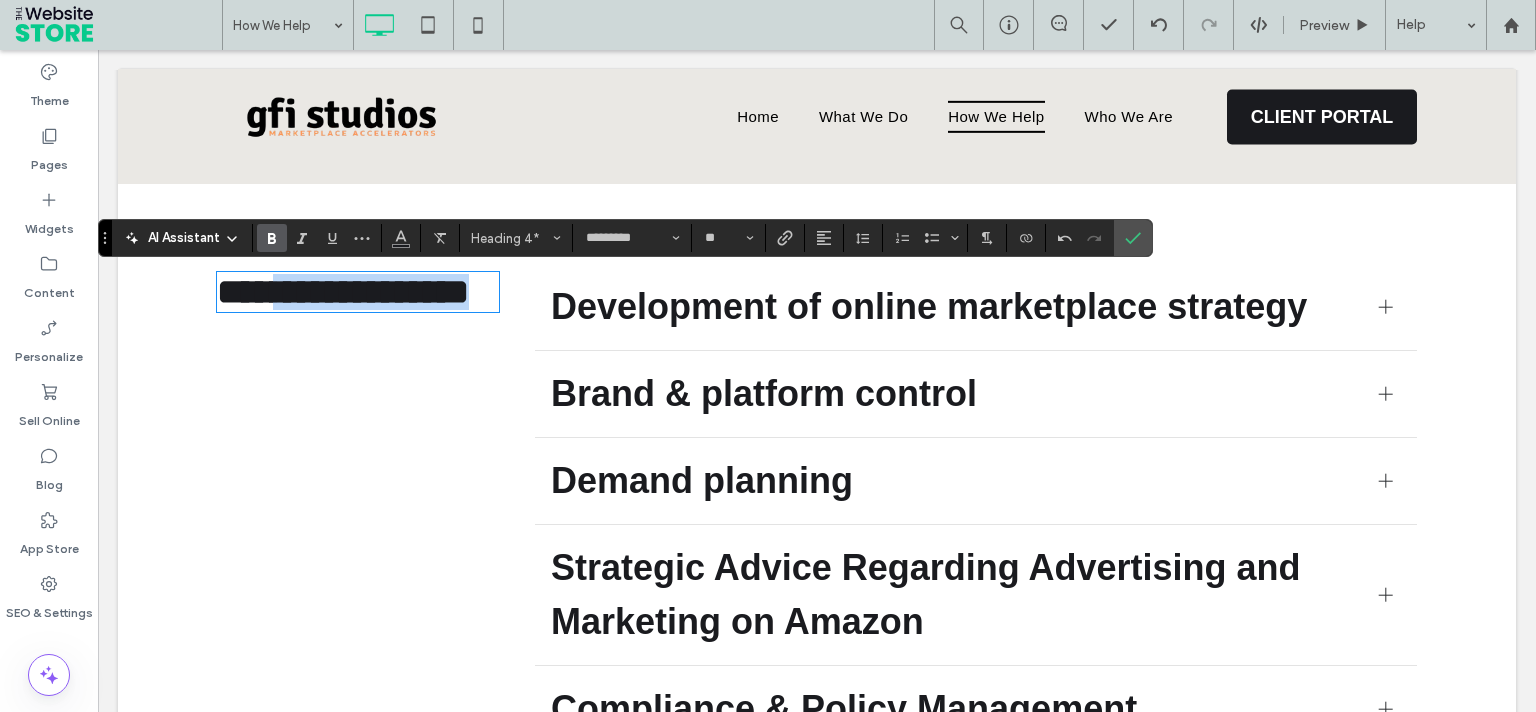 type 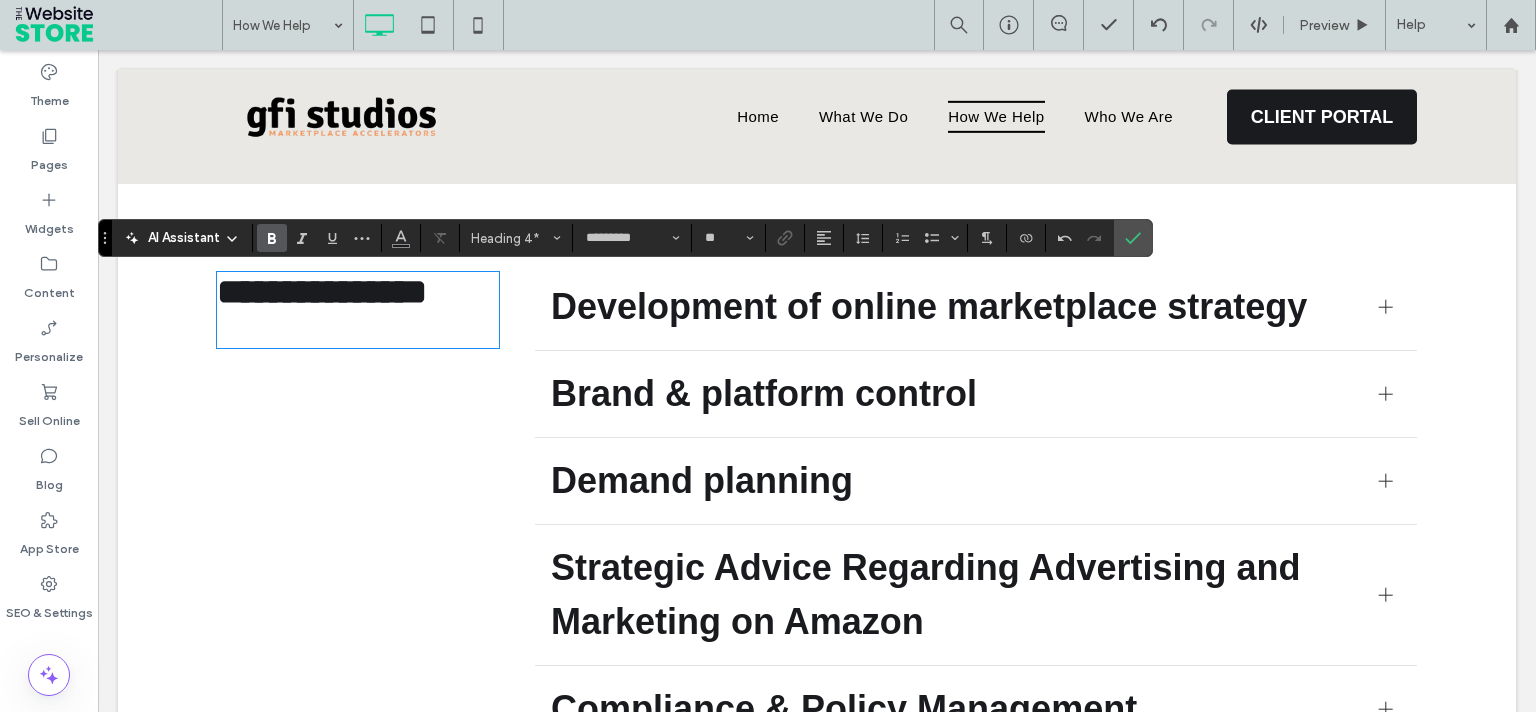 scroll, scrollTop: 0, scrollLeft: 0, axis: both 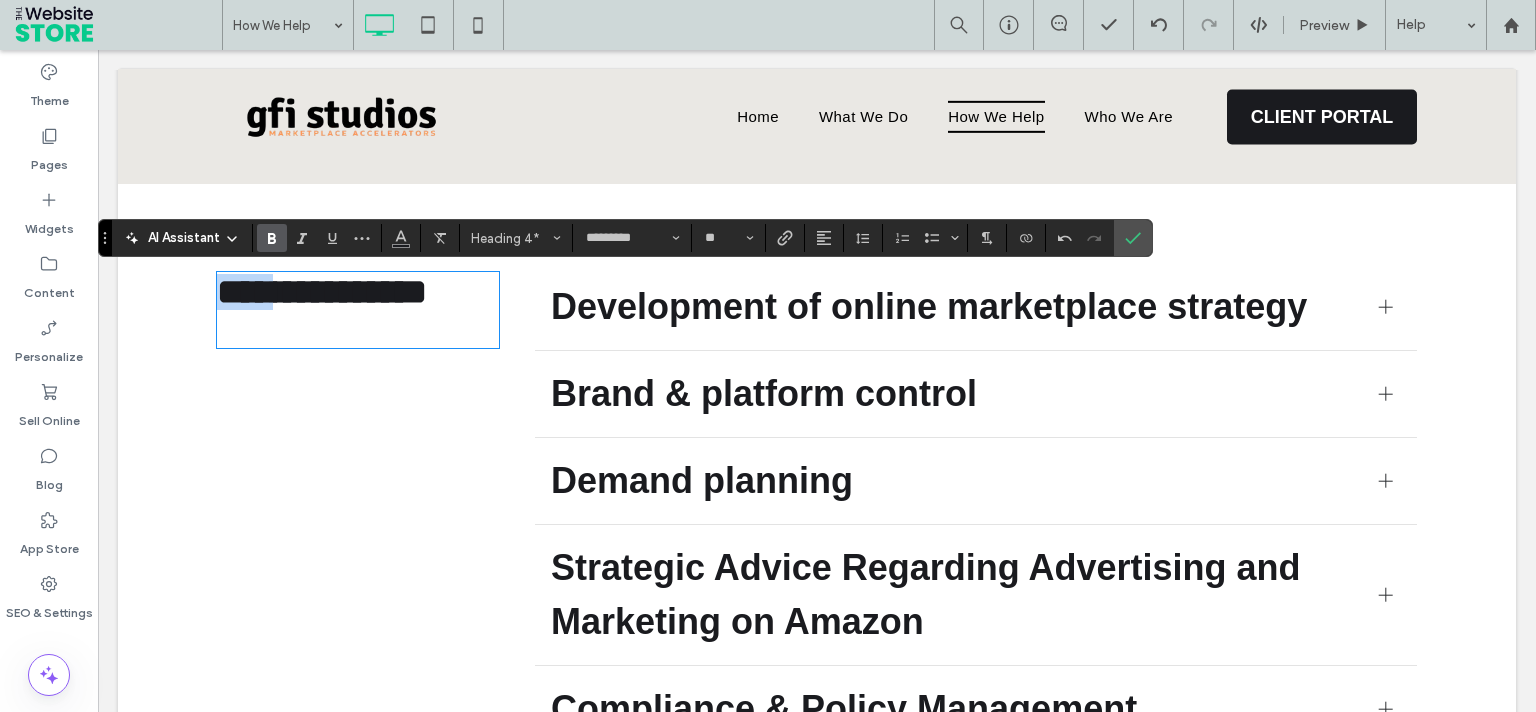 drag, startPoint x: 286, startPoint y: 290, endPoint x: 132, endPoint y: 368, distance: 172.62677 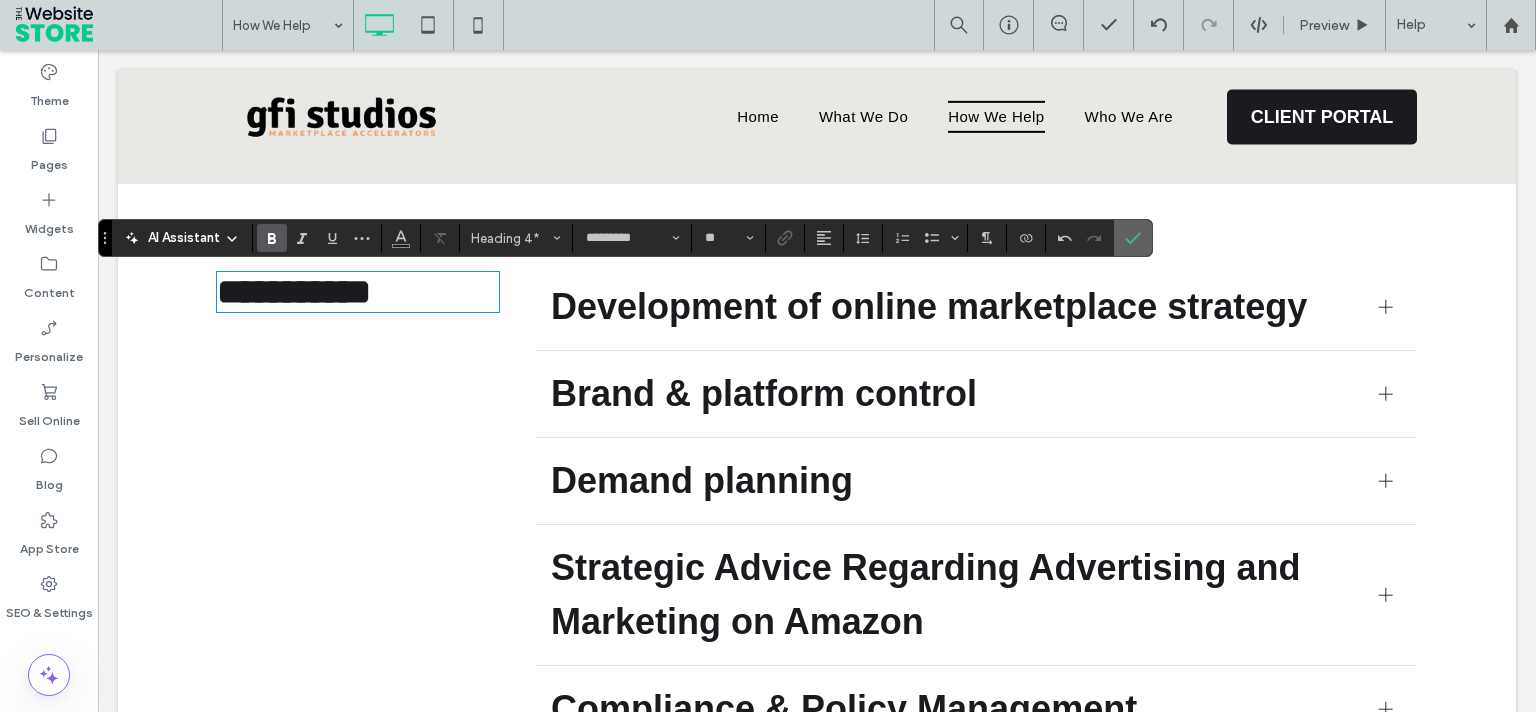 drag, startPoint x: 1138, startPoint y: 227, endPoint x: 381, endPoint y: 276, distance: 758.5842 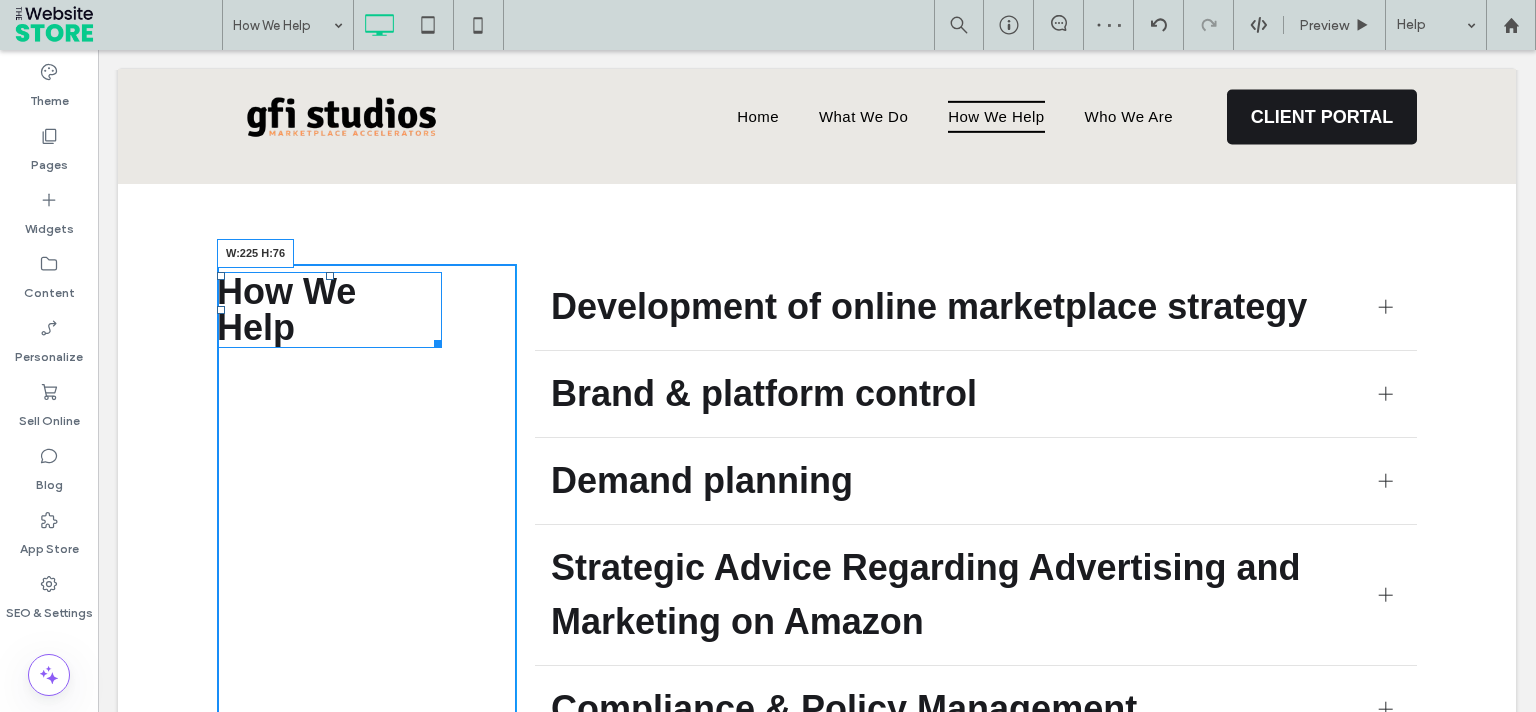 drag, startPoint x: 487, startPoint y: 310, endPoint x: 429, endPoint y: 304, distance: 58.30952 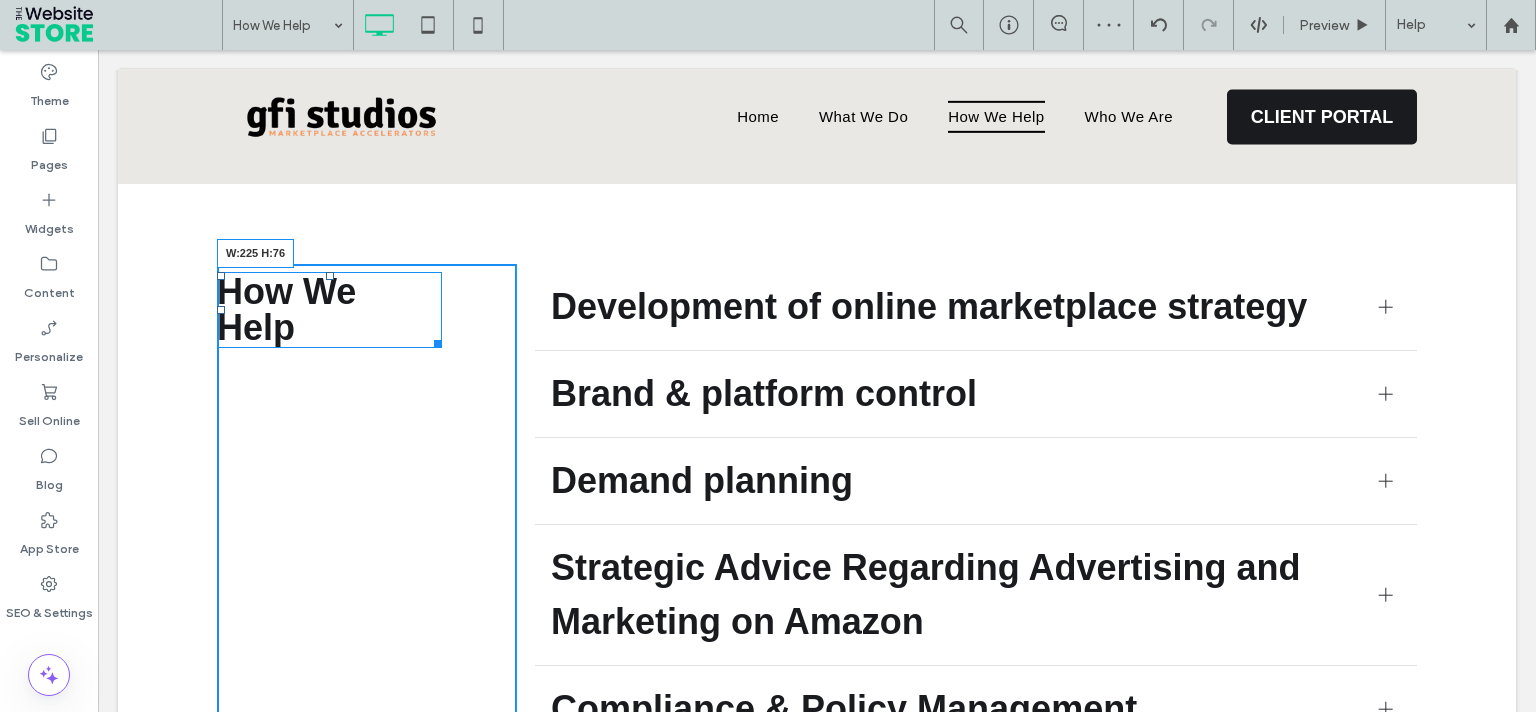 click on "How We Help W:225 H:76" at bounding box center (329, 310) 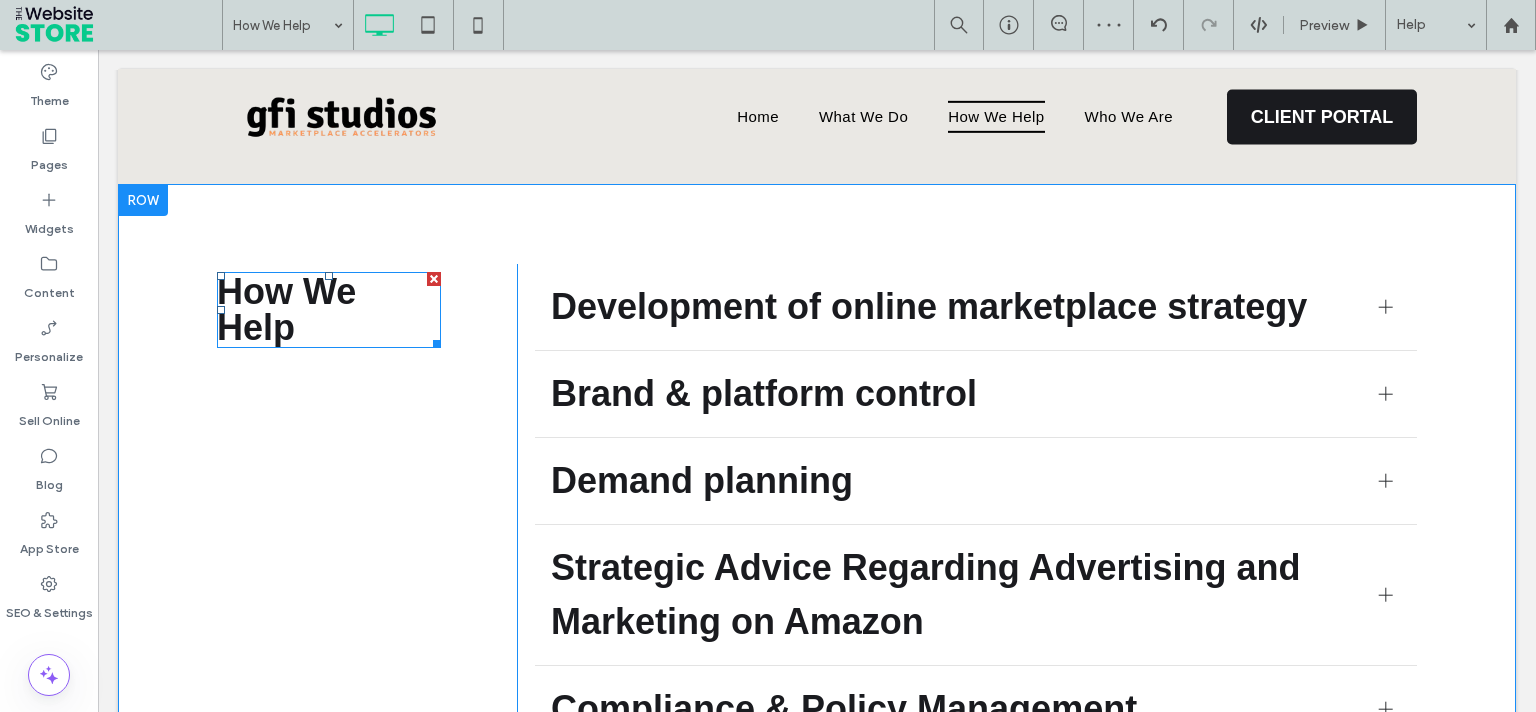 click on "How We Help" at bounding box center (286, 309) 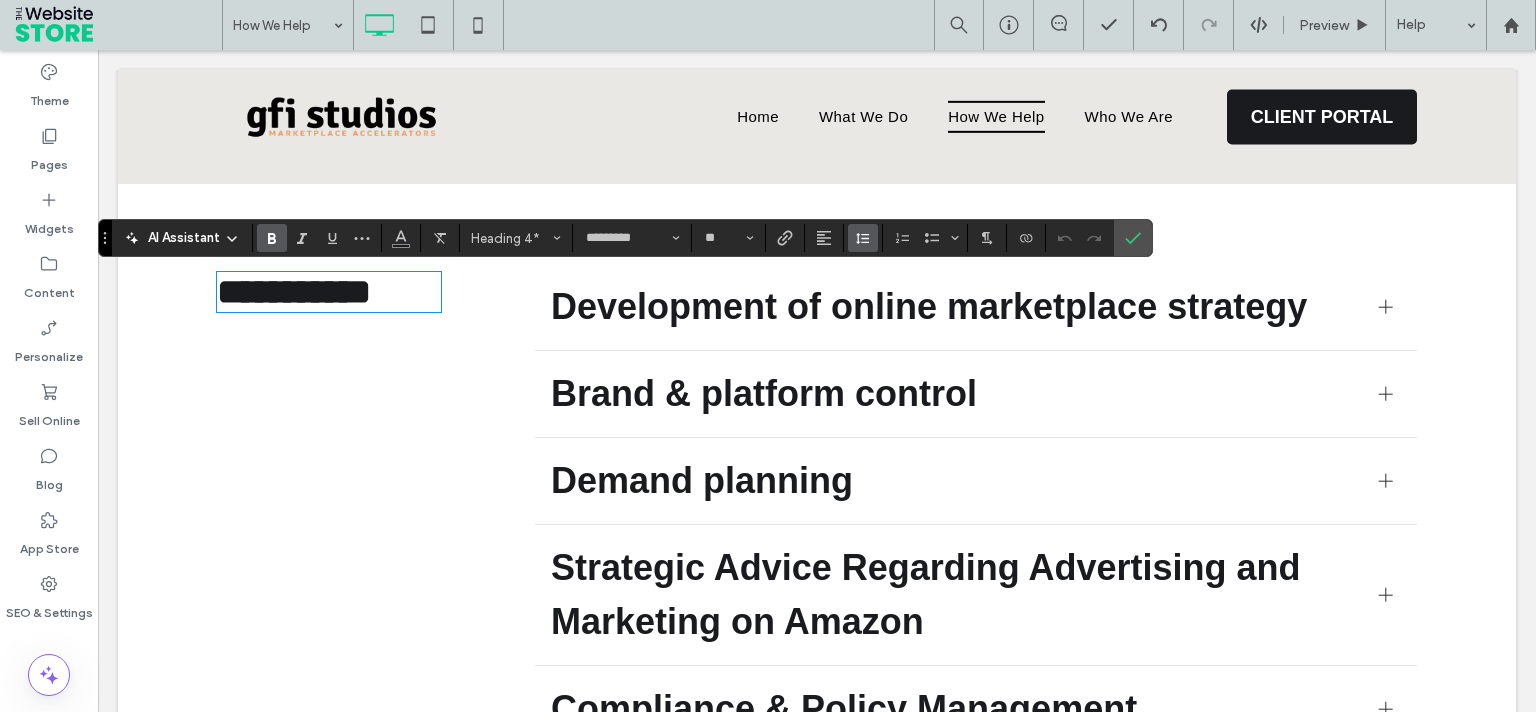 click 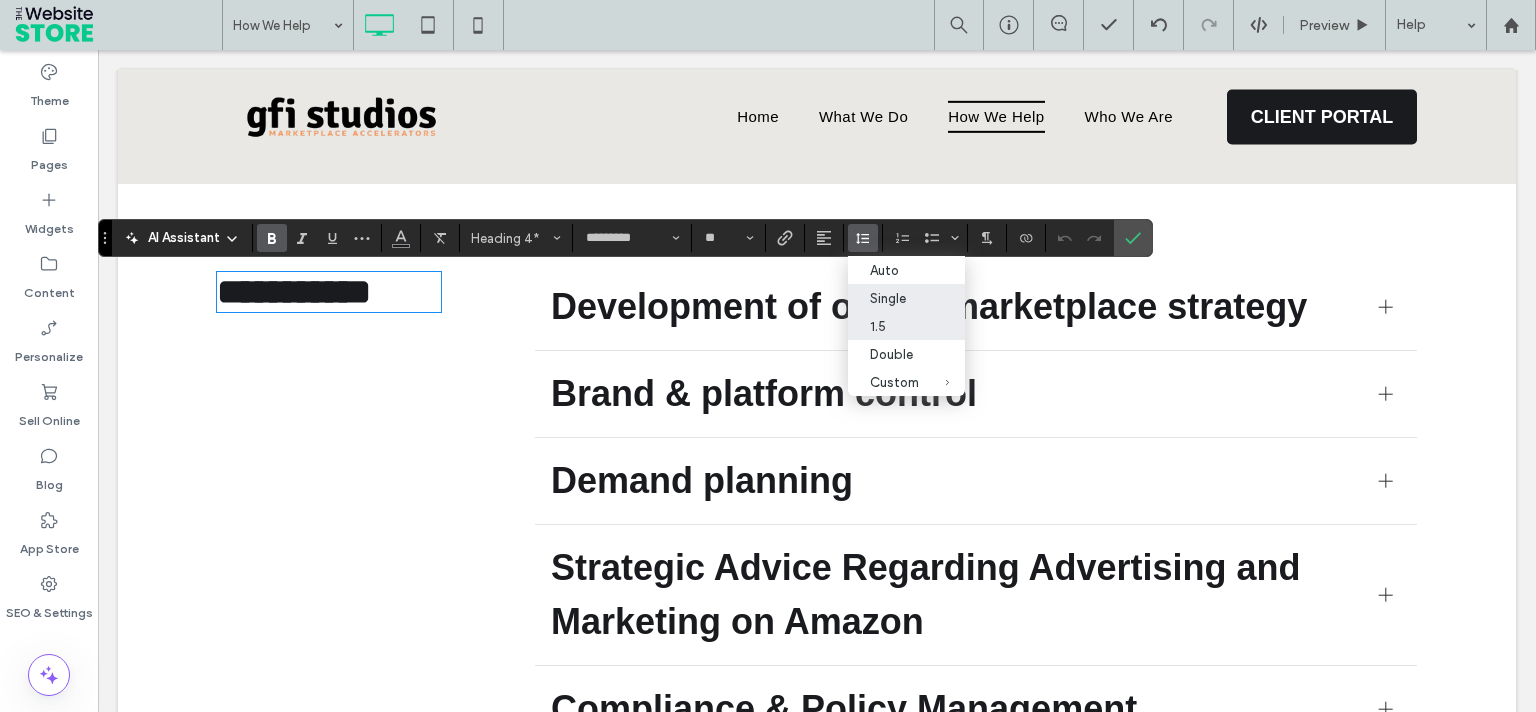 click on "1.5" at bounding box center (894, 326) 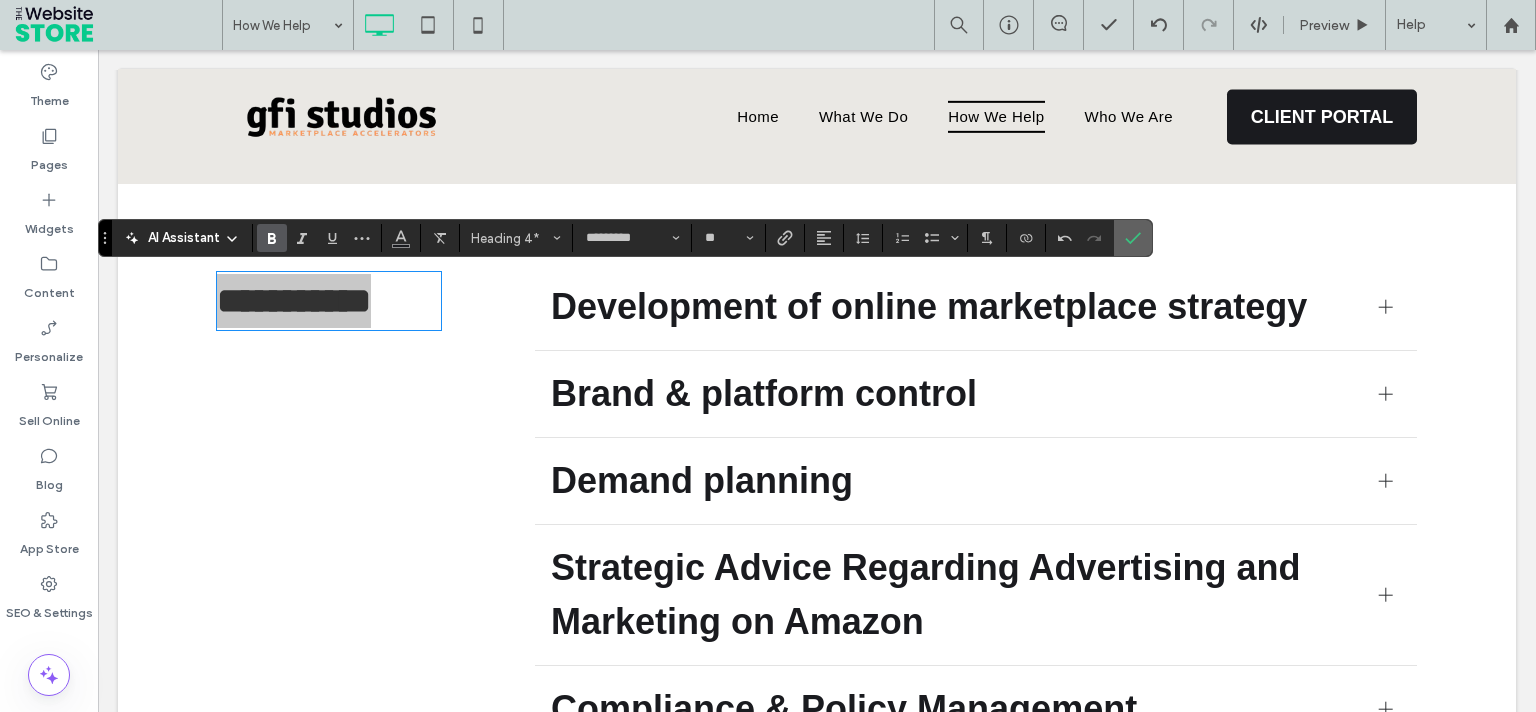 drag, startPoint x: 1118, startPoint y: 254, endPoint x: 1020, endPoint y: 204, distance: 110.01818 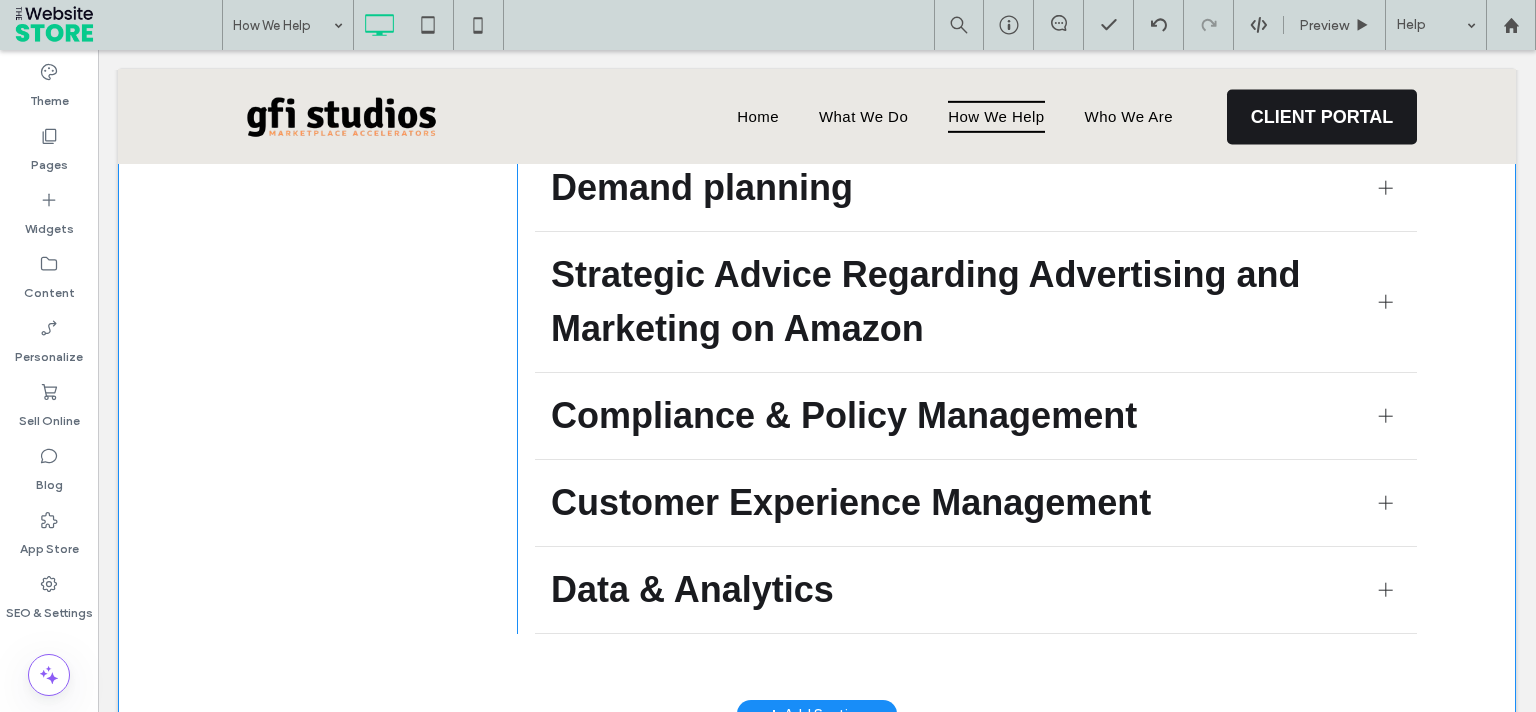 scroll, scrollTop: 614, scrollLeft: 0, axis: vertical 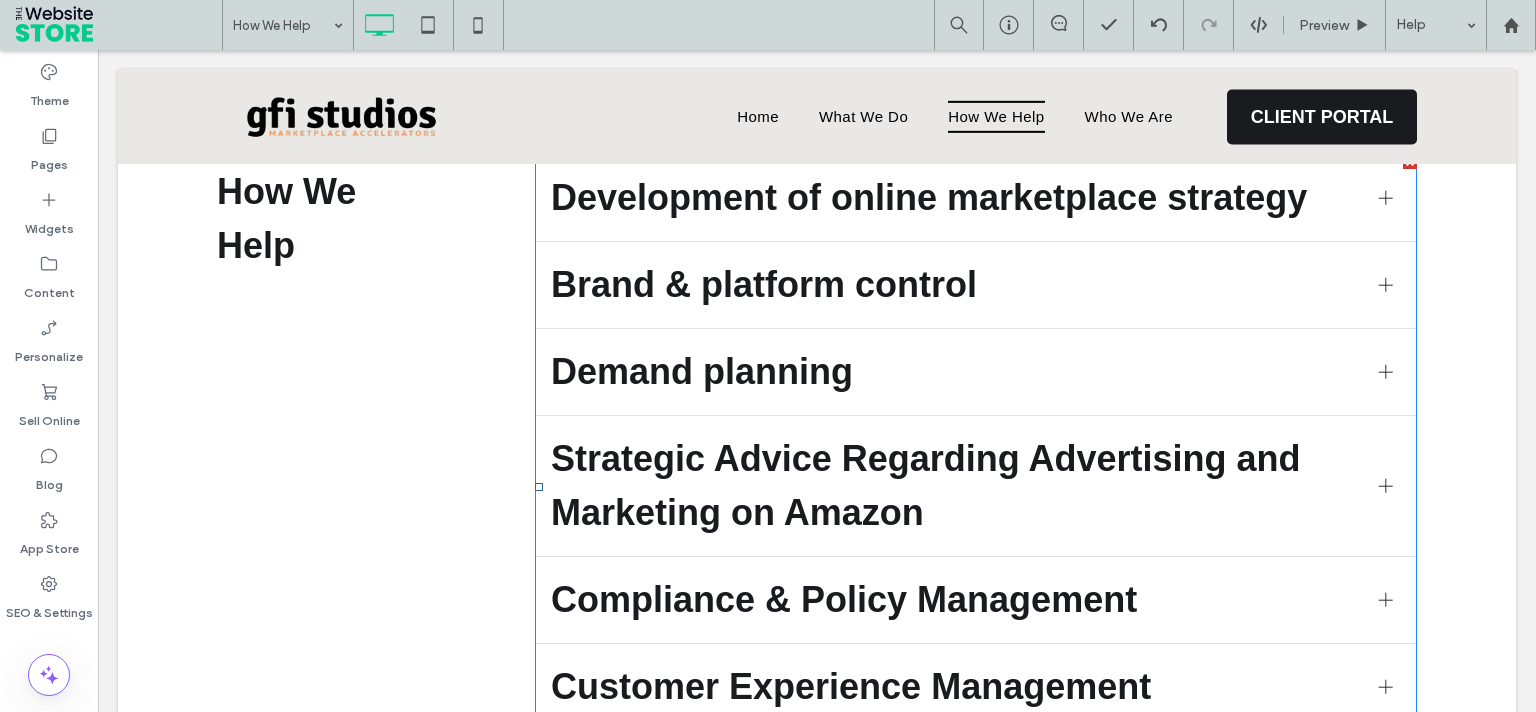 click on "Brand & platform control" at bounding box center [957, 285] 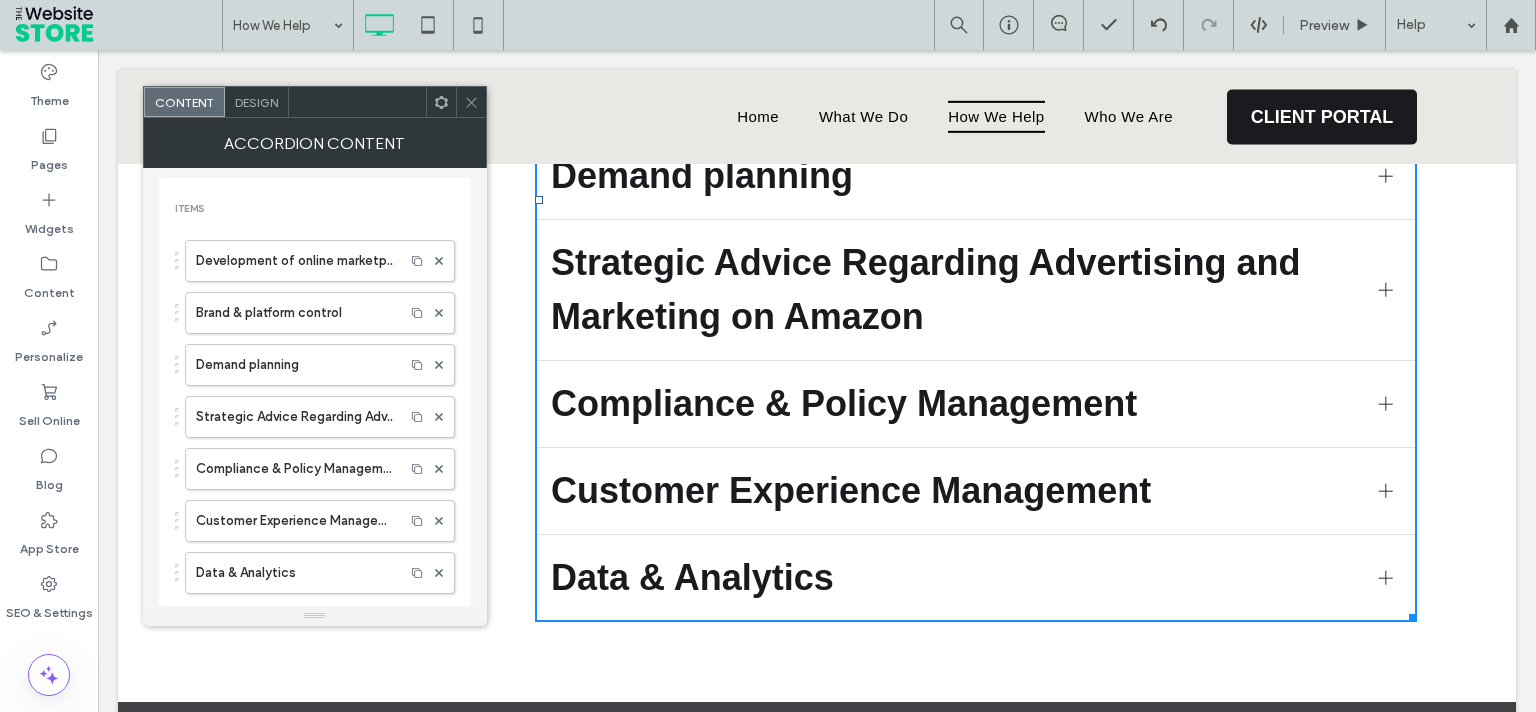 scroll, scrollTop: 1128, scrollLeft: 0, axis: vertical 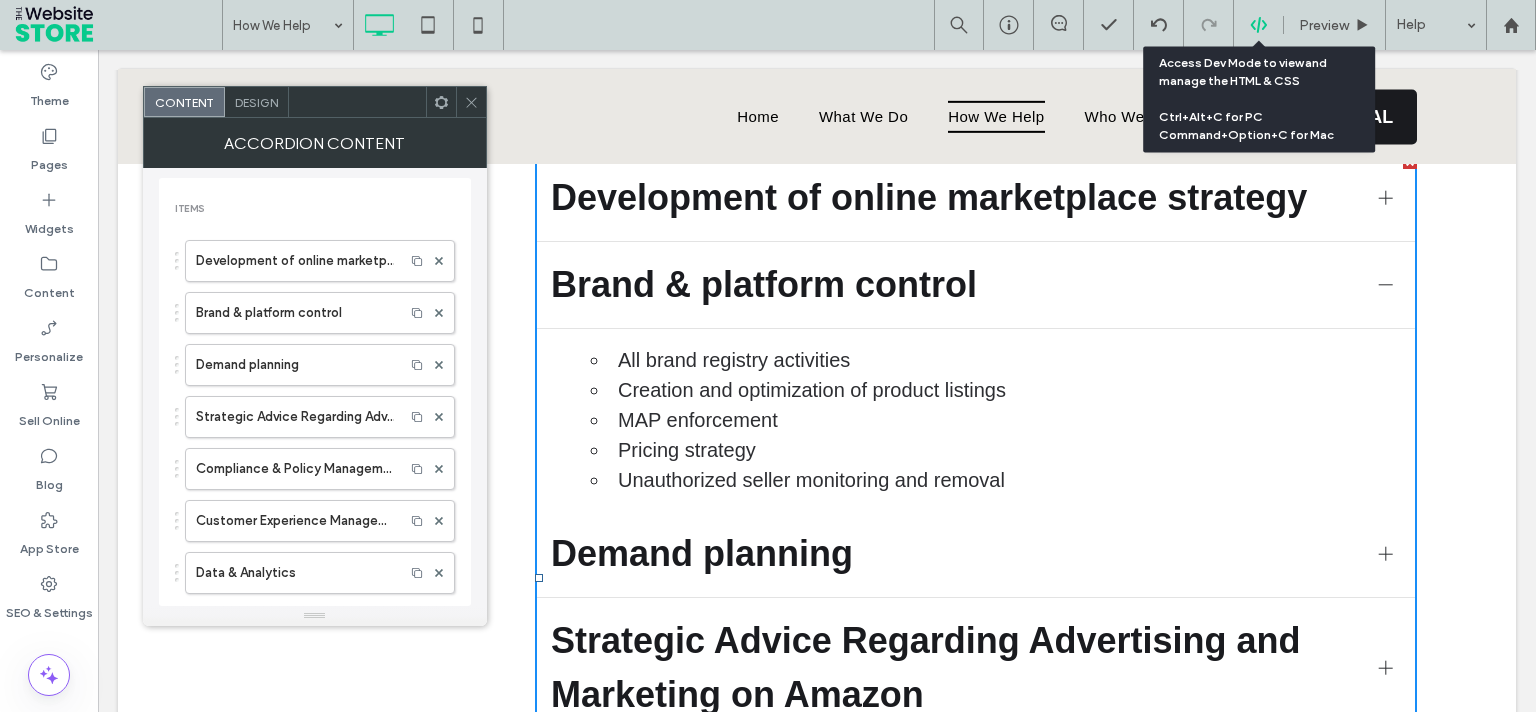 click at bounding box center [1258, 25] 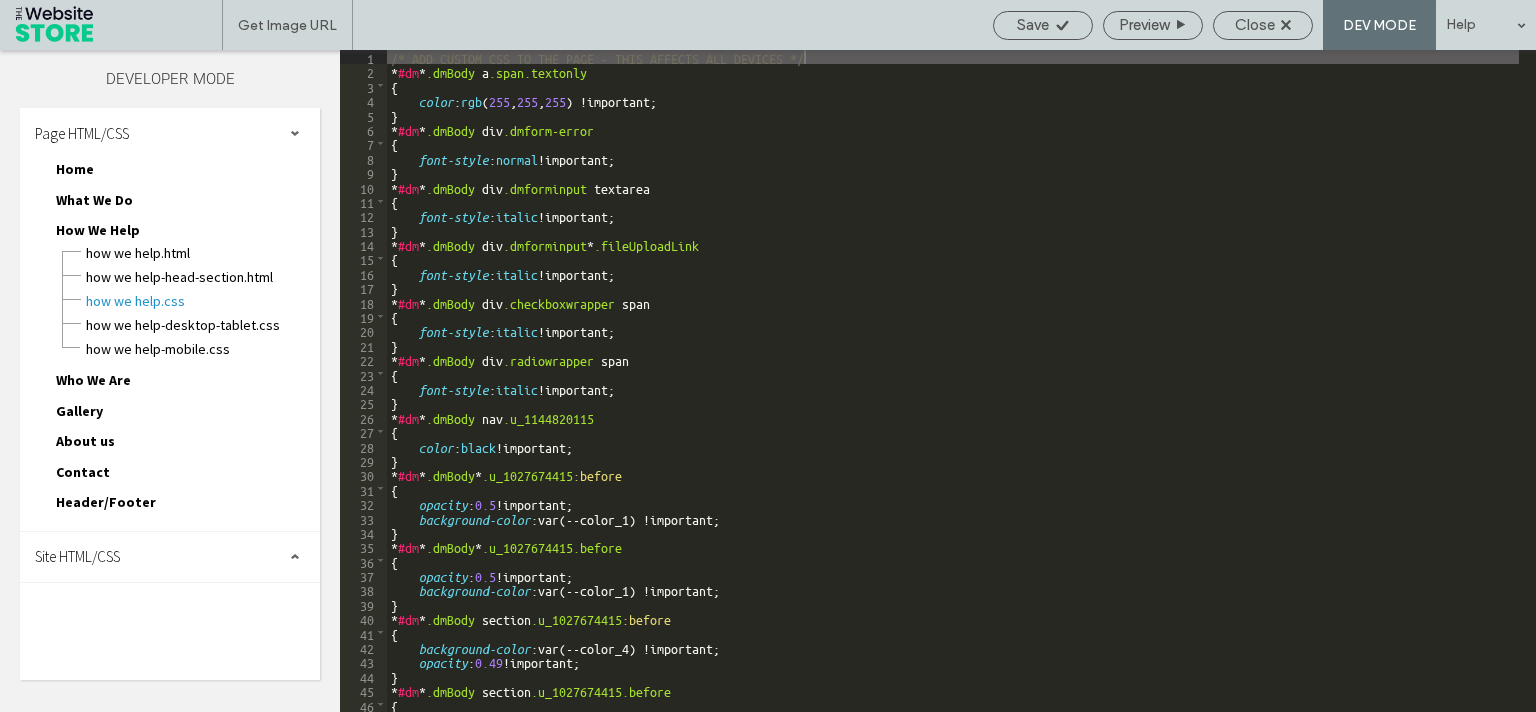 click on "Site HTML/CSS" at bounding box center (170, 557) 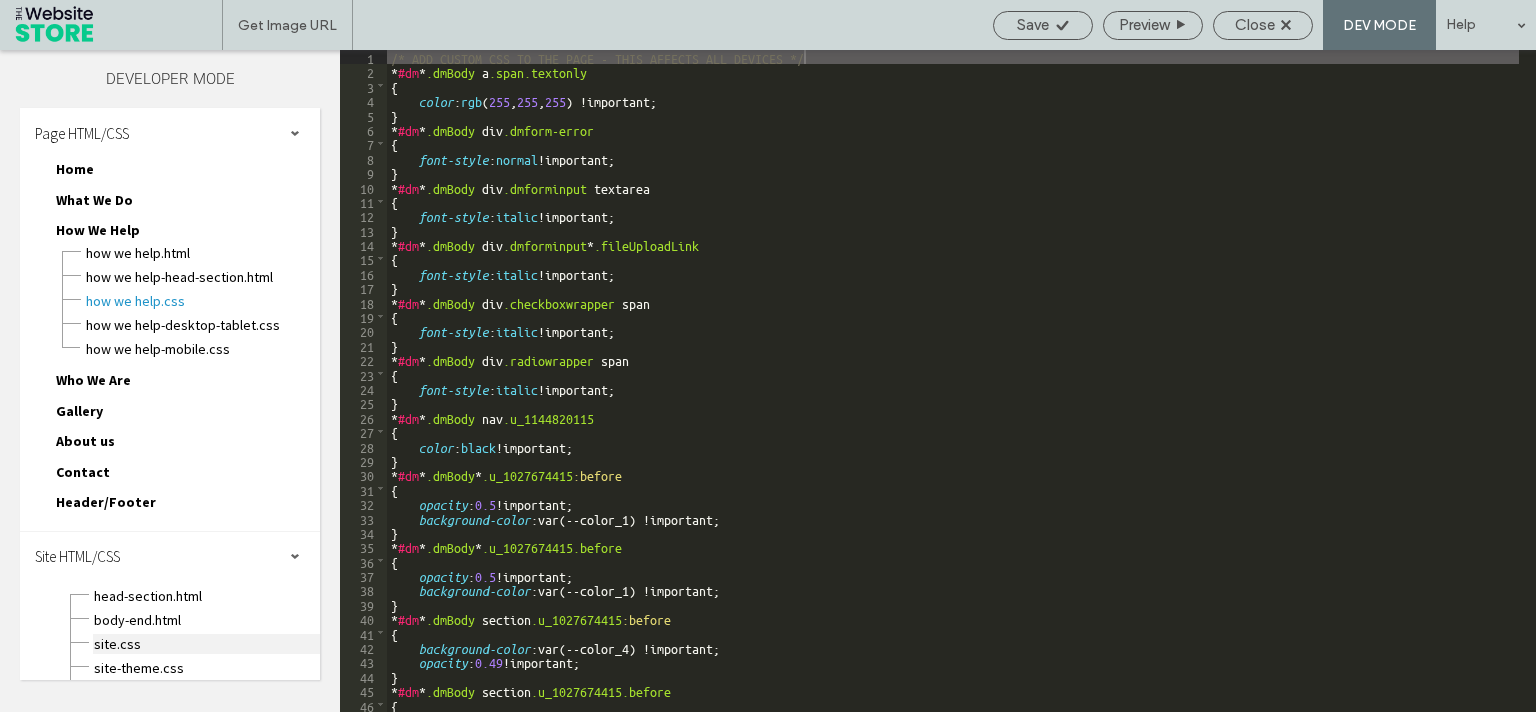 click on "site.css" at bounding box center [206, 644] 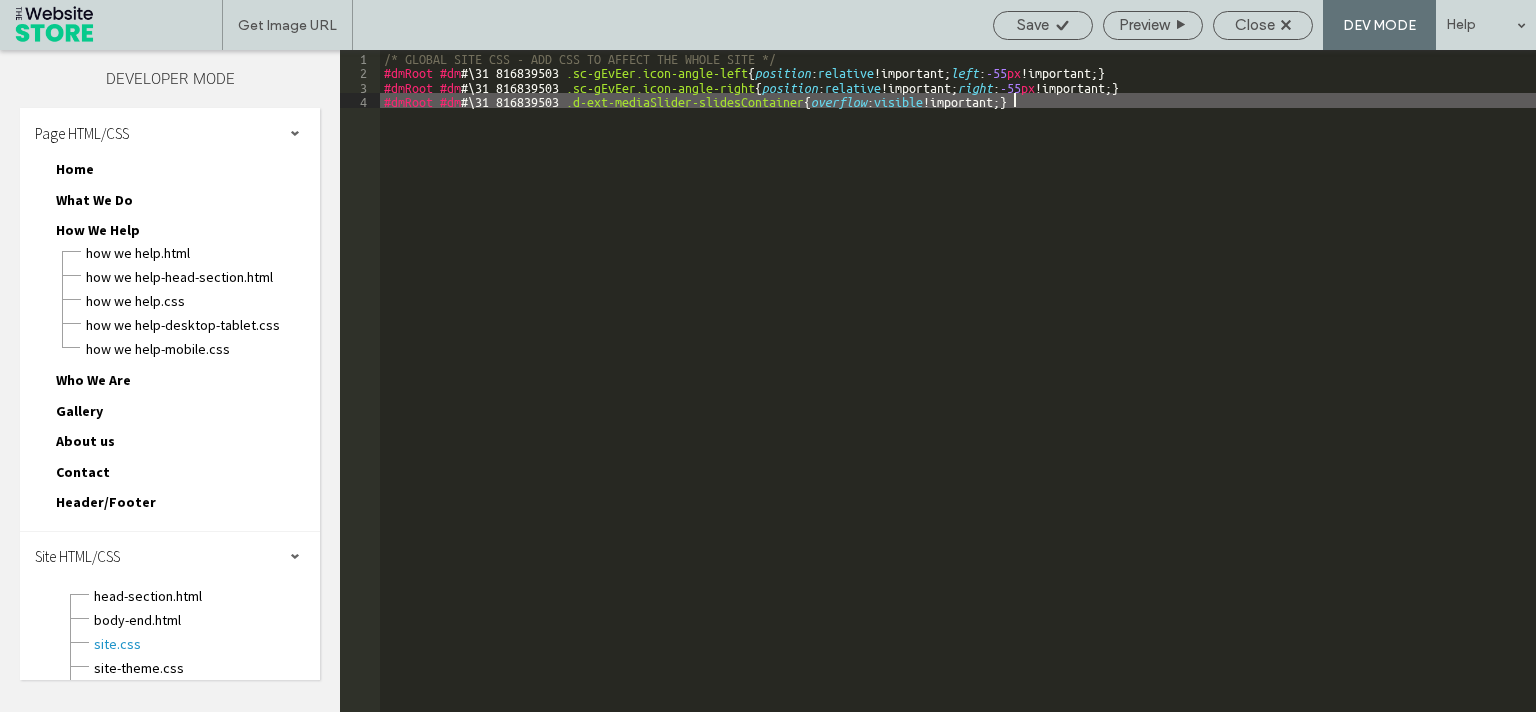 click on "/* GLOBAL SITE CSS - ADD CSS TO AFFECT THE WHOLE SITE */ #dmRoot   #dm  #\ 31   816839503   .sc-gEvEer.icon-angle-left { position :  relative !important; left :  -55 px !important; } #dmRoot   #dm  #\ 31   816839503   .sc-gEvEer.icon-angle-right { position :  relative !important; right :  -55 px !important; } #dmRoot   #dm  #\ 31   816839503   .d-ext-mediaSlider-slidesContainer { overflow : visible !important; }" at bounding box center [958, 395] 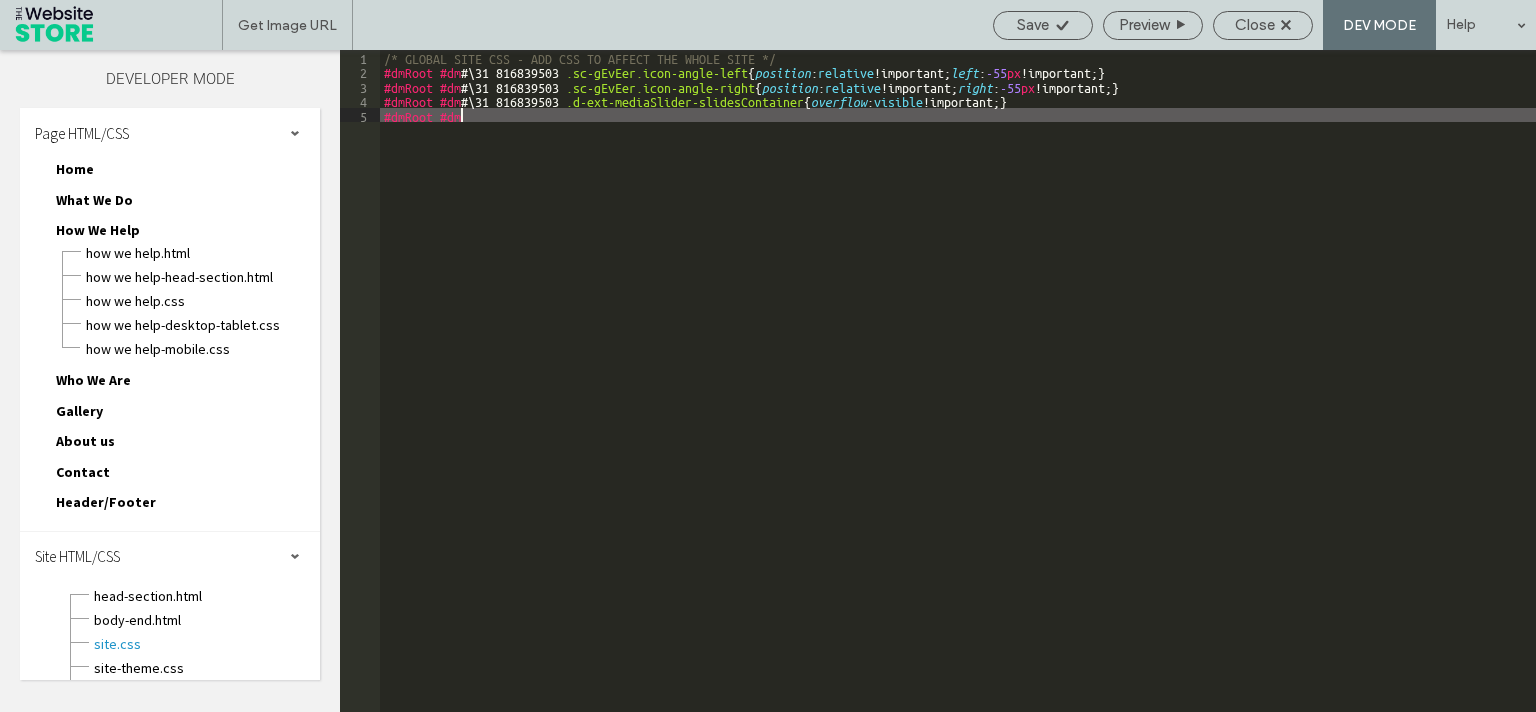 scroll, scrollTop: 0, scrollLeft: 6, axis: horizontal 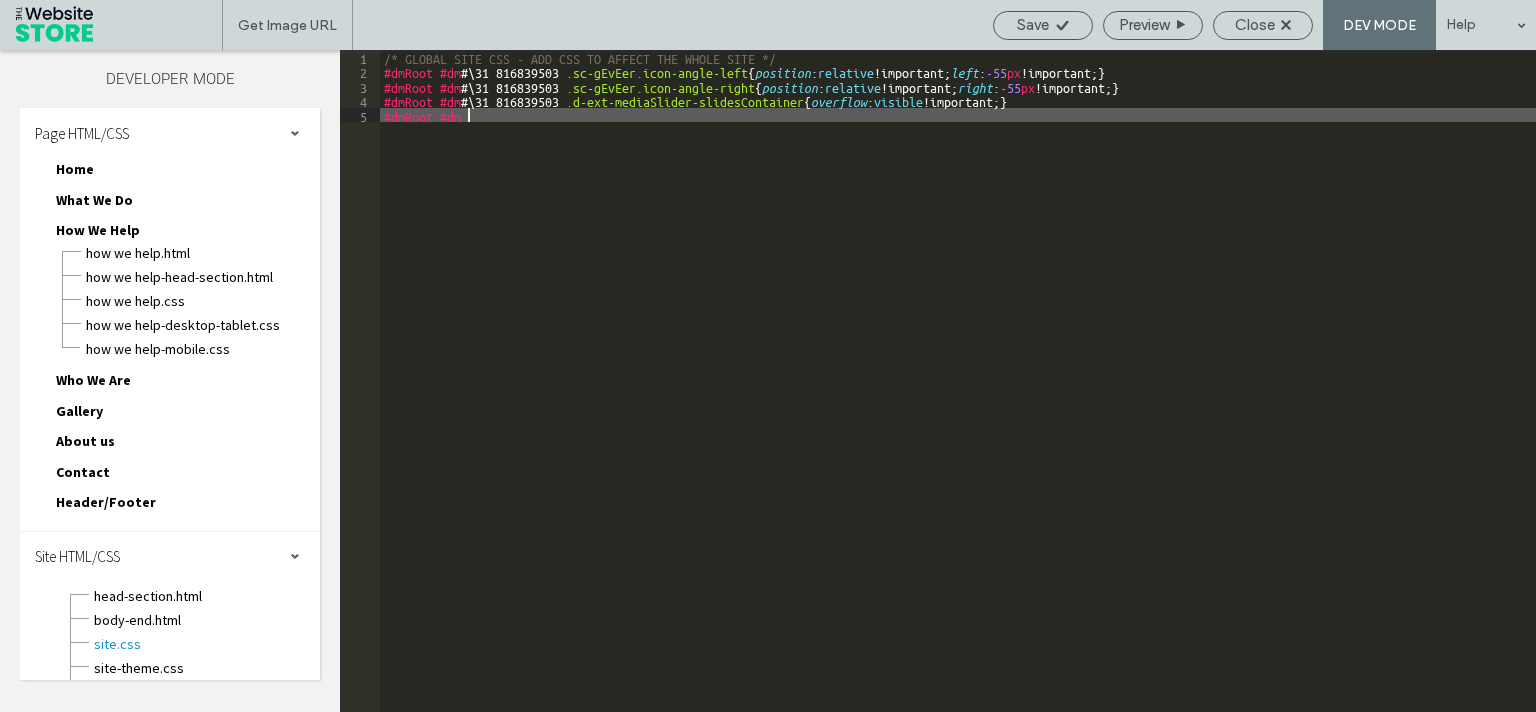 paste 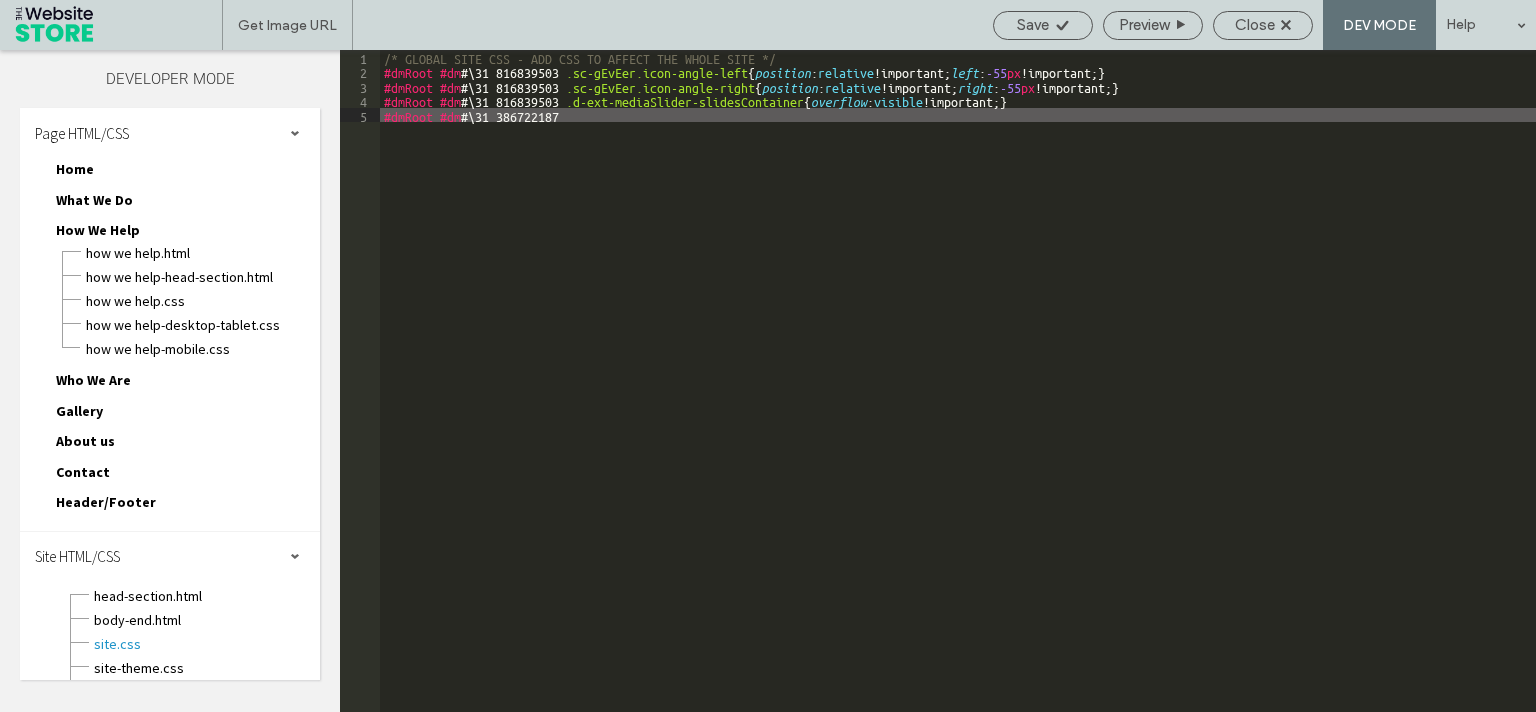 scroll, scrollTop: 0, scrollLeft: 6, axis: horizontal 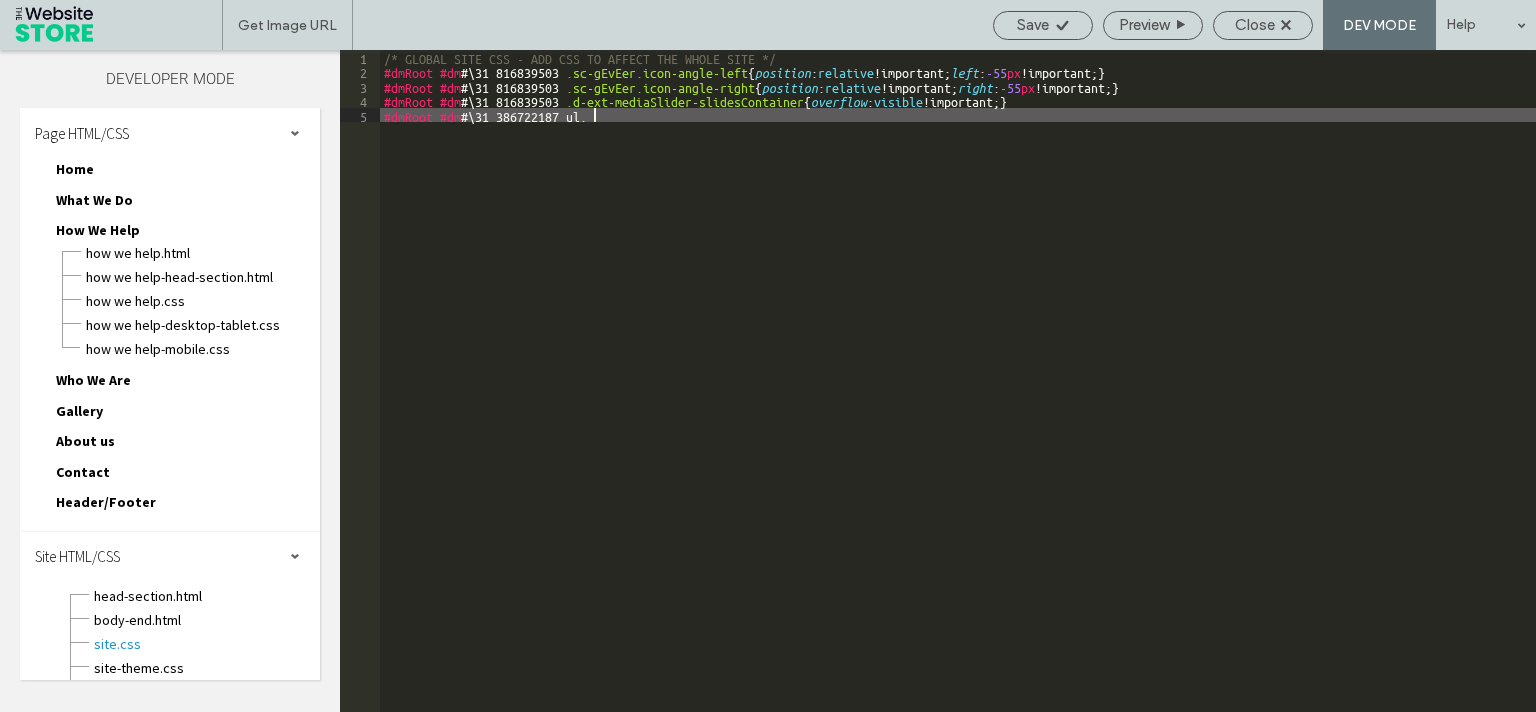 paste 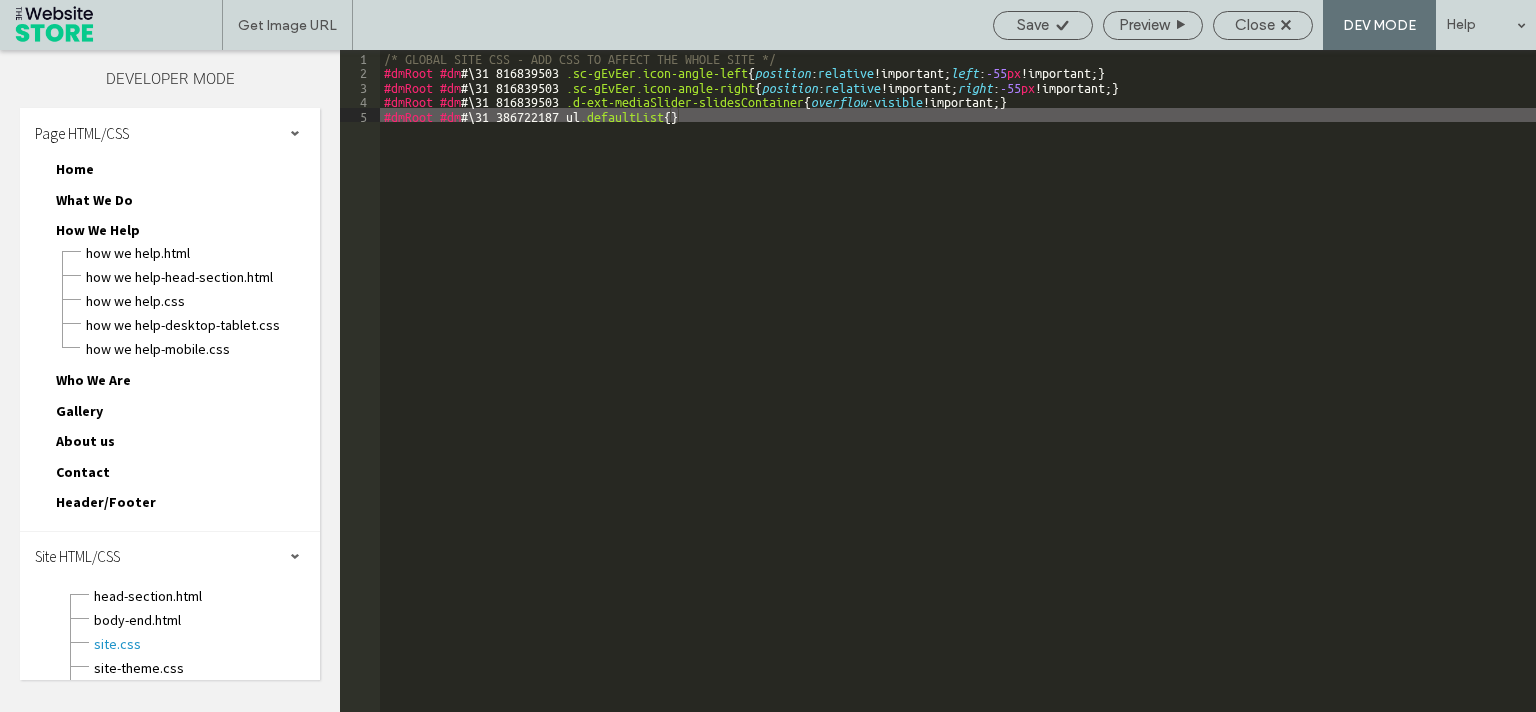 click on "/* GLOBAL SITE CSS - ADD CSS TO AFFECT THE WHOLE SITE */ #dmRoot   #dm  #\ 31   816839503   .sc-gEvEer.icon-angle-left { position :  relative !important; left :  -55 px !important; } #dmRoot   #dm  #\ 31   816839503   .sc-gEvEer.icon-angle-right { position :  relative !important; right :  -55 px !important; } #dmRoot   #dm  #\ 31   816839503   .d-ext-mediaSlider-slidesContainer { overflow : visible !important; } #dmRoot   #dm  #\ 31   386722187   ul .defaultList { }" at bounding box center (958, 395) 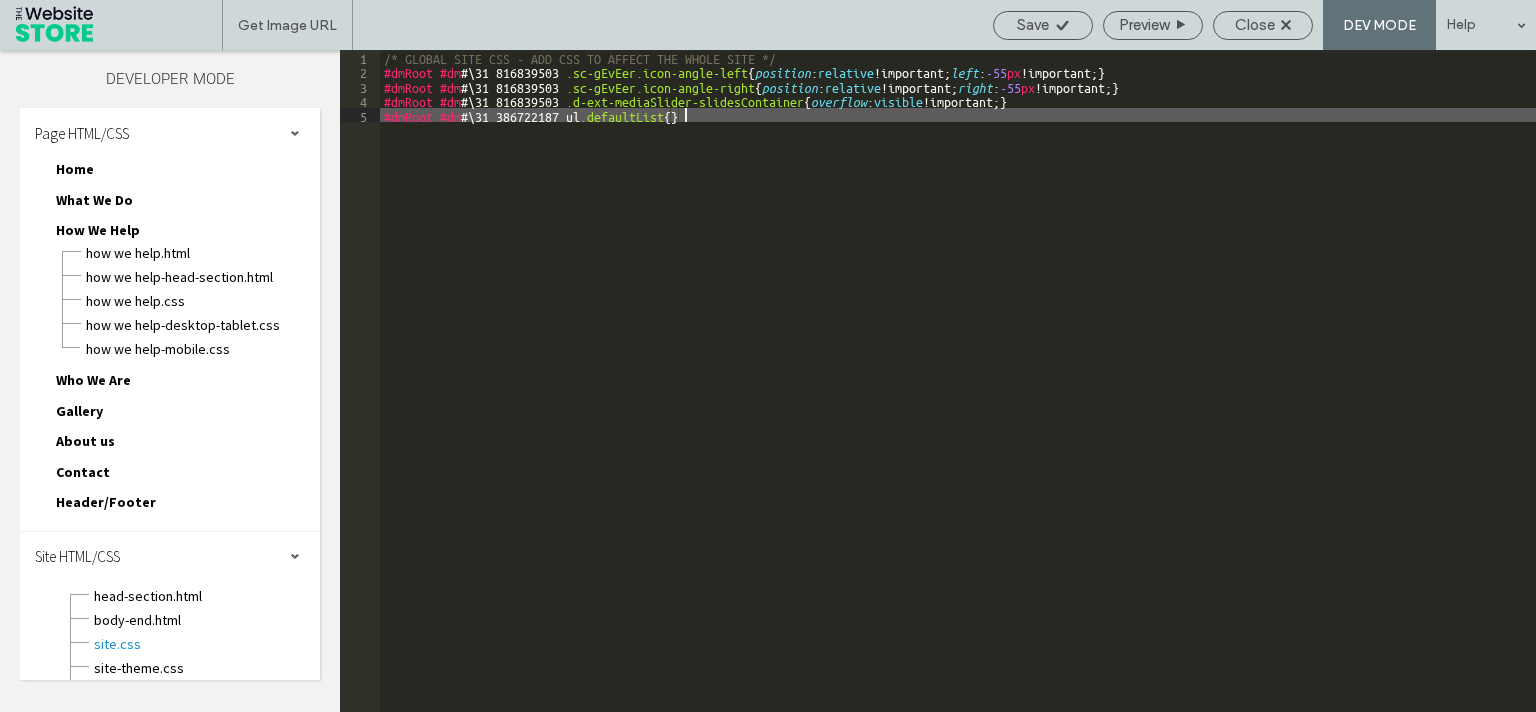 click on "/* GLOBAL SITE CSS - ADD CSS TO AFFECT THE WHOLE SITE */ #dmRoot   #dm  #\ 31   816839503   .sc-gEvEer.icon-angle-left { position :  relative !important; left :  -55 px !important; } #dmRoot   #dm  #\ 31   816839503   .sc-gEvEer.icon-angle-right { position :  relative !important; right :  -55 px !important; } #dmRoot   #dm  #\ 31   816839503   .d-ext-mediaSlider-slidesContainer { overflow : visible !important; } #dmRoot   #dm  #\ 31   386722187   ul .defaultList { }" at bounding box center (958, 395) 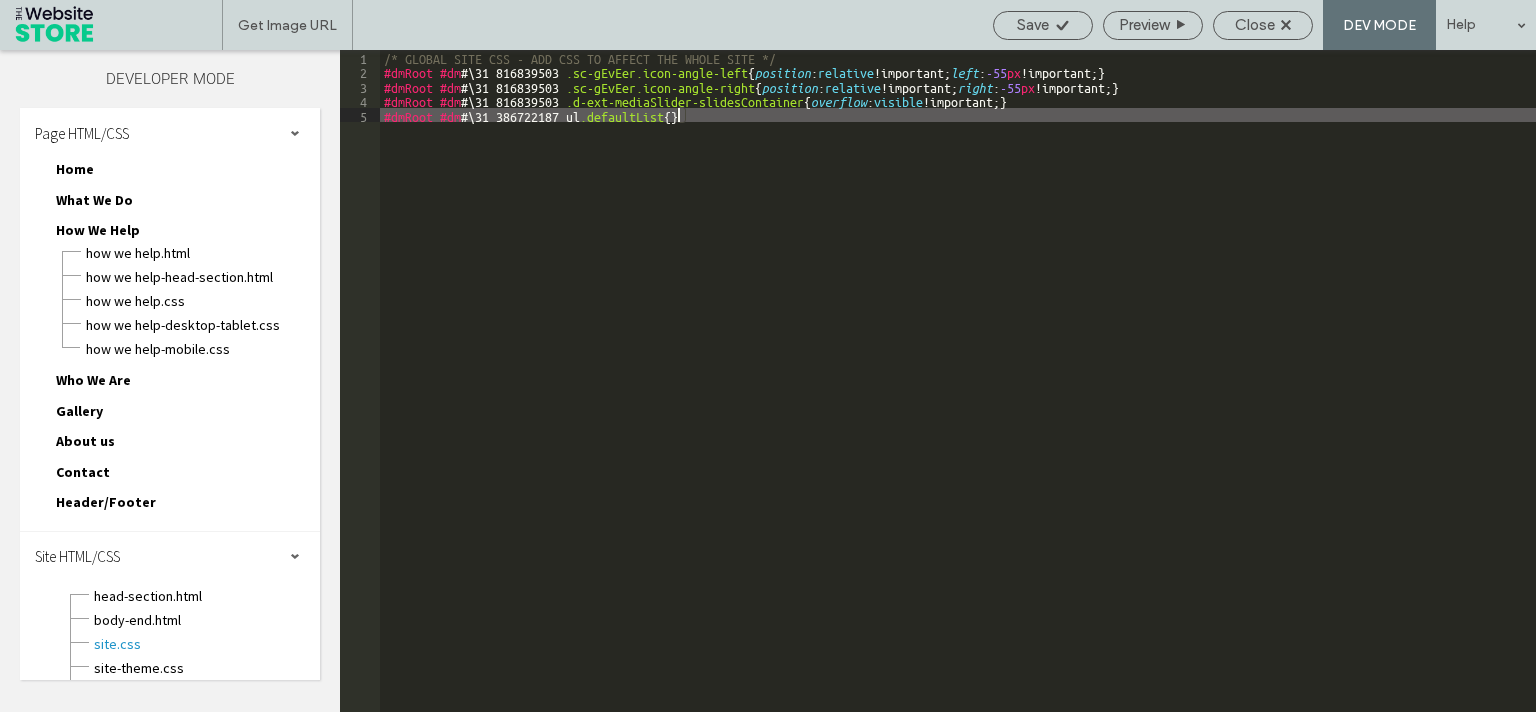 paste 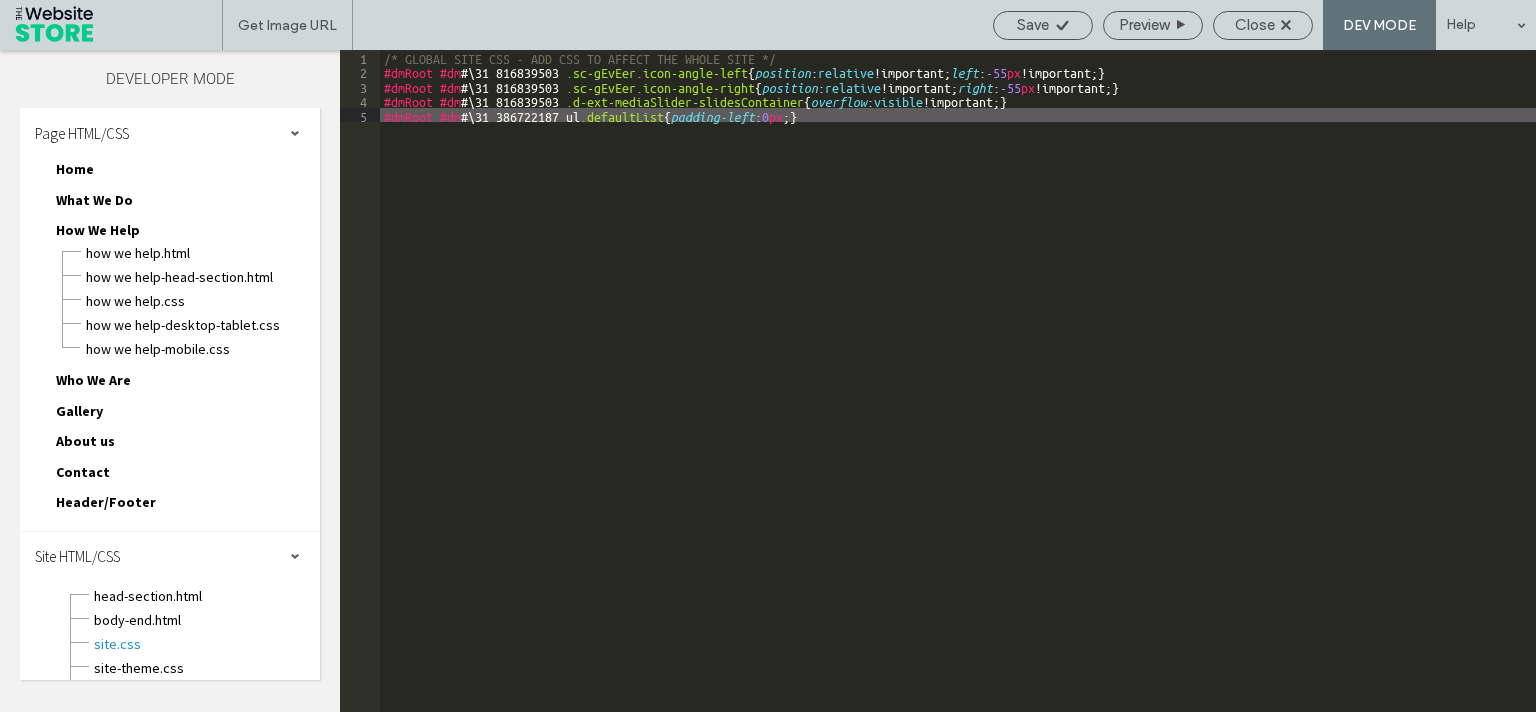 click on "/* GLOBAL SITE CSS - ADD CSS TO AFFECT THE WHOLE SITE */ #dmRoot   #dm  #\ 31   816839503   .sc-gEvEer.icon-angle-left { position :  relative !important; left :  -55 px !important; } #dmRoot   #dm  #\ 31   816839503   .sc-gEvEer.icon-angle-right { position :  relative !important; right :  -55 px !important; } #dmRoot   #dm  #\ 31   816839503   .d-ext-mediaSlider-slidesContainer { overflow : visible !important; } #dmRoot   #dm  #\ 31   386722187   ul .defaultList { padding-left :  0 px ; }" at bounding box center (958, 395) 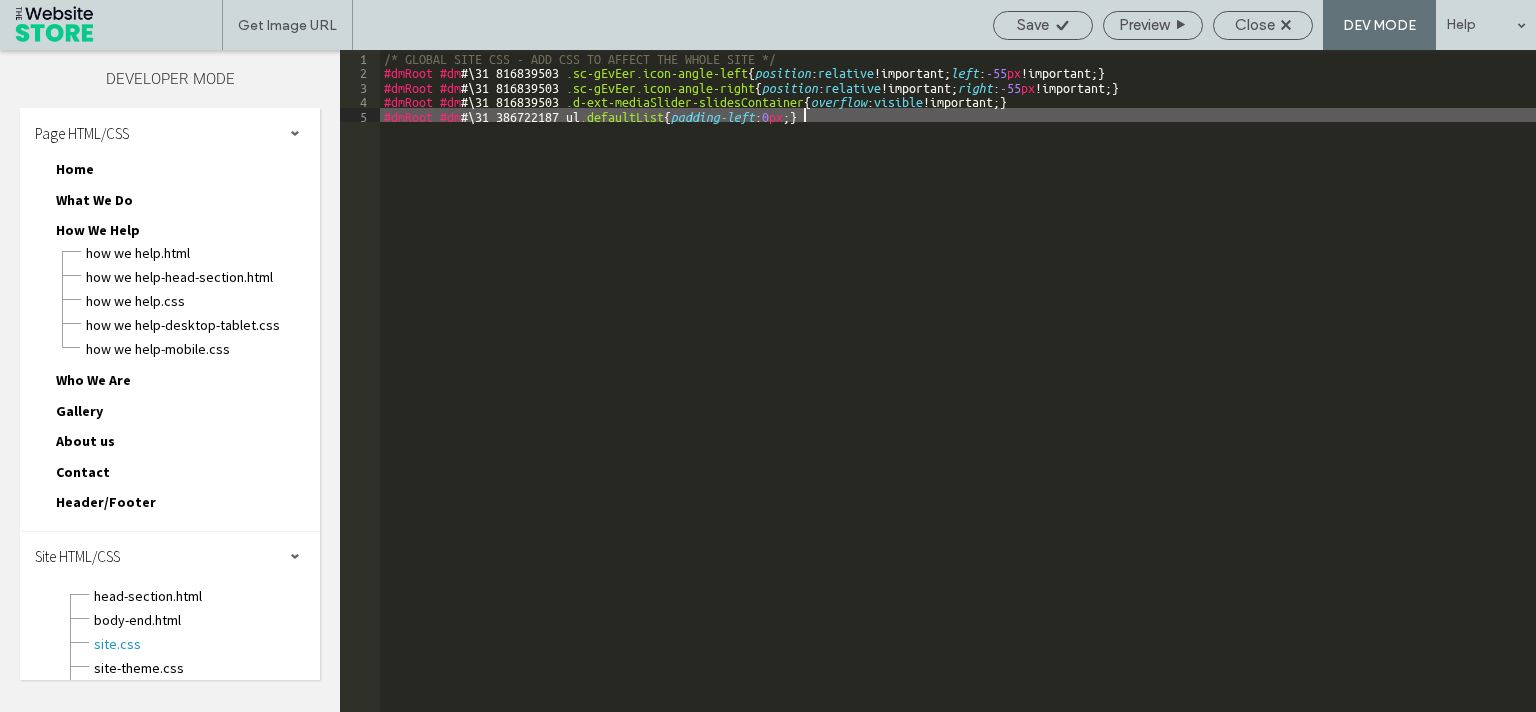 click on "/* GLOBAL SITE CSS - ADD CSS TO AFFECT THE WHOLE SITE */ #dmRoot   #dm  #\ 31   816839503   .sc-gEvEer.icon-angle-left { position :  relative !important; left :  -55 px !important; } #dmRoot   #dm  #\ 31   816839503   .sc-gEvEer.icon-angle-right { position :  relative !important; right :  -55 px !important; } #dmRoot   #dm  #\ 31   816839503   .d-ext-mediaSlider-slidesContainer { overflow : visible !important; } #dmRoot   #dm  #\ 31   386722187   ul .defaultList { padding-left :  0 px ; }" at bounding box center [958, 395] 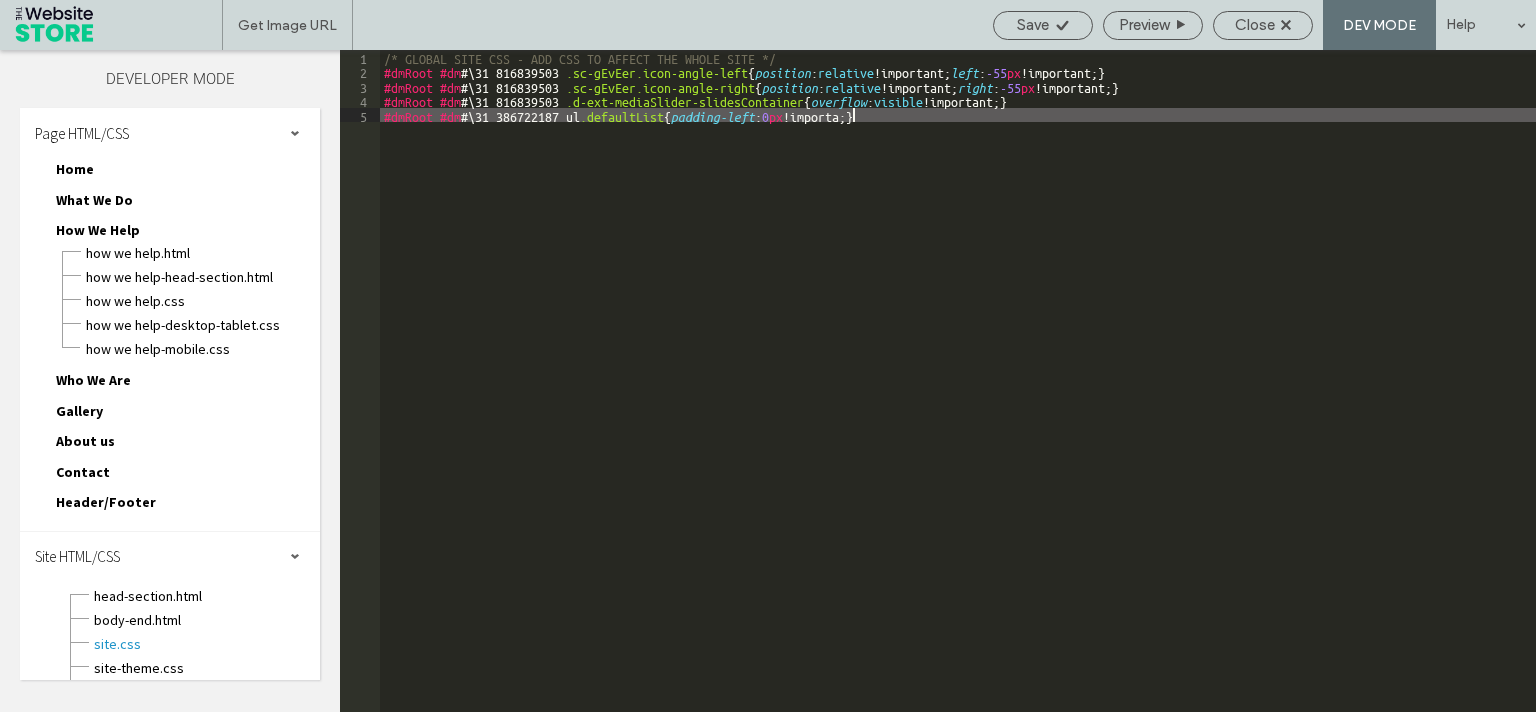 scroll, scrollTop: 0, scrollLeft: 6, axis: horizontal 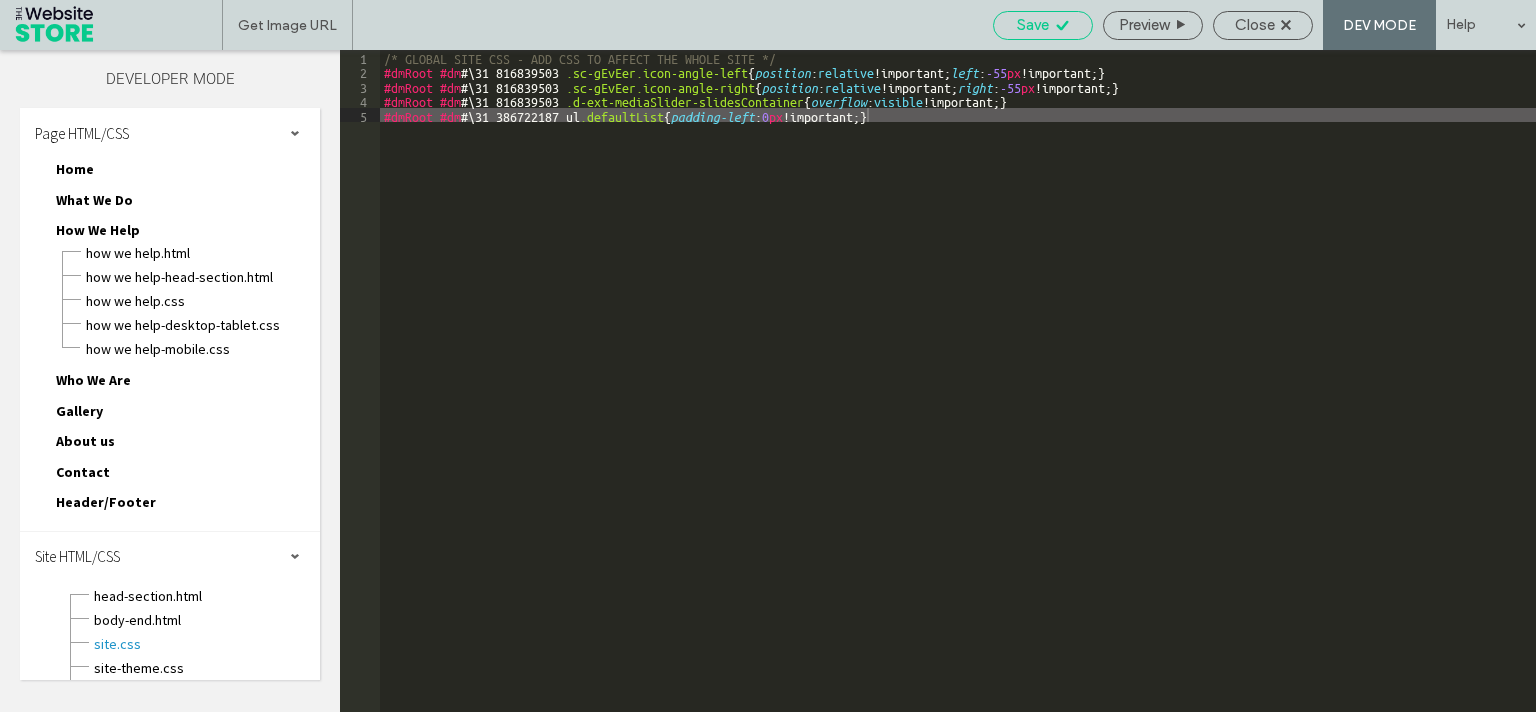 click on "Save" at bounding box center [1043, 25] 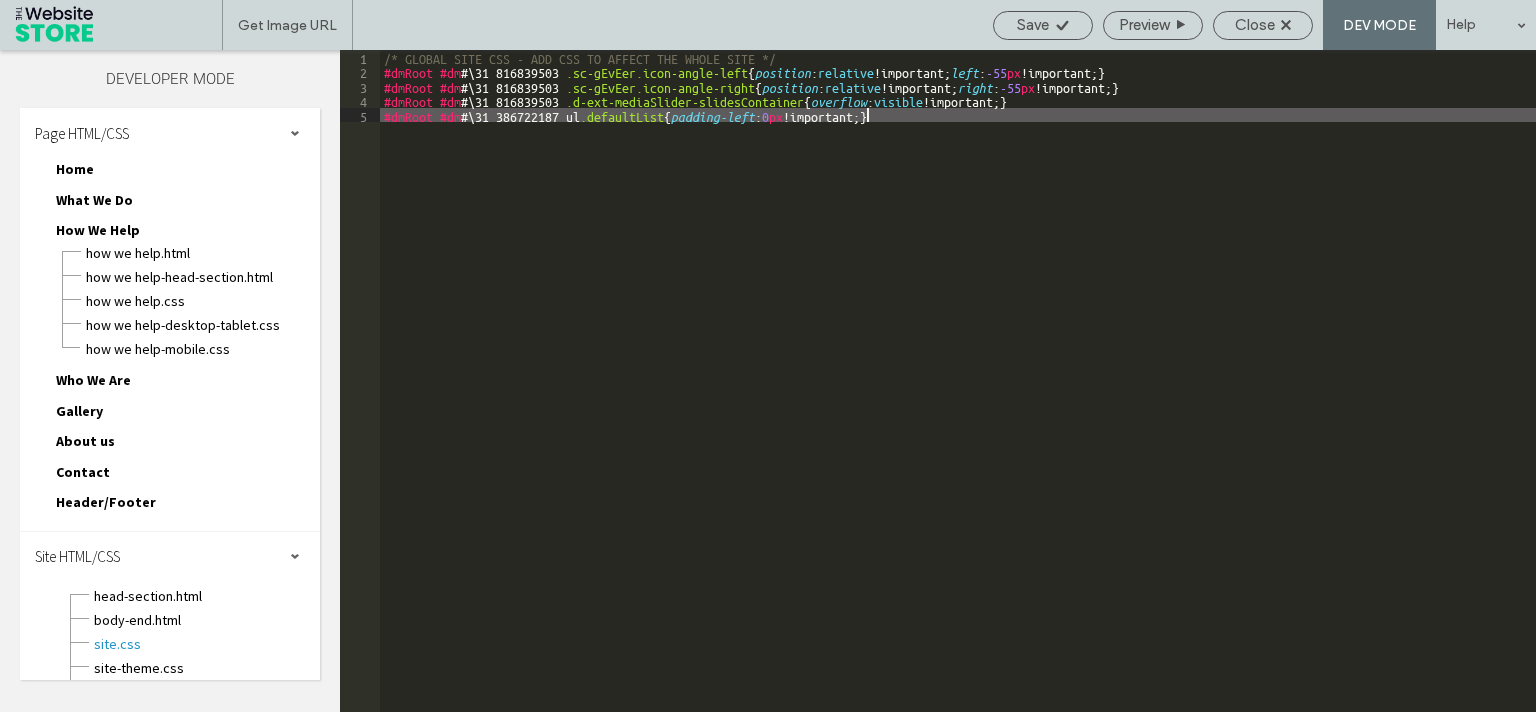 scroll, scrollTop: 0, scrollLeft: 0, axis: both 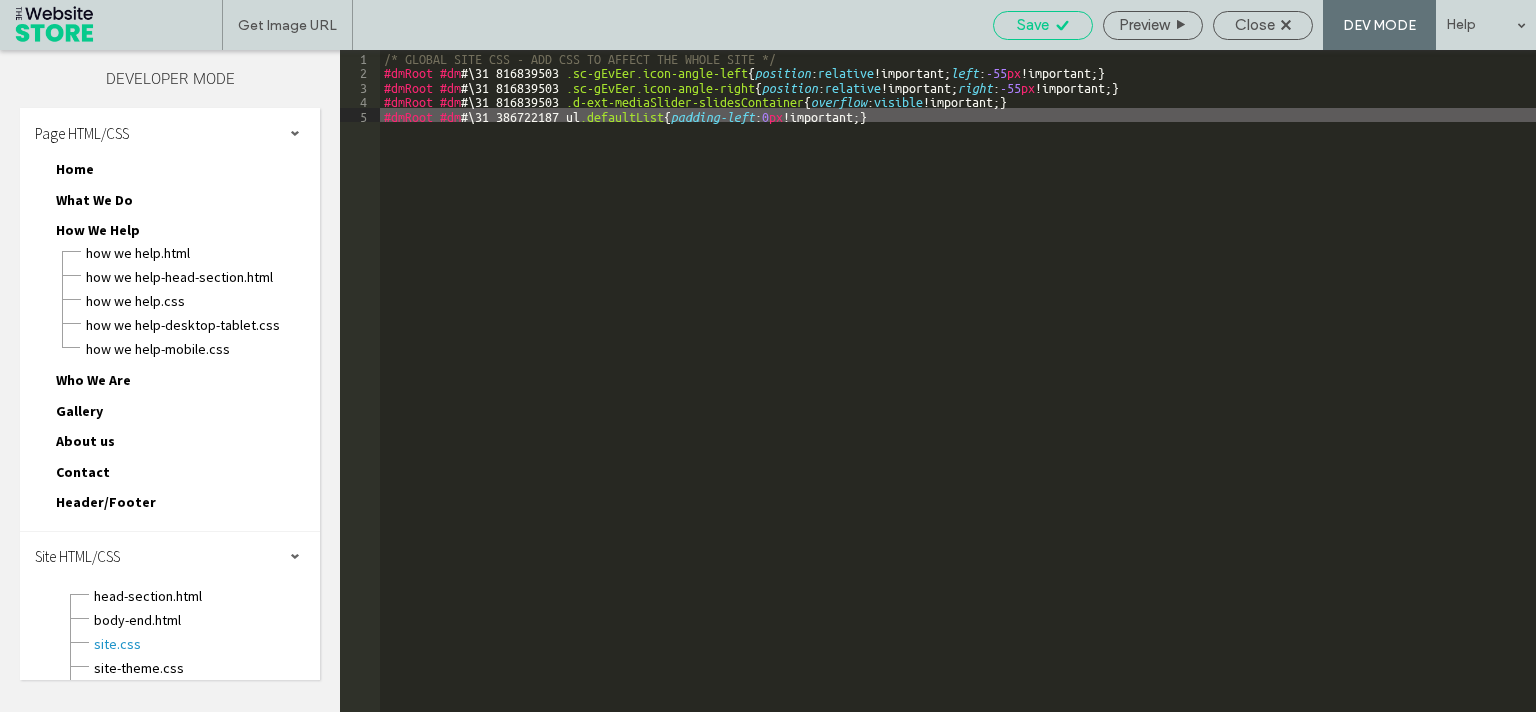 click on "Save" at bounding box center [1043, 25] 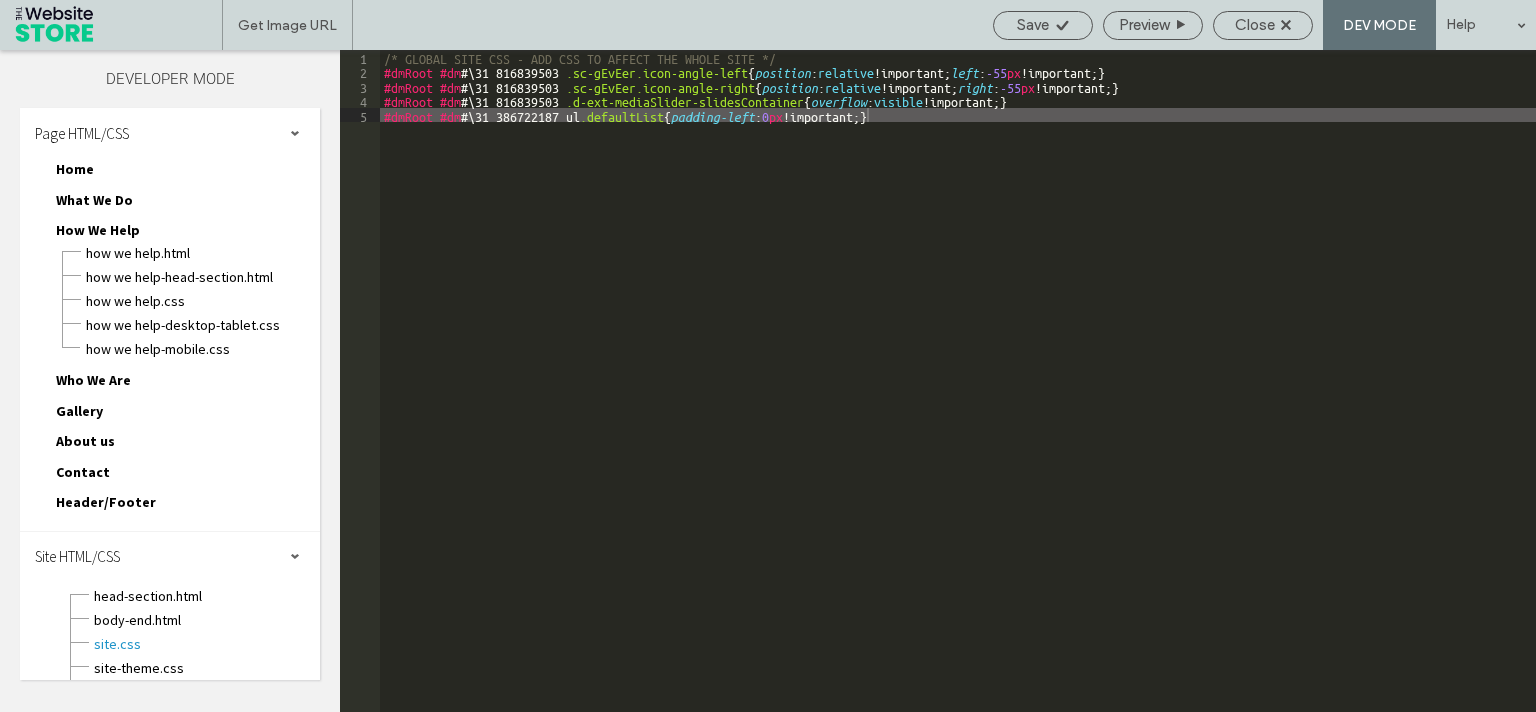 click on "Save Preview Close DEV MODE Help" at bounding box center (1259, 25) 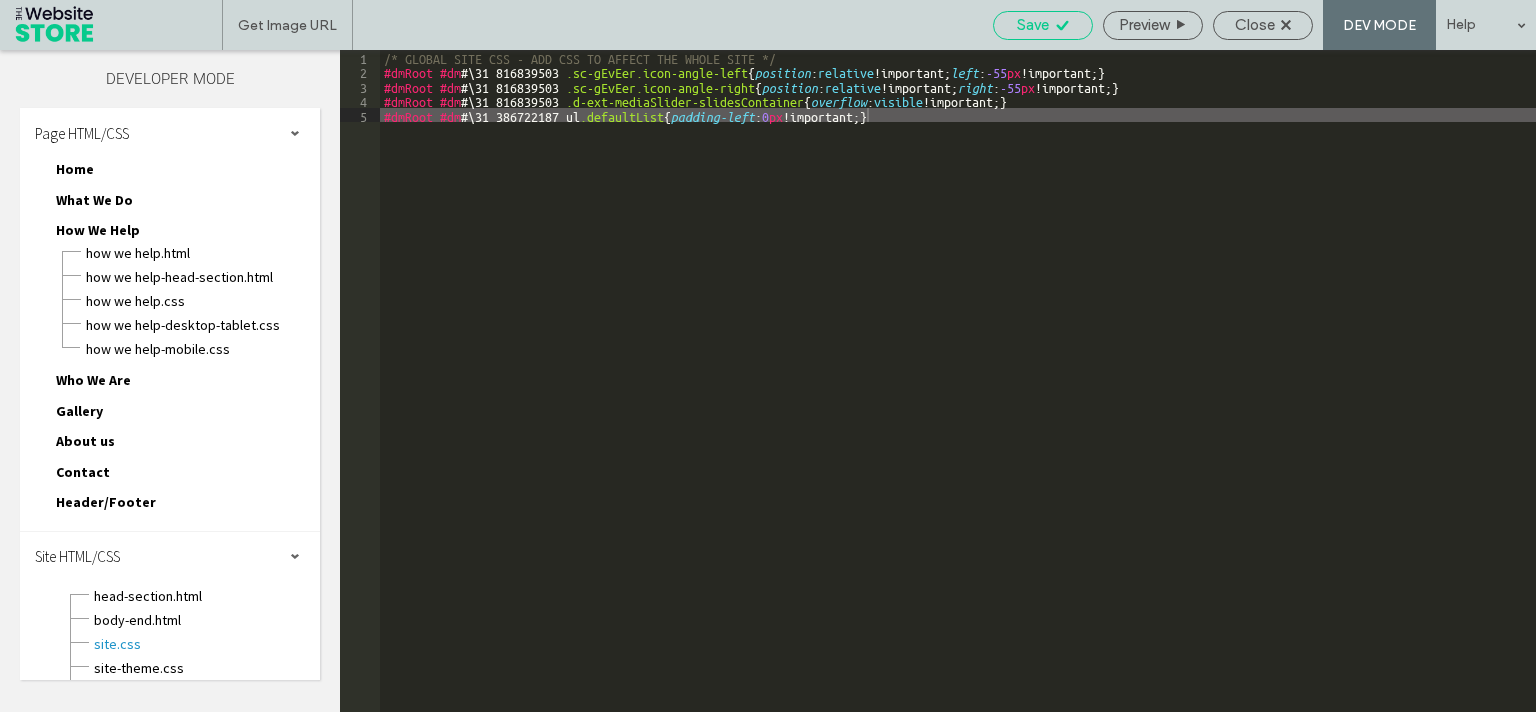 click on "Save" at bounding box center (1033, 25) 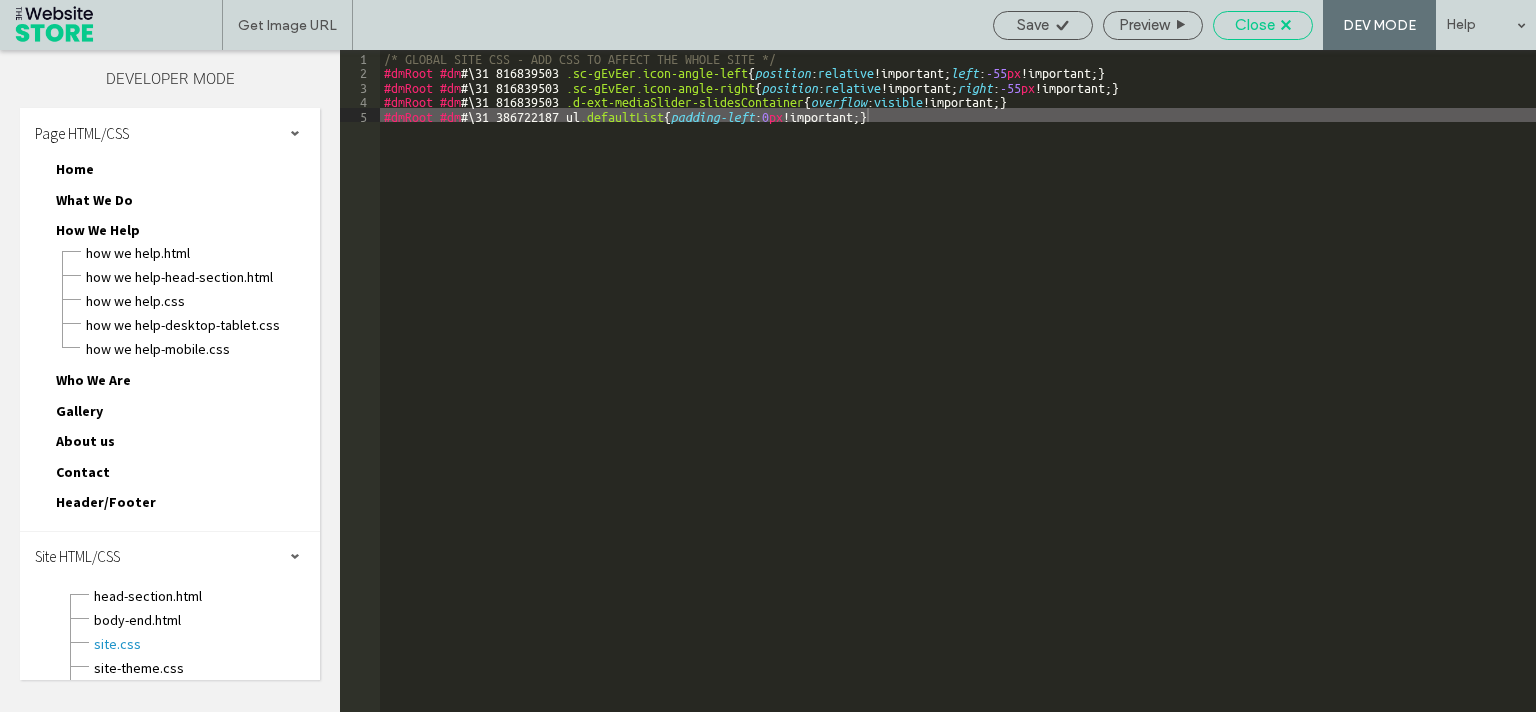 click on "Close" at bounding box center [1263, 25] 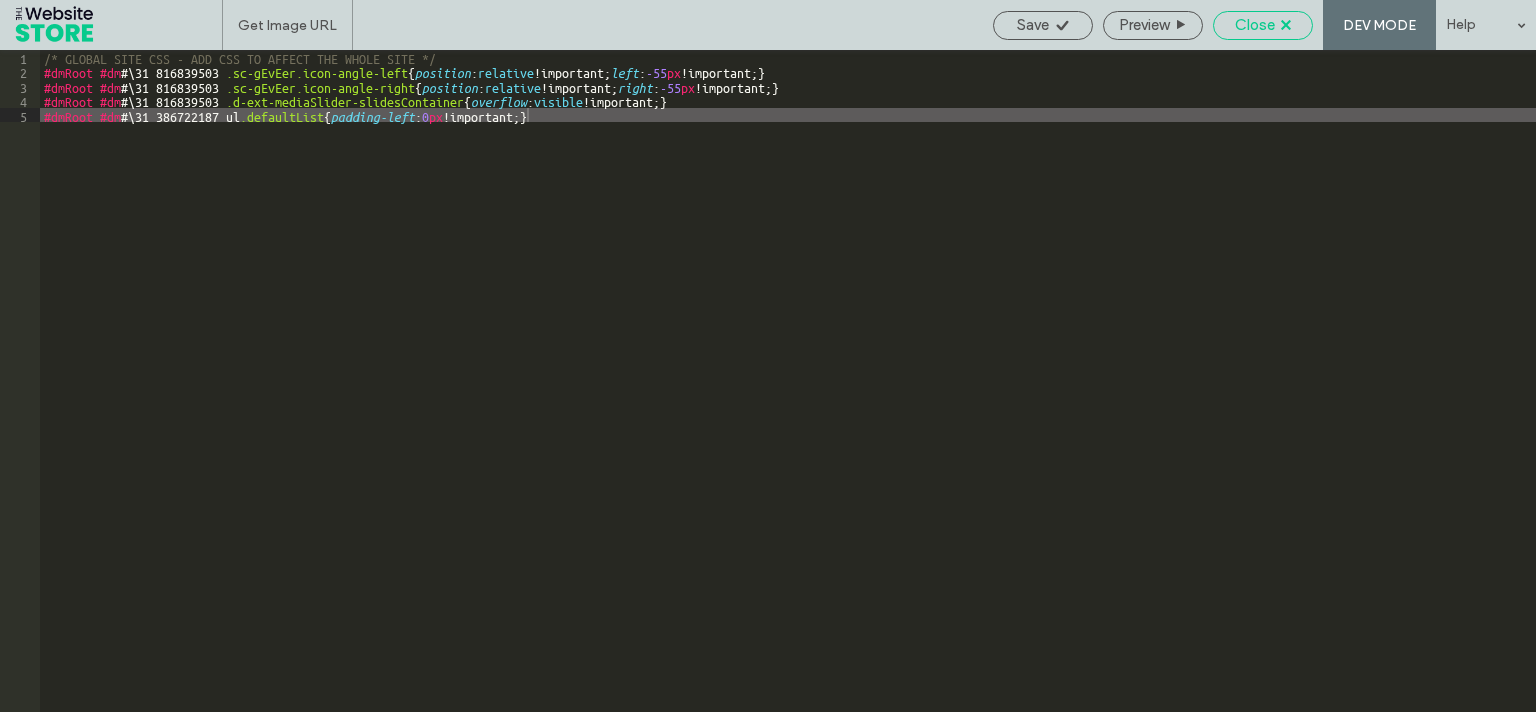 scroll, scrollTop: 0, scrollLeft: 0, axis: both 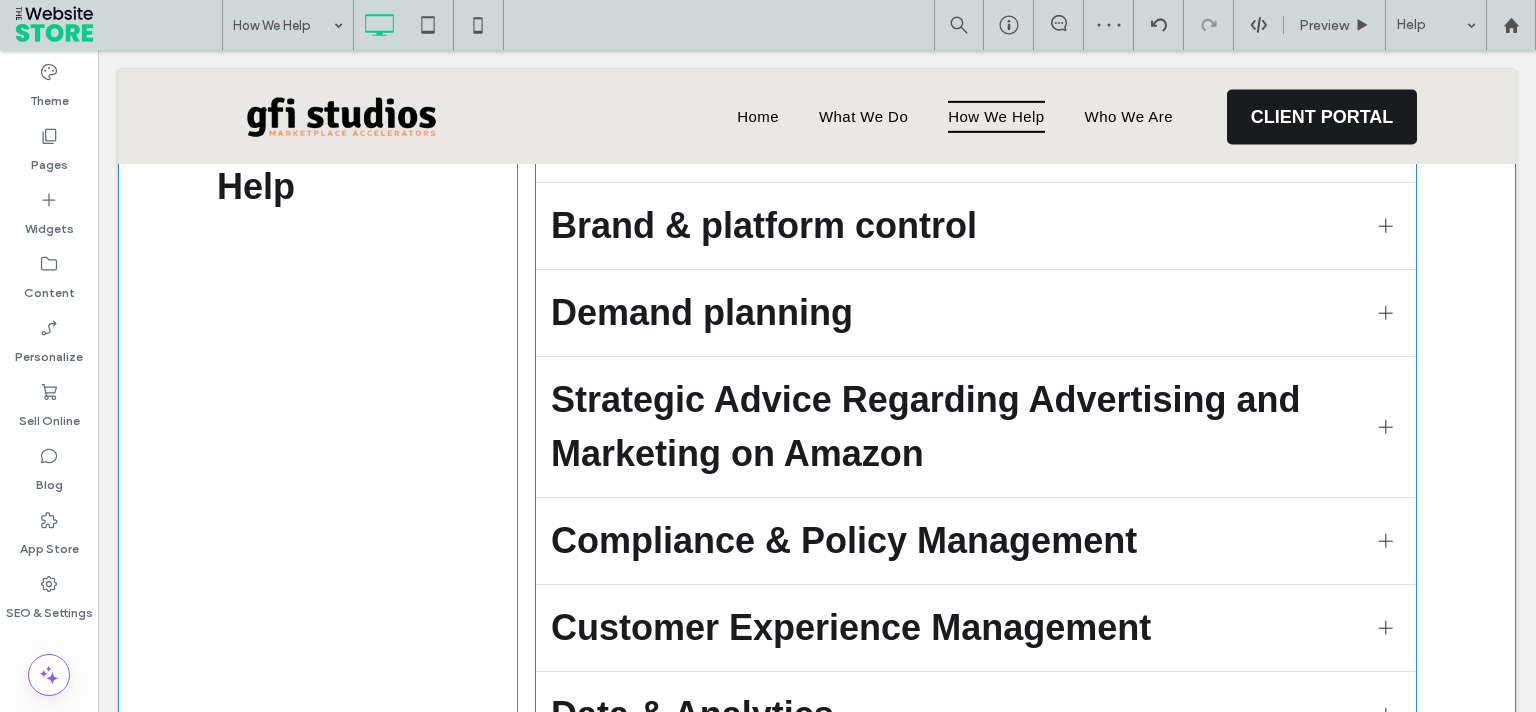 click at bounding box center [1386, 427] 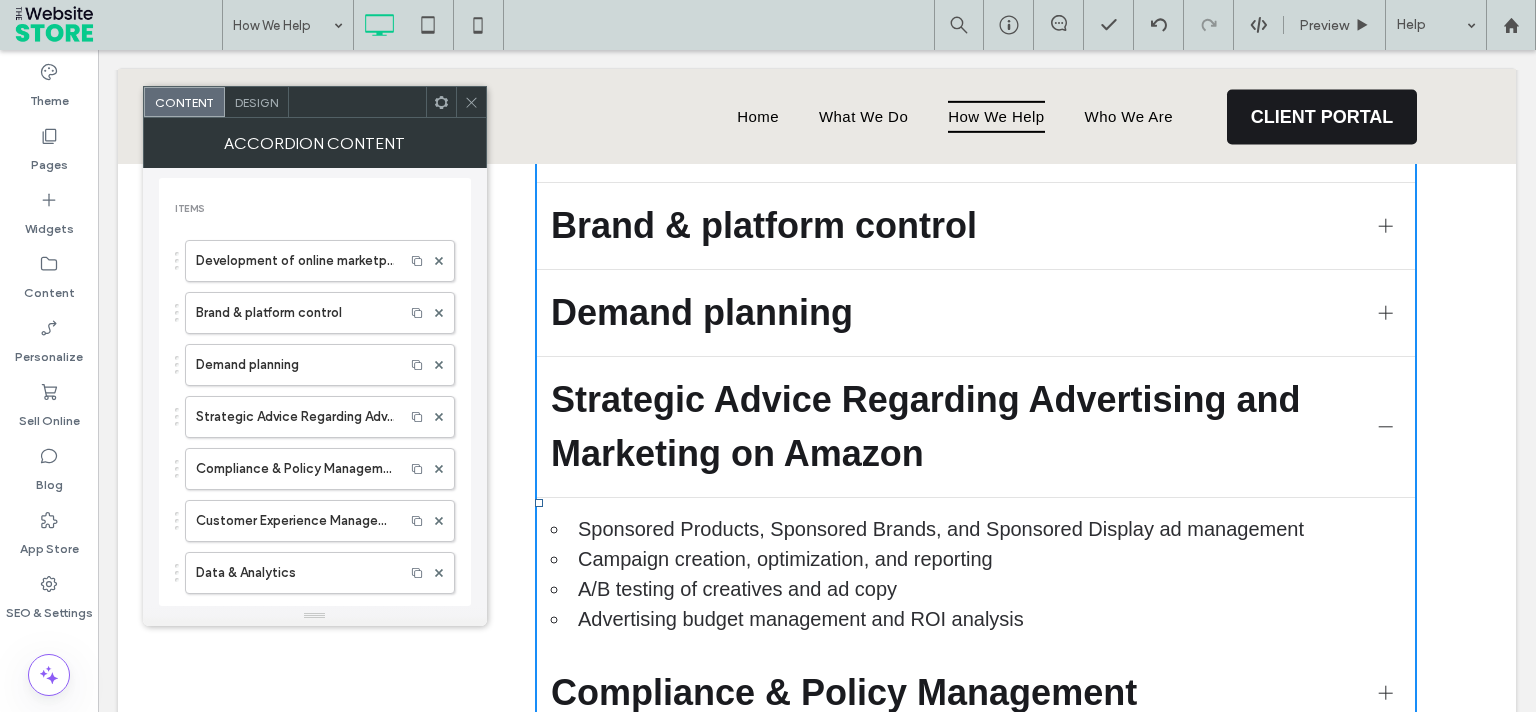 click at bounding box center [1386, 427] 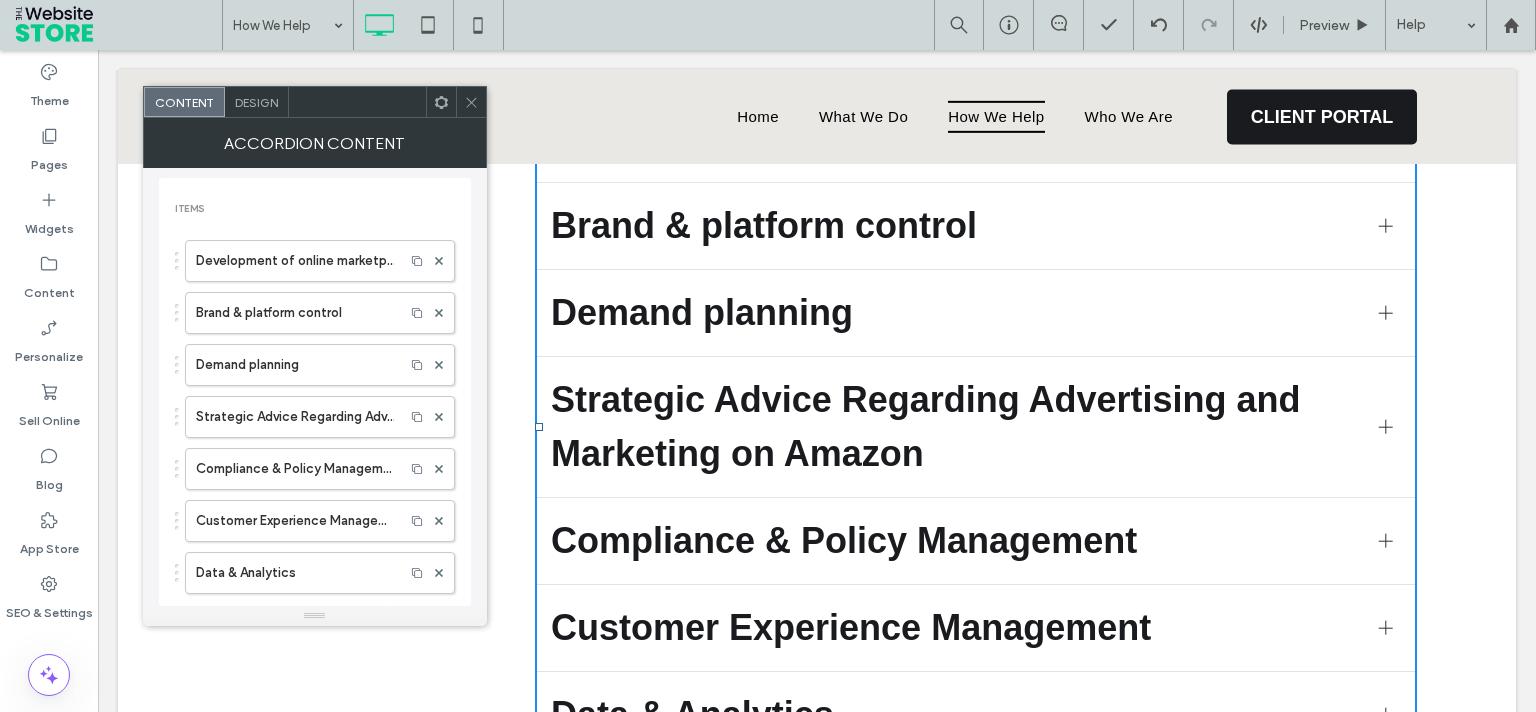 click at bounding box center (471, 102) 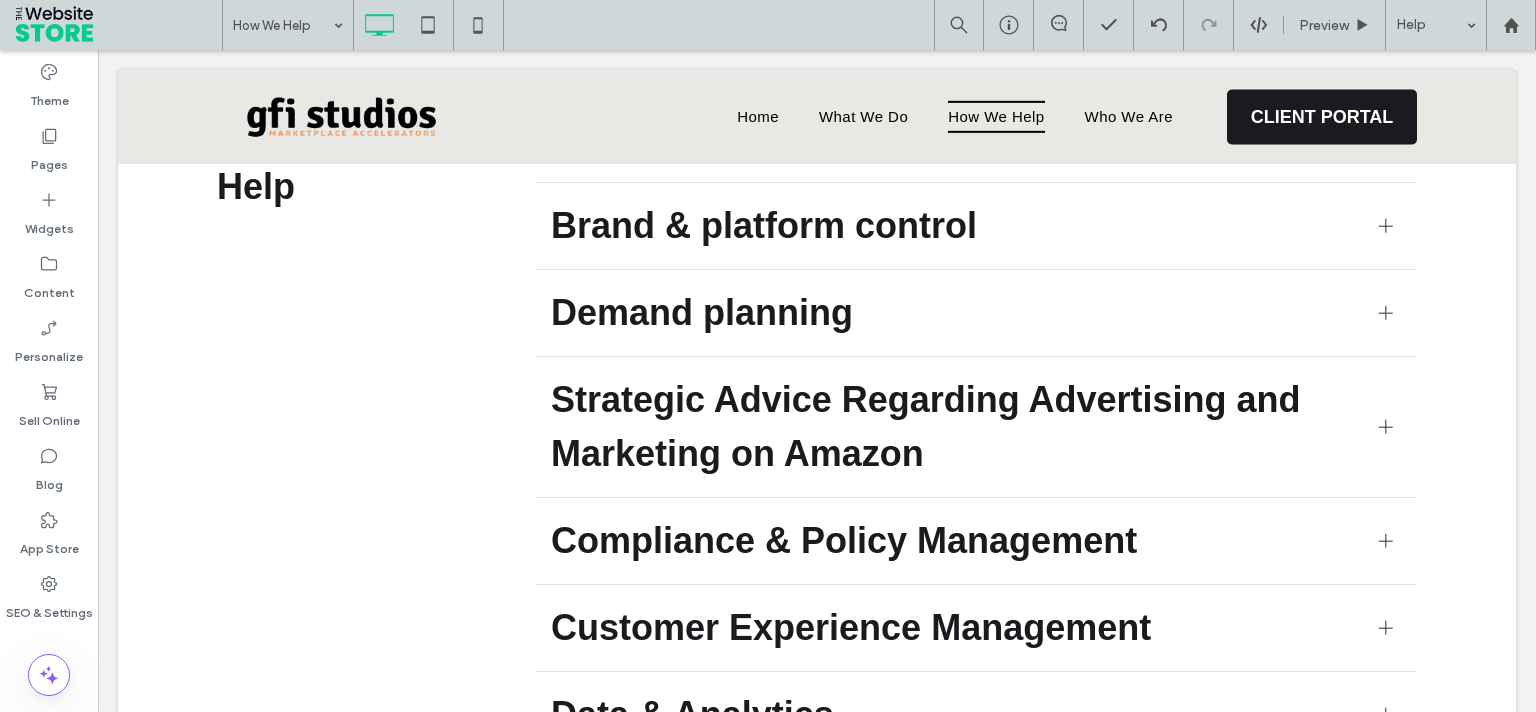 scroll, scrollTop: 0, scrollLeft: 0, axis: both 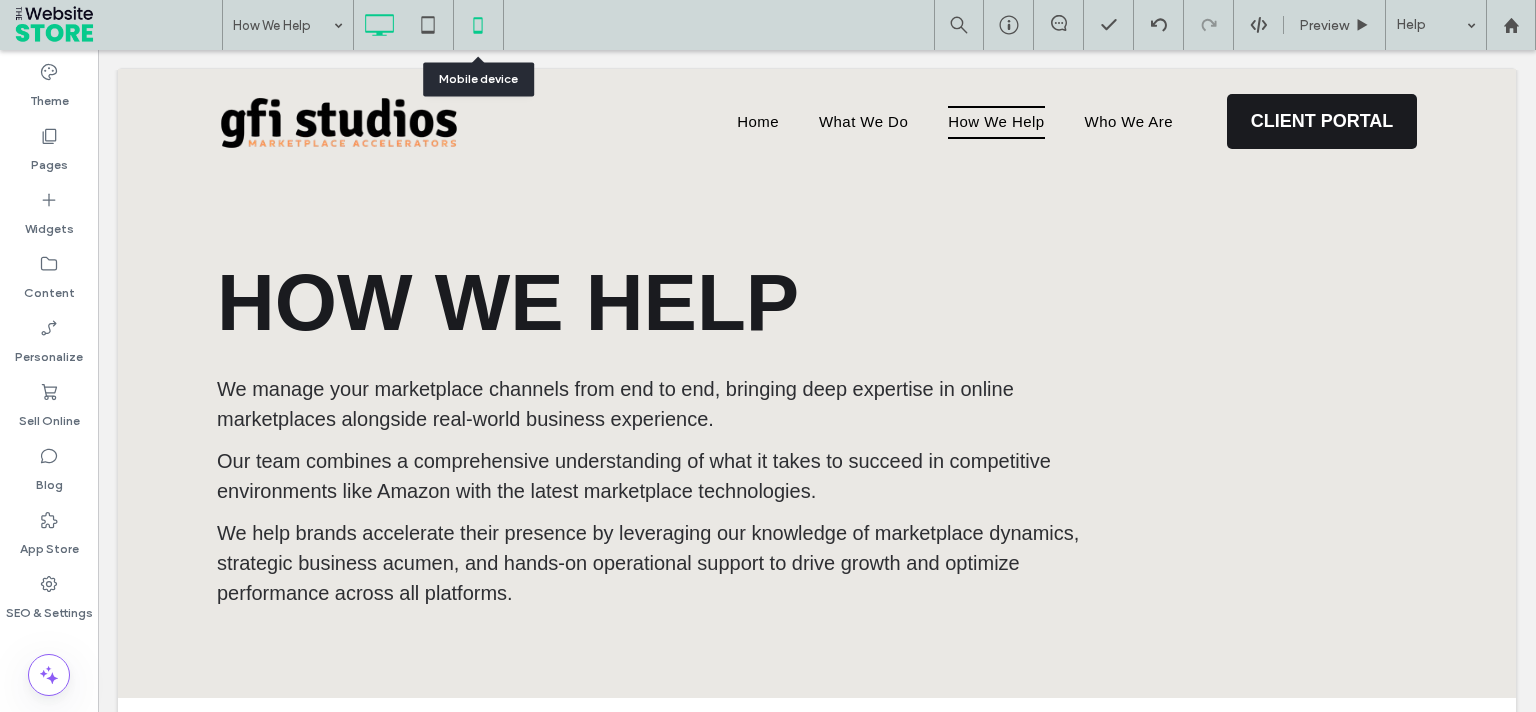click 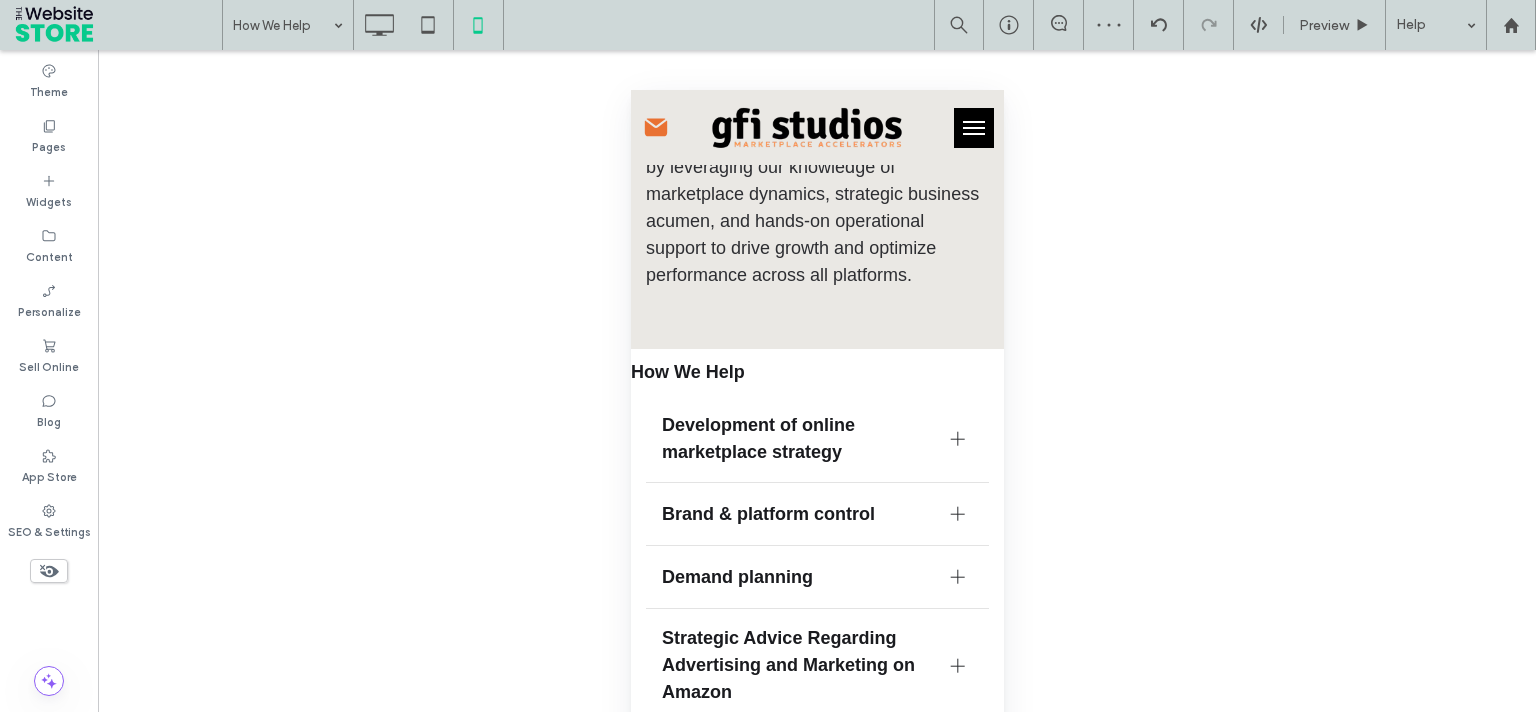 scroll, scrollTop: 536, scrollLeft: 0, axis: vertical 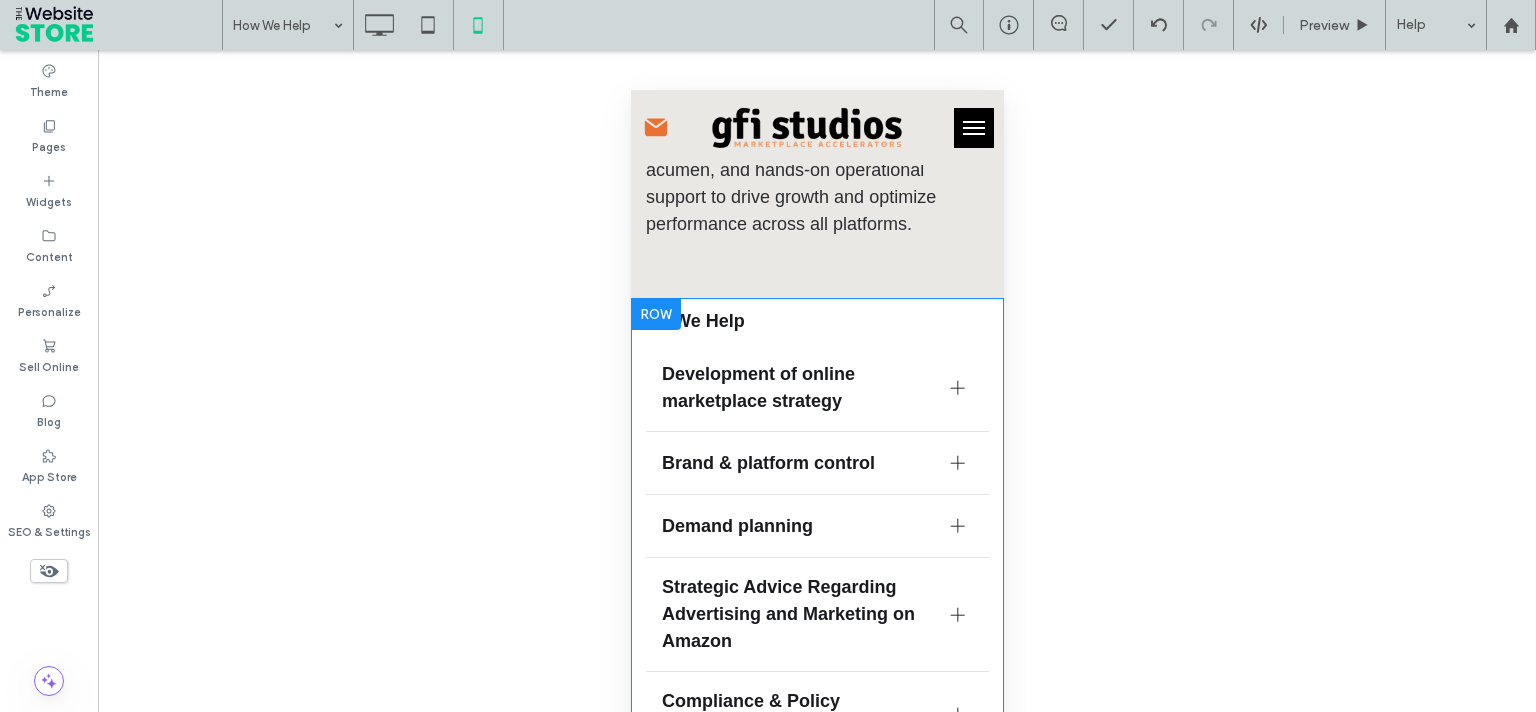 click at bounding box center (655, 314) 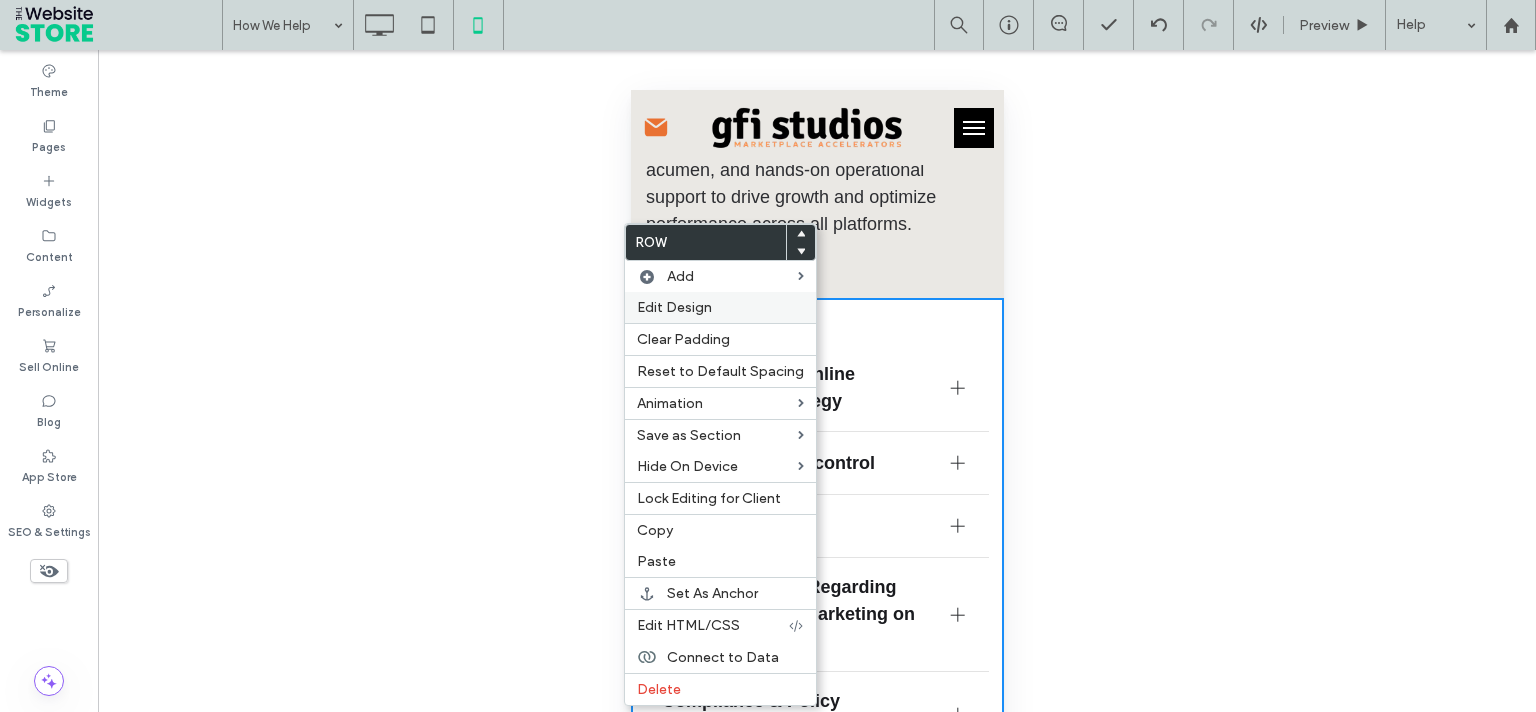 click on "Edit Design" at bounding box center (674, 307) 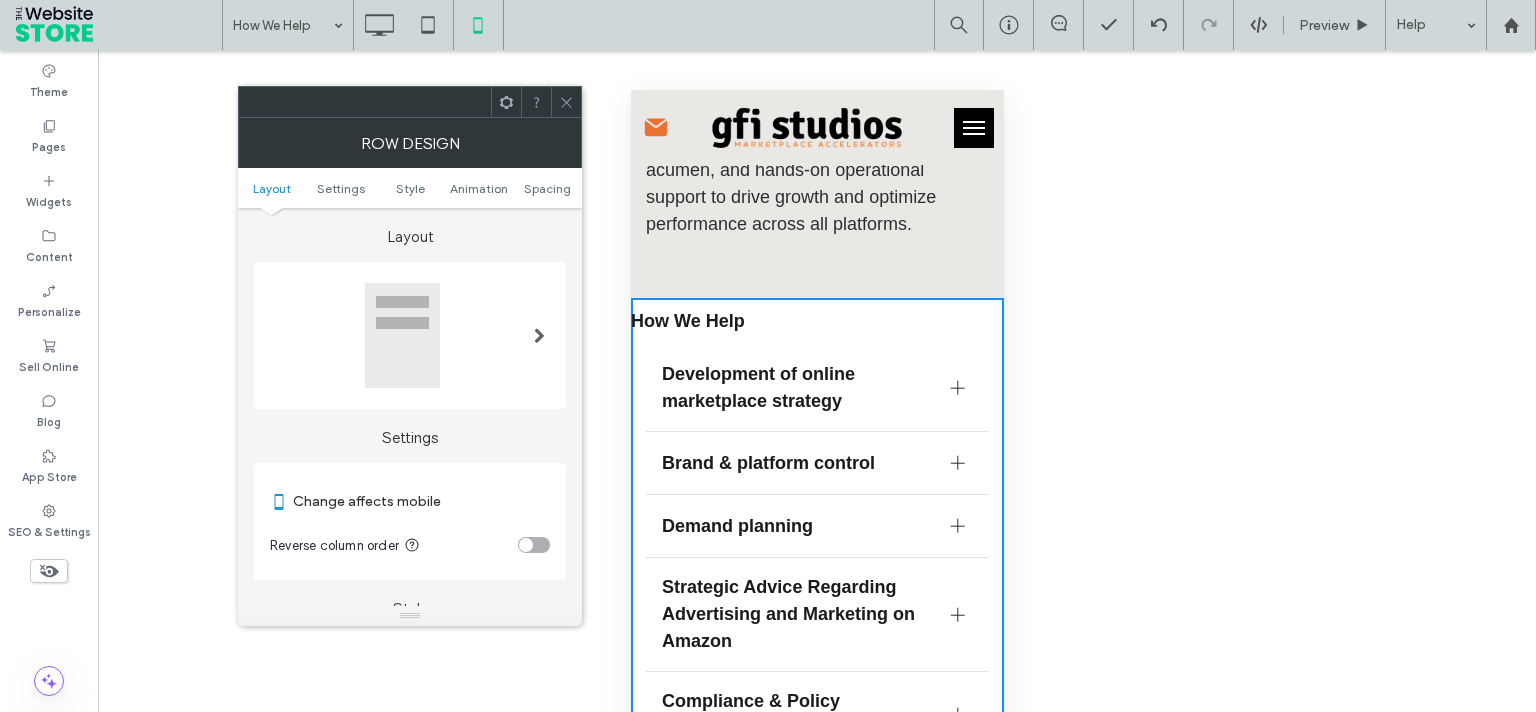 scroll, scrollTop: 428, scrollLeft: 0, axis: vertical 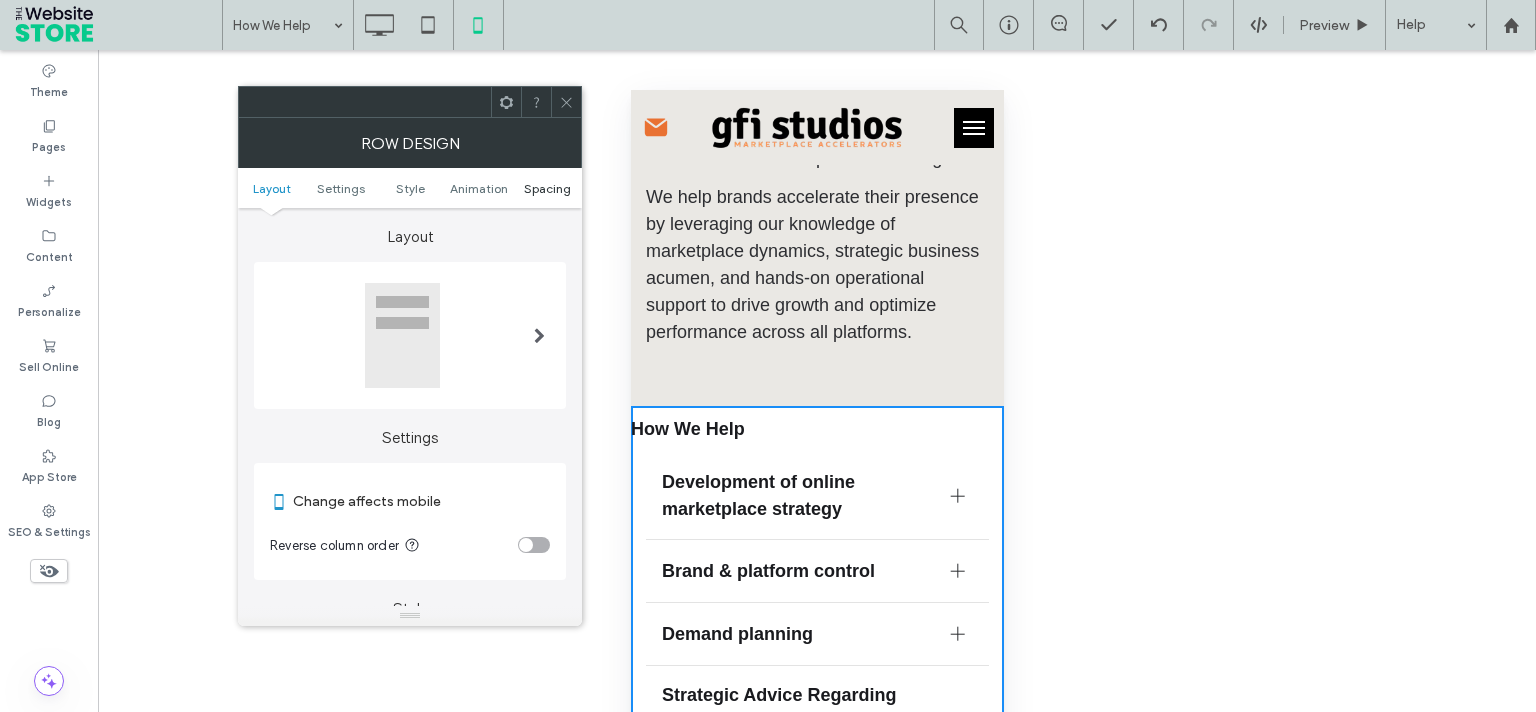 click on "Spacing" at bounding box center [547, 188] 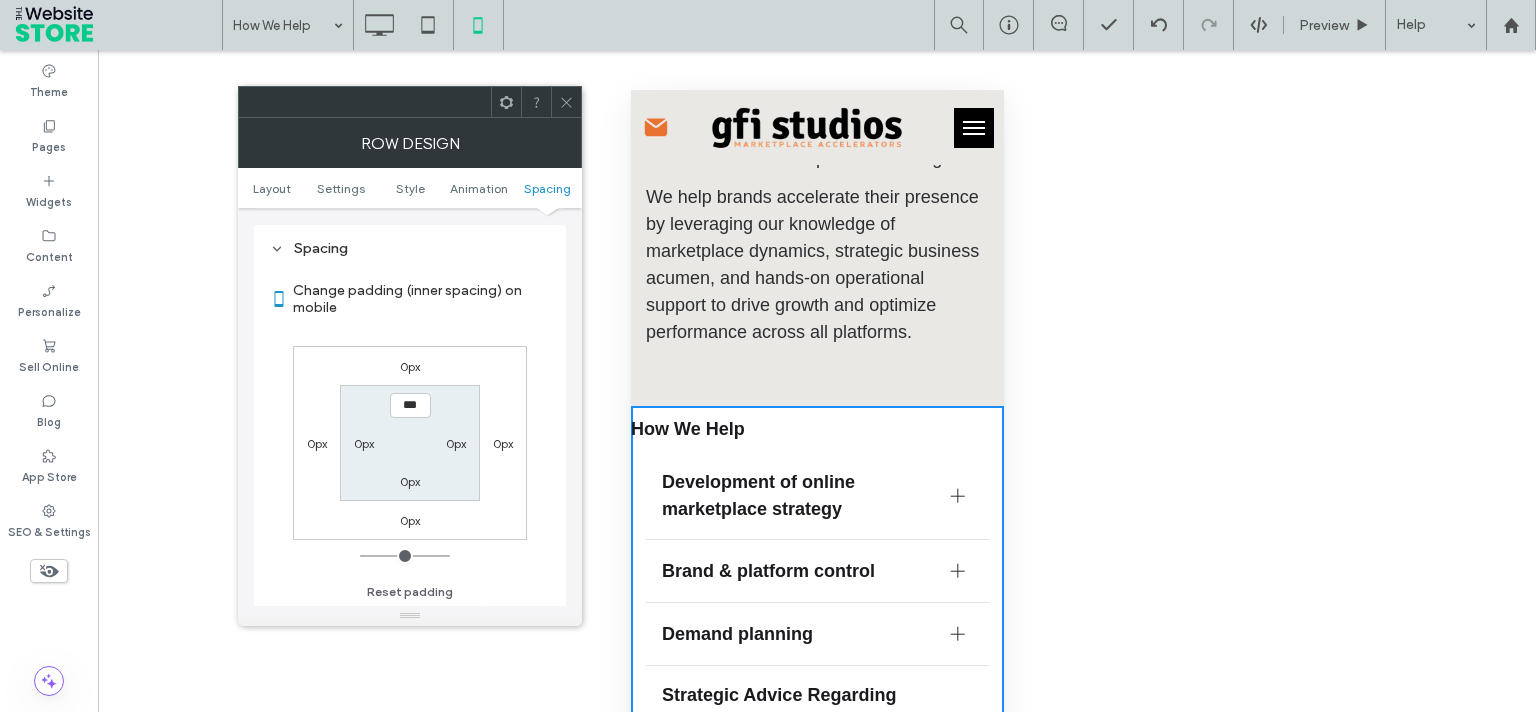 scroll, scrollTop: 766, scrollLeft: 0, axis: vertical 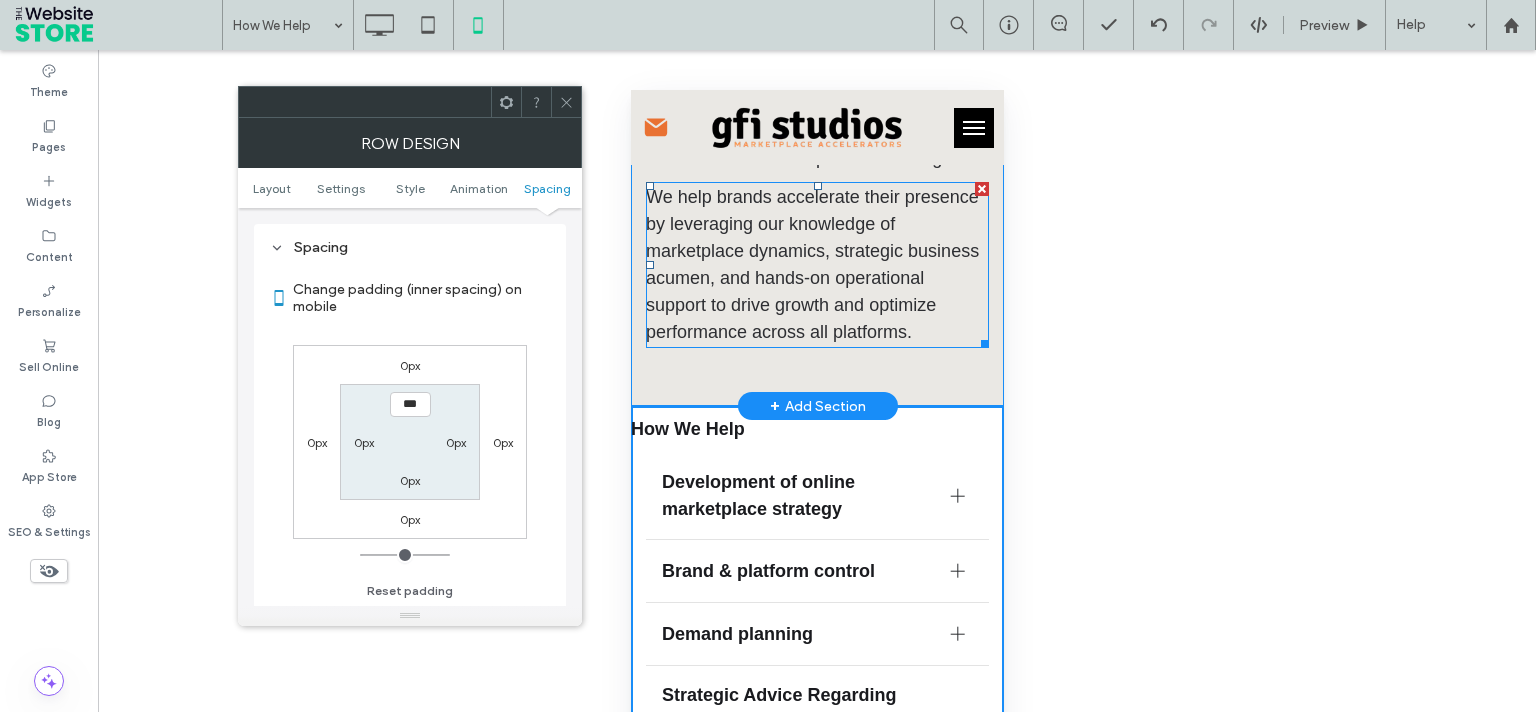 click on "We help brands accelerate their presence by leveraging our knowledge of marketplace dynamics, strategic business acumen, and hands-on operational support to drive growth and optimize performance across all platforms." at bounding box center [811, 264] 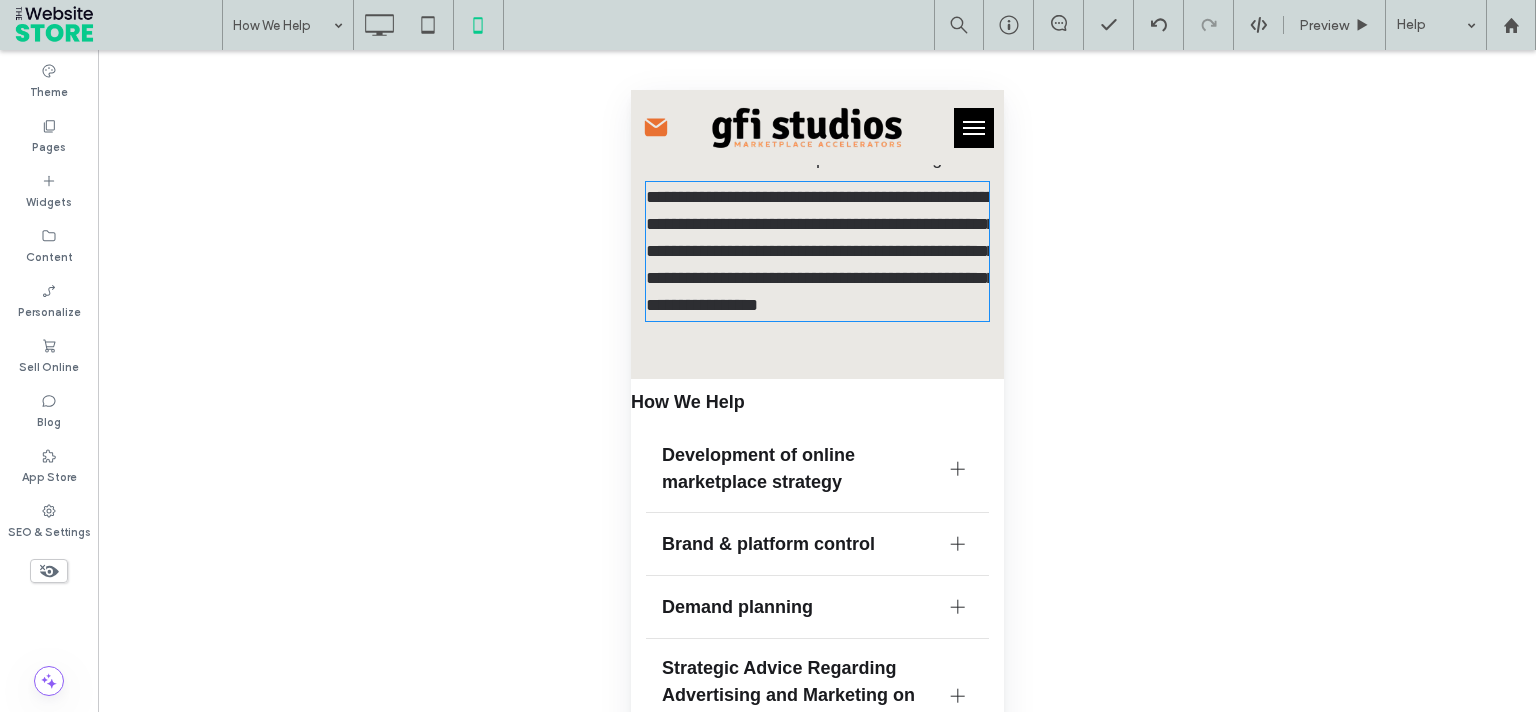 type on "*********" 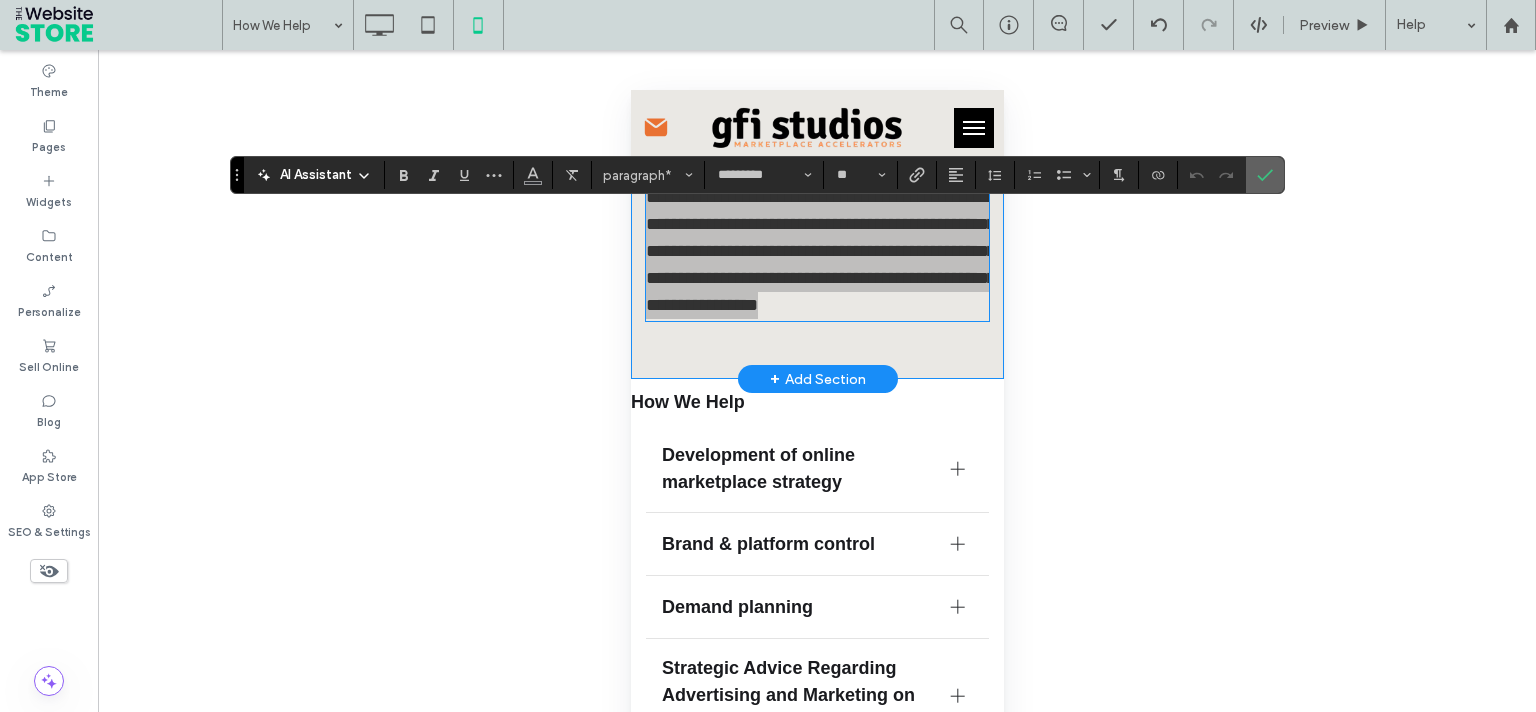 click 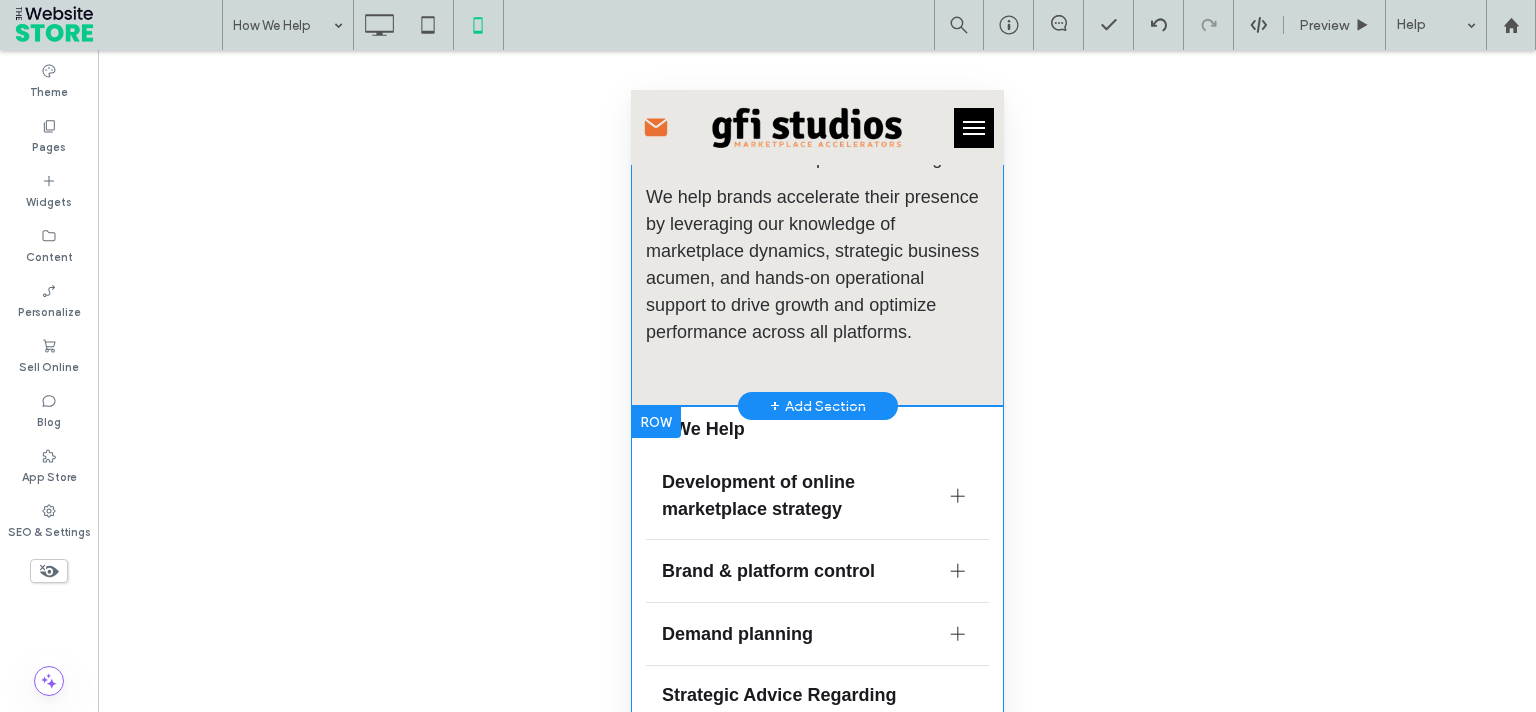 click at bounding box center [655, 422] 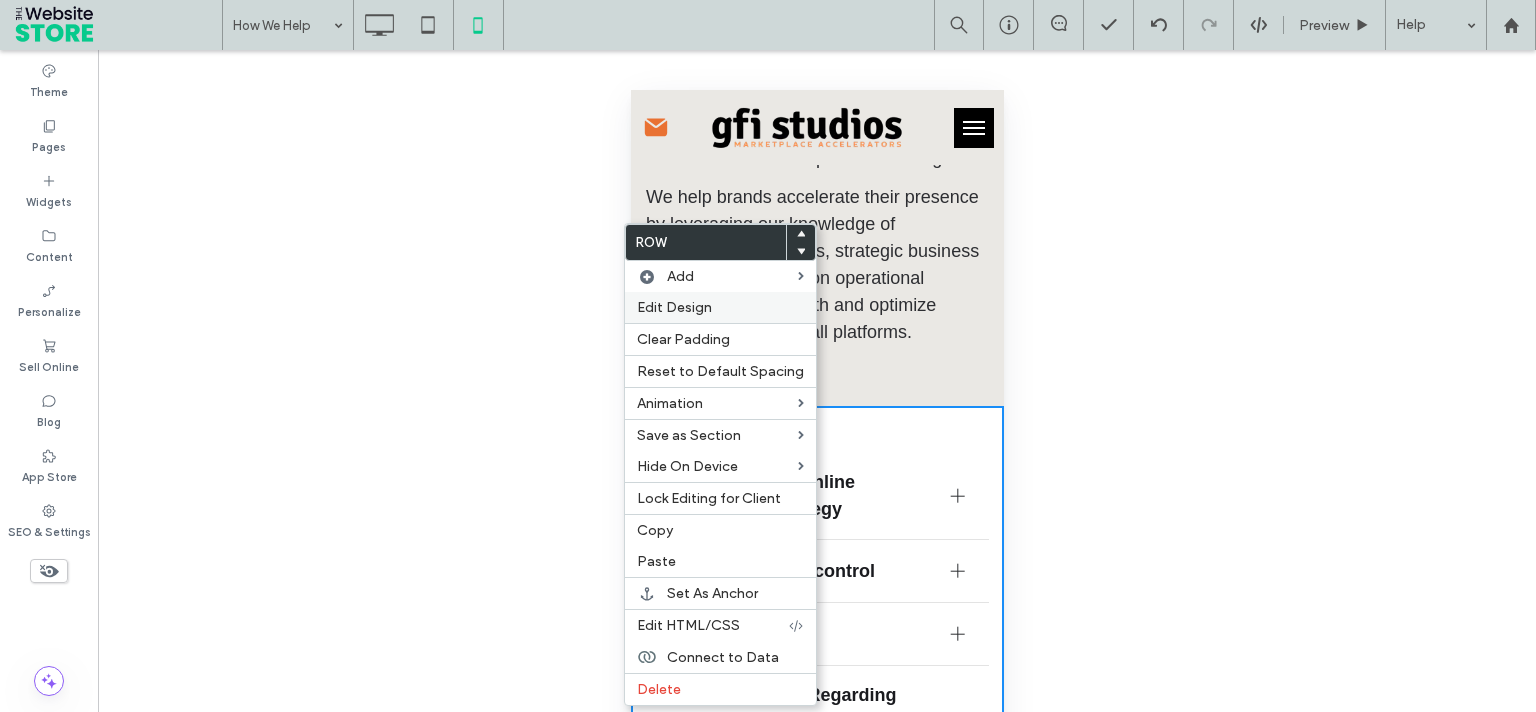 click on "Edit Design" at bounding box center [674, 307] 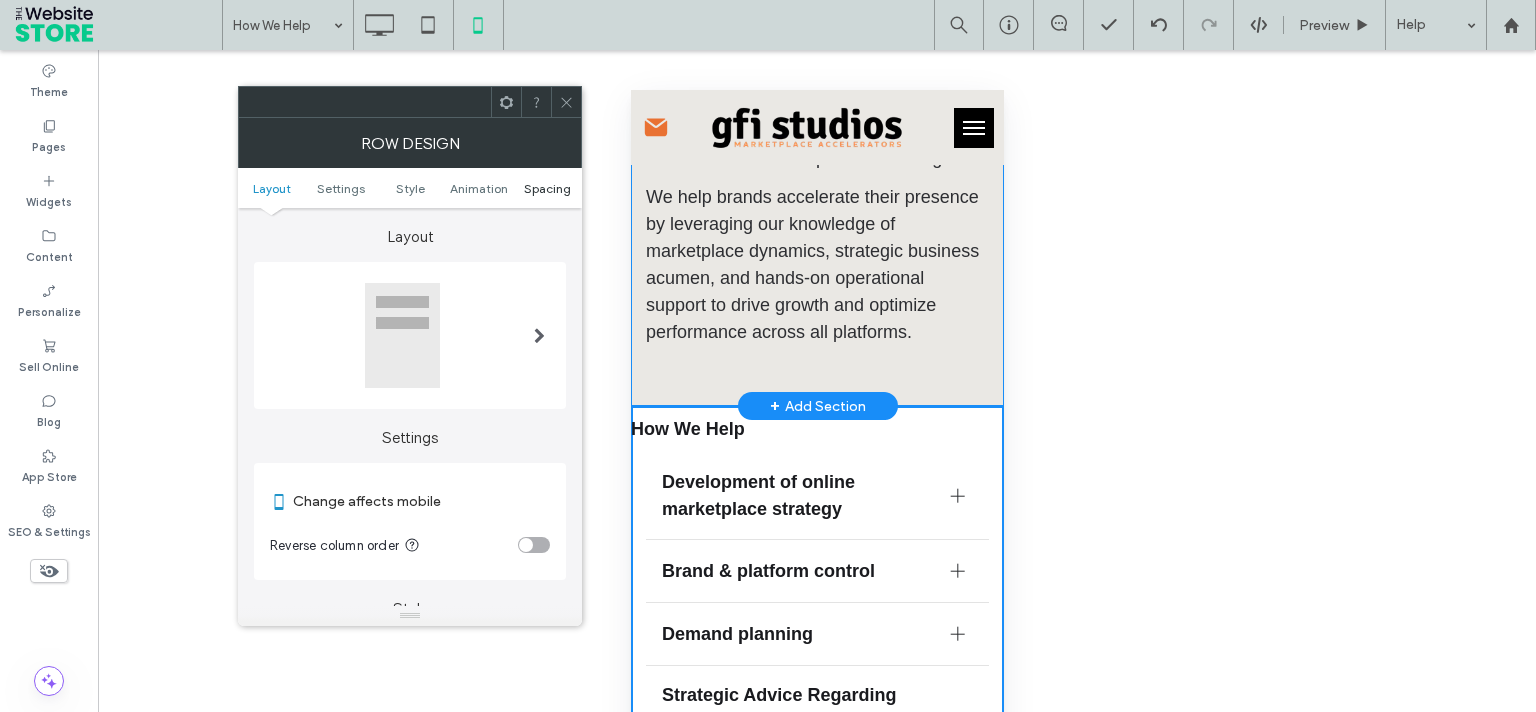 click on "Spacing" at bounding box center [547, 188] 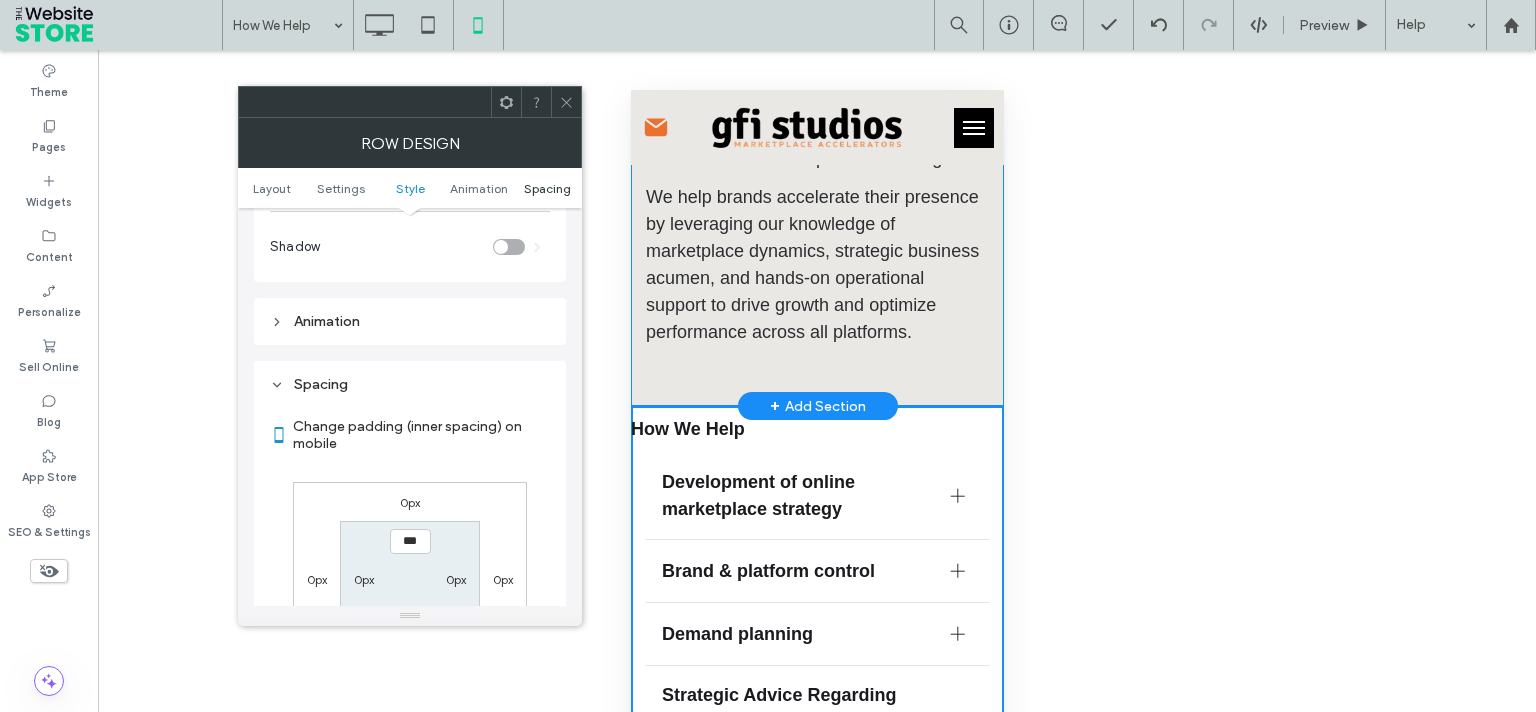scroll, scrollTop: 766, scrollLeft: 0, axis: vertical 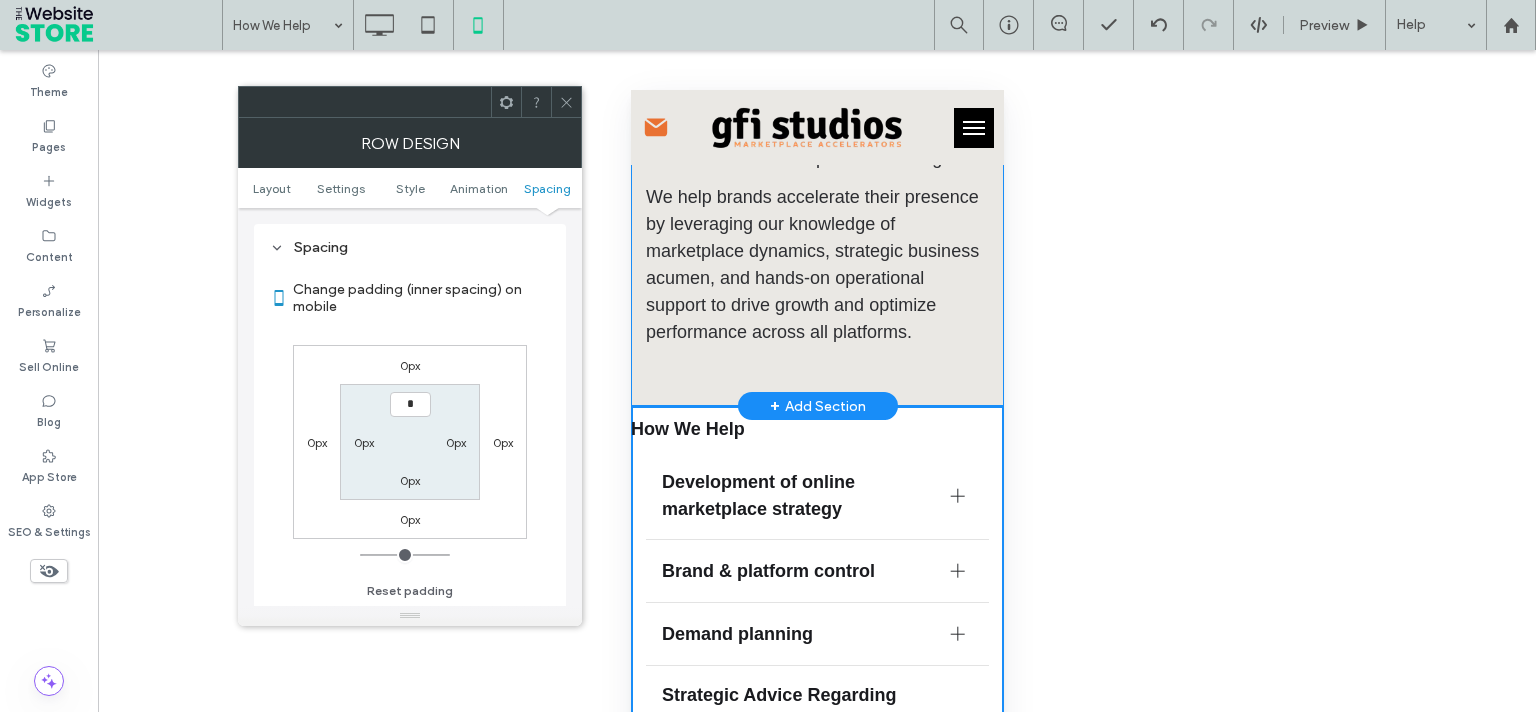 type on "**" 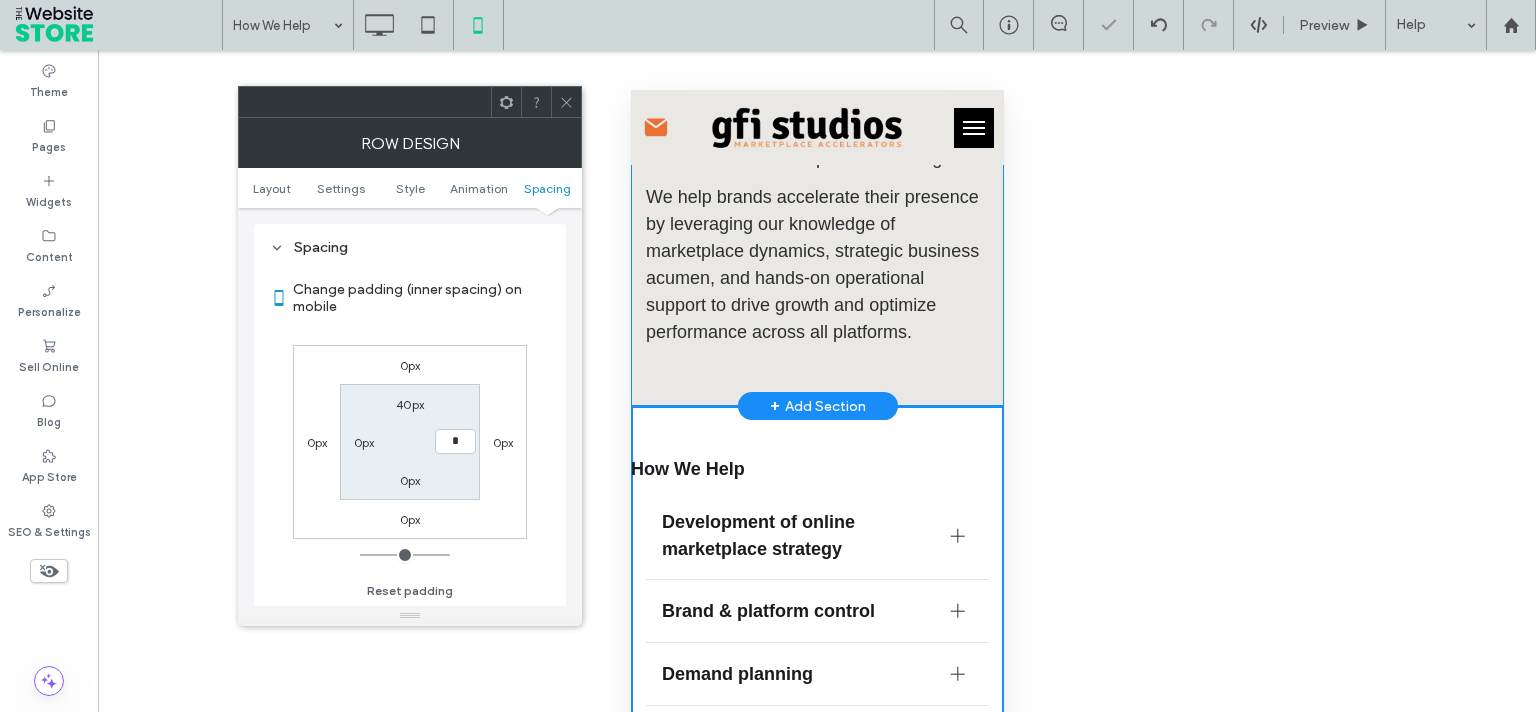 type on "**" 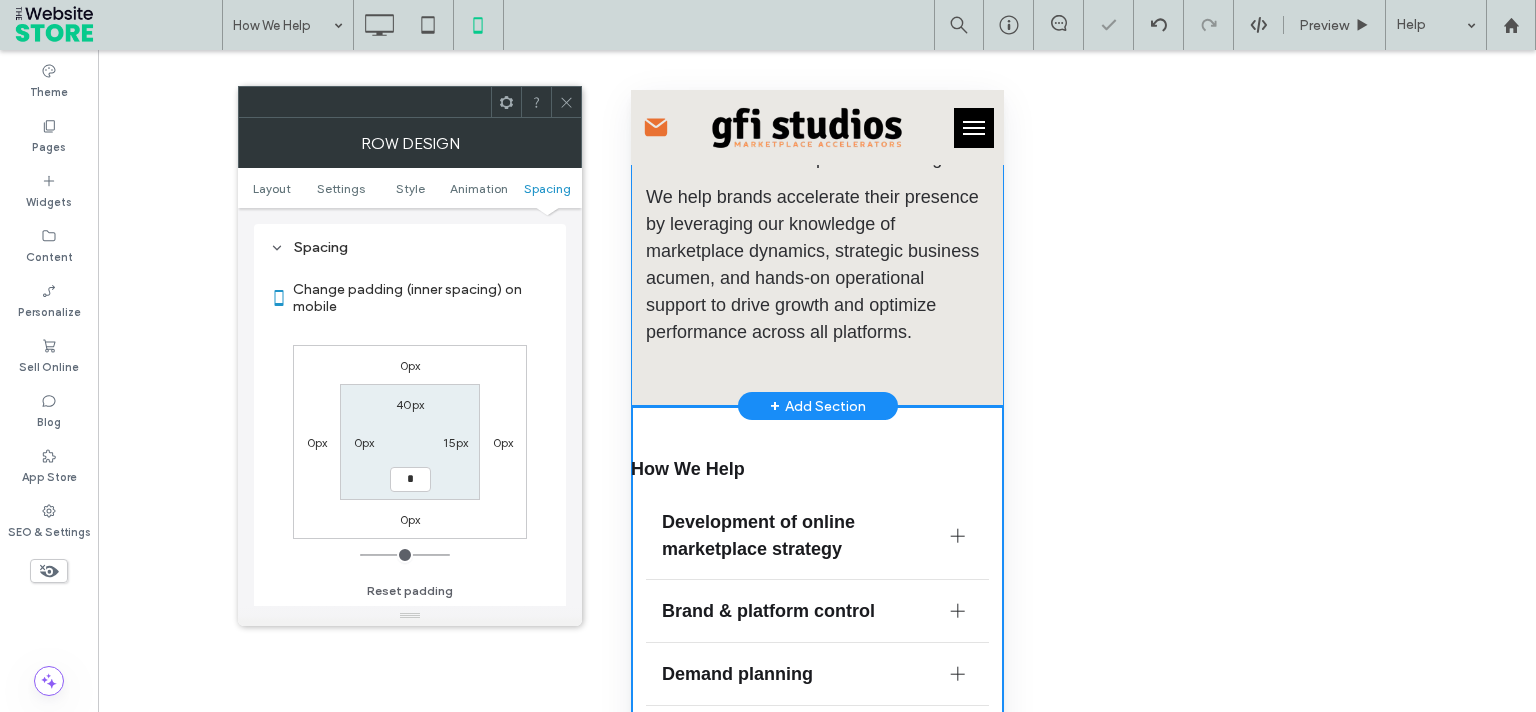 type on "**" 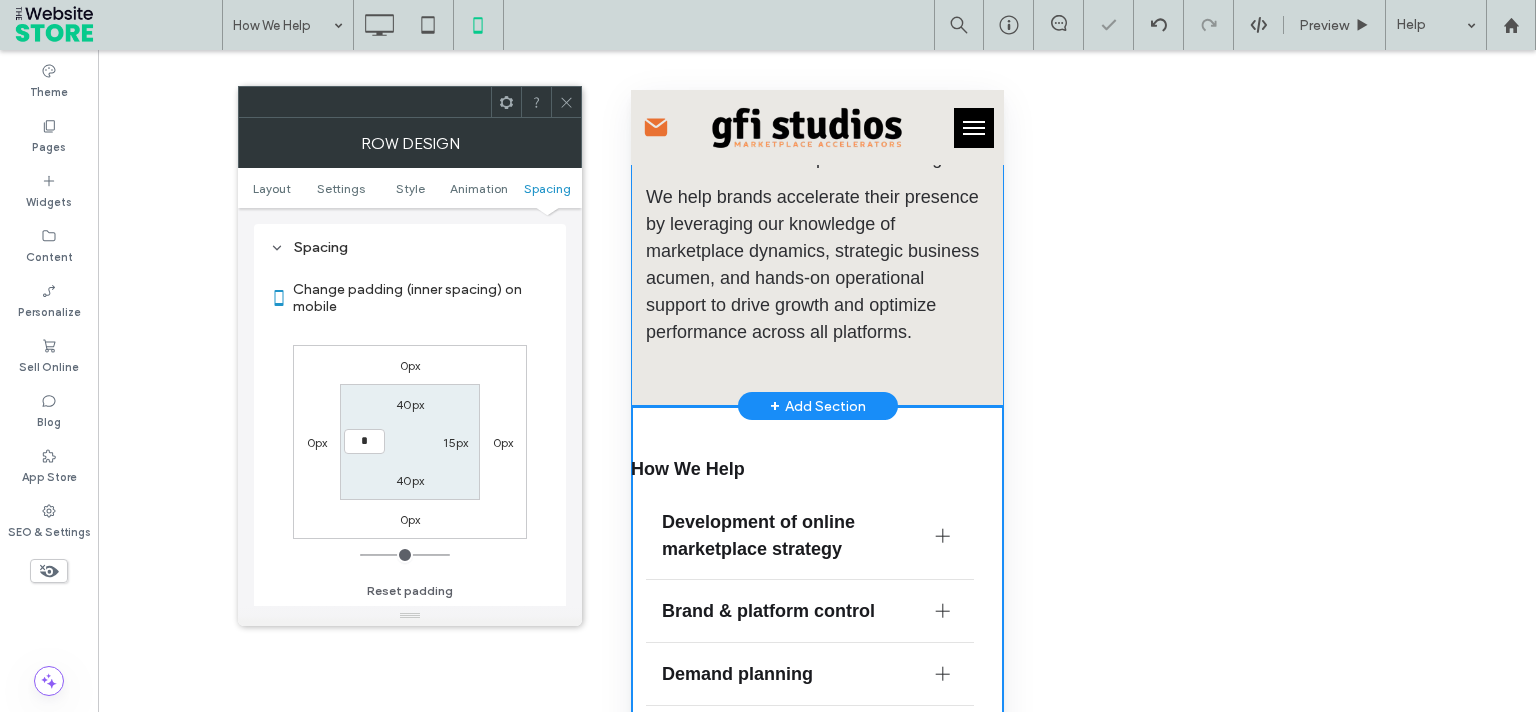 type on "**" 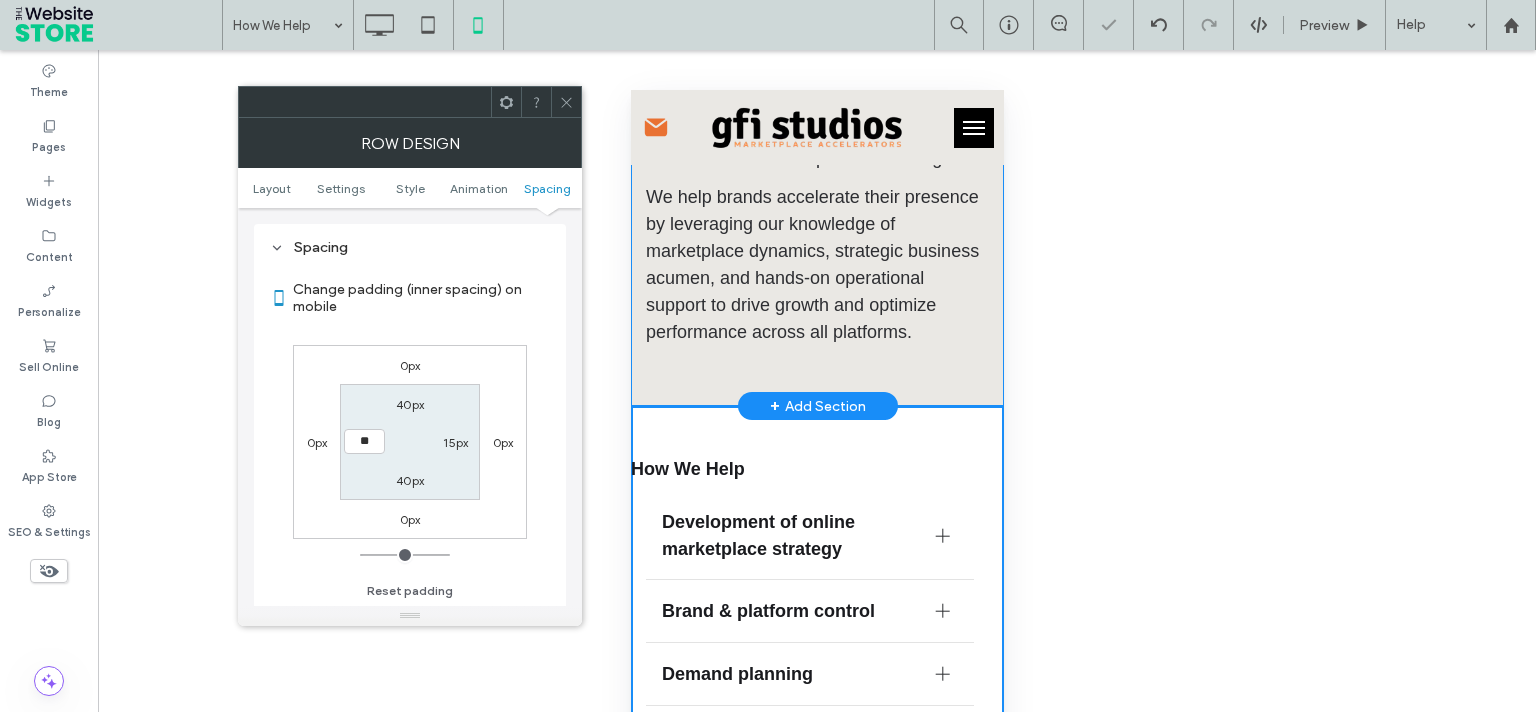 type on "**" 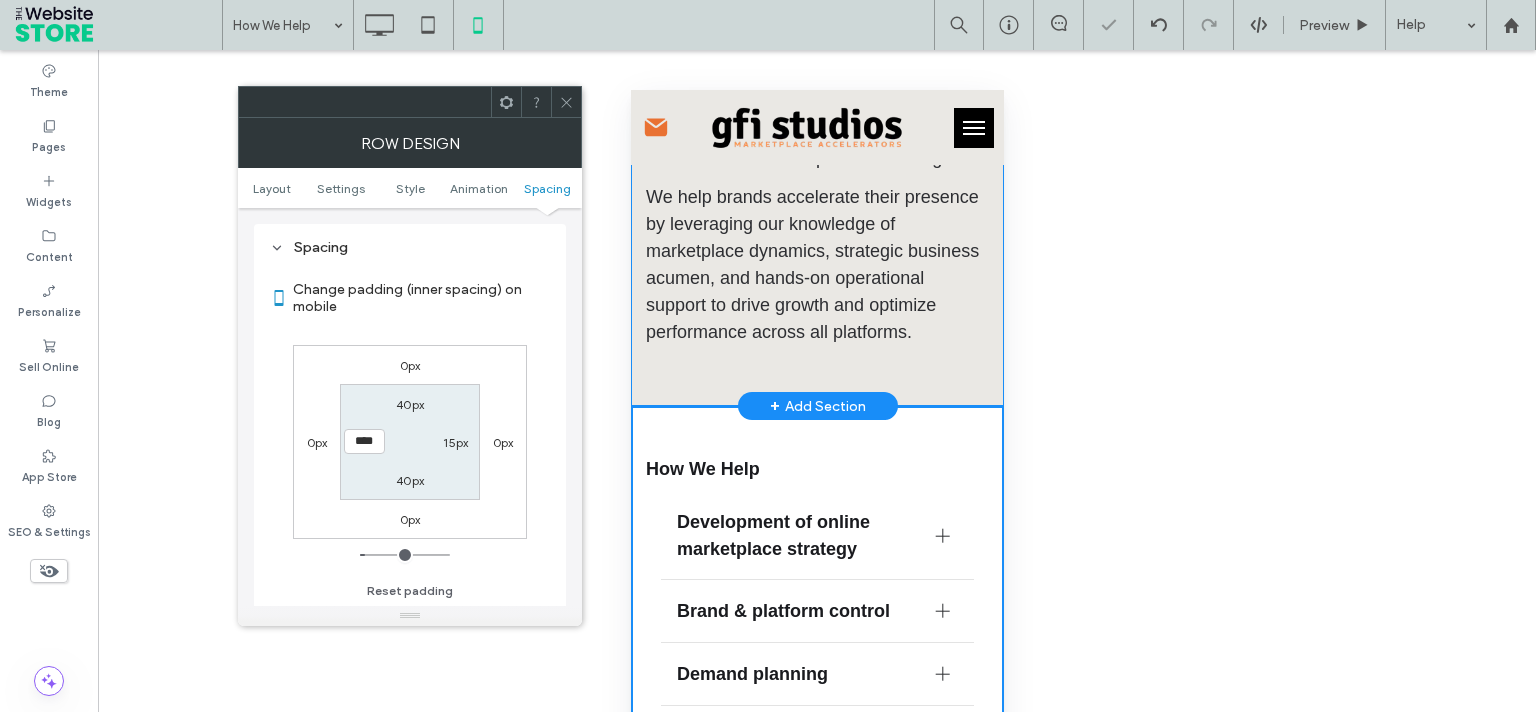 click on "****" at bounding box center (364, 441) 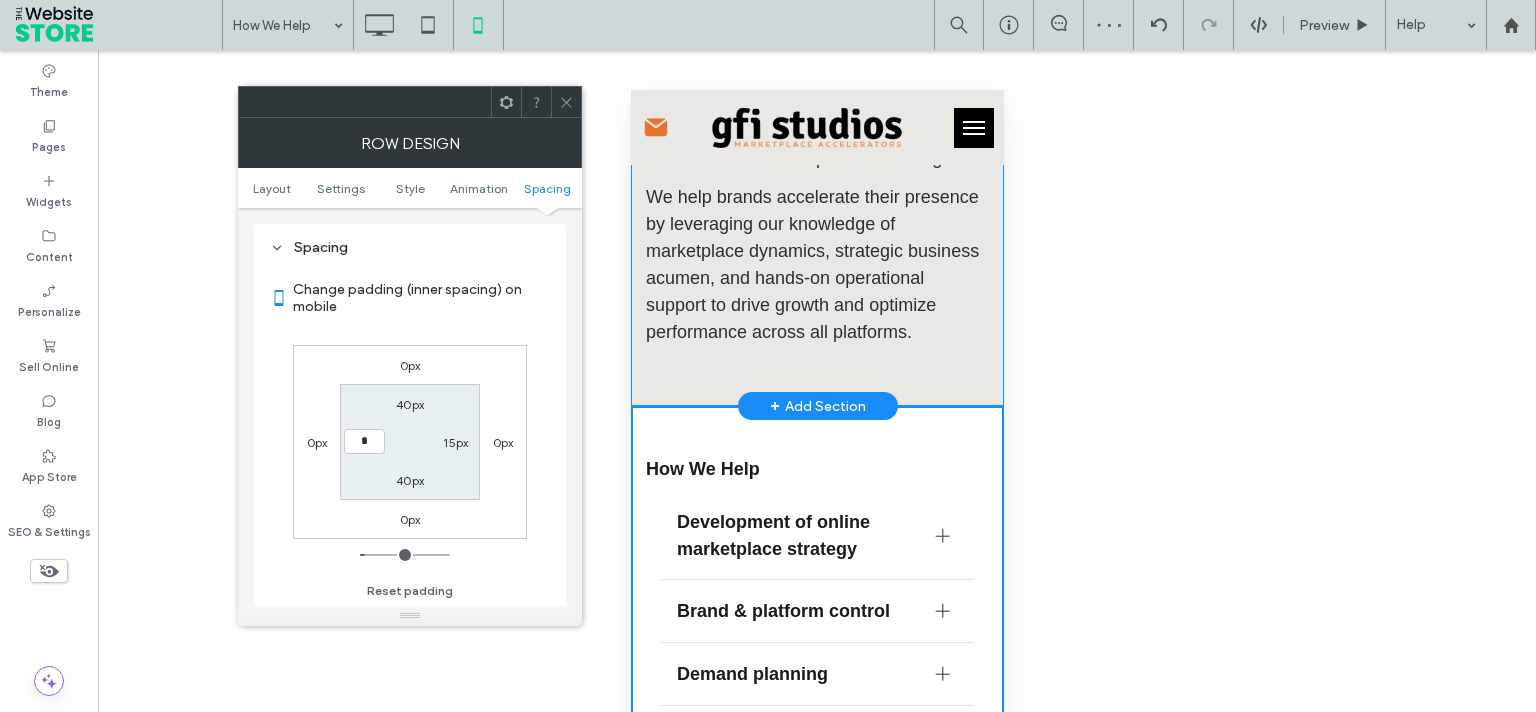 type on "*" 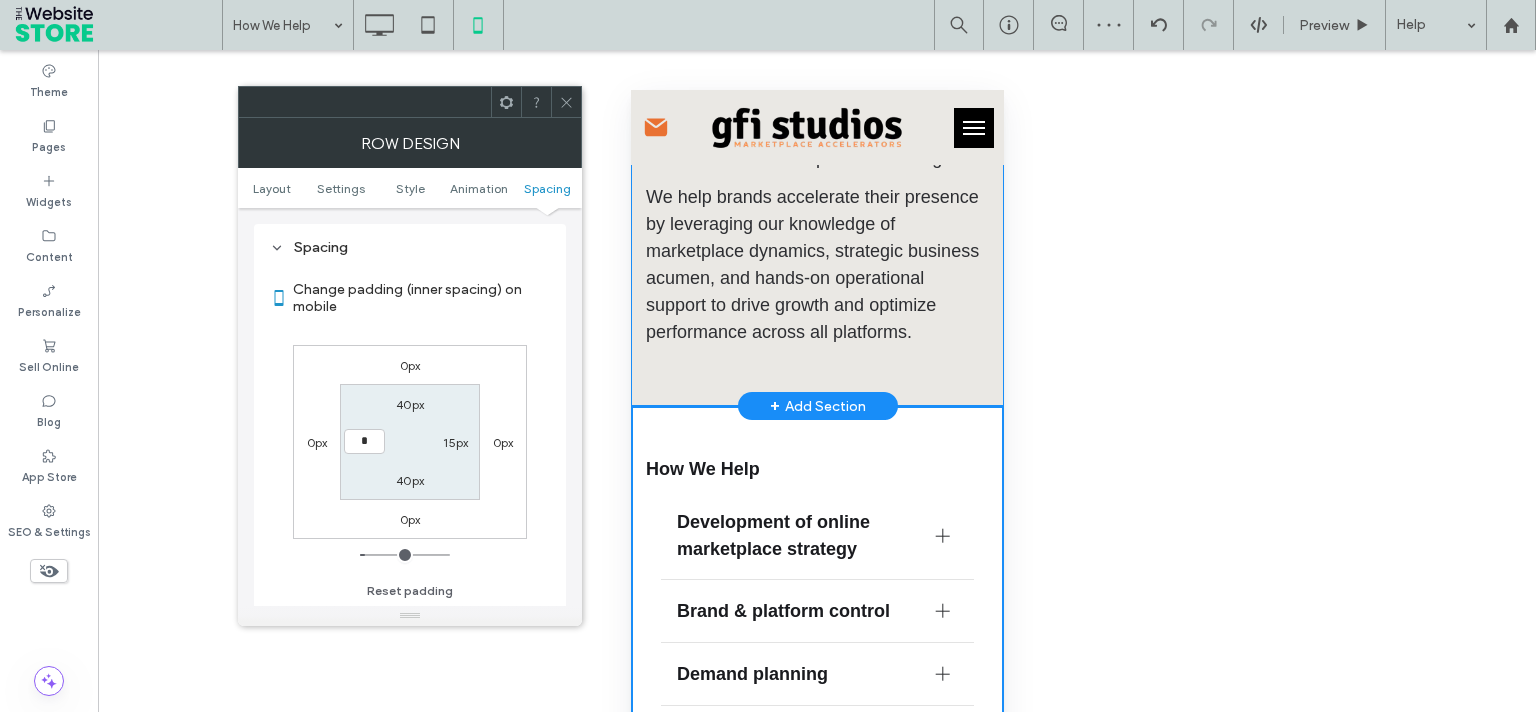 type on "*" 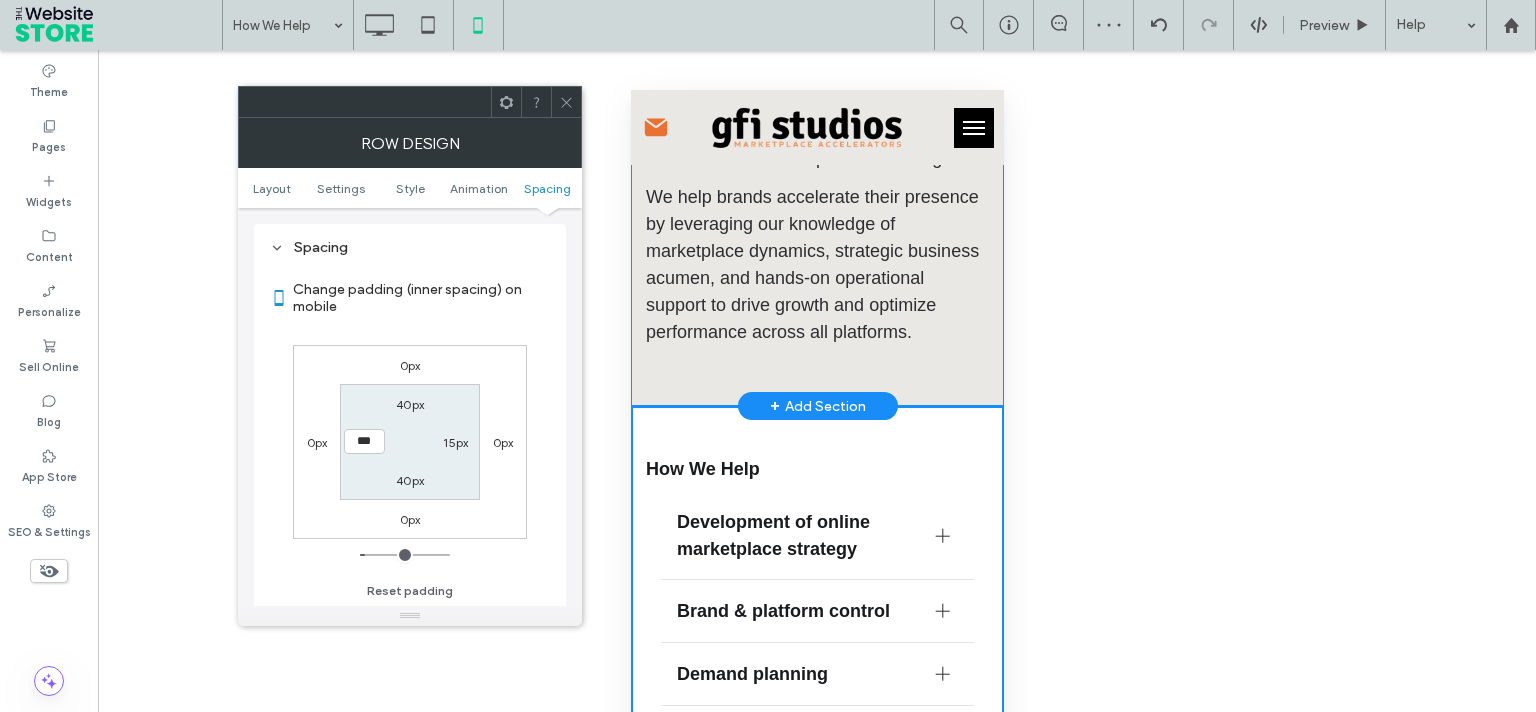 click on "15px" at bounding box center [455, 442] 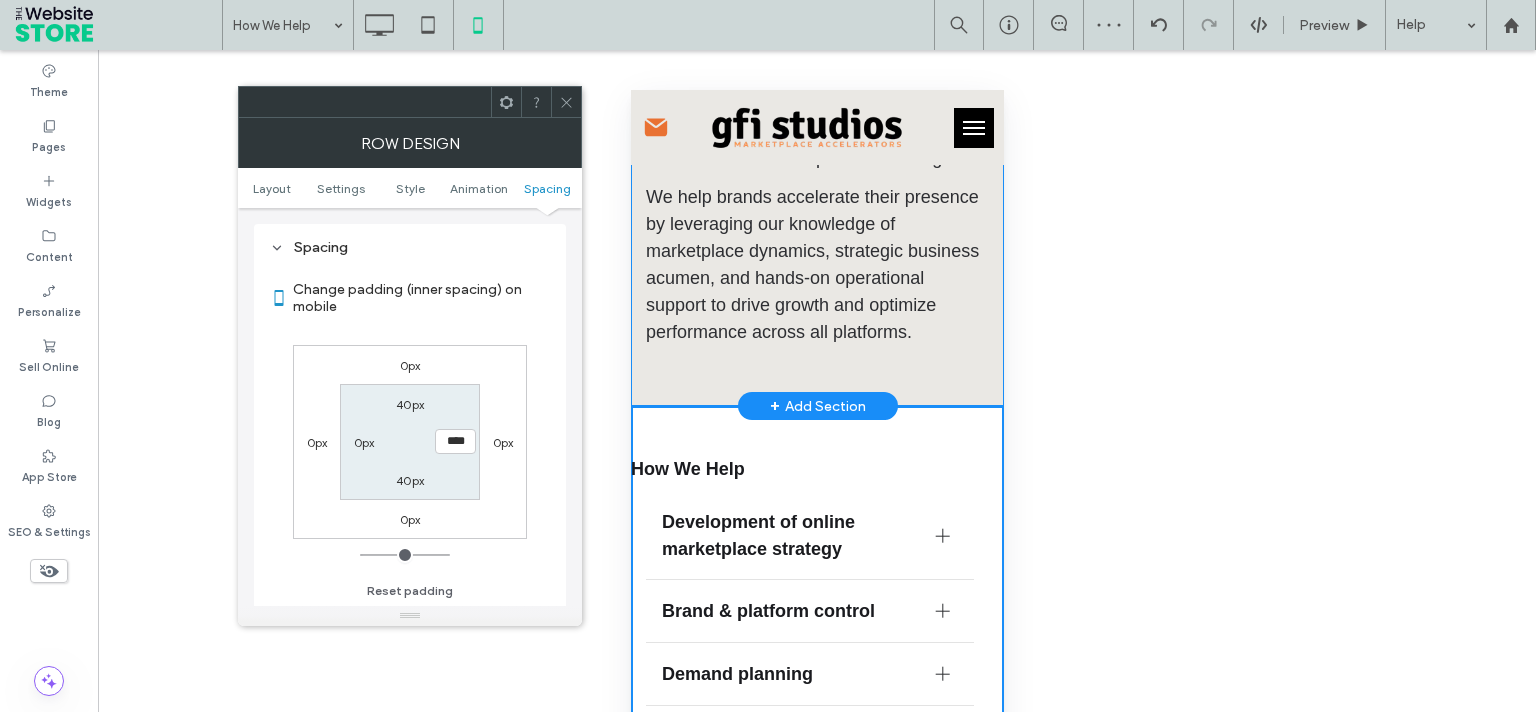type on "**" 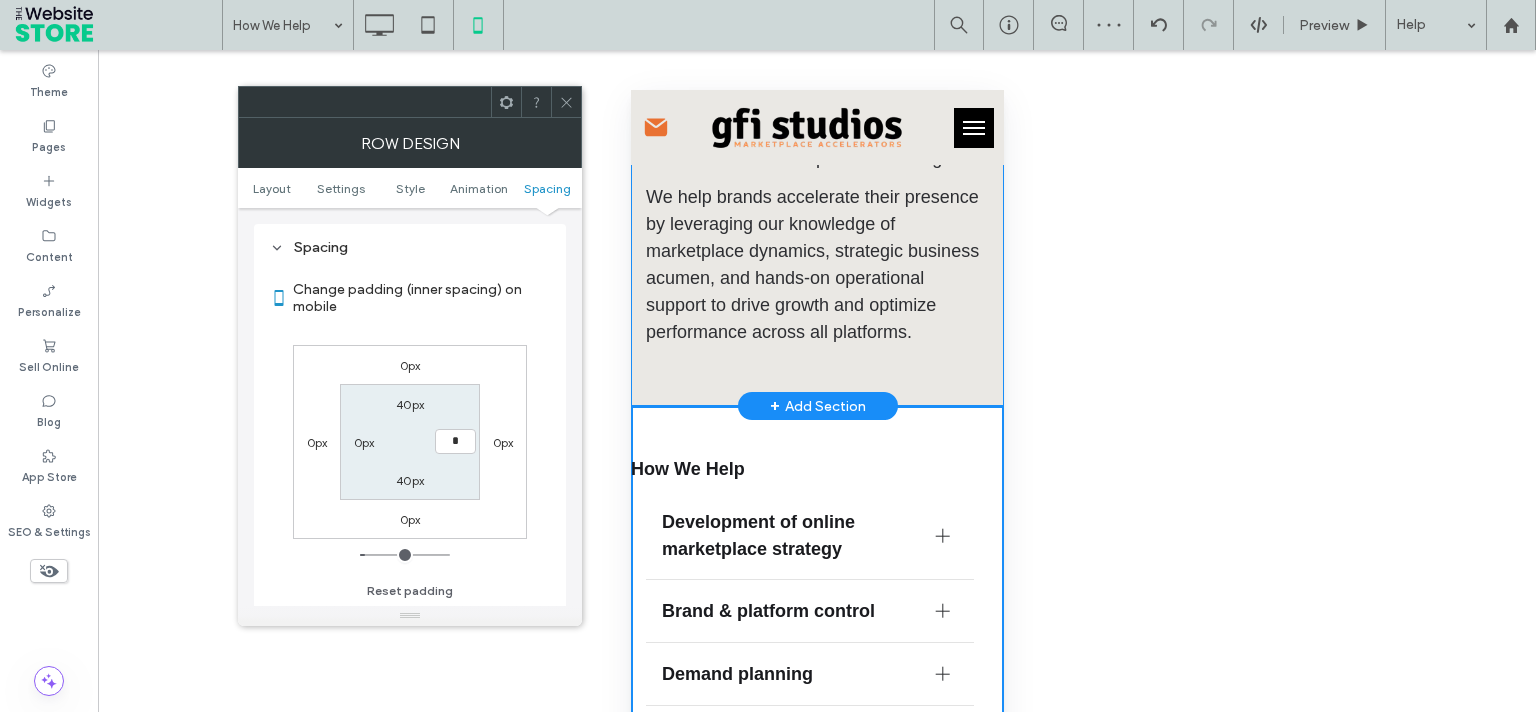 type on "*" 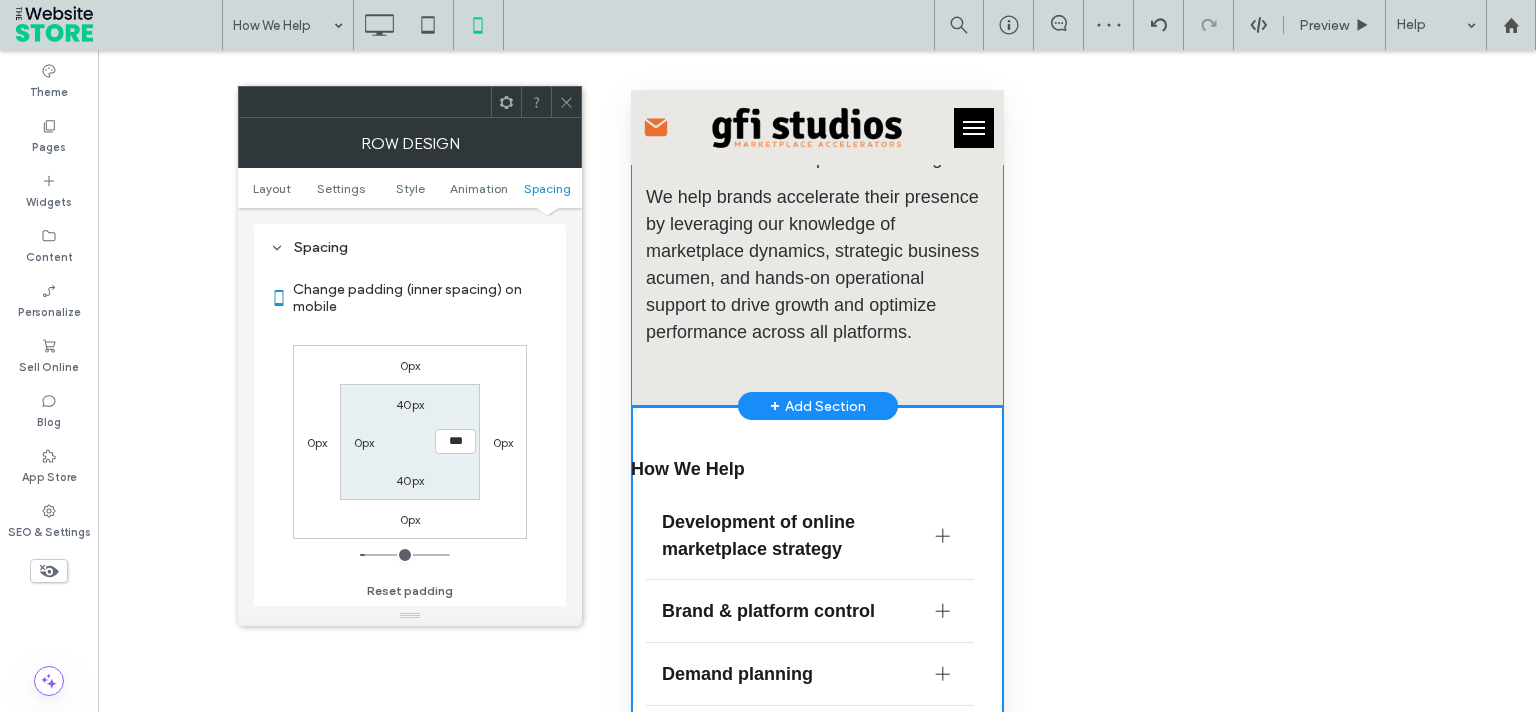 click on "40px *** 40px 0px" at bounding box center [409, 441] 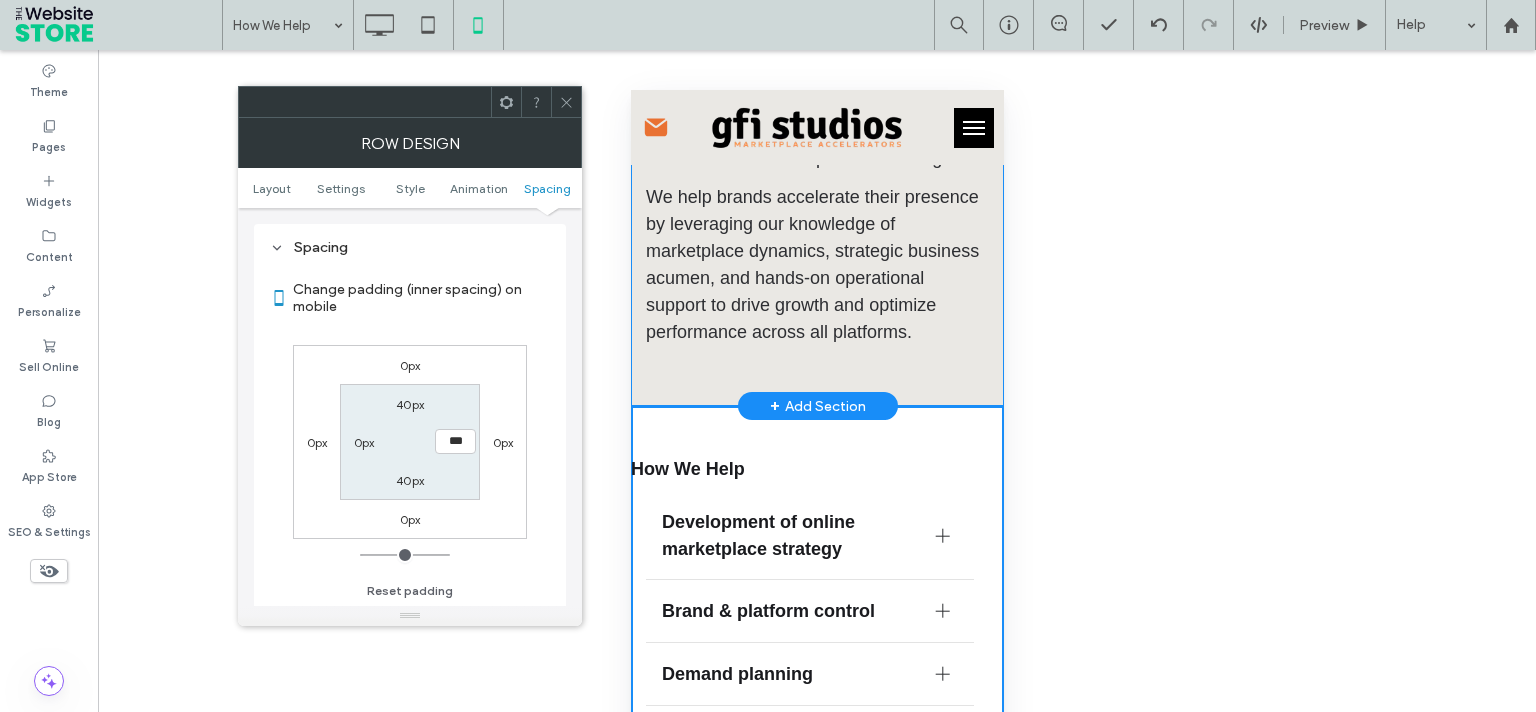 click 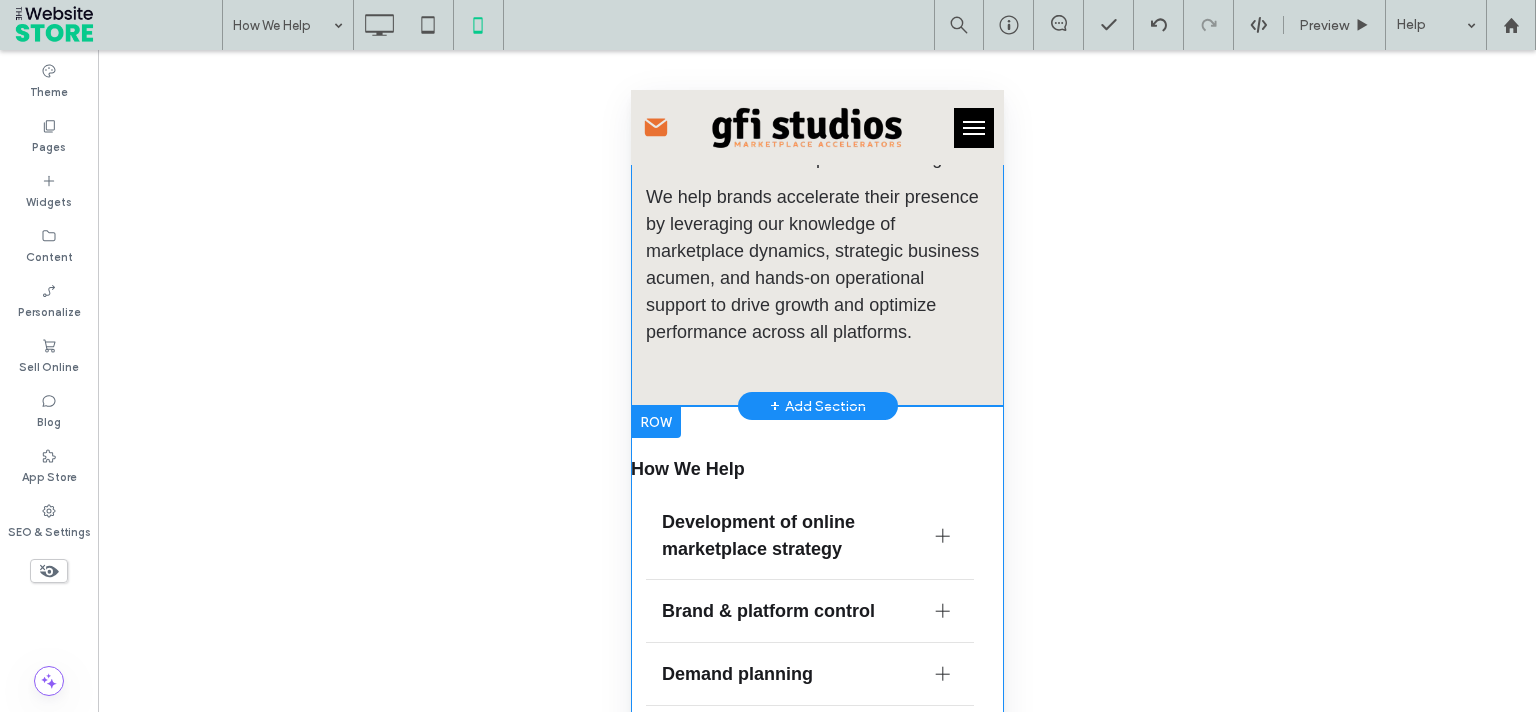 click at bounding box center (655, 422) 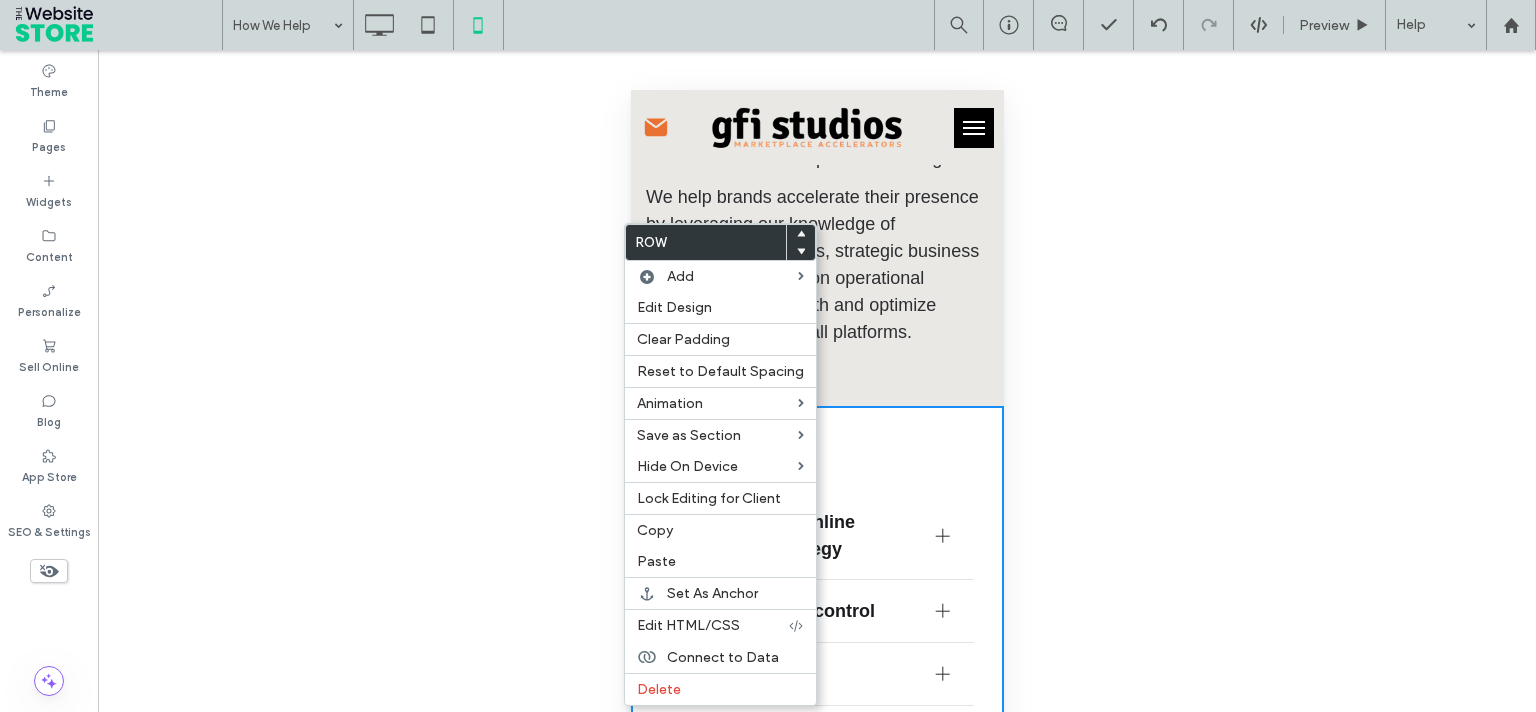 click on "Edit Design" at bounding box center (674, 307) 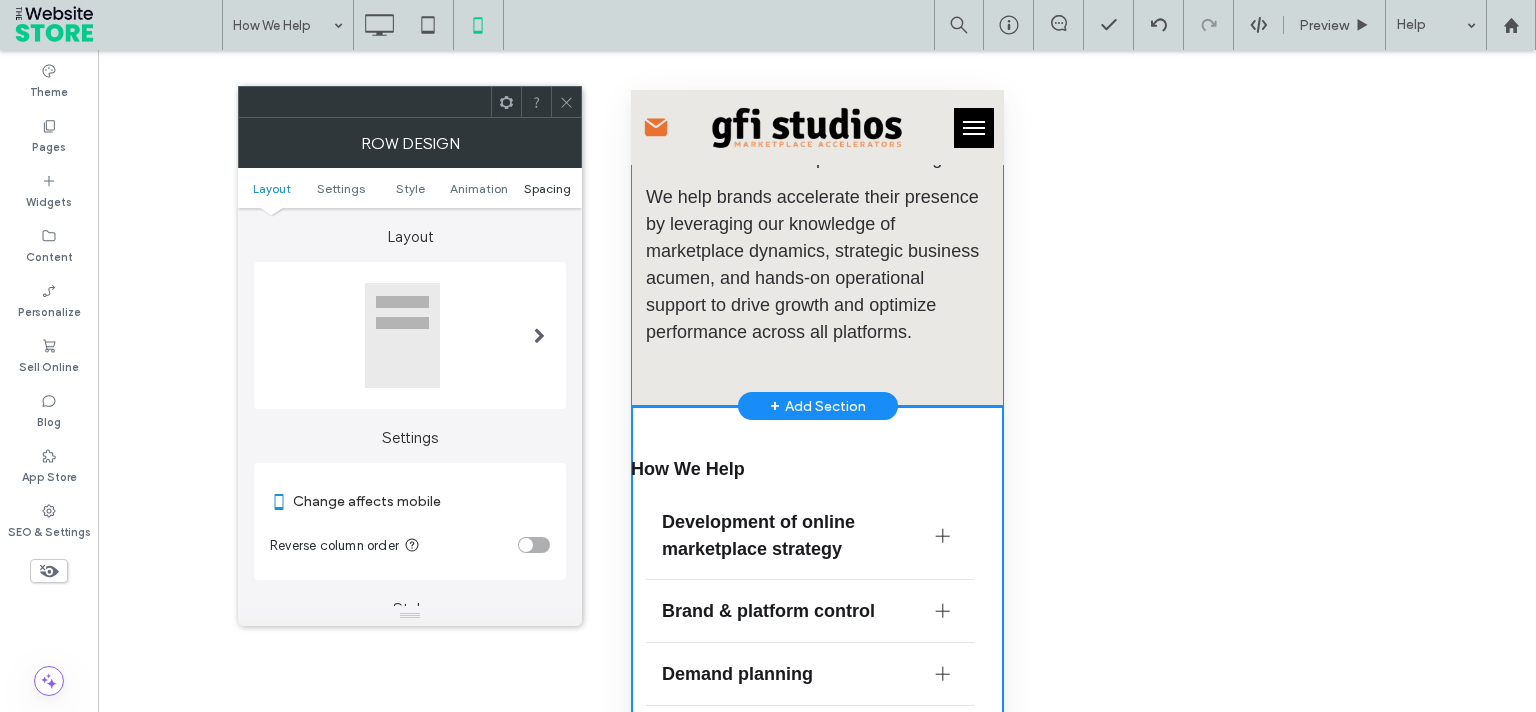 click on "Spacing" at bounding box center [547, 188] 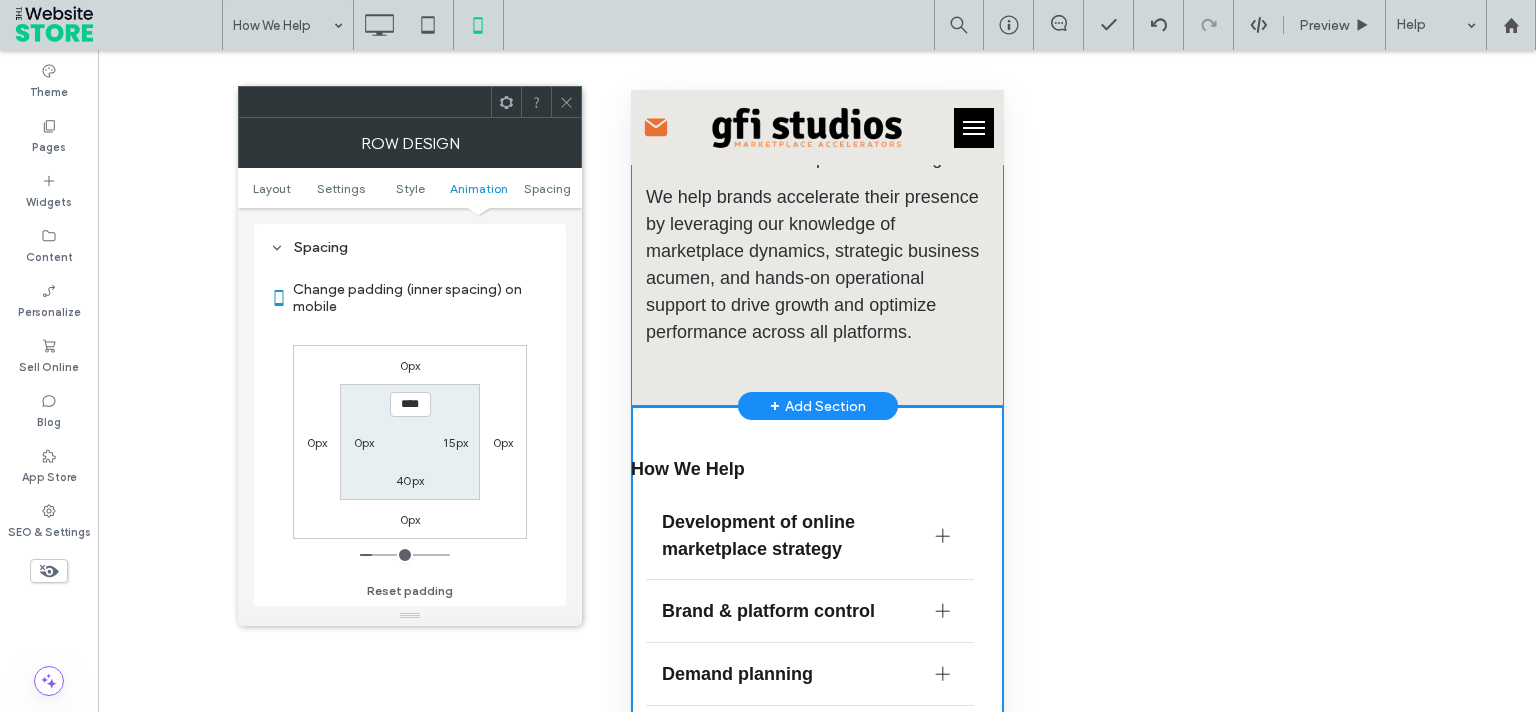 scroll, scrollTop: 766, scrollLeft: 0, axis: vertical 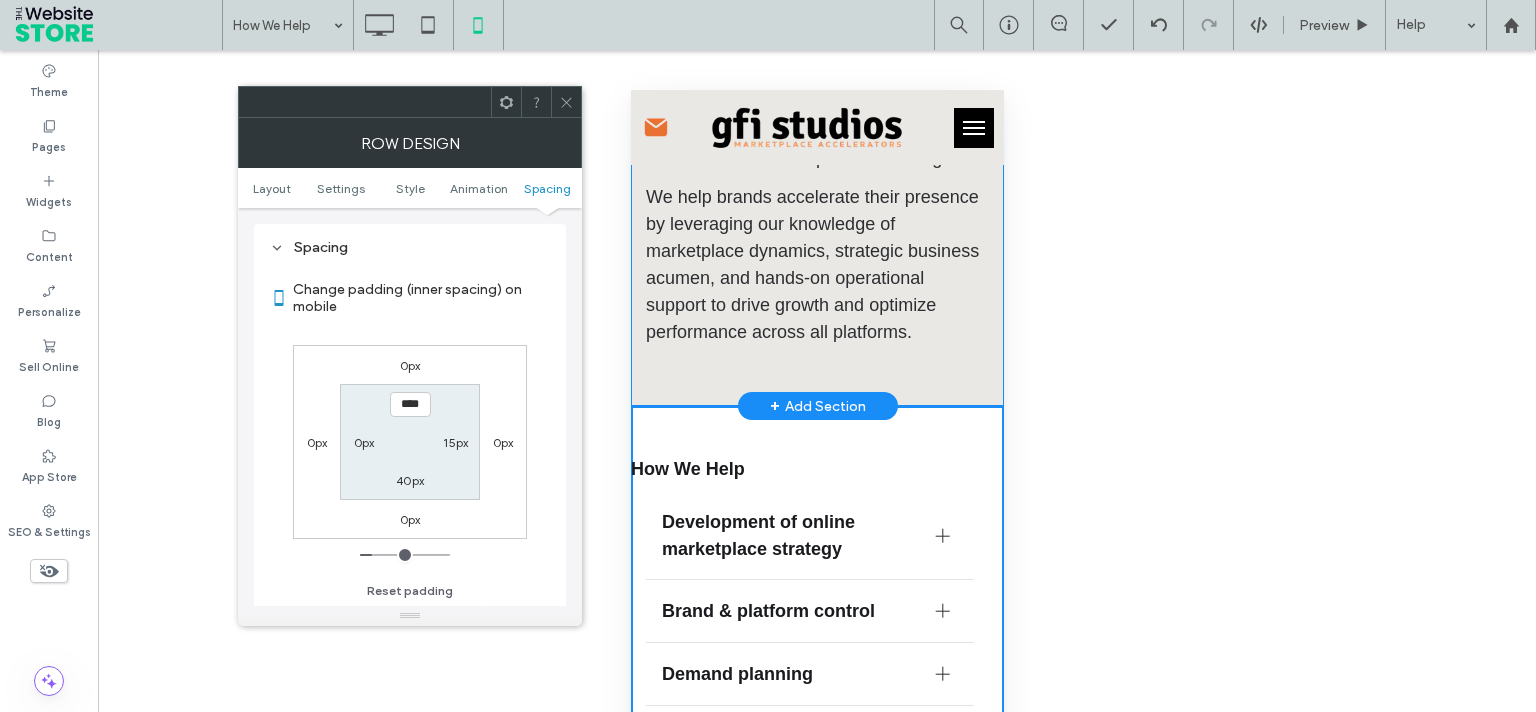 click on "0px" at bounding box center [364, 442] 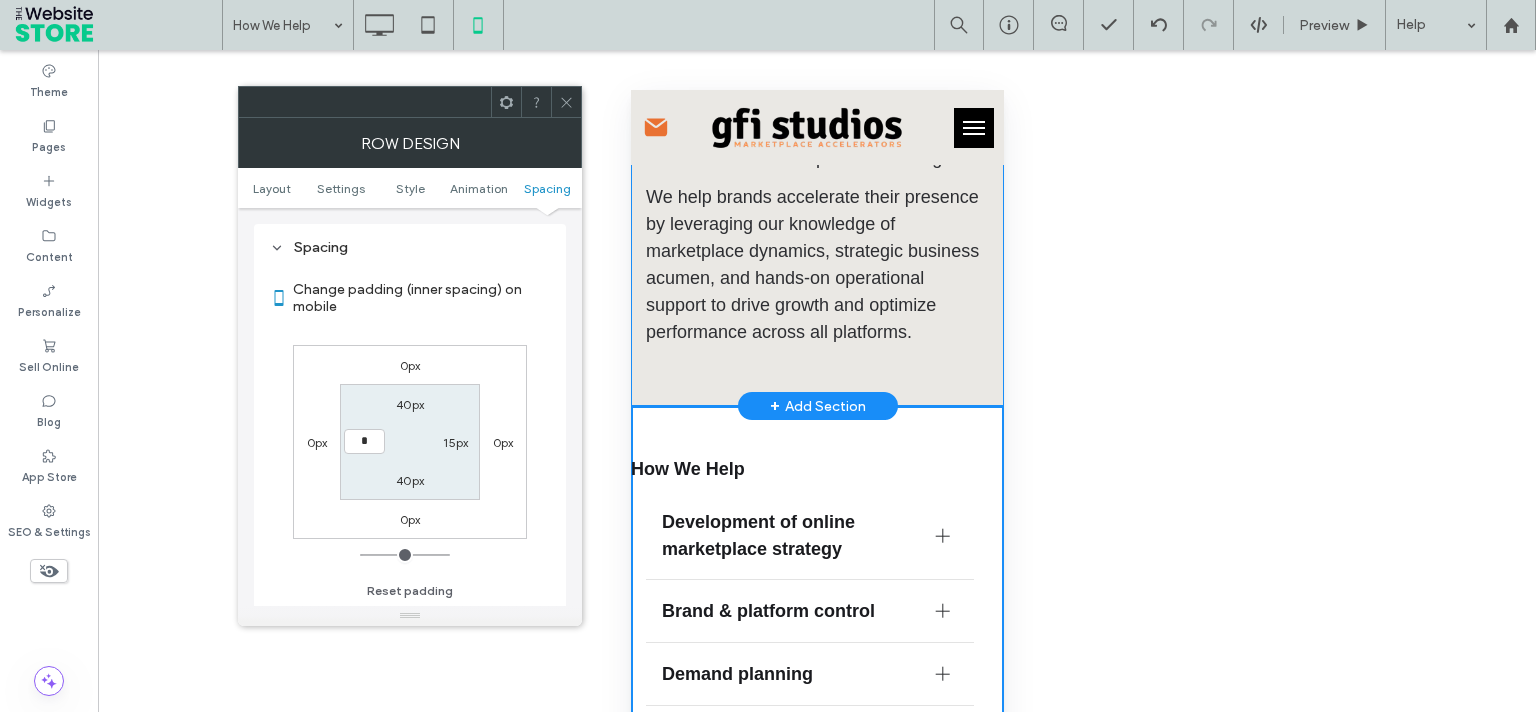 type on "**" 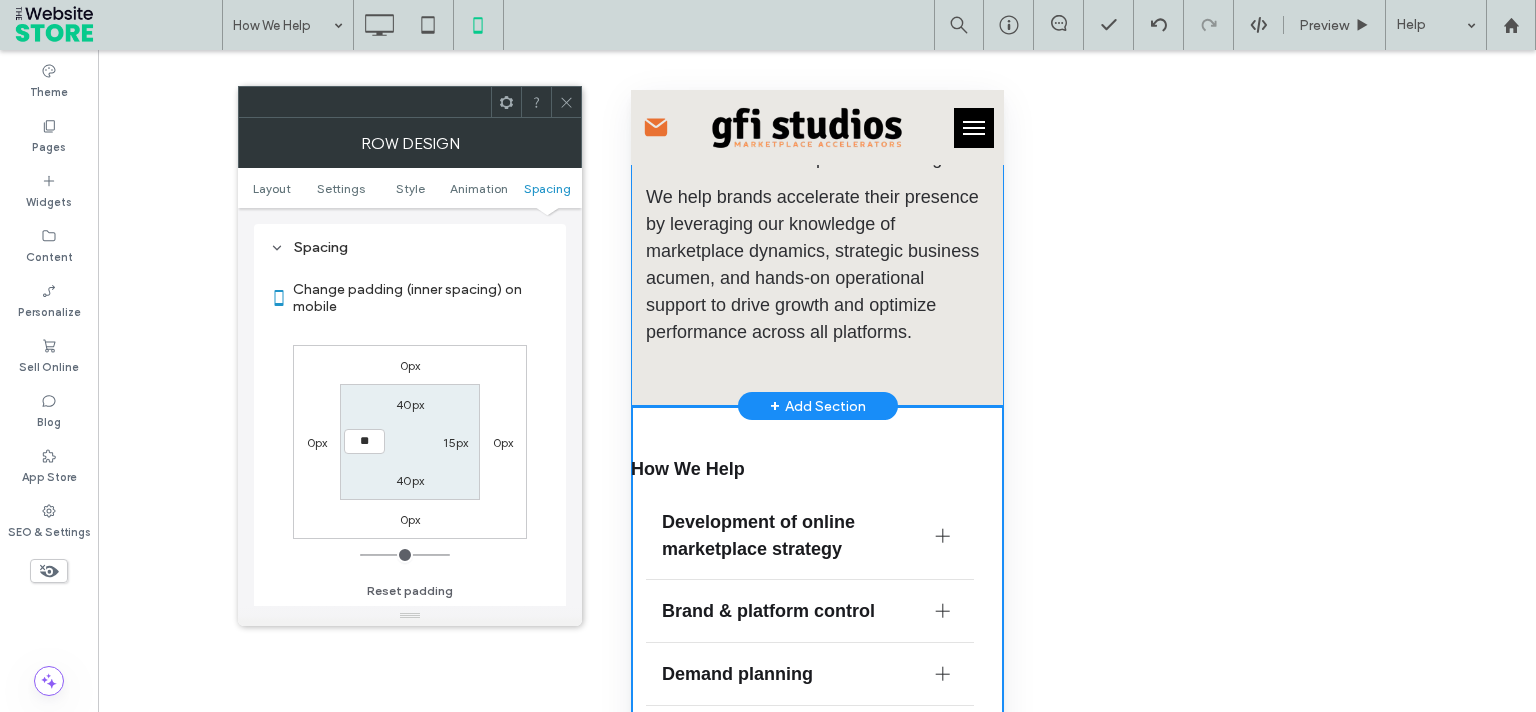 type on "**" 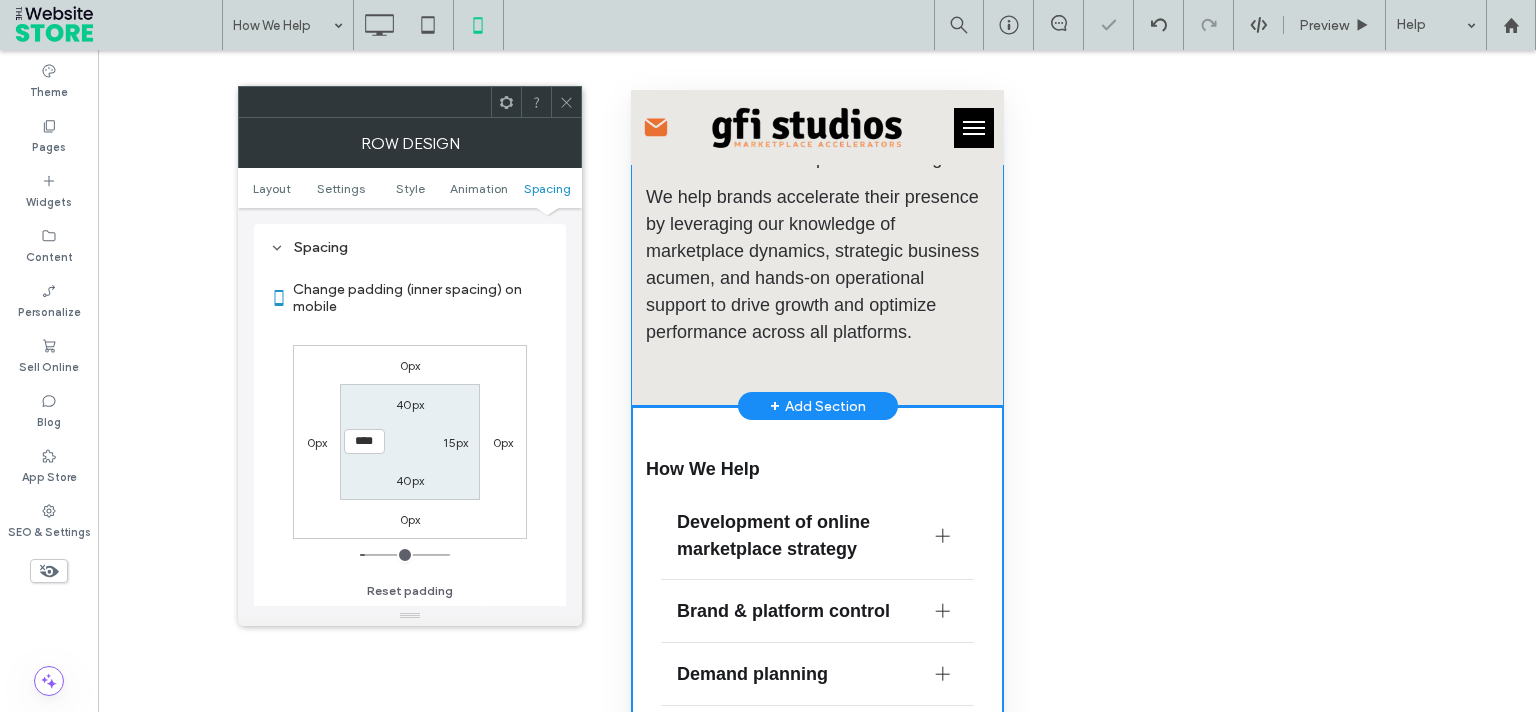 click at bounding box center (566, 102) 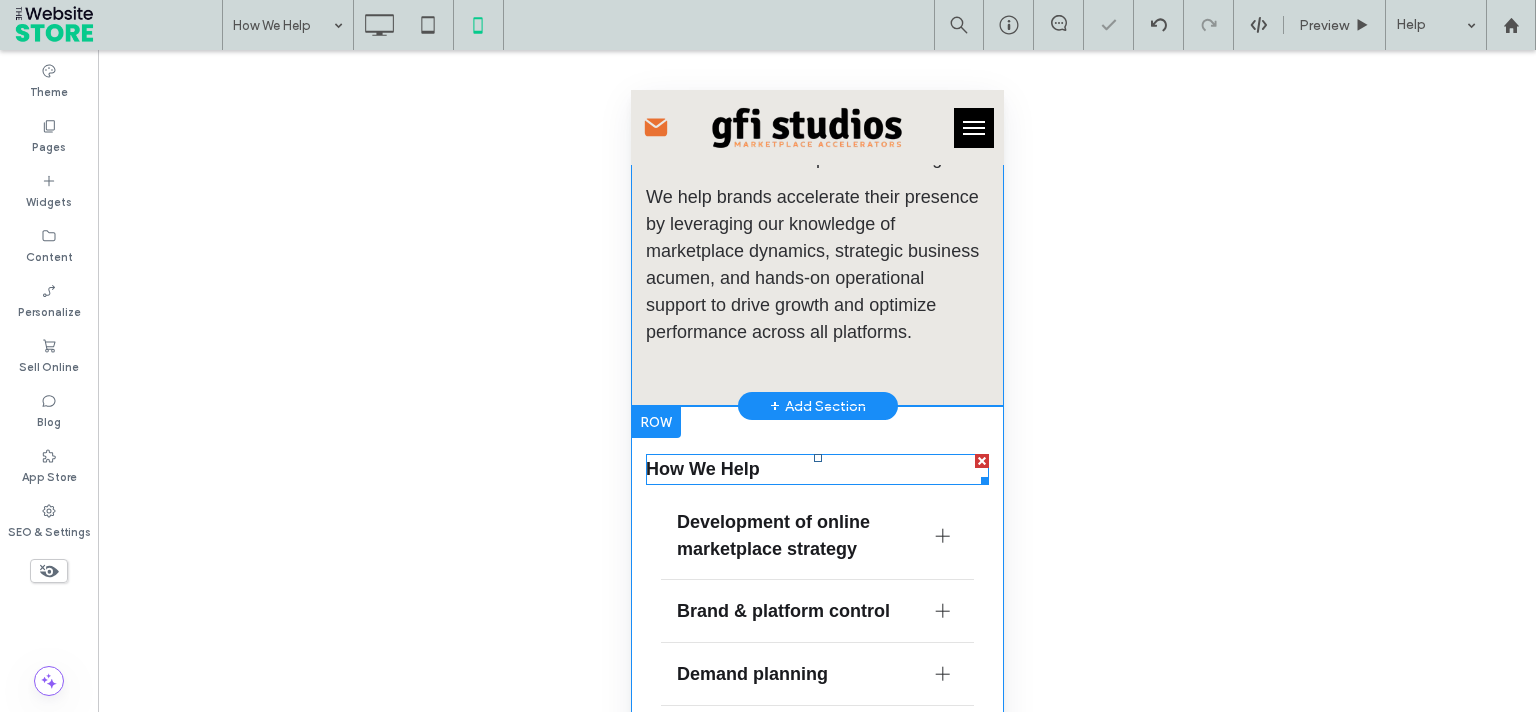 click on "How We Help" at bounding box center (816, 469) 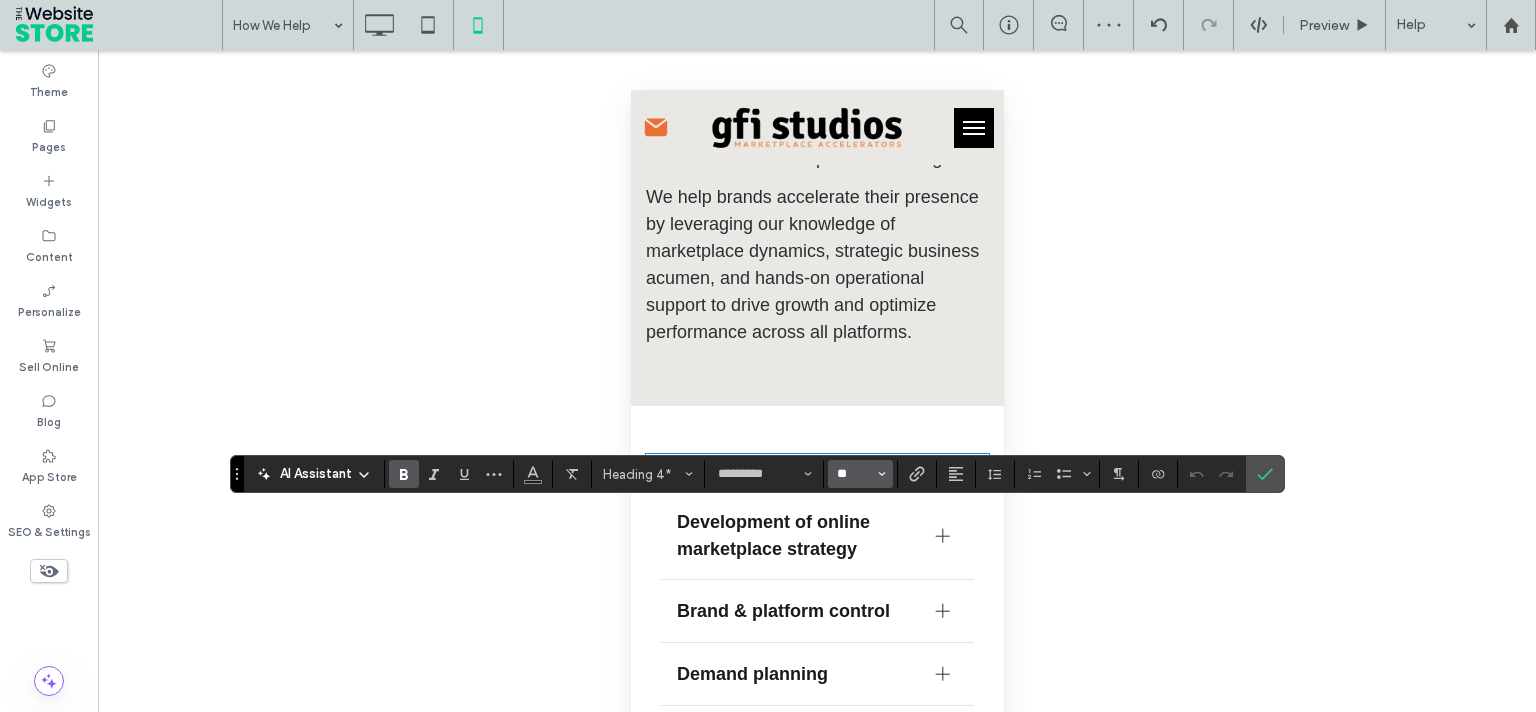 click on "**" at bounding box center [854, 474] 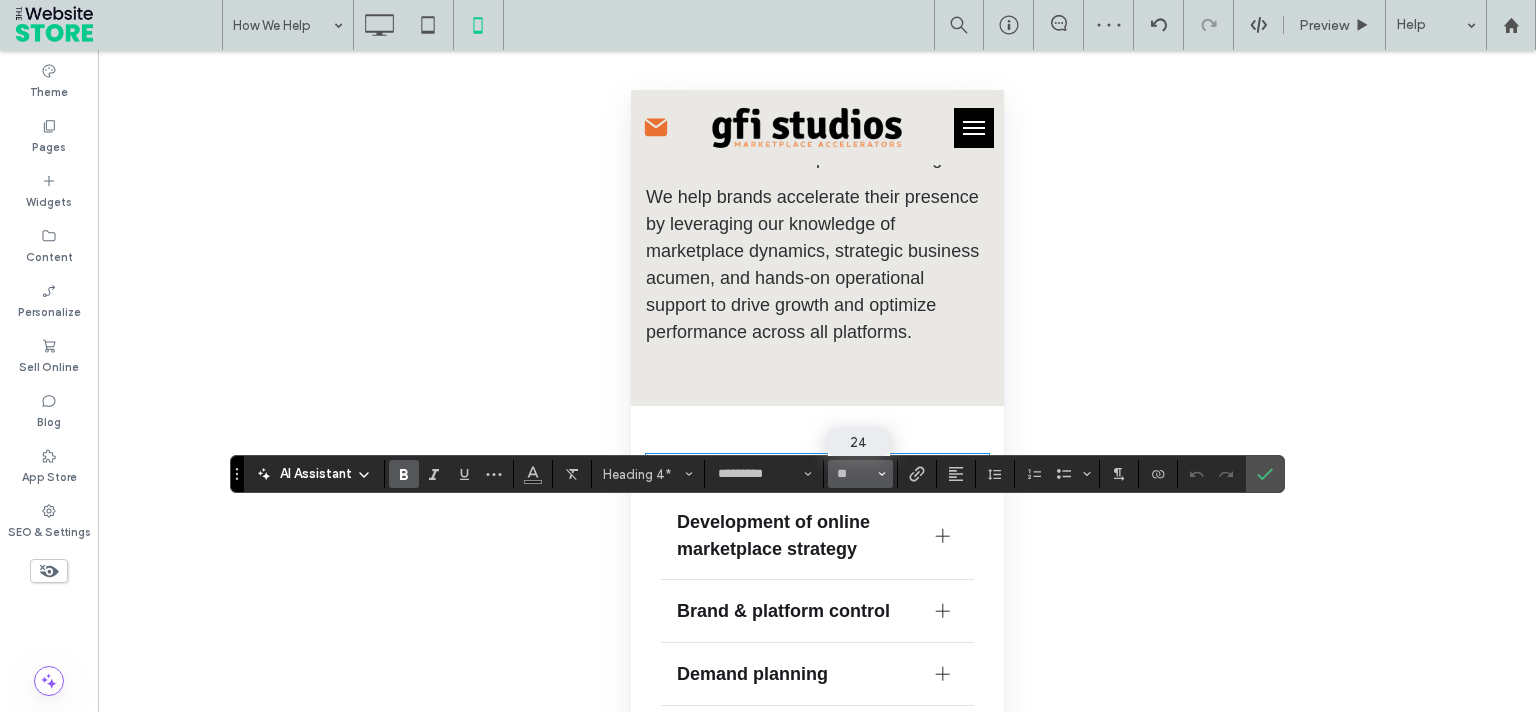 type on "**" 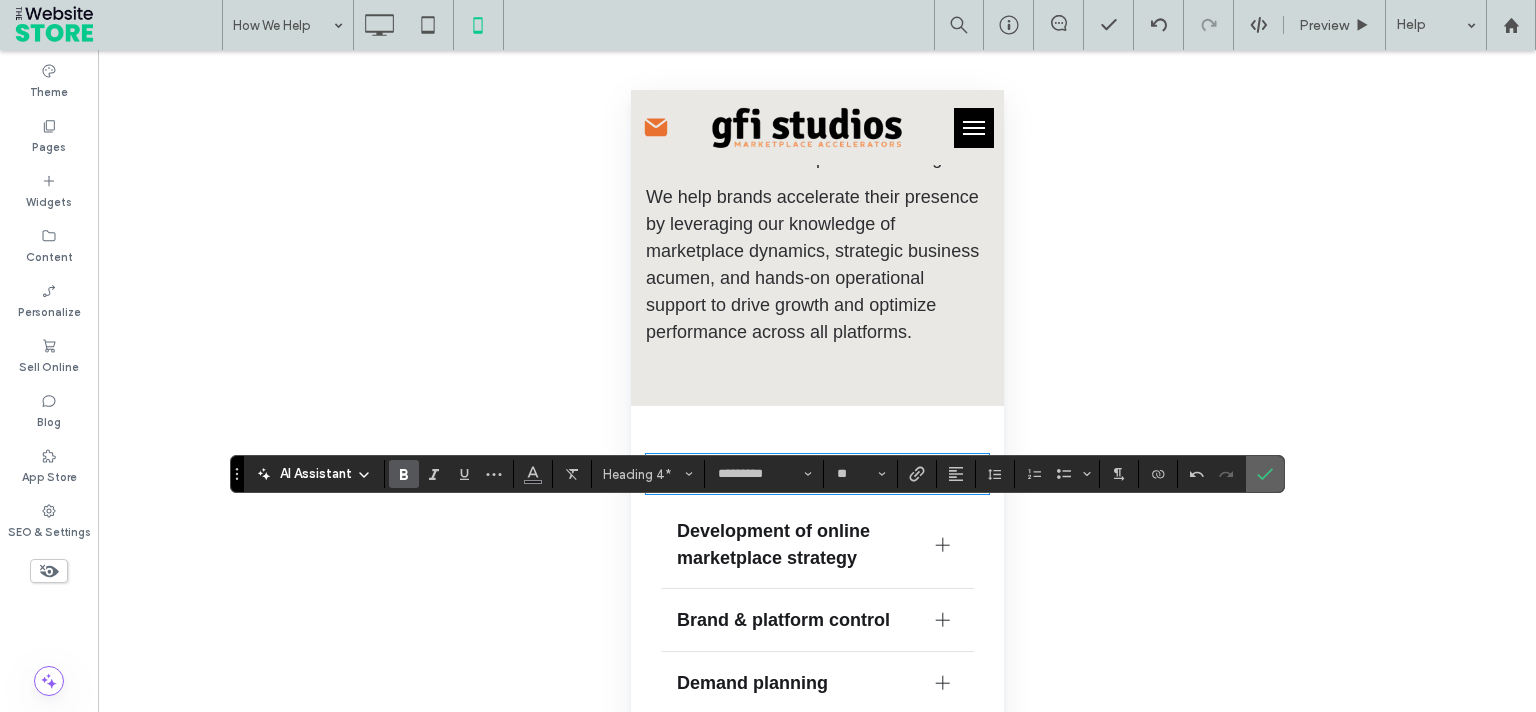 click 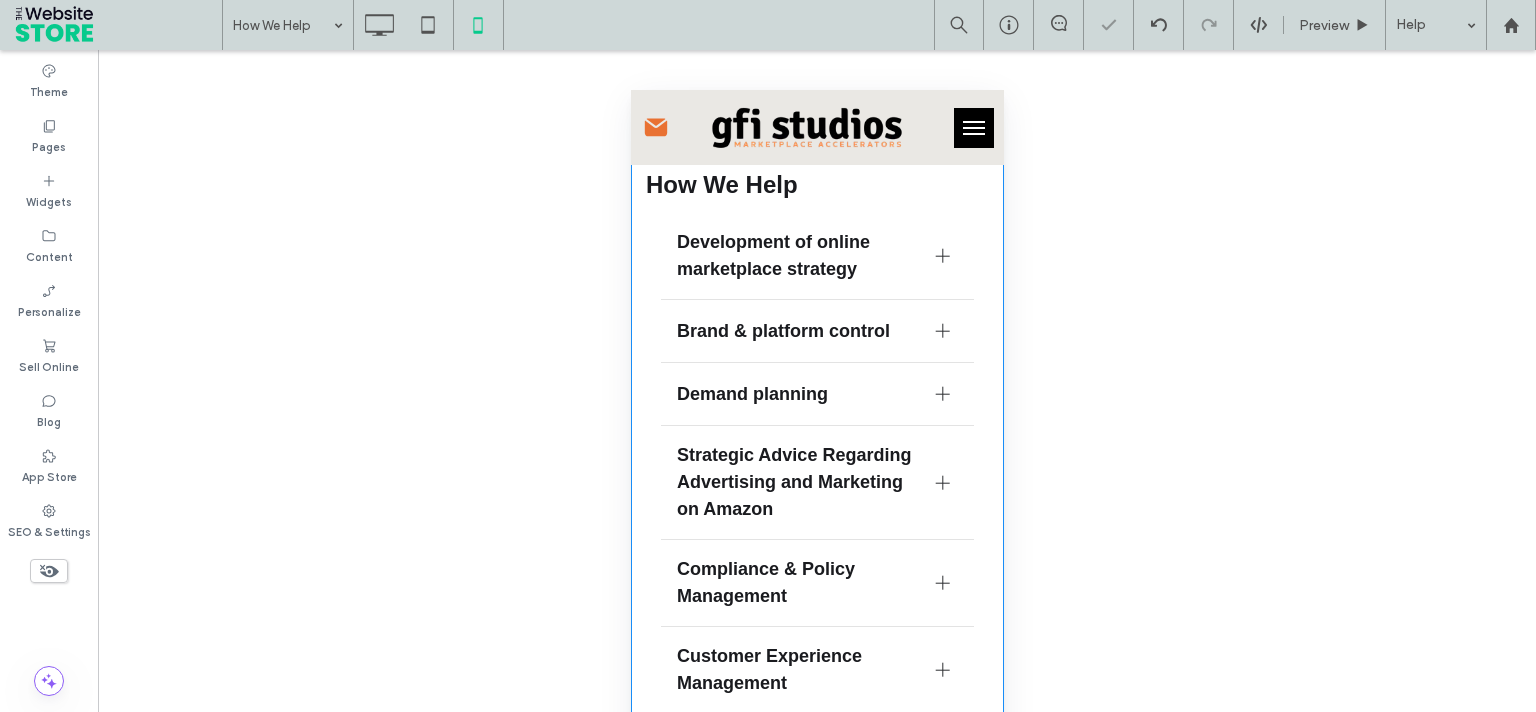 scroll, scrollTop: 724, scrollLeft: 0, axis: vertical 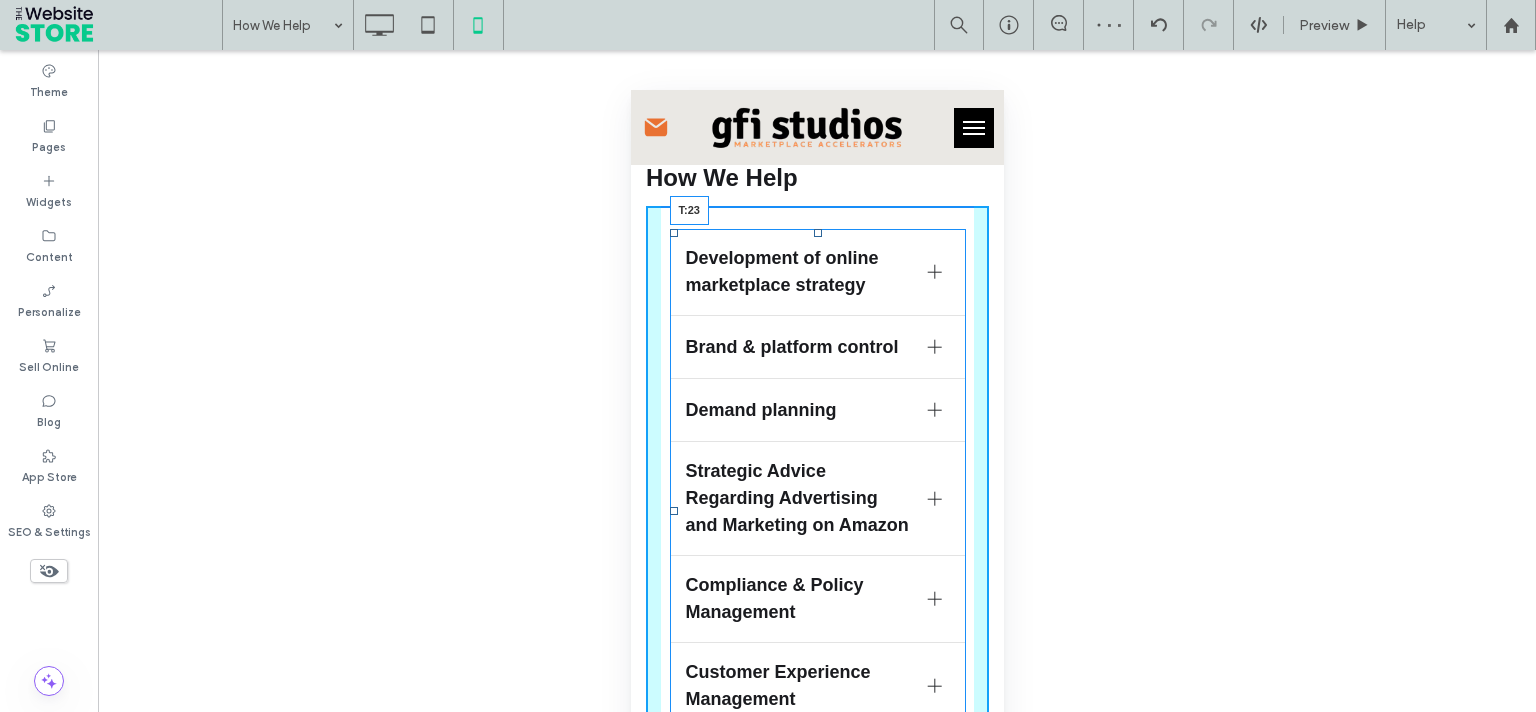 drag, startPoint x: 806, startPoint y: 267, endPoint x: 803, endPoint y: 290, distance: 23.194826 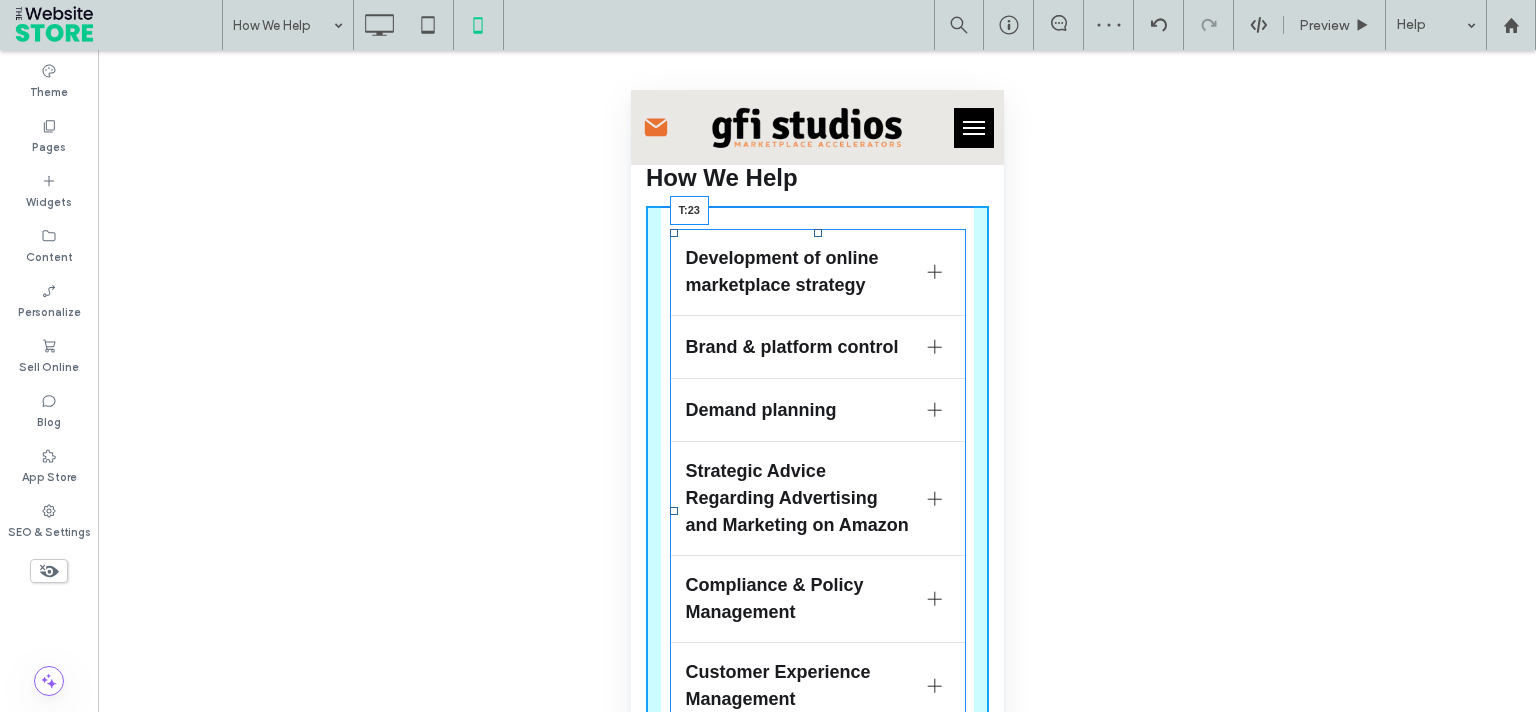 click on "Development of online marketplace strategy Opportunity sizing Exploration of optimal marketplace entry models Competitive landscape analysis Impact assessment on company activities Development of new business models Support in development and presentation of business cases to senior executives, boards and investors.  Brand & platform control All brand registry activities Creation and optimization of product listings MAP enforcement Pricing strategy Unauthorized seller monitoring and removal Demand planning Inventory forecasting and management Supply chain optimization Fulfillment strategy (FBA/FBM/3PL) Stockout prevention and overstock management Strategic Advice Regarding Advertising and Marketing on Amazon Sponsored Products, Sponsored Brands, and Sponsored Display ad management Campaign creation, optimization, and reporting A/B testing of creatives and ad copy Advertising budget management and ROI analysis Compliance & Policy Management Ensuring compliance with Amazon’s policies and guidelines Button" at bounding box center [817, 510] 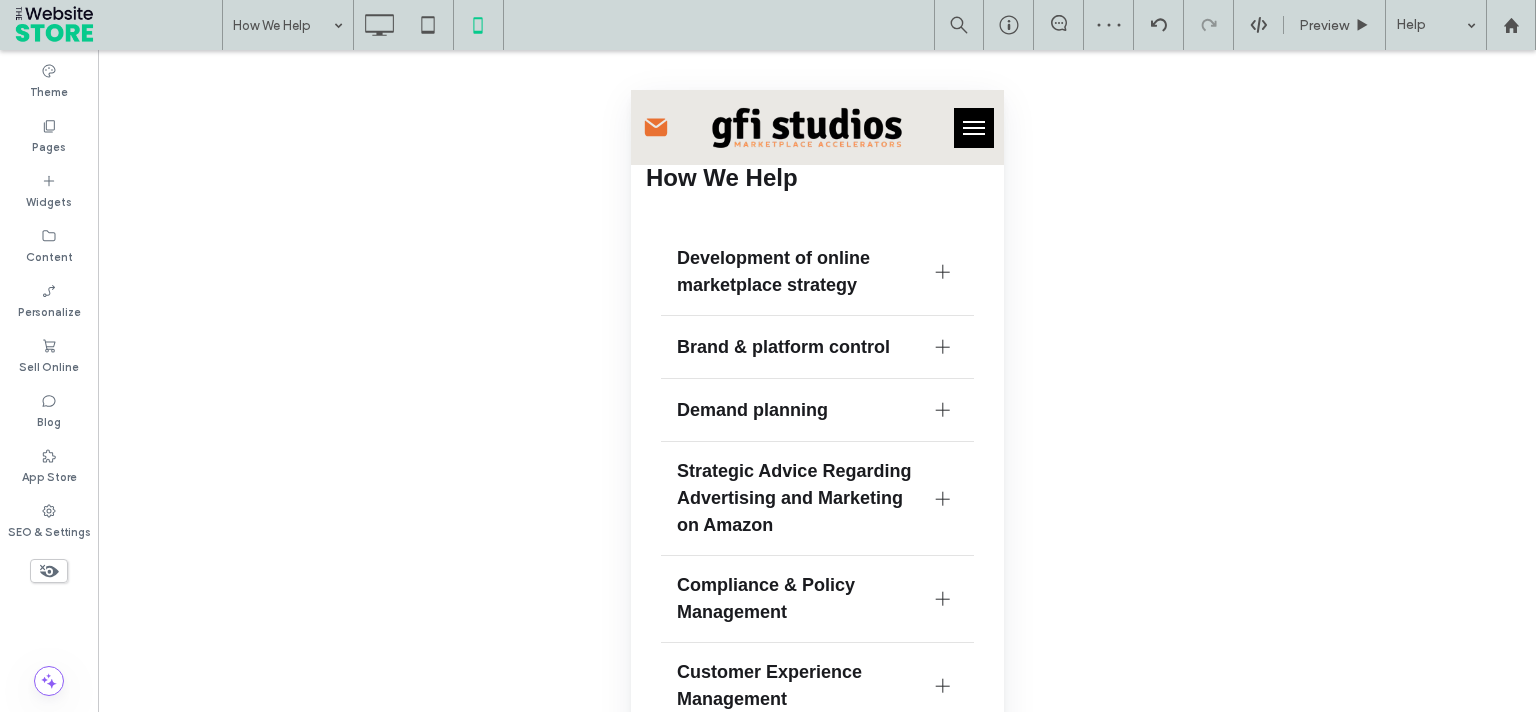 click on "Development of online marketplace strategy Opportunity sizing Exploration of optimal marketplace entry models Competitive landscape analysis Impact assessment on company activities Development of new business models Support in development and presentation of business cases to senior executives, boards and investors.  Brand & platform control All brand registry activities Creation and optimization of product listings MAP enforcement Pricing strategy Unauthorized seller monitoring and removal Demand planning Inventory forecasting and management Supply chain optimization Fulfillment strategy (FBA/FBM/3PL) Stockout prevention and overstock management Strategic Advice Regarding Advertising and Marketing on Amazon Sponsored Products, Sponsored Brands, and Sponsored Display ad management Campaign creation, optimization, and reporting A/B testing of creatives and ad copy Advertising budget management and ROI analysis Compliance & Policy Management Ensuring compliance with Amazon’s policies and guidelines Button" at bounding box center (816, 499) 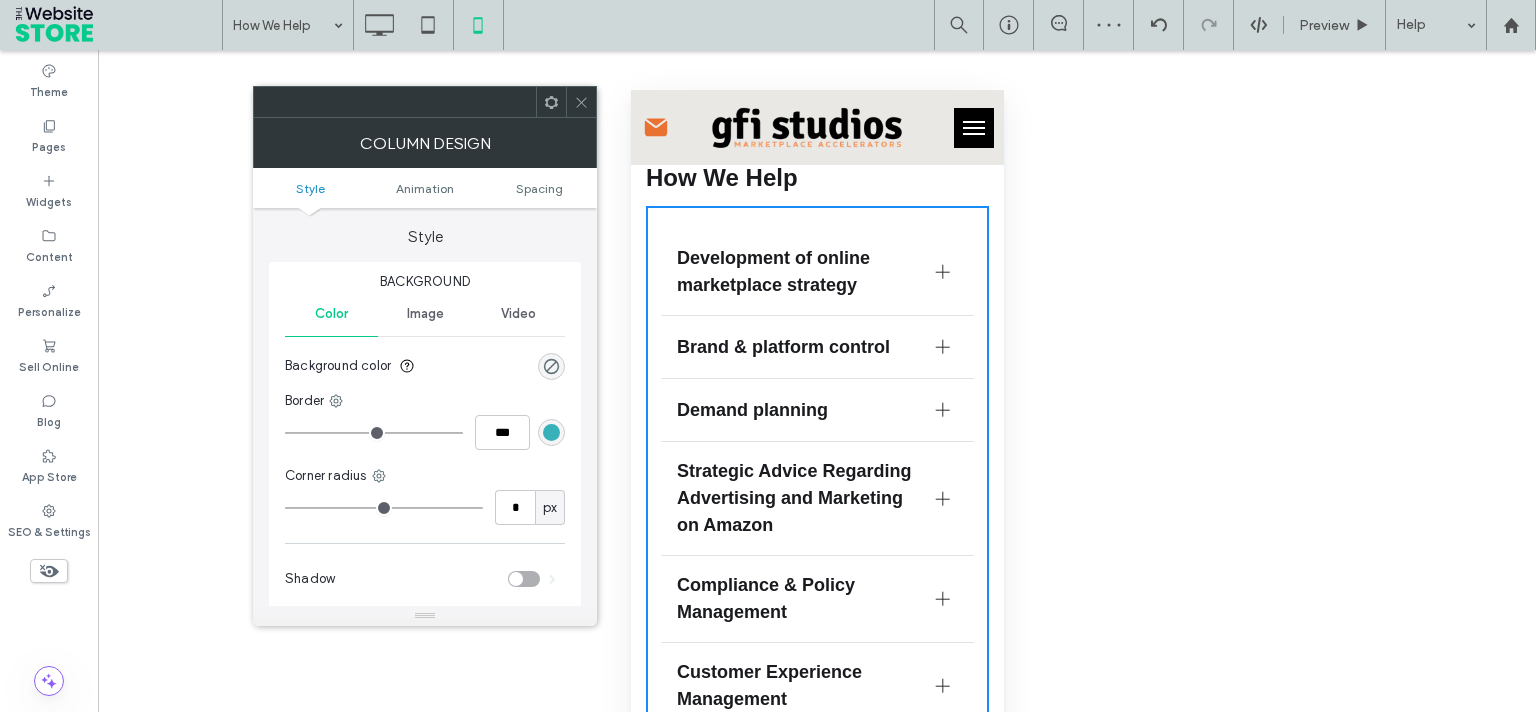 scroll, scrollTop: 564, scrollLeft: 0, axis: vertical 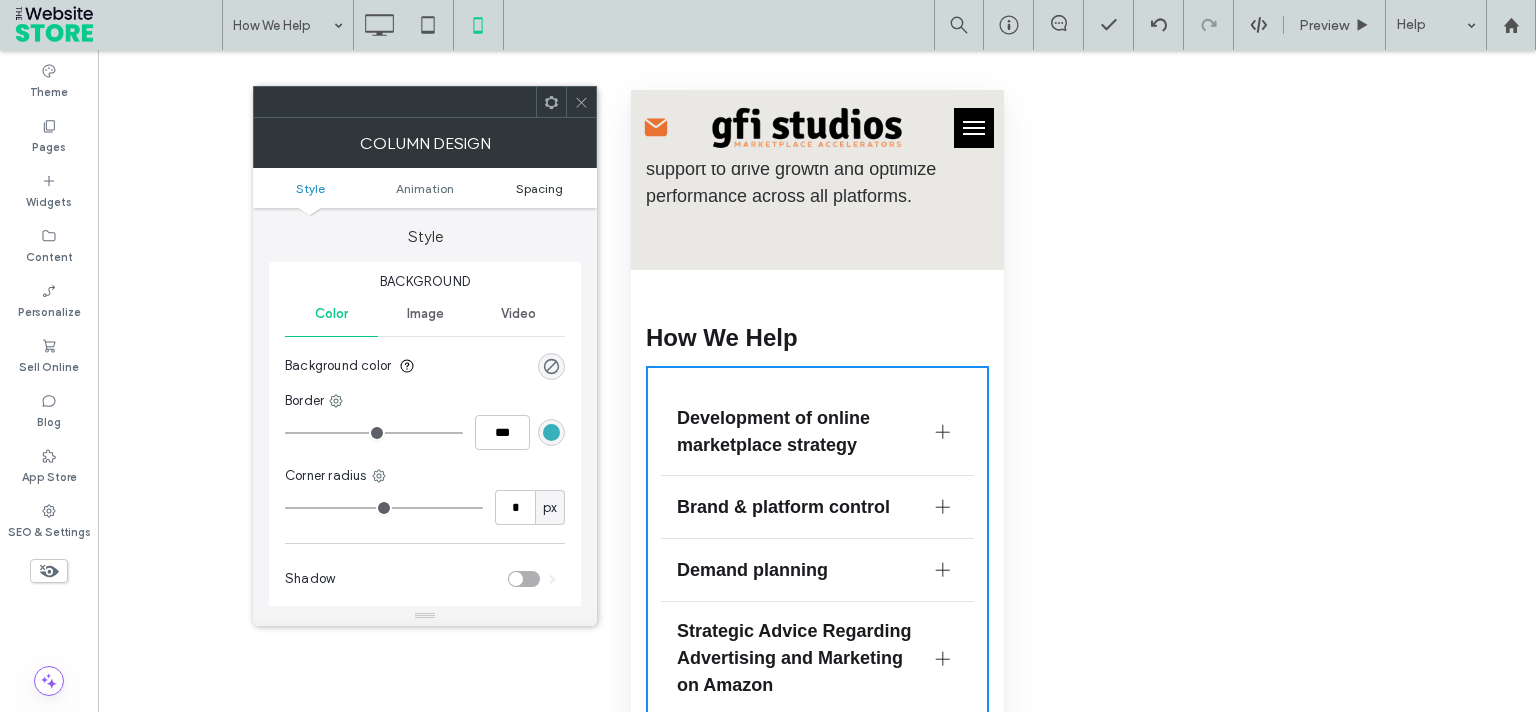 click on "Spacing" at bounding box center (539, 188) 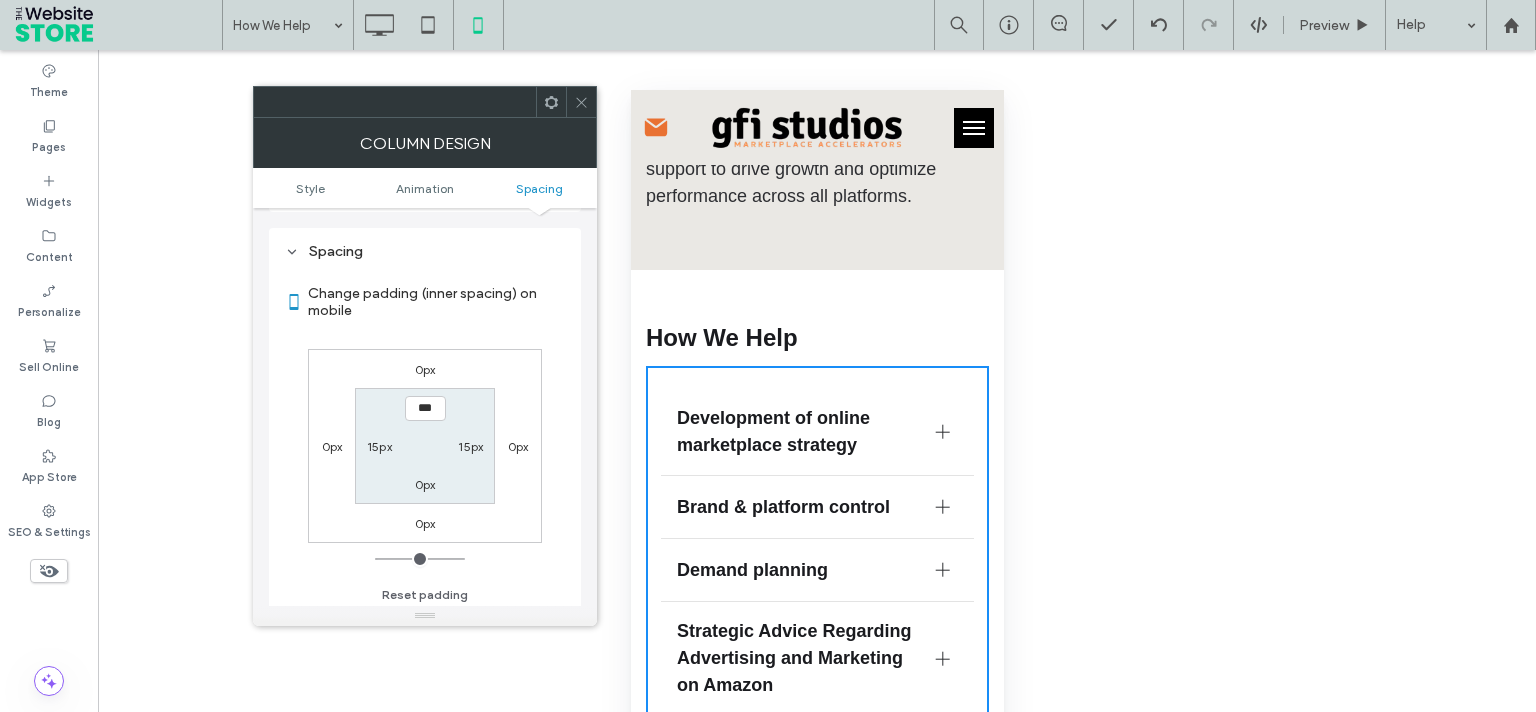 scroll, scrollTop: 469, scrollLeft: 0, axis: vertical 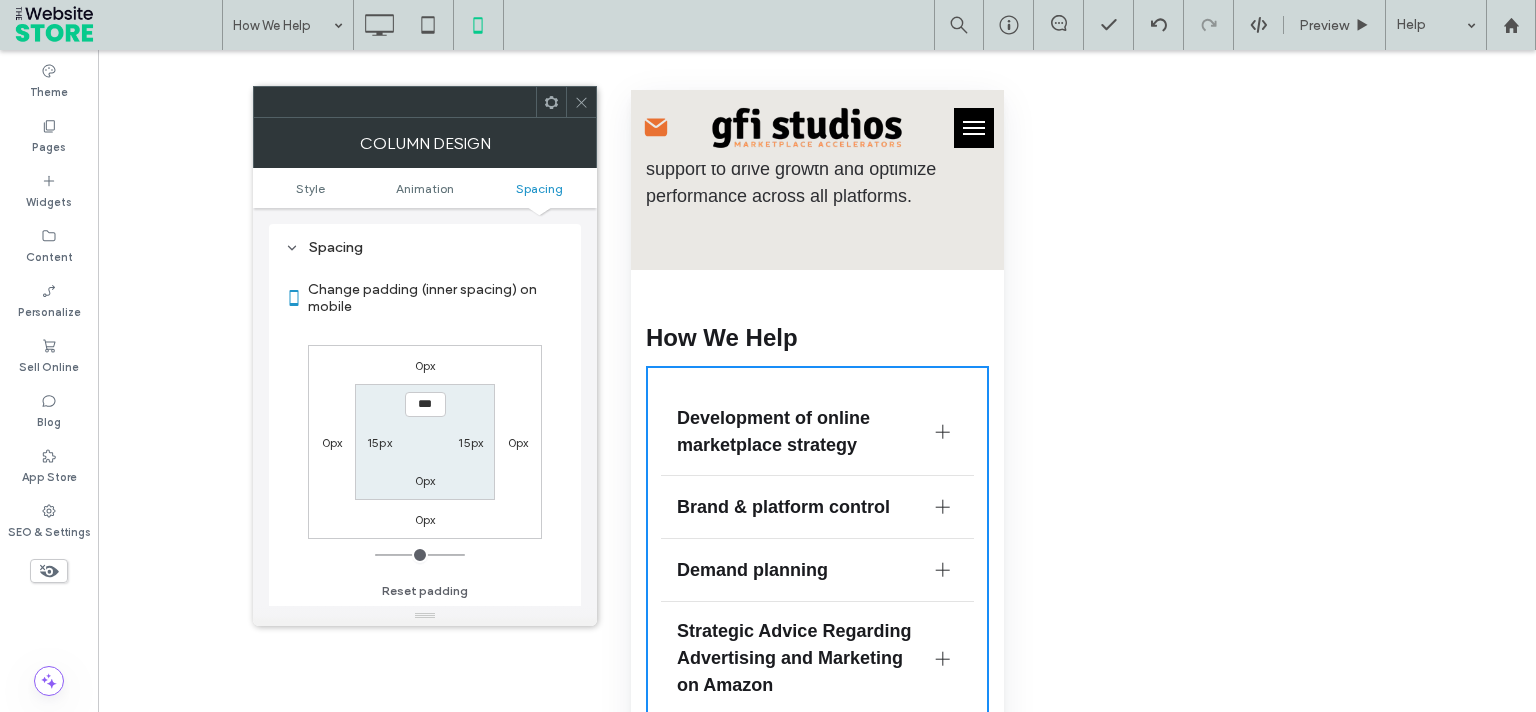 click on "15px" at bounding box center [379, 442] 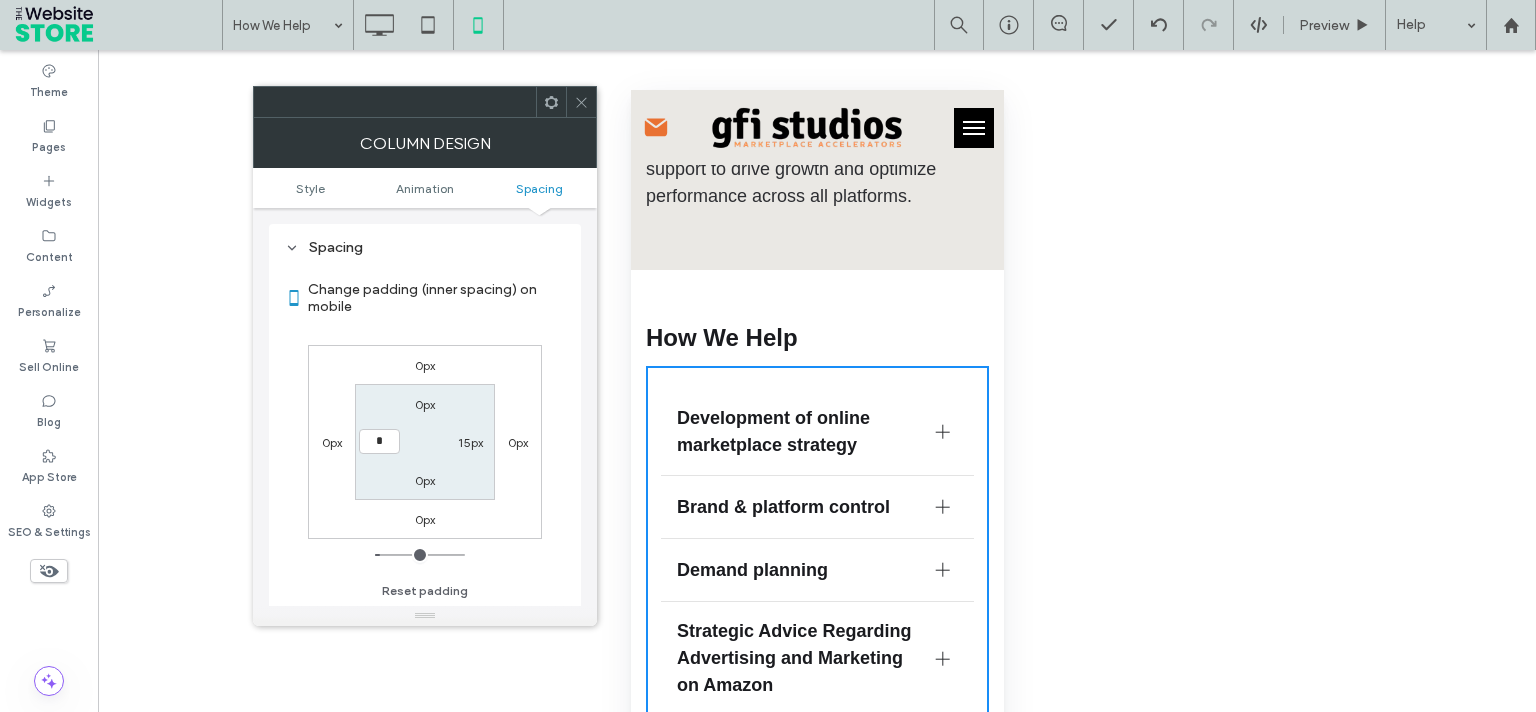 type on "*" 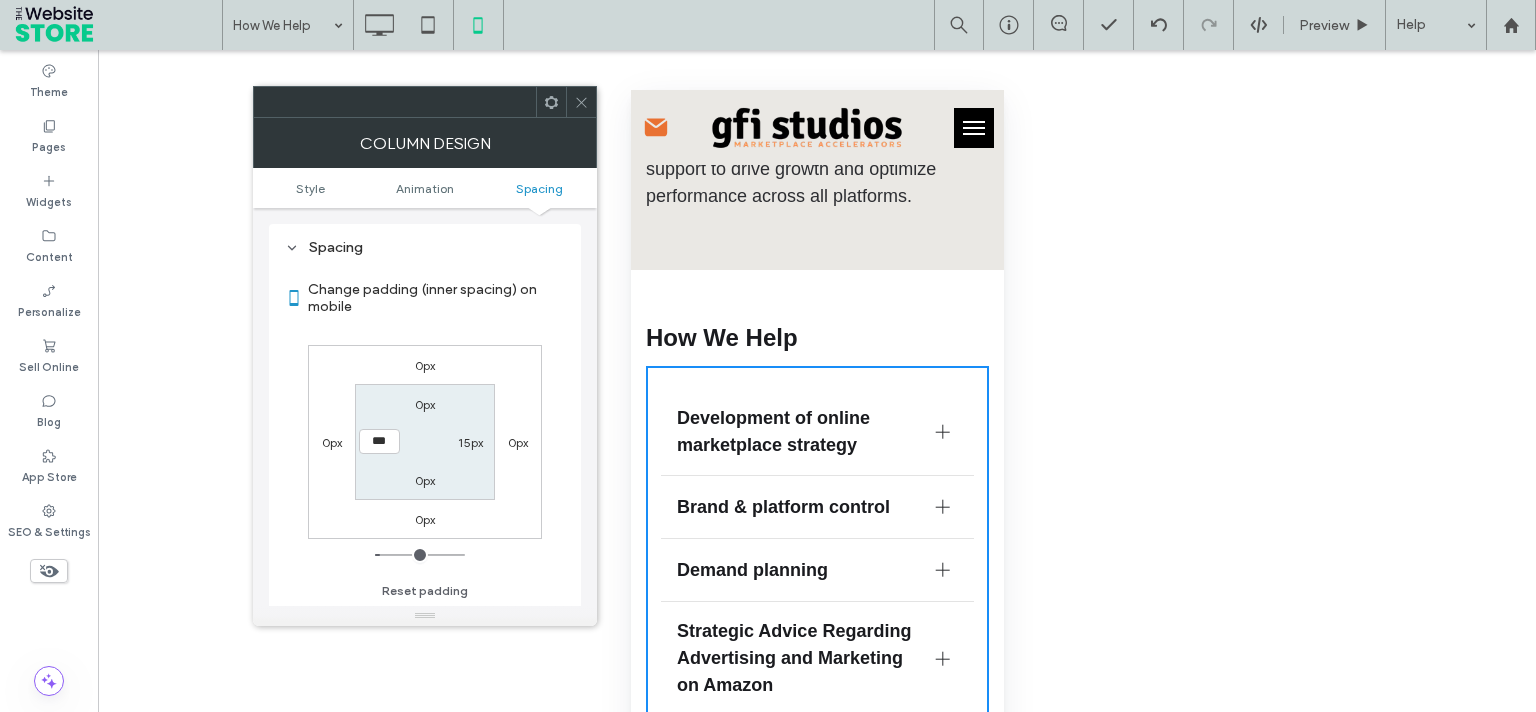 click on "15px" at bounding box center [470, 442] 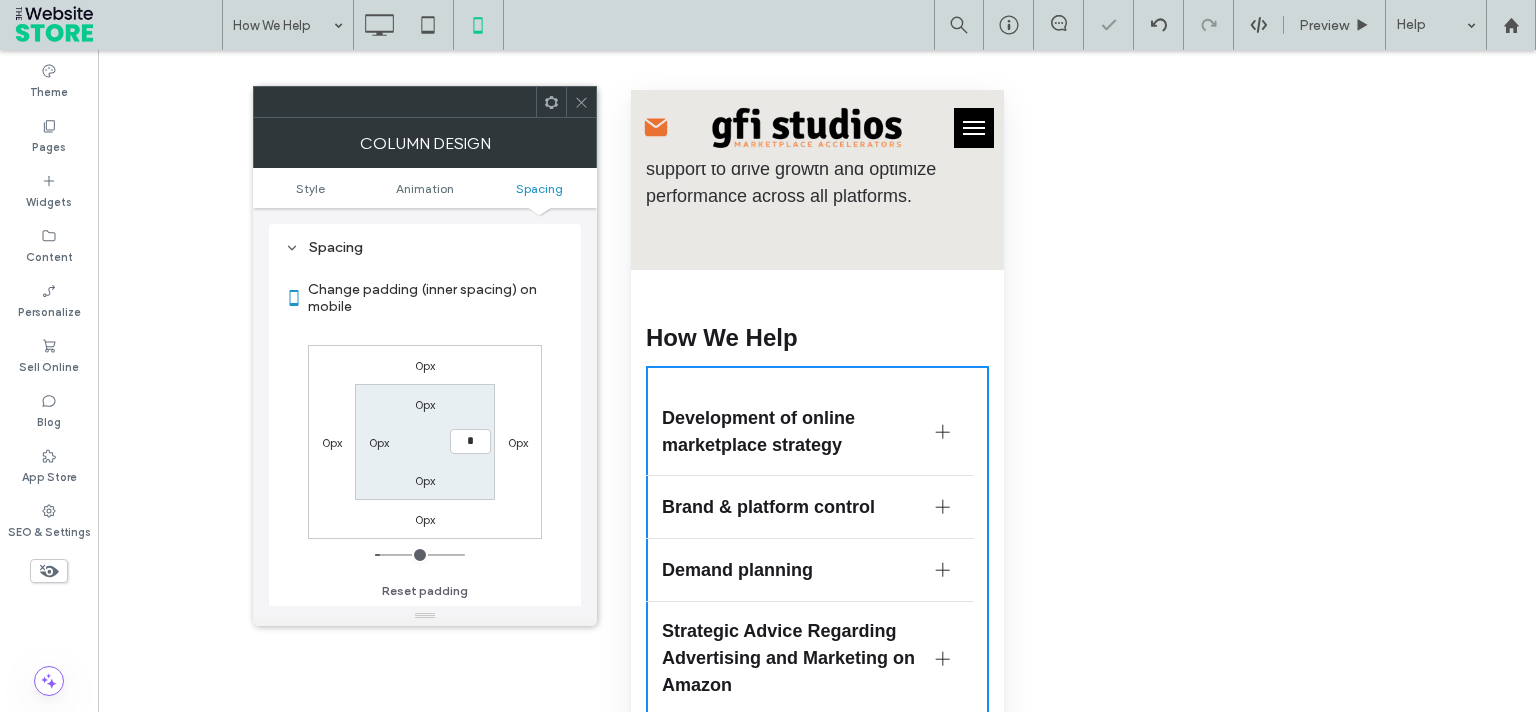 type on "*" 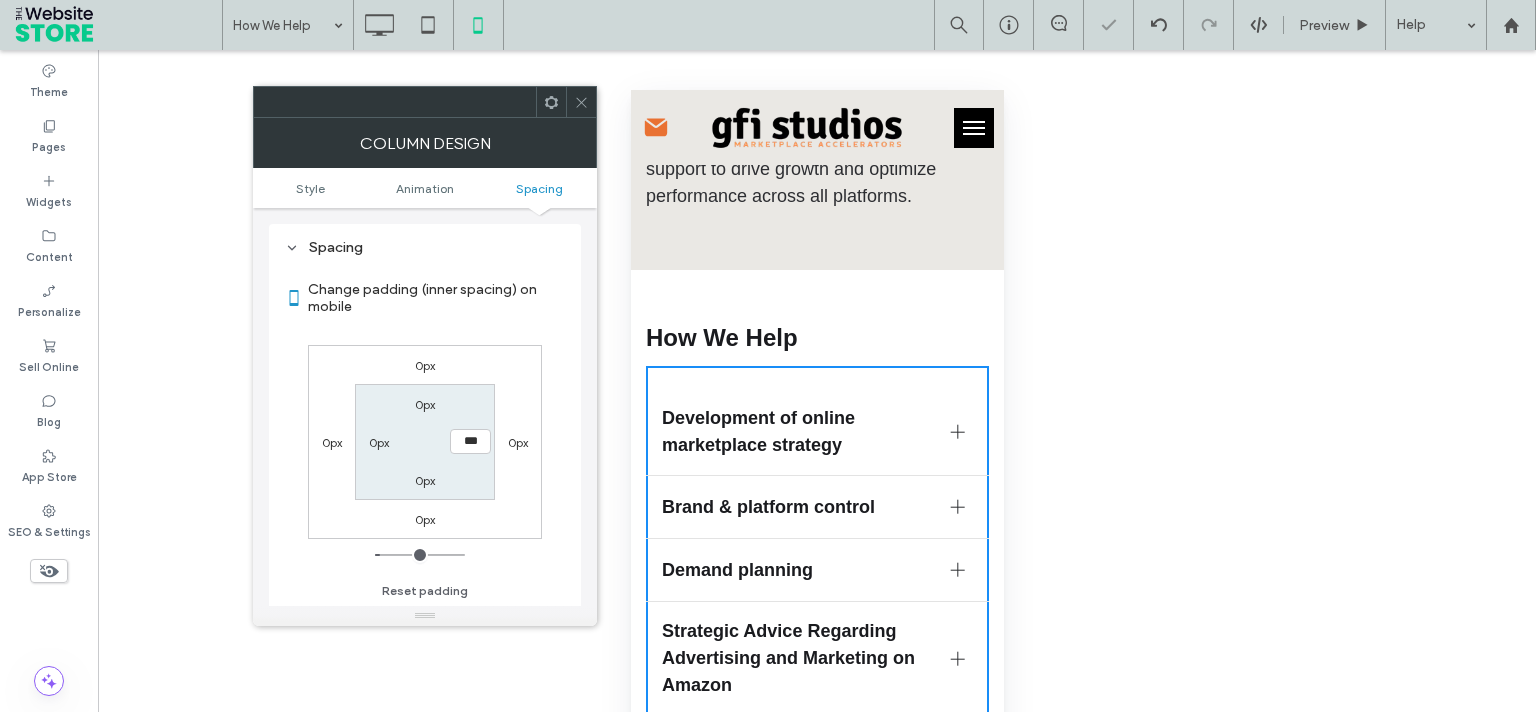 click on "0px *** 0px 0px" at bounding box center [424, 441] 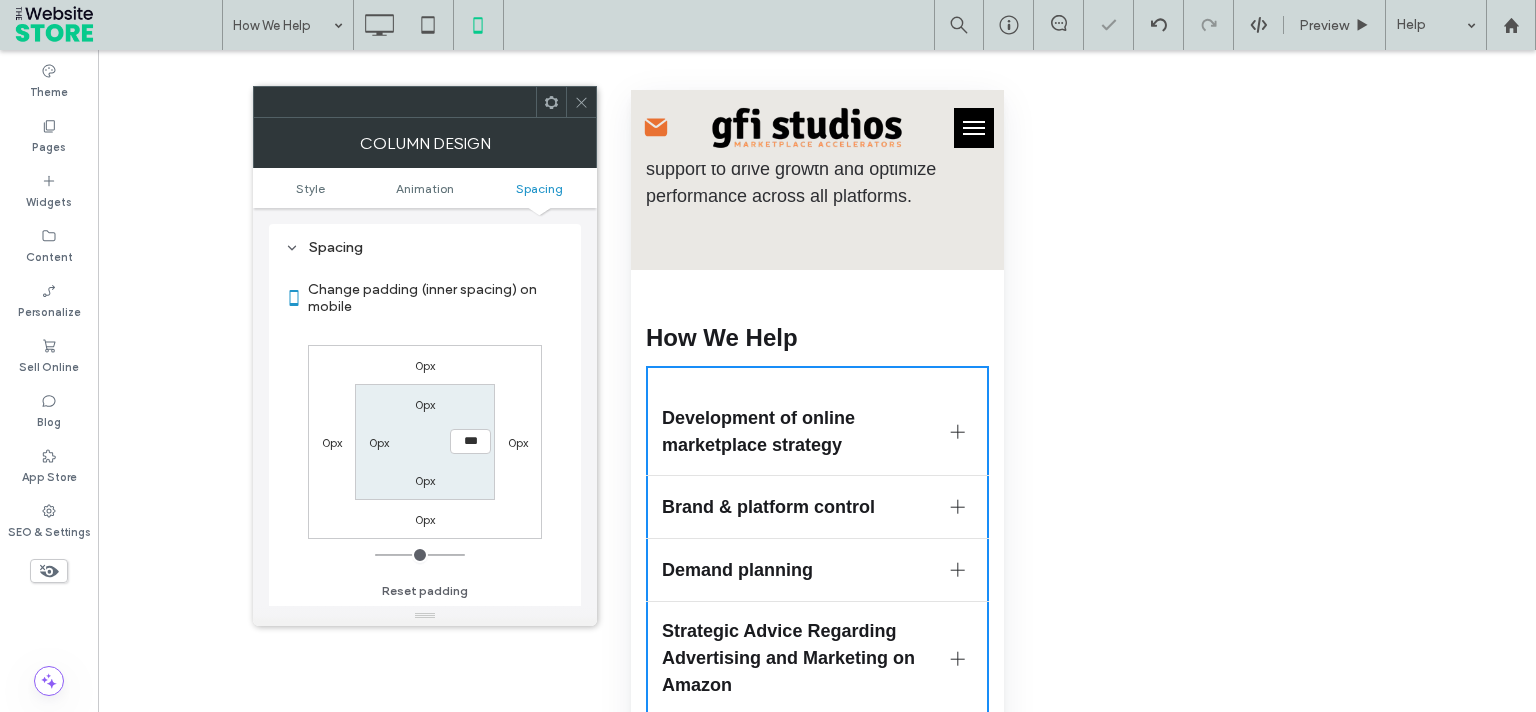 click 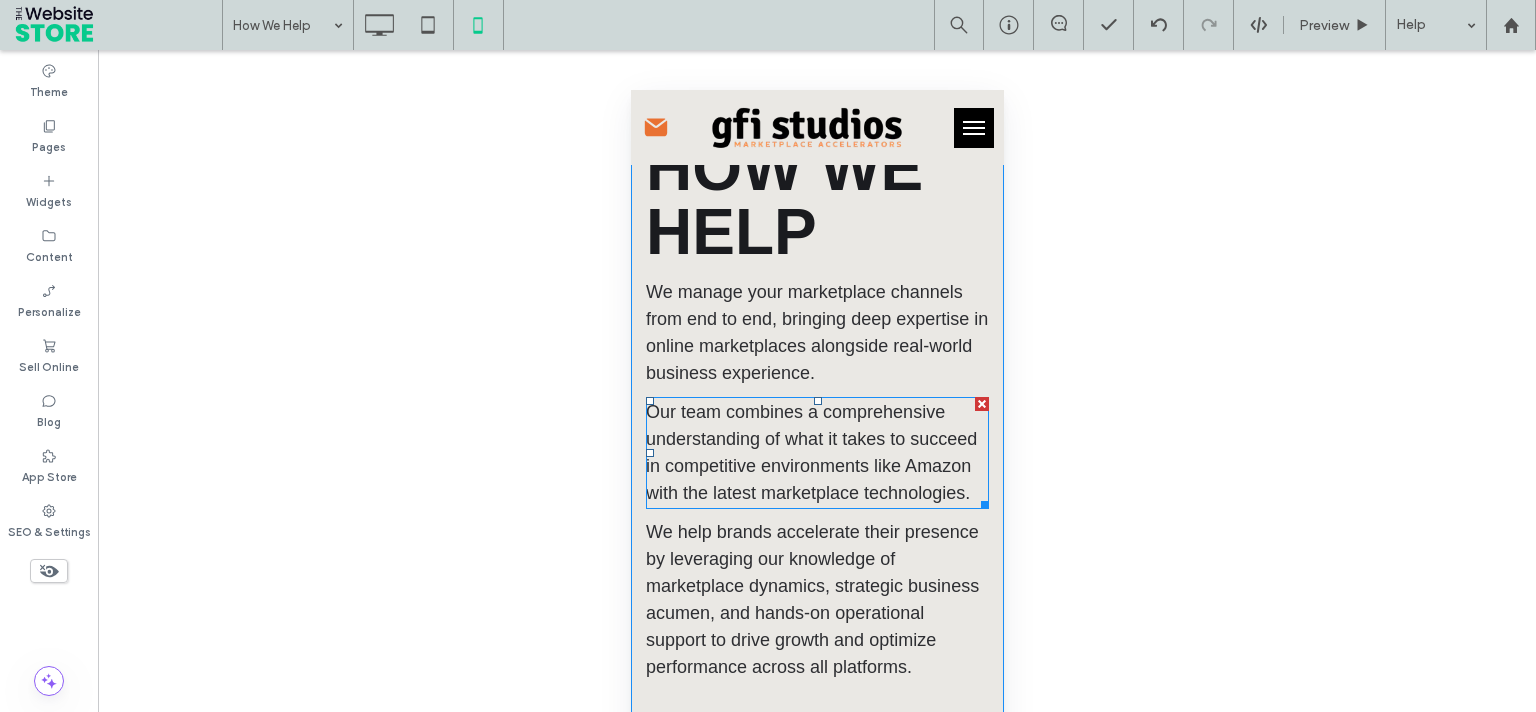 scroll, scrollTop: 0, scrollLeft: 0, axis: both 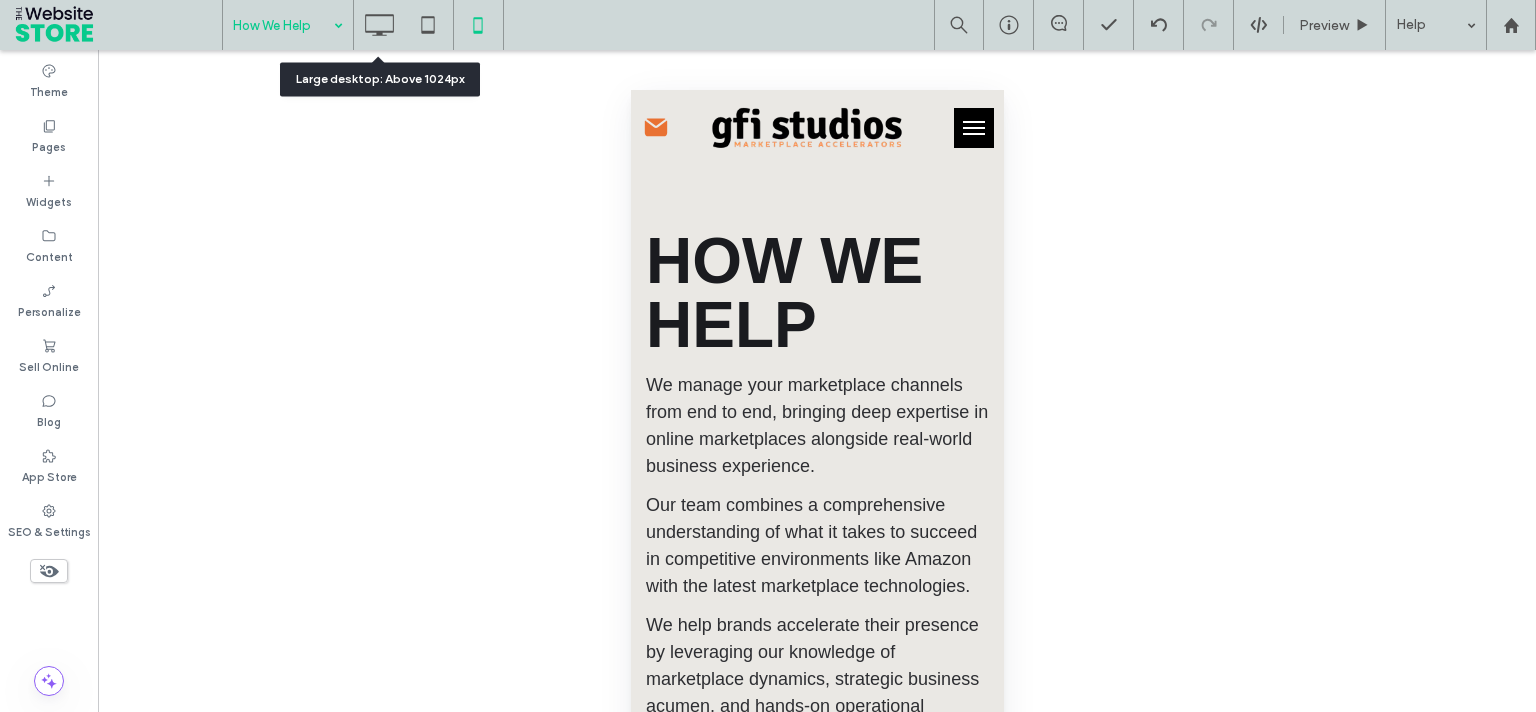click 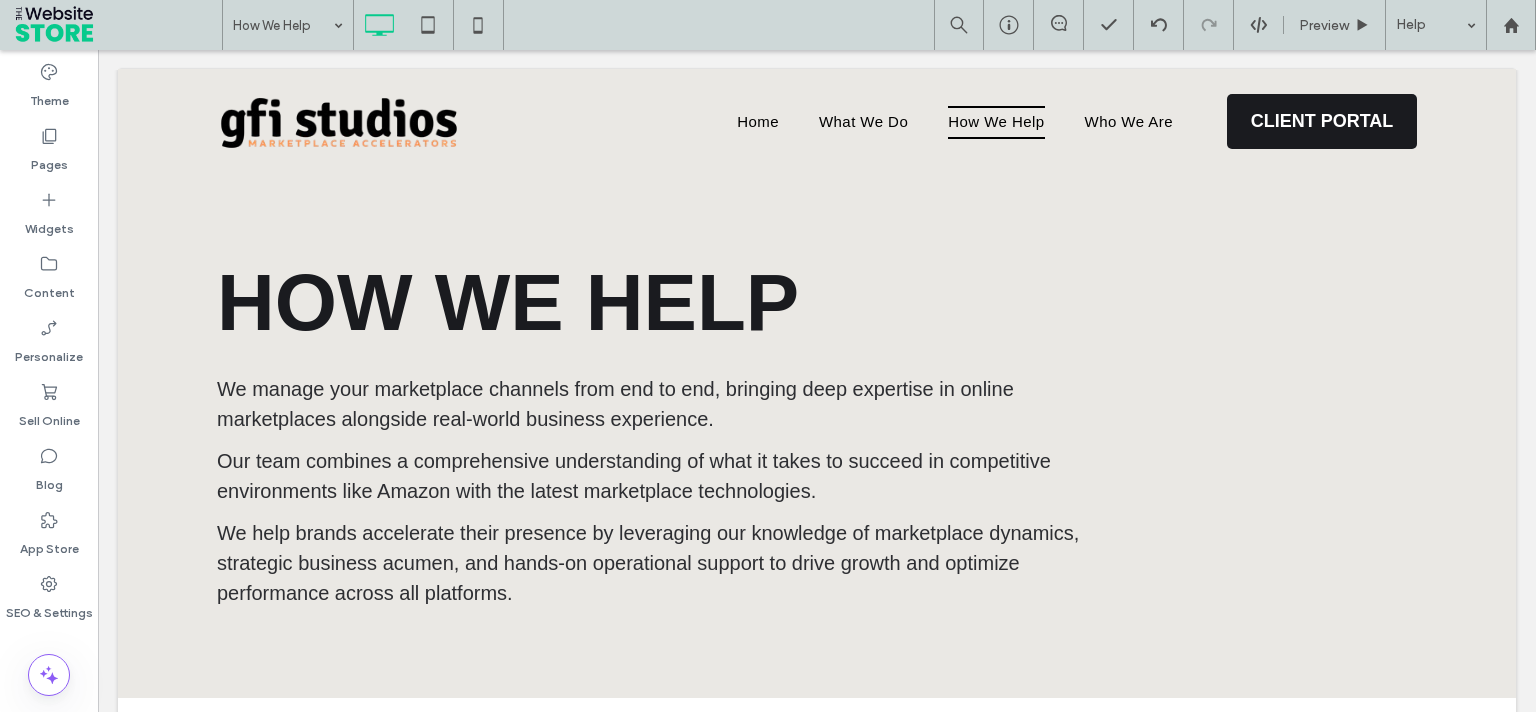 scroll, scrollTop: 0, scrollLeft: 0, axis: both 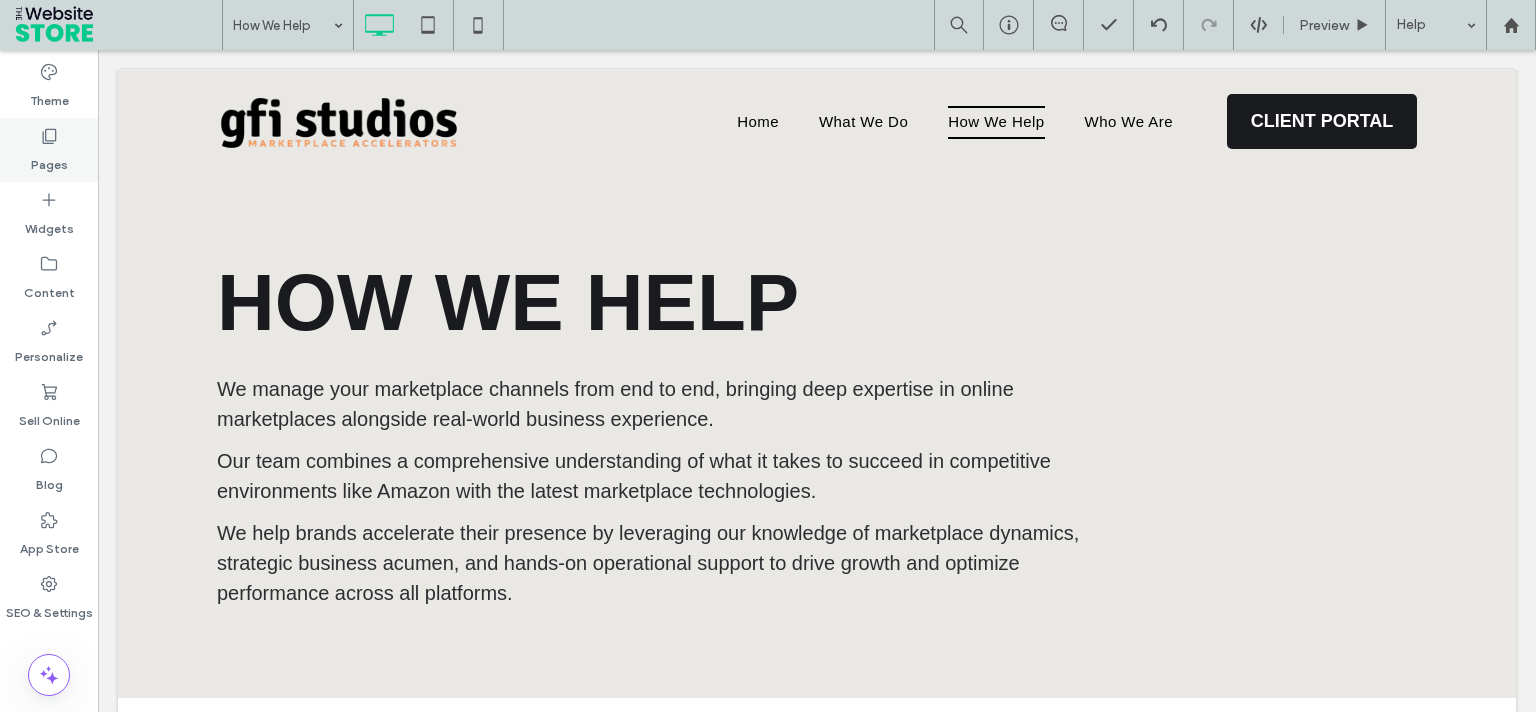 click on "Pages" at bounding box center [49, 150] 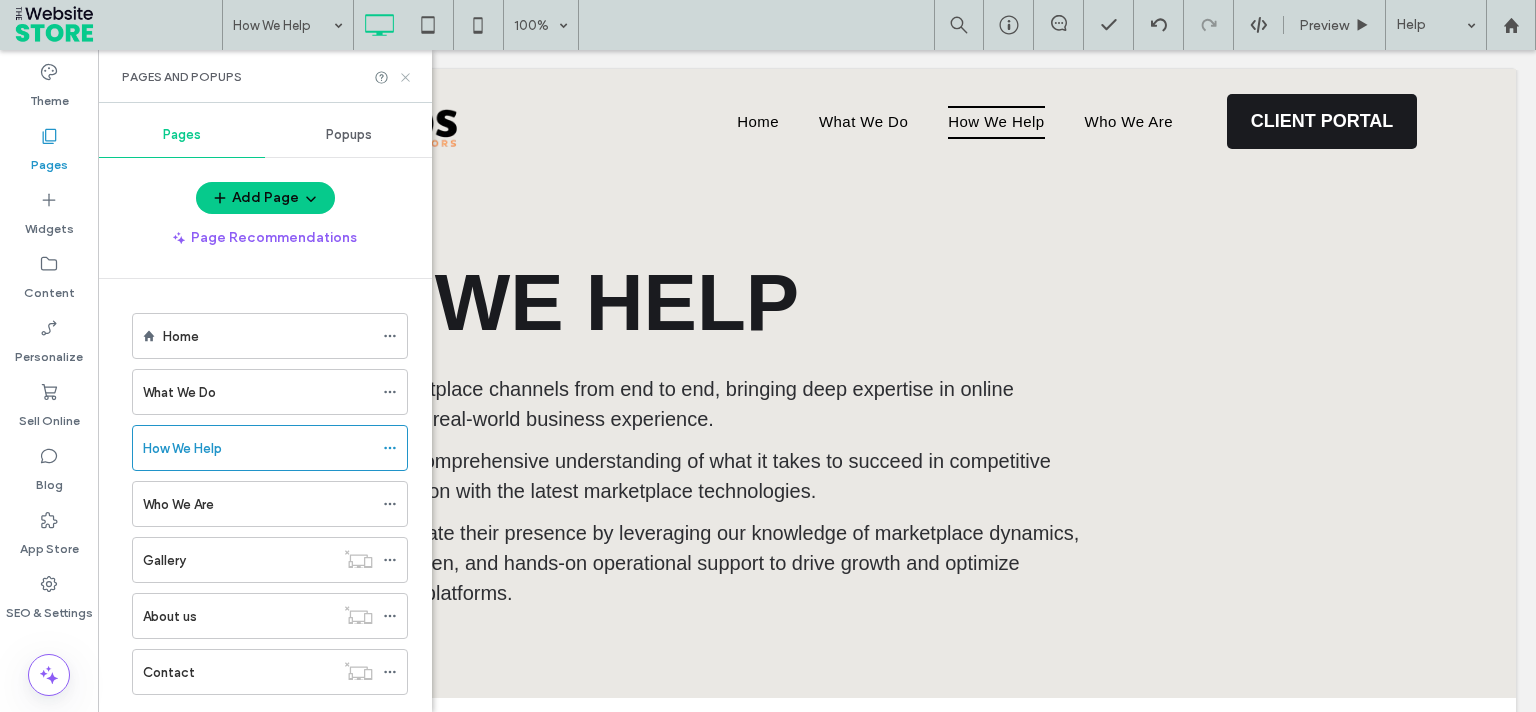 click 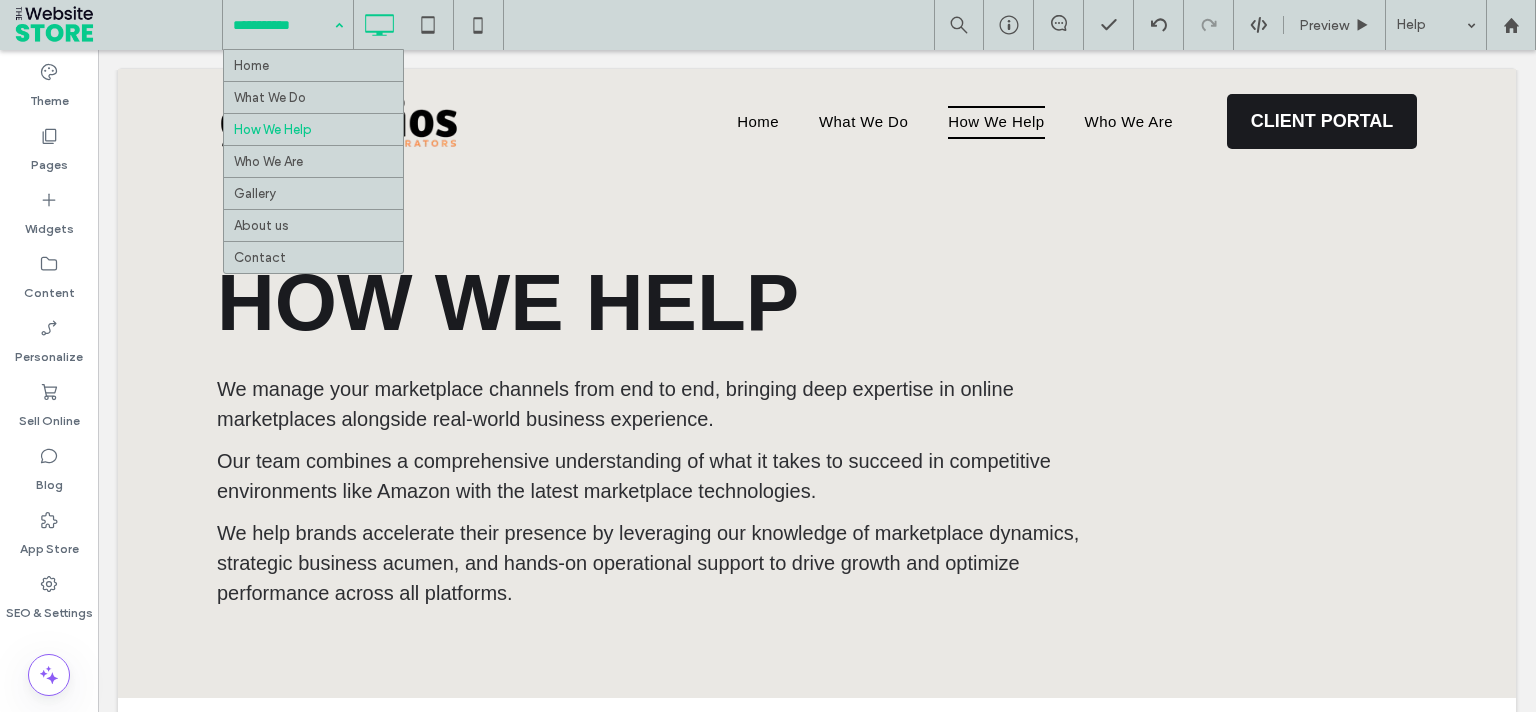 click at bounding box center [283, 25] 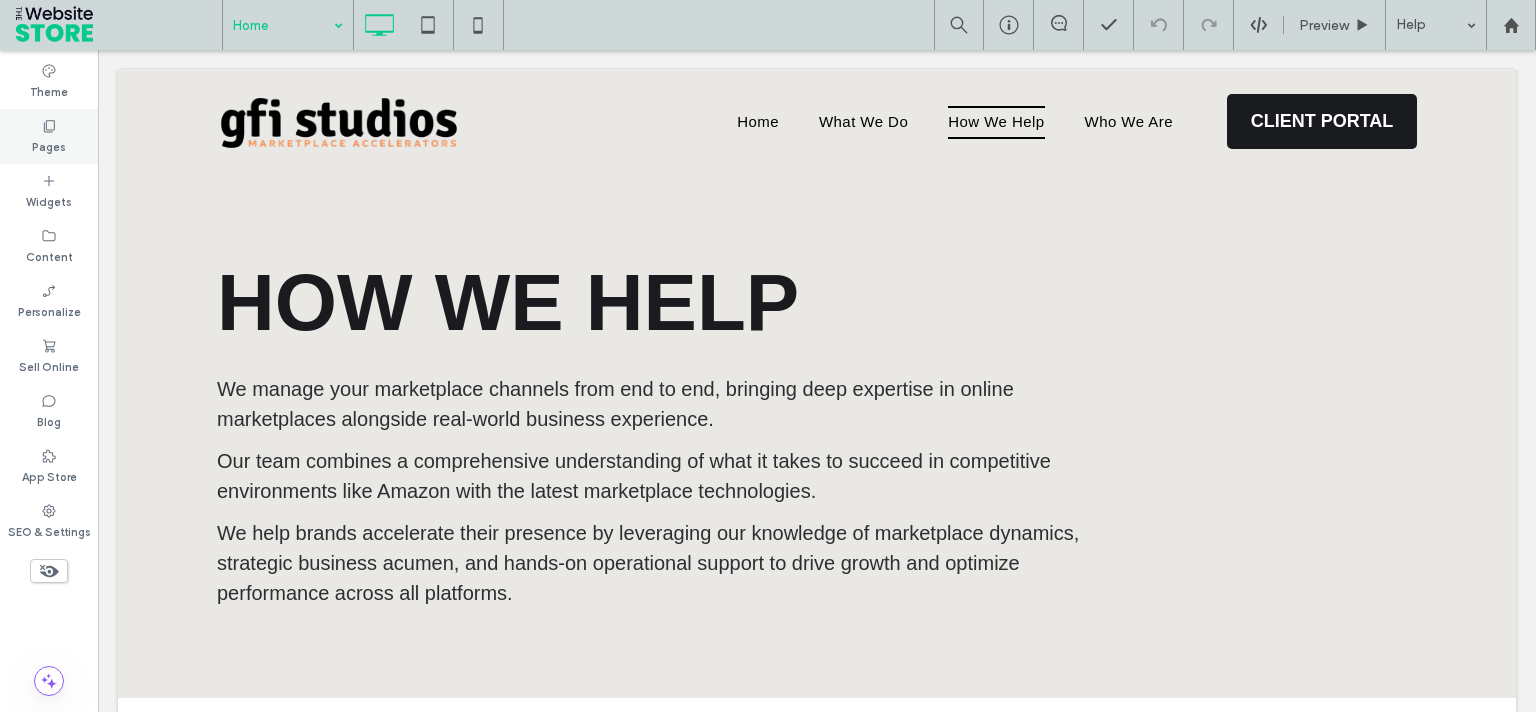 click 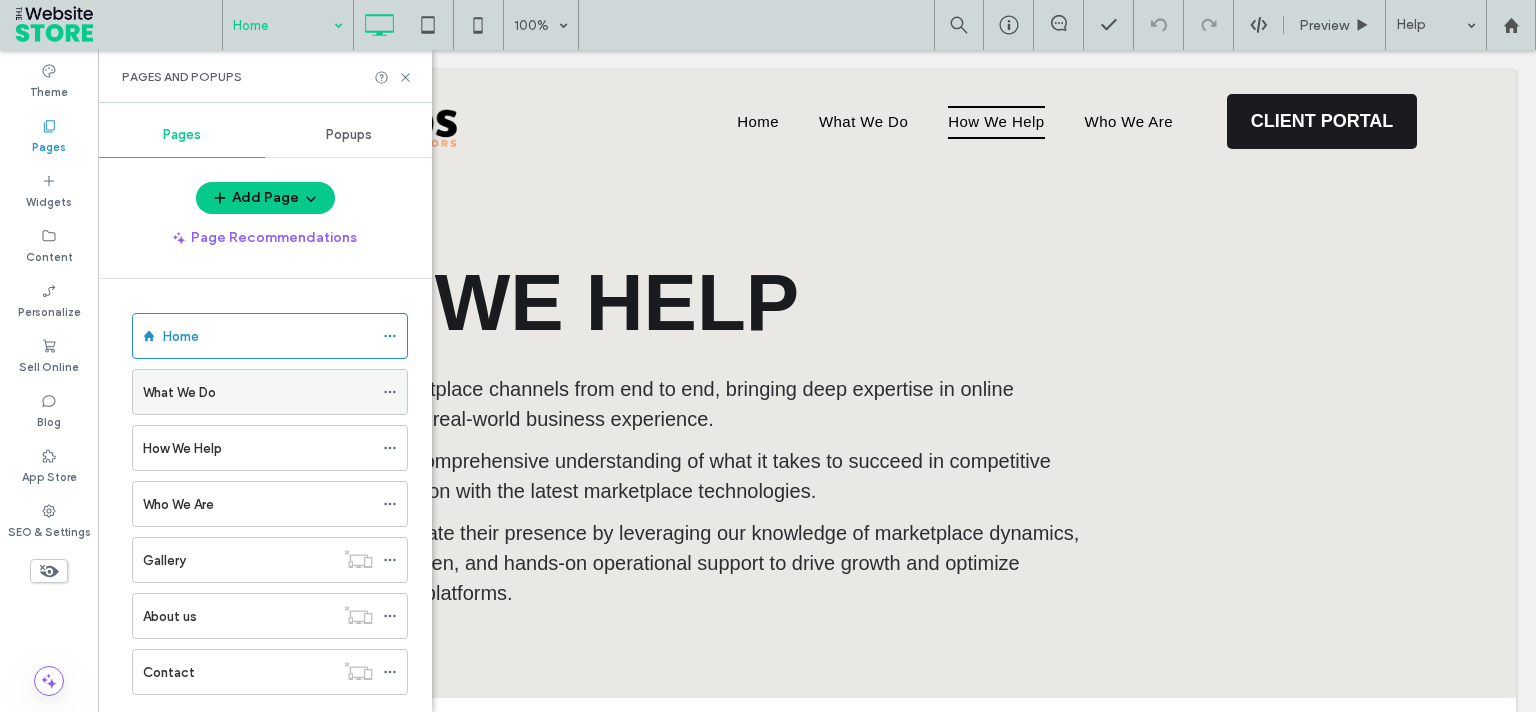 click 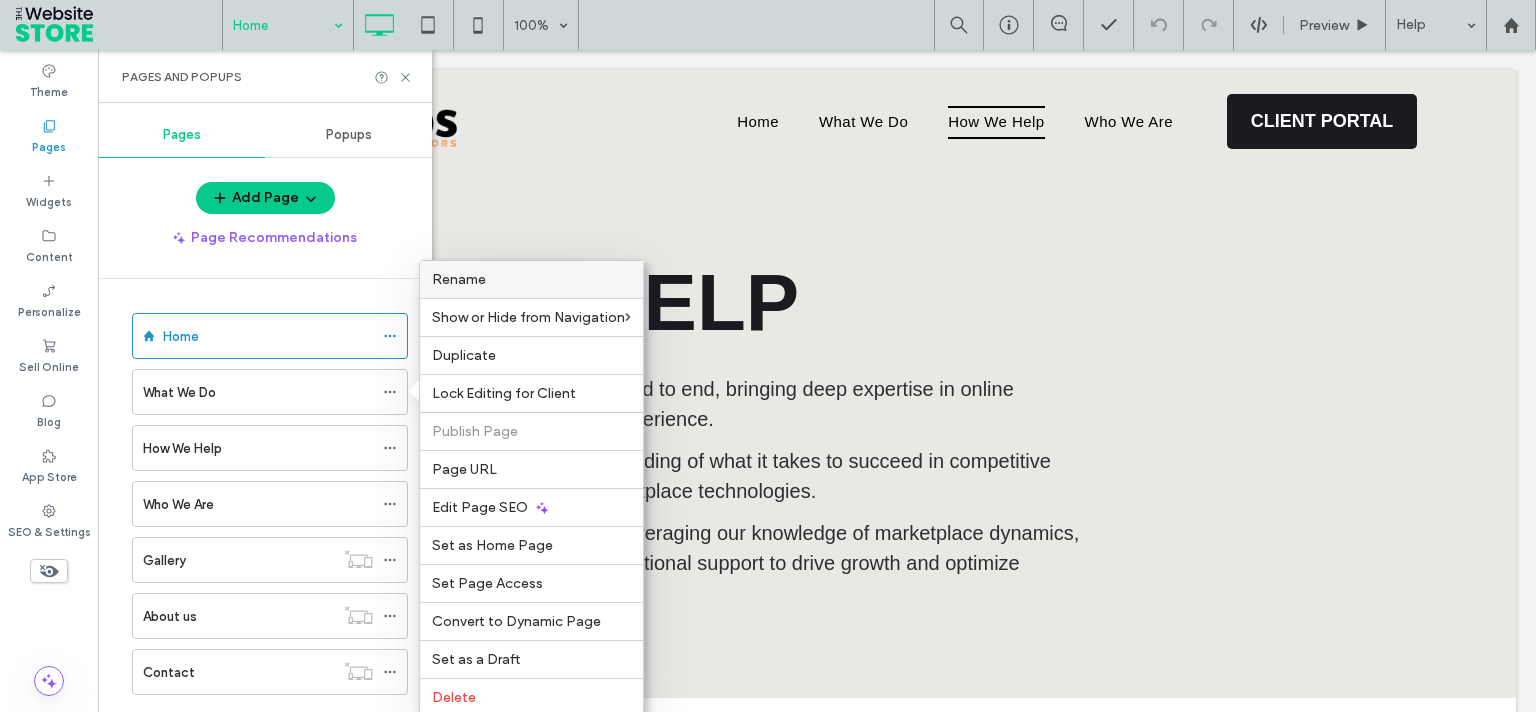 click on "Rename" at bounding box center [459, 279] 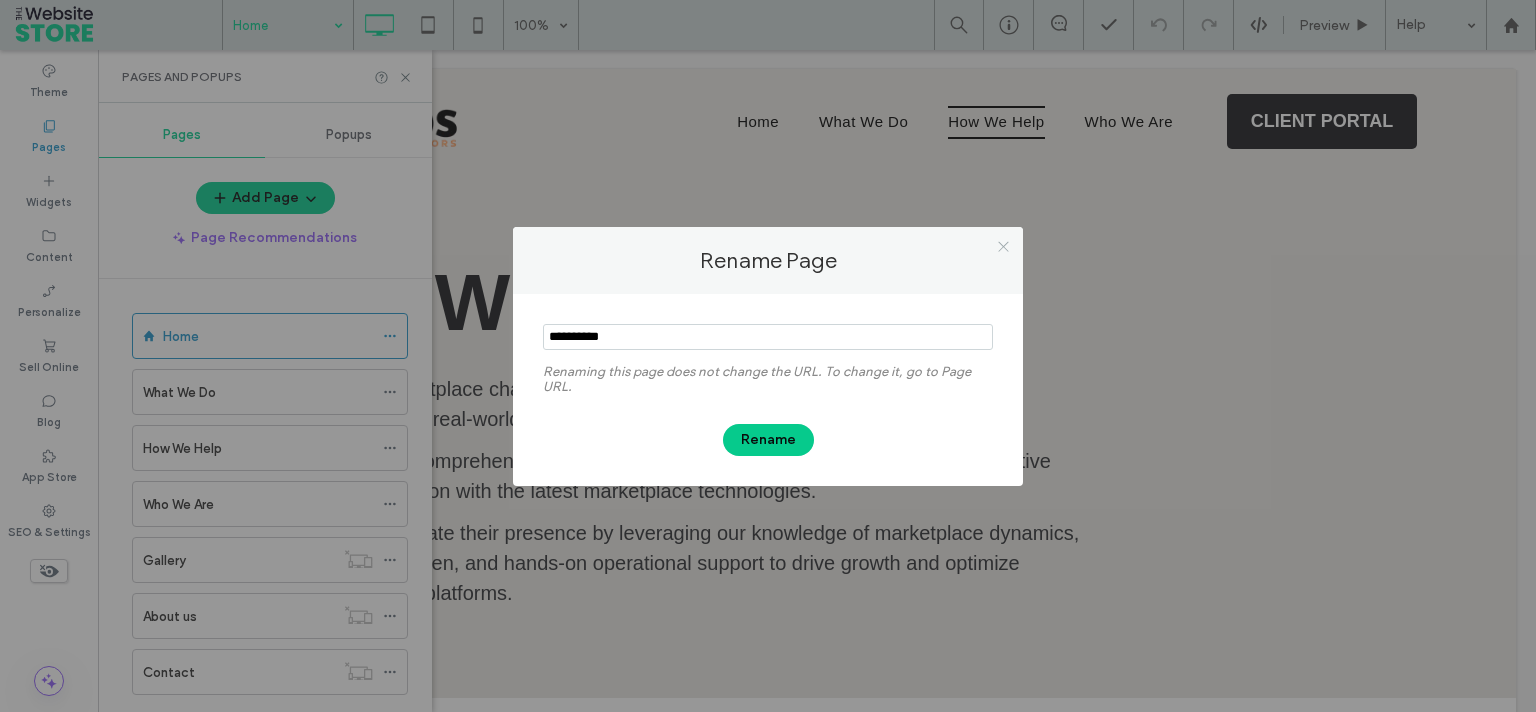 click 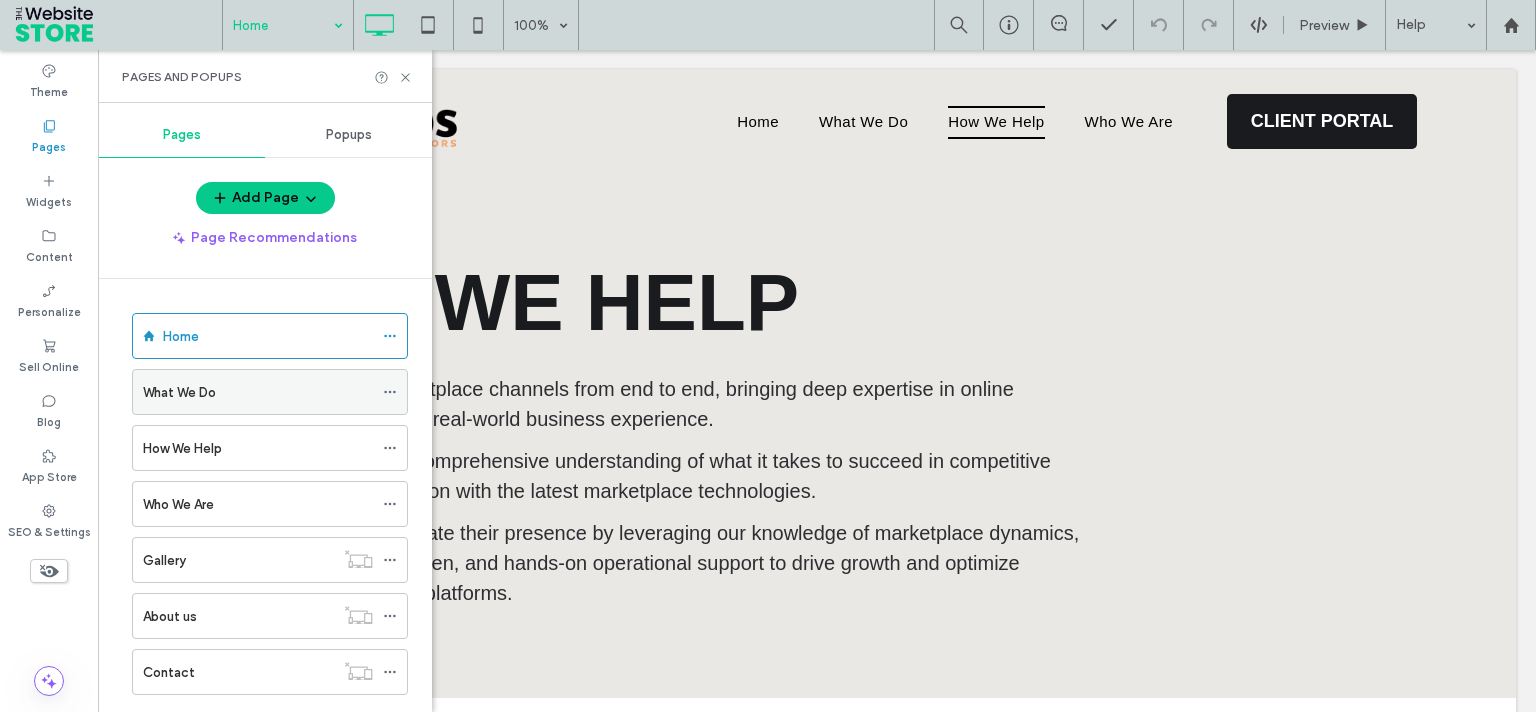 click 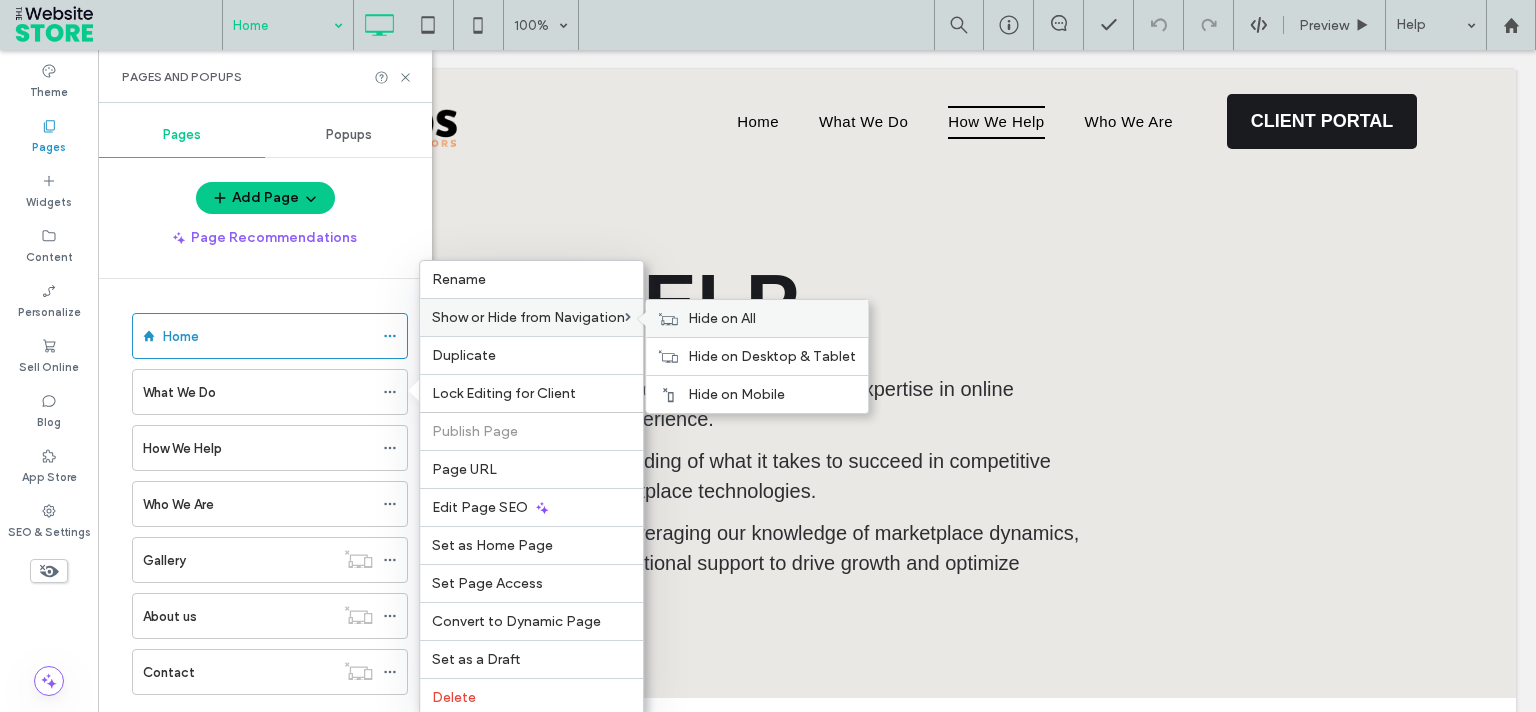 click on "Hide on All" at bounding box center [722, 318] 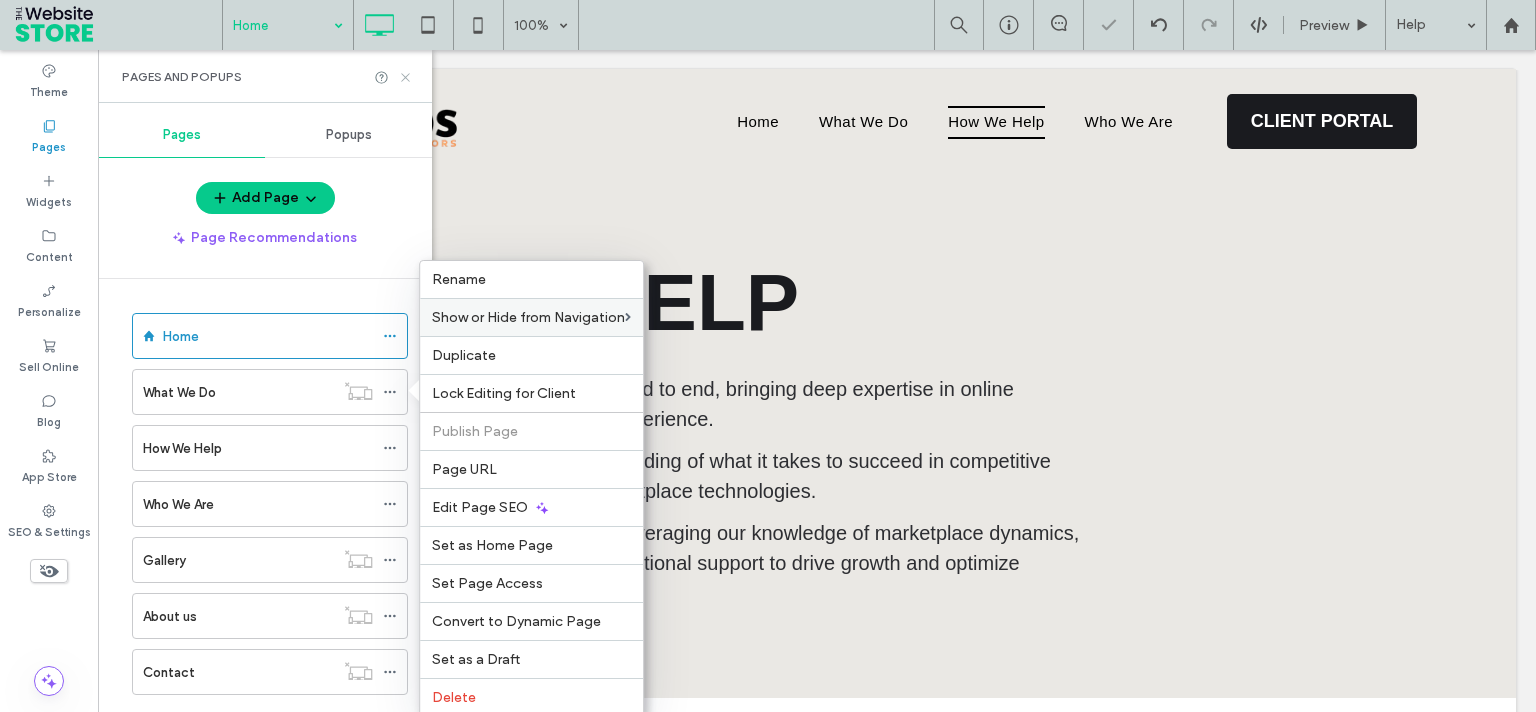 click 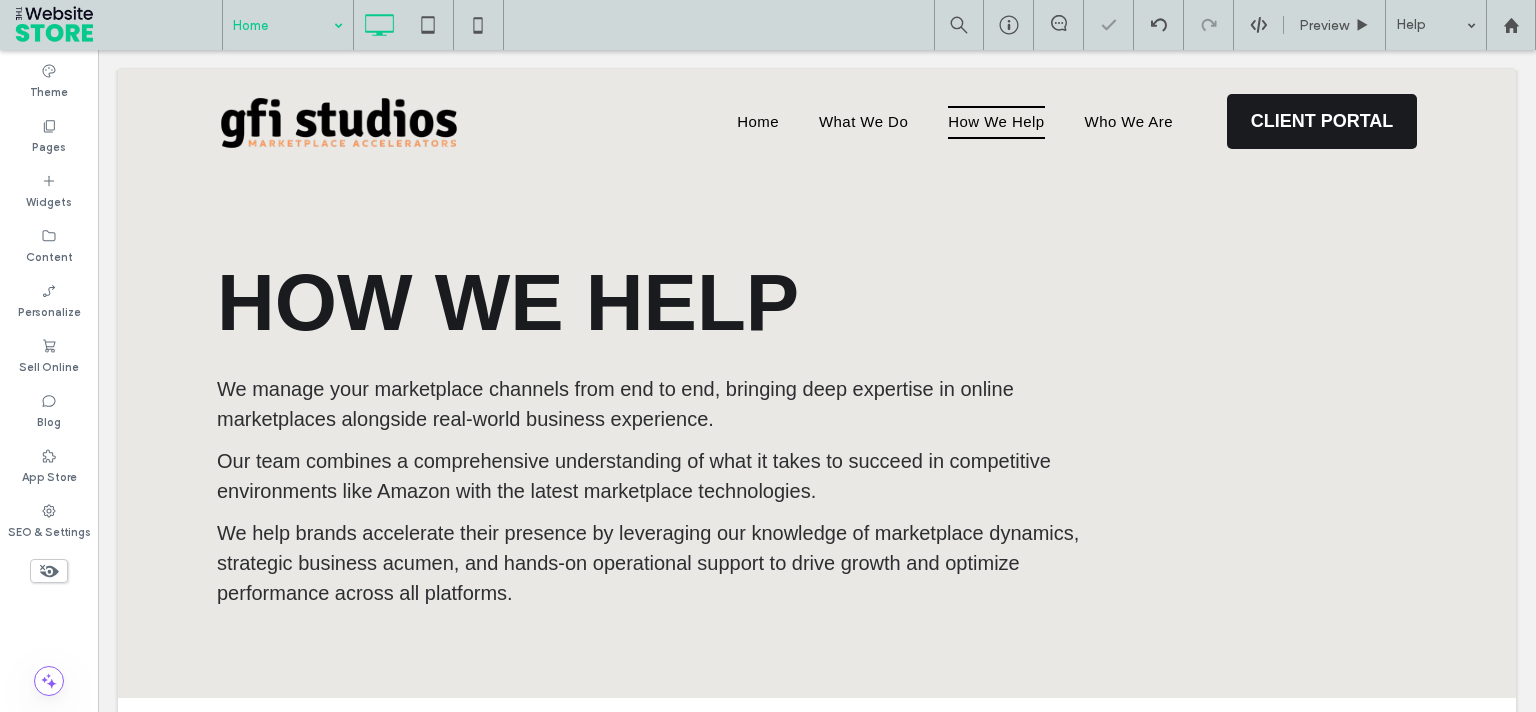 click at bounding box center (283, 25) 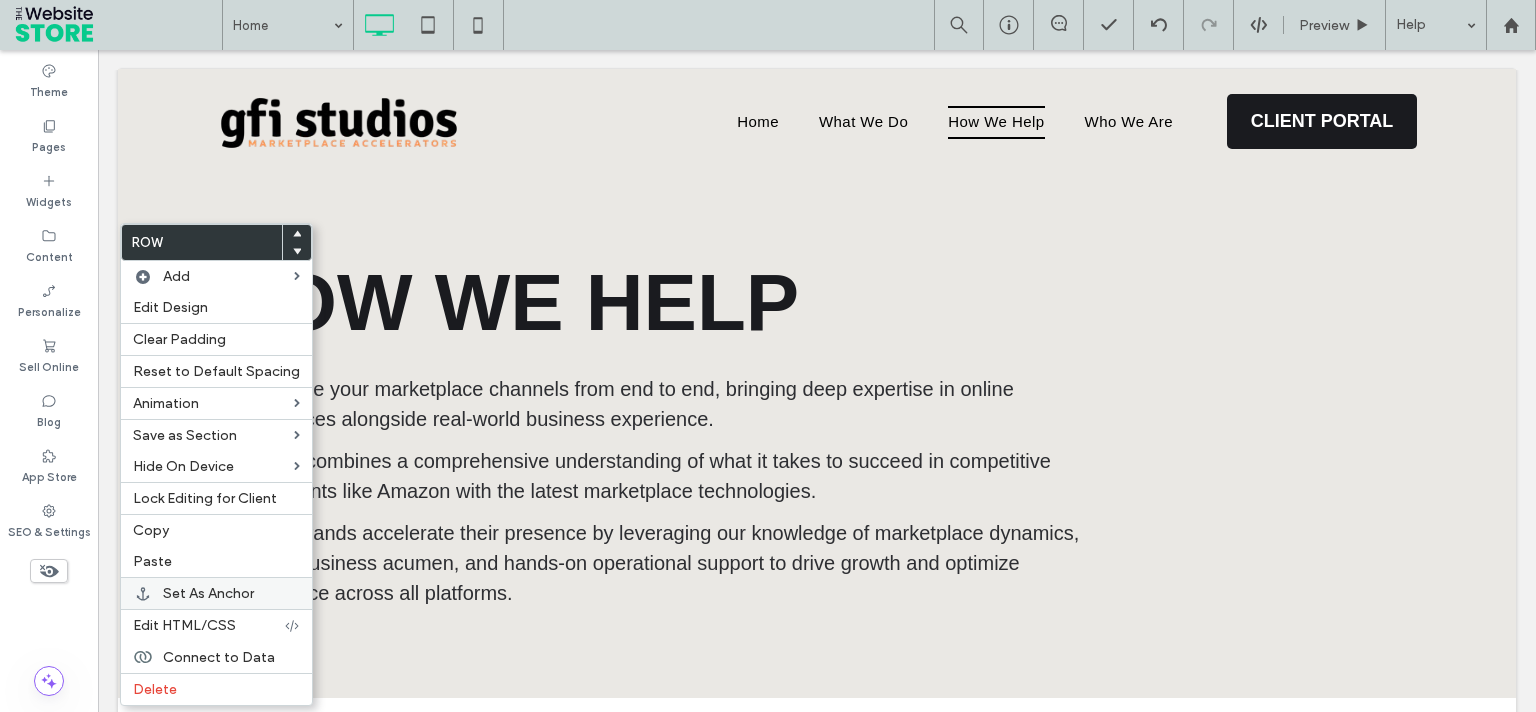 click on "Set As Anchor" at bounding box center [208, 593] 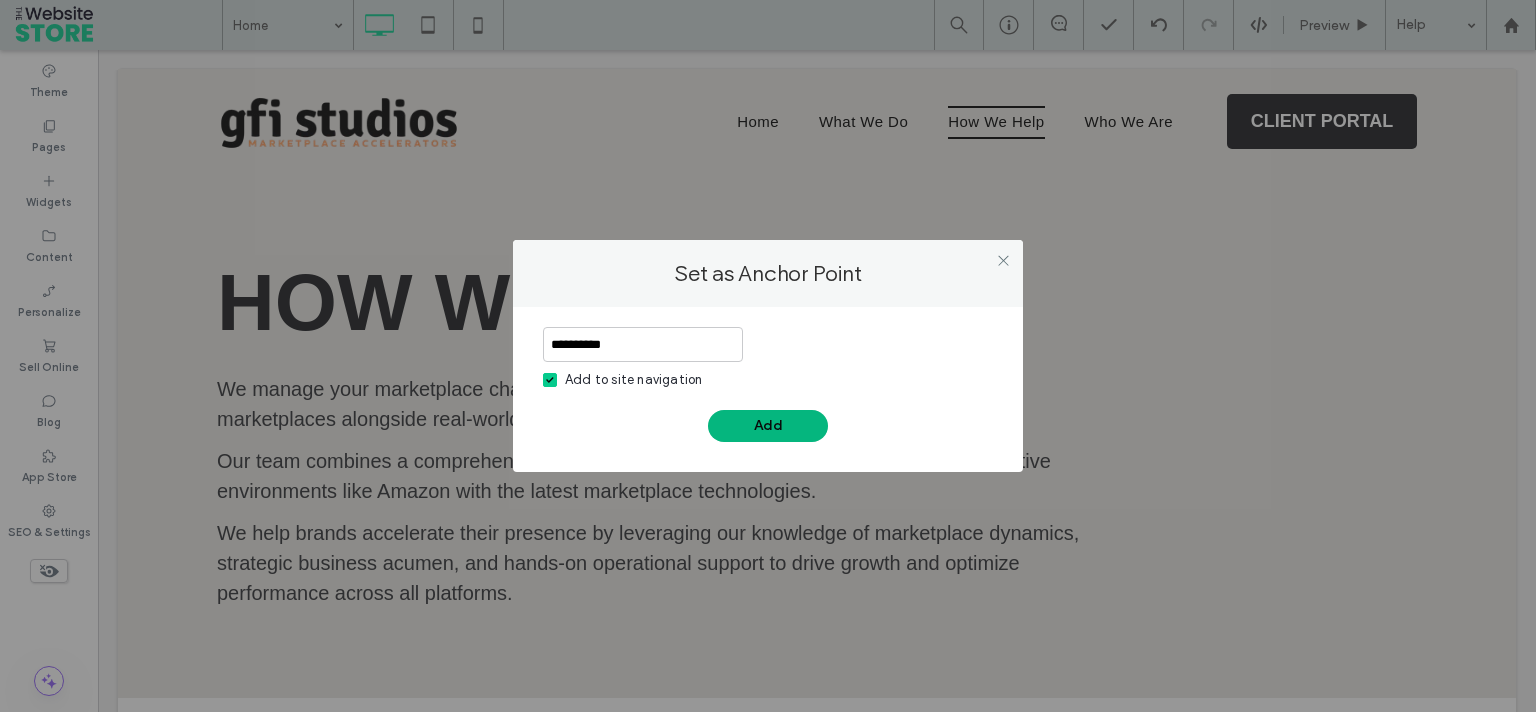 type on "**********" 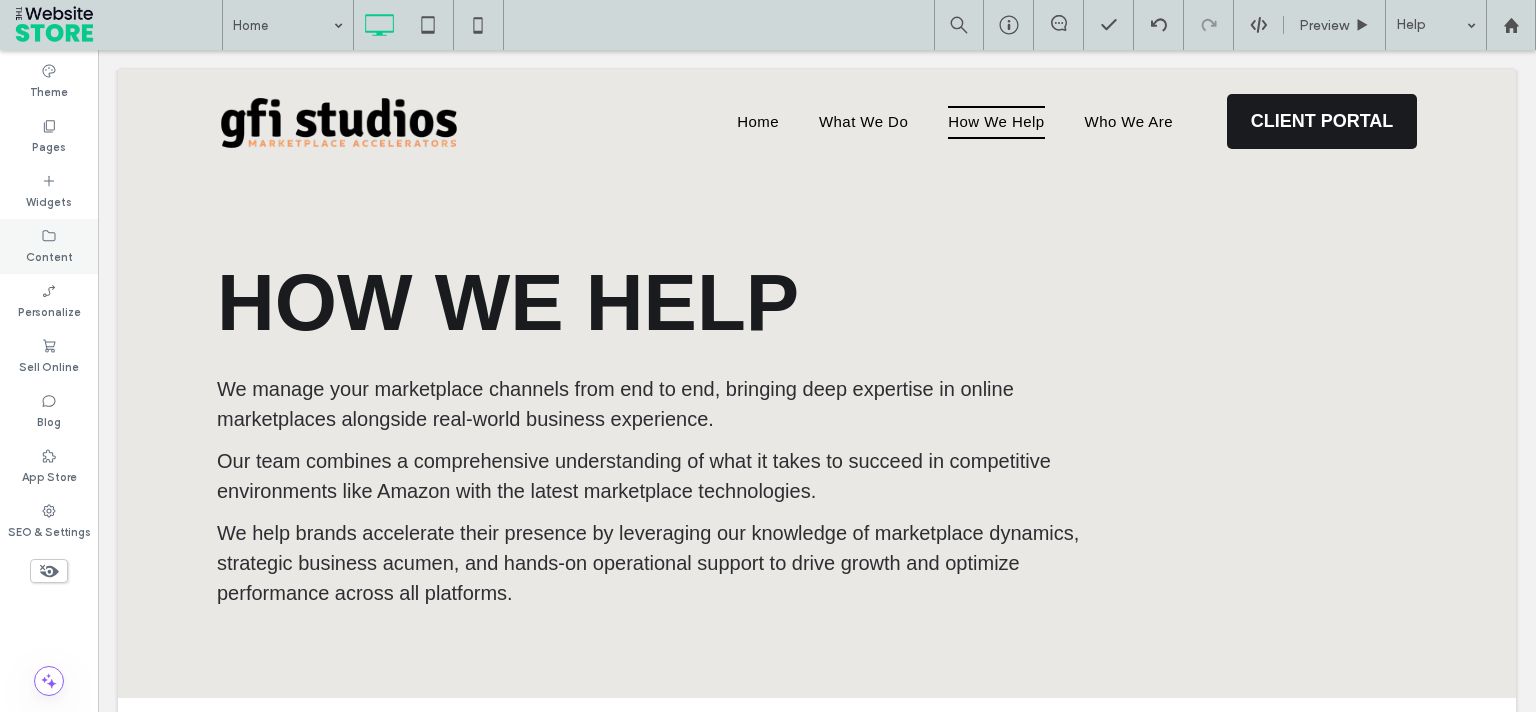 click on "Content" at bounding box center [49, 255] 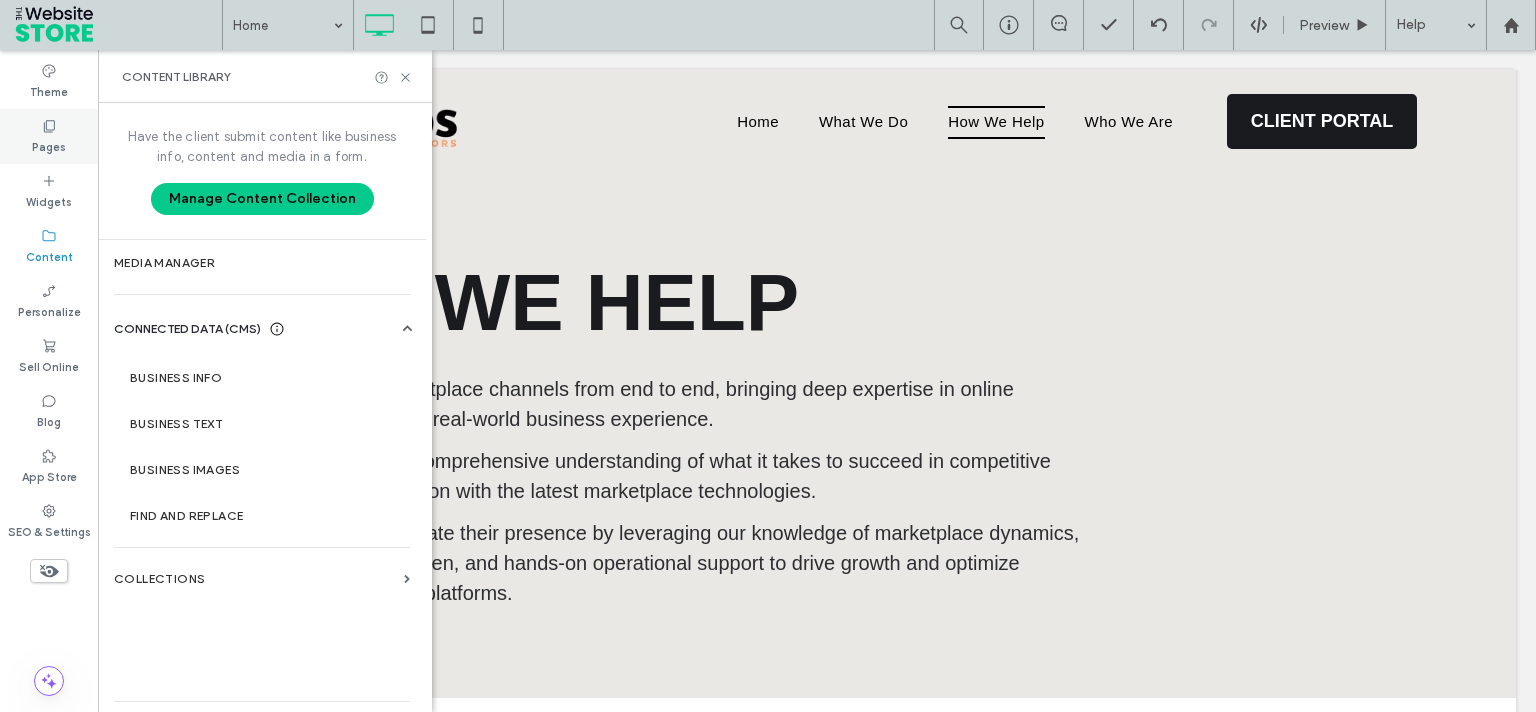 click on "Pages" at bounding box center (49, 136) 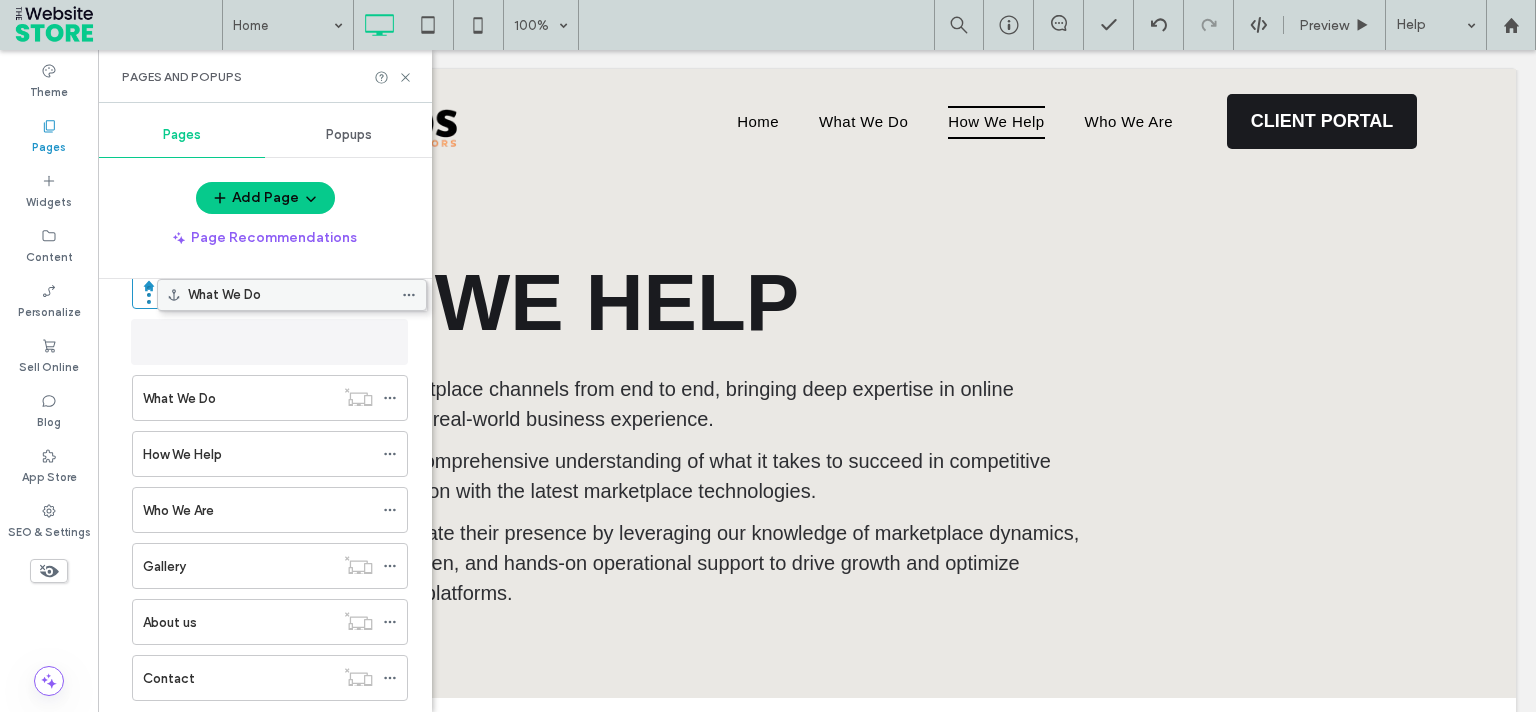 scroll, scrollTop: 0, scrollLeft: 0, axis: both 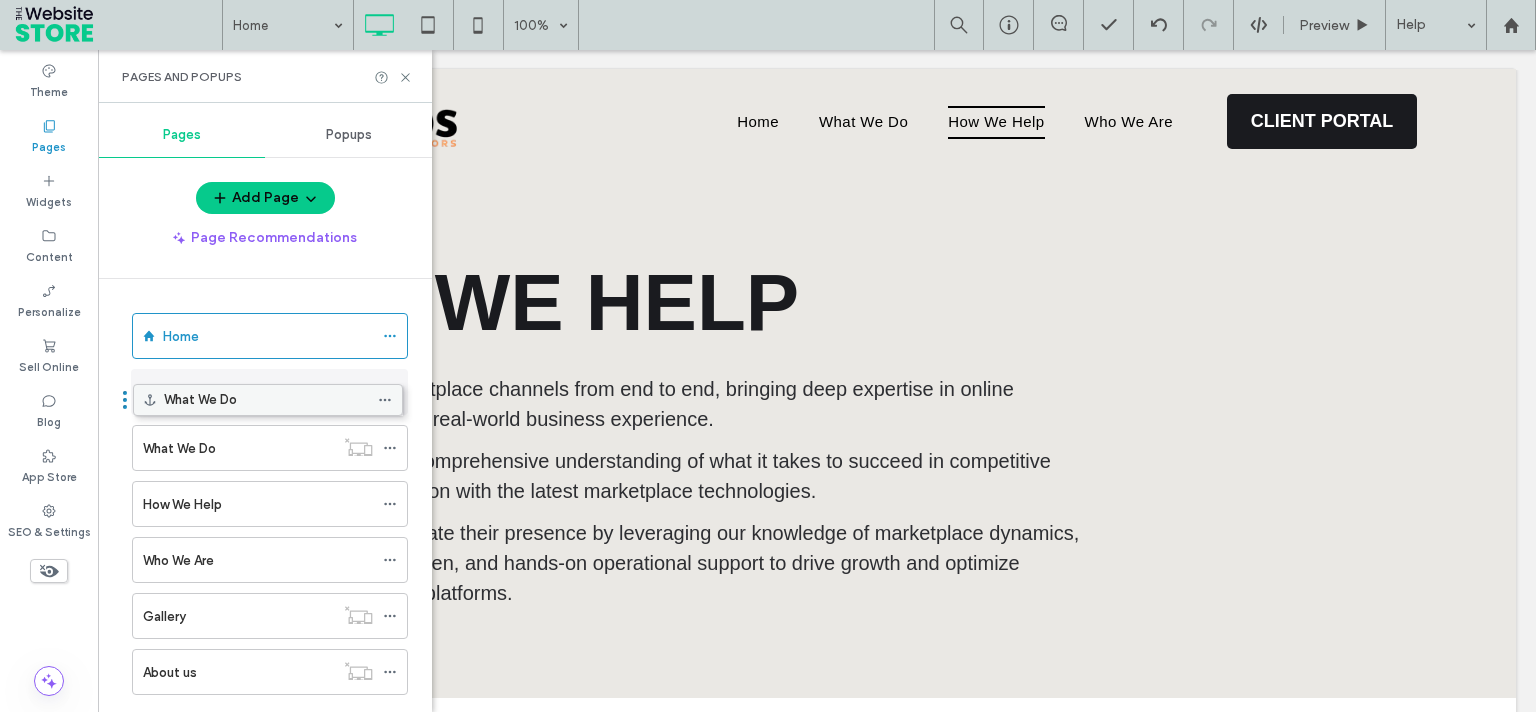 drag, startPoint x: 237, startPoint y: 630, endPoint x: 238, endPoint y: 407, distance: 223.00224 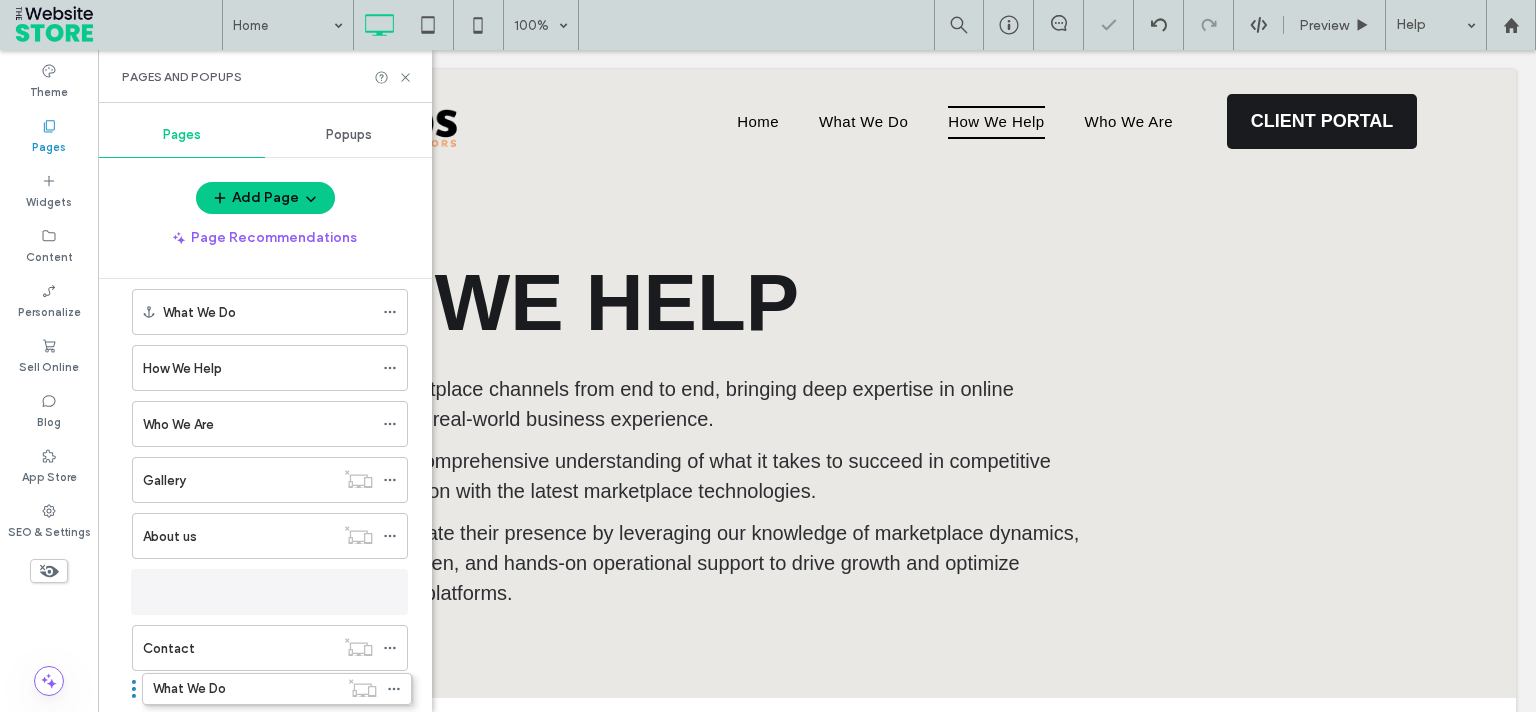 scroll, scrollTop: 95, scrollLeft: 0, axis: vertical 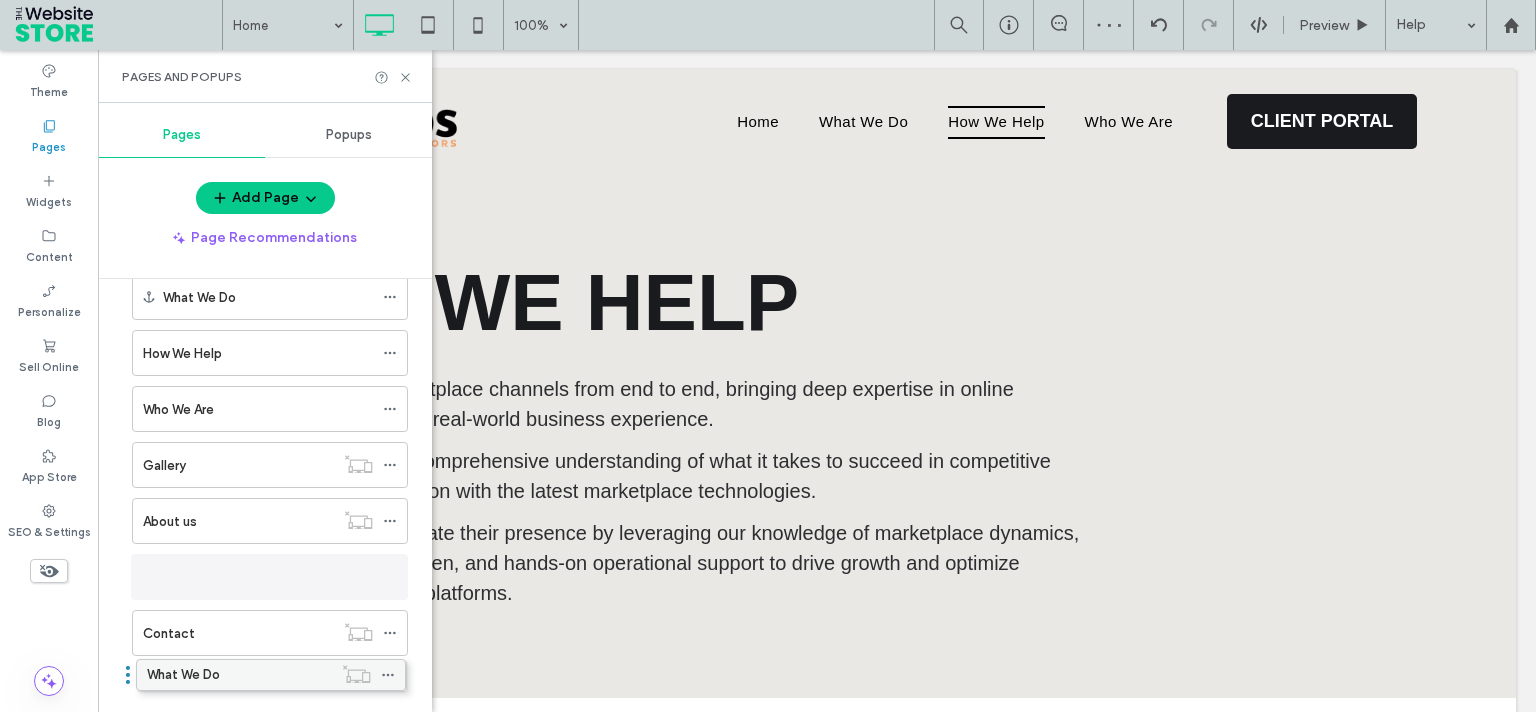 drag, startPoint x: 260, startPoint y: 494, endPoint x: 250, endPoint y: 670, distance: 176.28386 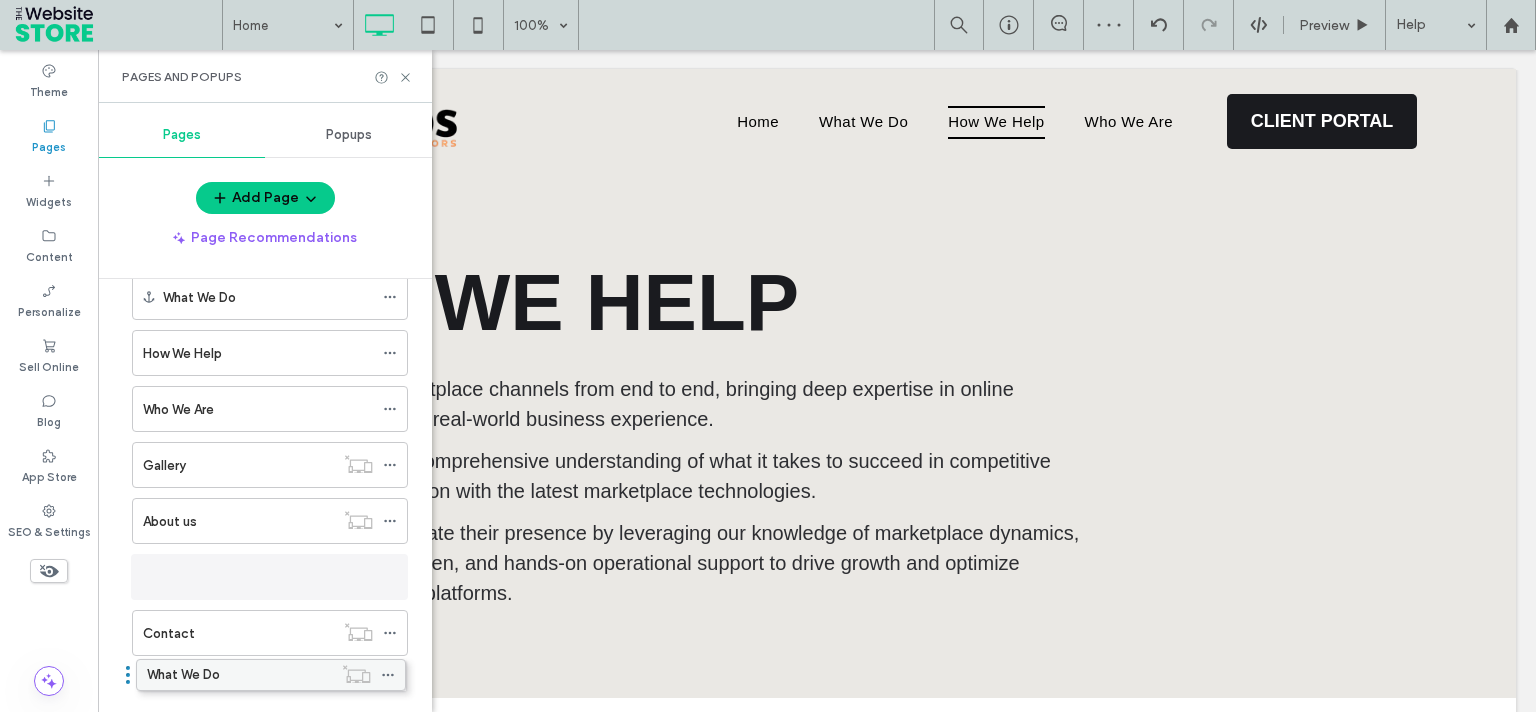 click on "Home What We Do What We Do How We Help Who We Are Gallery About us Contact What We Do" at bounding box center [277, 490] 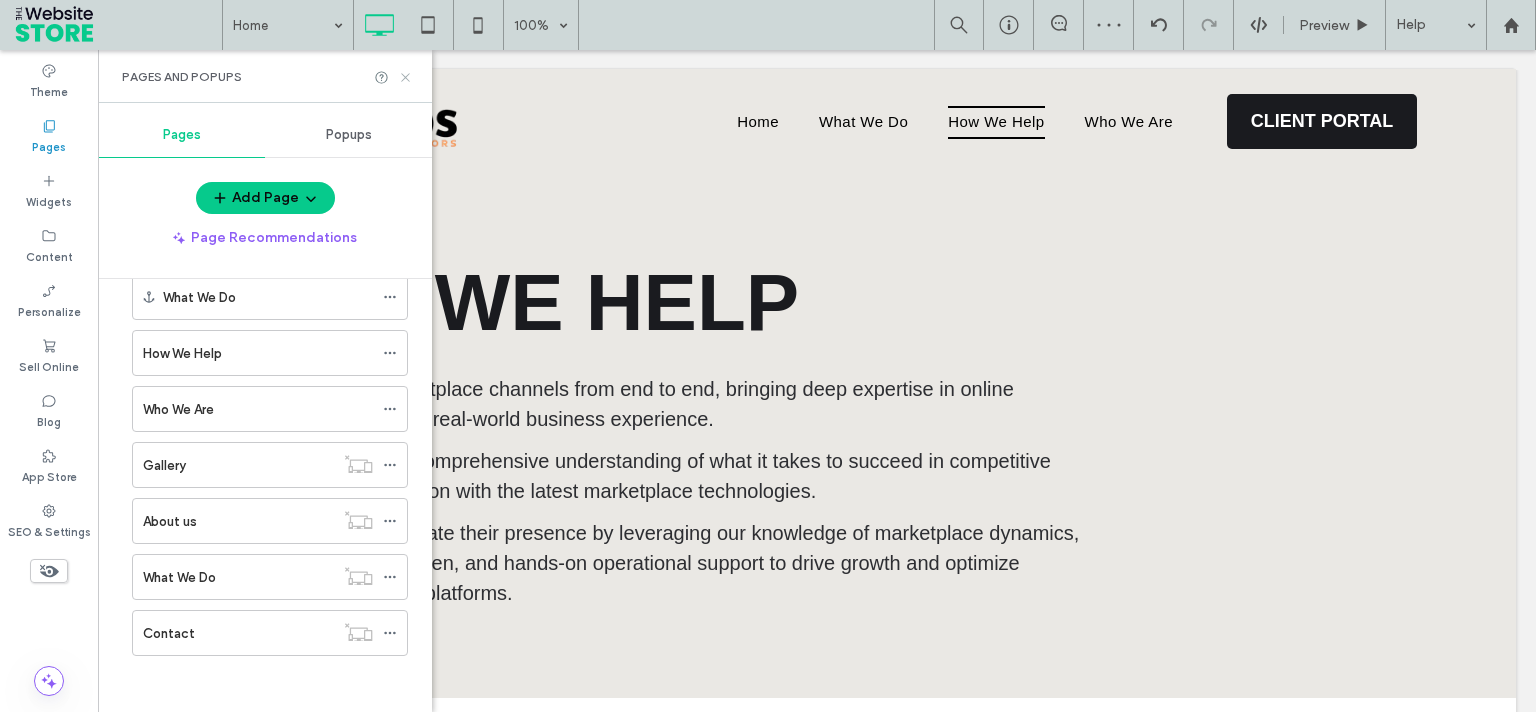 click 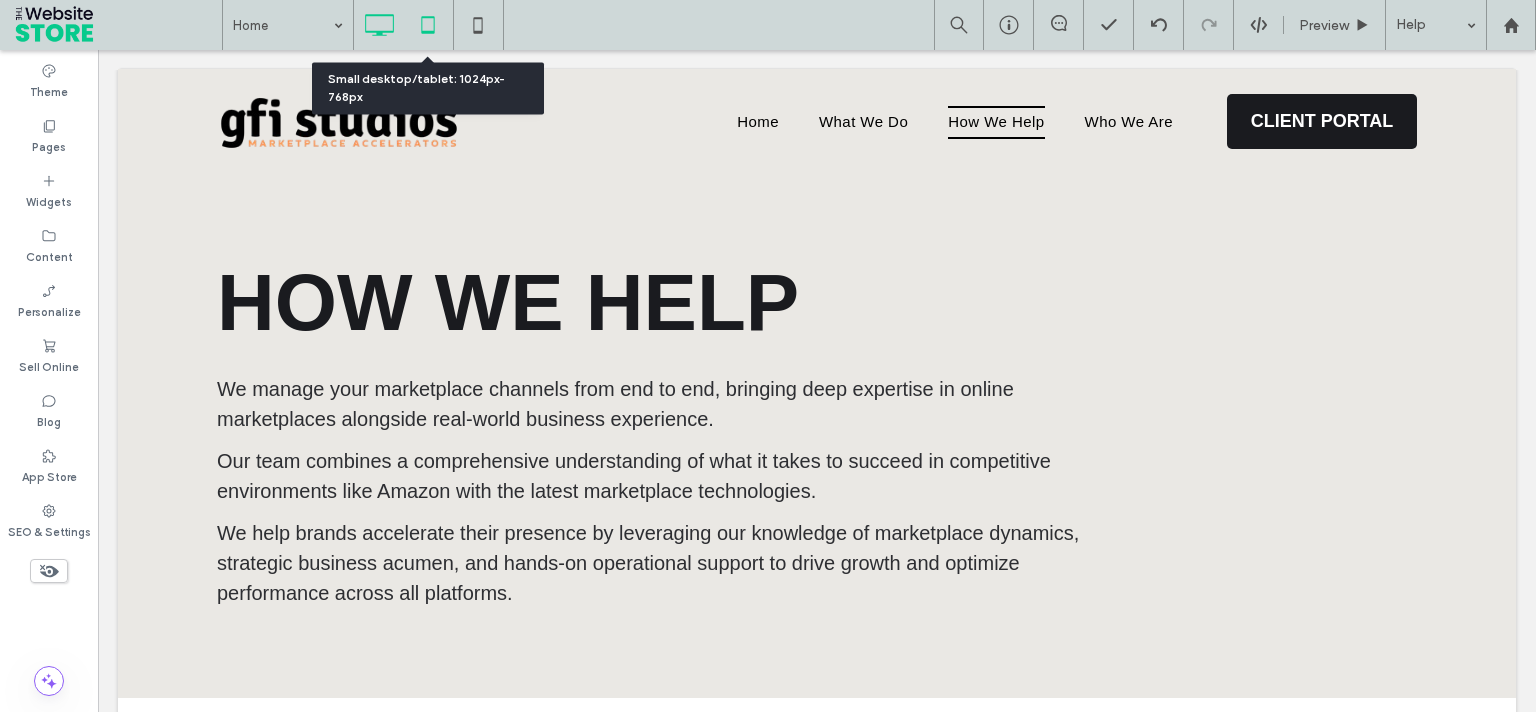 click 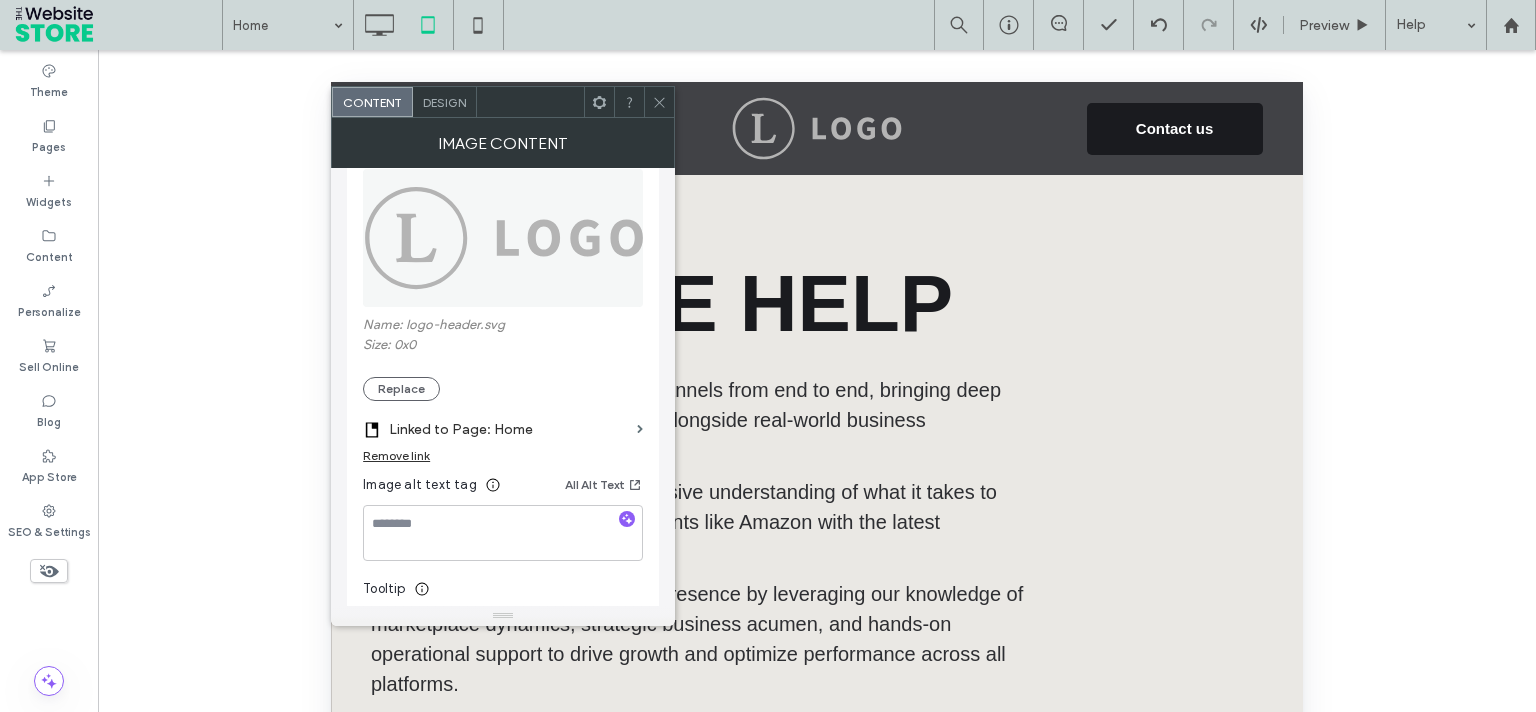 scroll, scrollTop: 400, scrollLeft: 0, axis: vertical 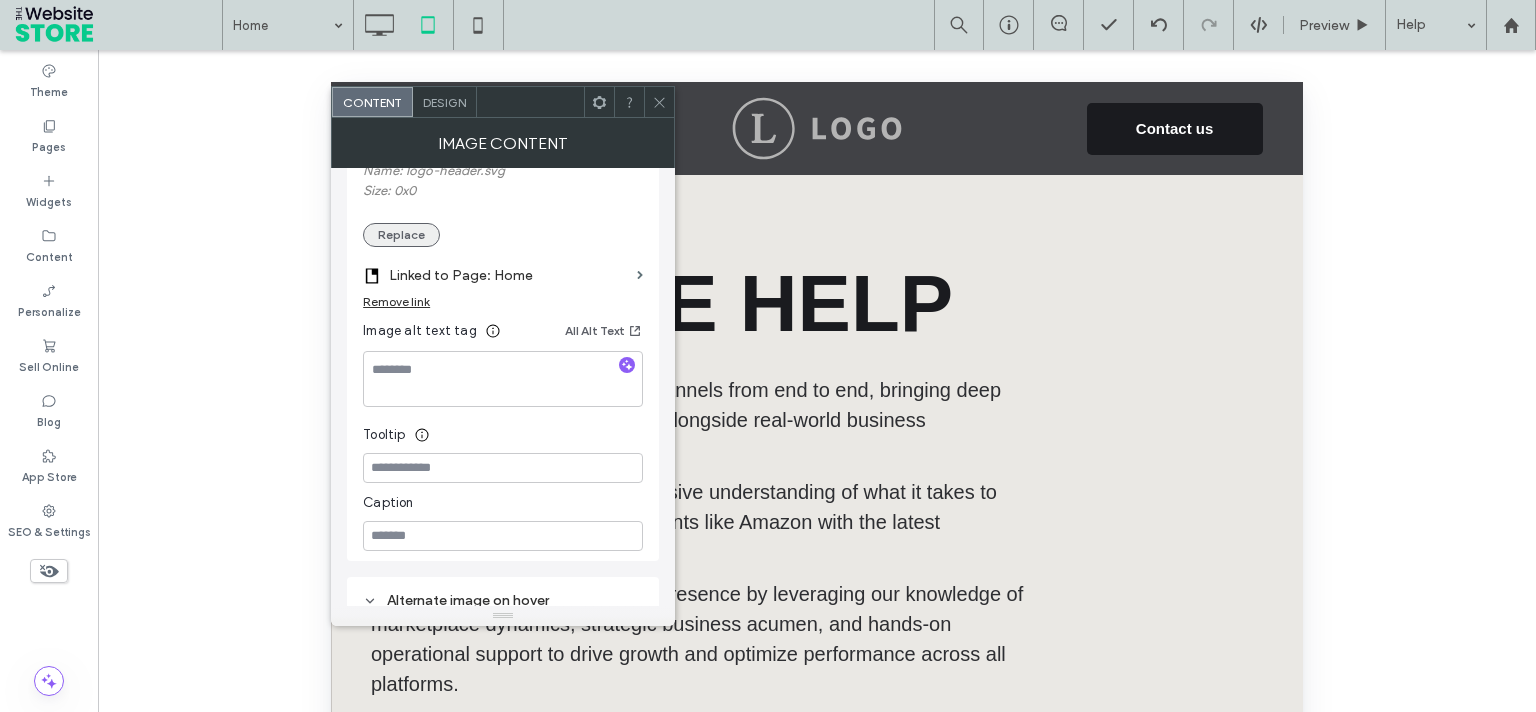 click on "Replace" at bounding box center [401, 235] 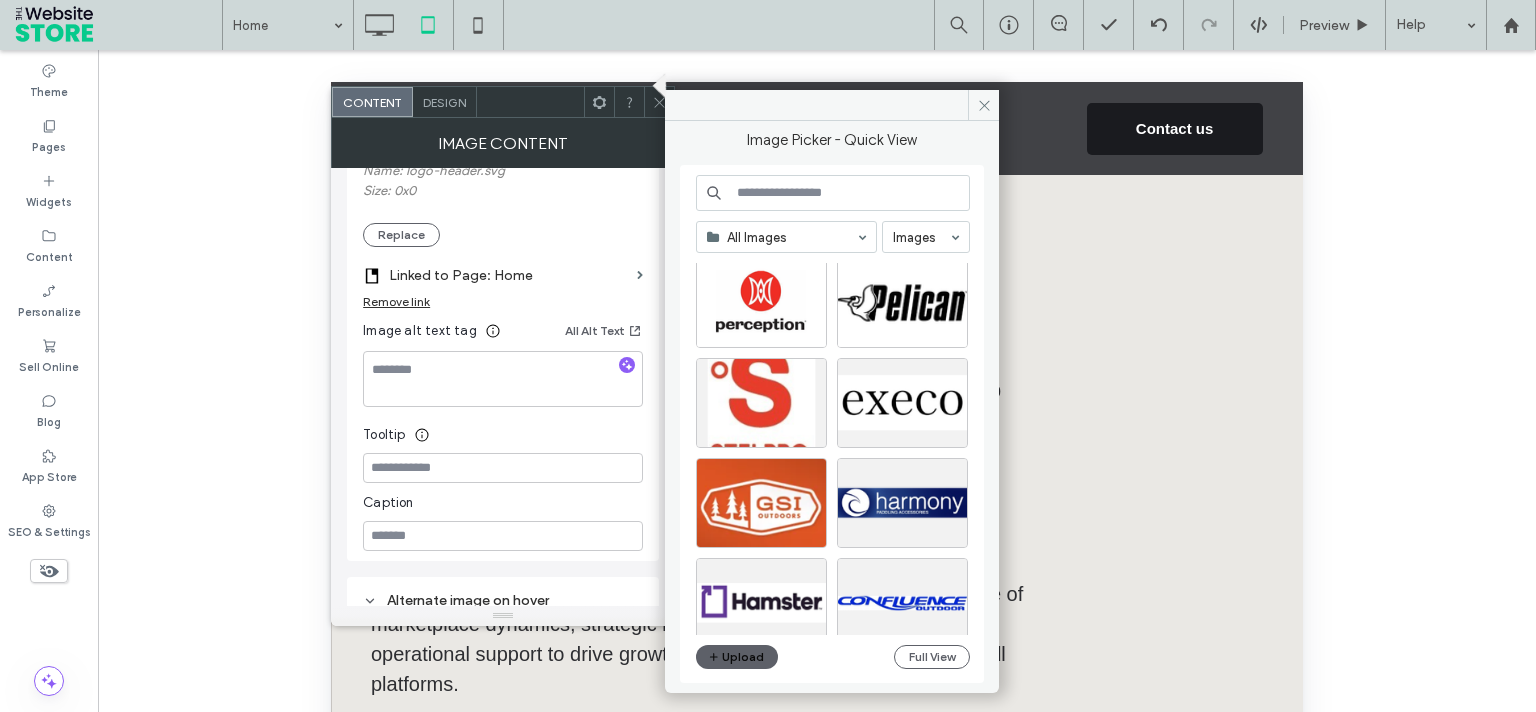 scroll, scrollTop: 858, scrollLeft: 0, axis: vertical 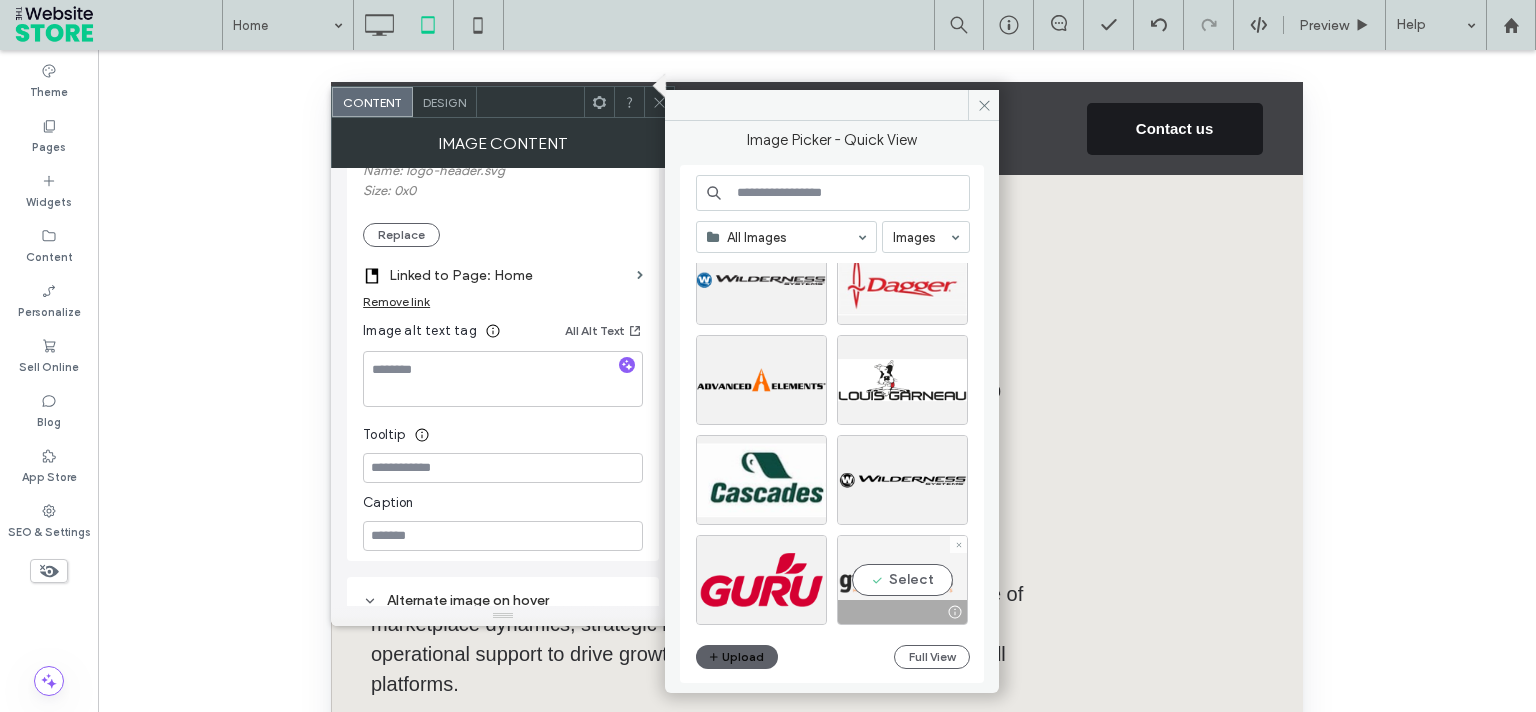 click on "Select" at bounding box center (902, 580) 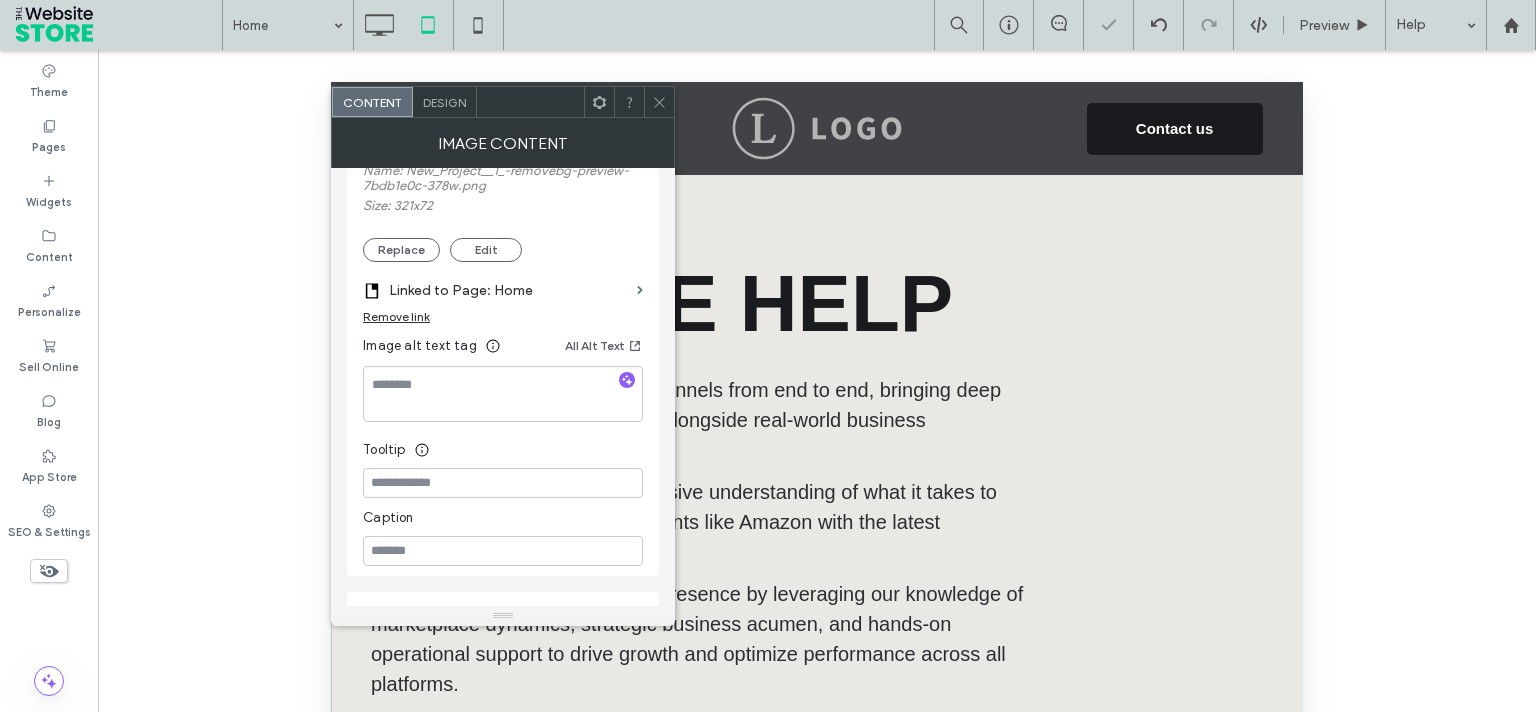 click 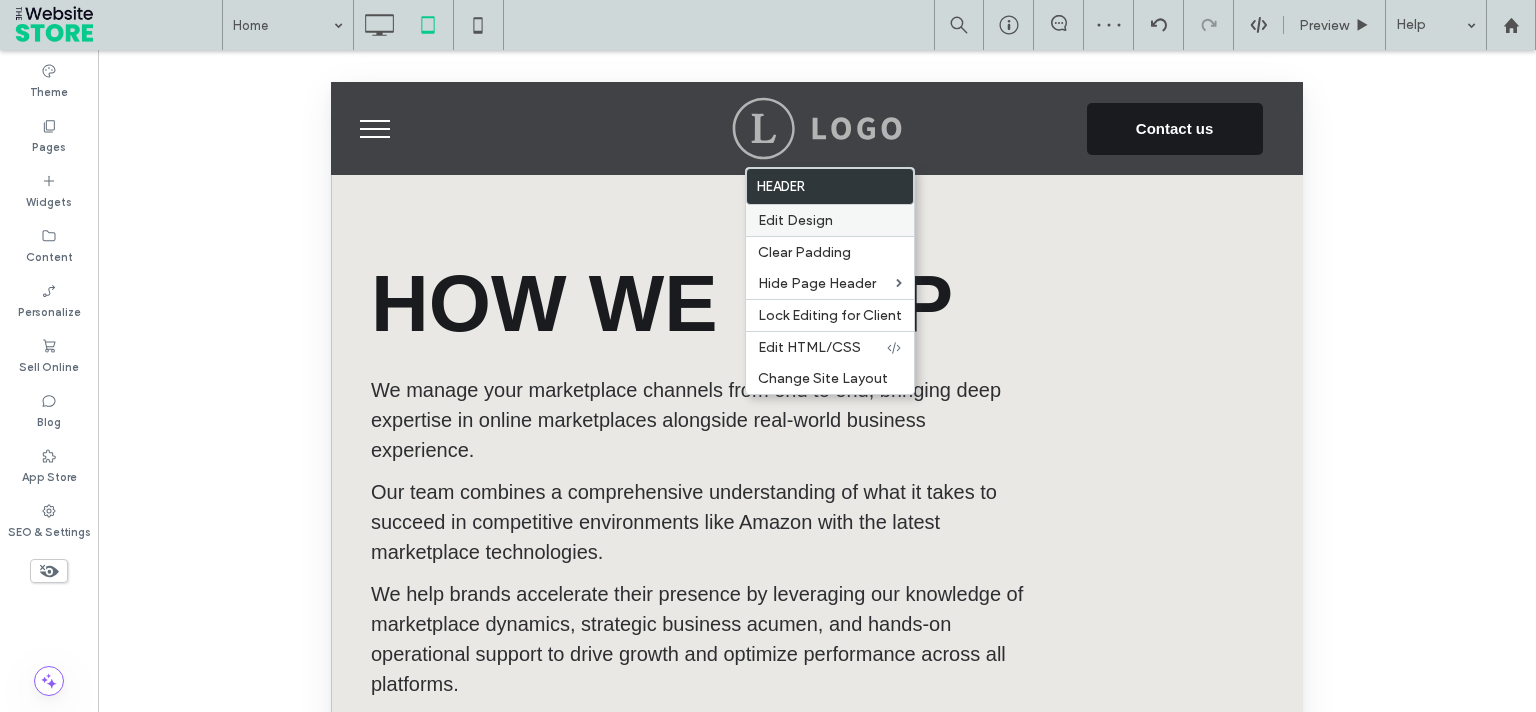 click on "Edit Design" at bounding box center (795, 220) 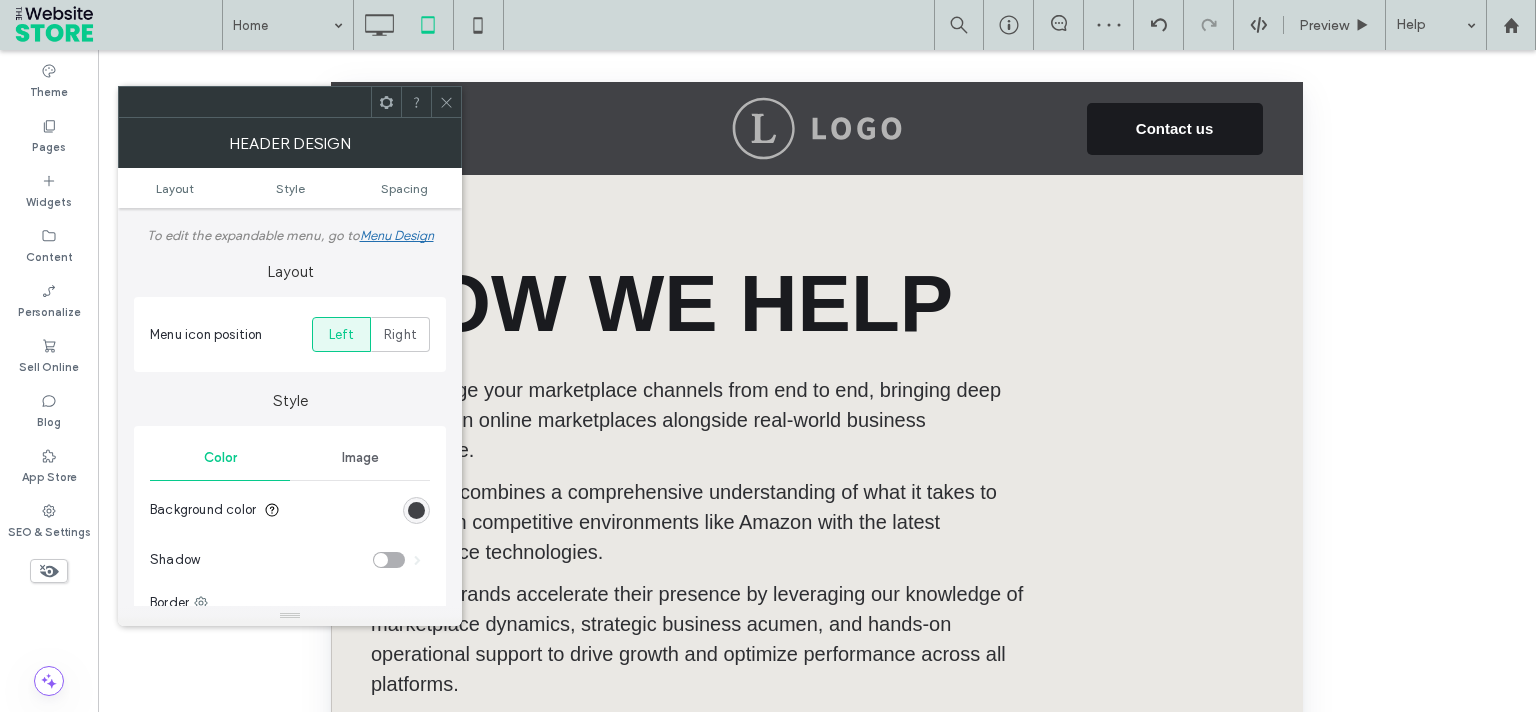 click at bounding box center (416, 510) 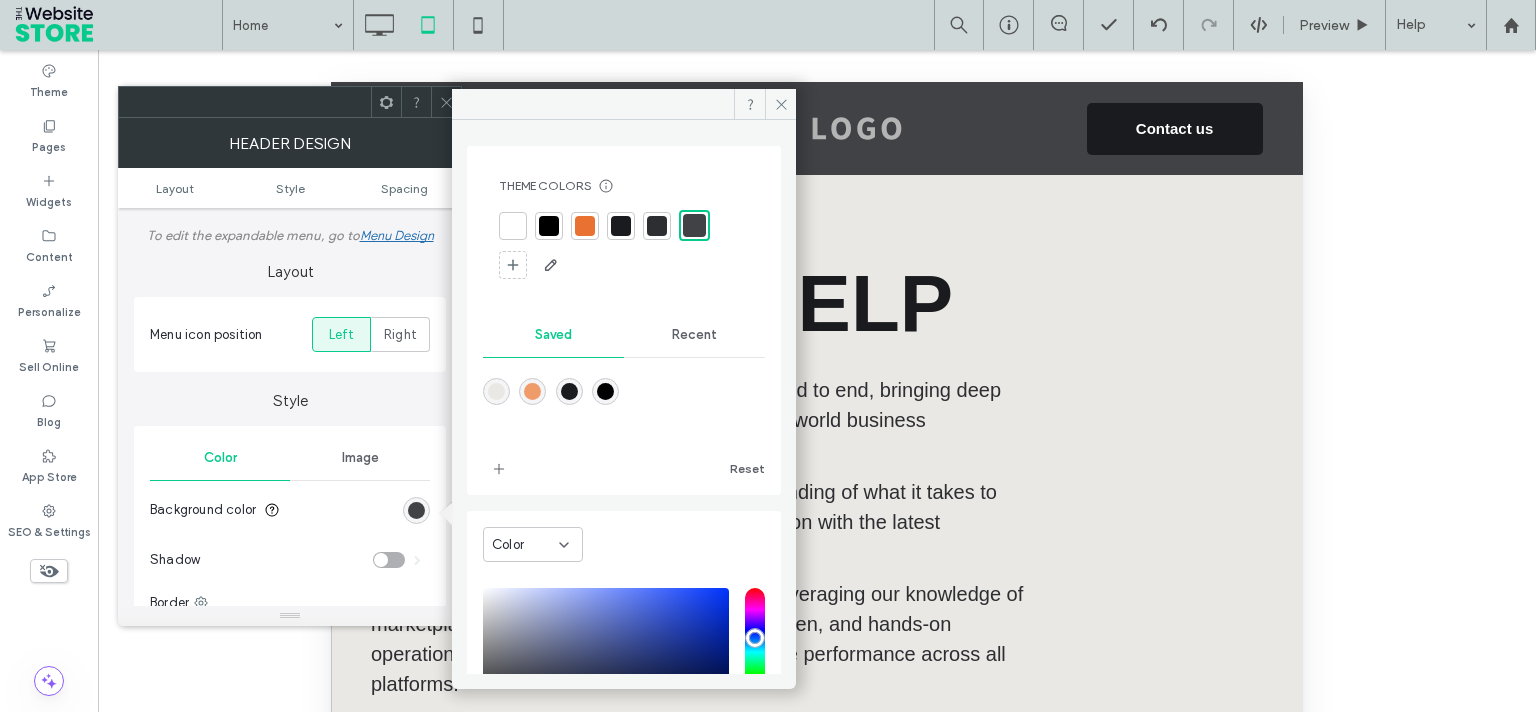 click on "Recent" at bounding box center [694, 335] 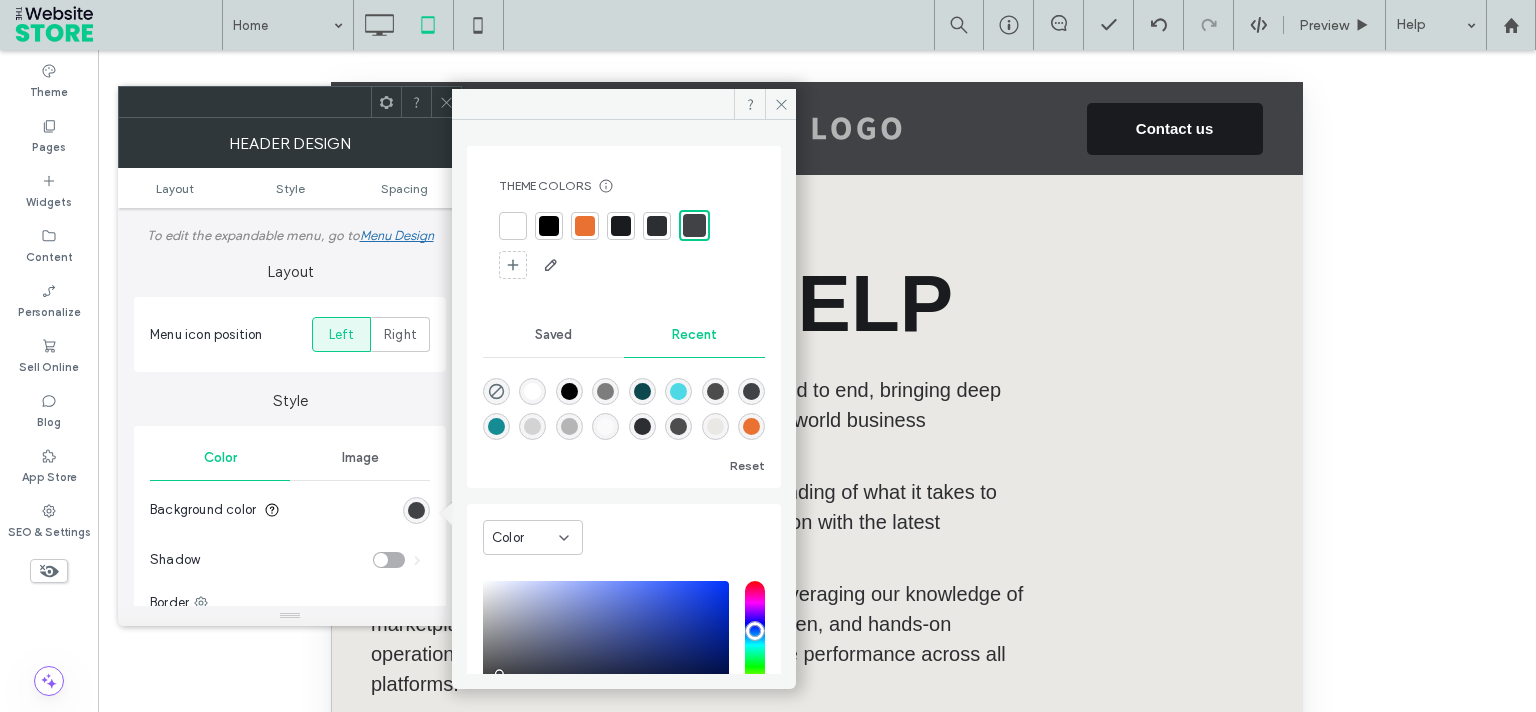 scroll, scrollTop: 32, scrollLeft: 0, axis: vertical 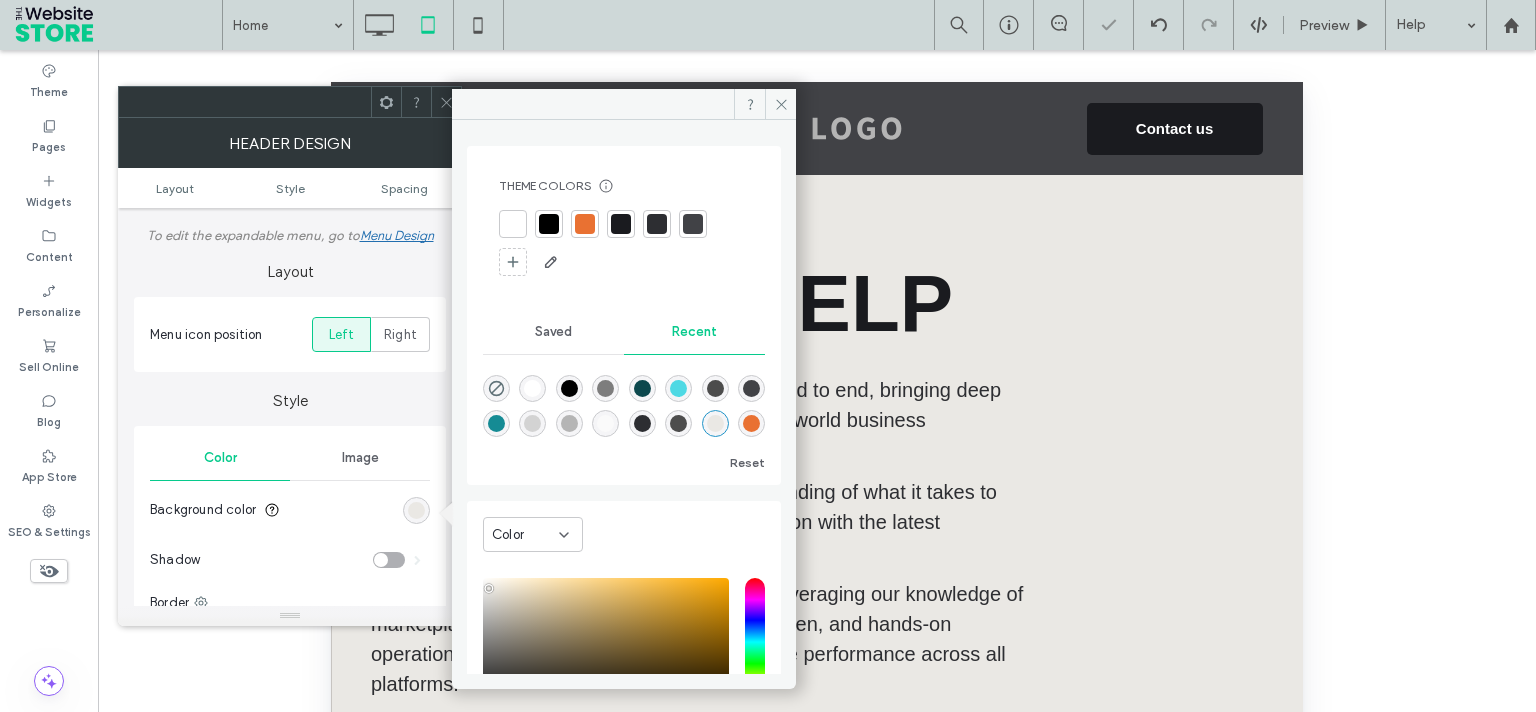 click 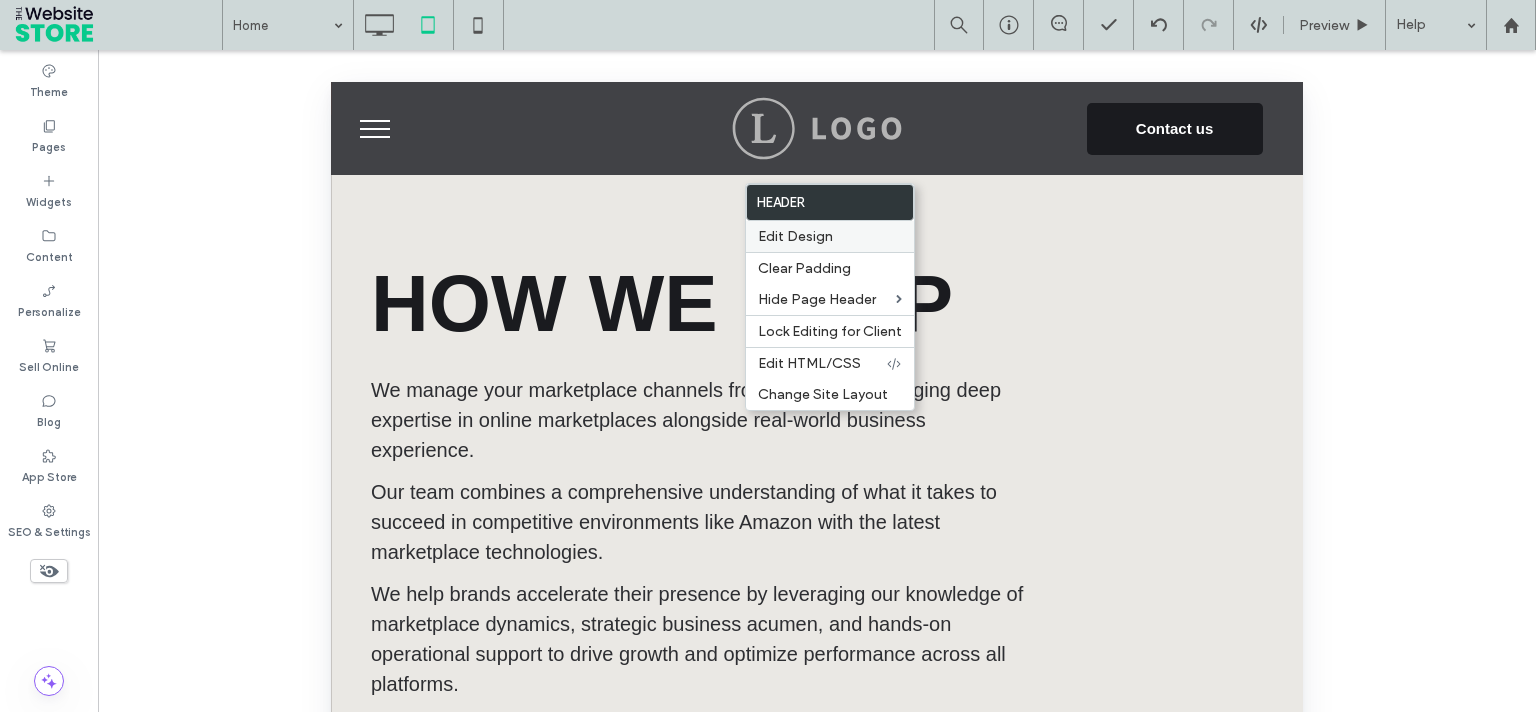 click on "Edit Design" at bounding box center [795, 236] 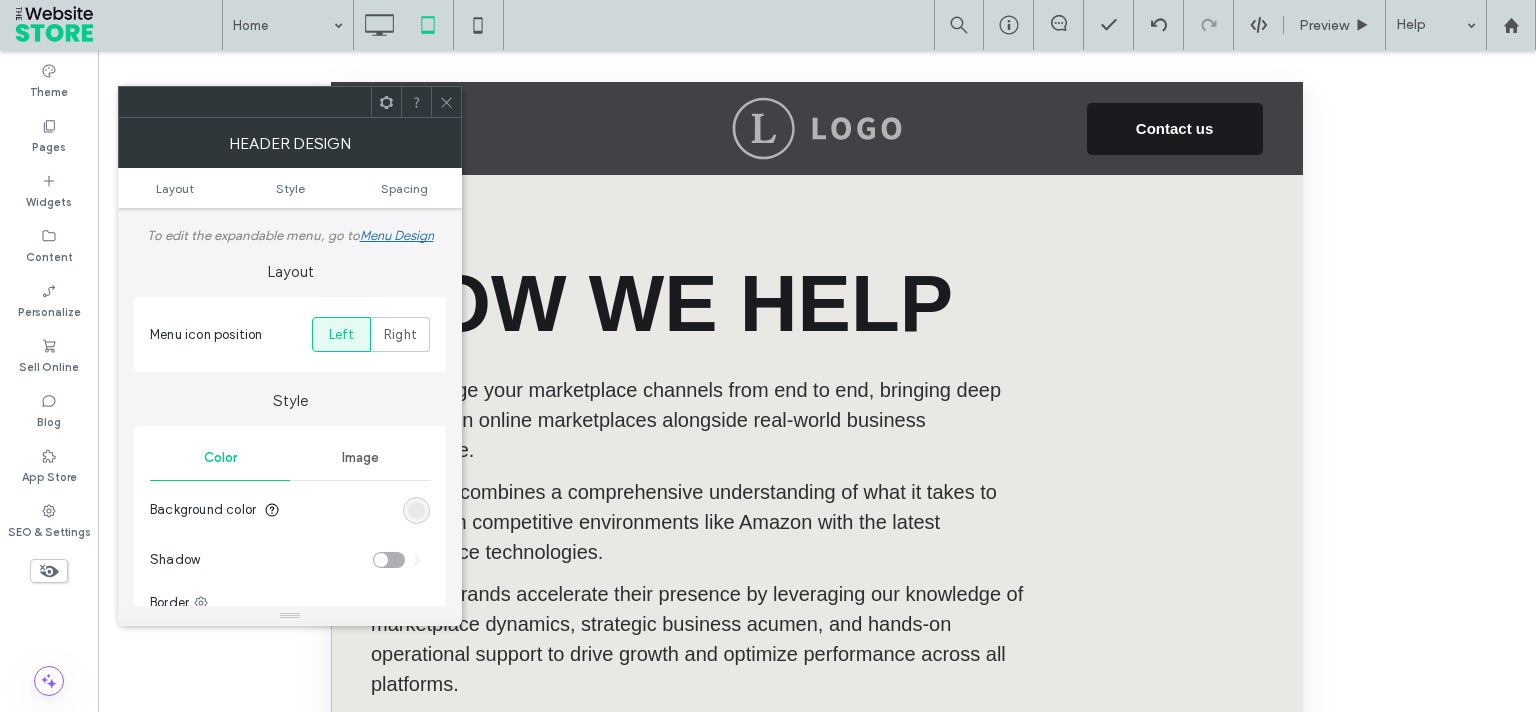 click on "Right" at bounding box center (400, 335) 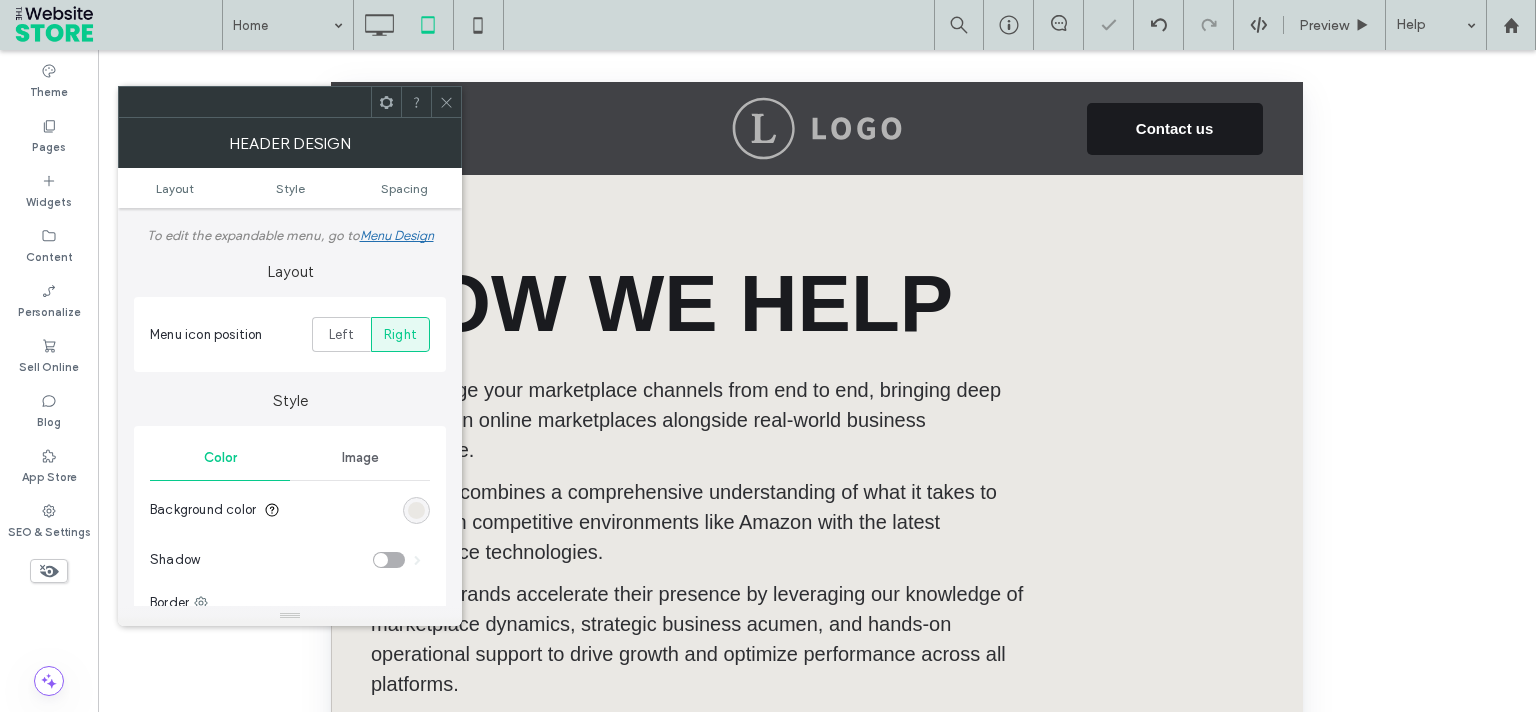click 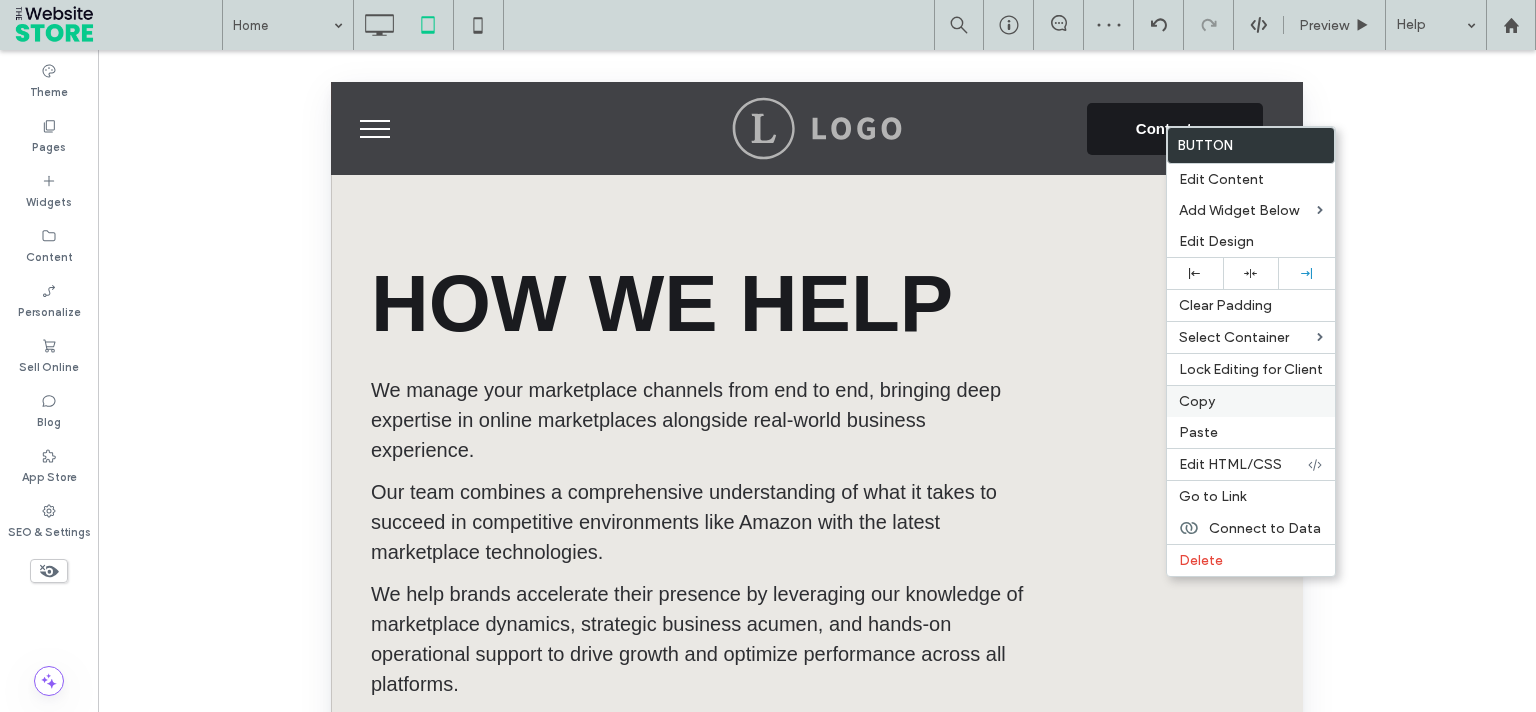 click on "Copy" at bounding box center (1251, 401) 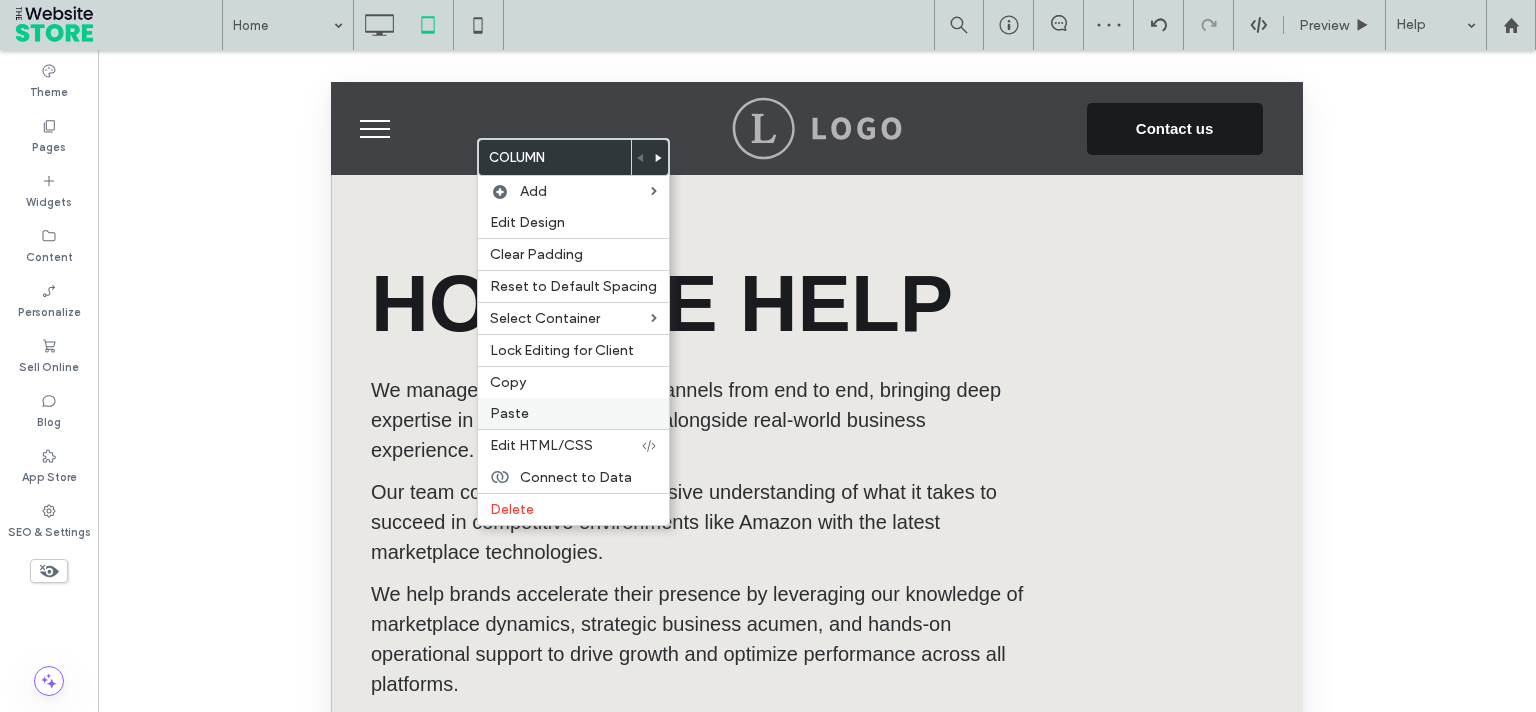 click on "Paste" at bounding box center [573, 413] 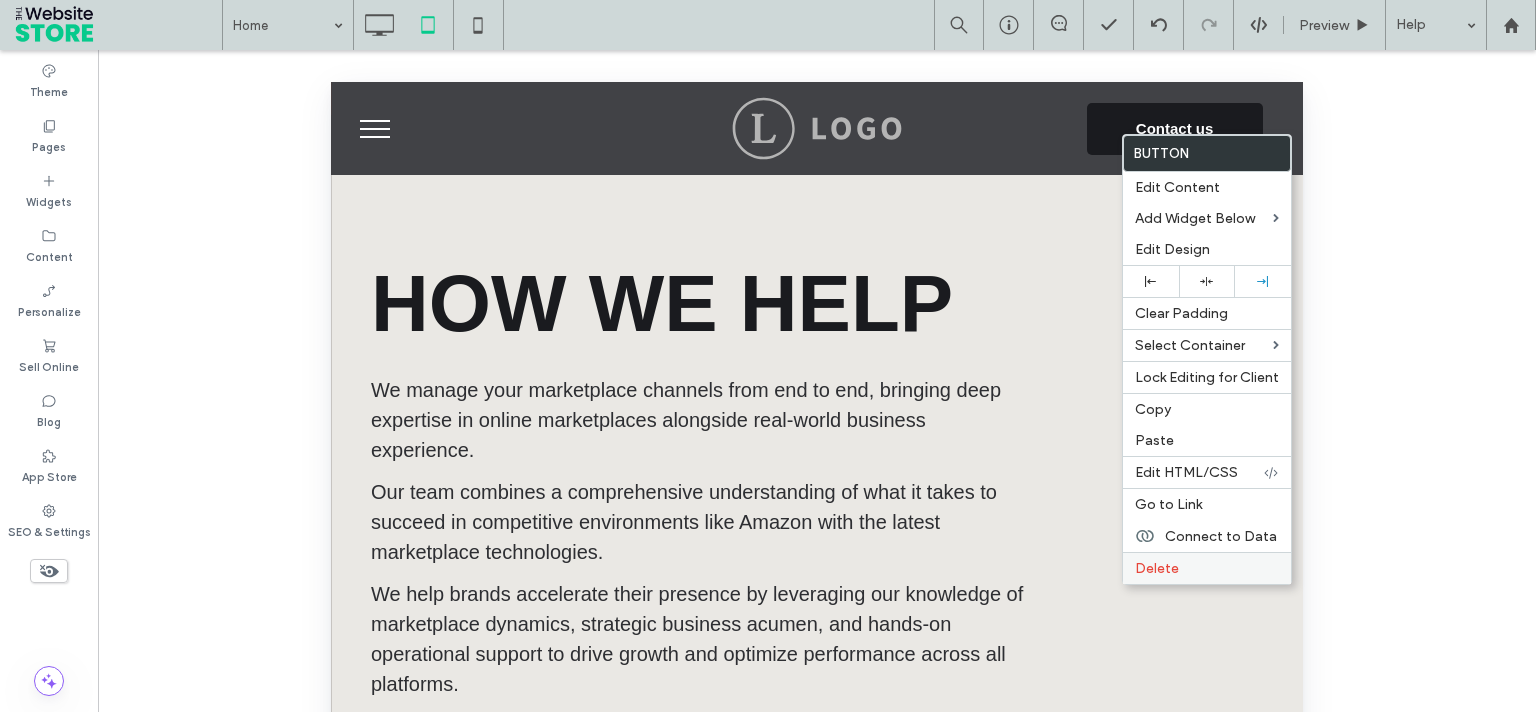 click on "Delete" at bounding box center (1157, 568) 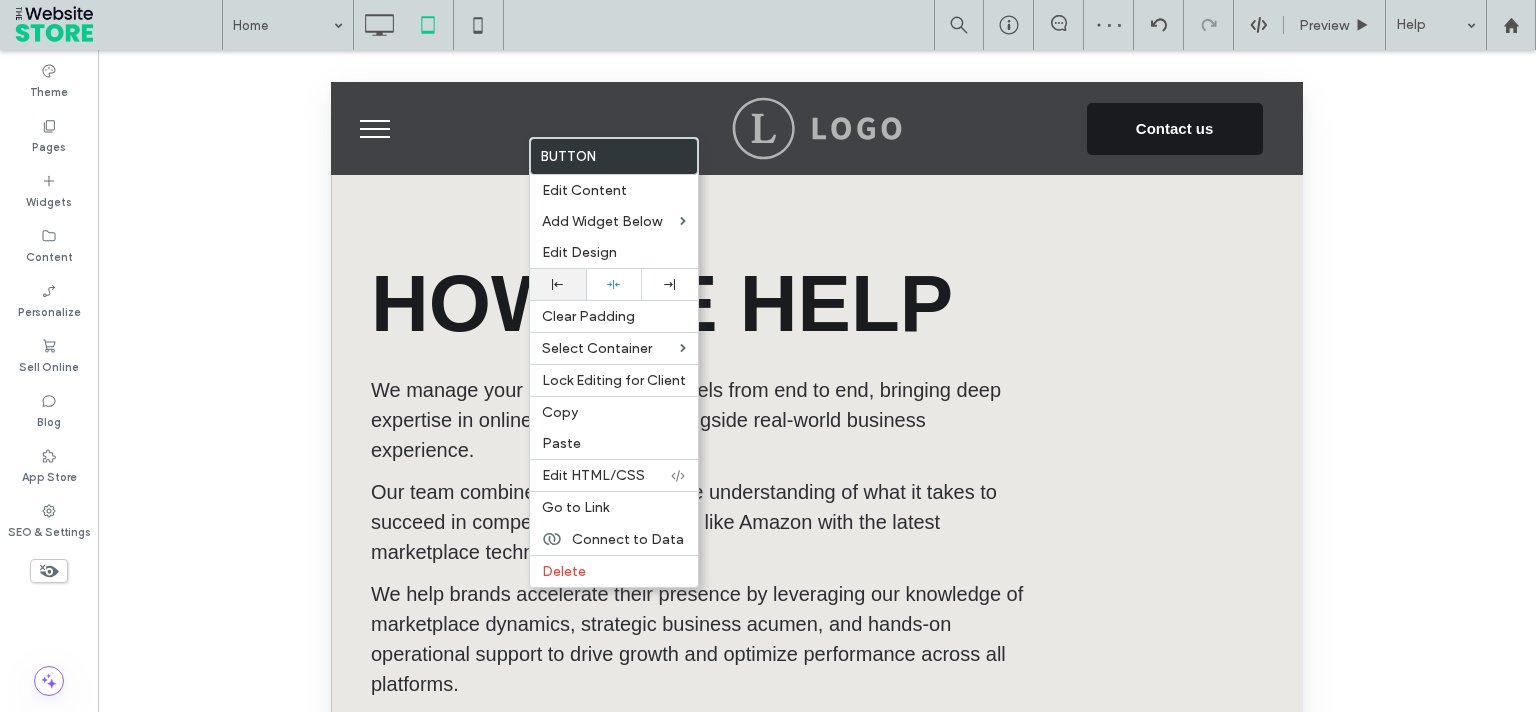 click 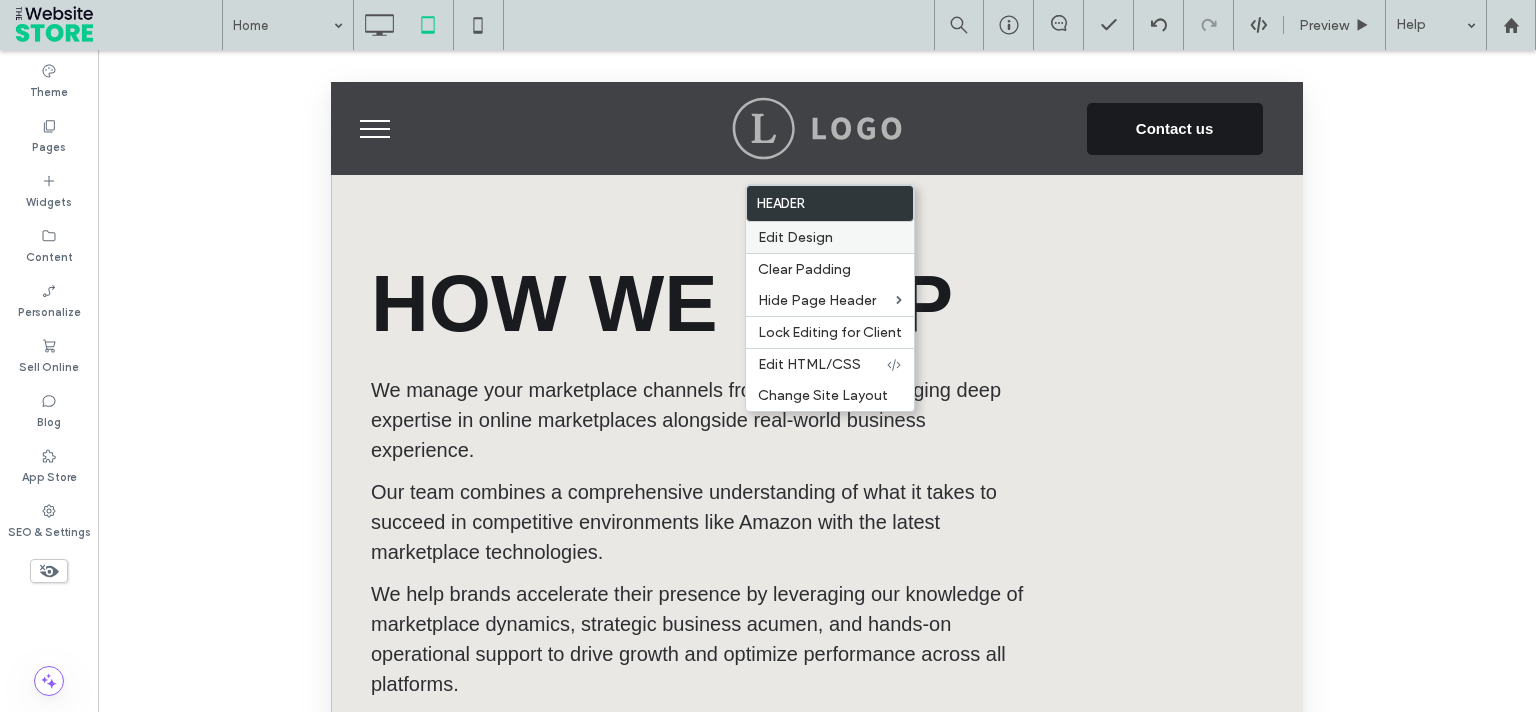click on "Edit Design" at bounding box center [795, 237] 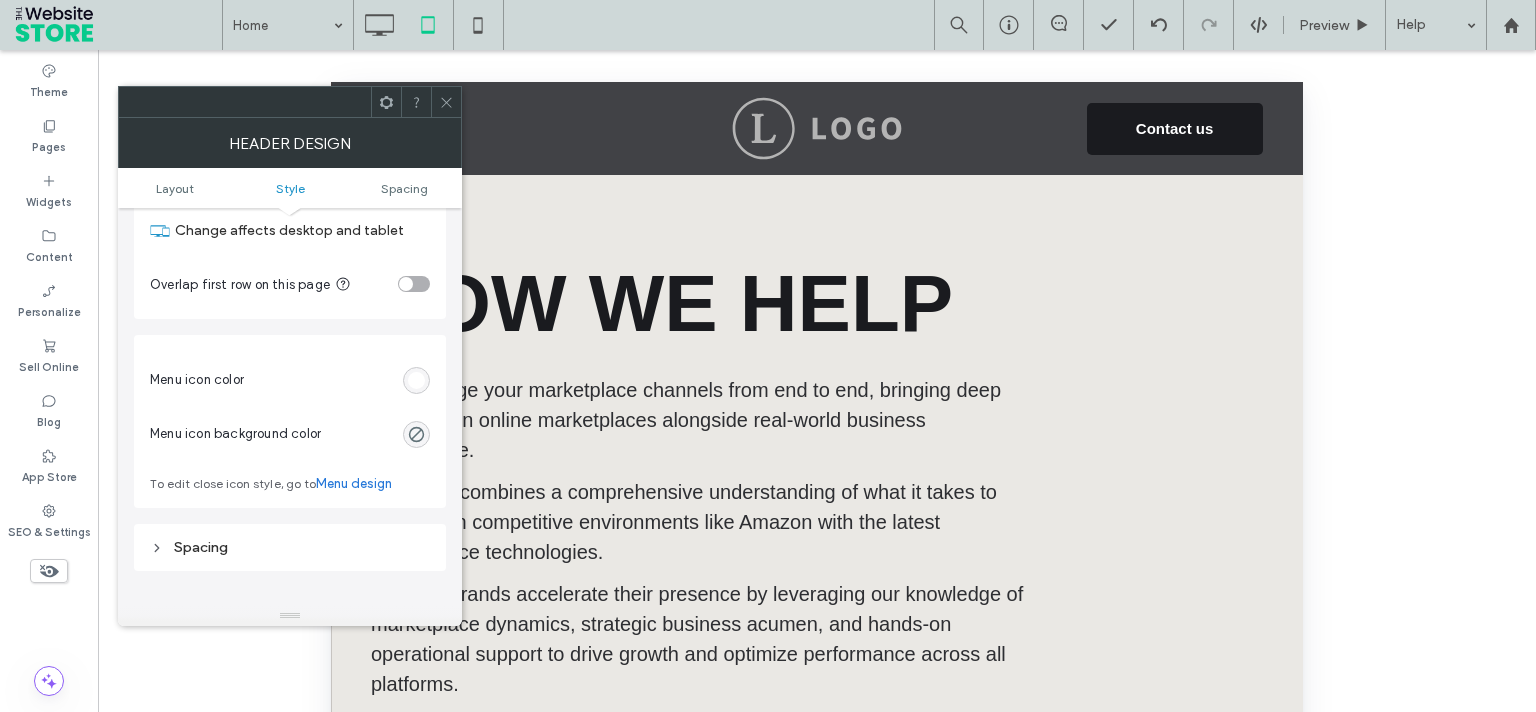 scroll, scrollTop: 720, scrollLeft: 0, axis: vertical 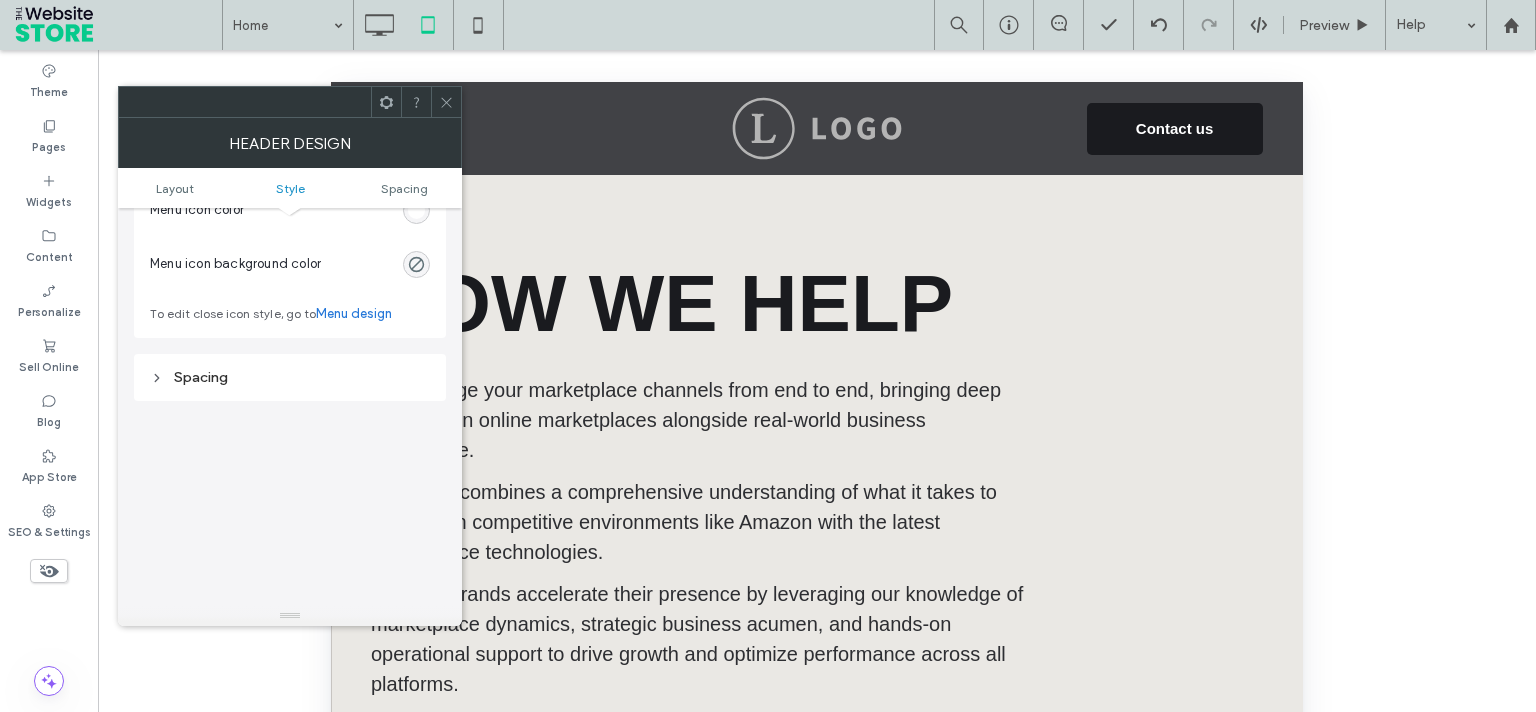 click at bounding box center [416, 264] 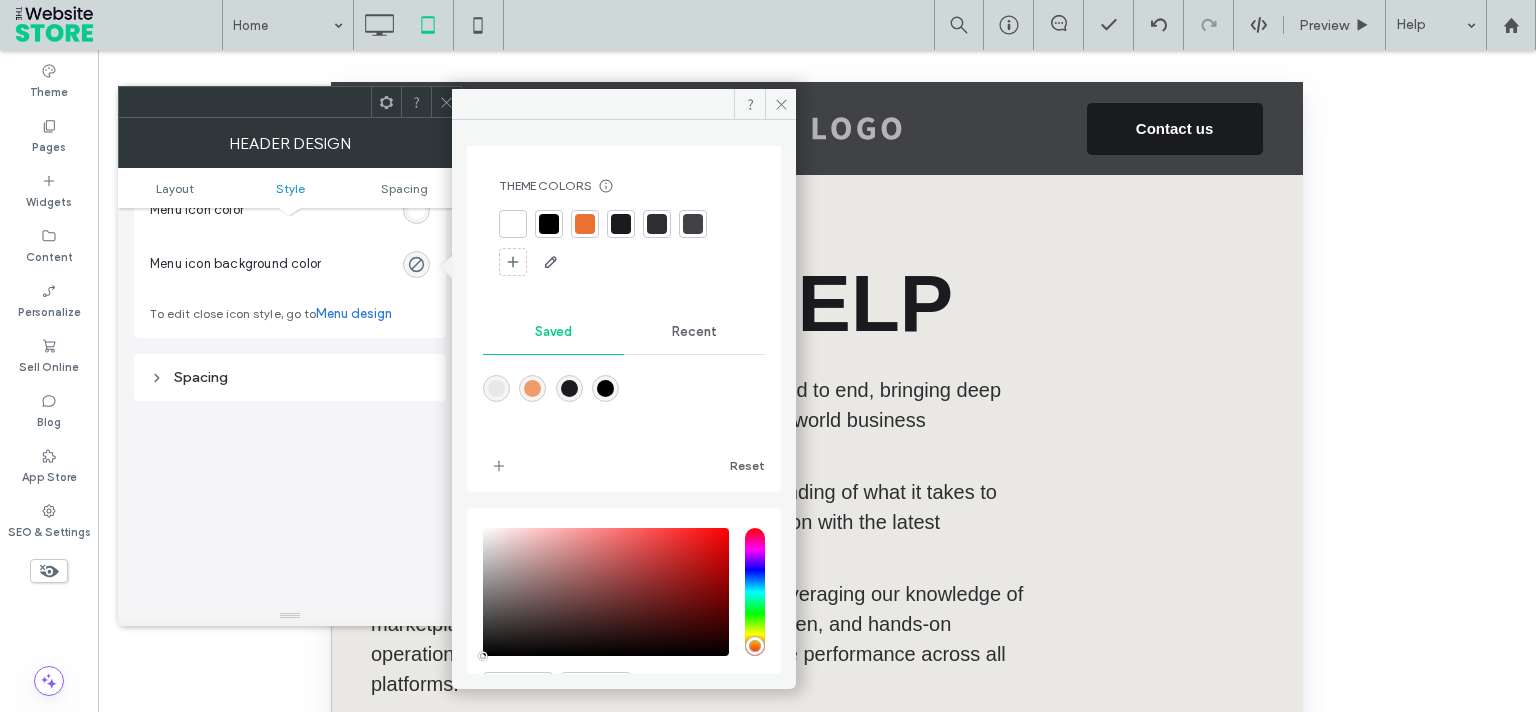 click at bounding box center [549, 224] 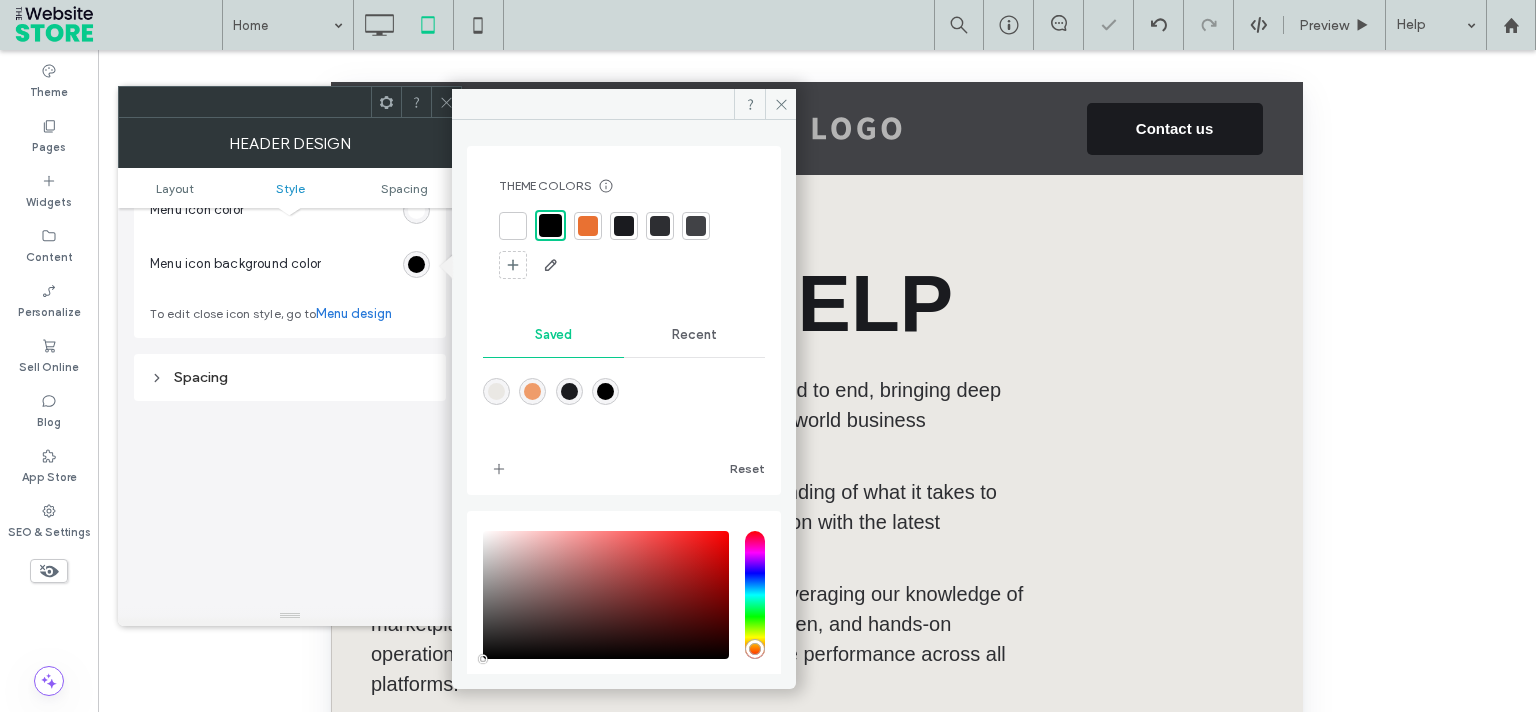 click 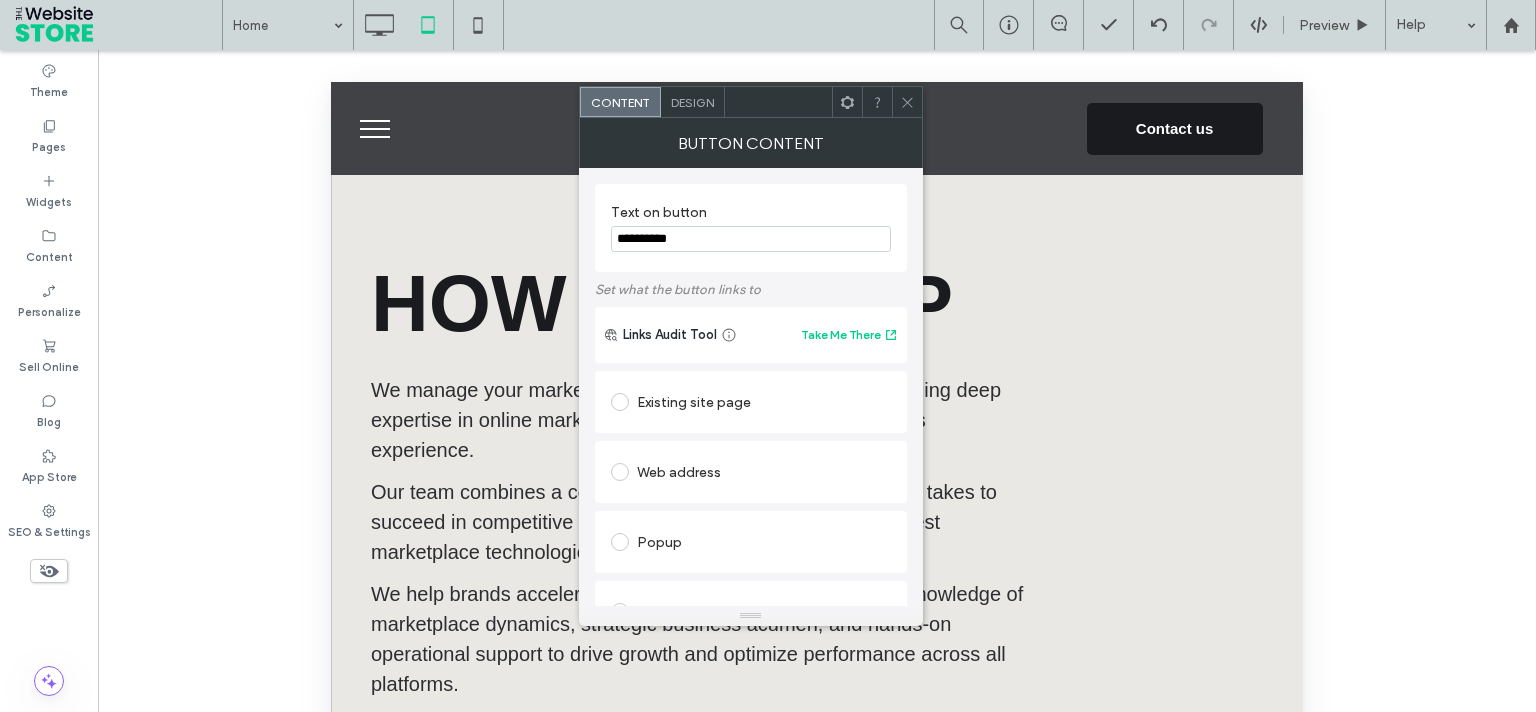 drag, startPoint x: 688, startPoint y: 237, endPoint x: 427, endPoint y: 237, distance: 261 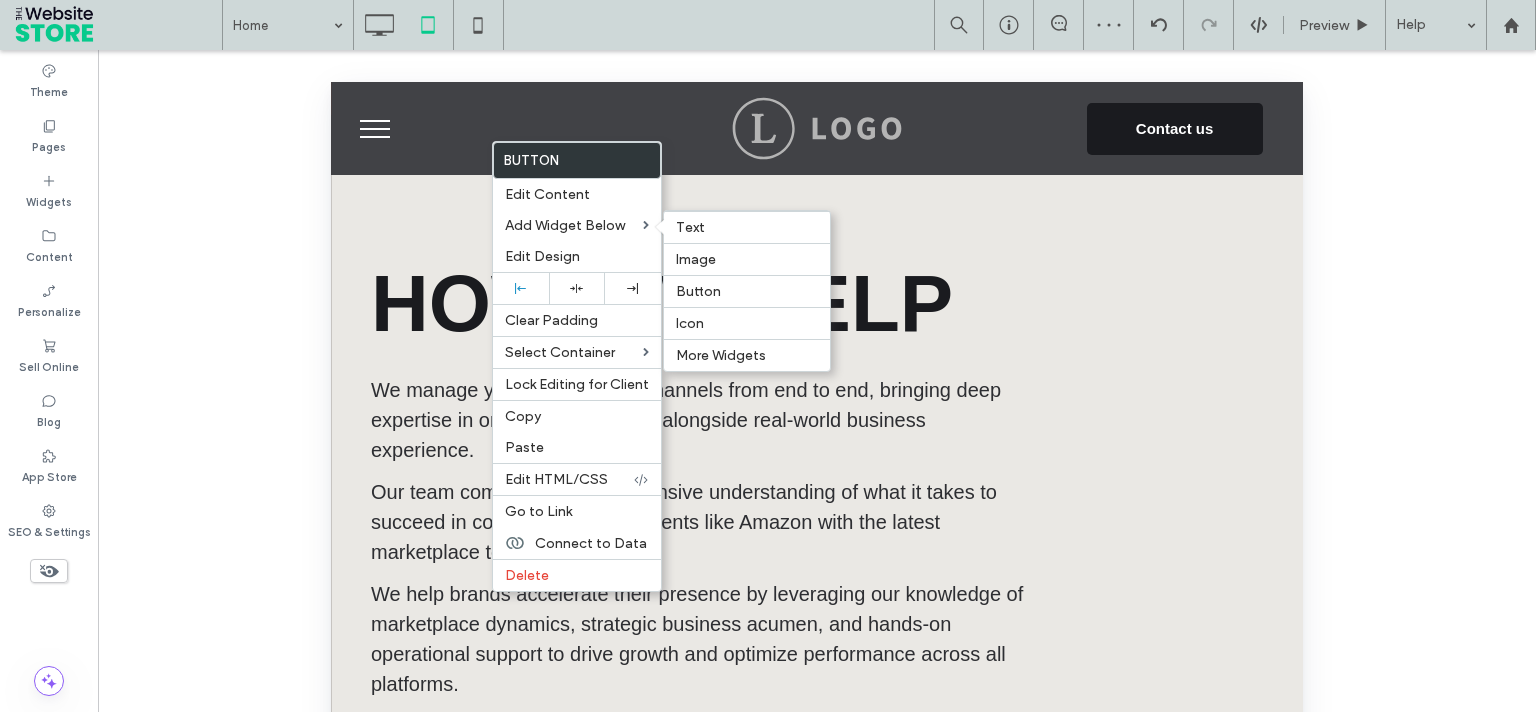 drag, startPoint x: 705, startPoint y: 318, endPoint x: 701, endPoint y: 287, distance: 31.257 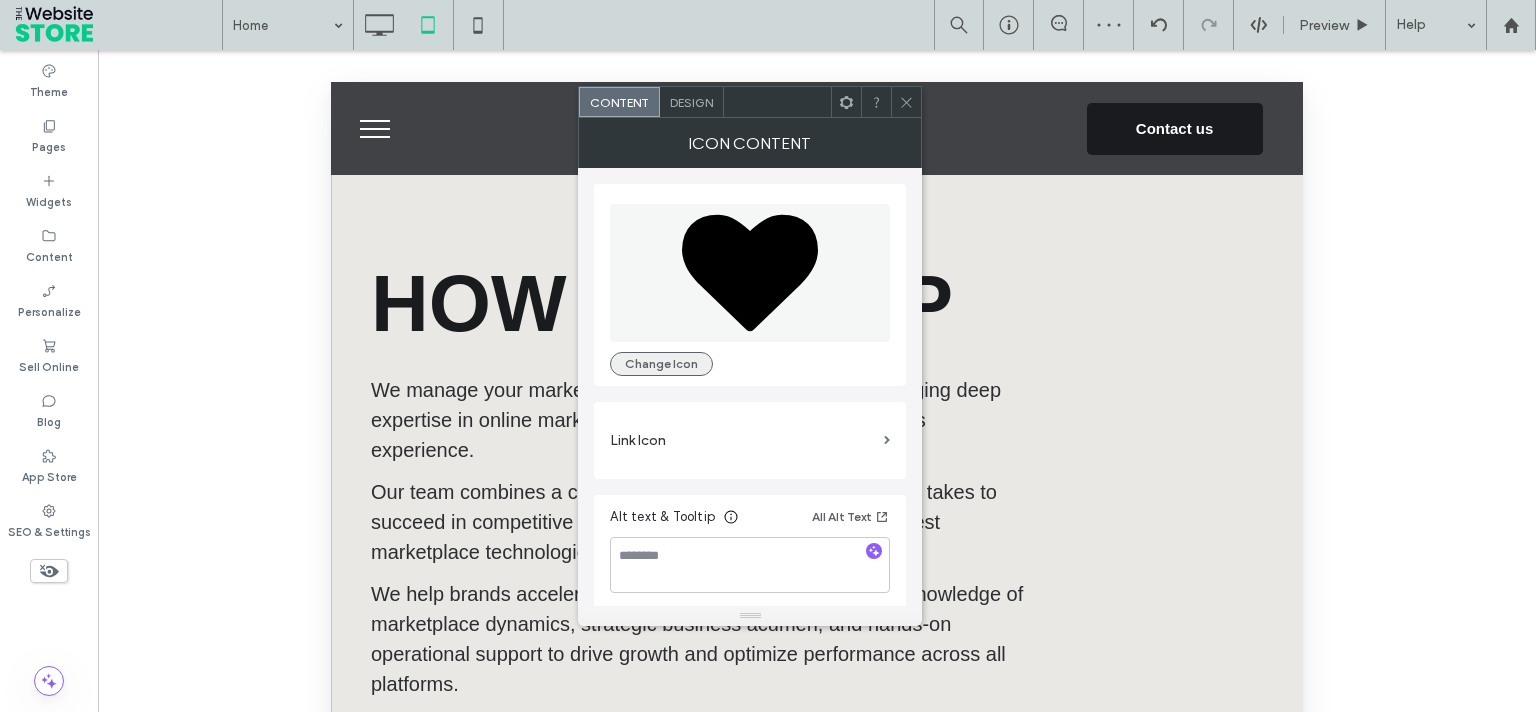 click on "Change Icon" at bounding box center [661, 364] 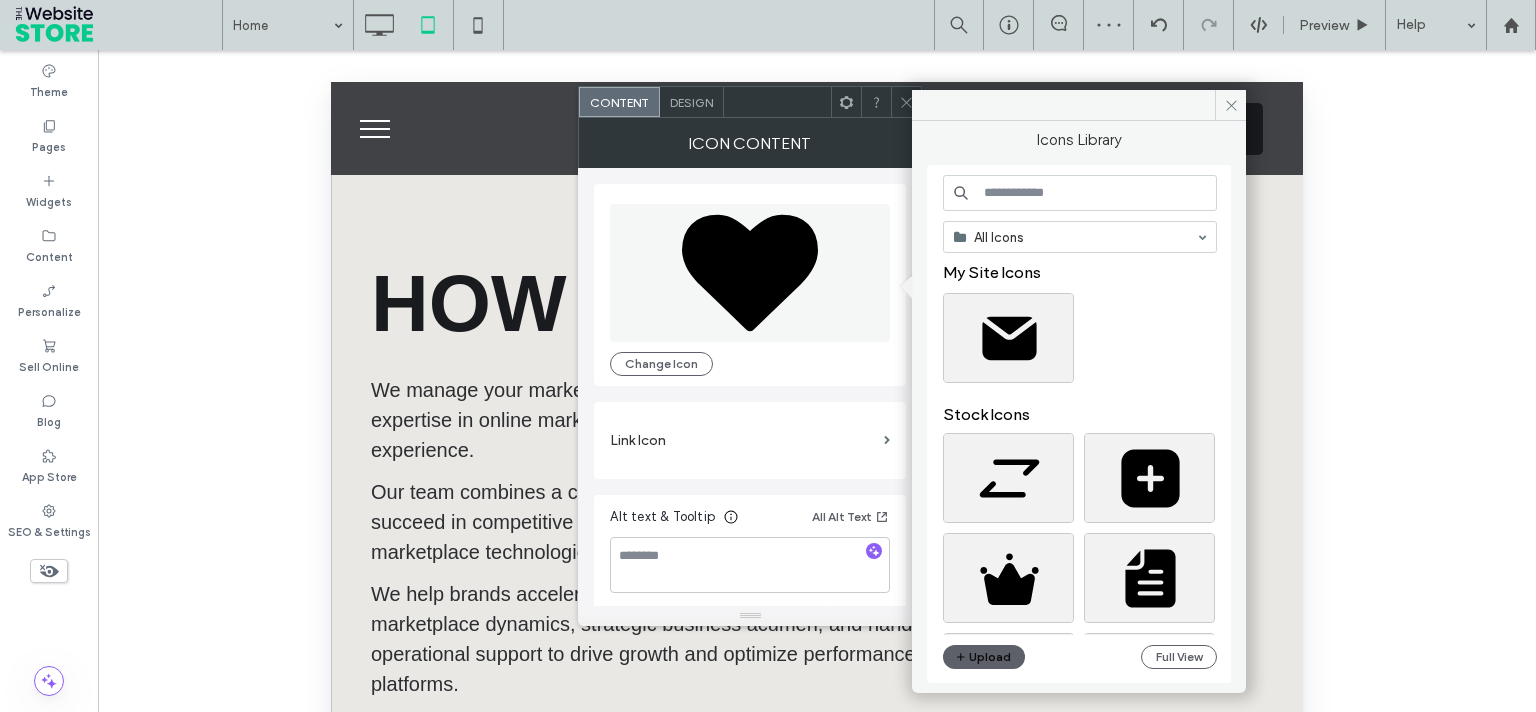 click at bounding box center [1080, 193] 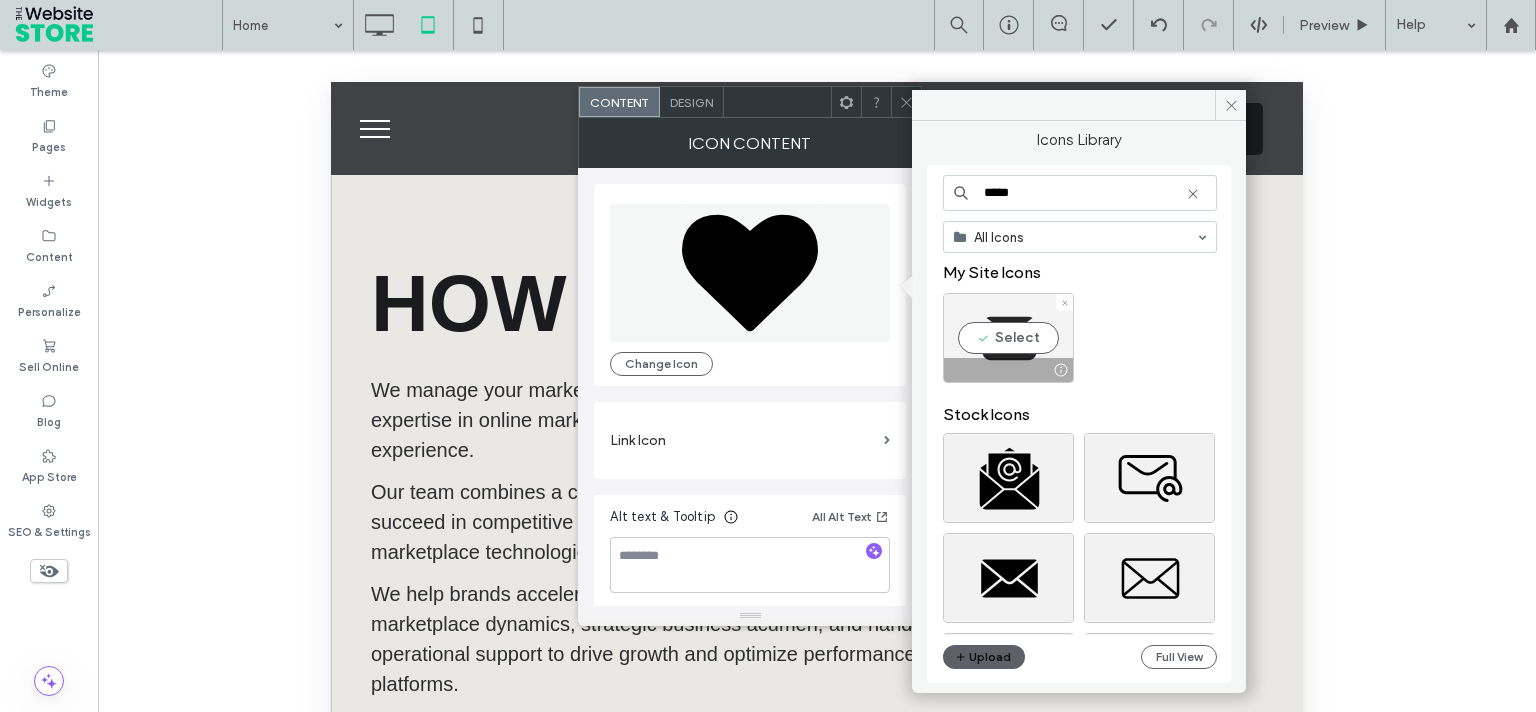 type on "*****" 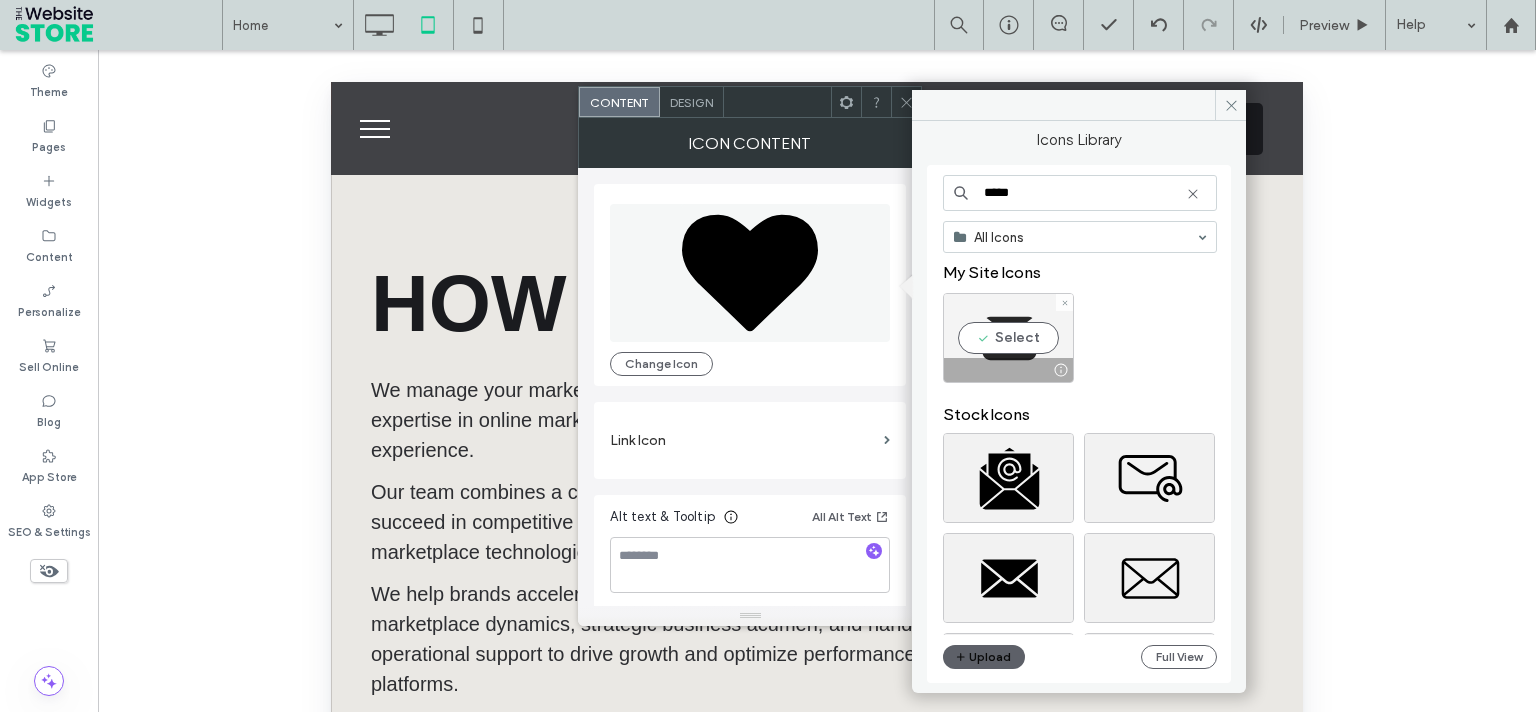 click on "Select" at bounding box center [1008, 338] 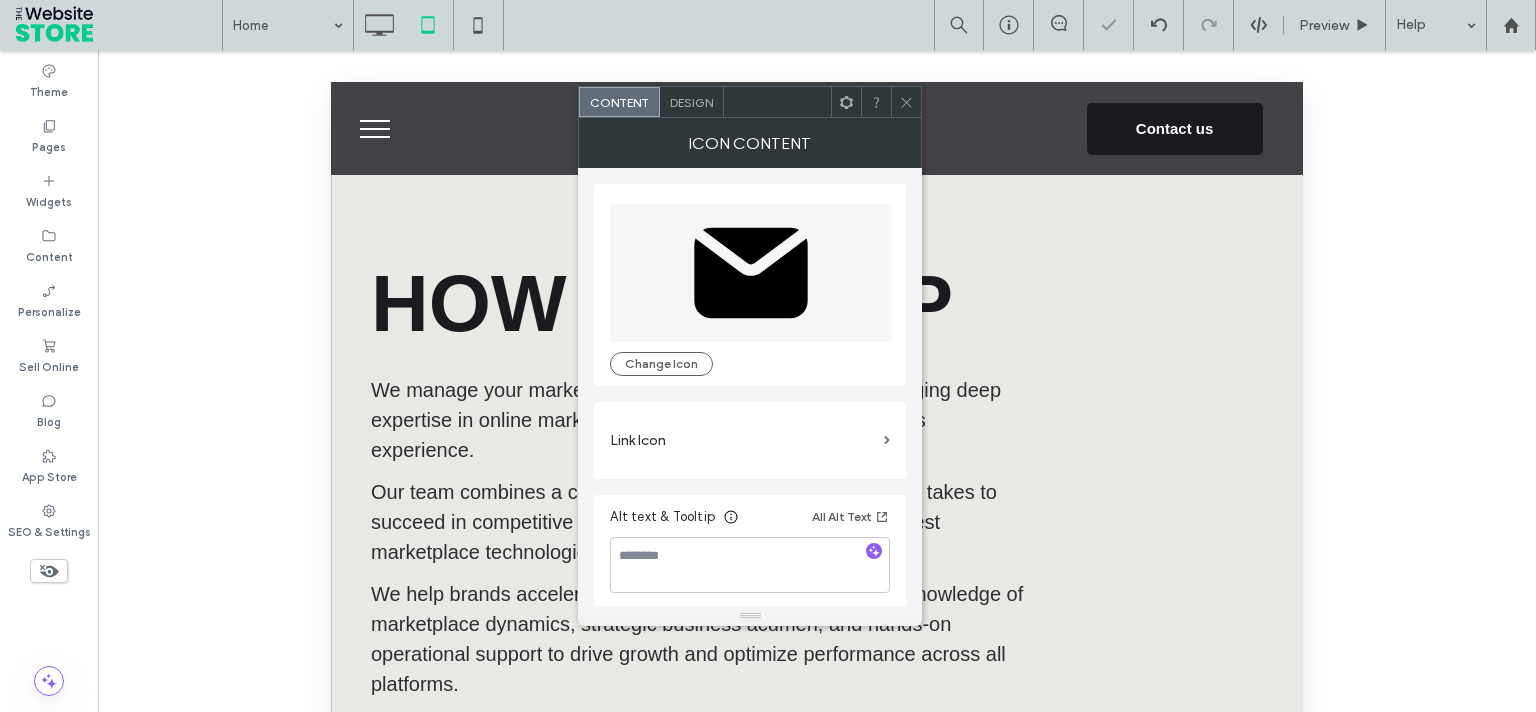 click 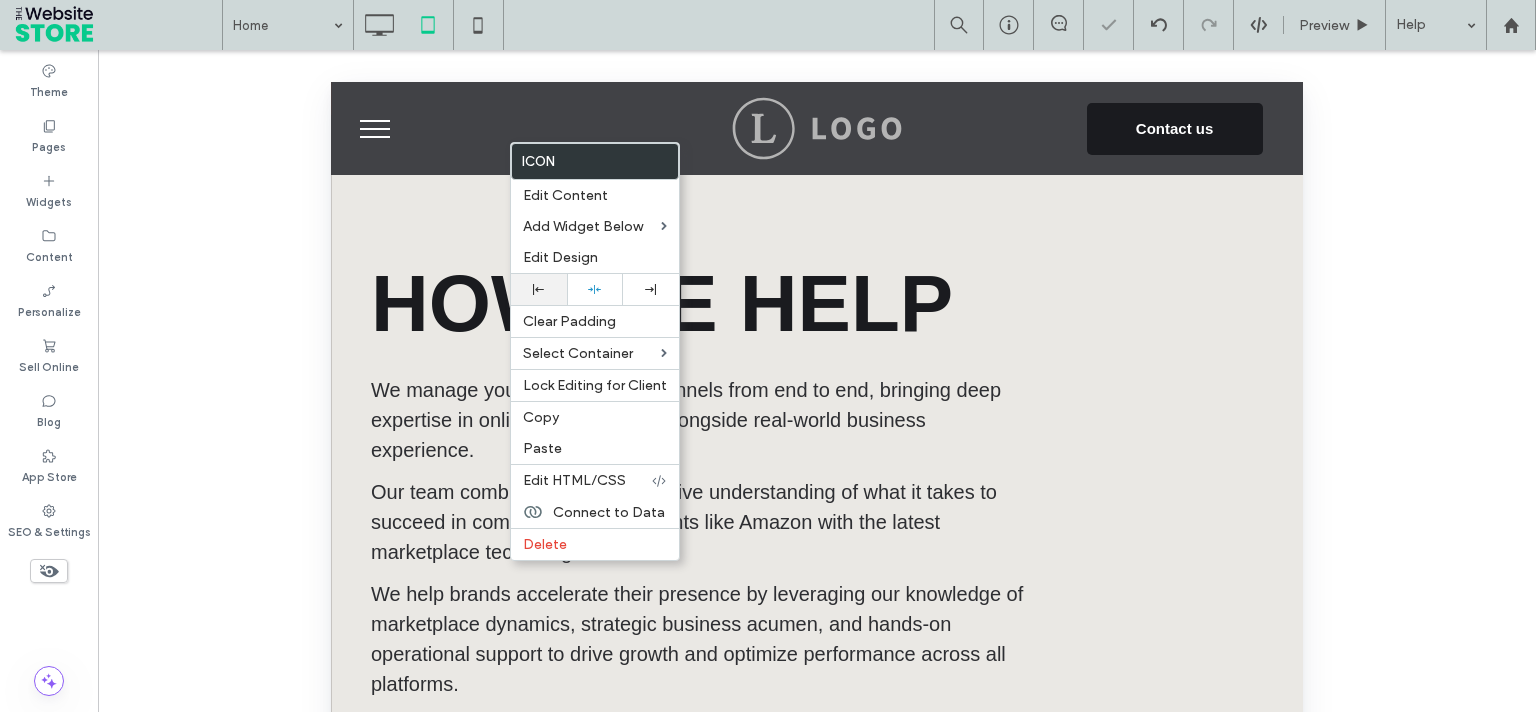 click at bounding box center (539, 289) 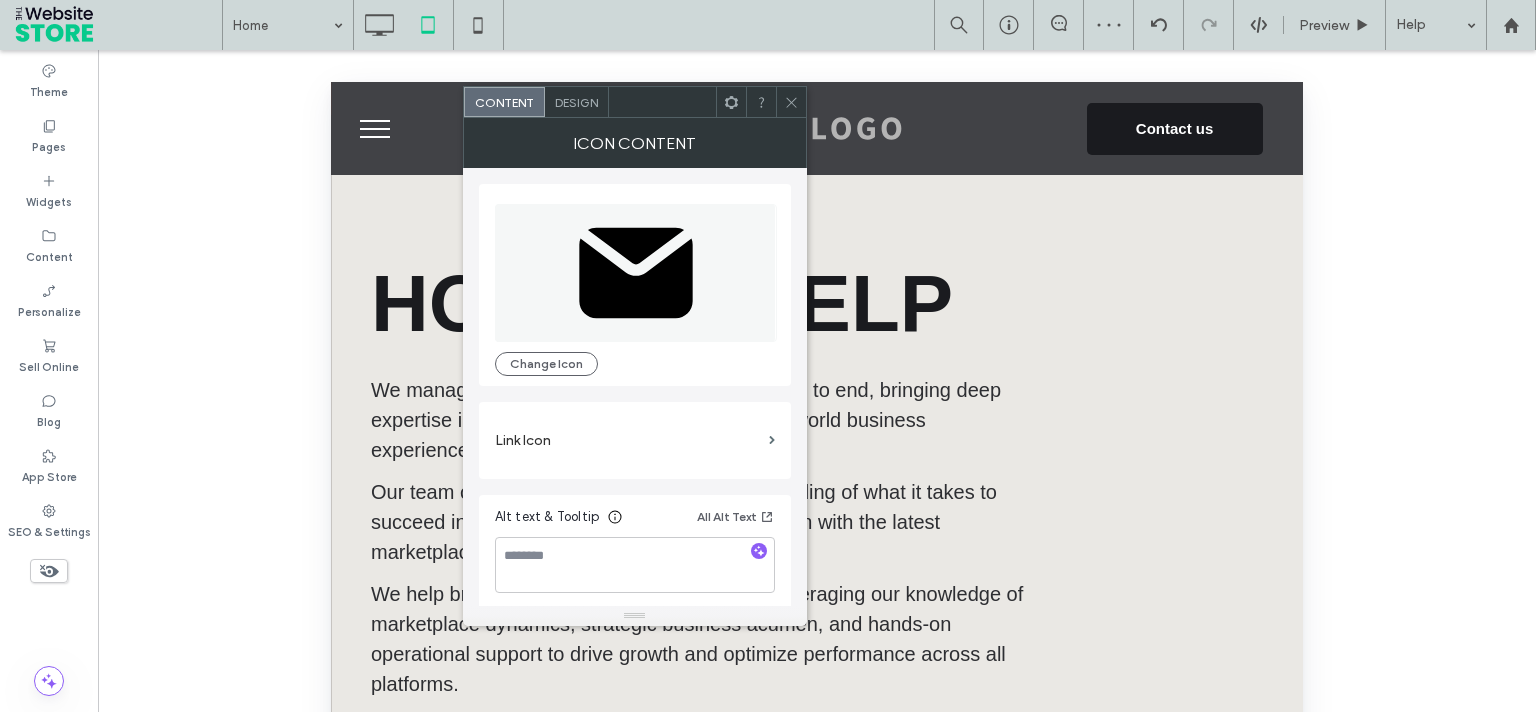 click on "Design" at bounding box center [576, 102] 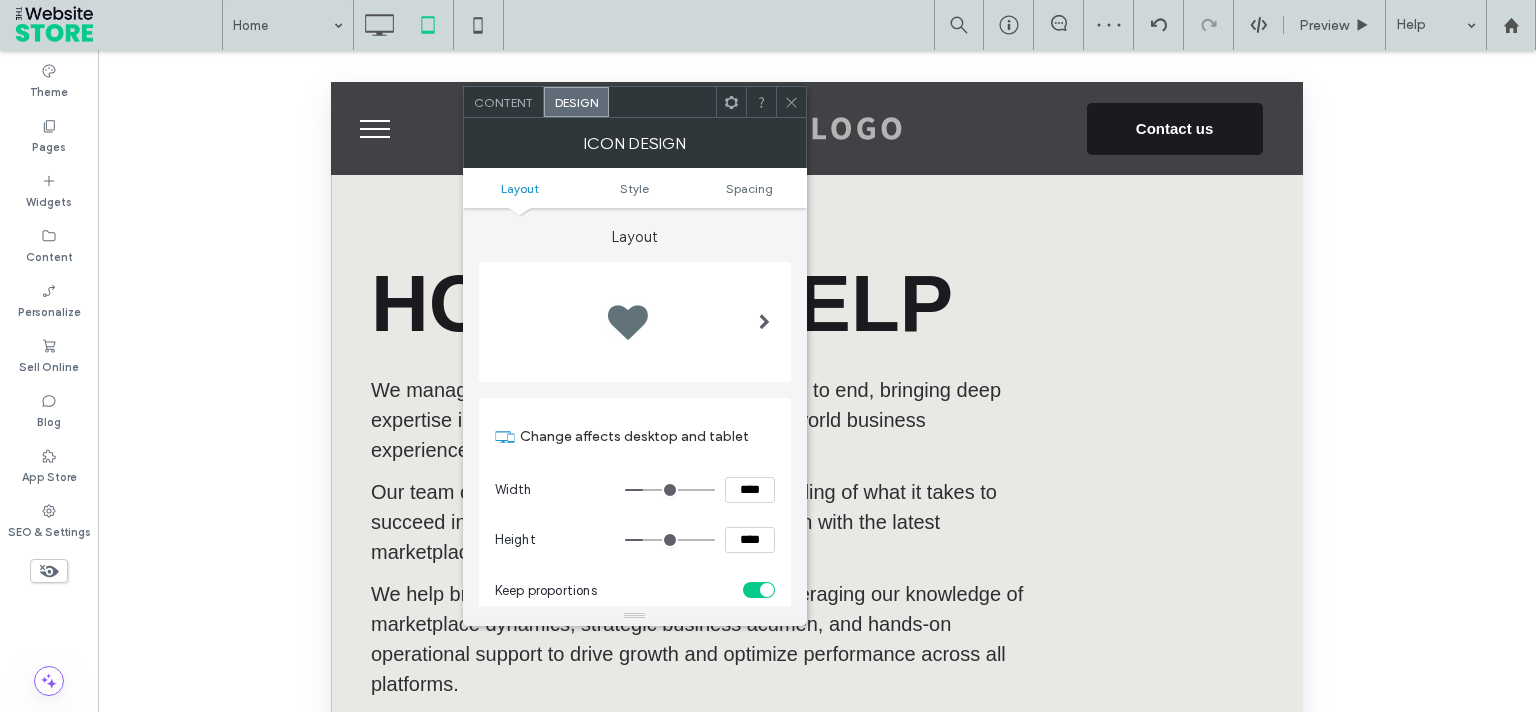 scroll, scrollTop: 360, scrollLeft: 0, axis: vertical 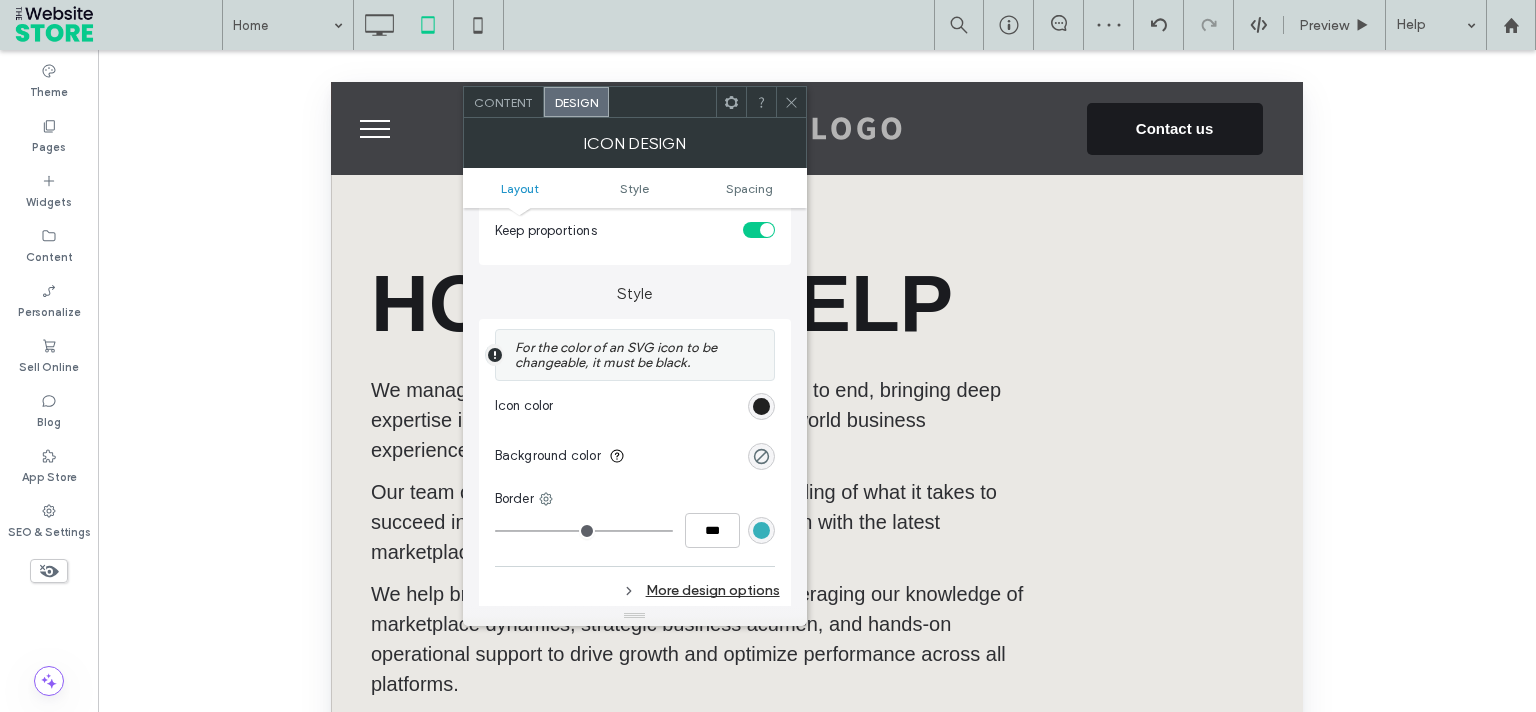 click at bounding box center (761, 406) 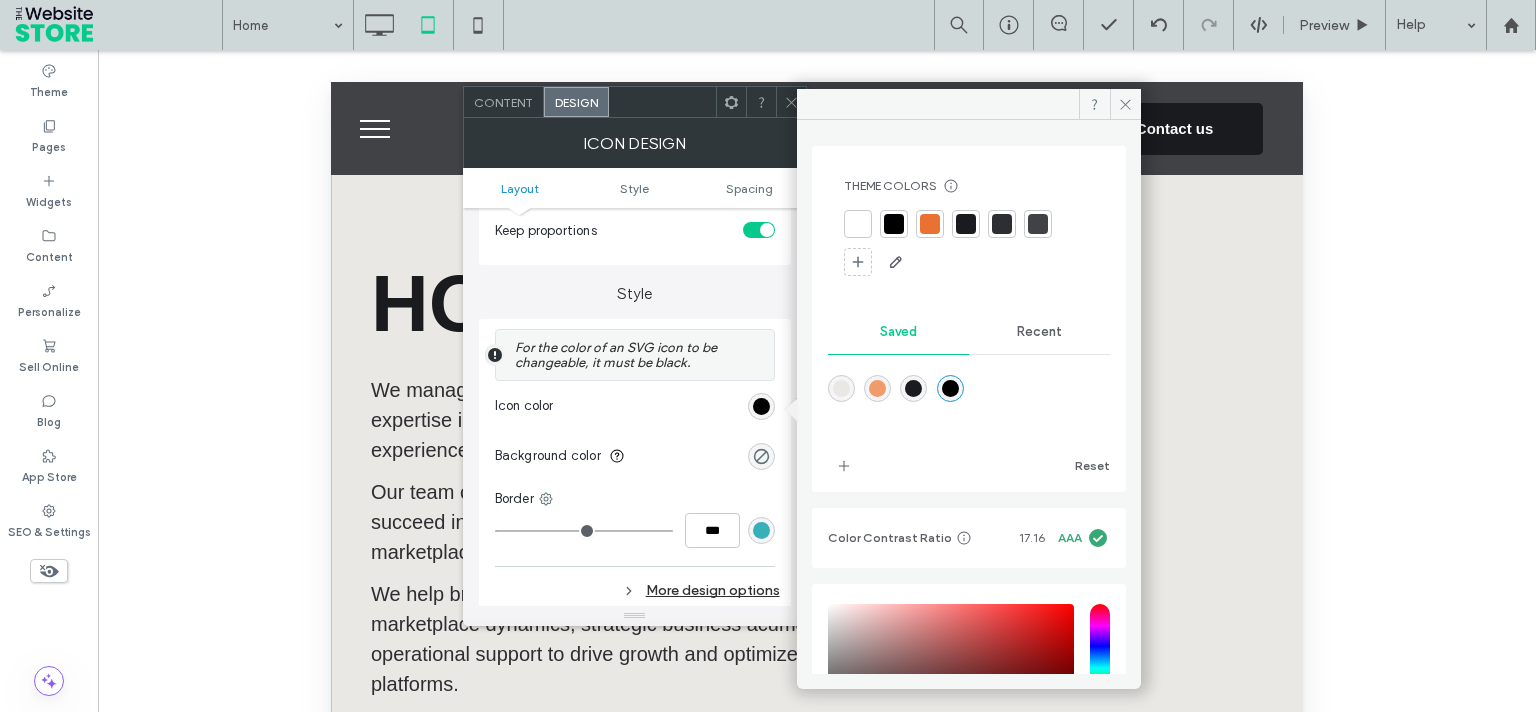 click at bounding box center (930, 224) 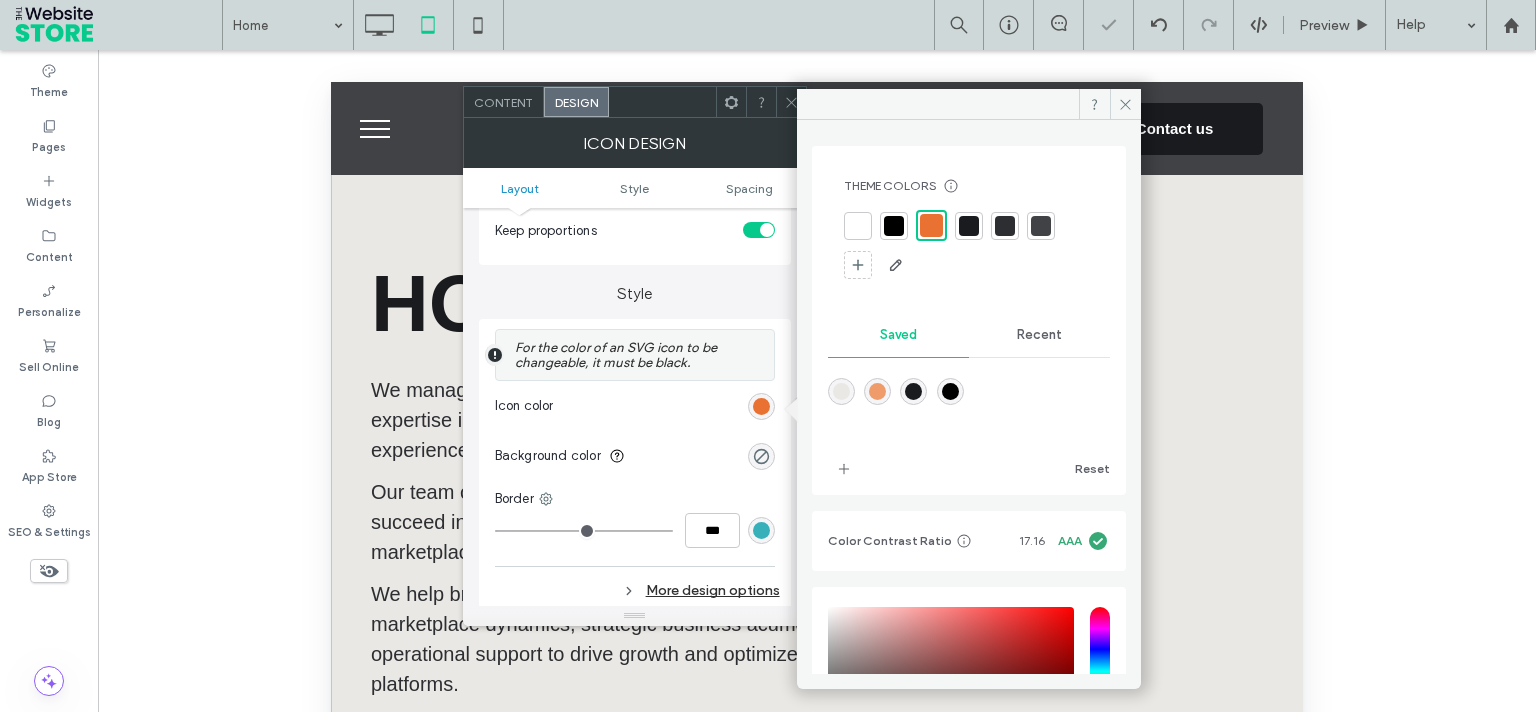 click 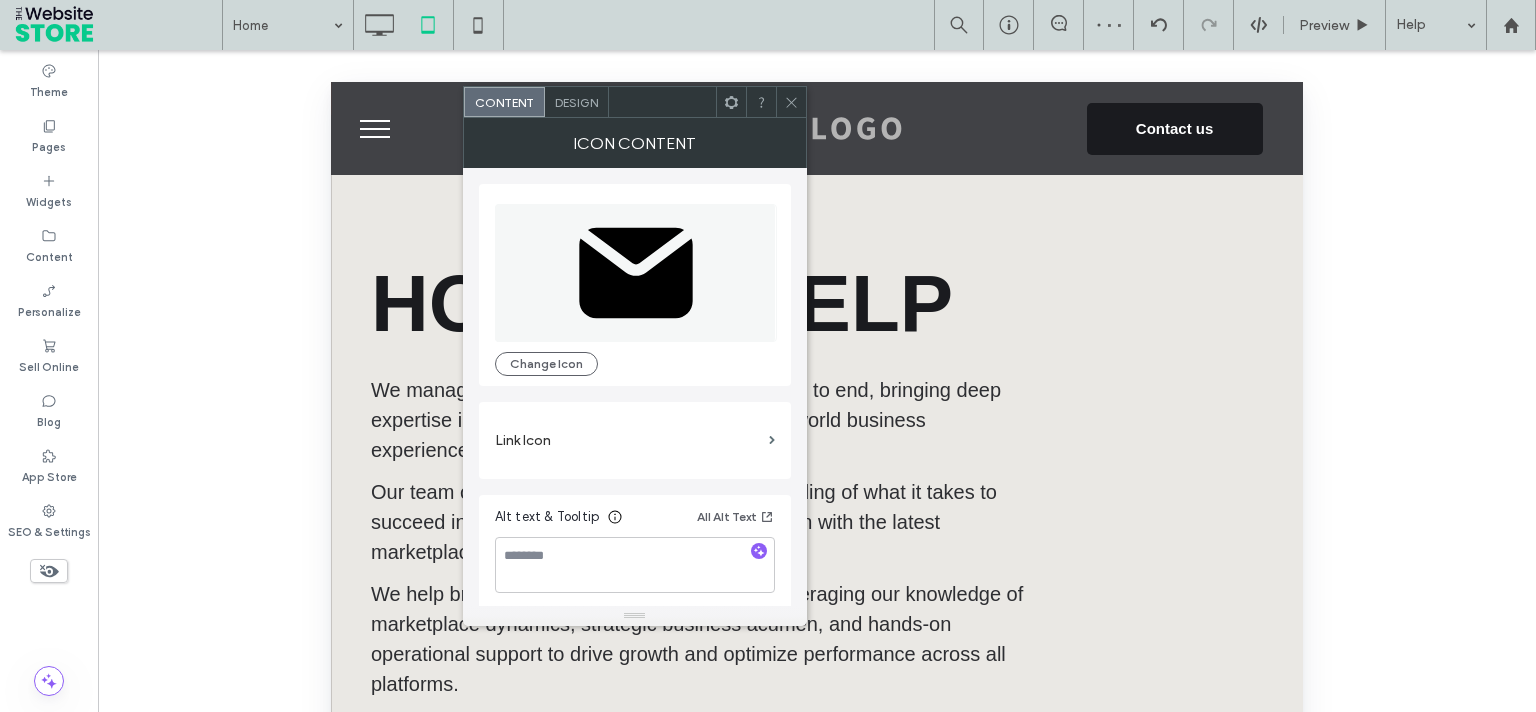 click on "Design" at bounding box center (576, 102) 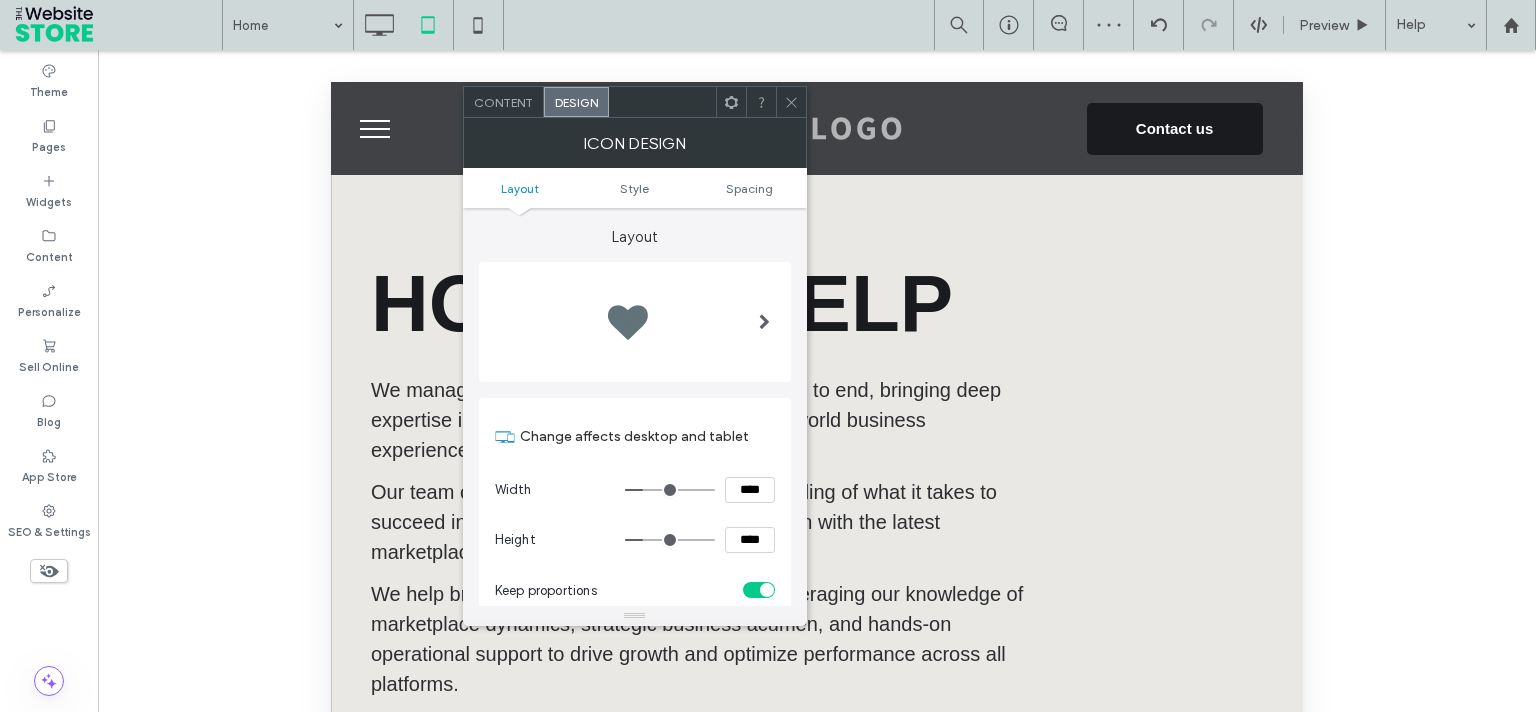 click on "****" at bounding box center (750, 490) 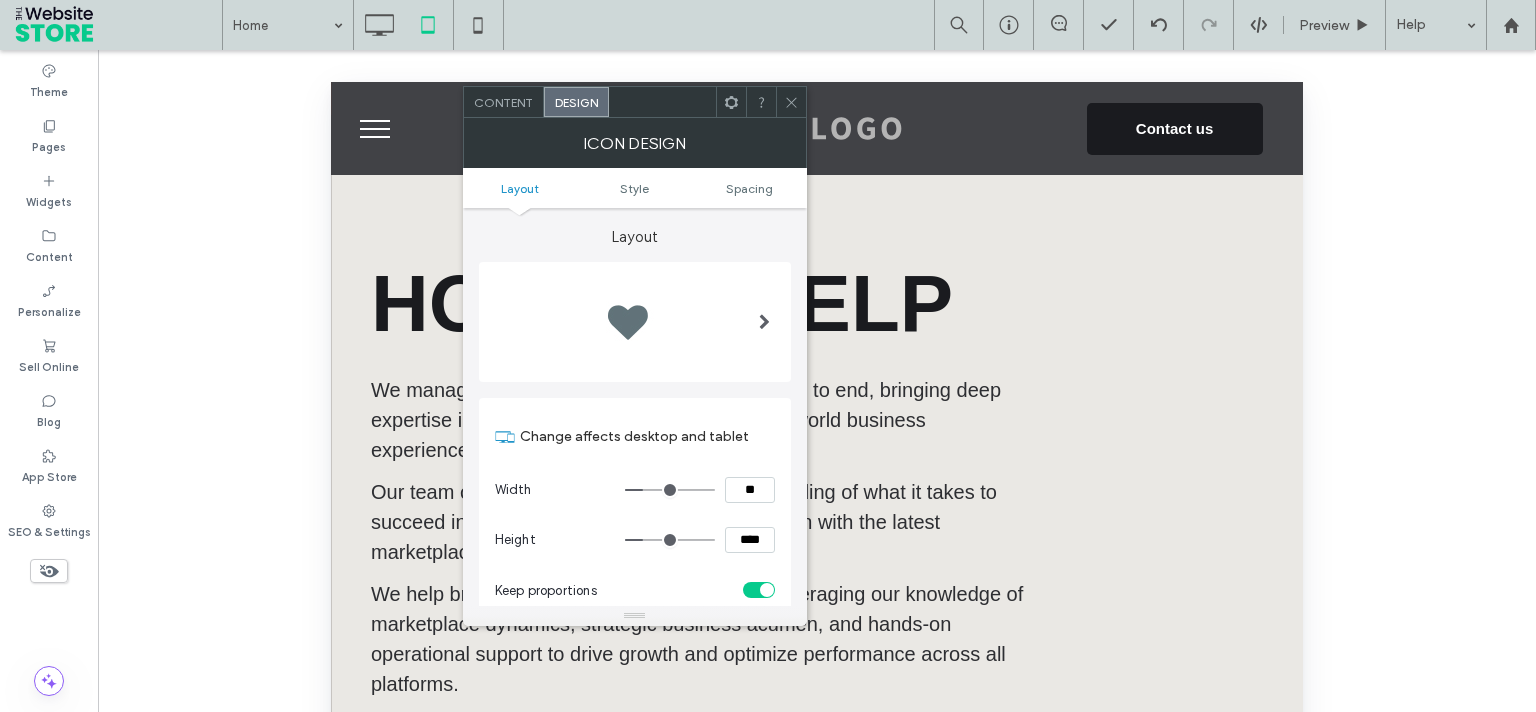 type on "****" 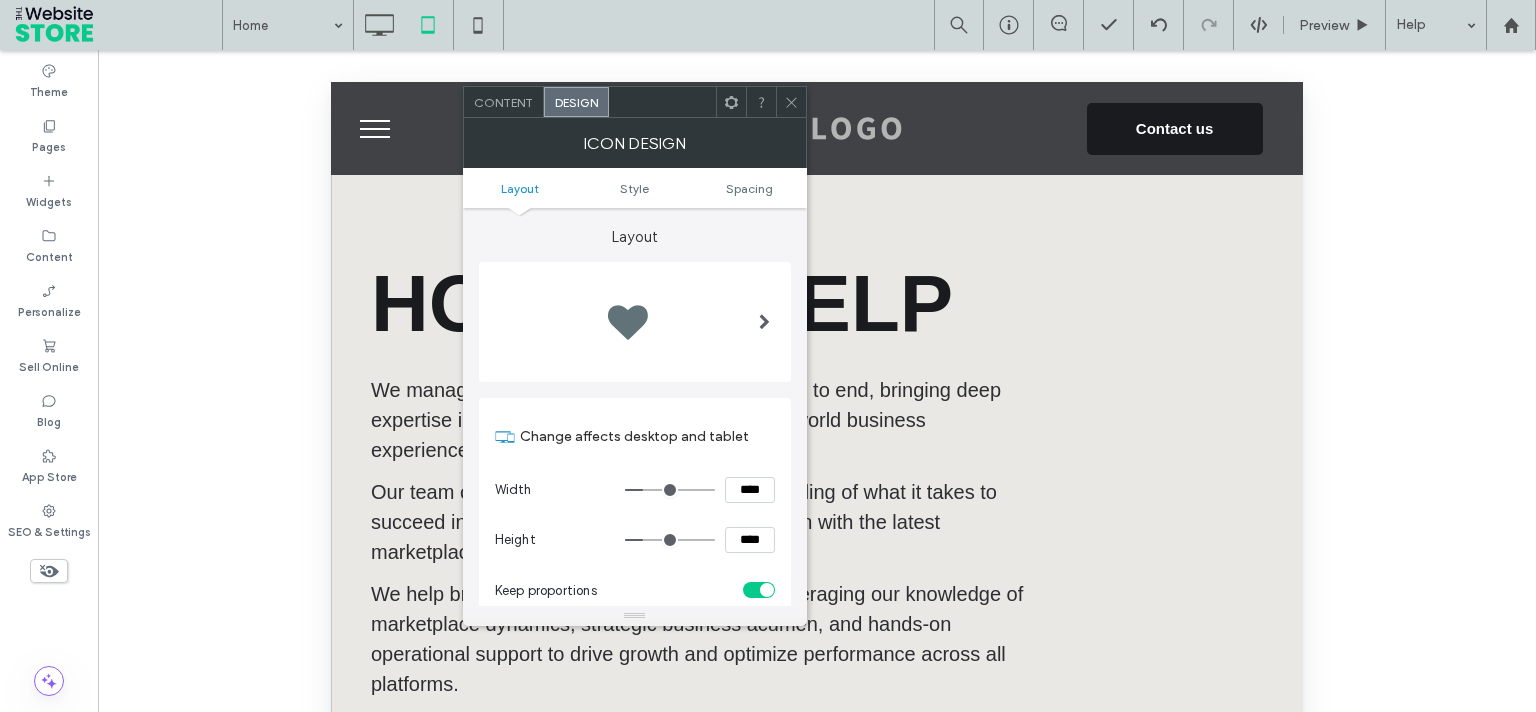 type on "**" 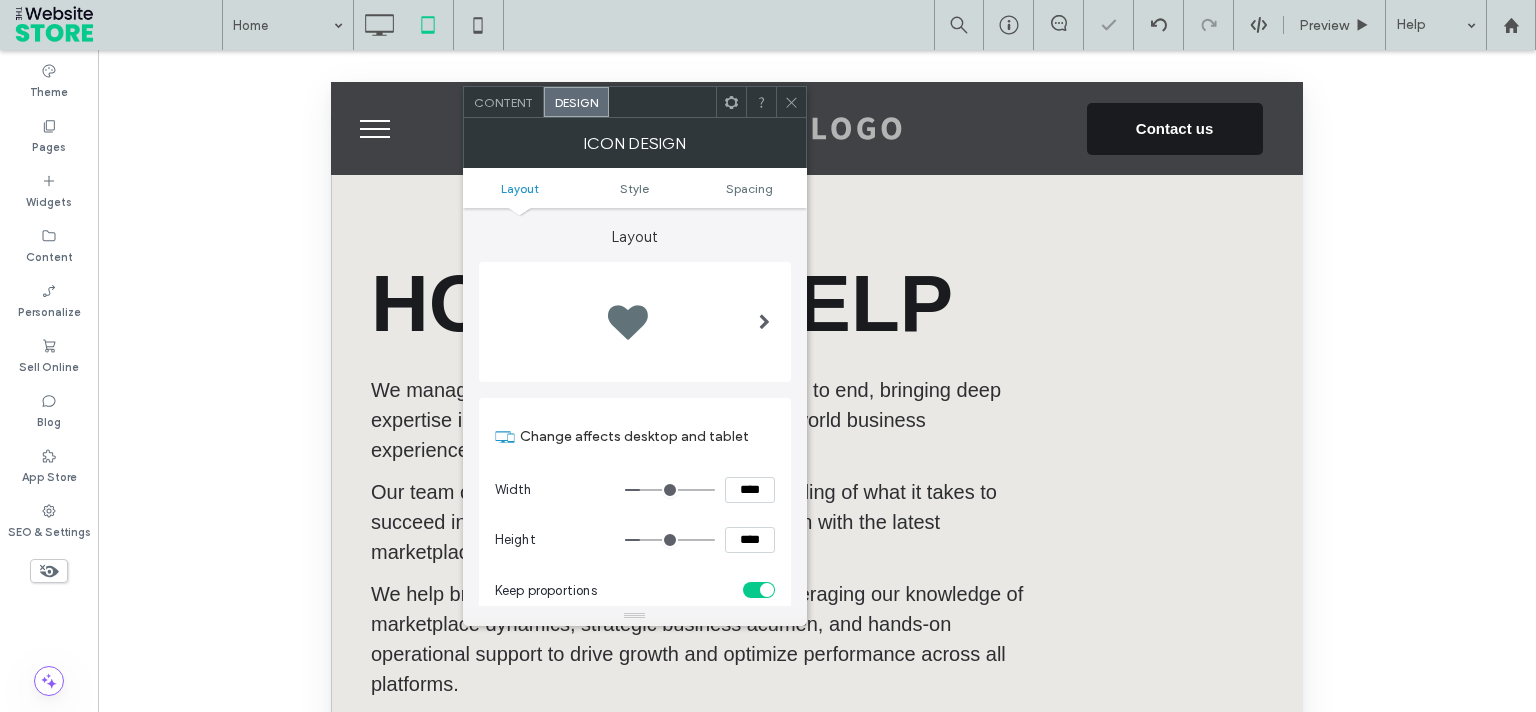 click 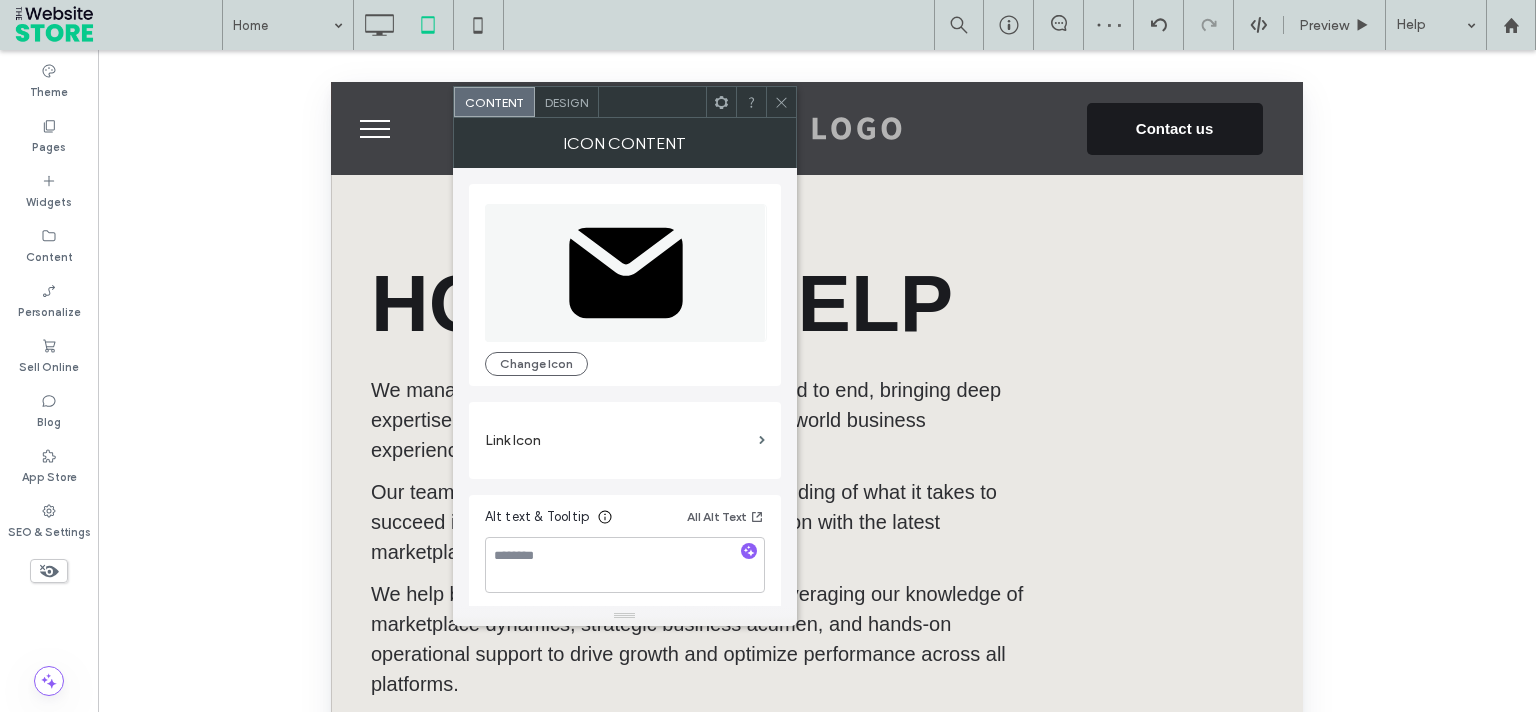 click on "Link Icon" at bounding box center (618, 440) 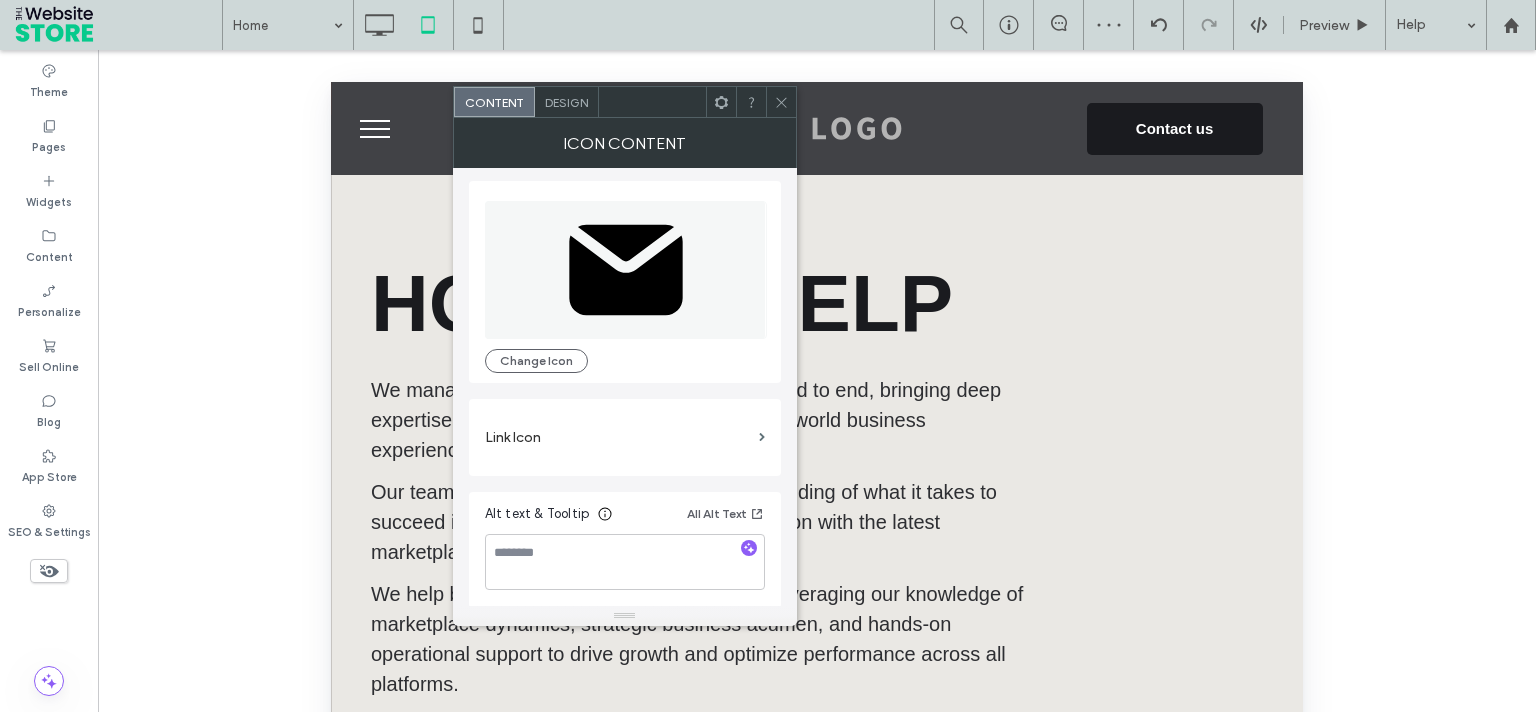 scroll, scrollTop: 4, scrollLeft: 0, axis: vertical 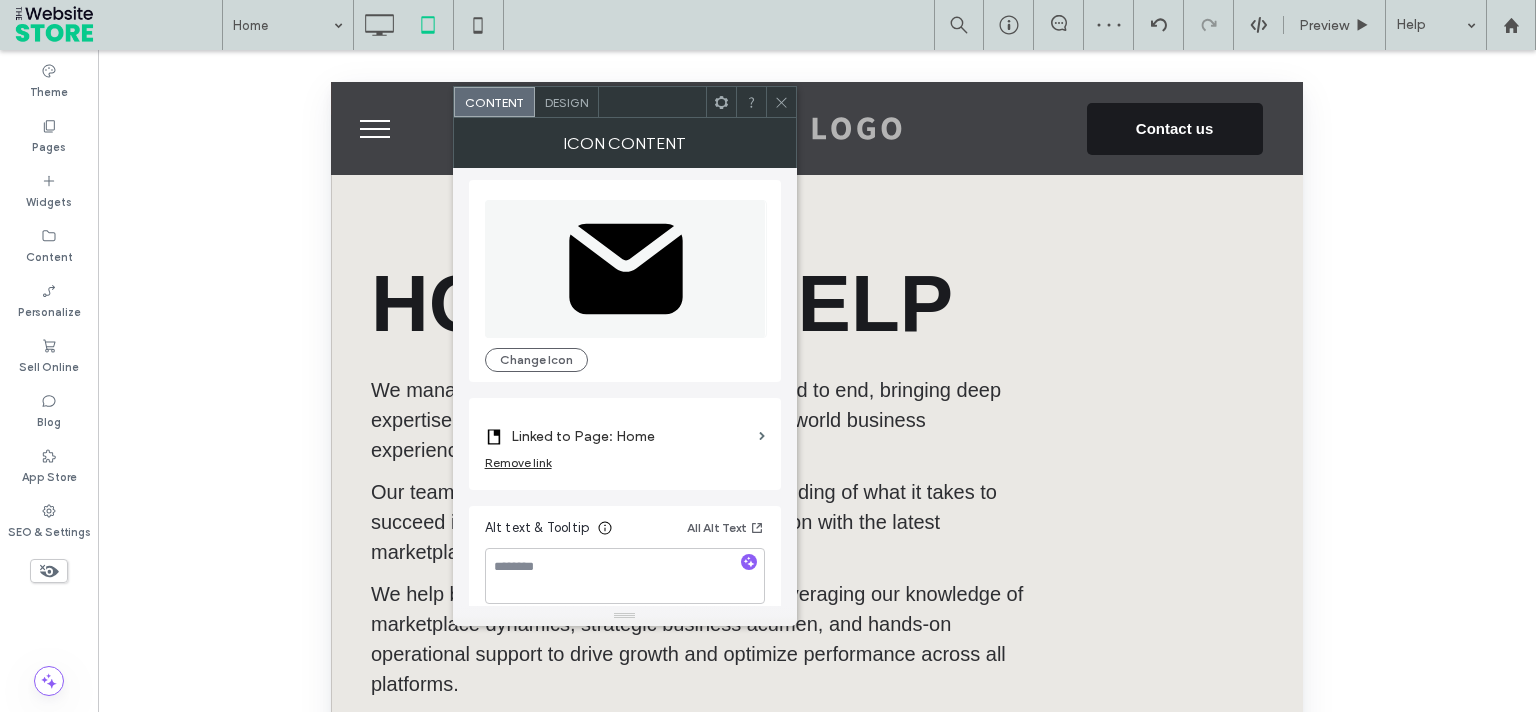 click on "Linked to Page: Home" at bounding box center [631, 436] 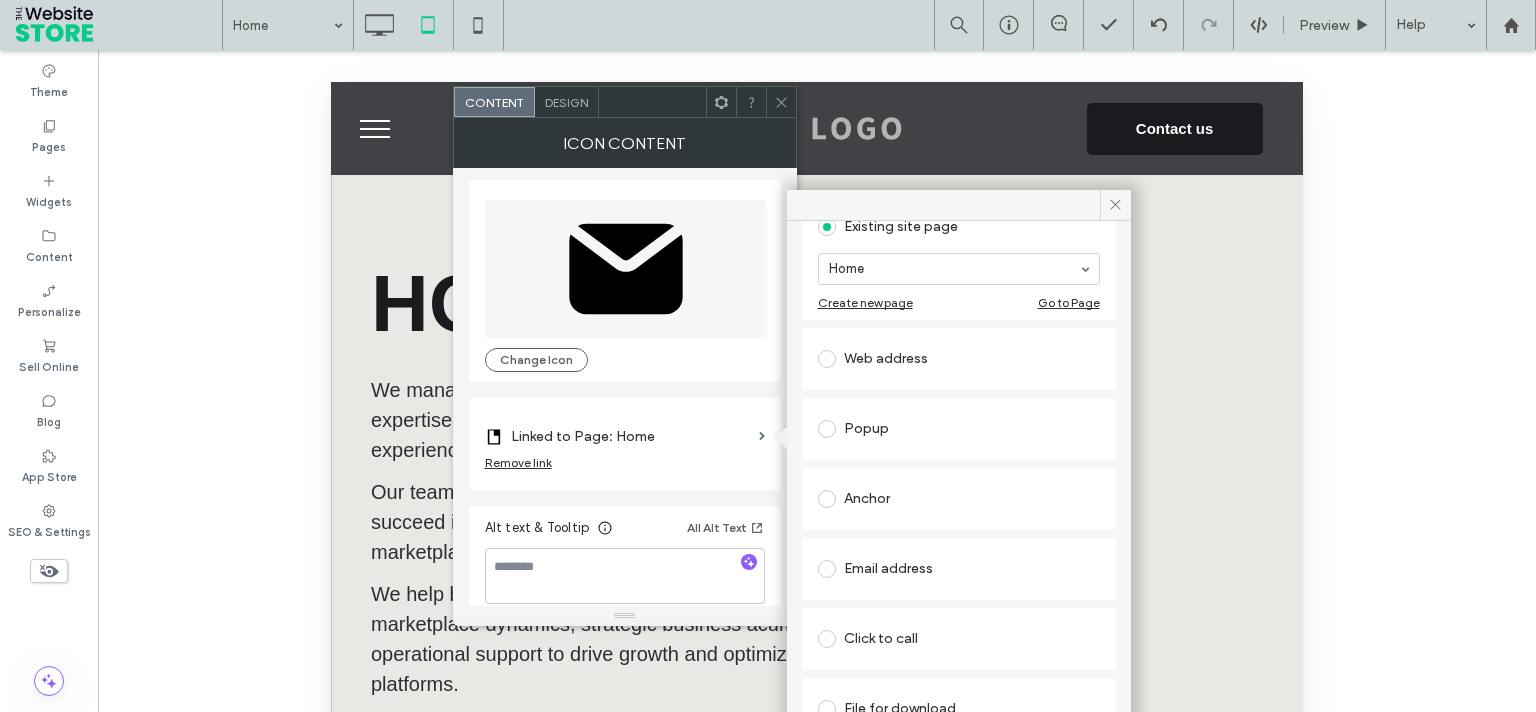 click on "Email address" at bounding box center [959, 569] 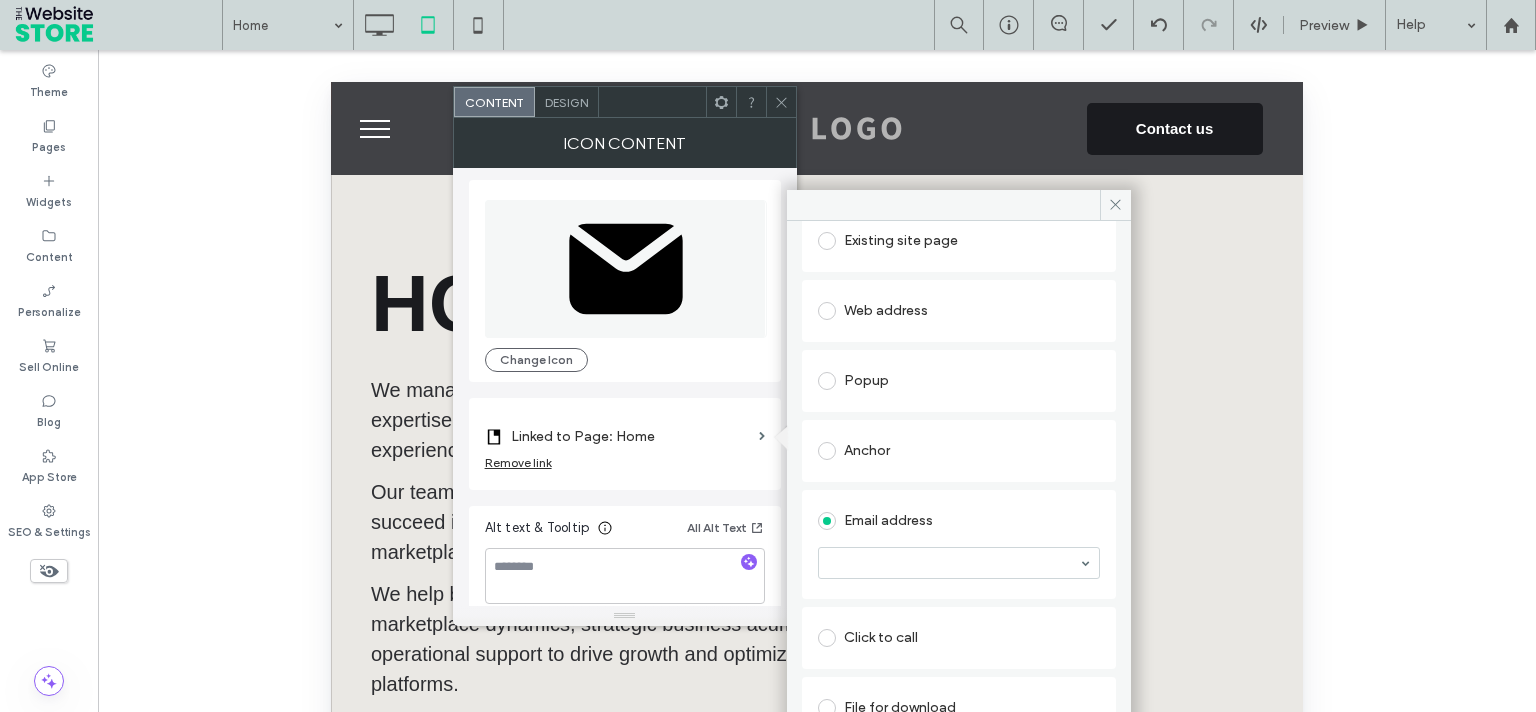 scroll, scrollTop: 114, scrollLeft: 0, axis: vertical 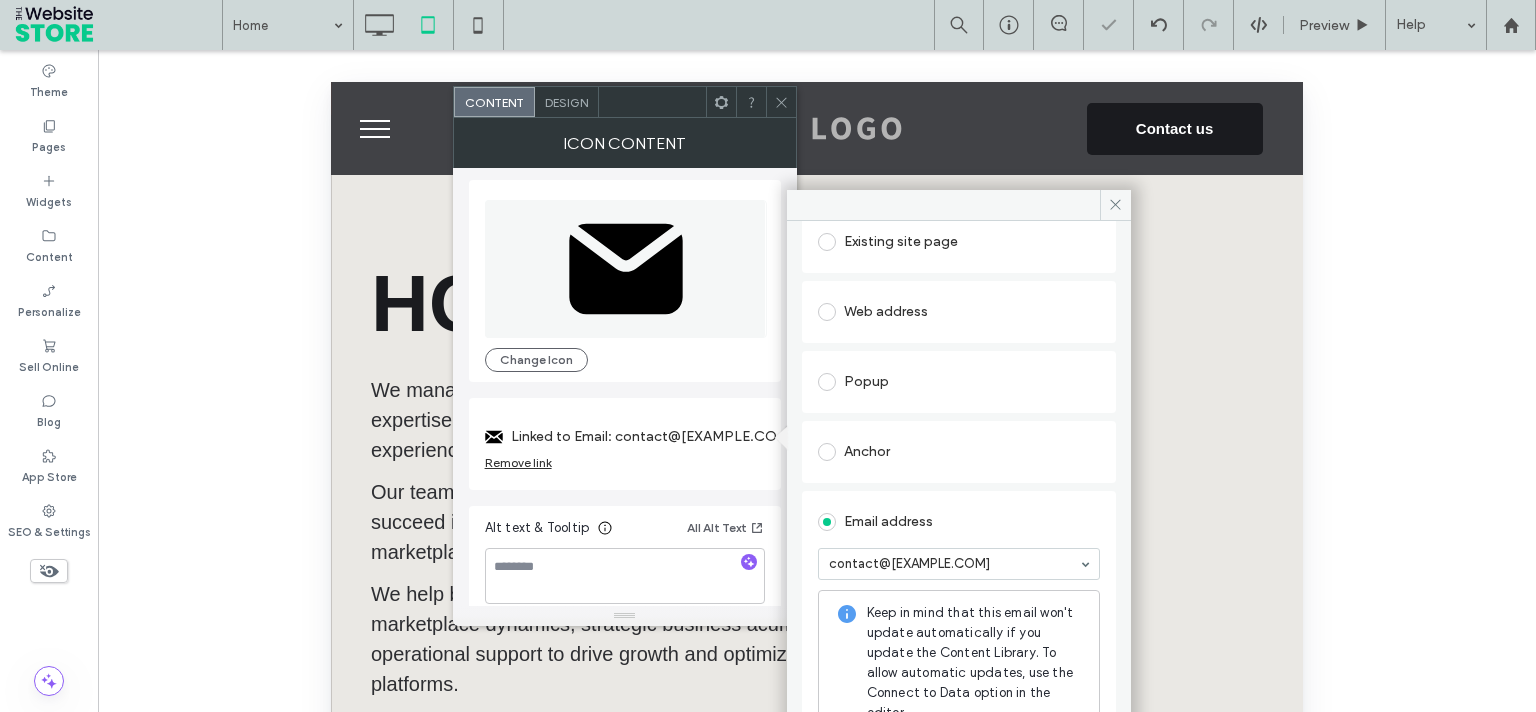 click at bounding box center [781, 102] 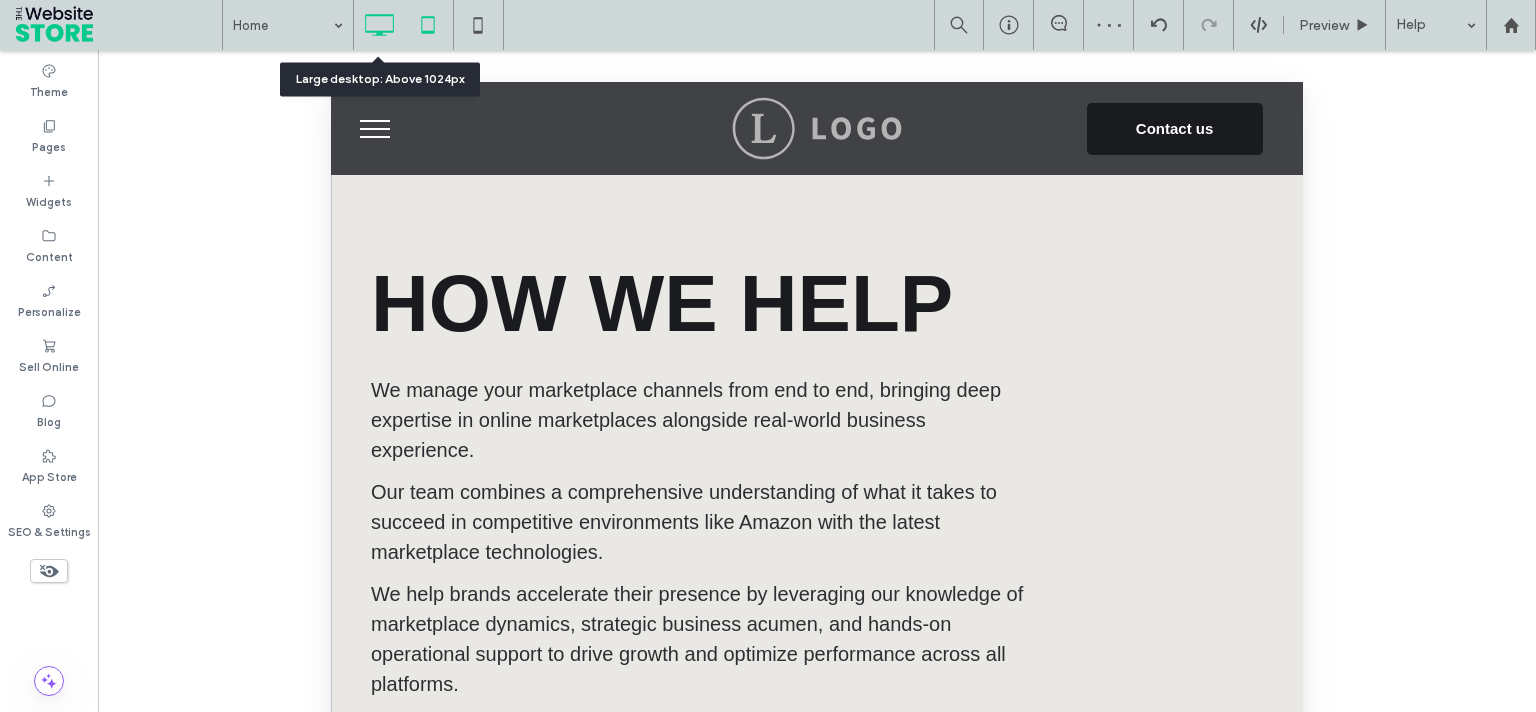 click 